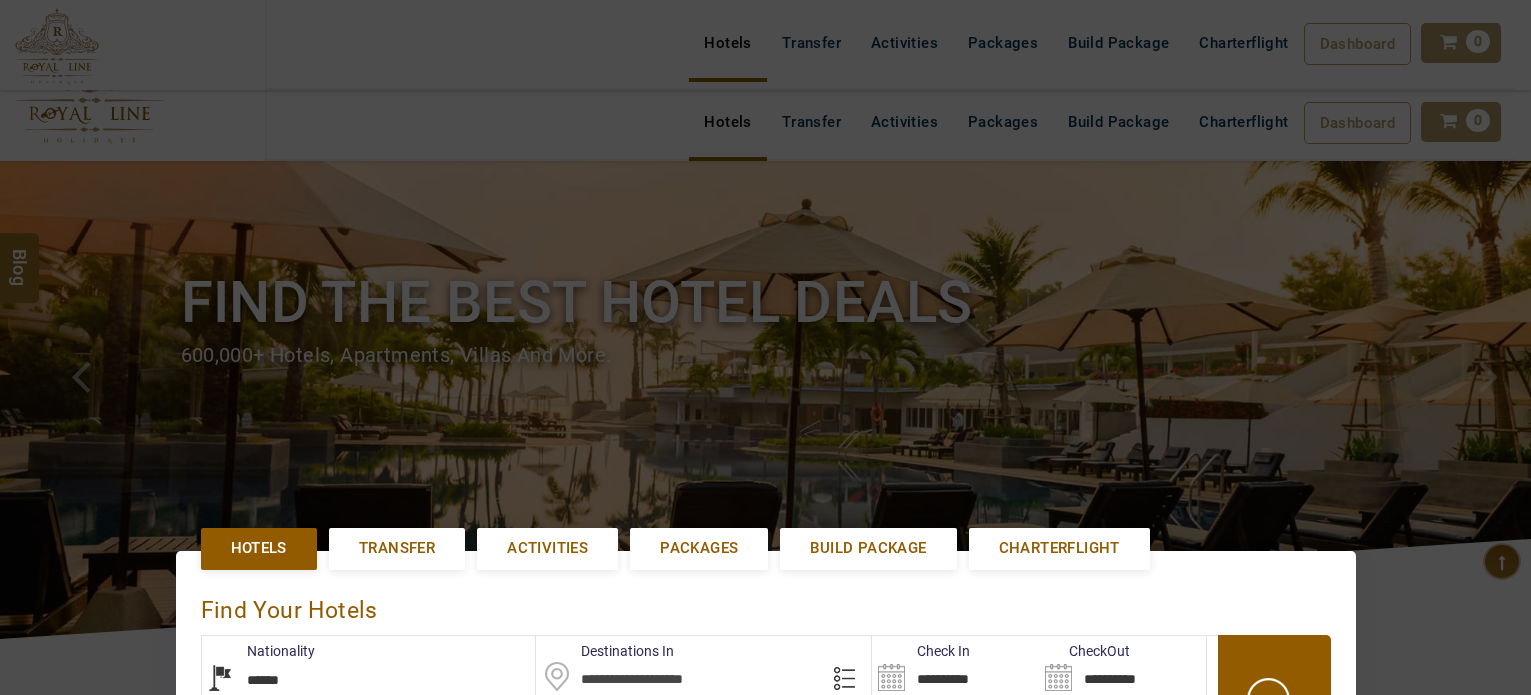 select on "******" 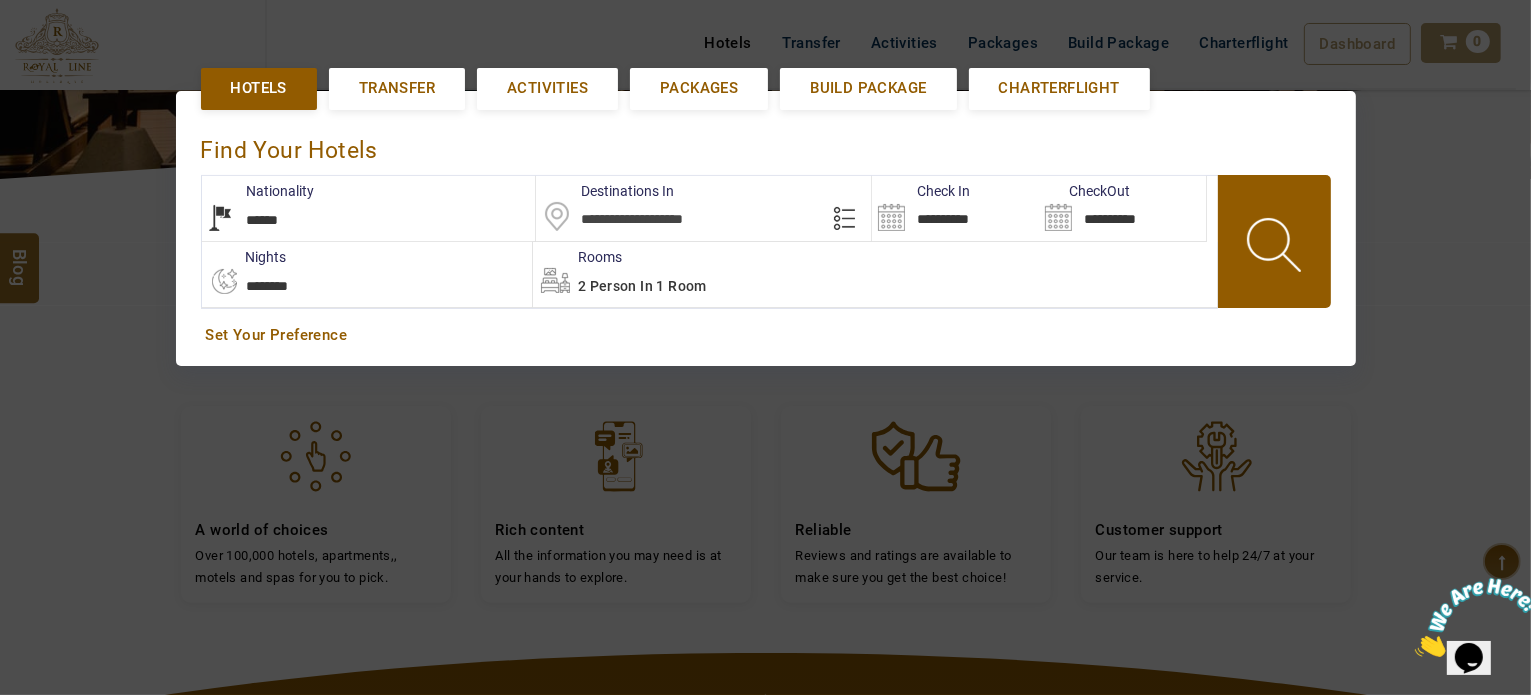 scroll, scrollTop: 460, scrollLeft: 0, axis: vertical 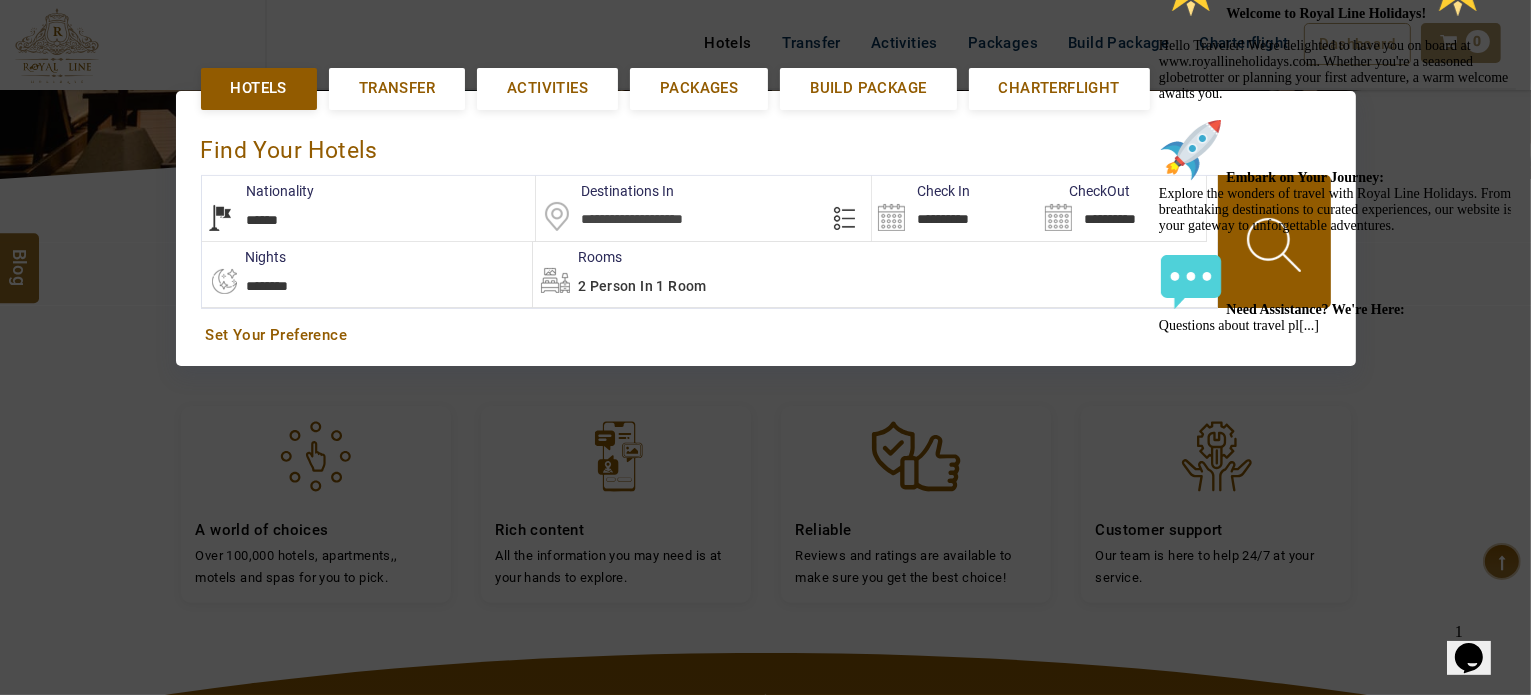 select on "******" 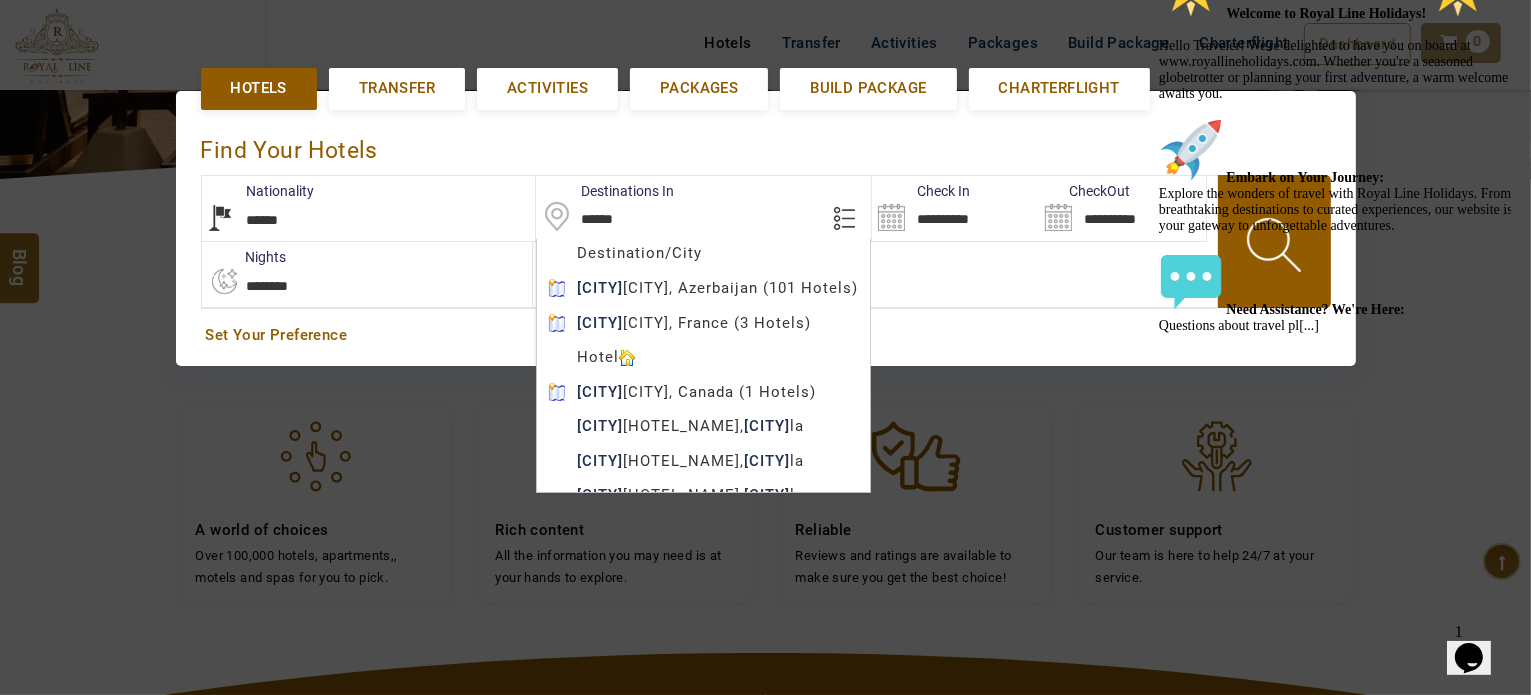 type on "******" 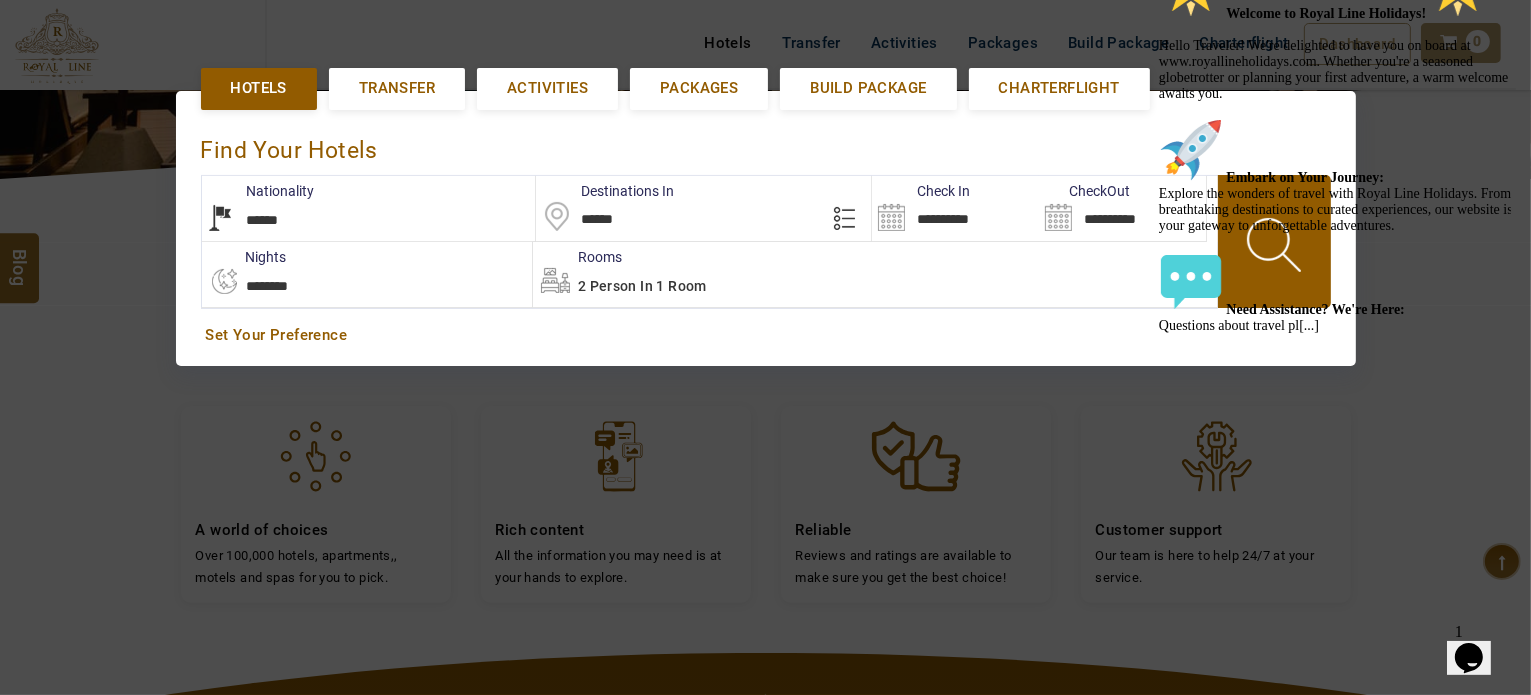 click on "**********" at bounding box center (955, 208) 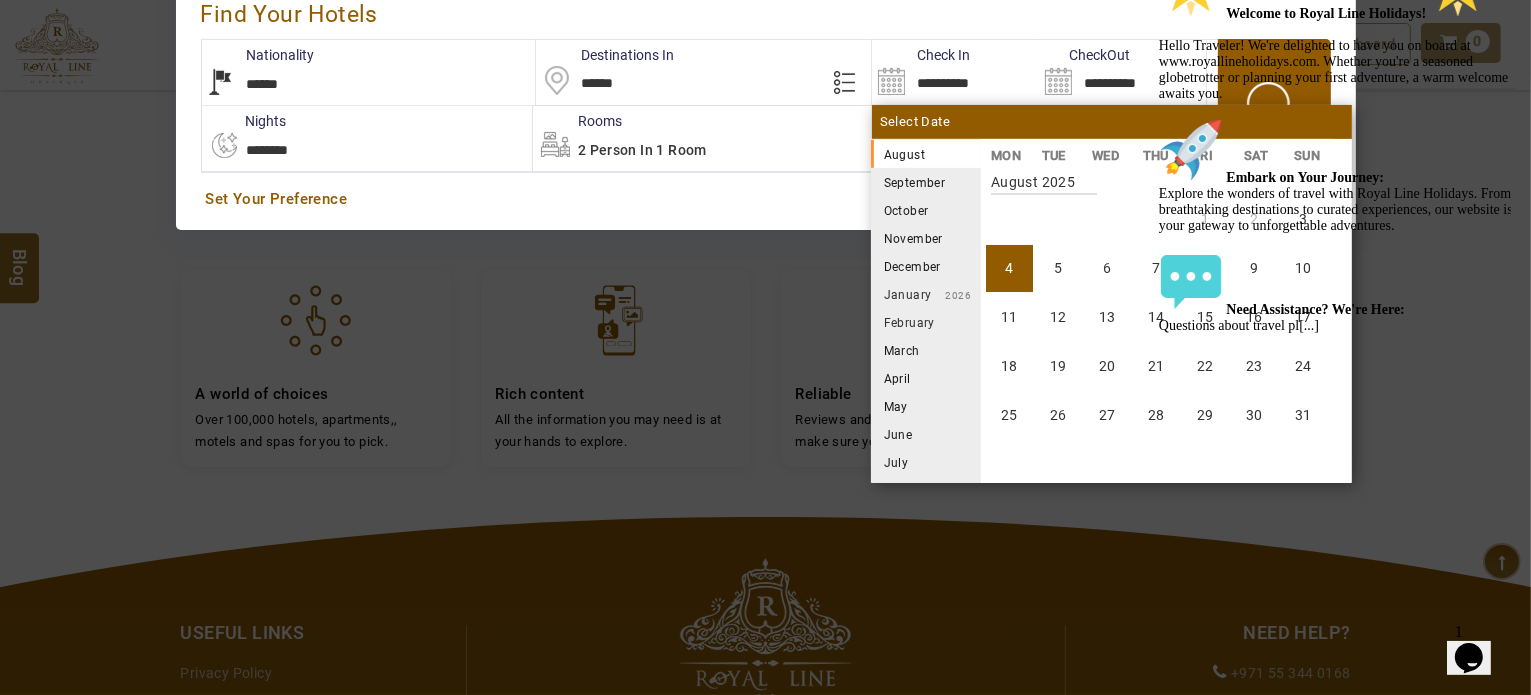 scroll, scrollTop: 592, scrollLeft: 0, axis: vertical 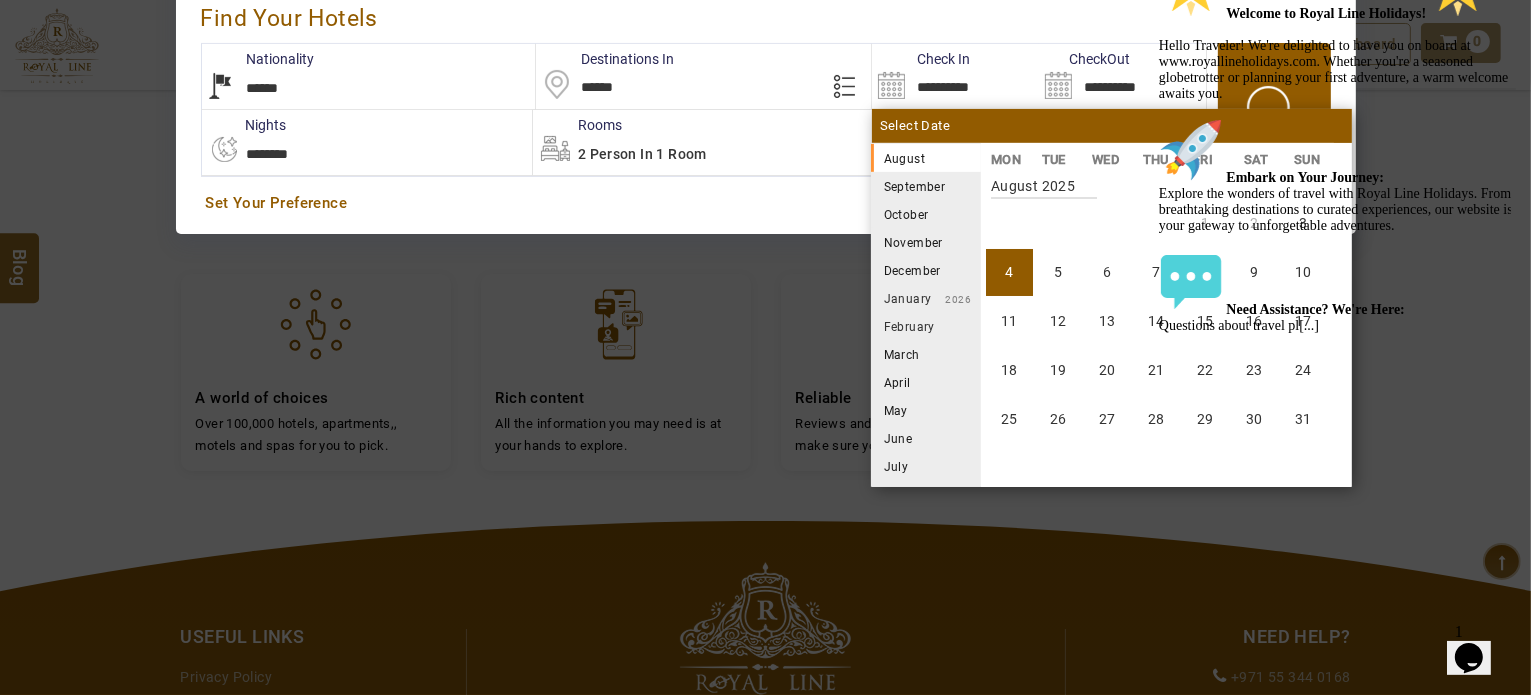 click at bounding box center (1158, -46) 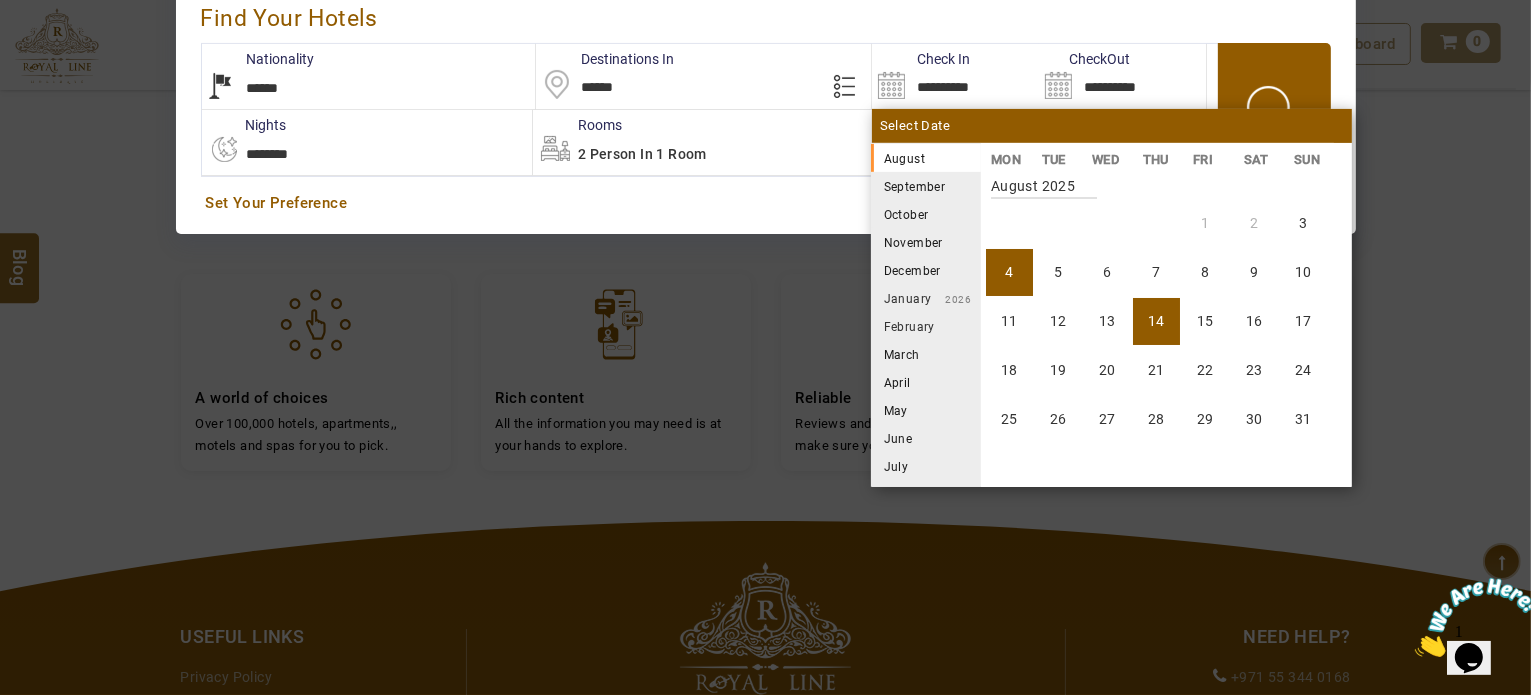 click on "14" at bounding box center [1156, 321] 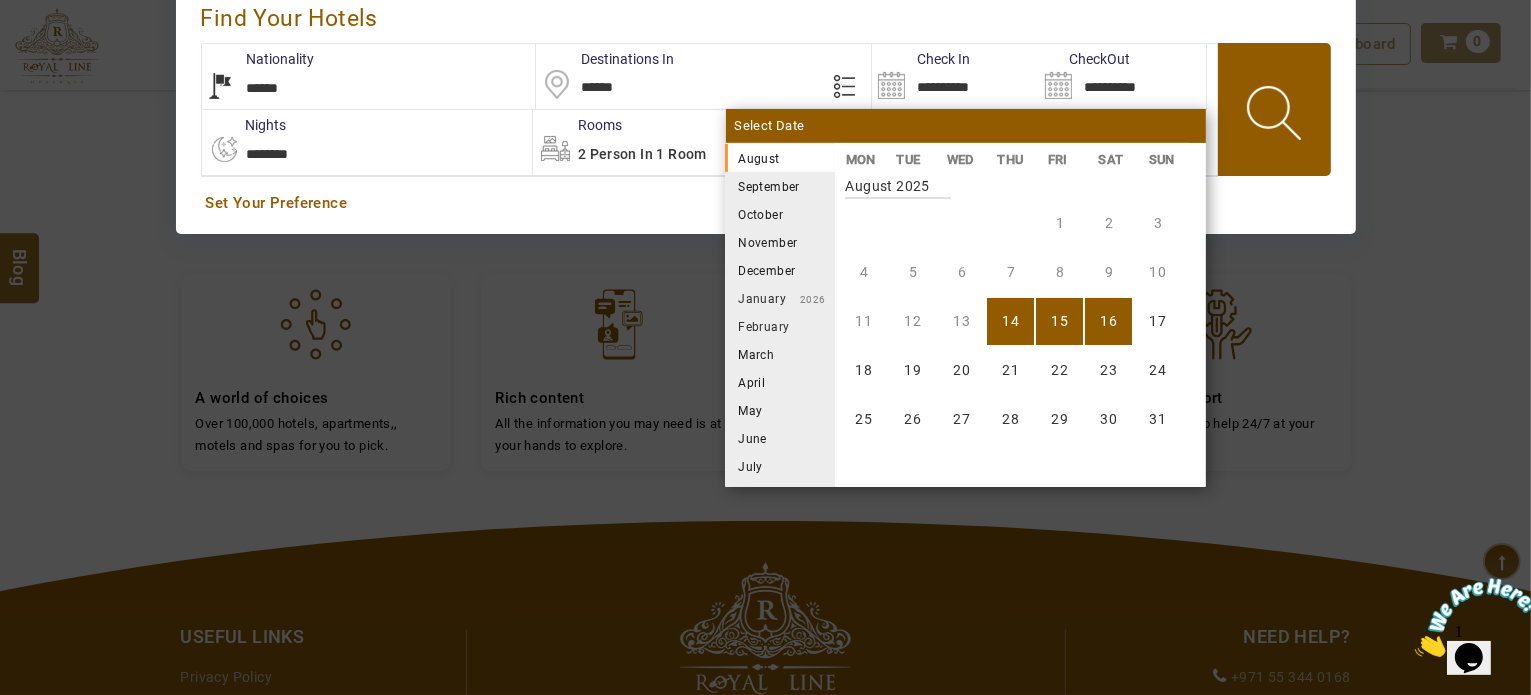 click on "16" at bounding box center [1108, 321] 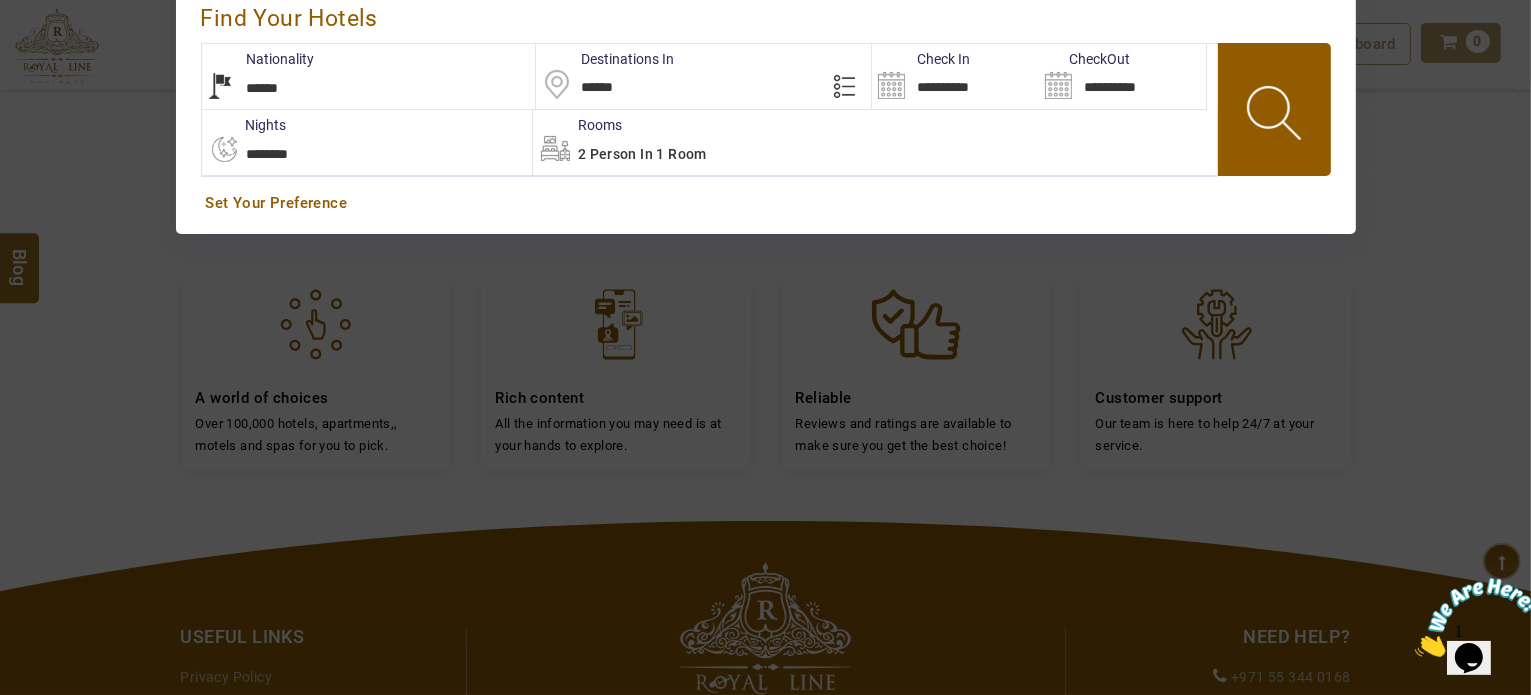 click on "2 Person in    1 Room" at bounding box center (875, 142) 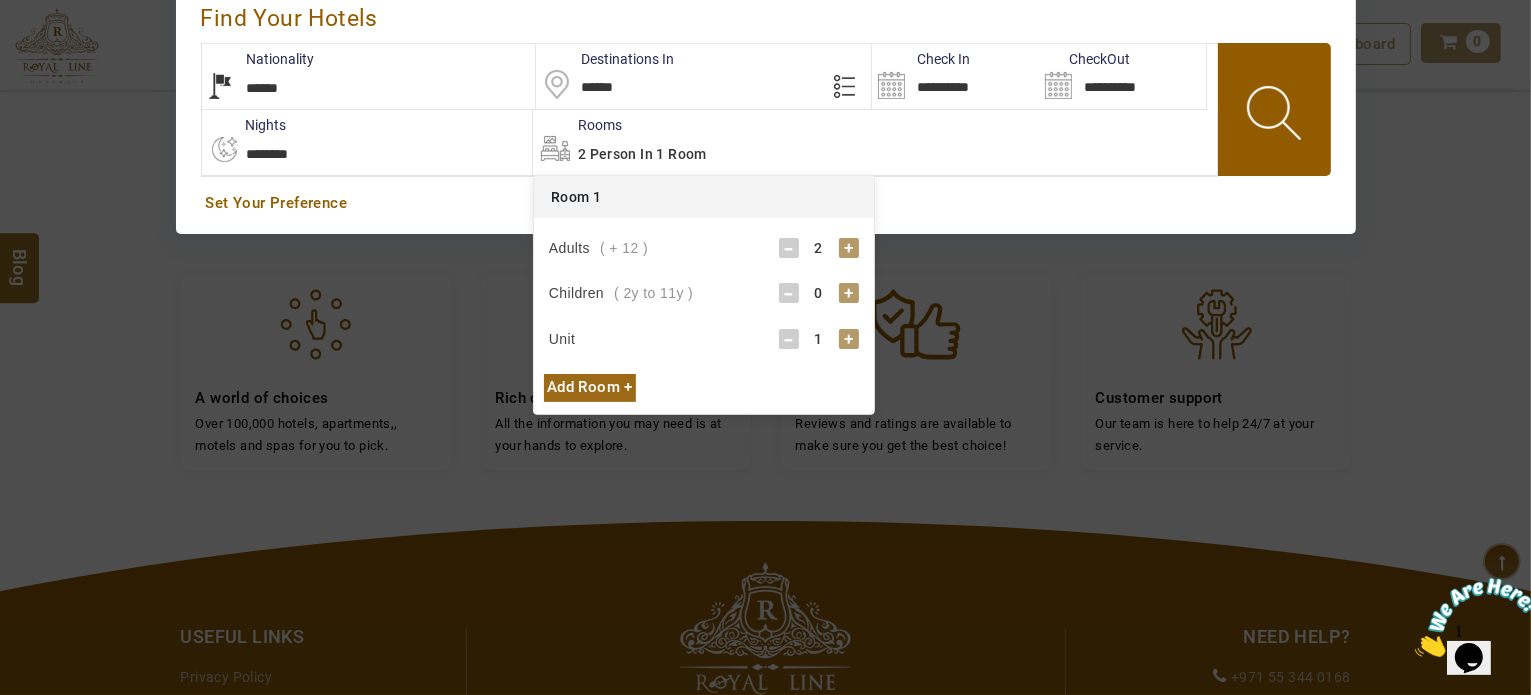 click on "+" at bounding box center [849, 293] 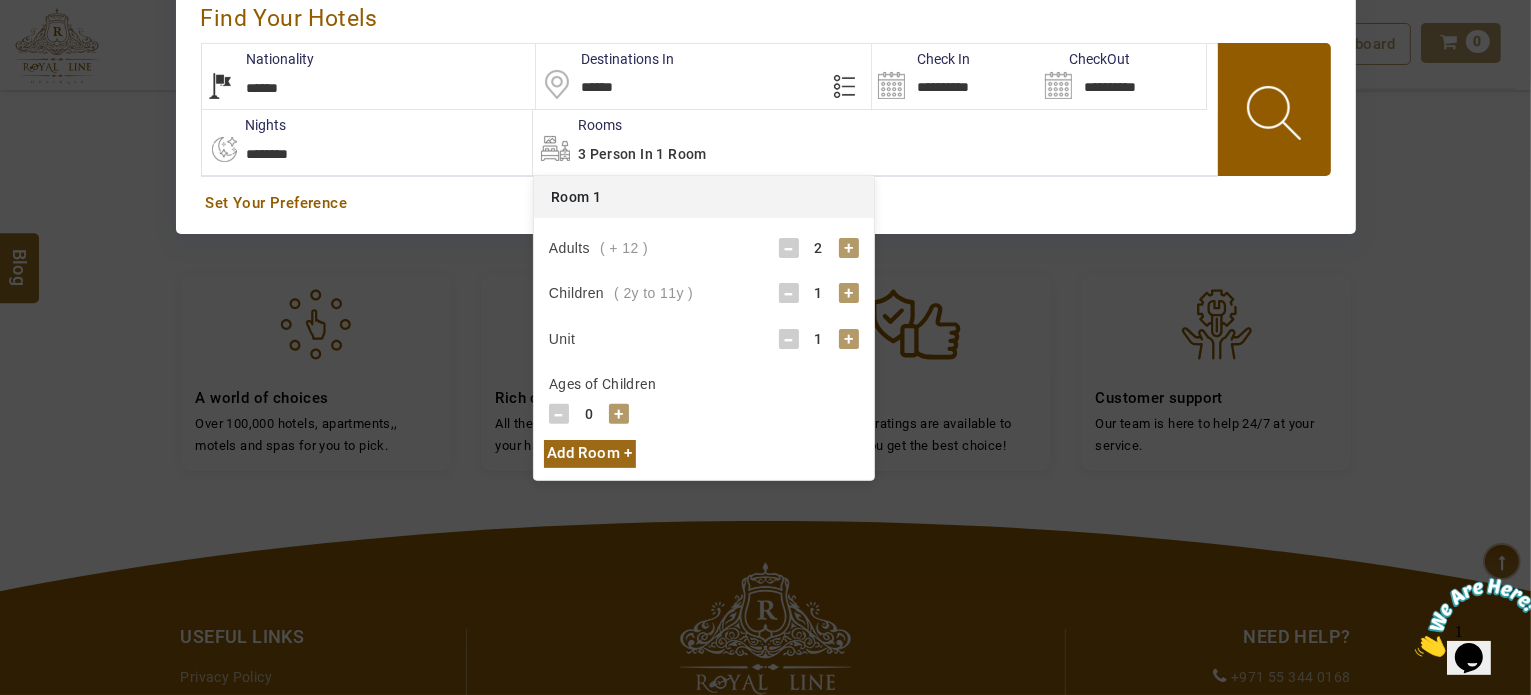 click on "+" at bounding box center [619, 414] 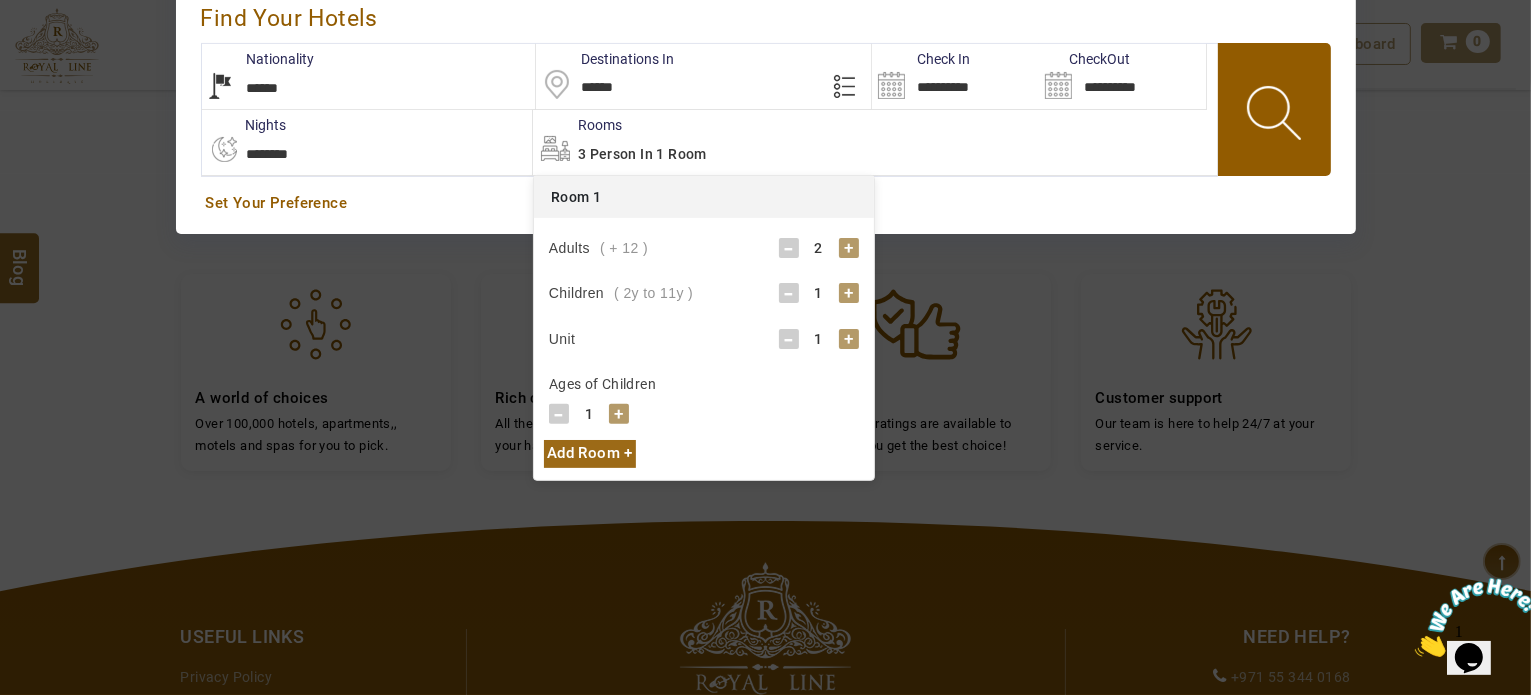 click on "+" at bounding box center [619, 414] 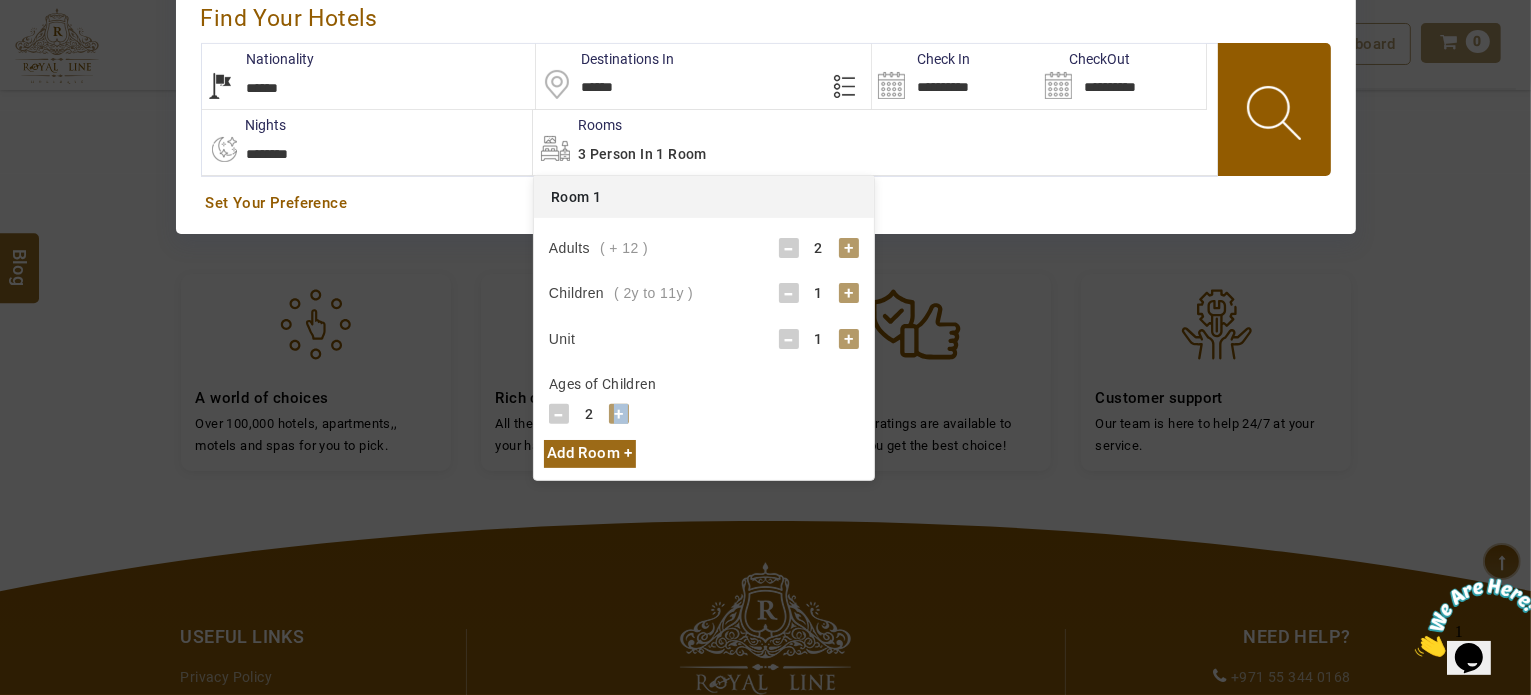 click on "+" at bounding box center (619, 414) 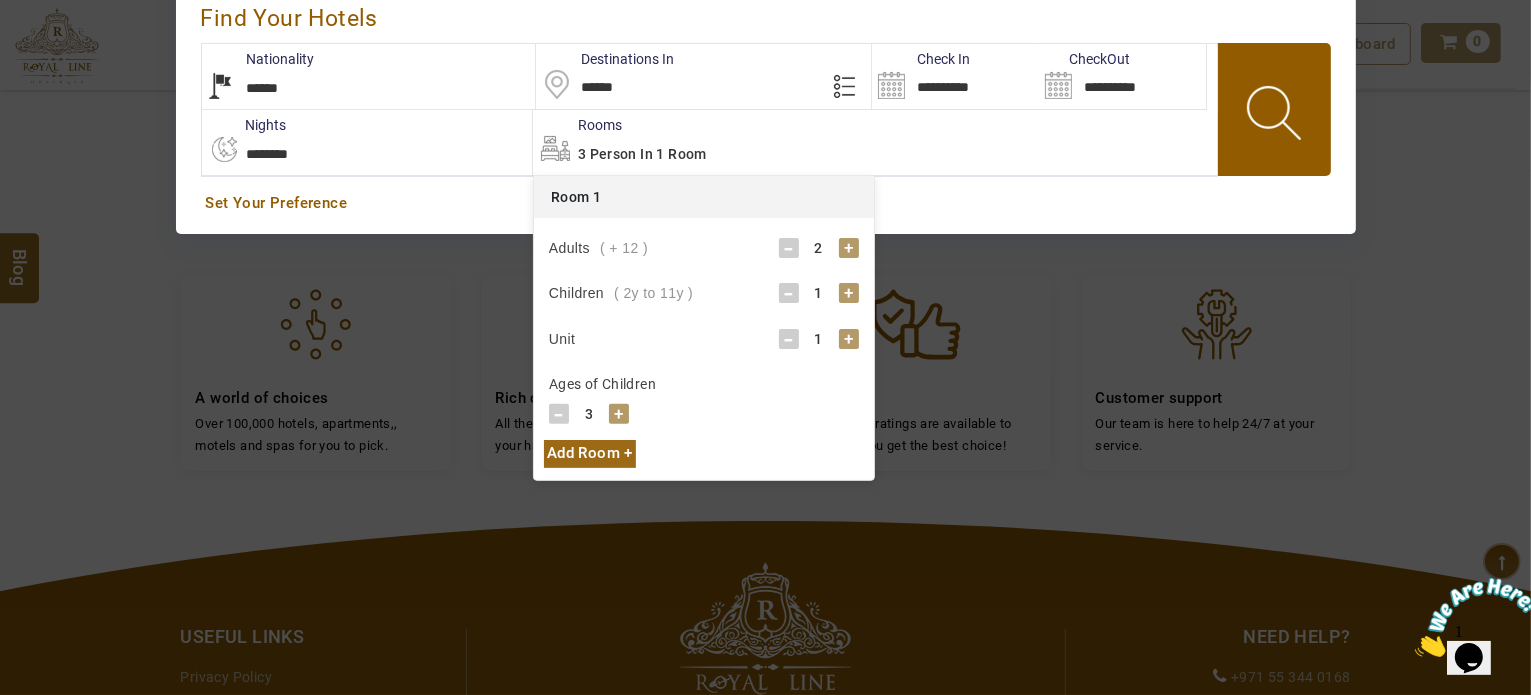 click on "3 Person in    1 Room" at bounding box center [875, 142] 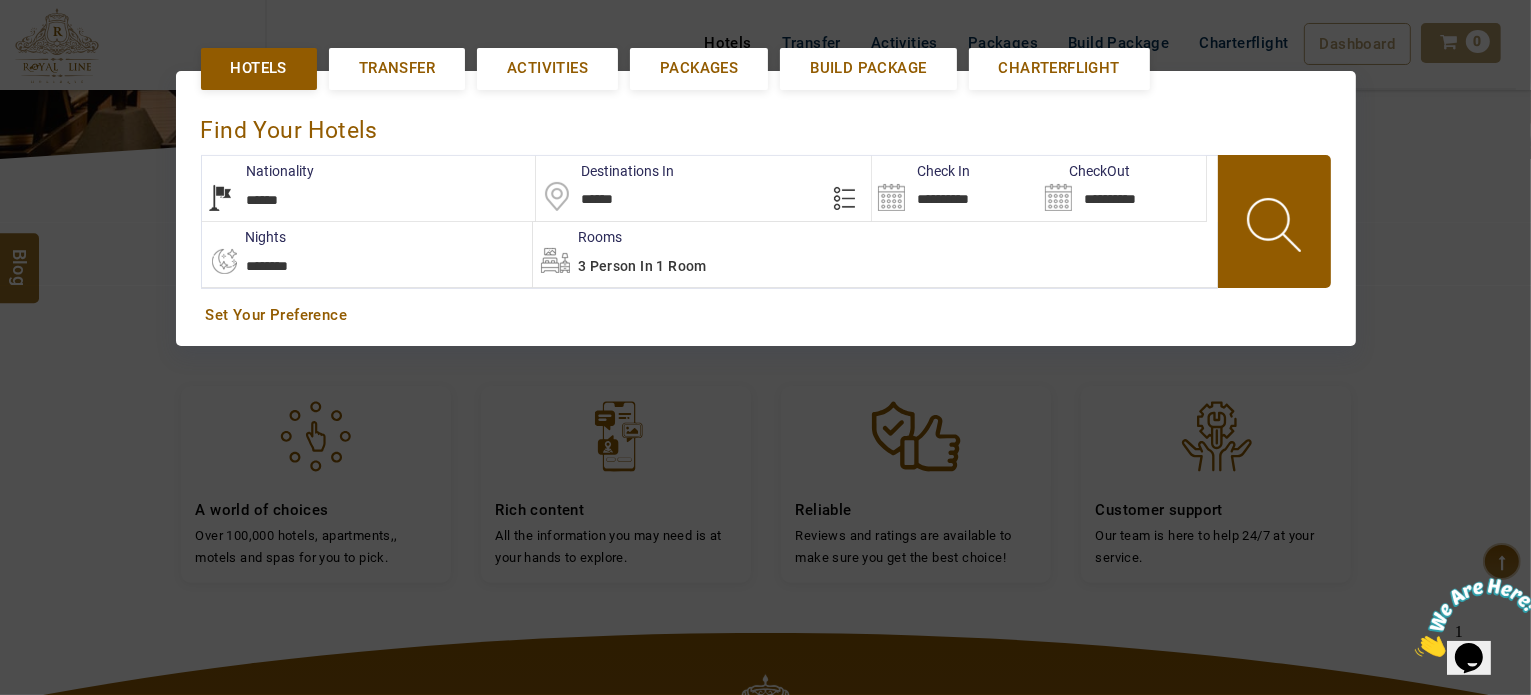 scroll, scrollTop: 480, scrollLeft: 0, axis: vertical 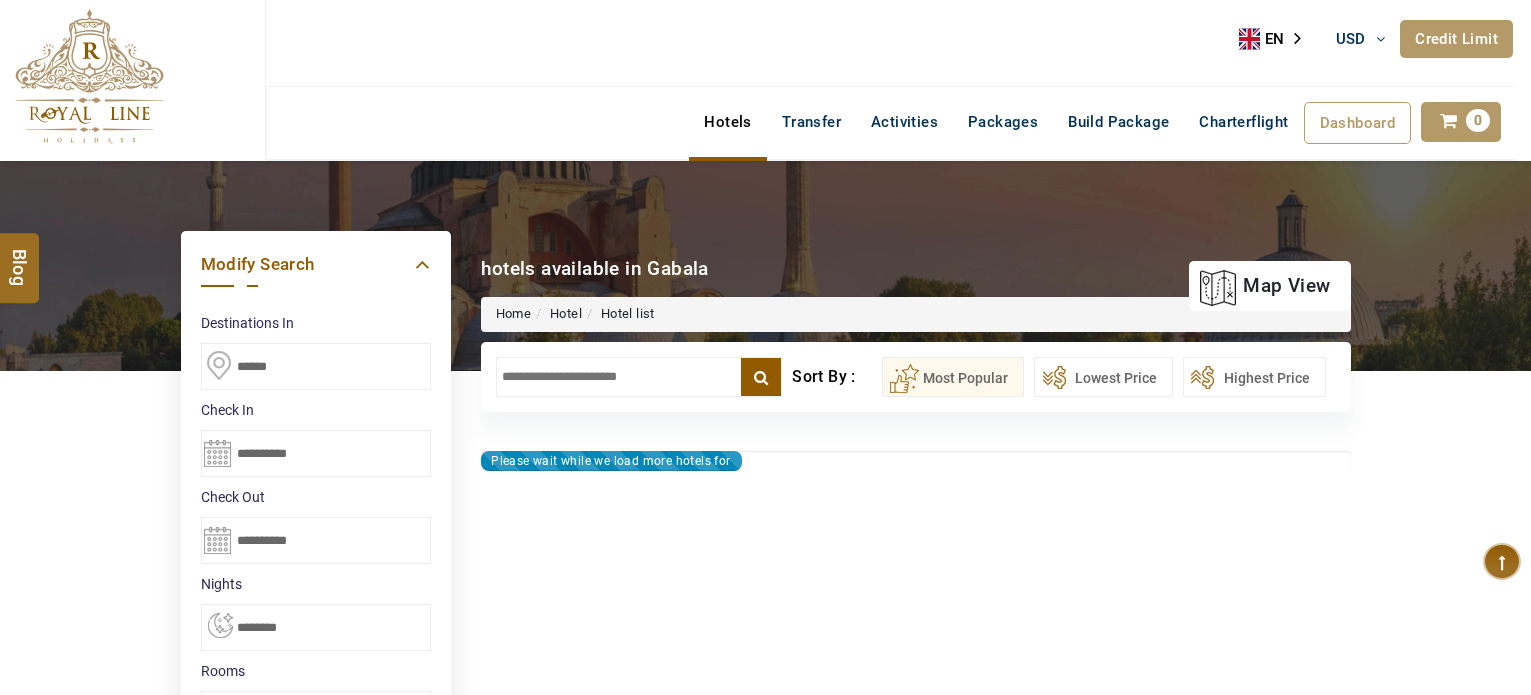 select on "*" 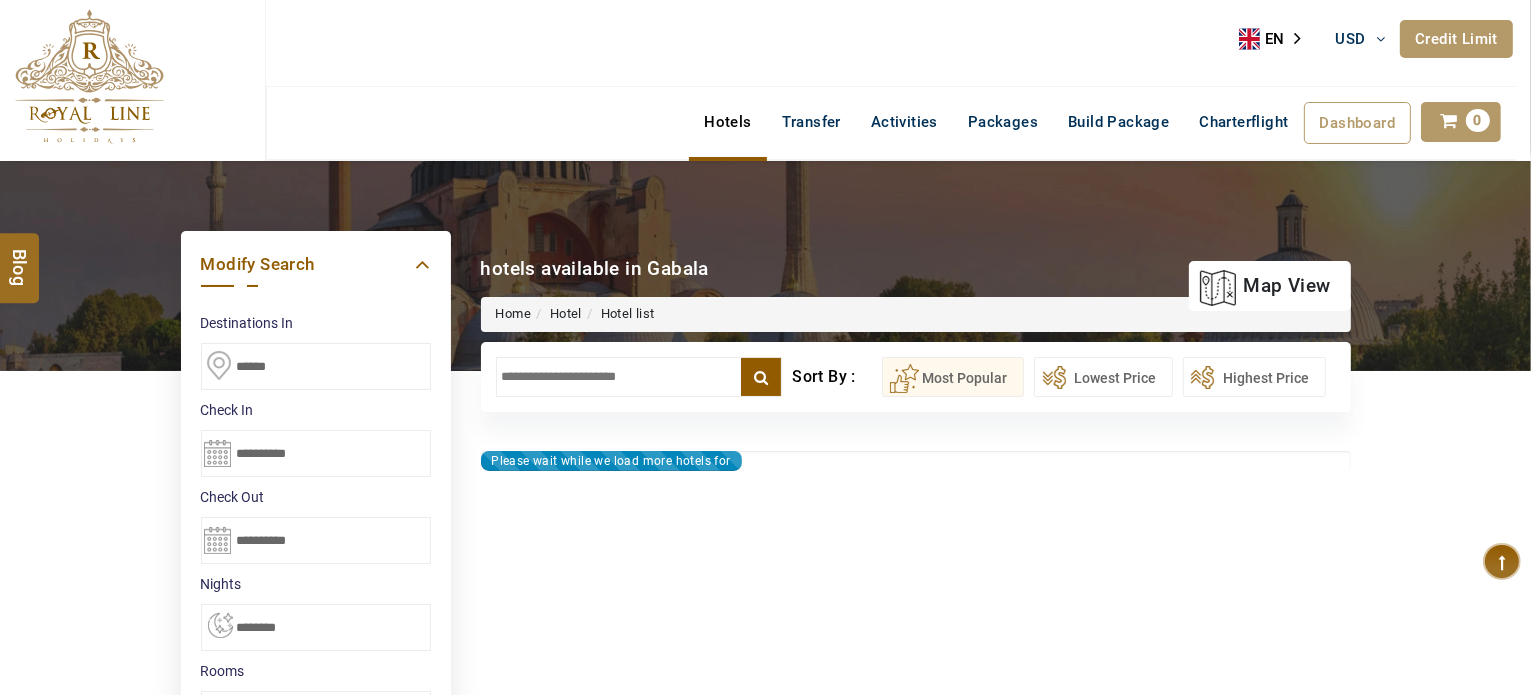 type on "**********" 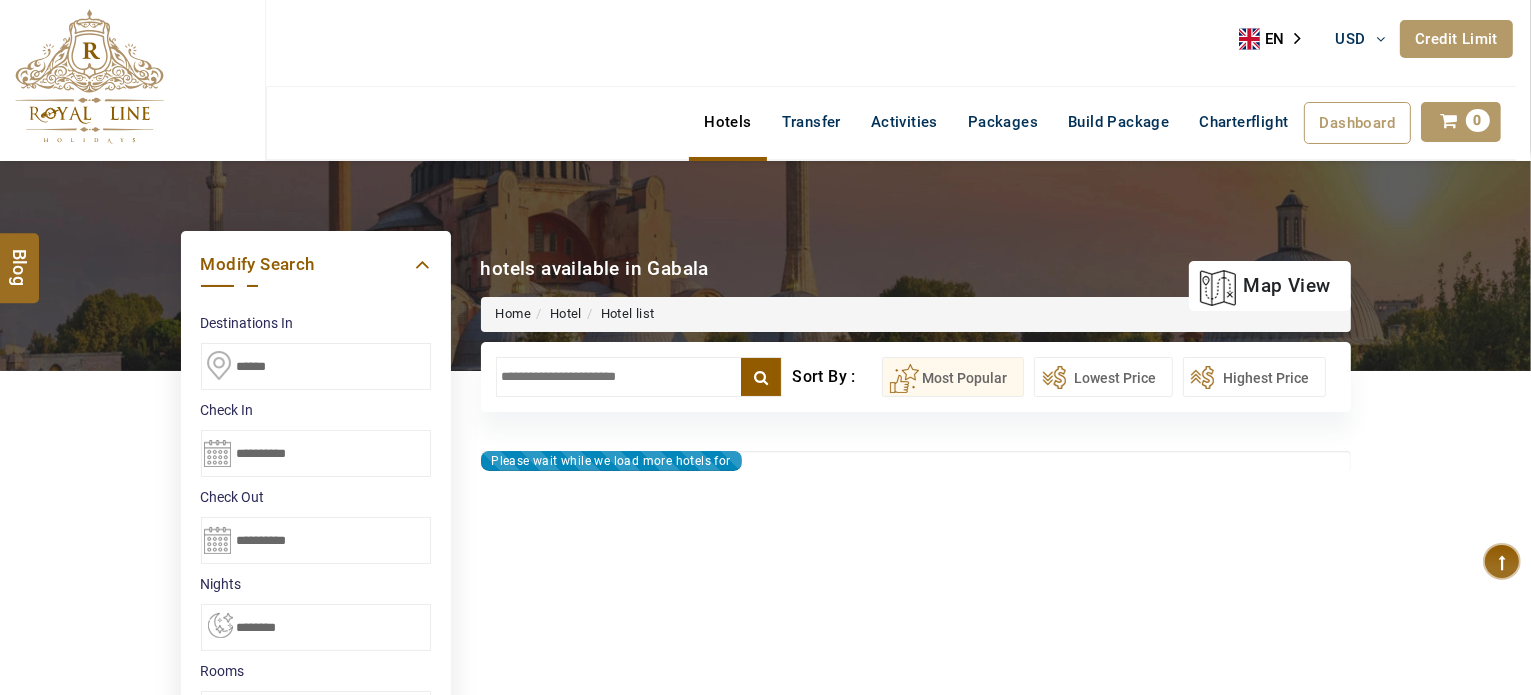 type on "**********" 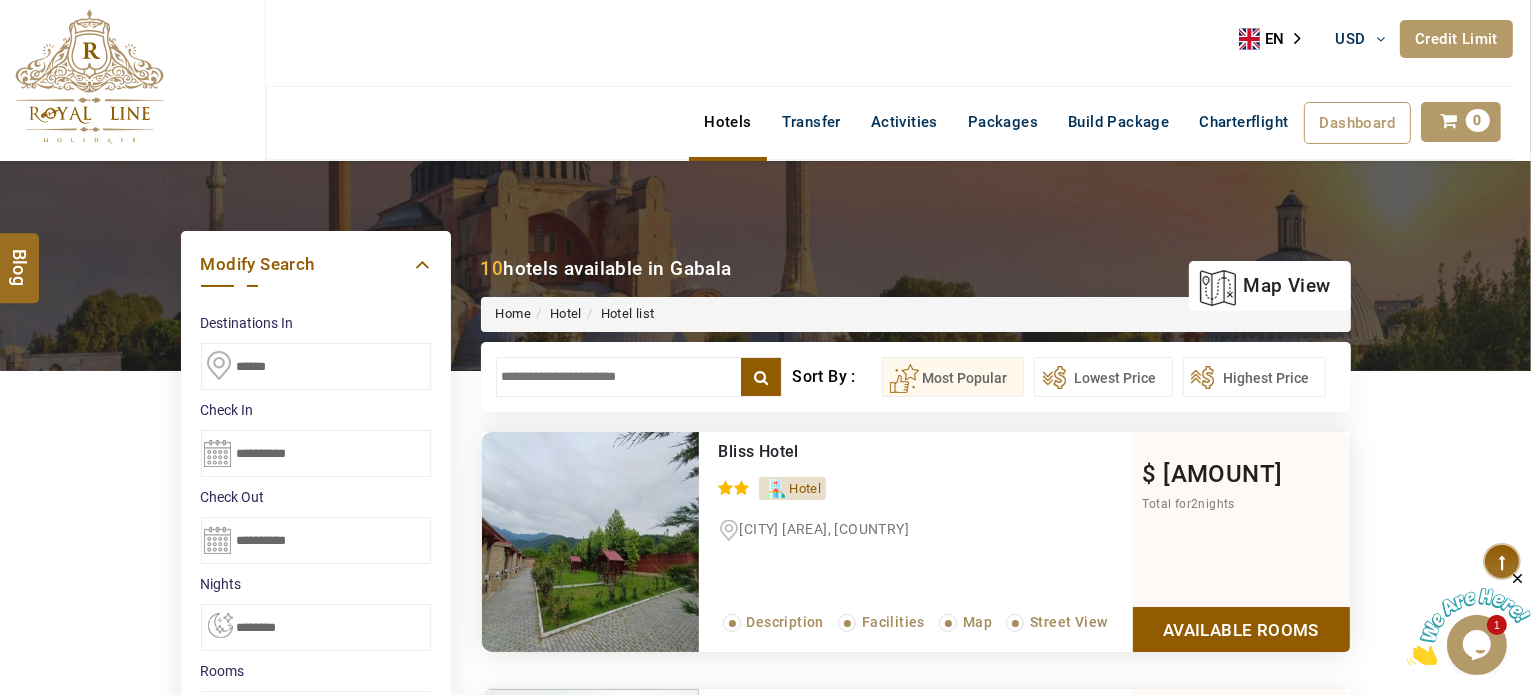 scroll, scrollTop: 0, scrollLeft: 0, axis: both 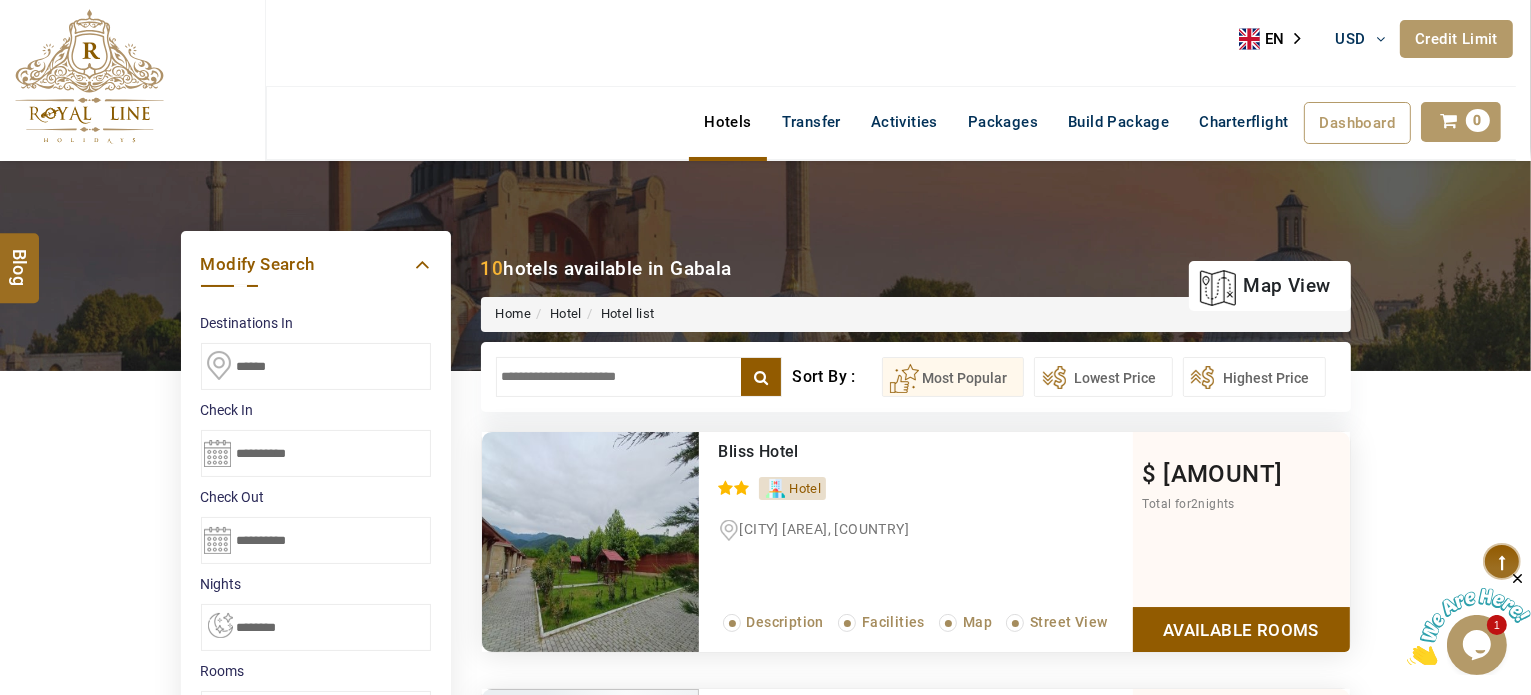 click at bounding box center (639, 377) 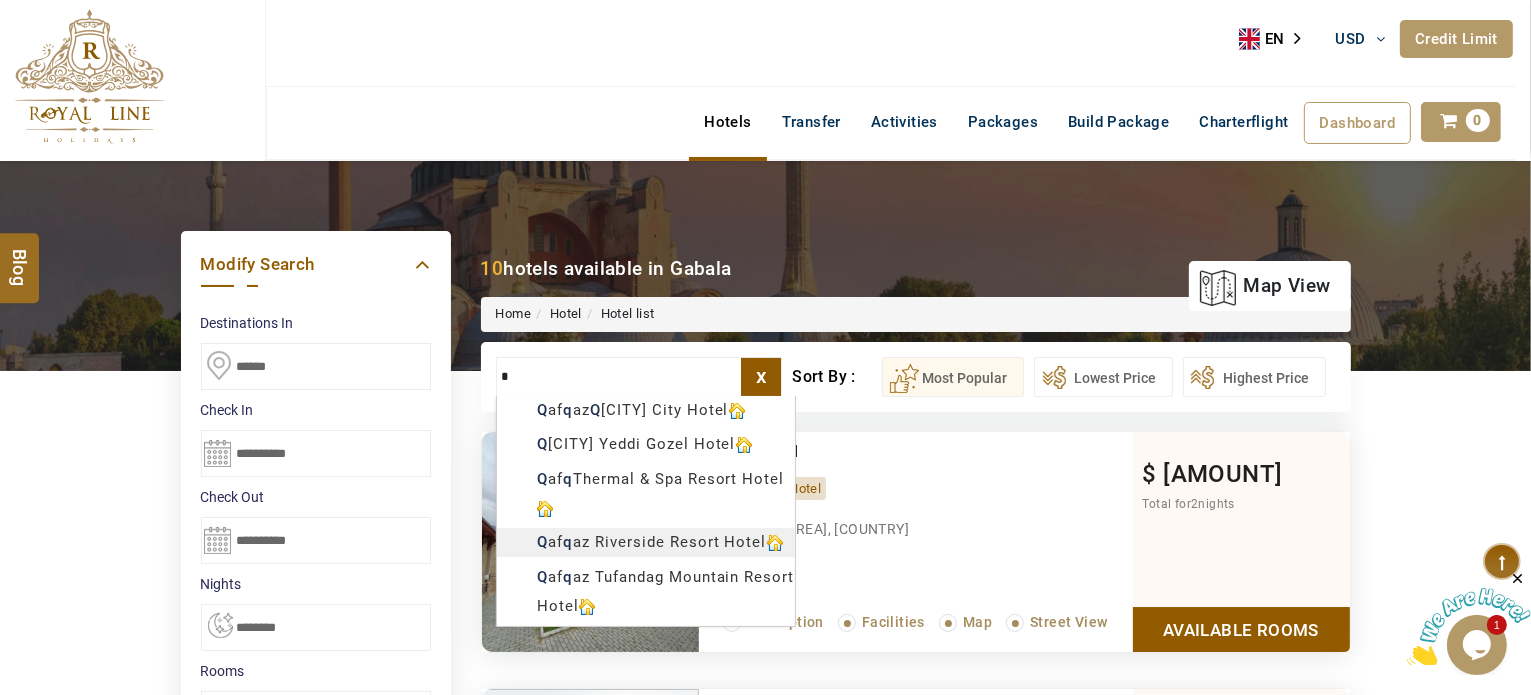 click on "M TRAVEL USD AED  AED EUR  € USD  $ INR  ₹ THB  ฿ IDR  Rp BHD  BHD TRY  ₺ Credit Limit EN HE AR ES PT ZH Helpline
+971 55 344 0168 Register Now +971 55 344 0168 info@royallineholidays.com About Us What we Offer Blog Why Us Contact Hotels  Transfer Activities Packages Build Package Charterflight Dashboard My Profile My Booking My Reports My Quotation Sign Out 0 Points Redeem Now To Redeem 21924  Points Future Points  898   Points Credit Limit Credit Limit USD 10000.00 70% Complete Used USD 4092.35 Available USD 5907.65 Setting  Looks like you haven't added anything to your cart yet Countinue Shopping ****** Please Wait.. Blog demo
Remember me Forgot
password? LOG IN Don't have an account?   Register Now My Booking View/ Print/Cancel Your Booking without Signing in Submit Applying Filters...... Hotels For You Will Be Loading Soon demo
In A Few Moment, You Will Be Celebrating Best Hotel options galore ! Check In   CheckOut Rooms Rooms Please Wait Please Wait ... X" at bounding box center [765, 1137] 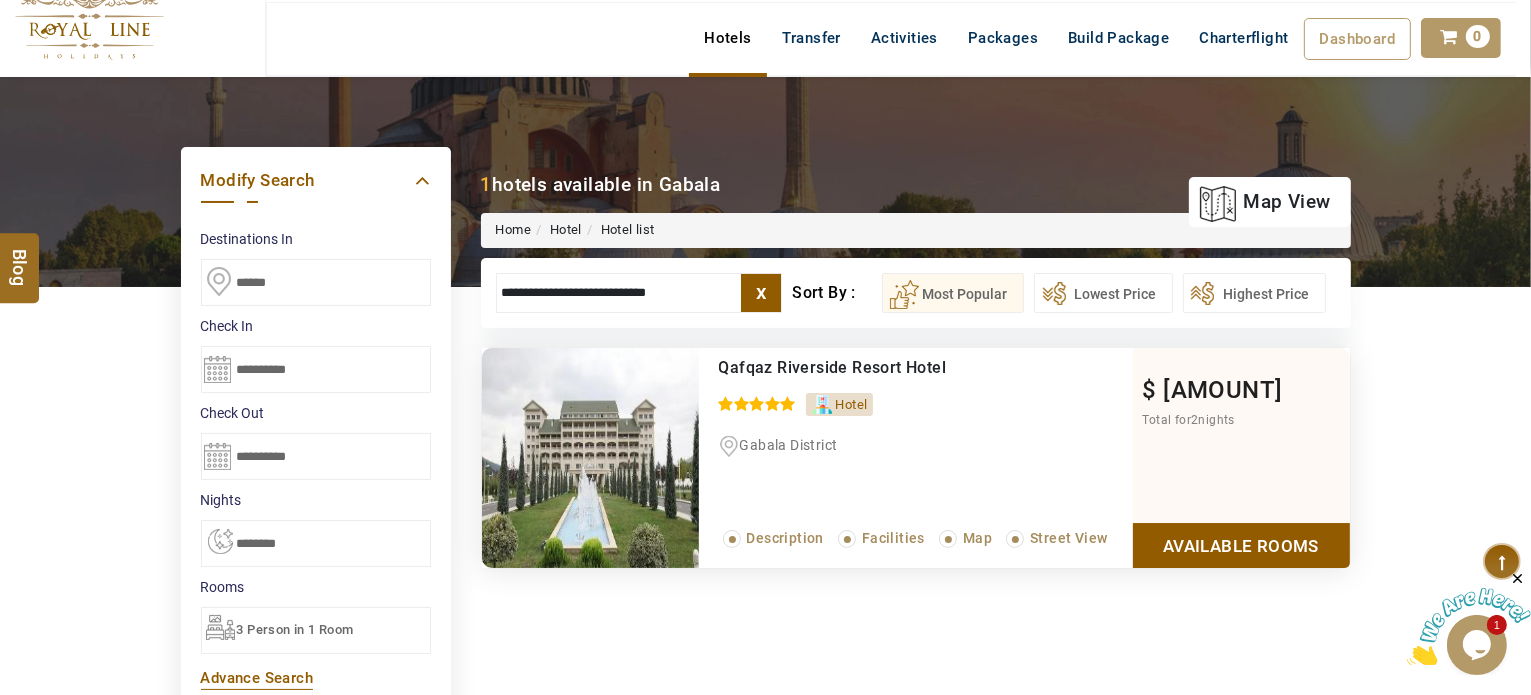 type on "**********" 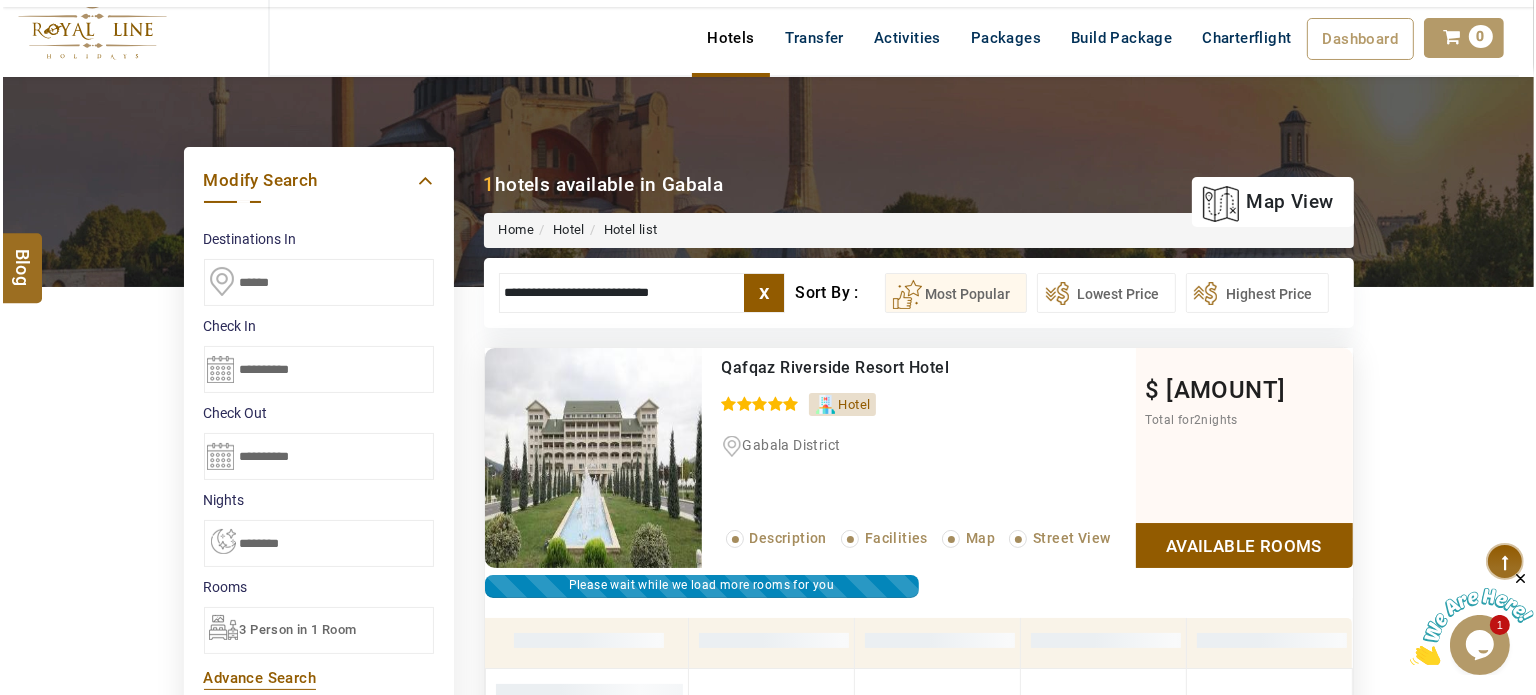 scroll, scrollTop: 380, scrollLeft: 0, axis: vertical 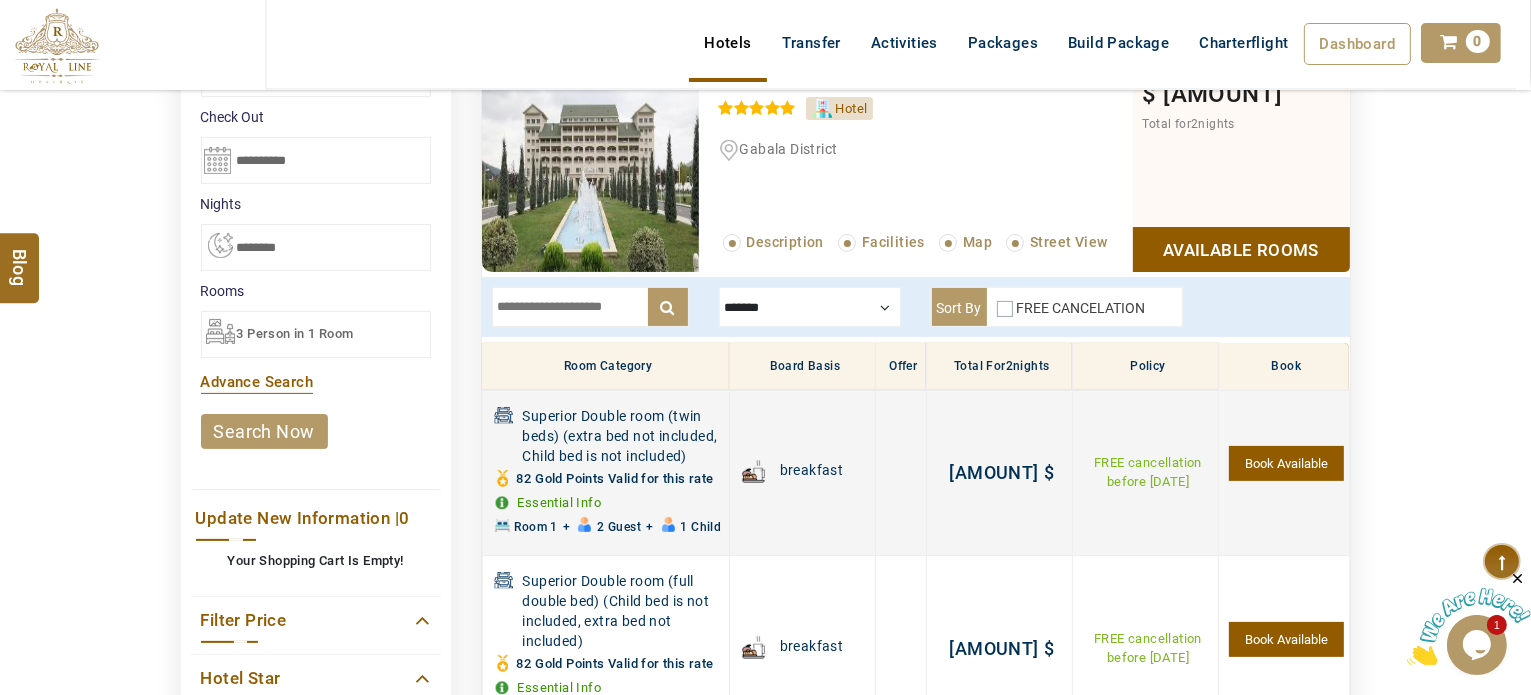 click on "Book Available" at bounding box center [1286, 463] 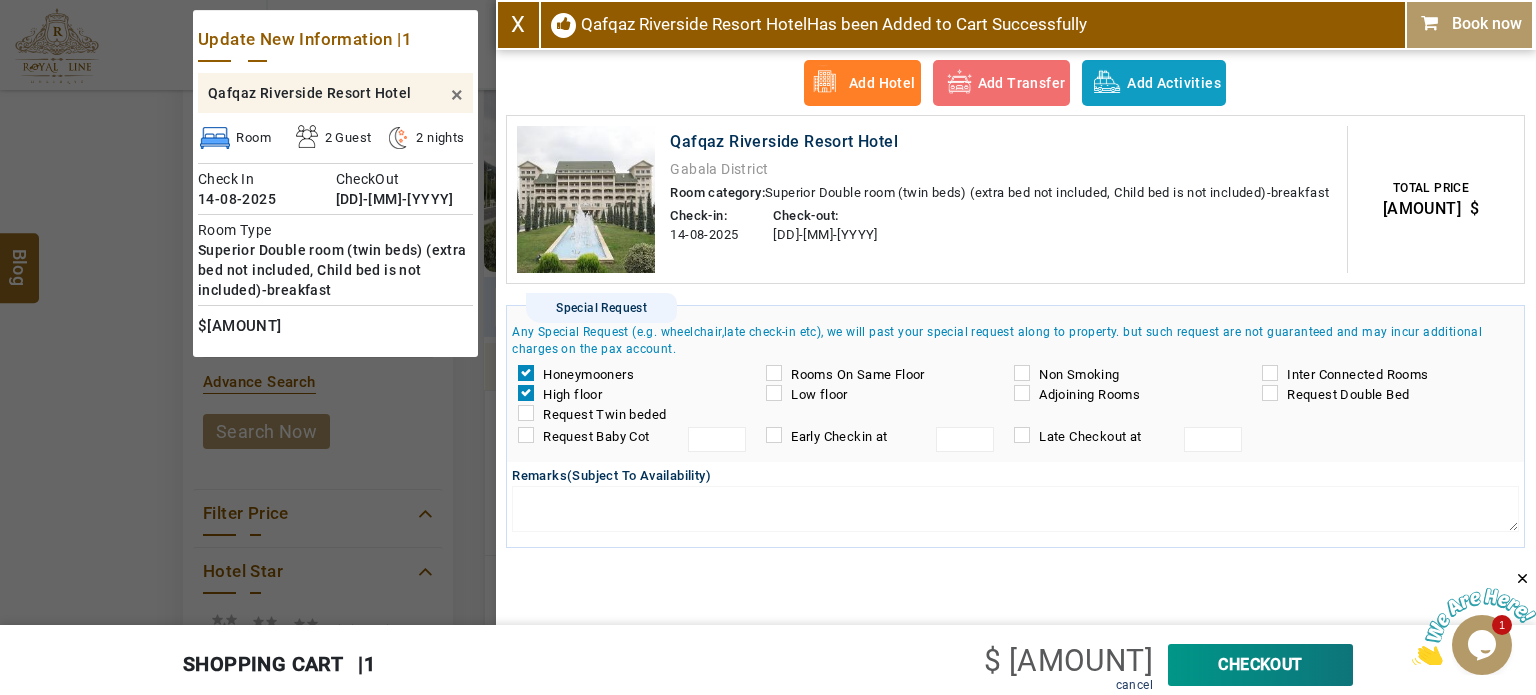 click on "CheckOut" at bounding box center (1260, 665) 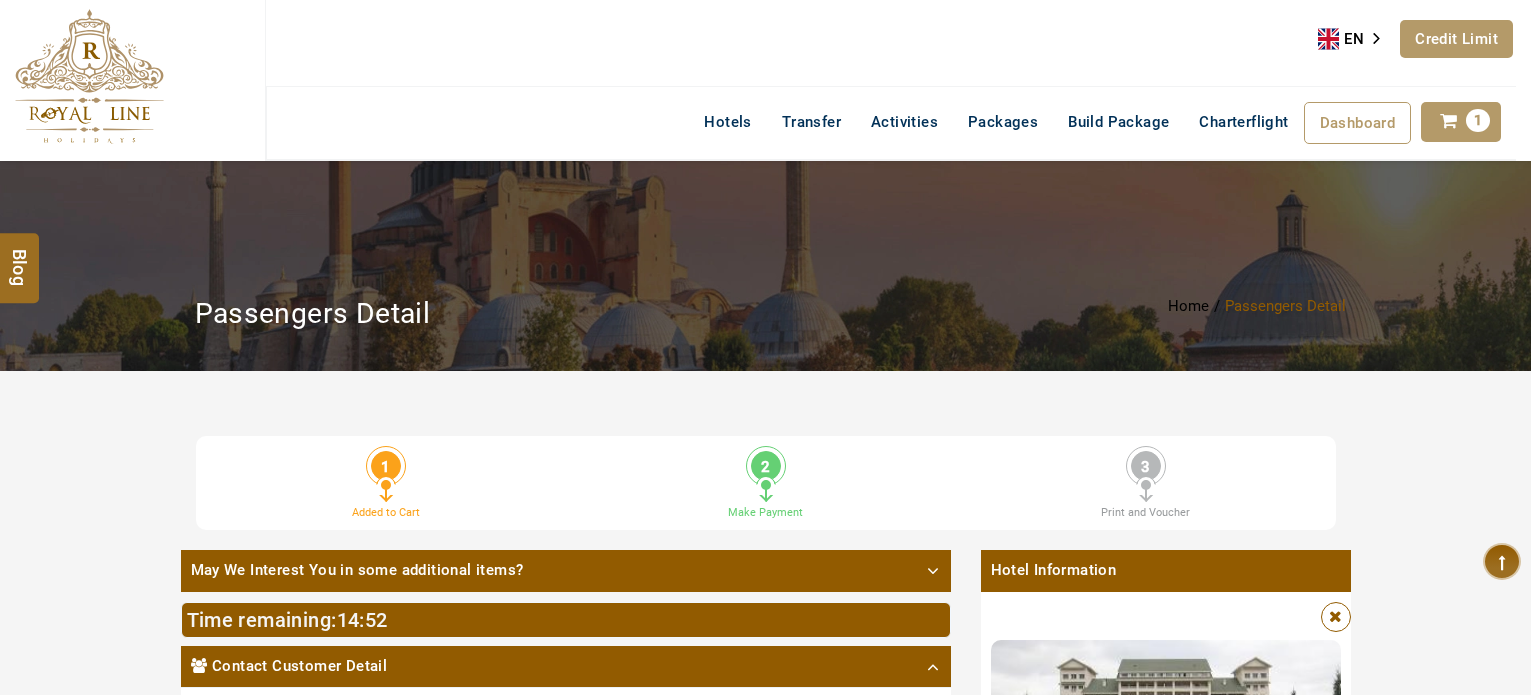 scroll, scrollTop: 0, scrollLeft: 0, axis: both 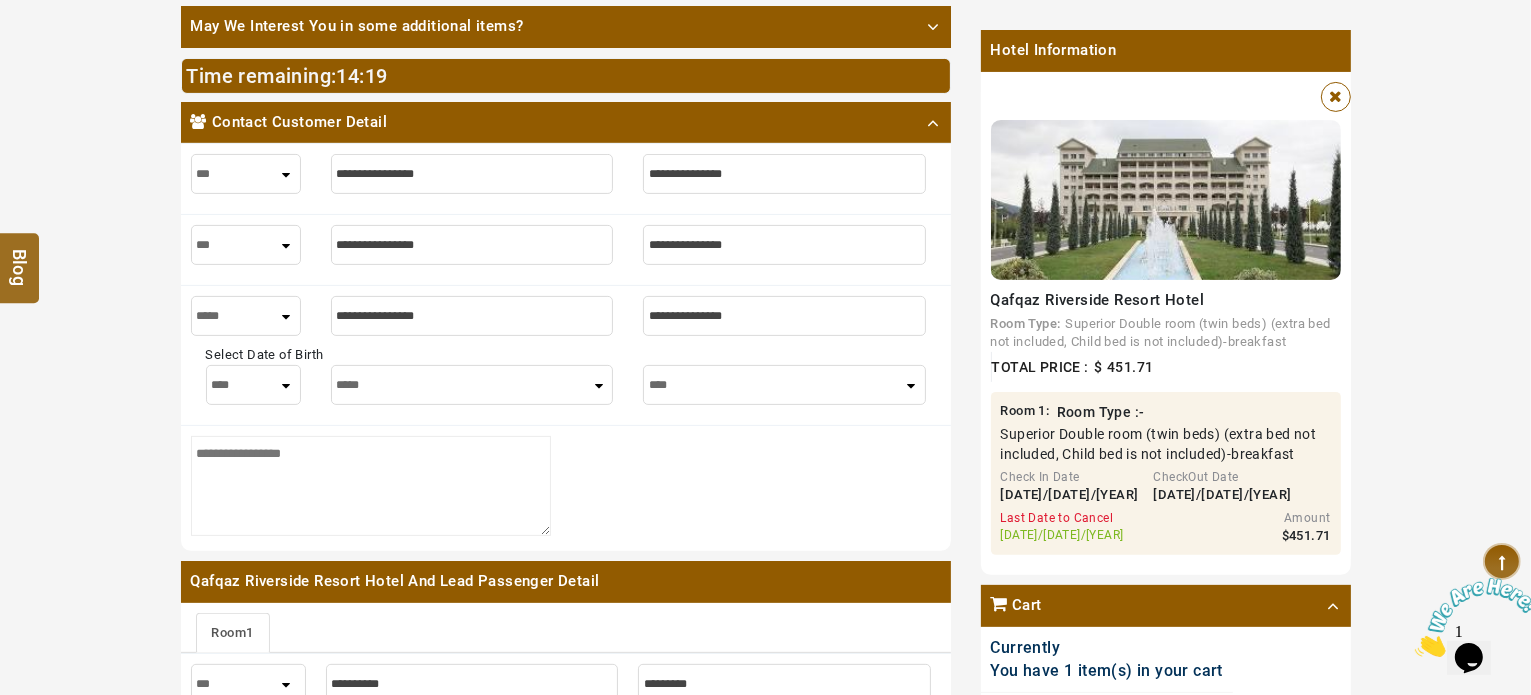 click on "*** **** ***" at bounding box center [246, 245] 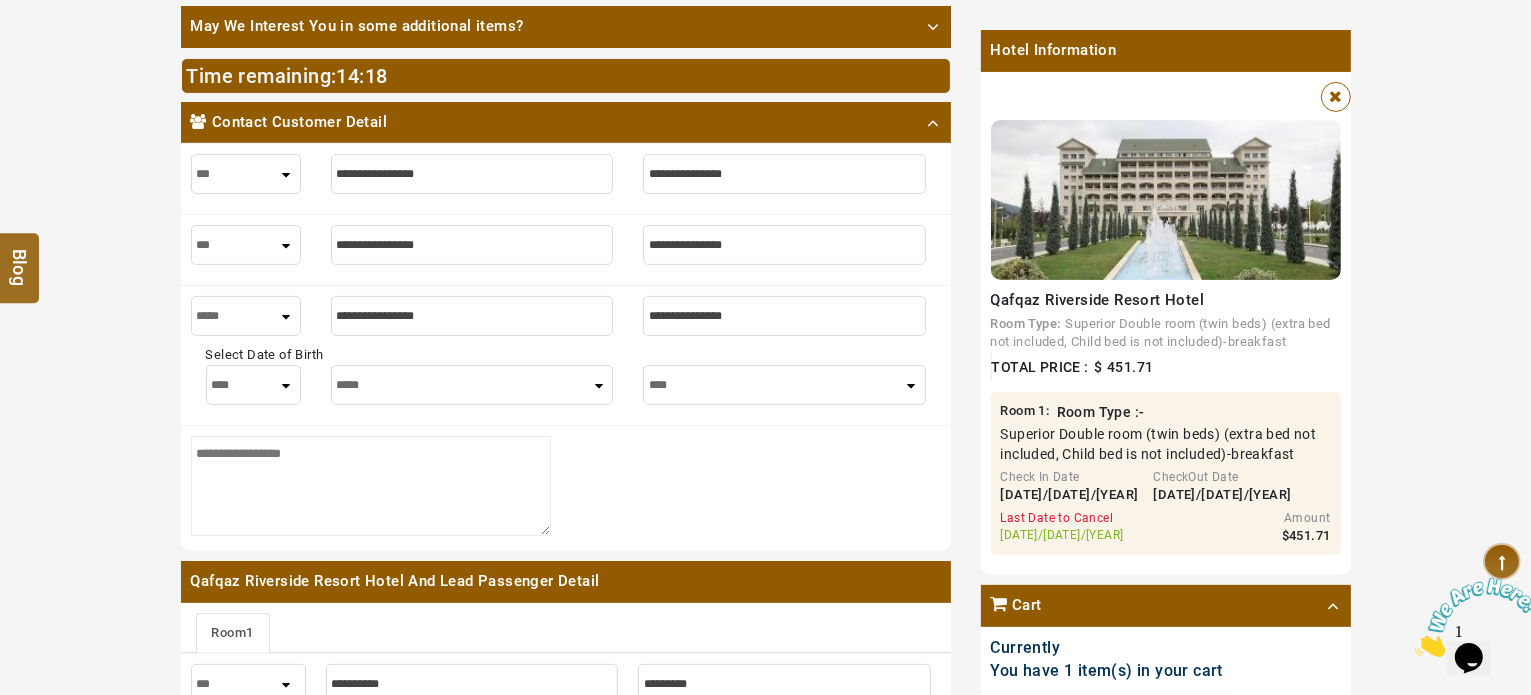 select on "****" 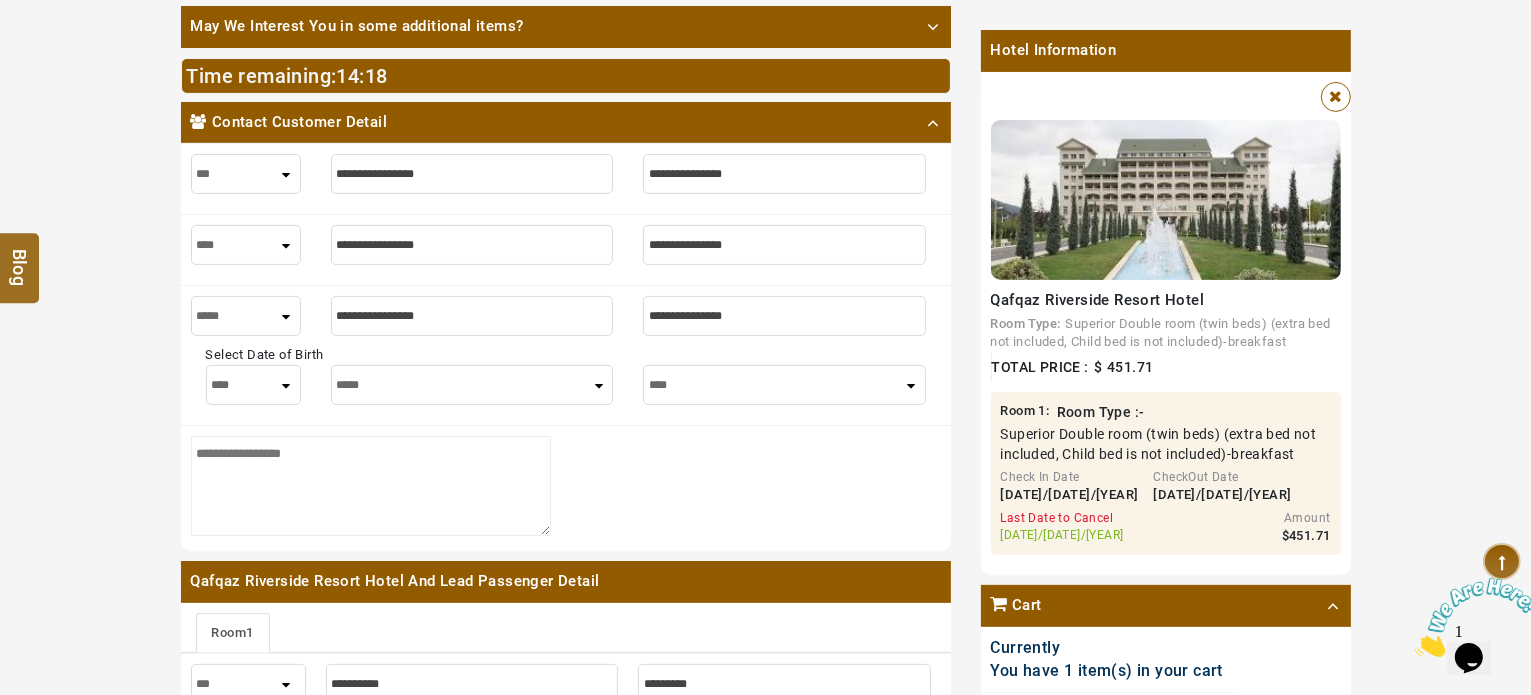 click on "*** **** ***" at bounding box center [246, 245] 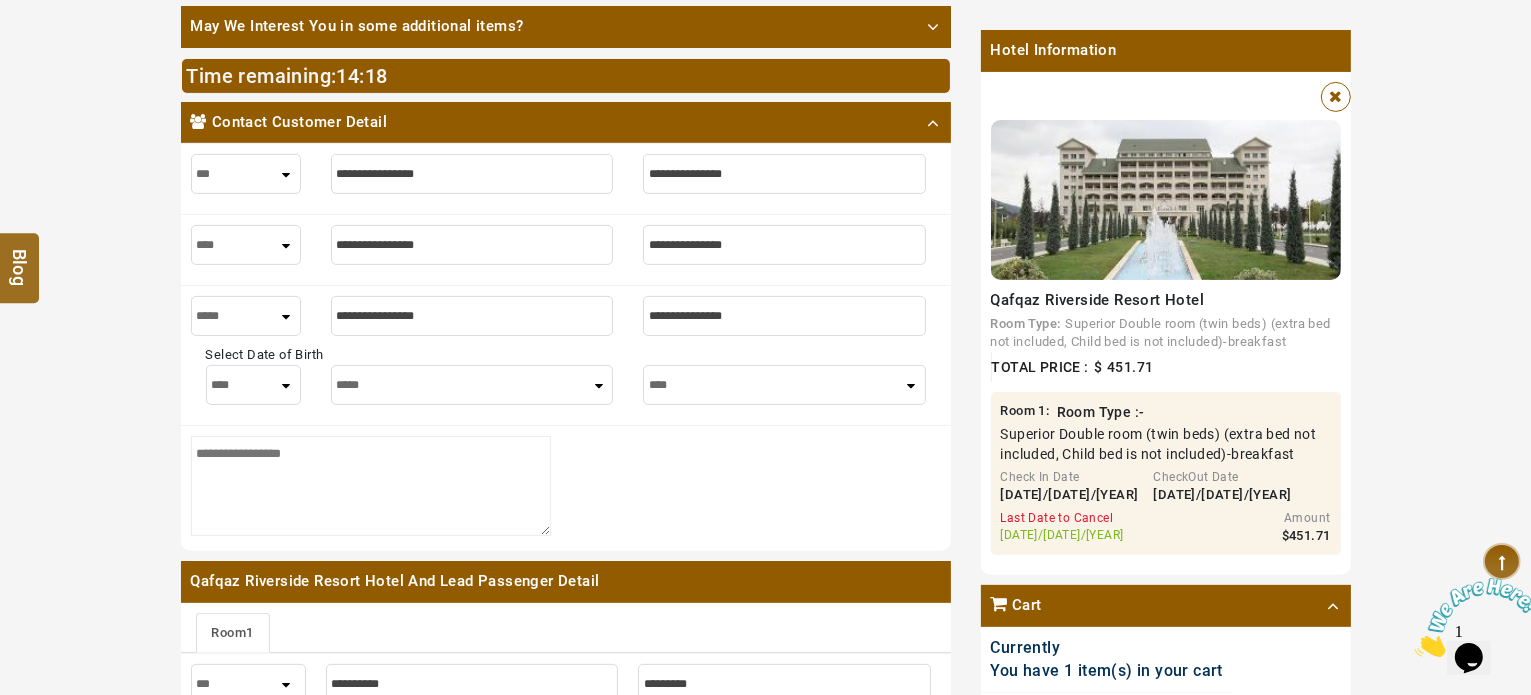 select on "****" 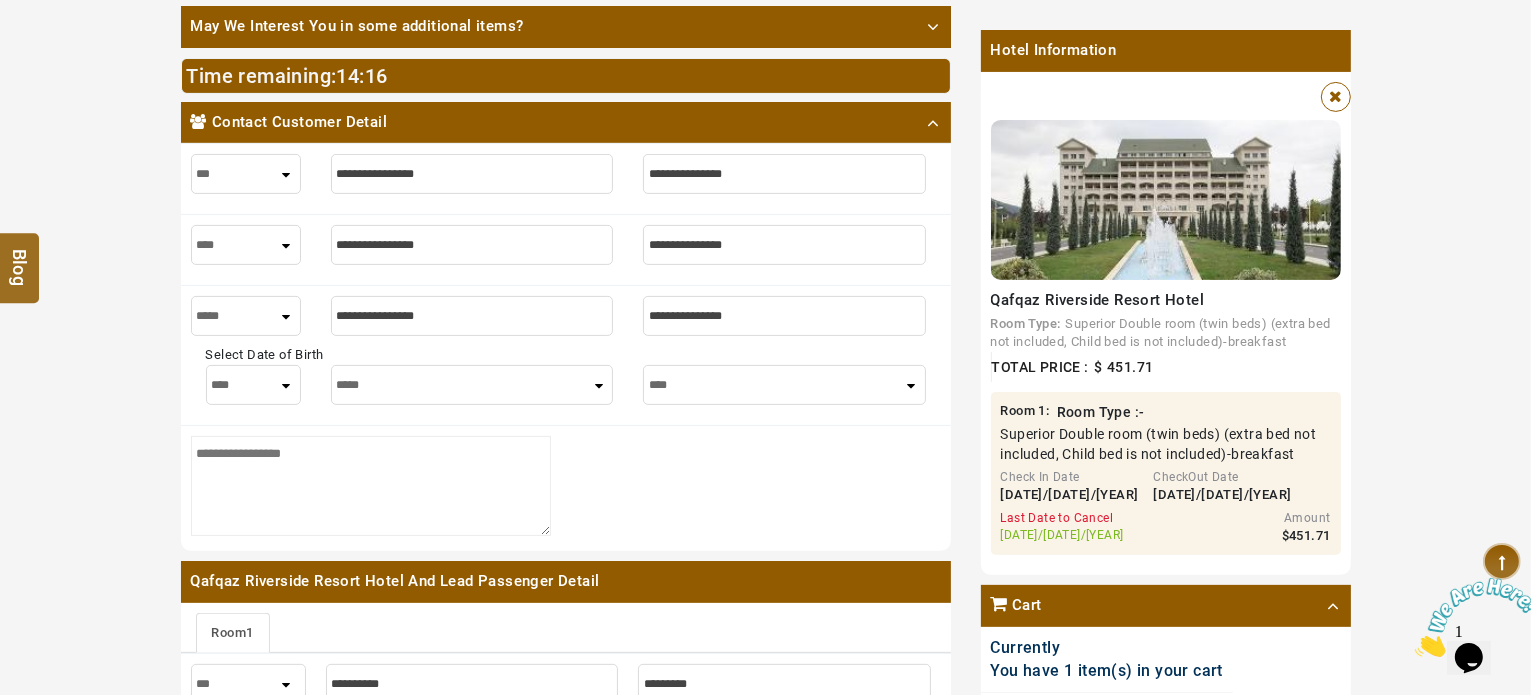 click at bounding box center [472, 174] 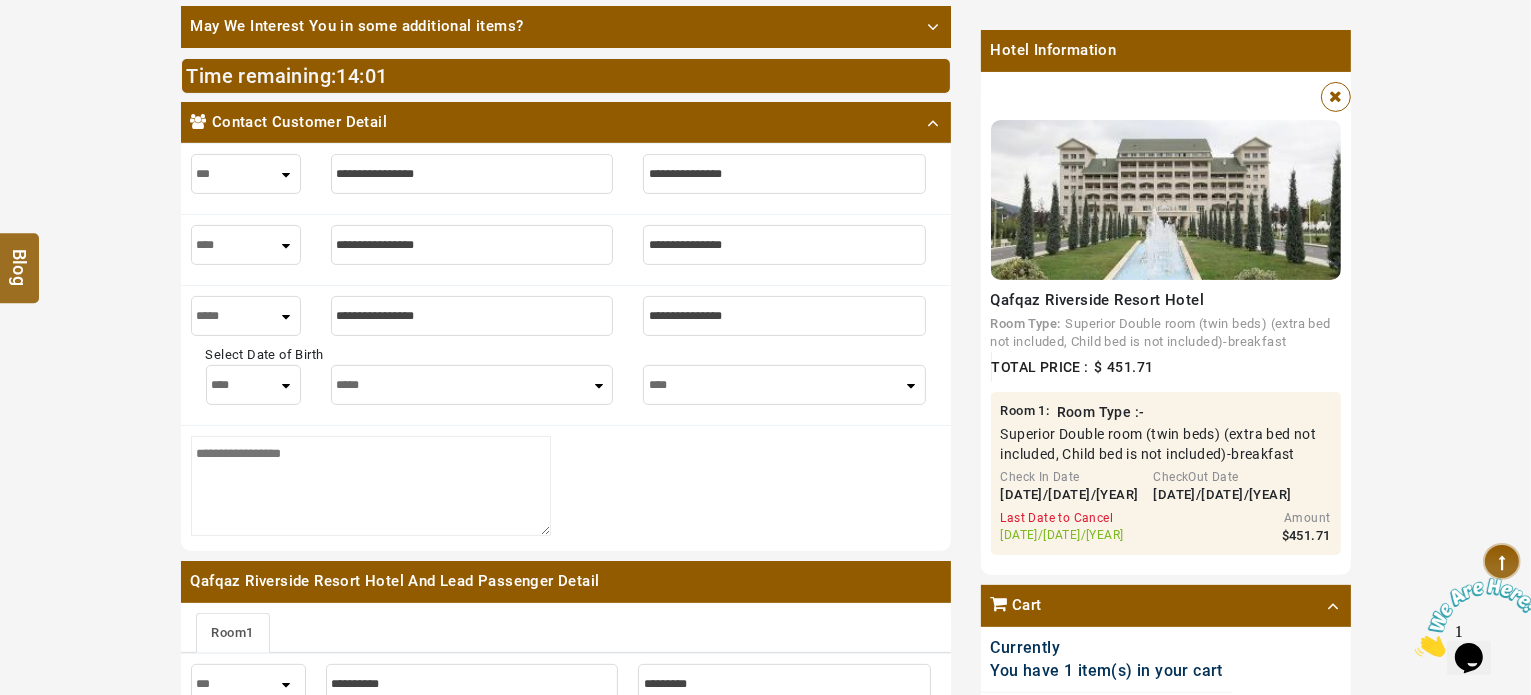 type on "*" 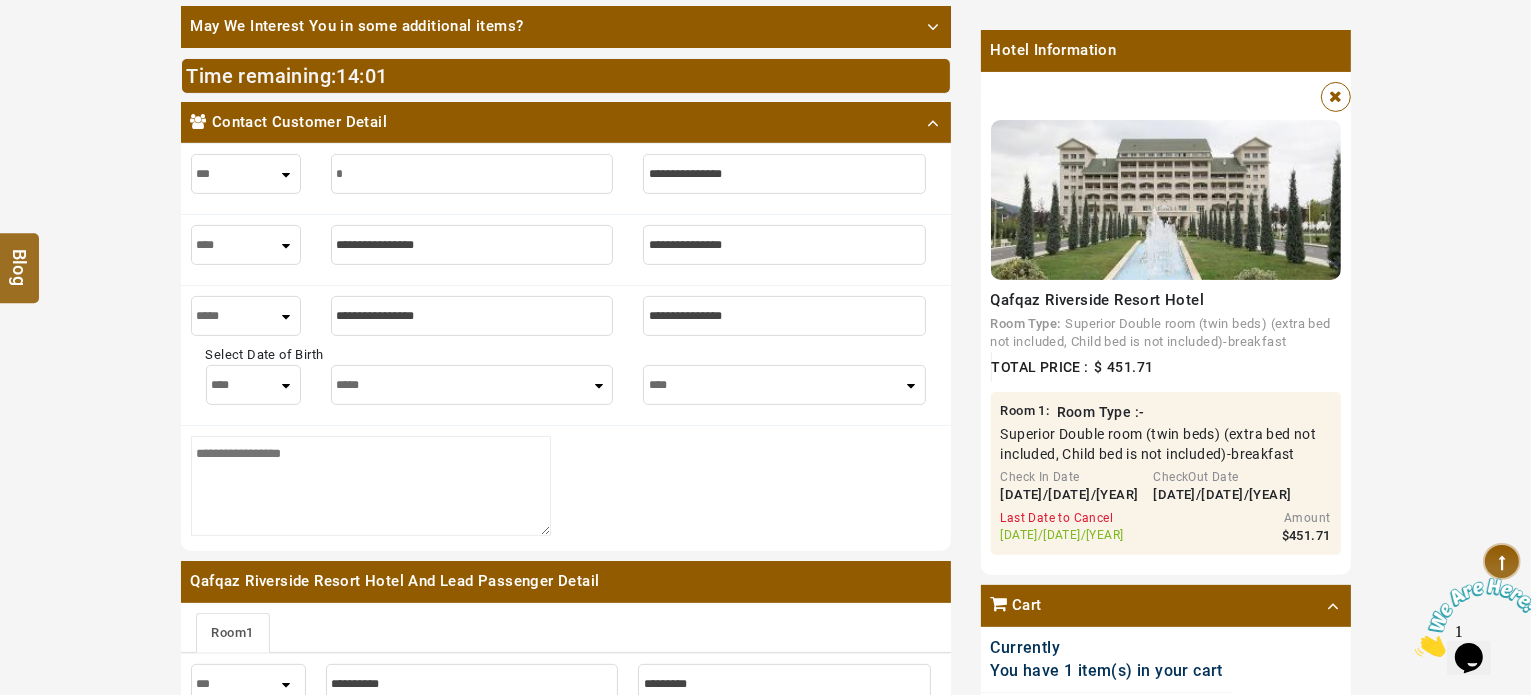 type on "*" 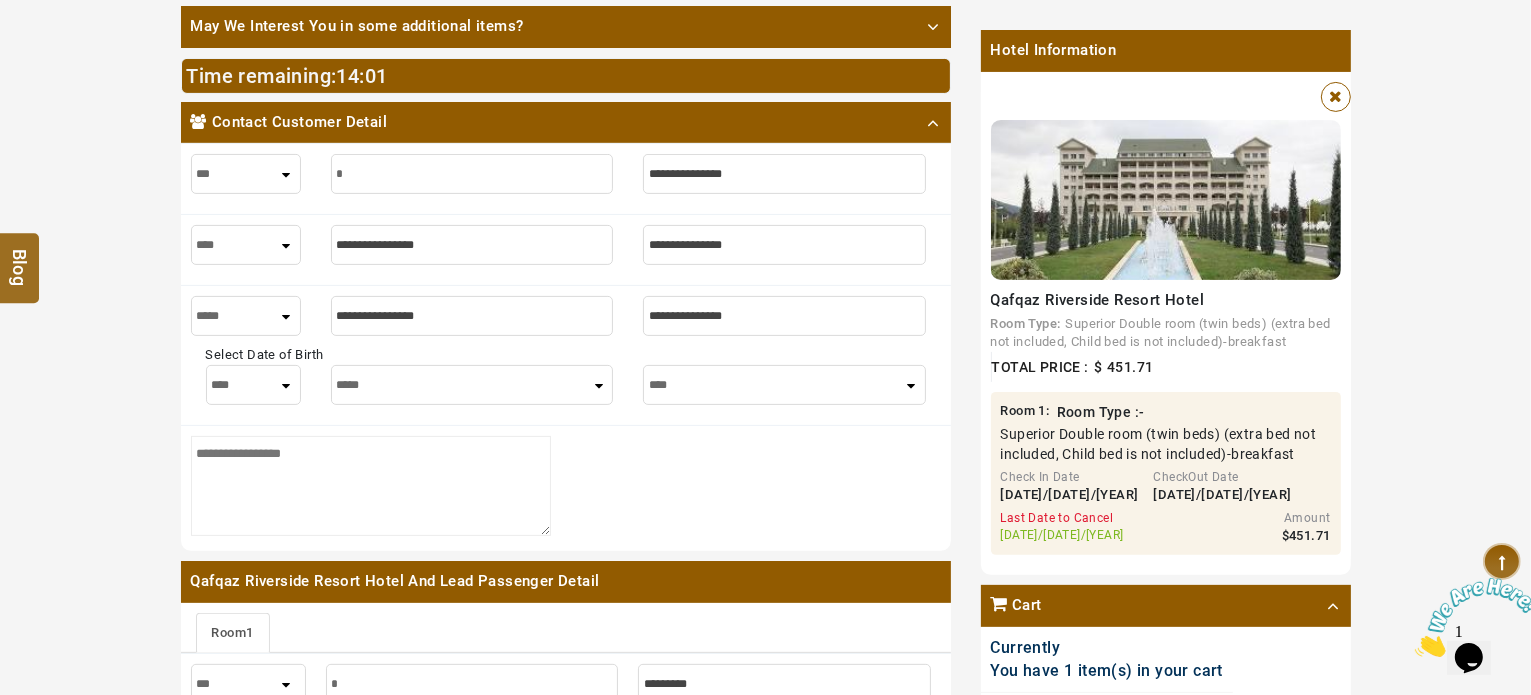type on "**" 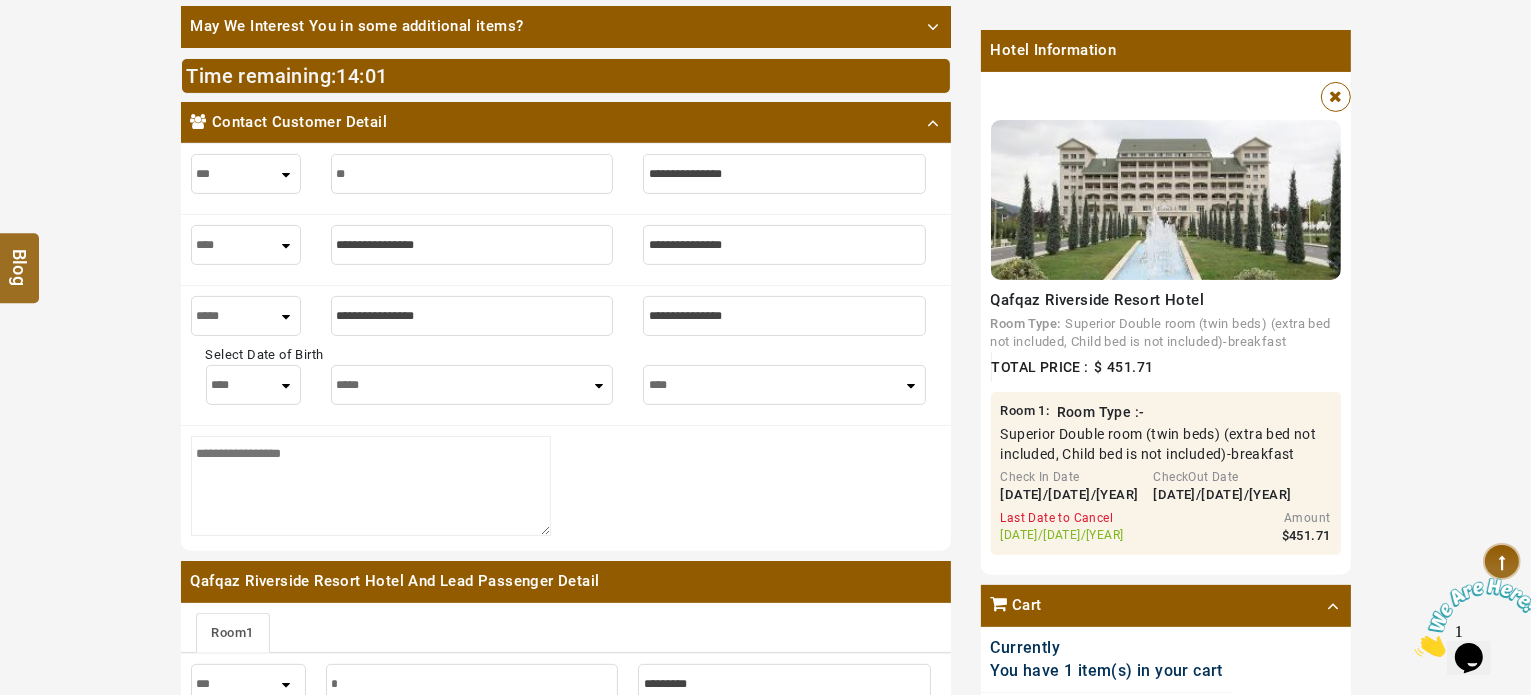type on "**" 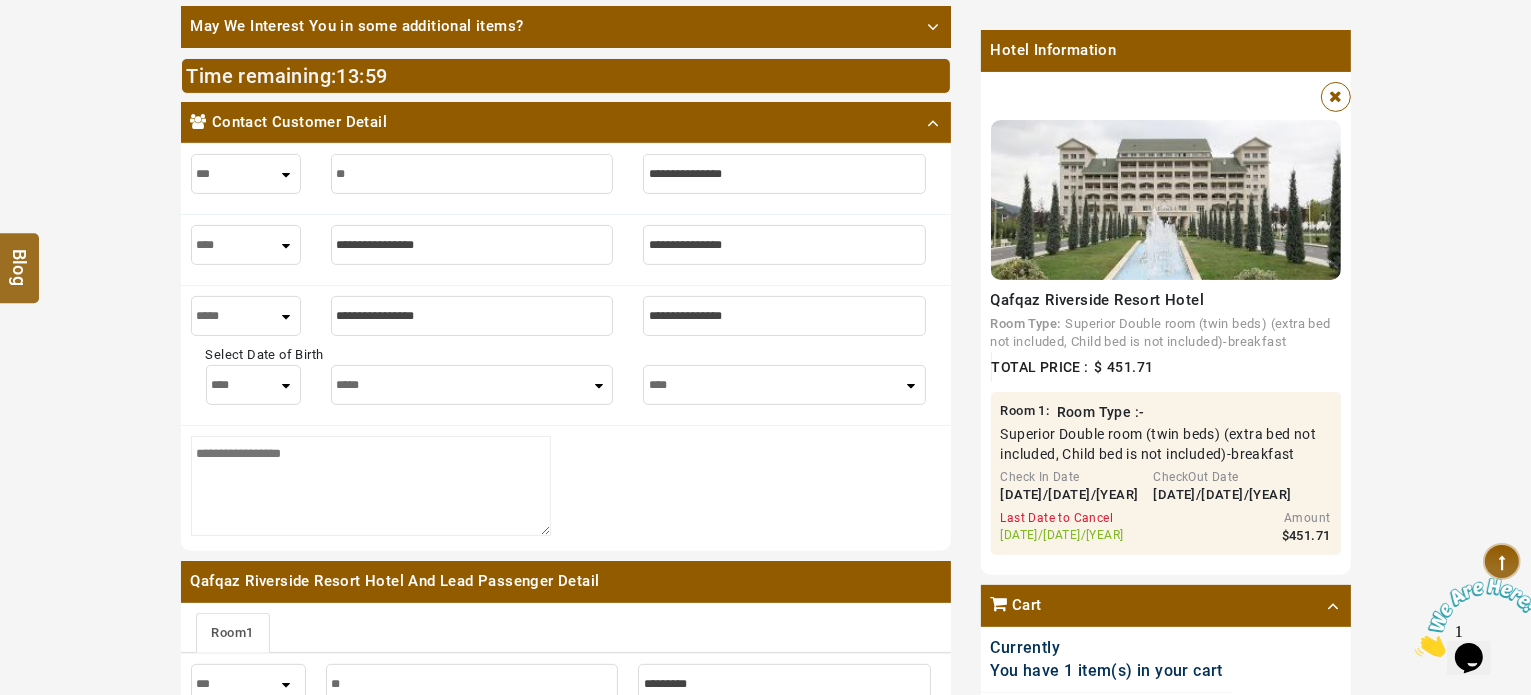 type on "***" 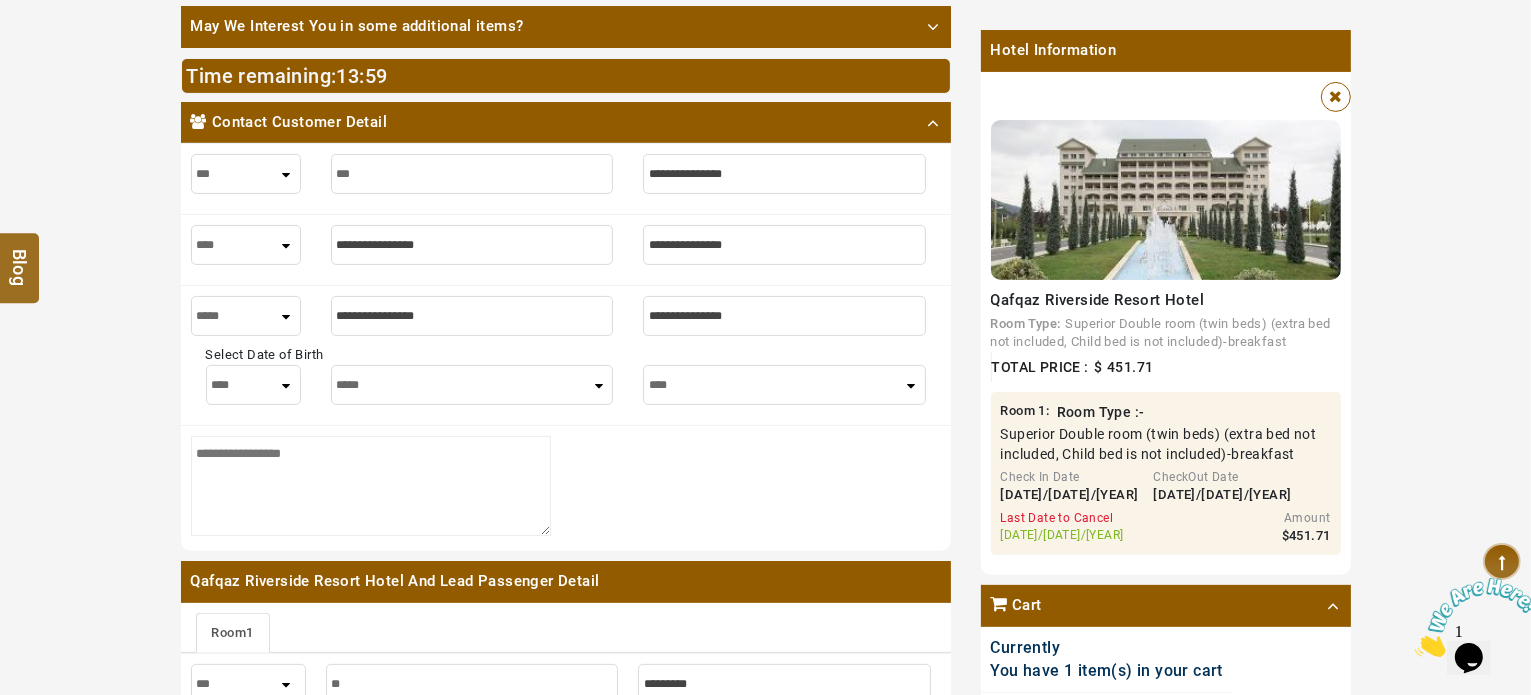 type on "***" 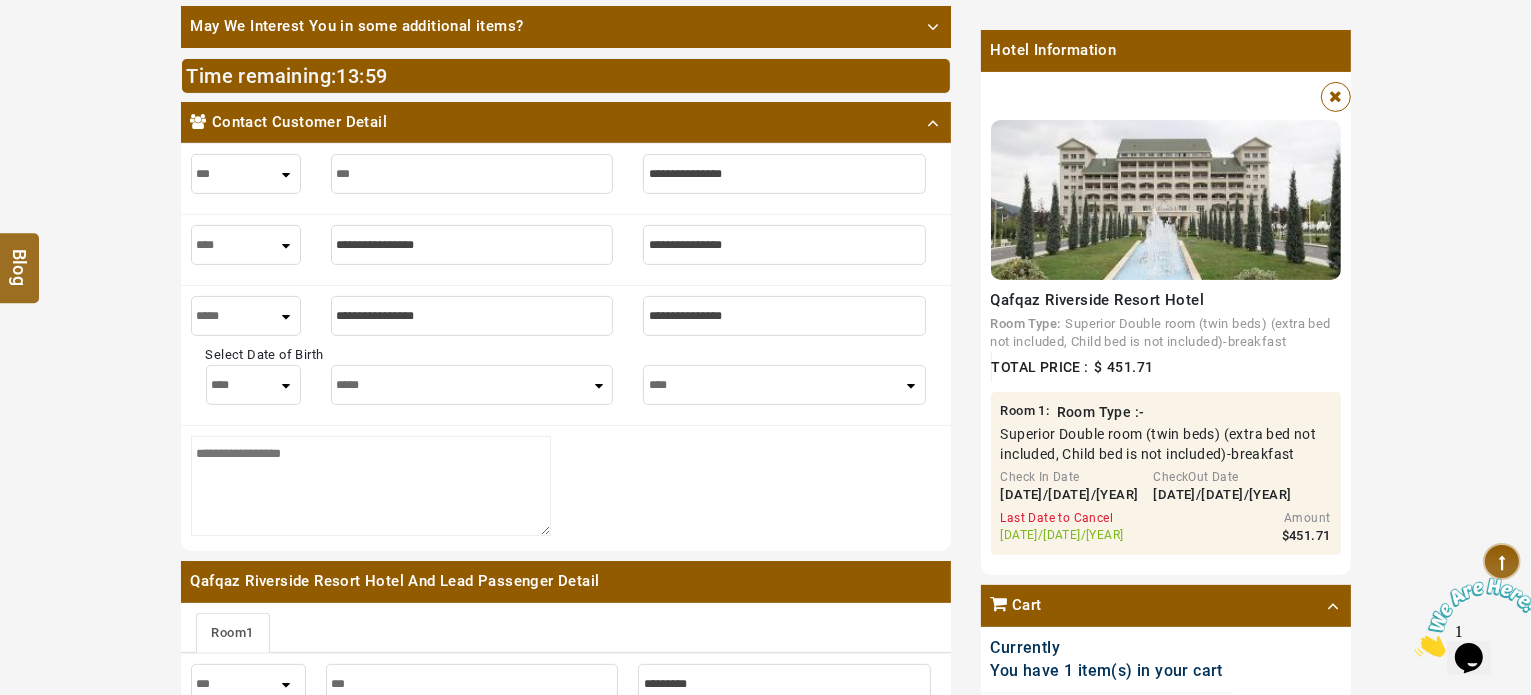 type on "****" 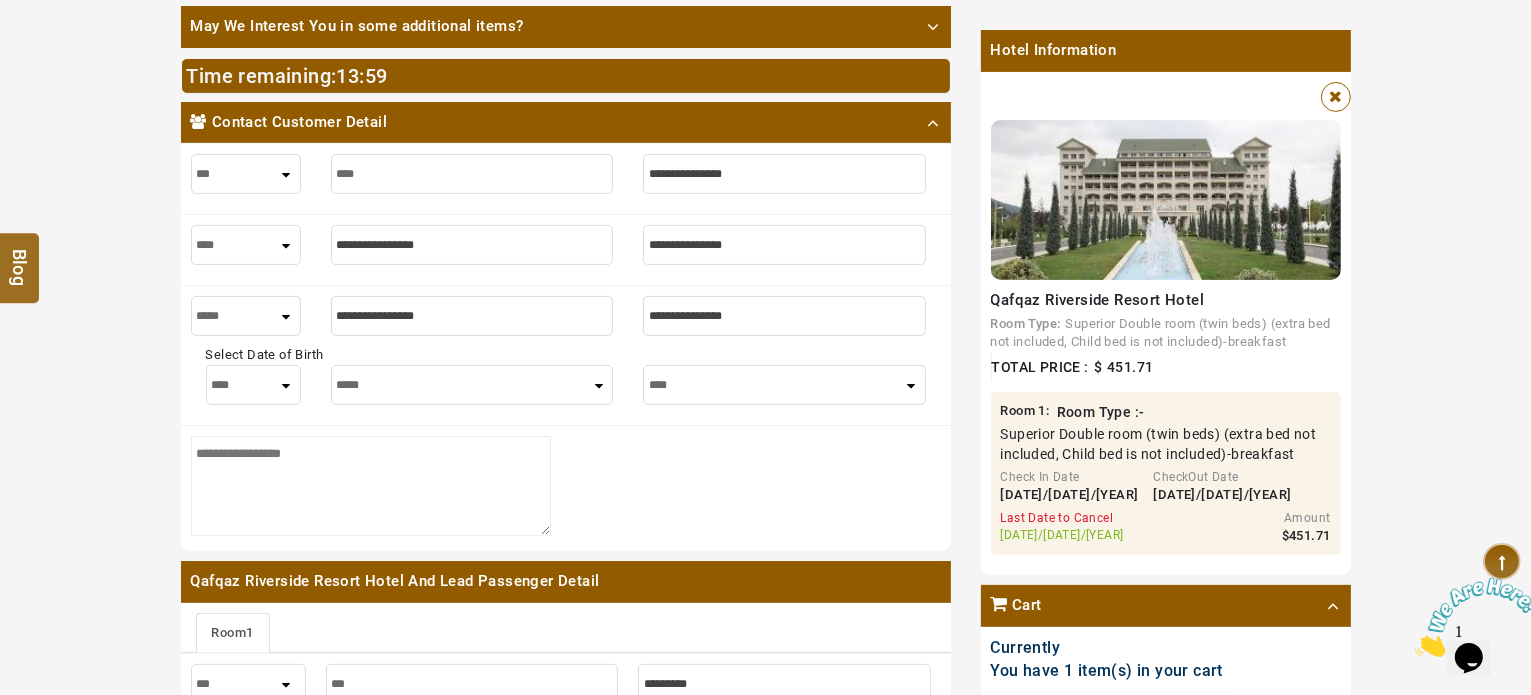 type on "****" 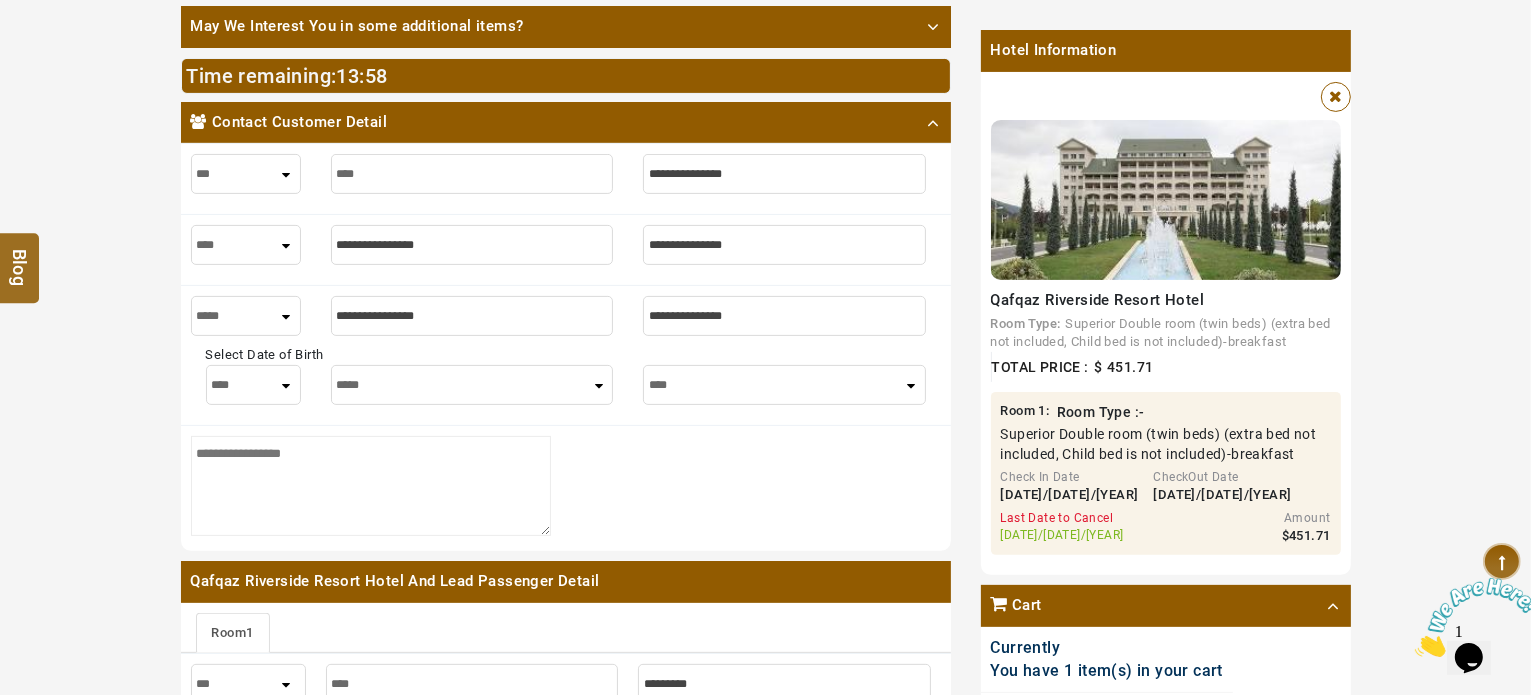 type on "***" 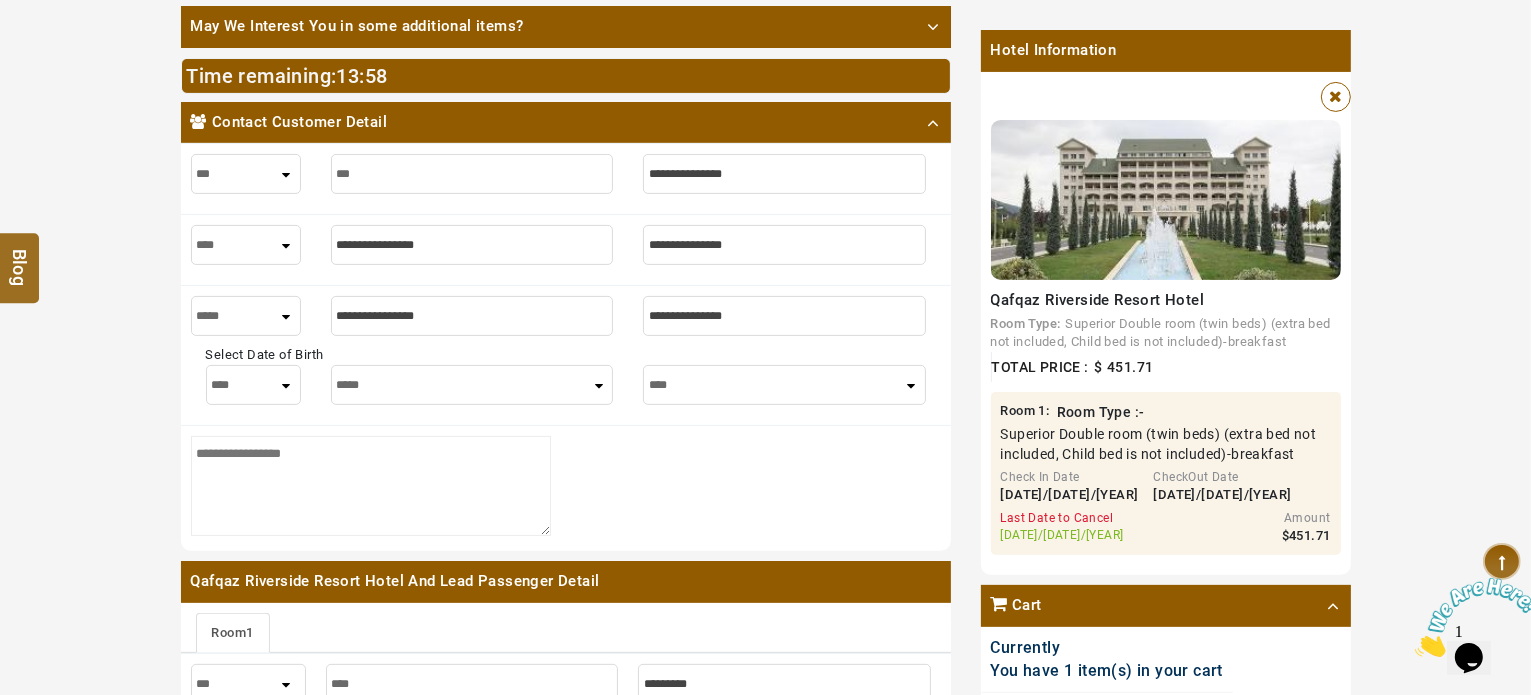 type on "***" 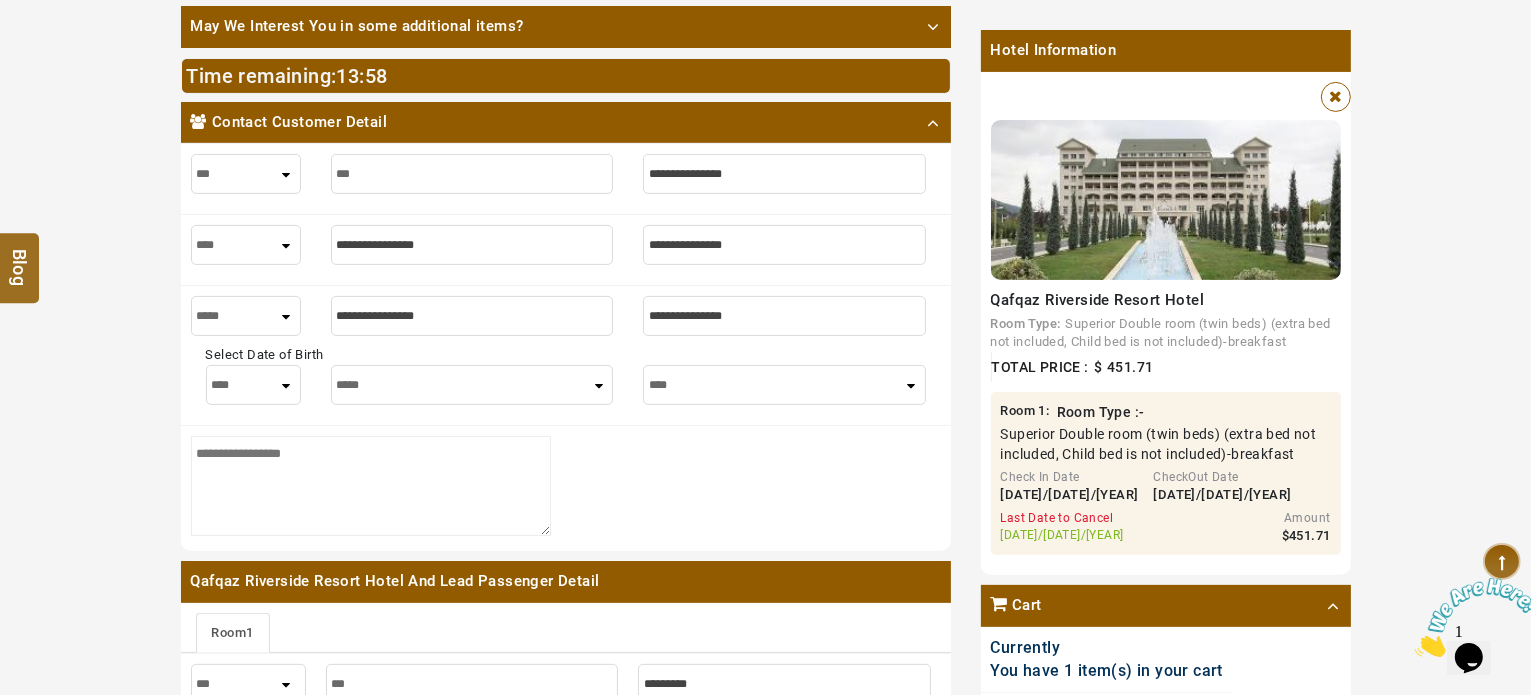 type on "****" 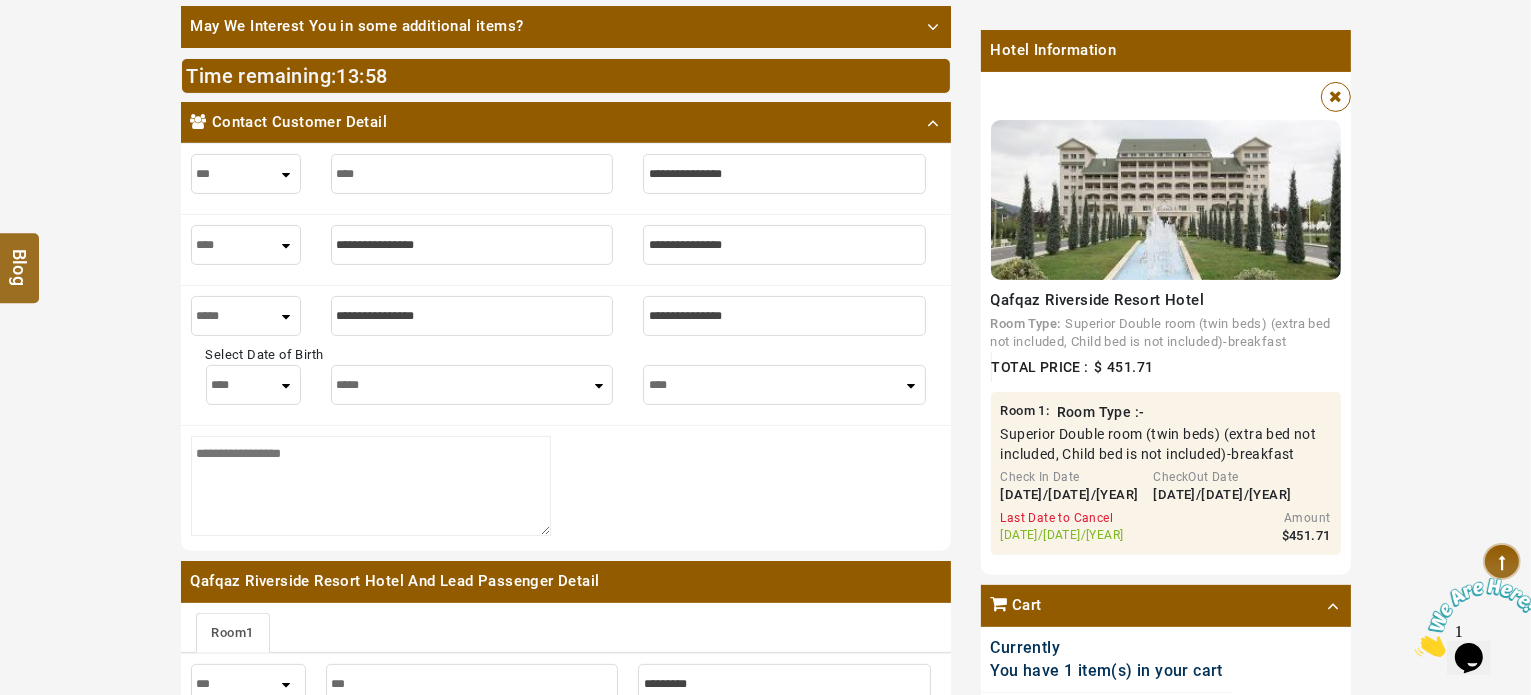 type on "****" 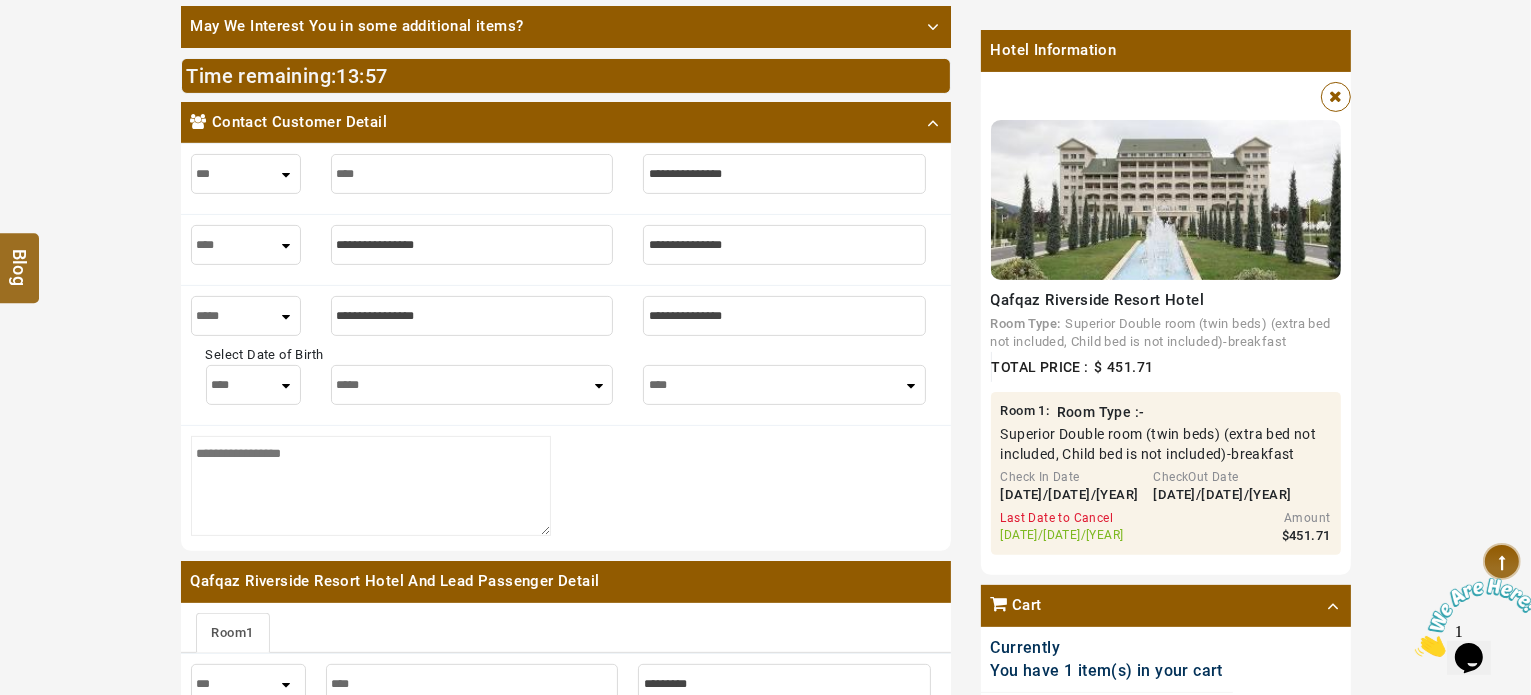 type on "****" 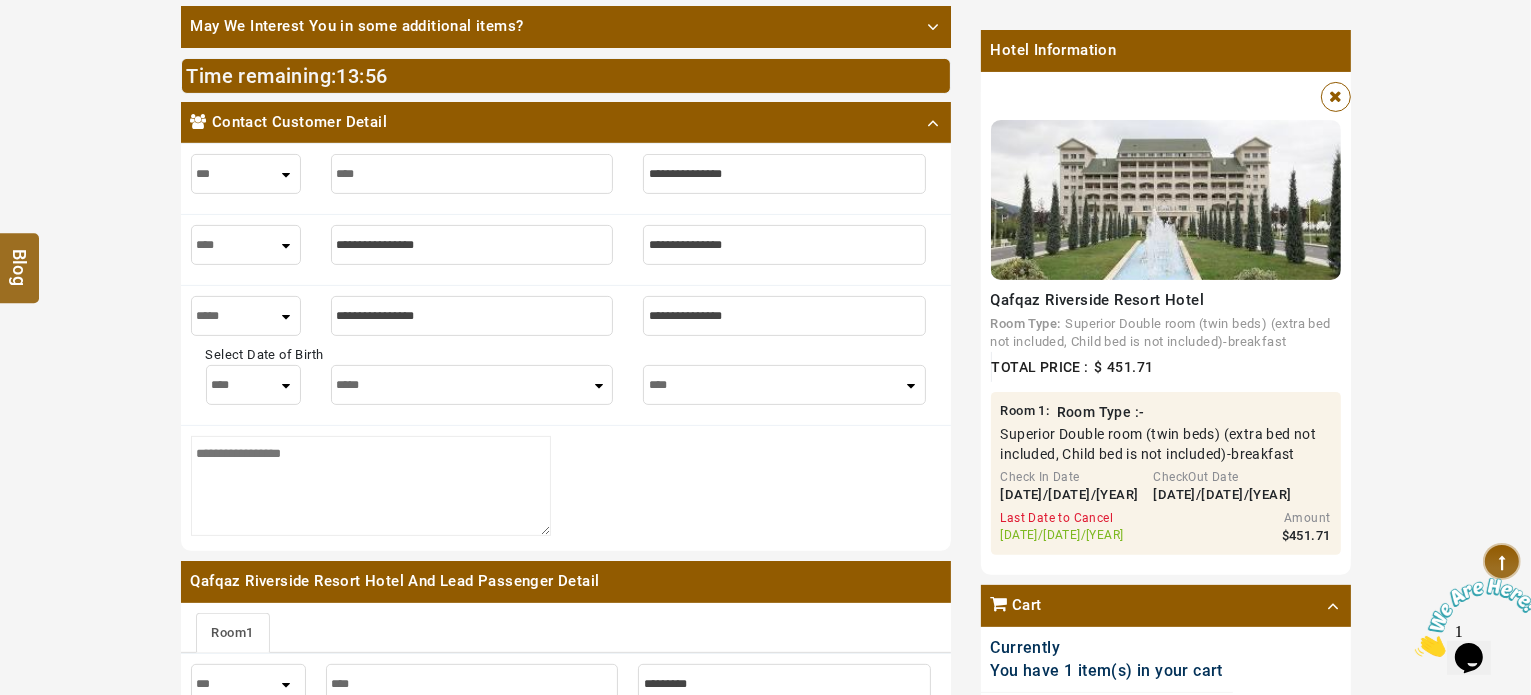 type on "*" 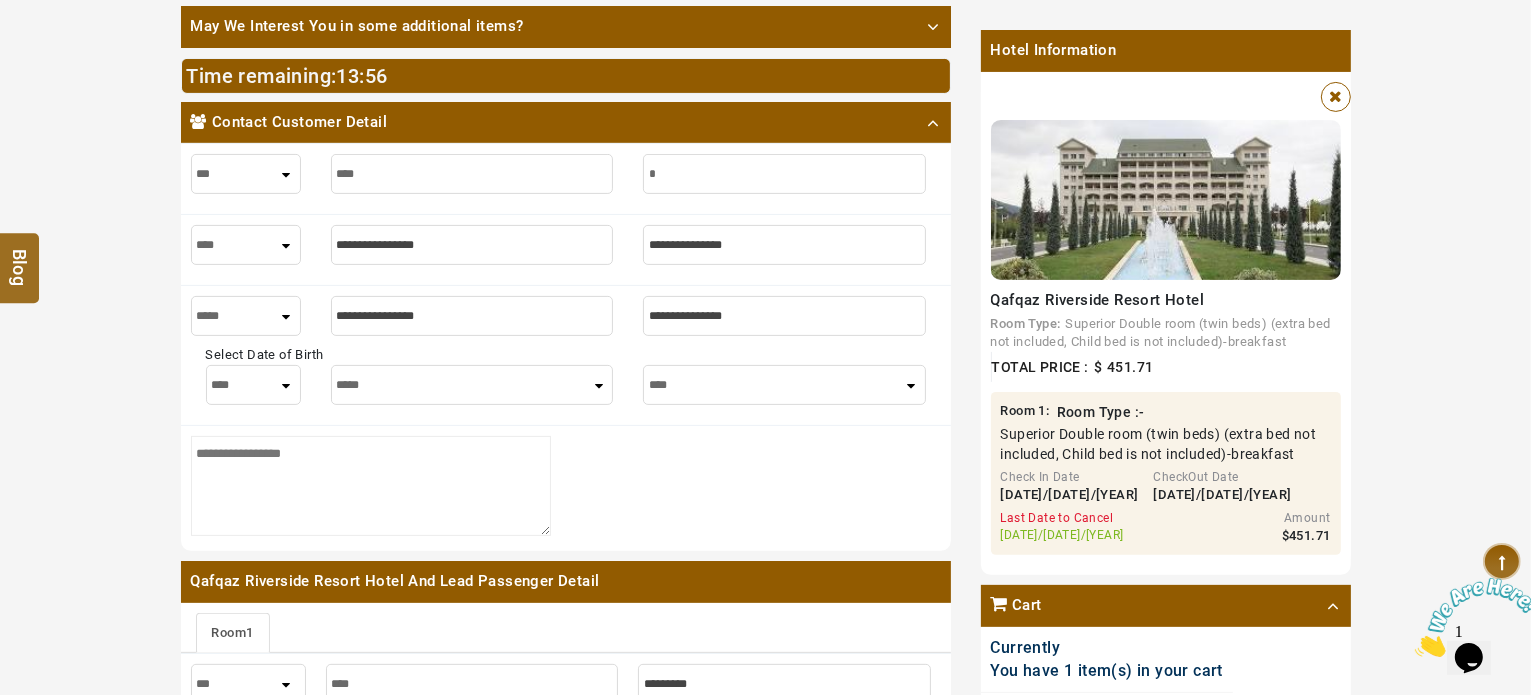 type on "*" 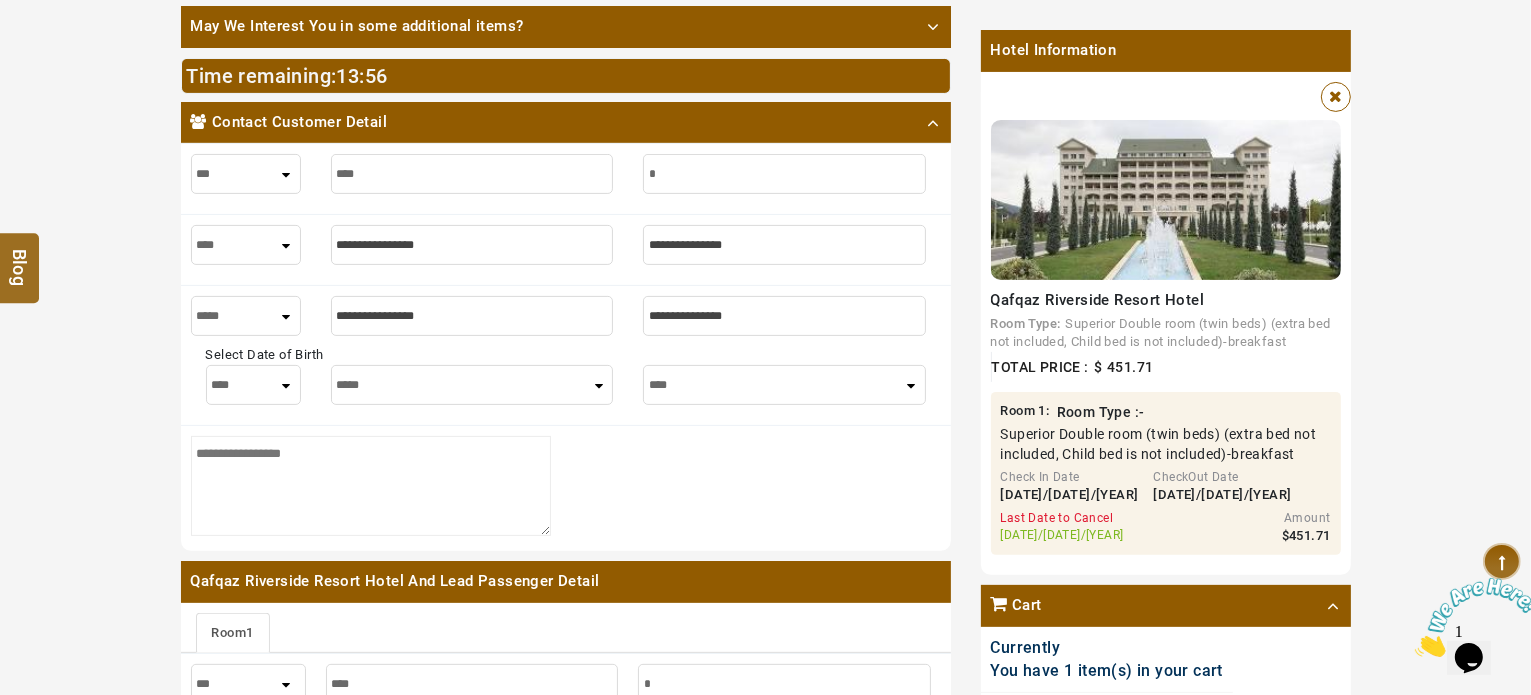 type on "**" 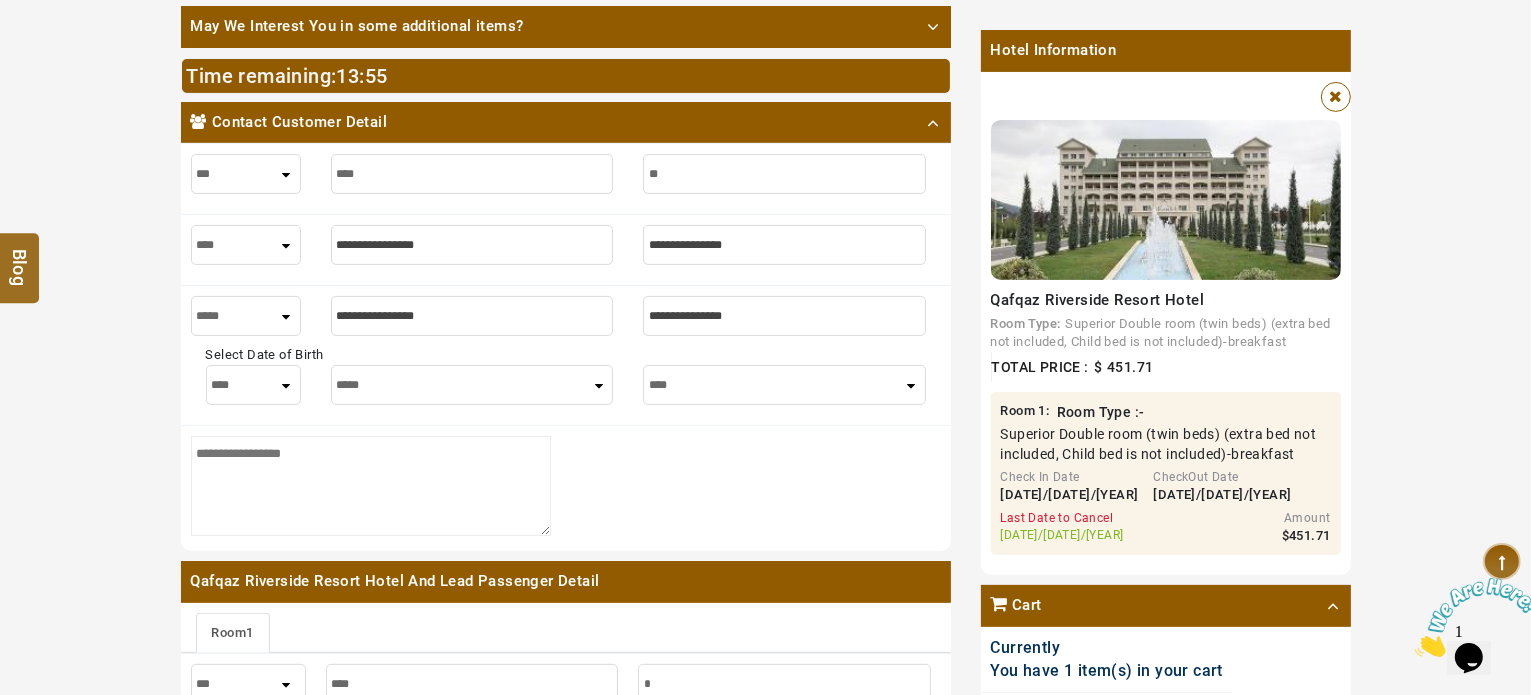 type on "**" 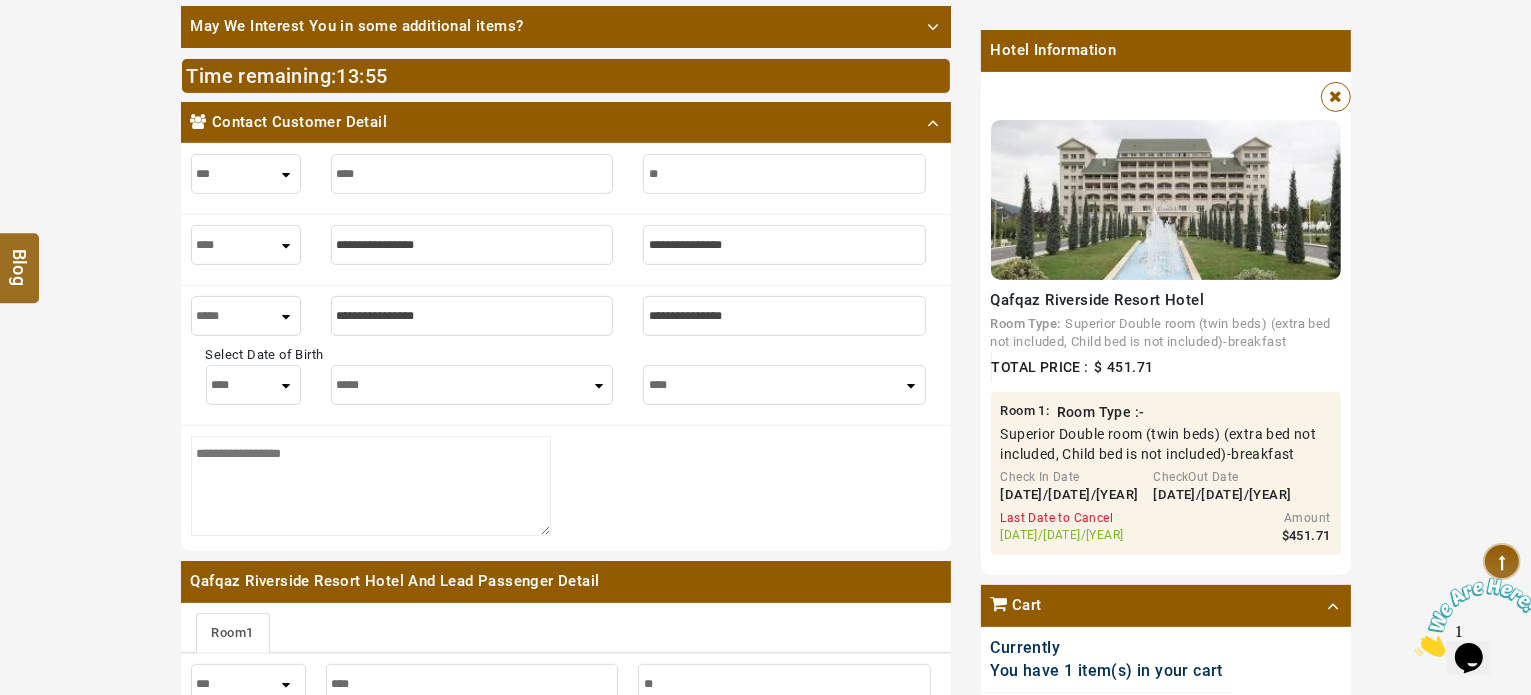 type on "***" 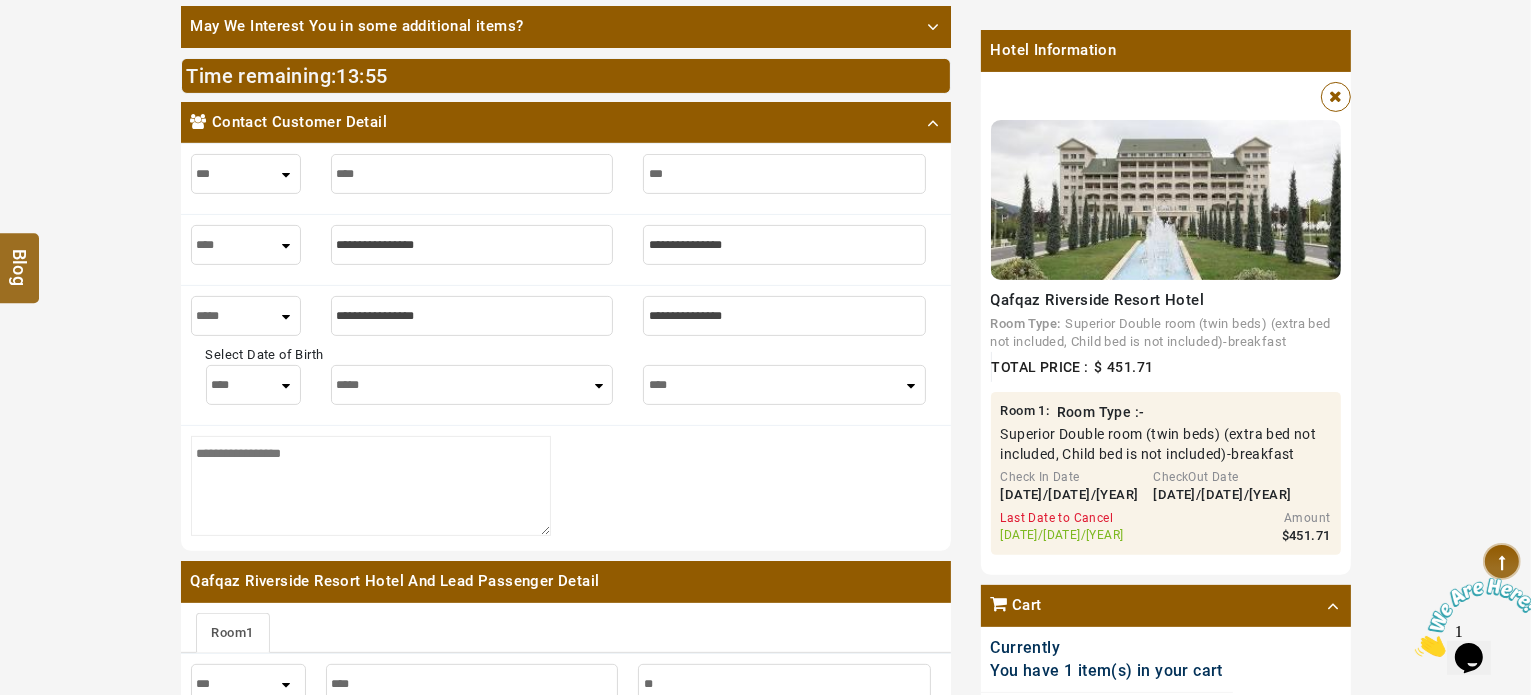 type on "***" 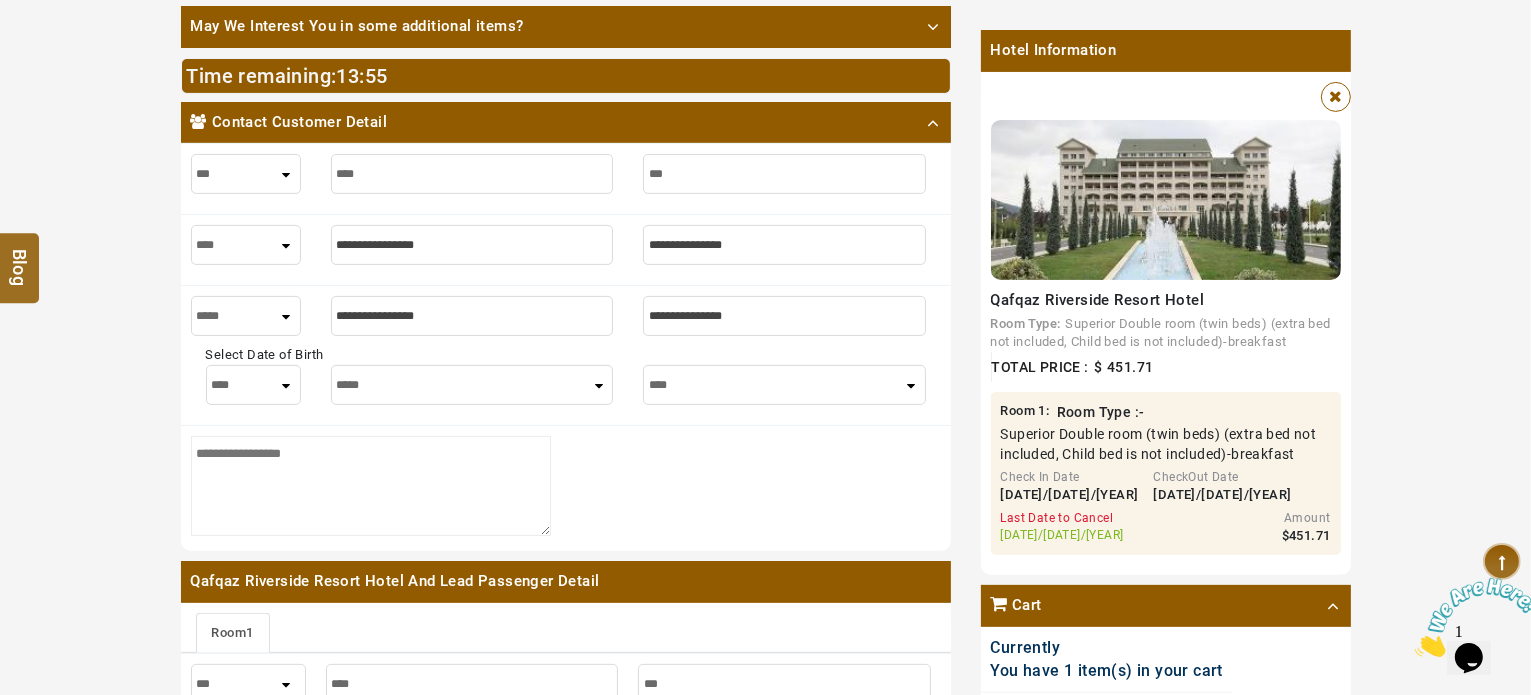 type on "****" 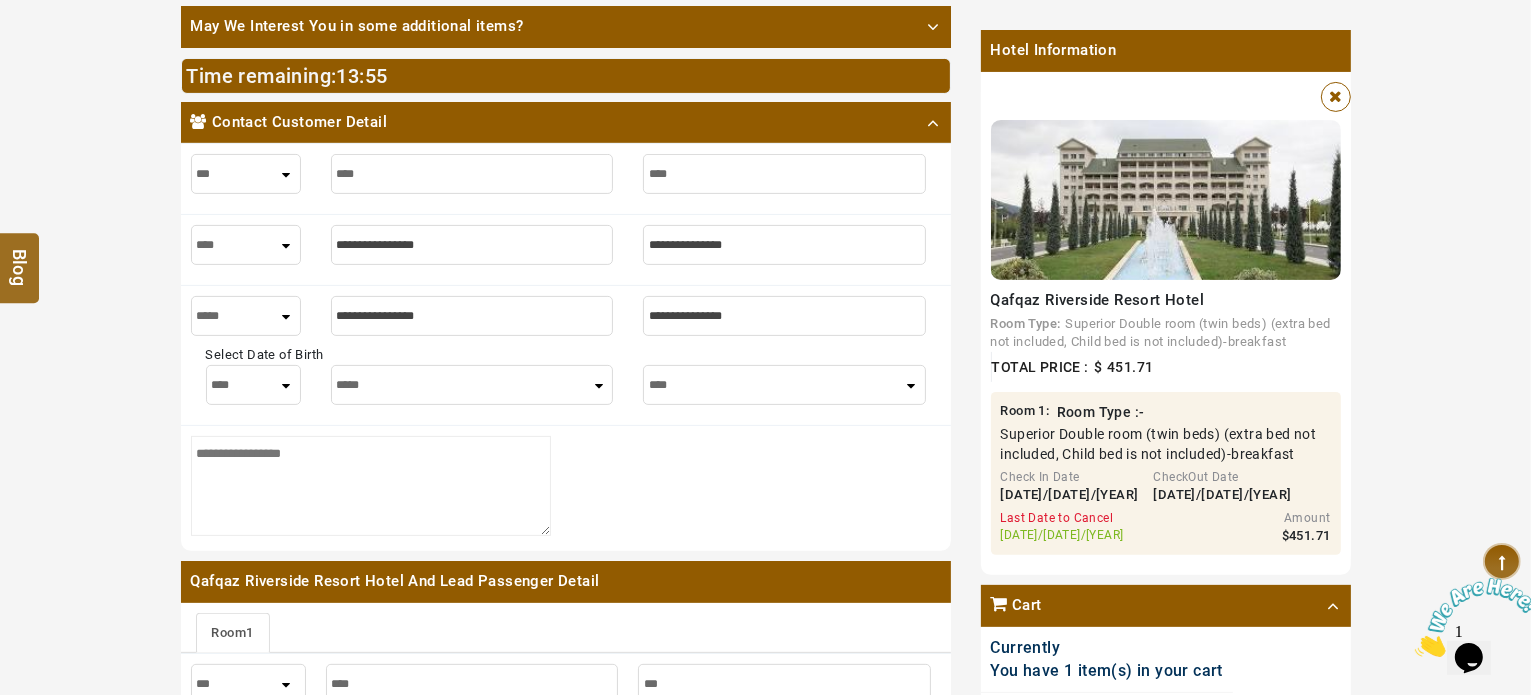 type on "****" 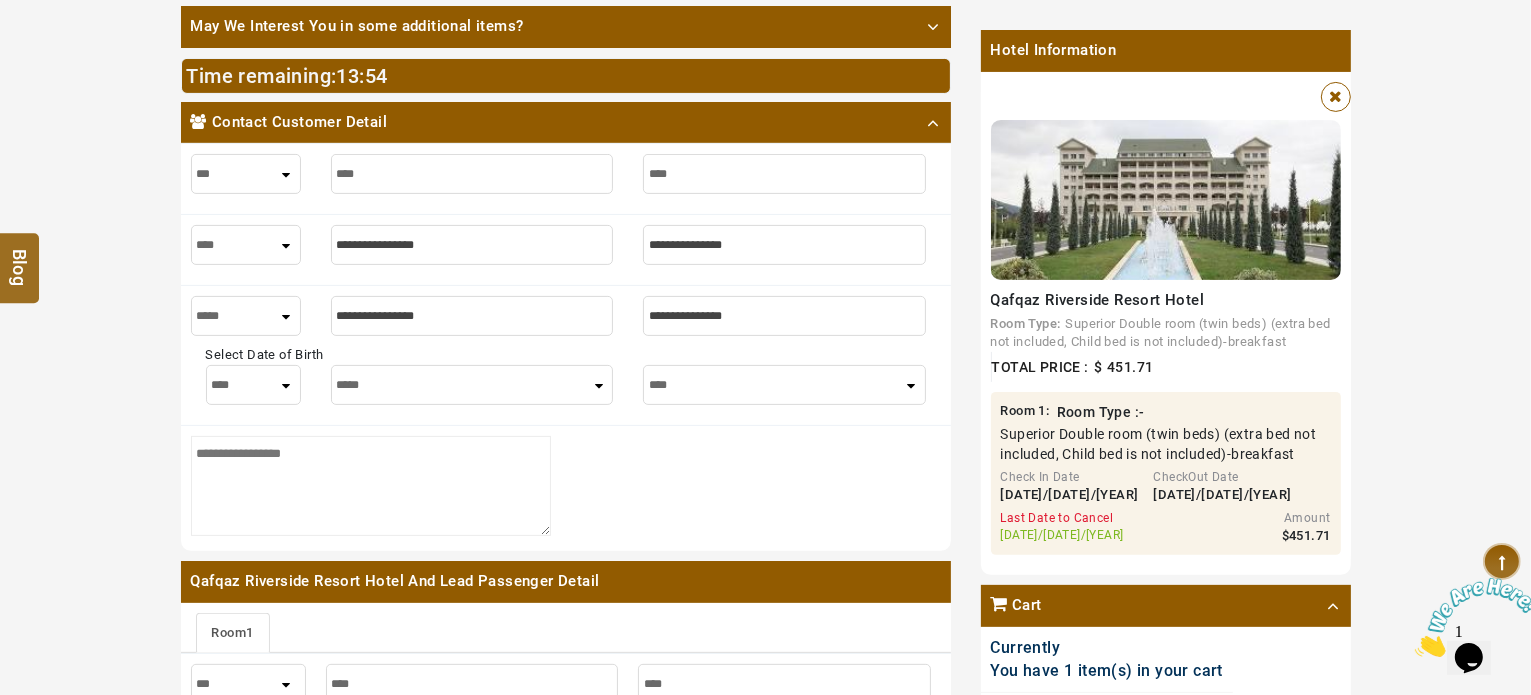 type on "*****" 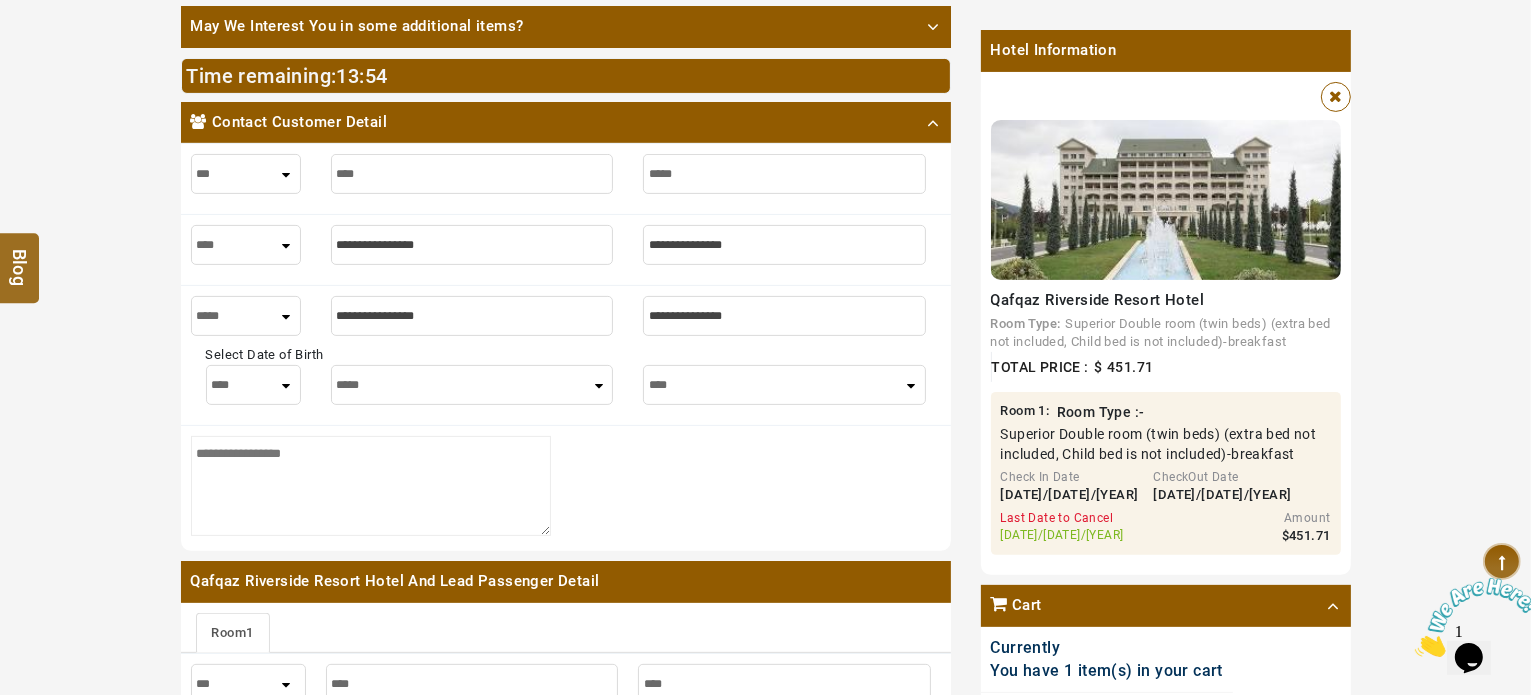 type on "*****" 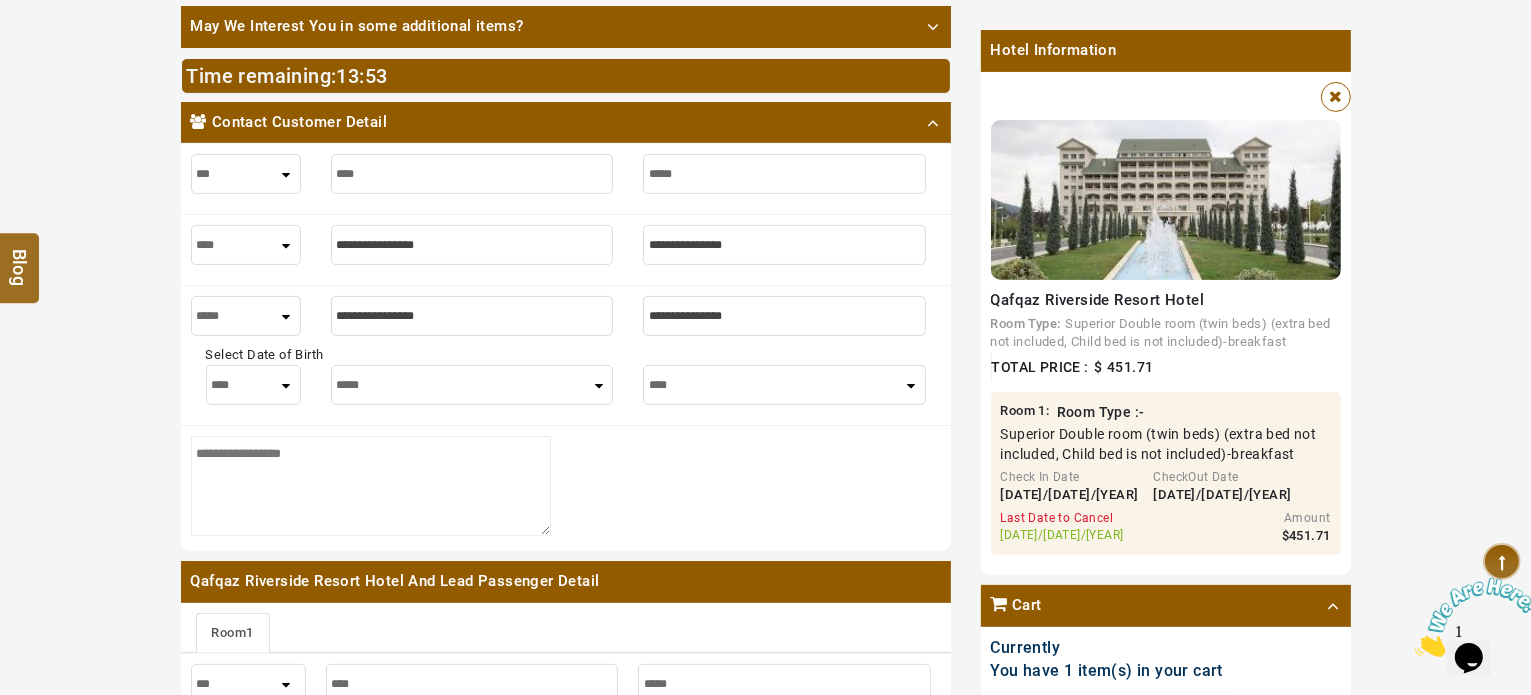 type on "******" 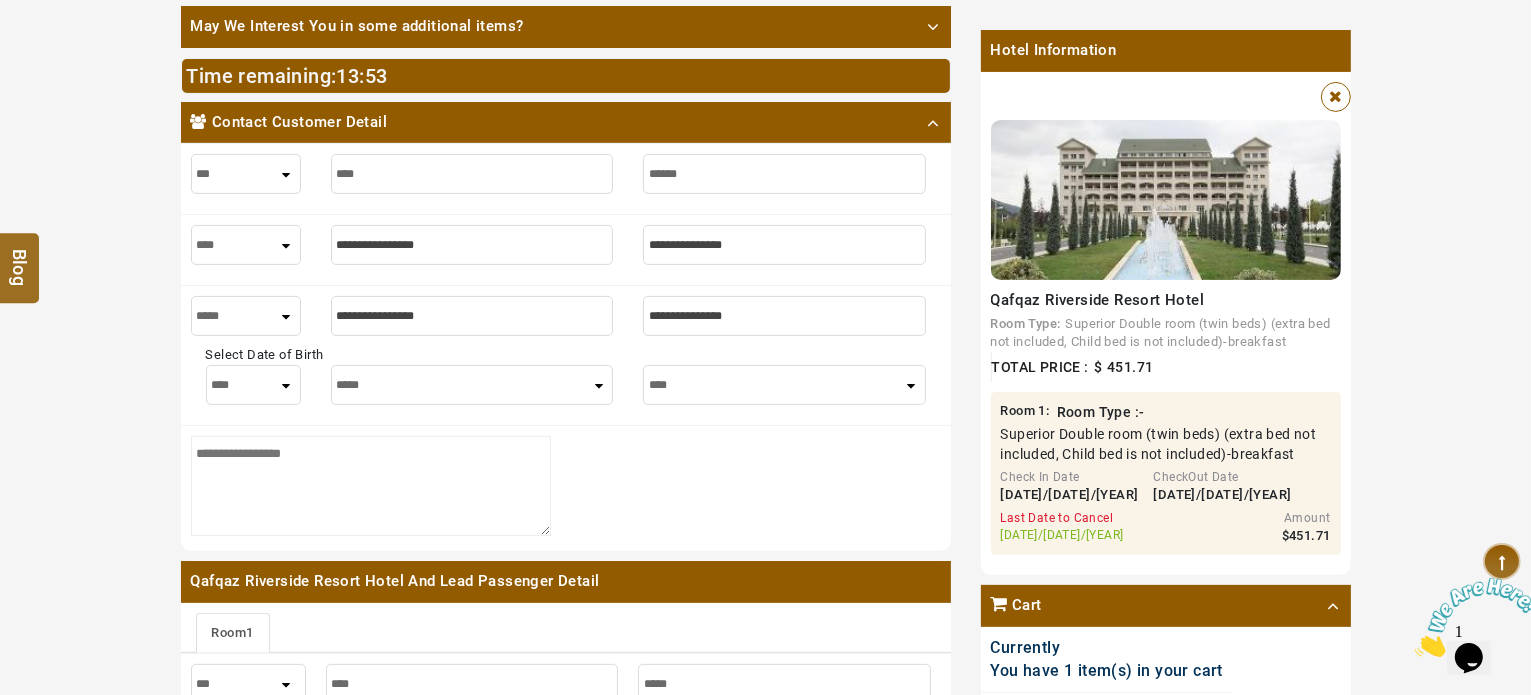 type on "******" 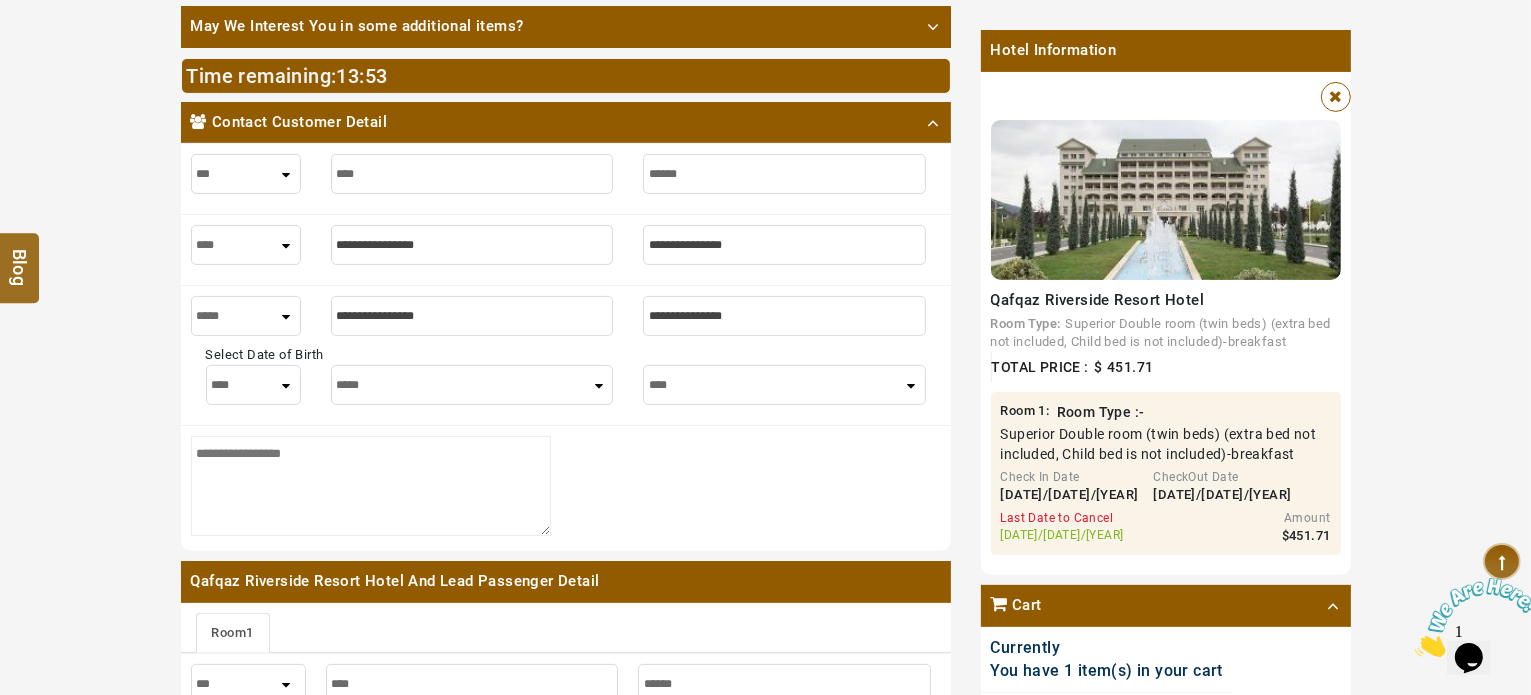 type on "*******" 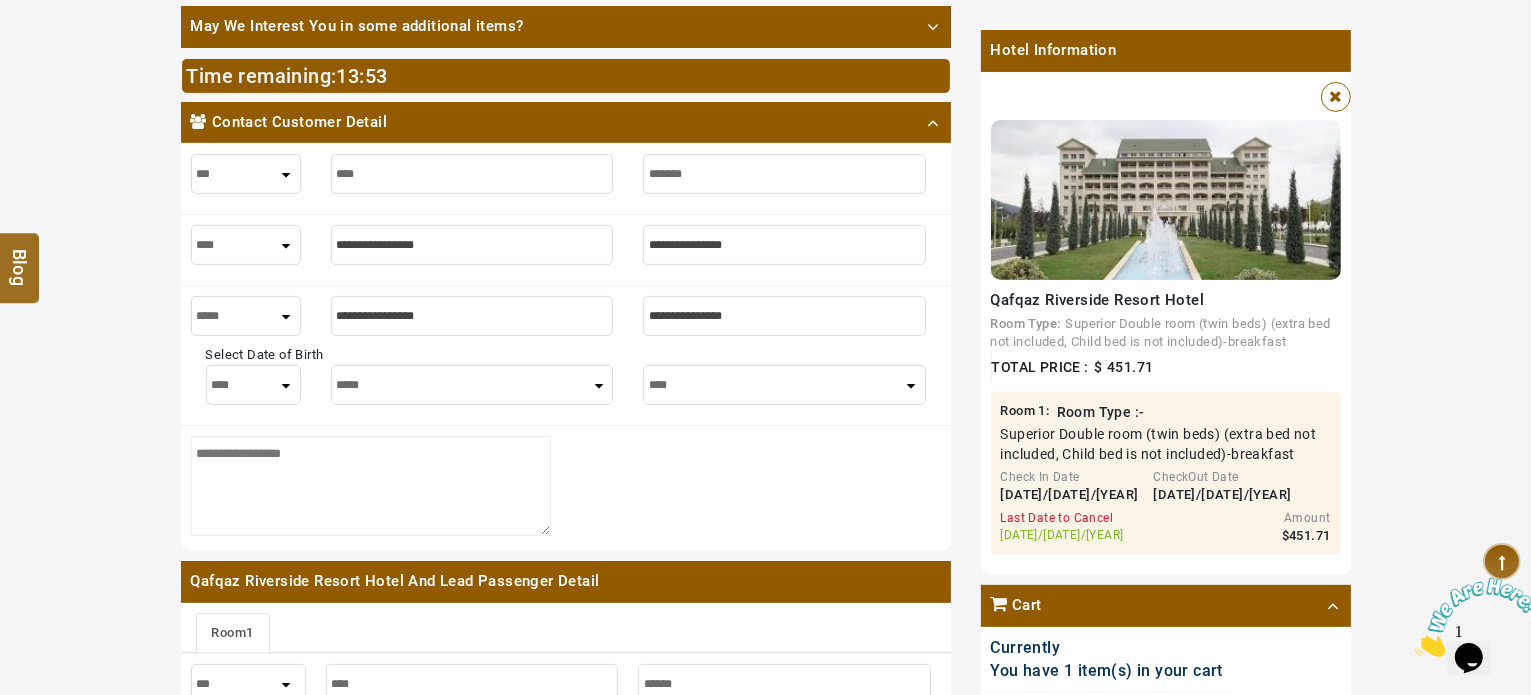 type on "*******" 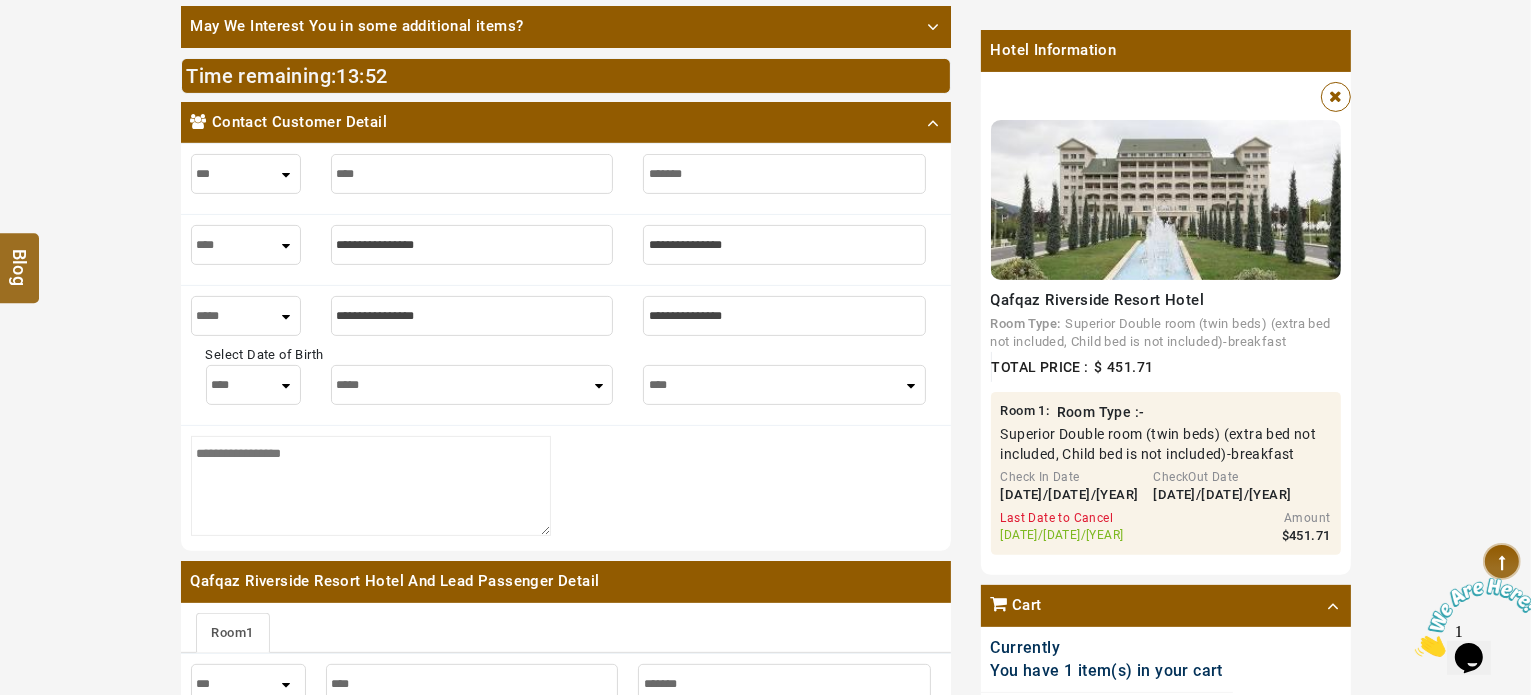 type on "********" 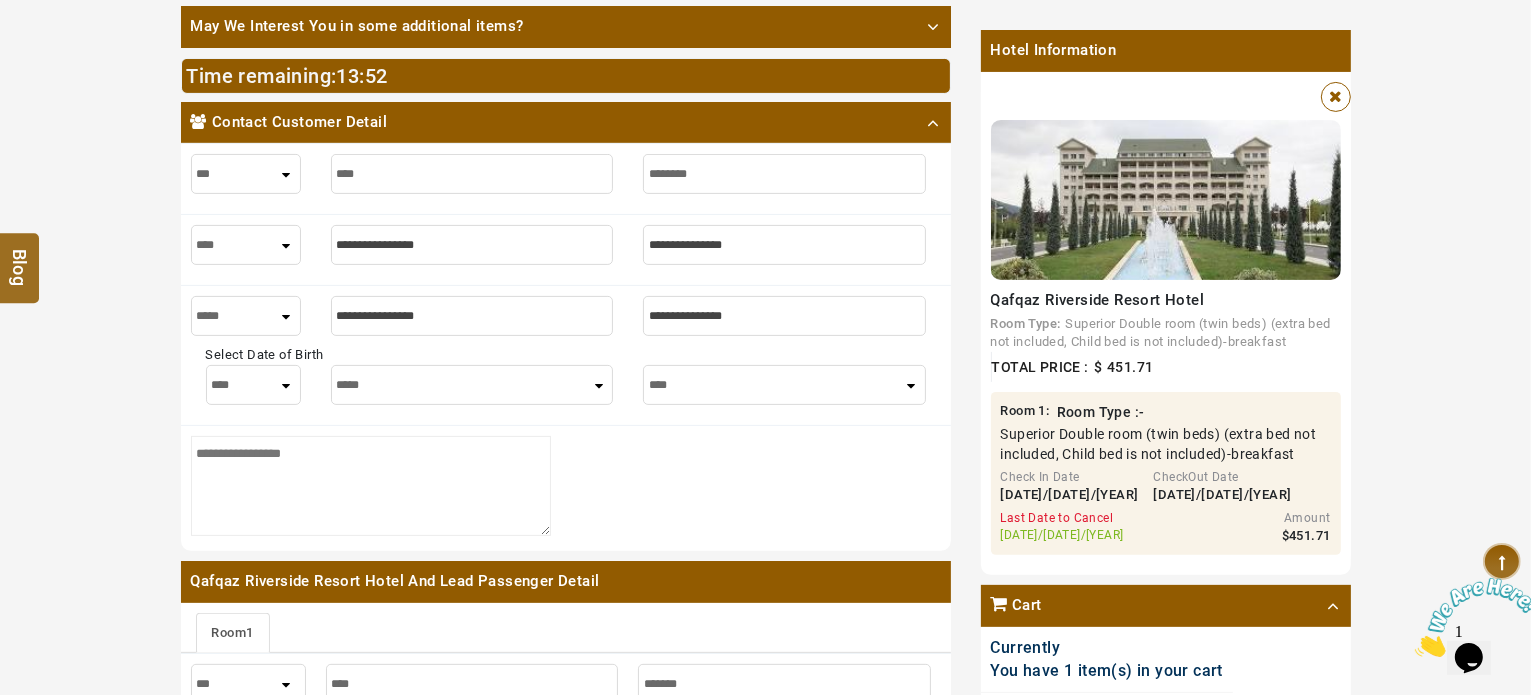 type on "********" 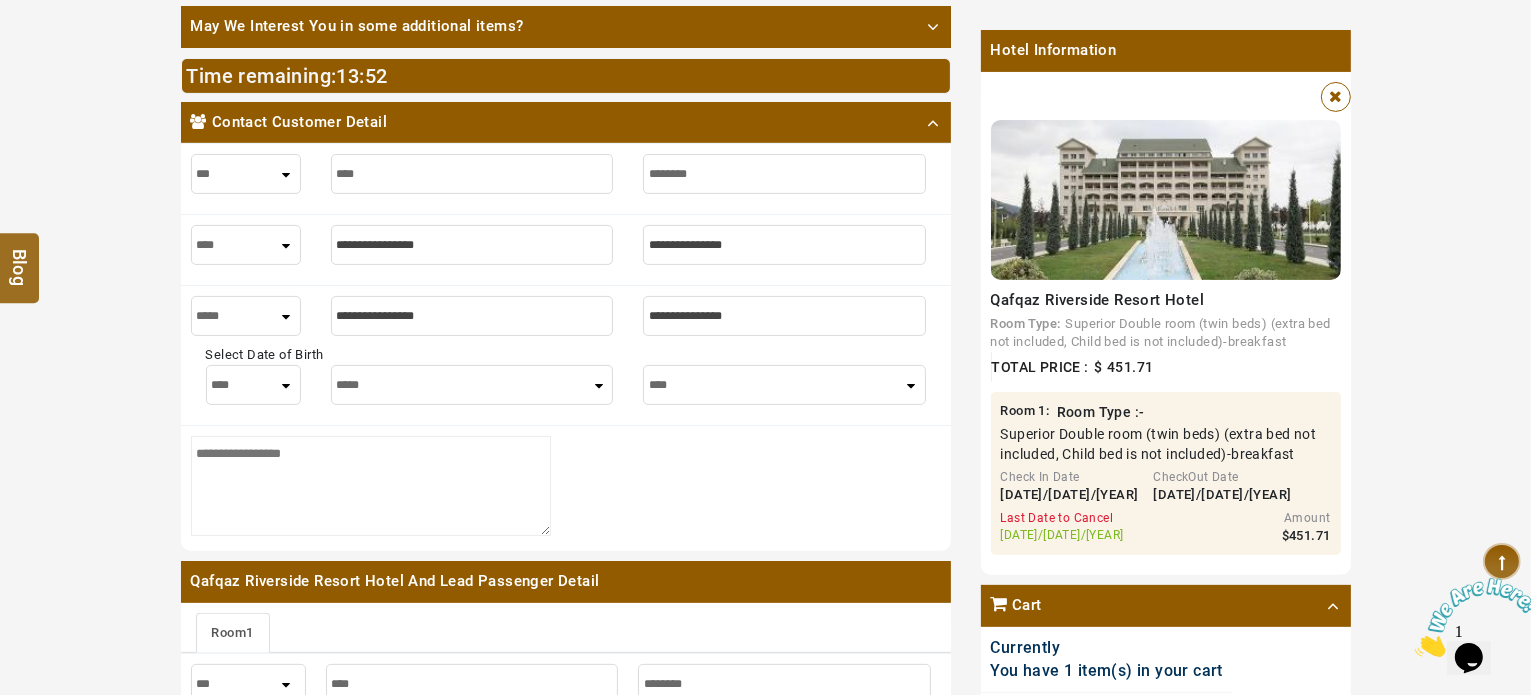 type on "*********" 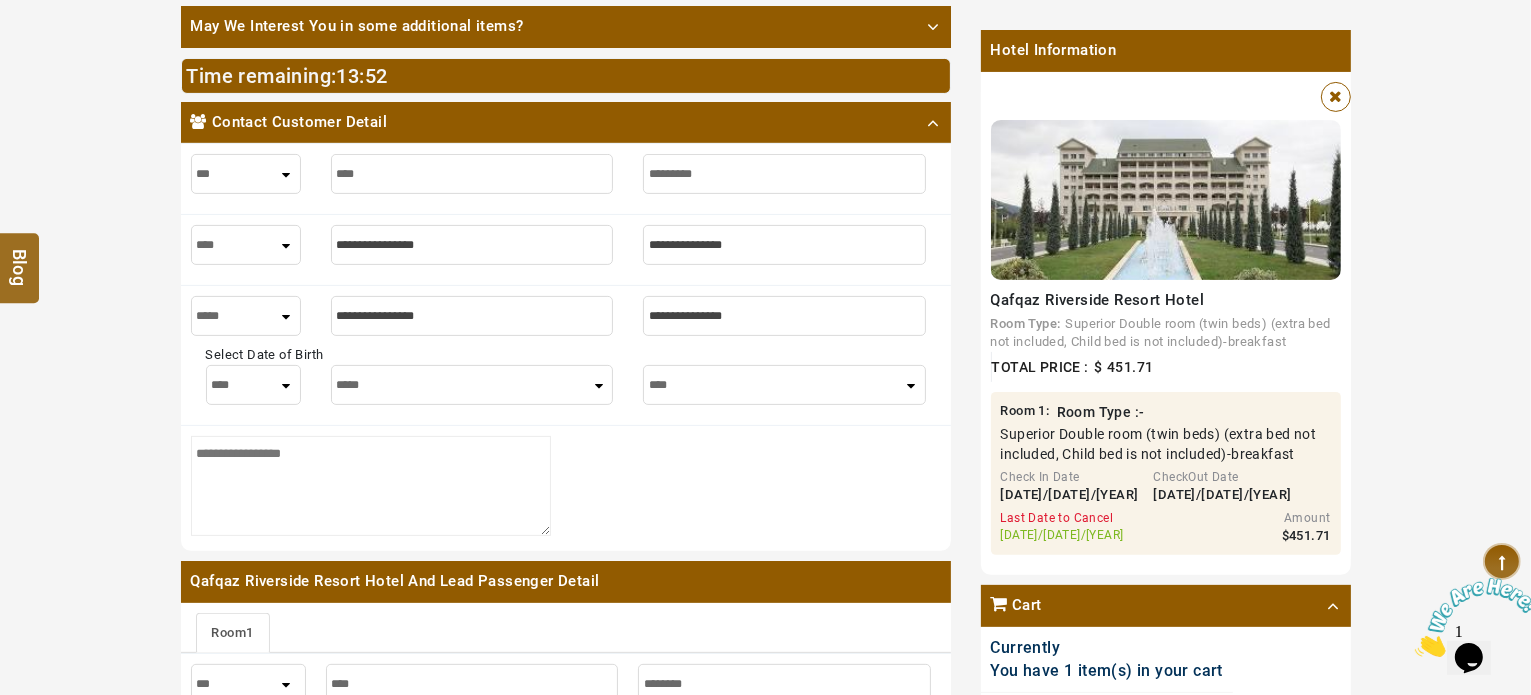 type on "*********" 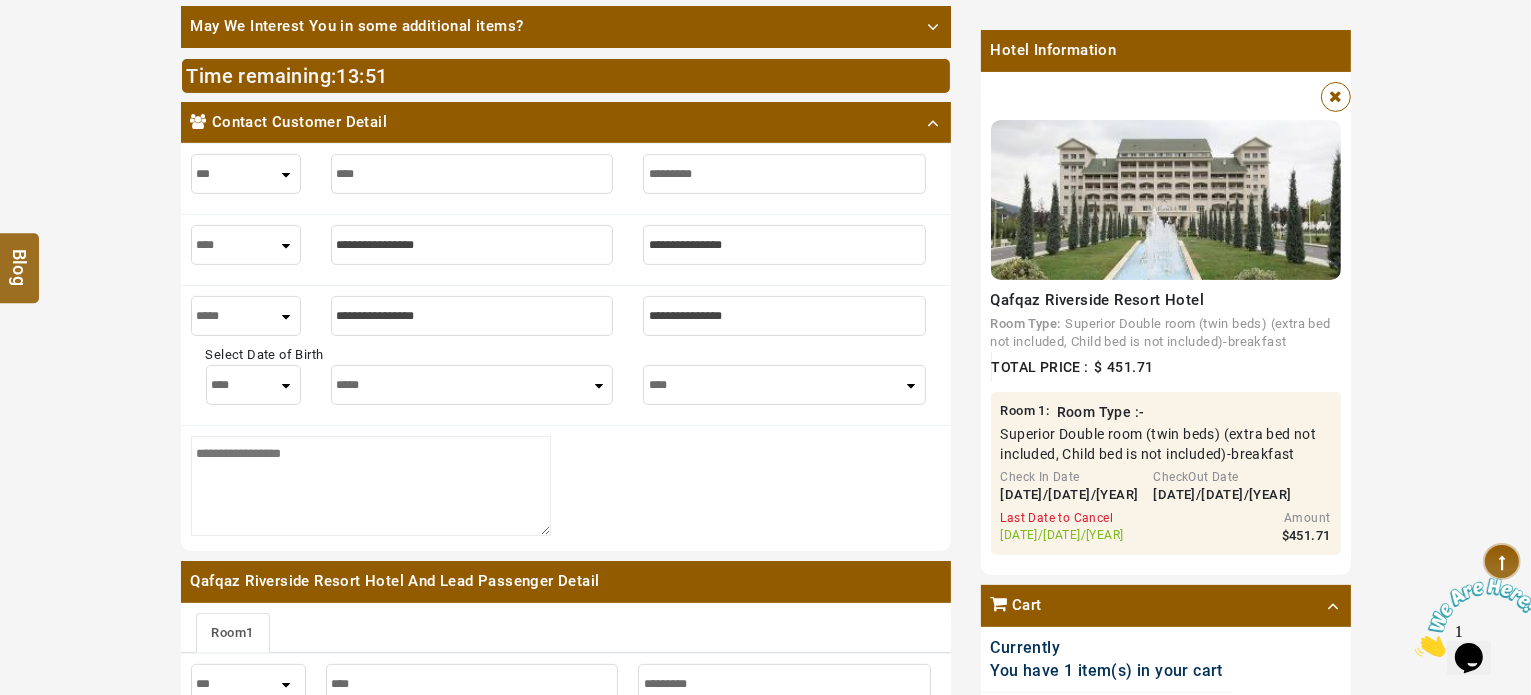 type on "**********" 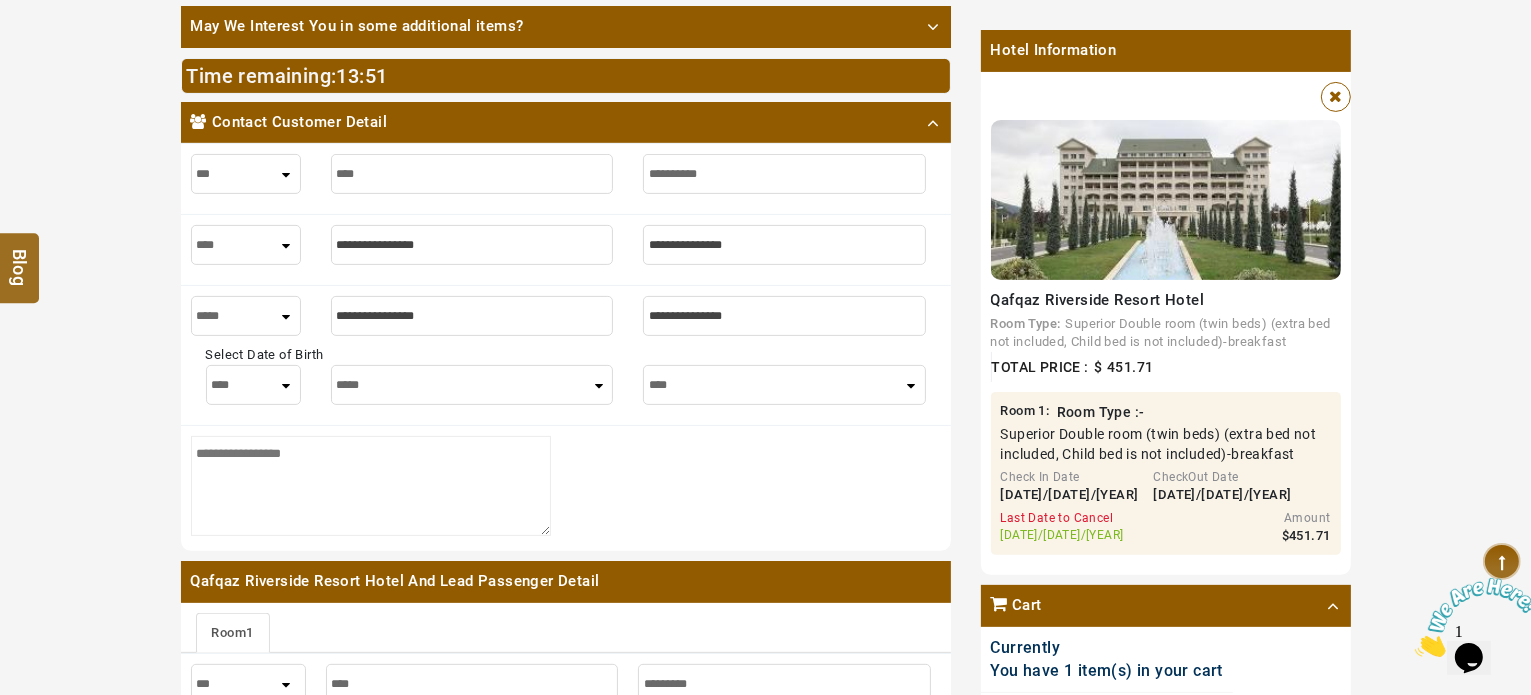 type on "**********" 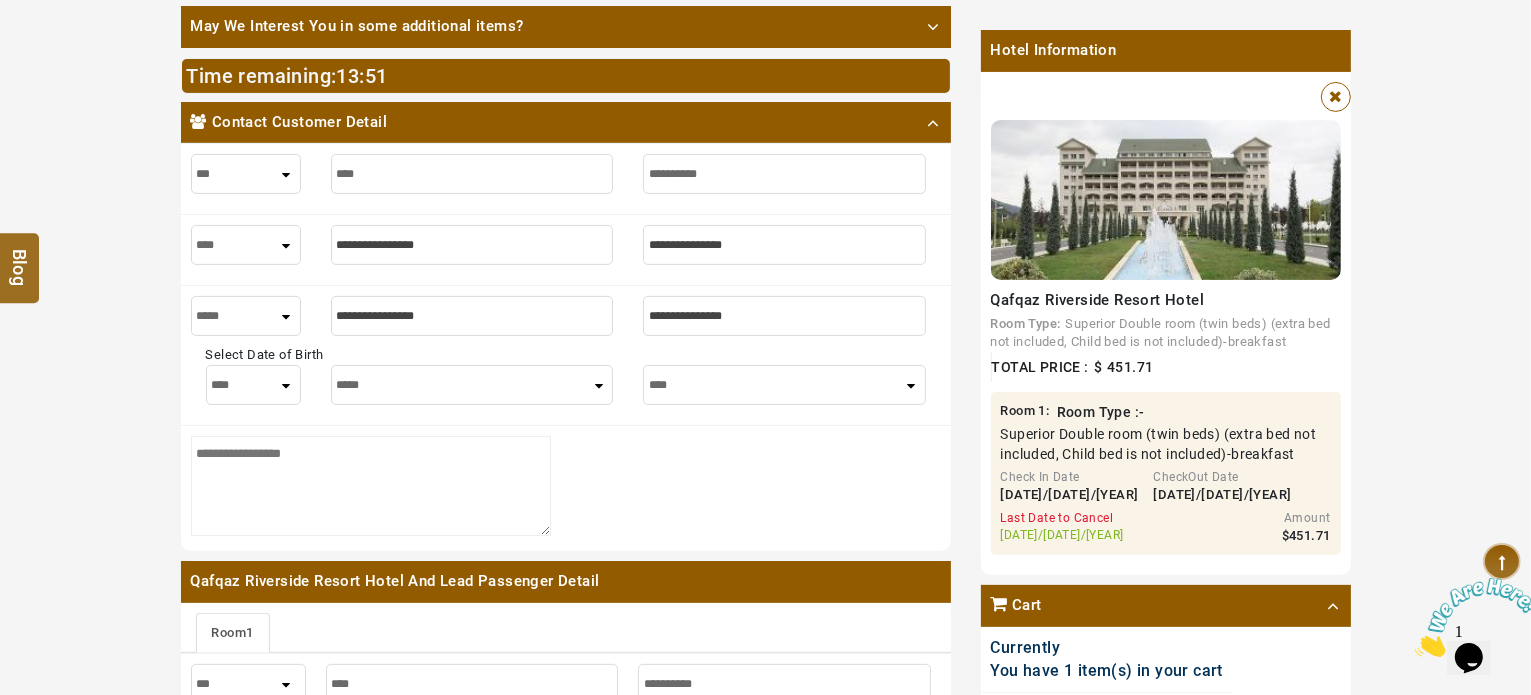 type on "**********" 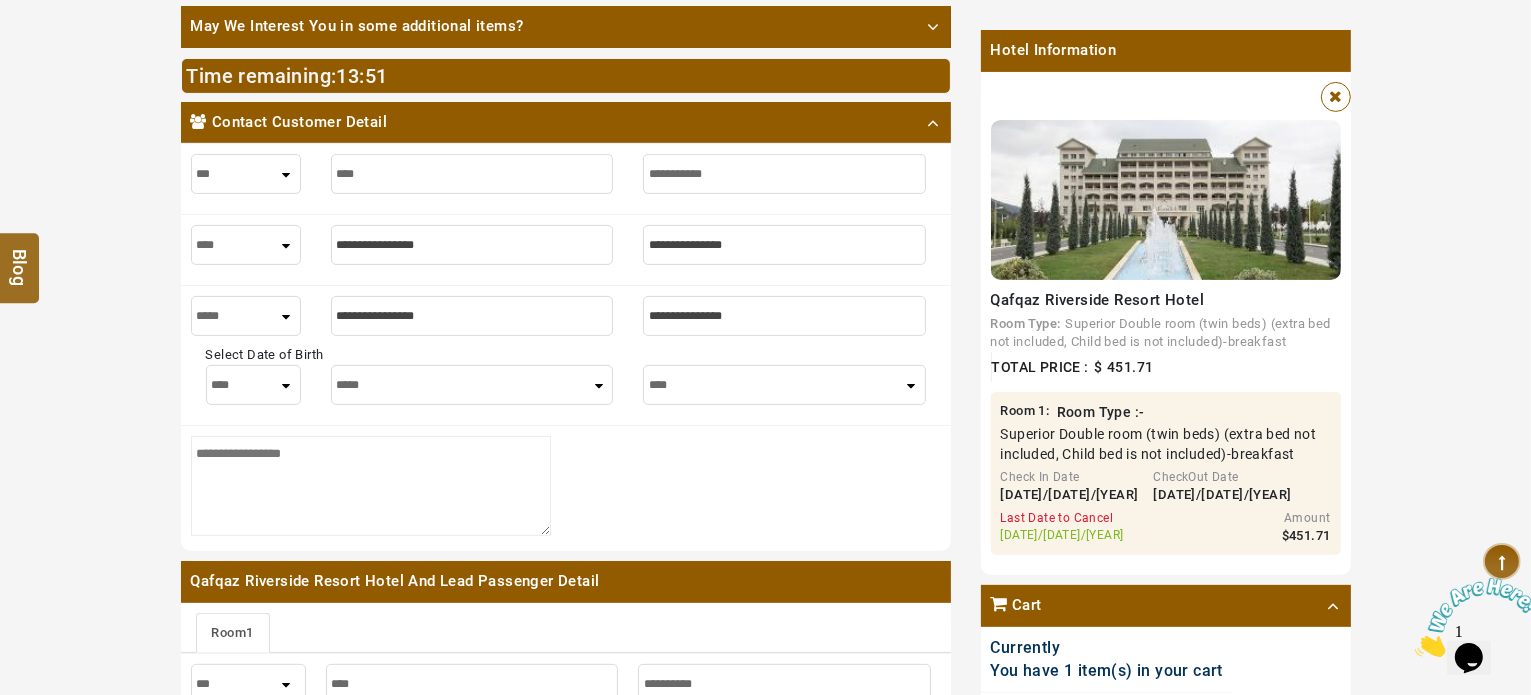 type on "**********" 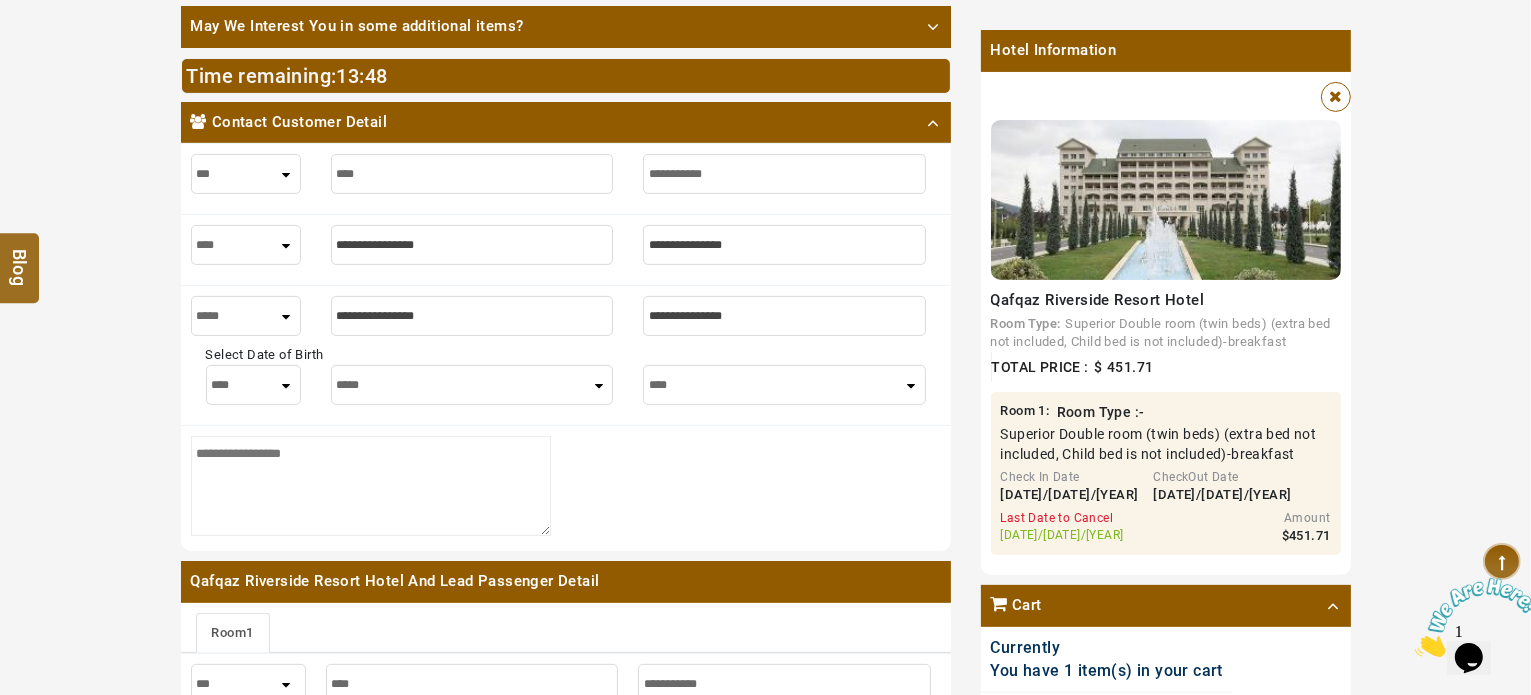 type on "**********" 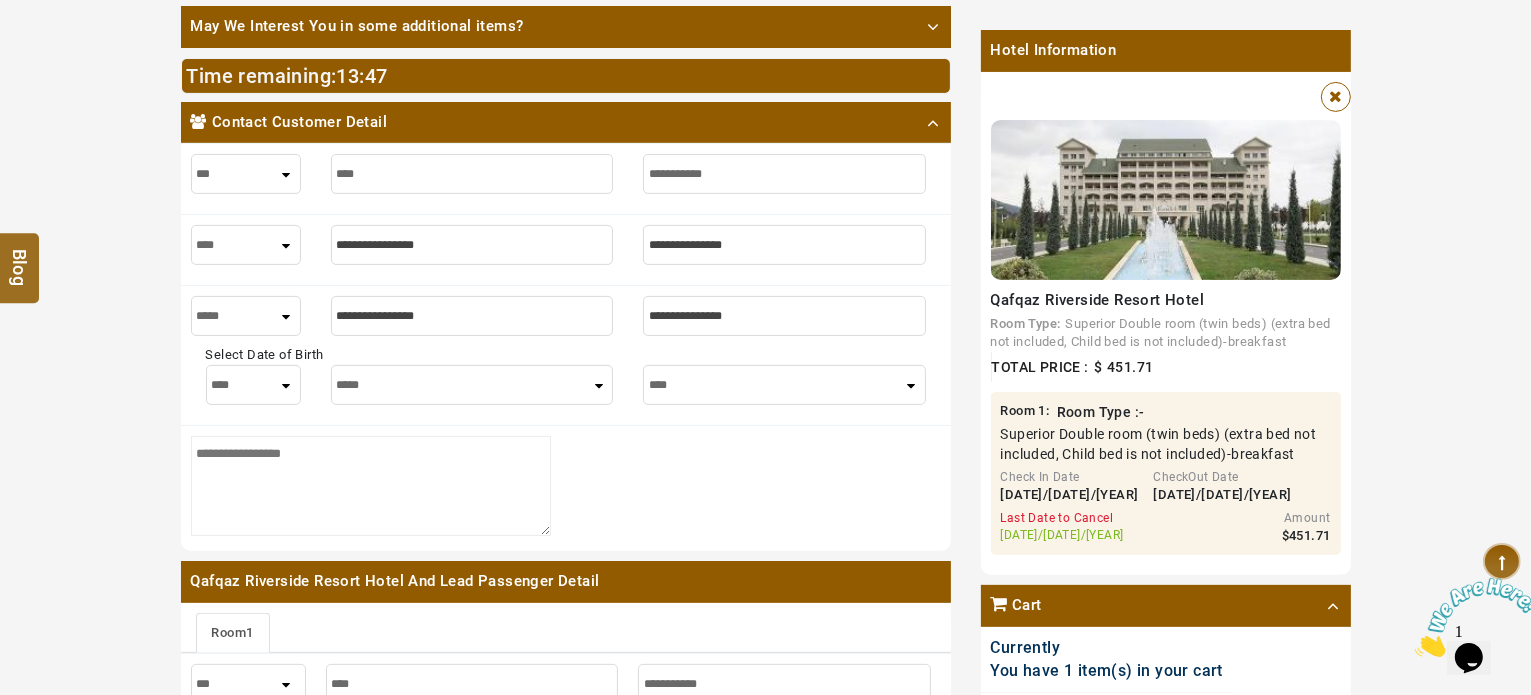 paste on "**********" 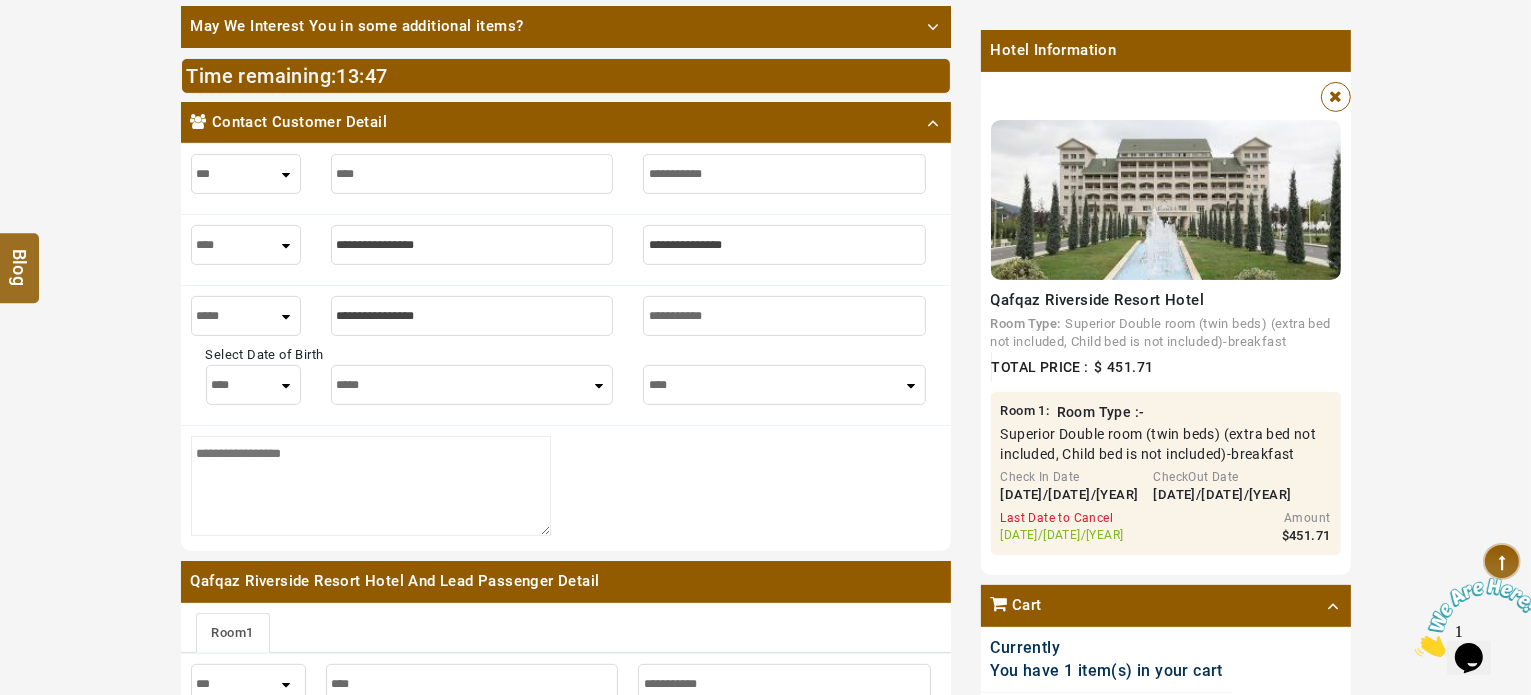 type on "**********" 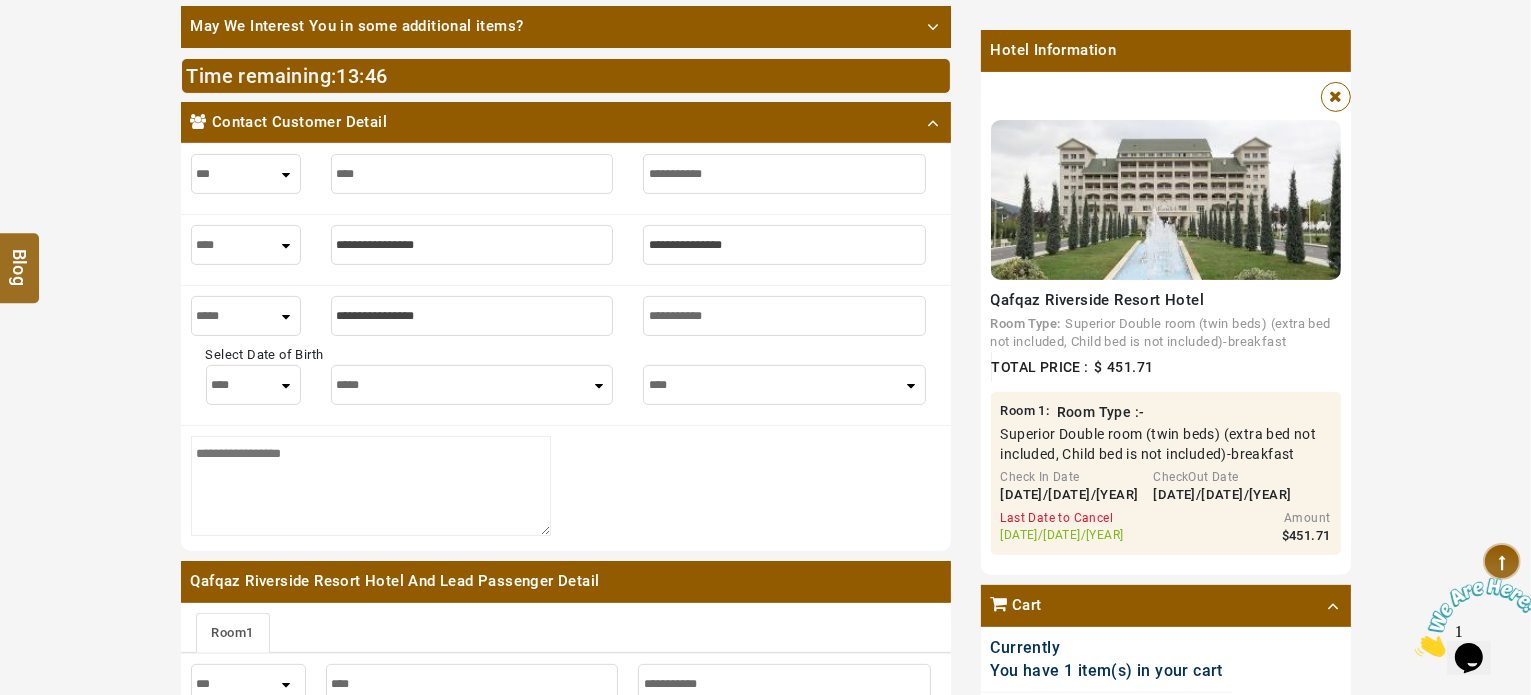 type on "**********" 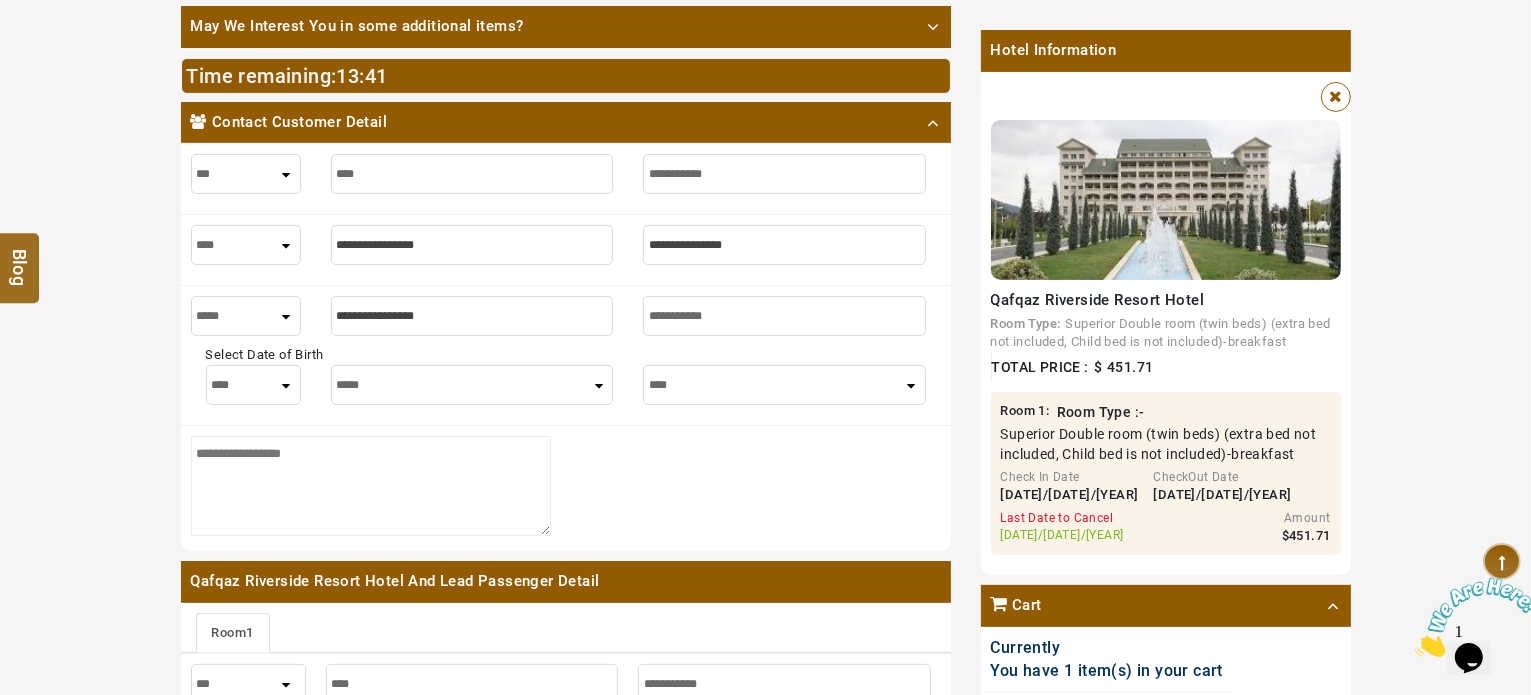 click at bounding box center [472, 316] 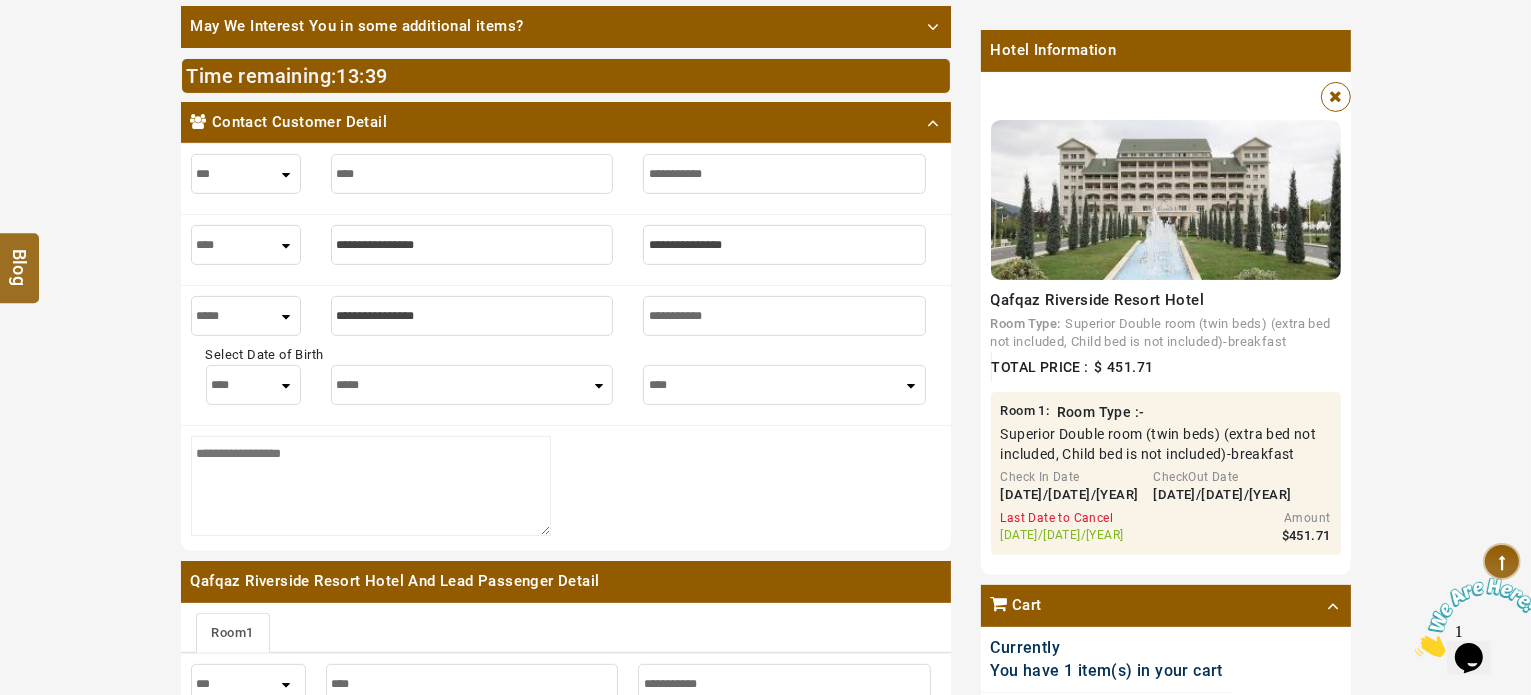 type on "*" 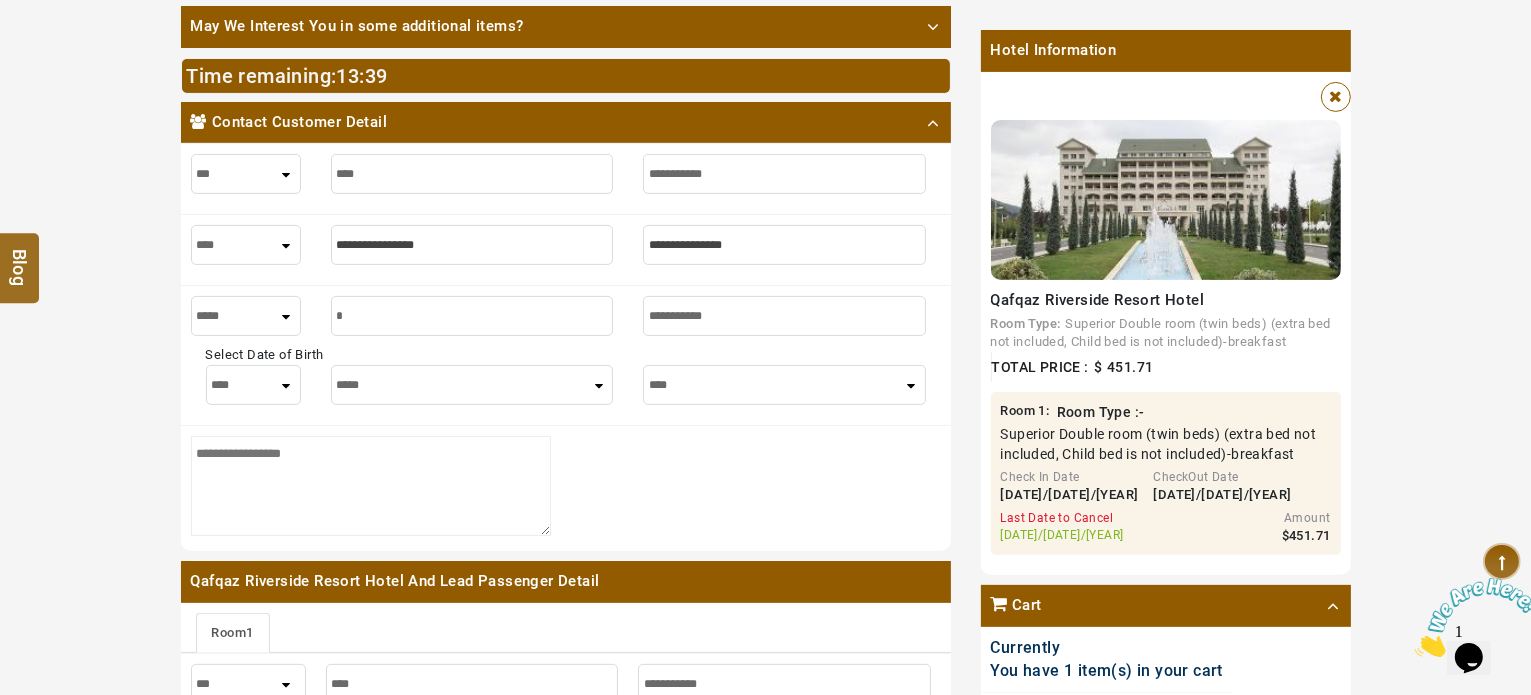 type on "*" 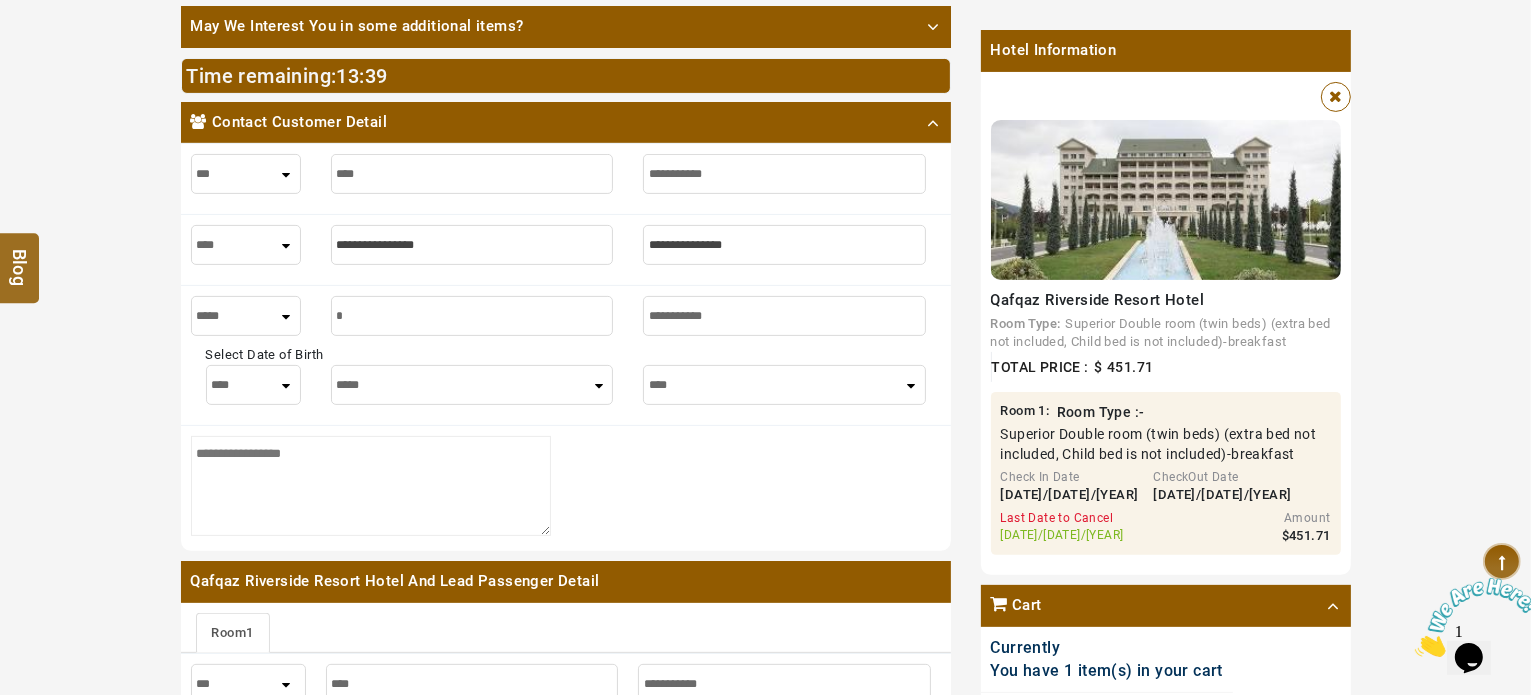 type on "**" 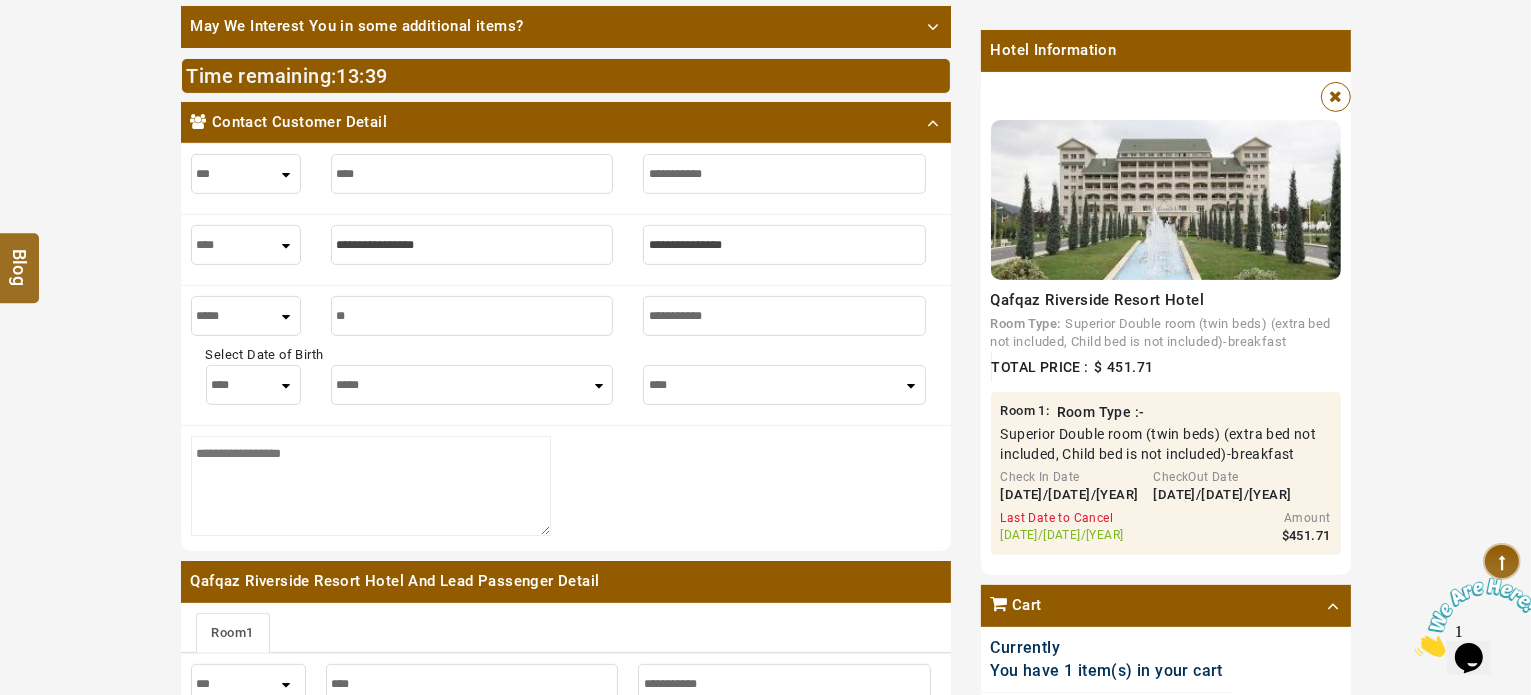 type on "**" 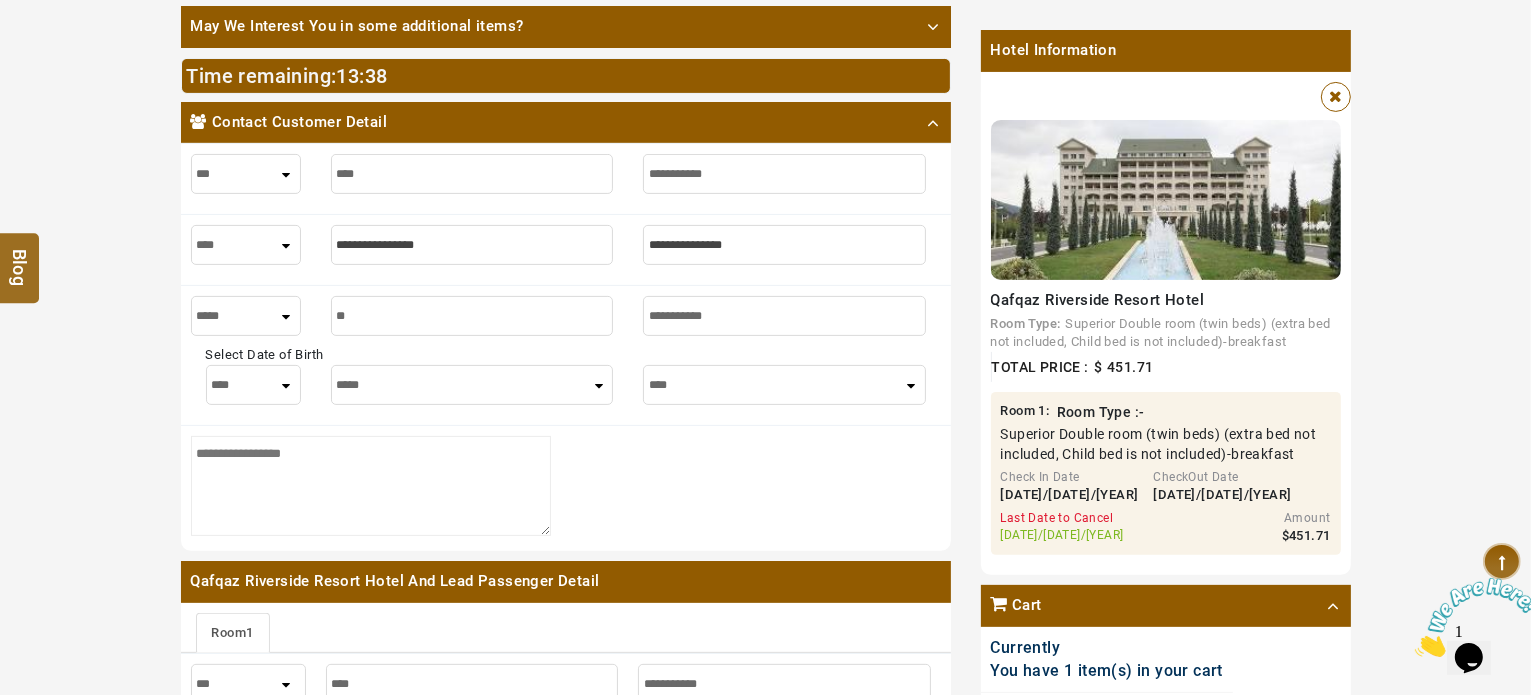 type on "***" 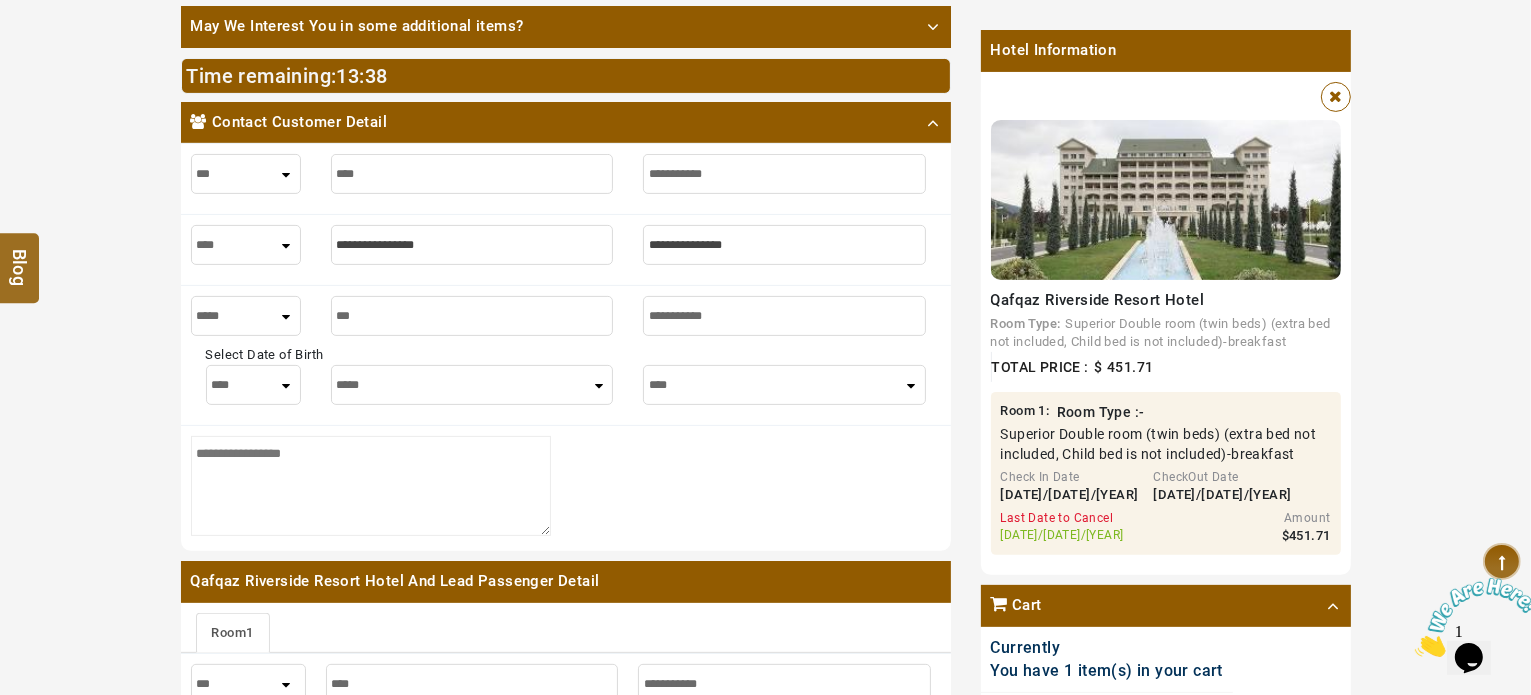 type on "***" 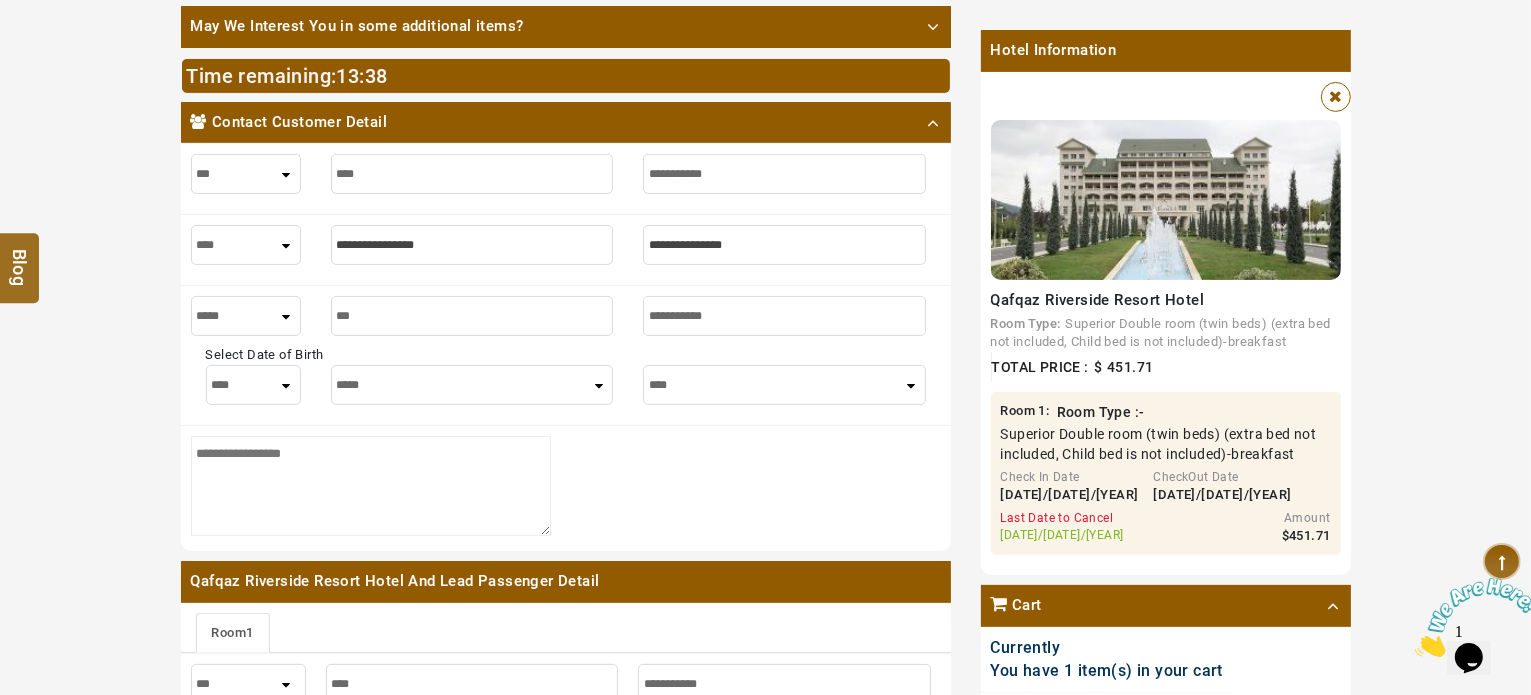 type on "****" 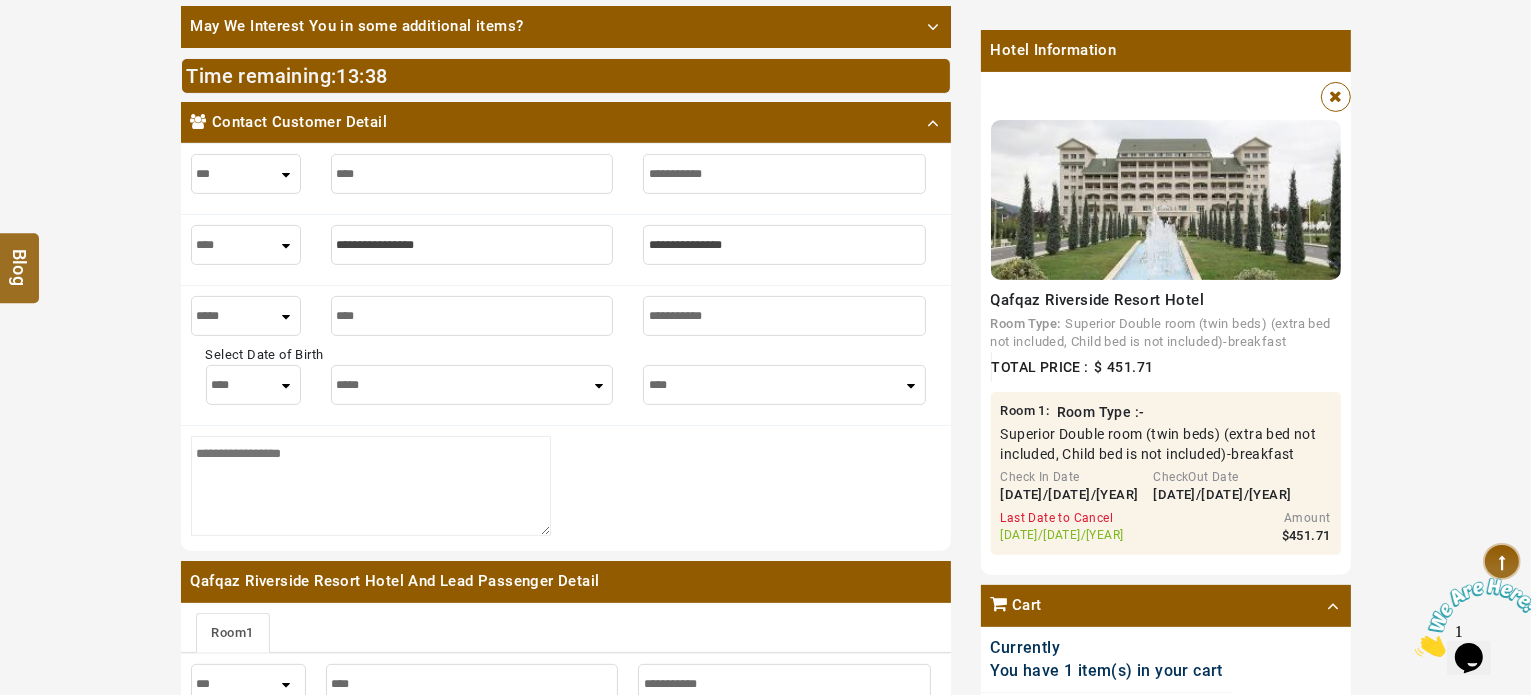 type on "****" 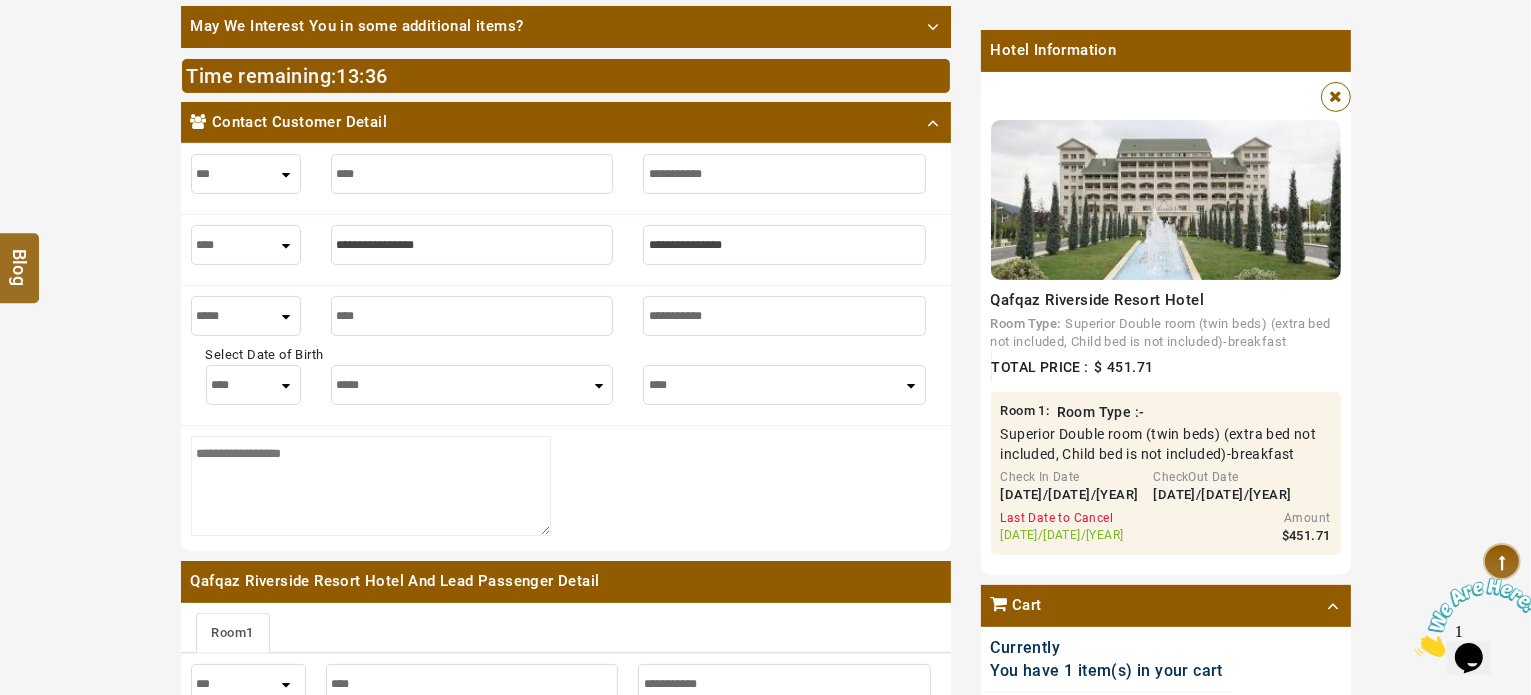 type on "****" 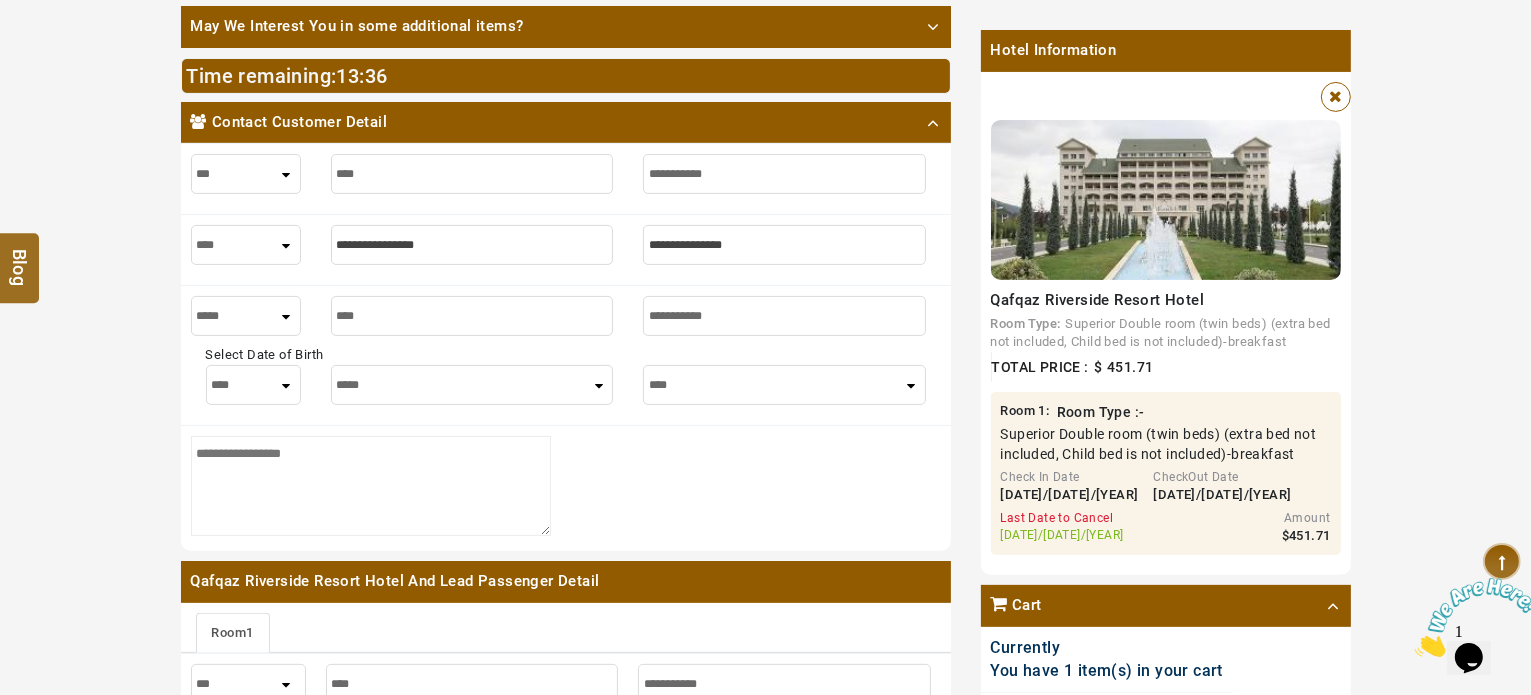 click on "**** * * * * * * * * * ** ** ** ** ** ** ** ** ** ** ** ** ** ** ** ** ** ** ** ** ** **" at bounding box center (253, 385) 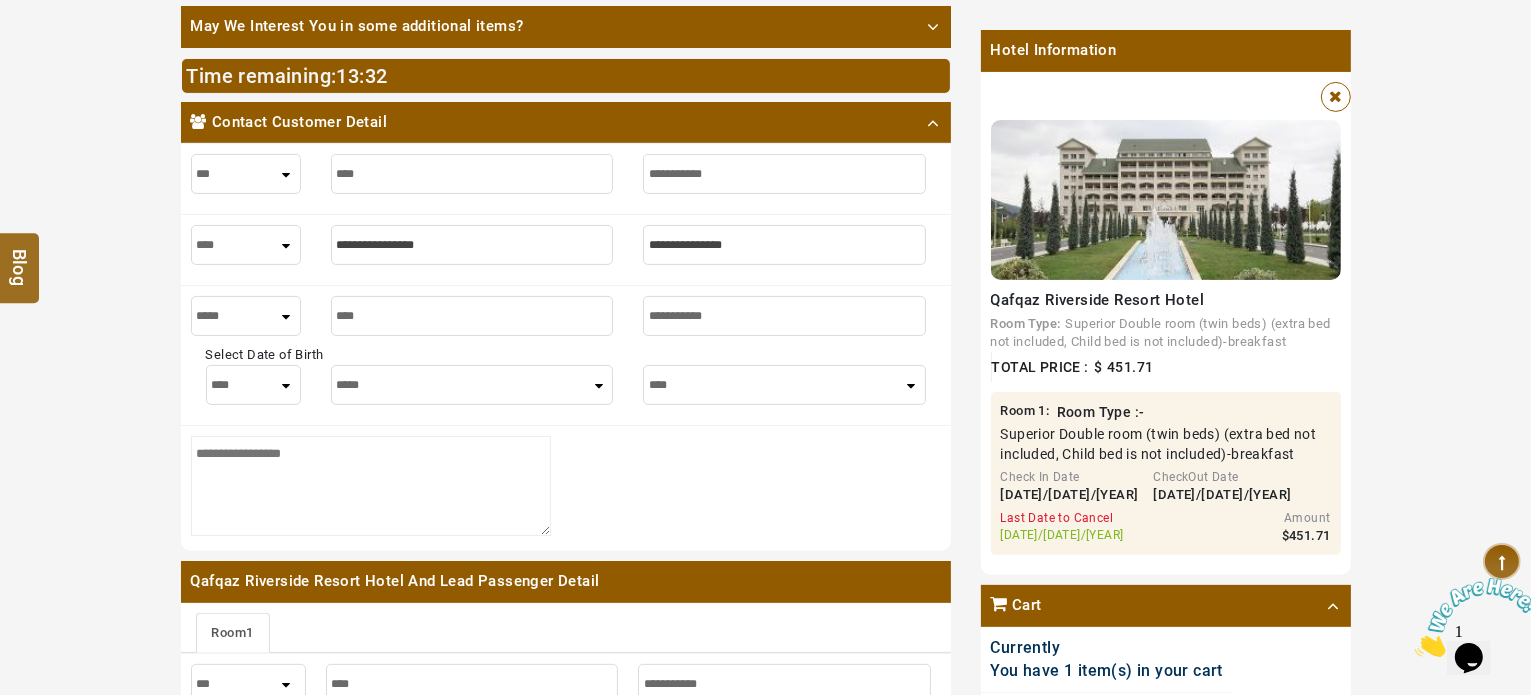 select on "*" 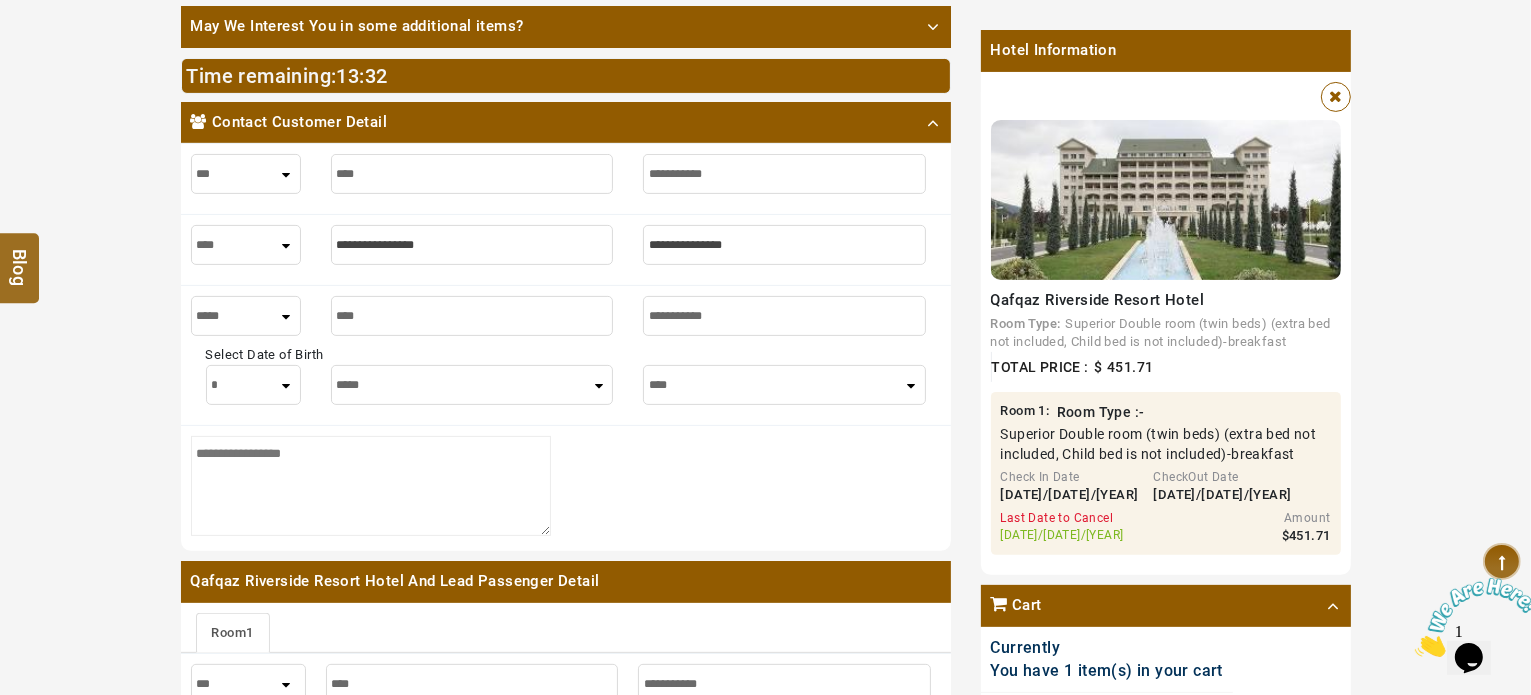 click on "**** * * * * * * * * * ** ** ** ** ** ** ** ** ** ** ** ** ** ** ** ** ** ** ** ** ** **" at bounding box center [253, 385] 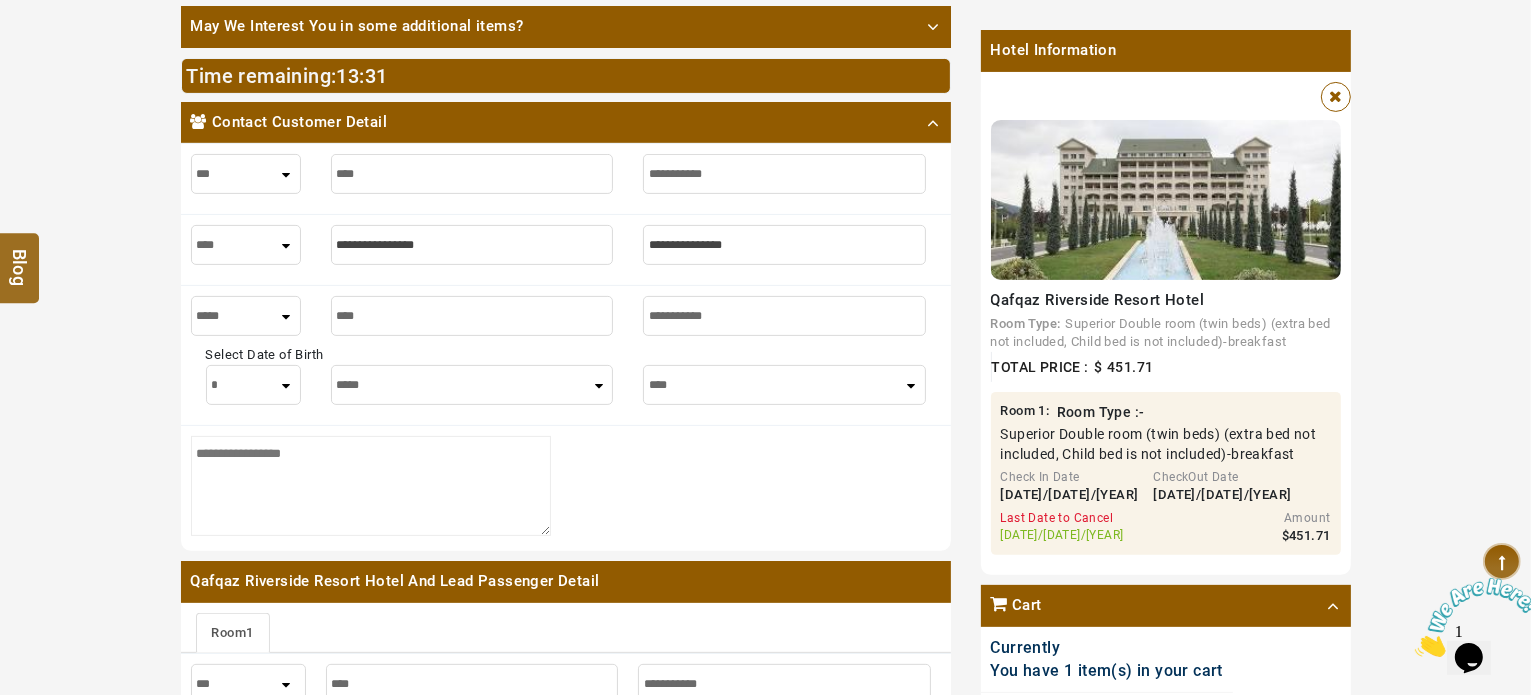 click on "***** ******* ******** ***** ***** *** **** **** ****** ********* ******* ******** ********" at bounding box center [472, 385] 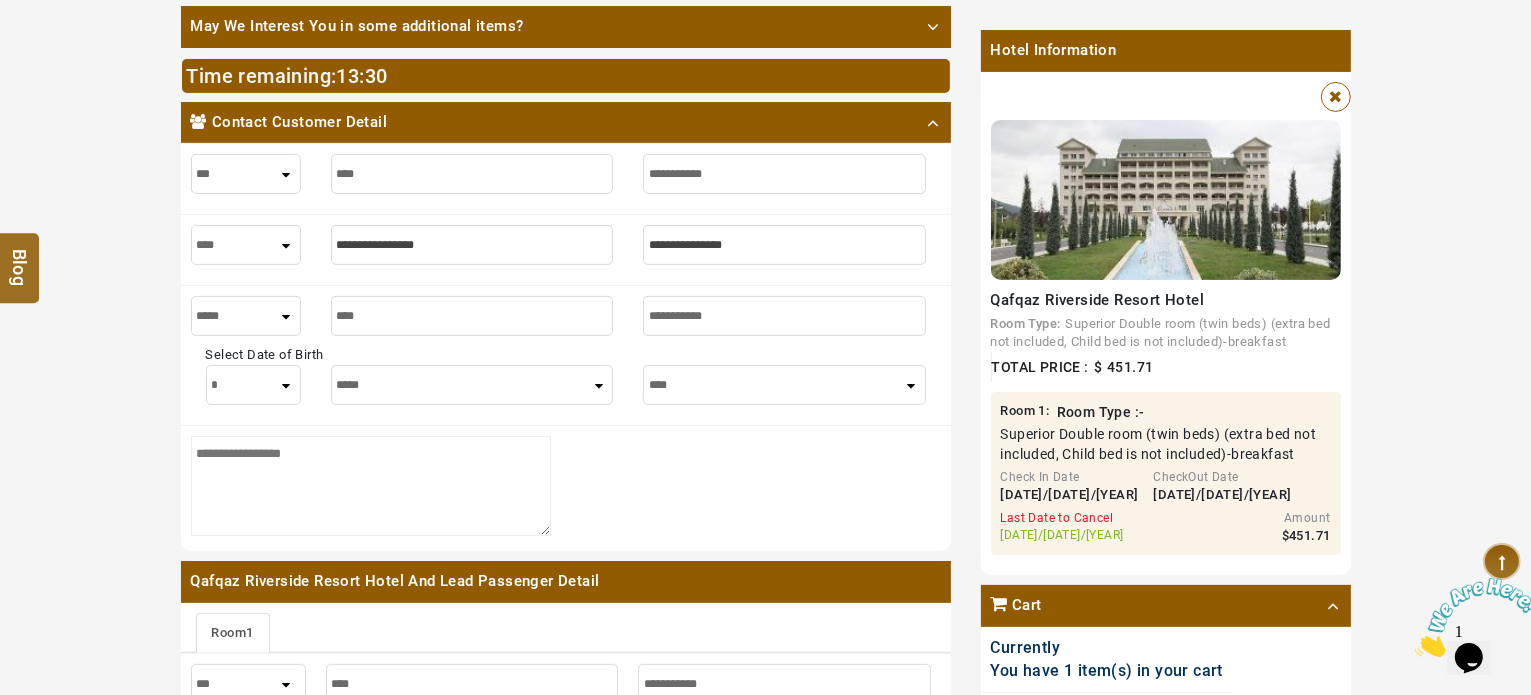 select on "**" 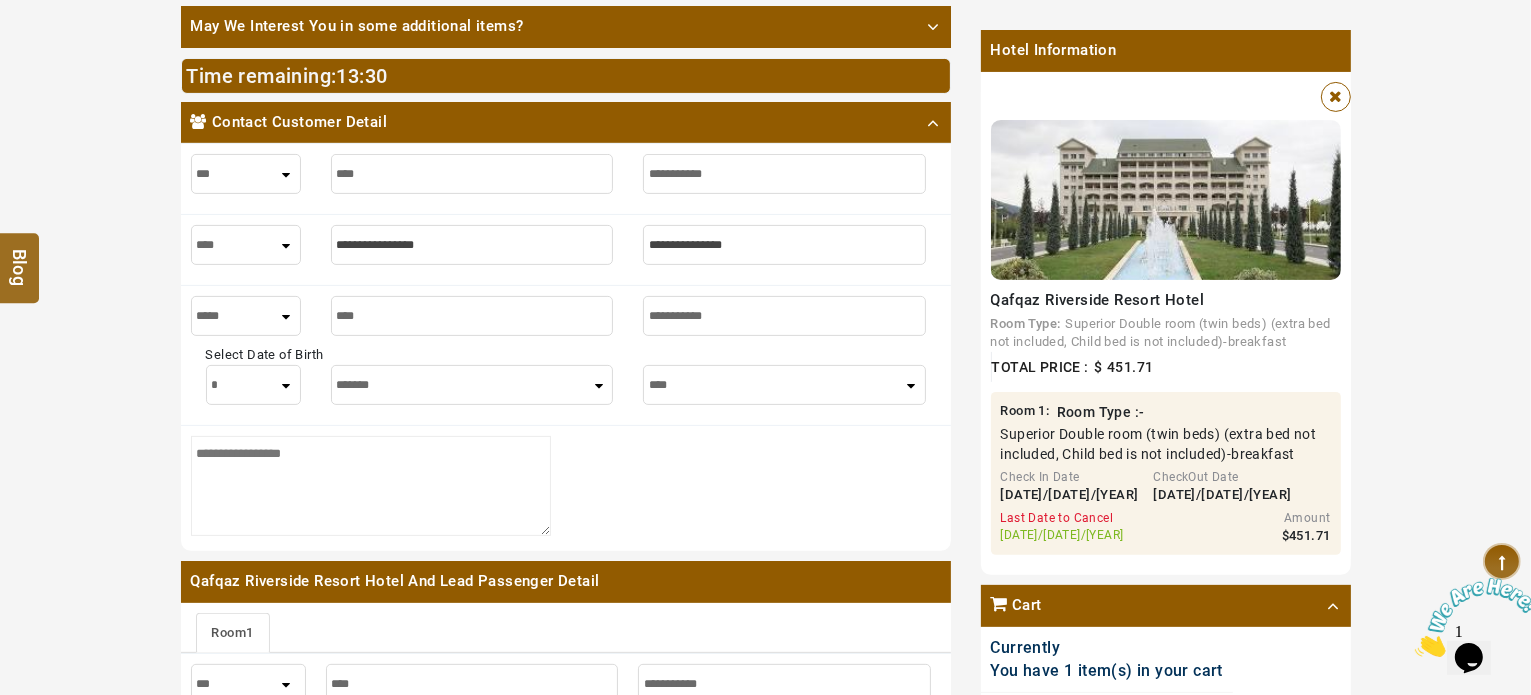 click on "***** ******* ******** ***** ***** *** **** **** ****** ********* ******* ******** ********" at bounding box center (472, 385) 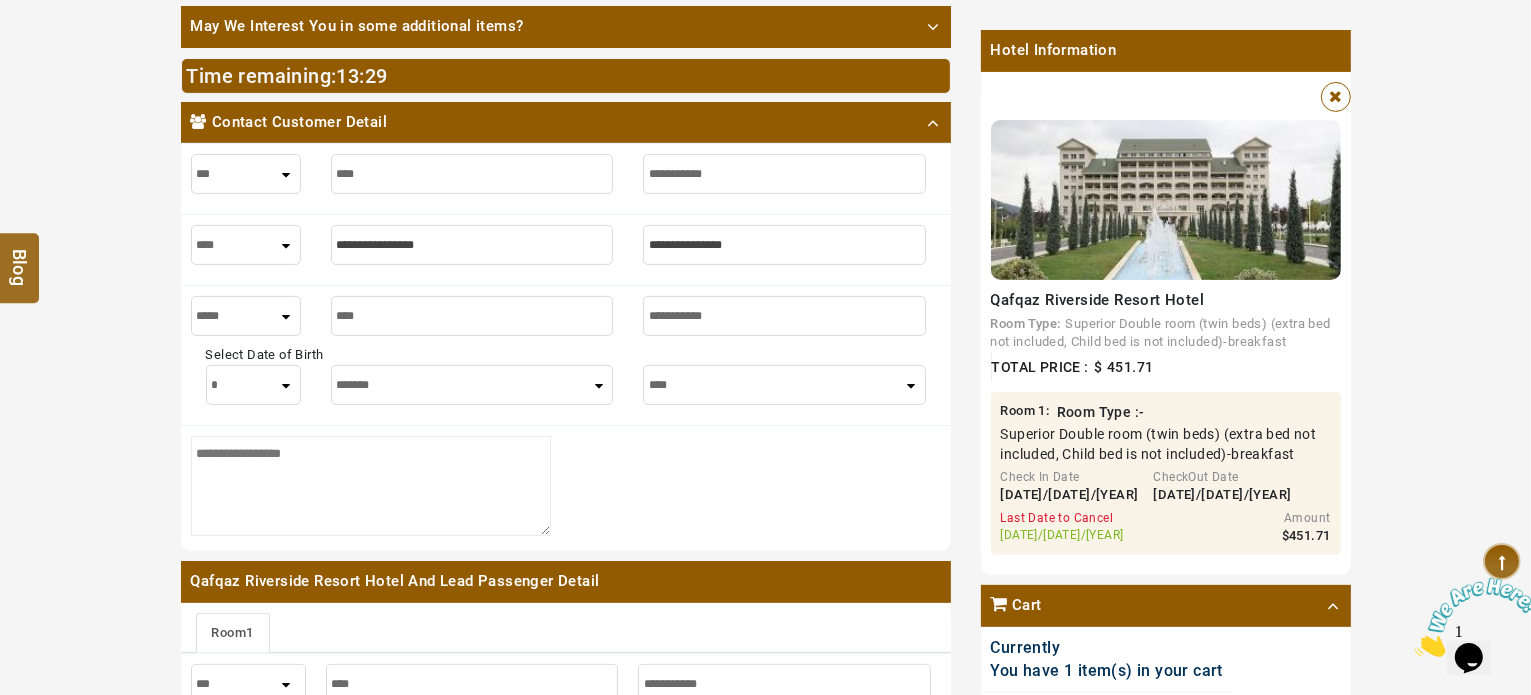 click on "**** **** **** **** **** **** **** **** **** **** **** **** ****" at bounding box center [784, 385] 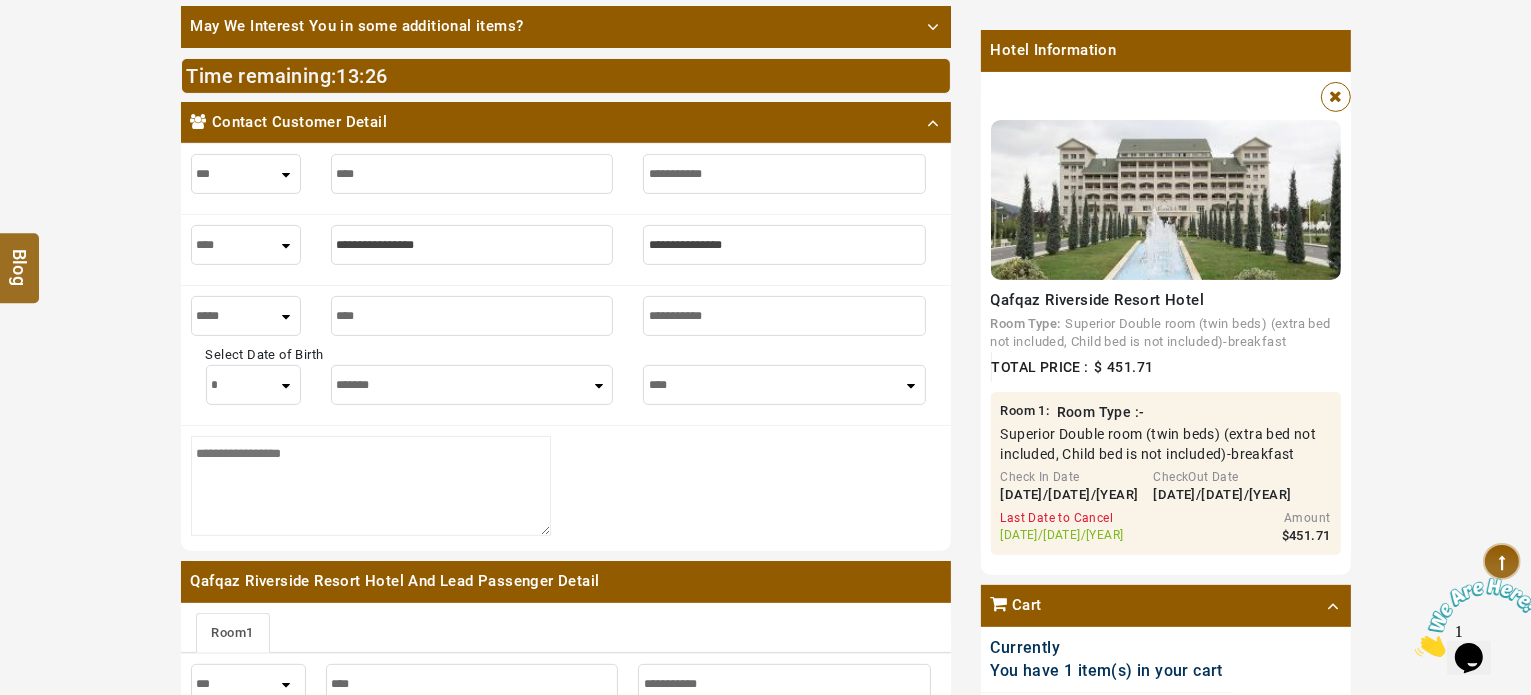 select on "****" 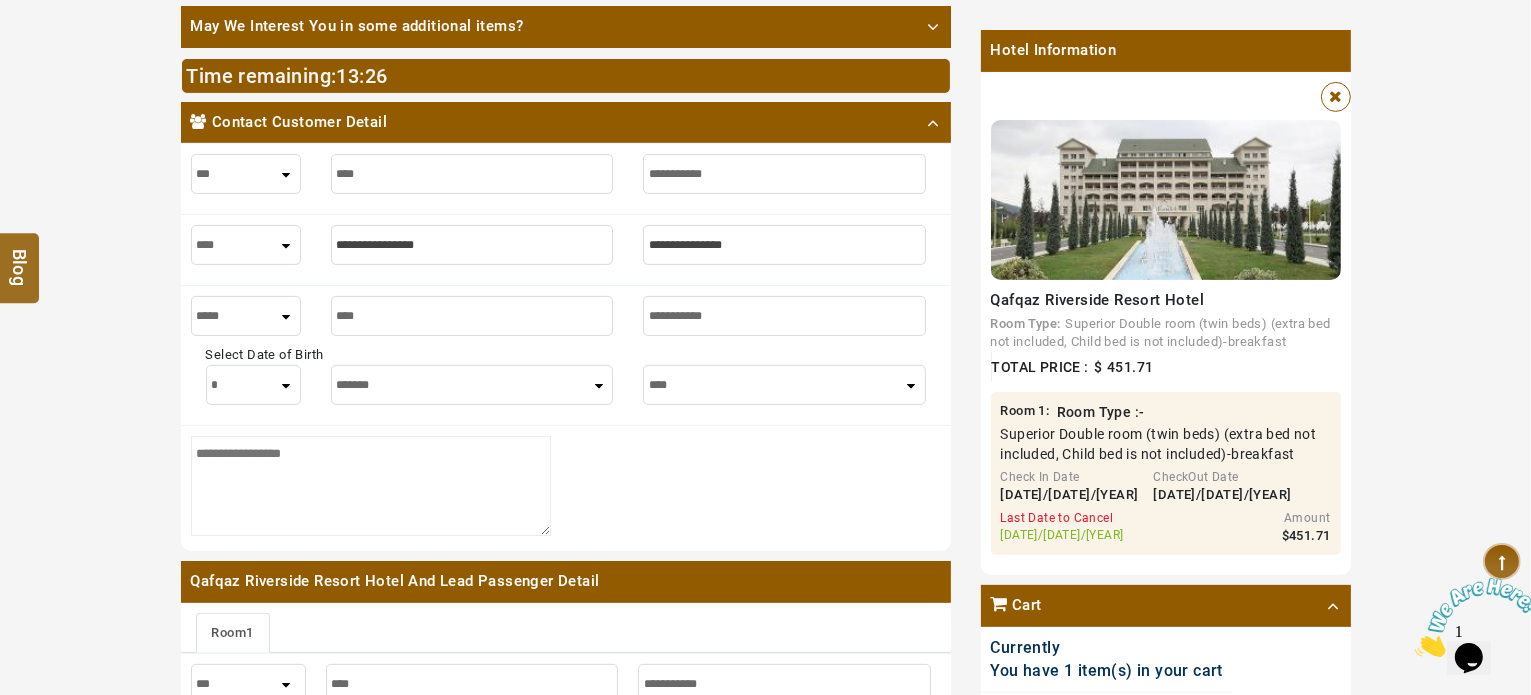 click on "**** **** **** **** **** **** **** **** **** **** **** **** ****" at bounding box center [784, 385] 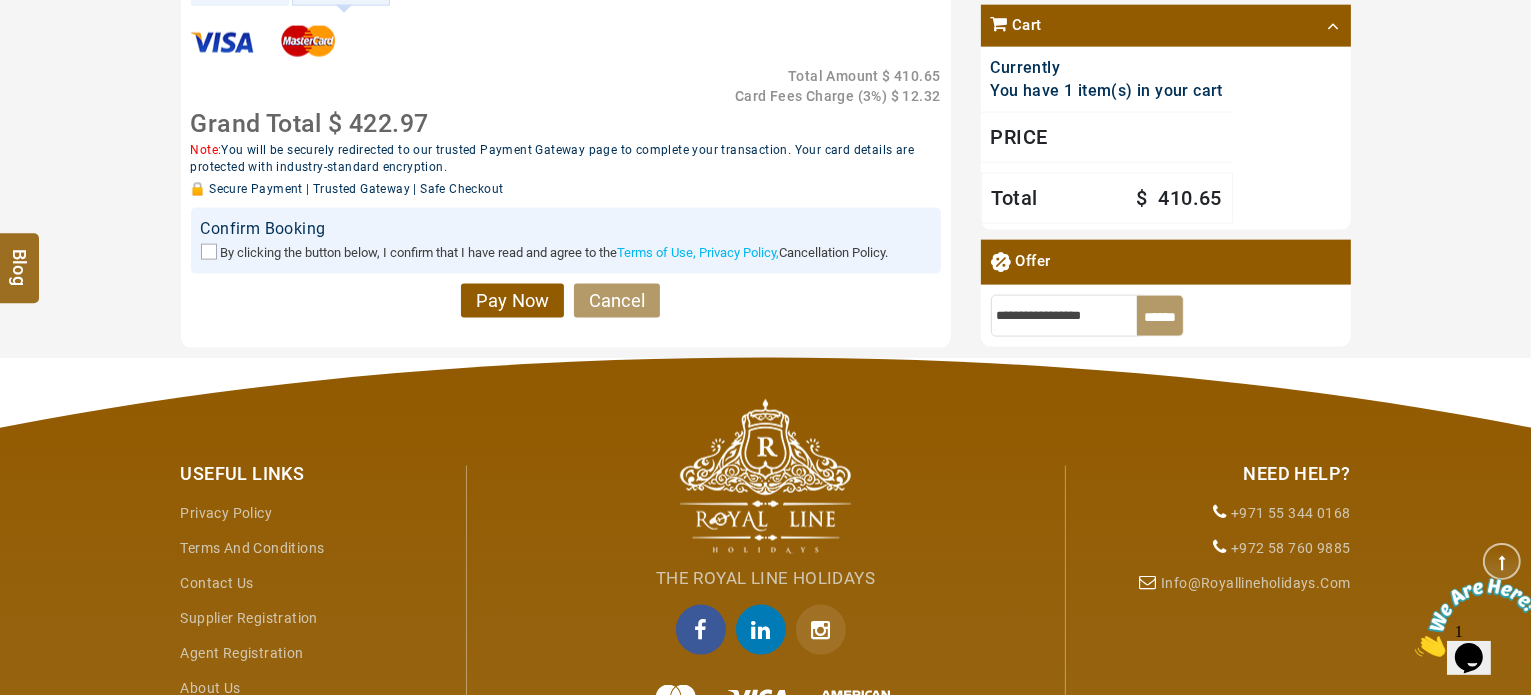 scroll, scrollTop: 2732, scrollLeft: 0, axis: vertical 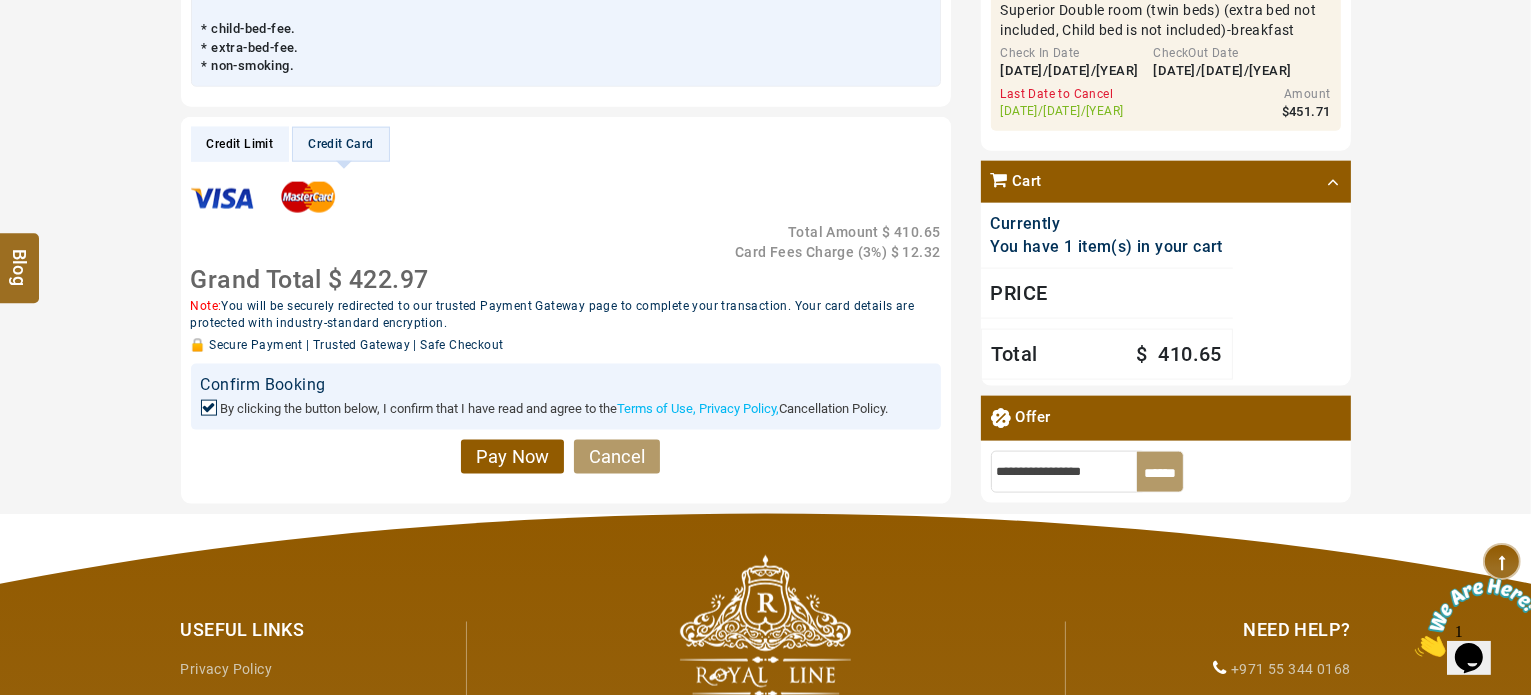 click on "Credit Limit" at bounding box center (240, 144) 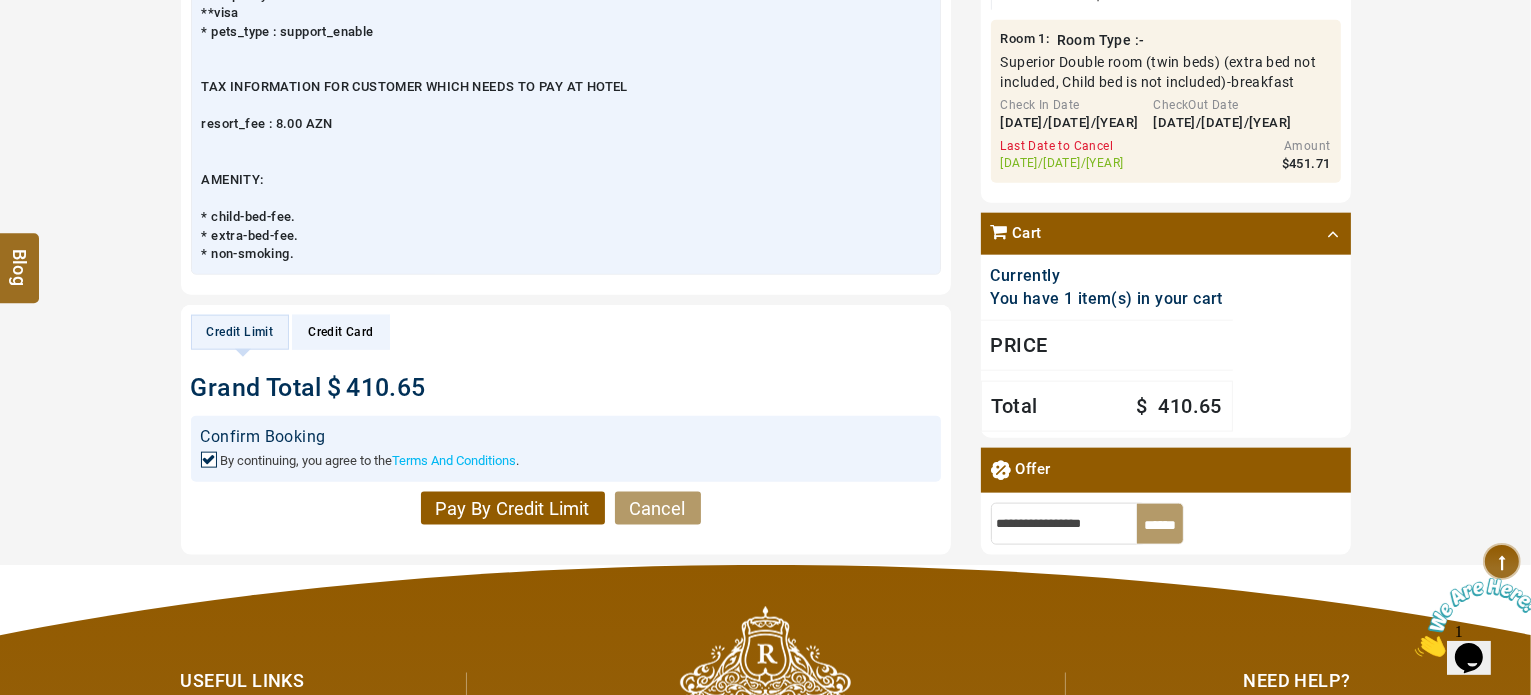 scroll, scrollTop: 2390, scrollLeft: 0, axis: vertical 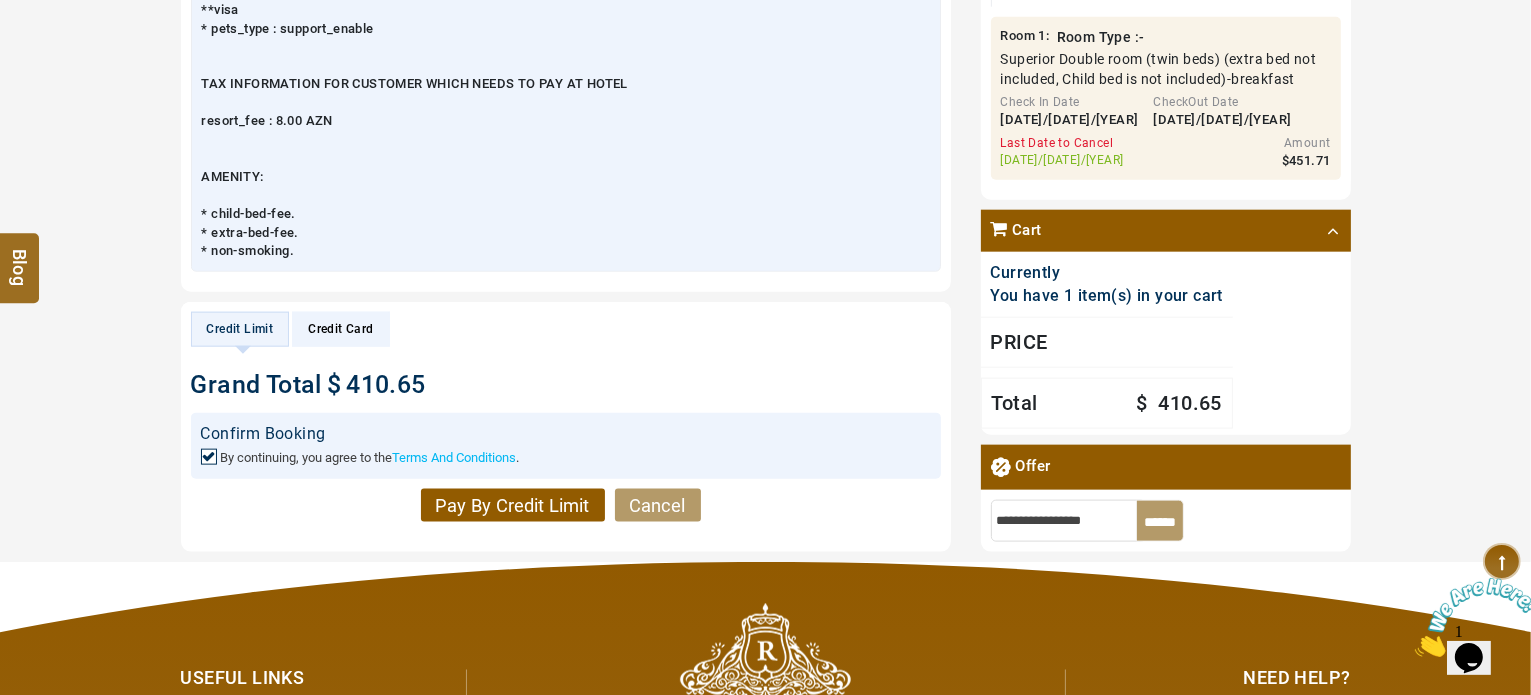 click on "Pay By Credit Limit" at bounding box center (513, 506) 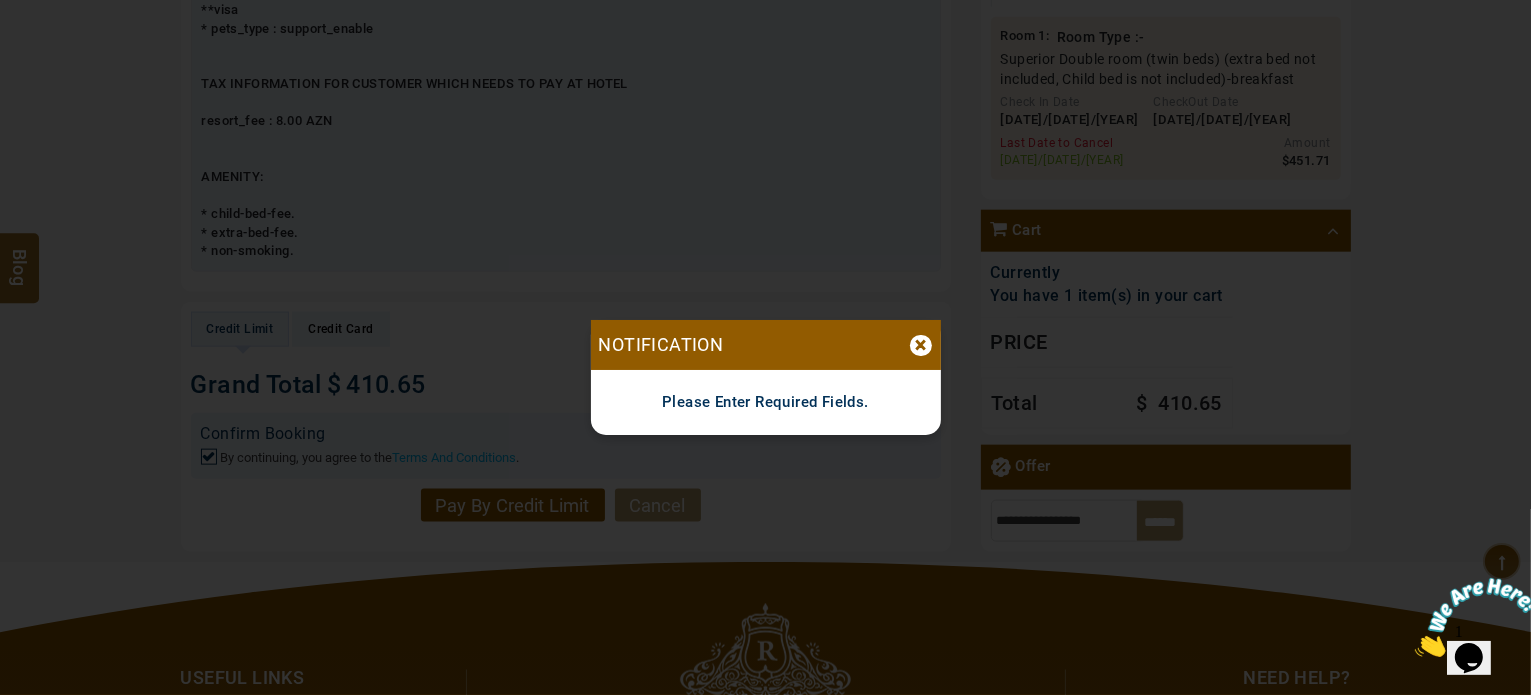 click on "×" at bounding box center [921, 345] 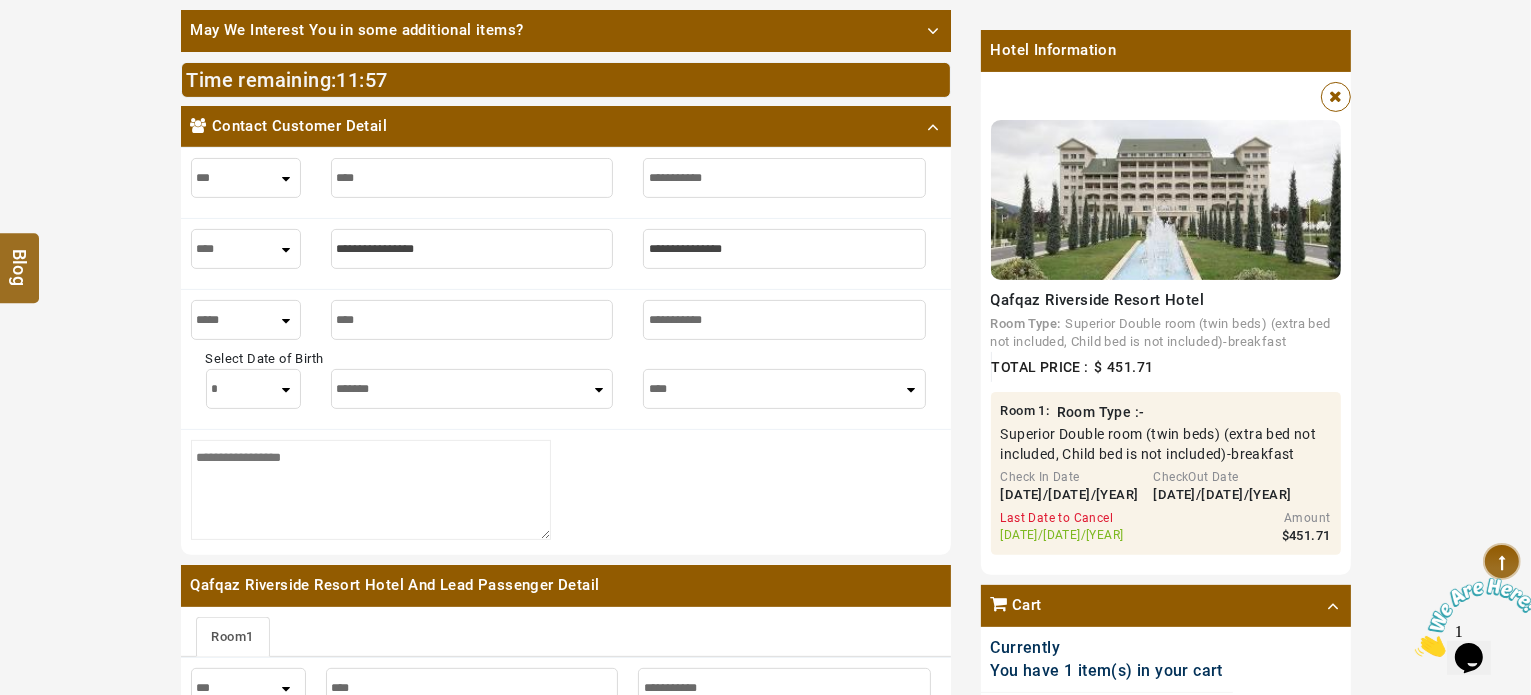 scroll, scrollTop: 539, scrollLeft: 0, axis: vertical 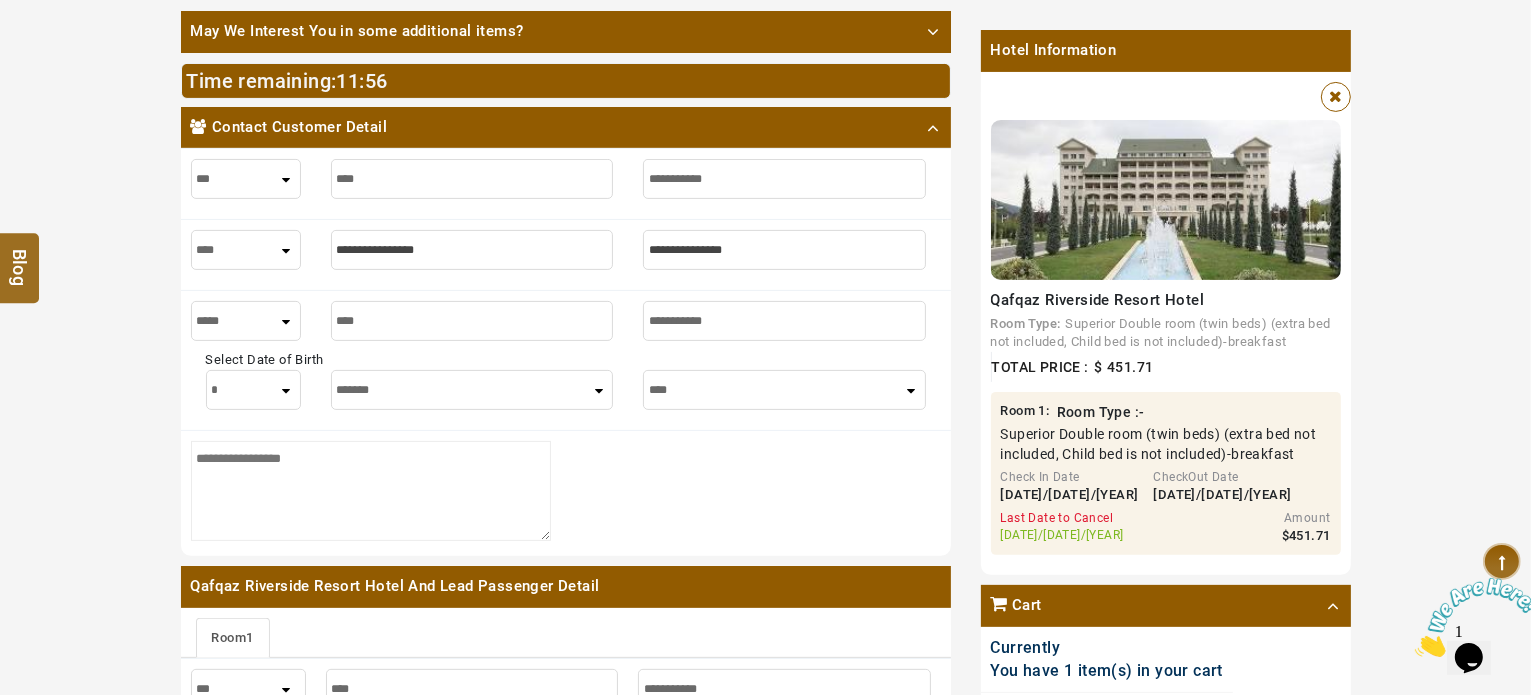 click at bounding box center (472, 250) 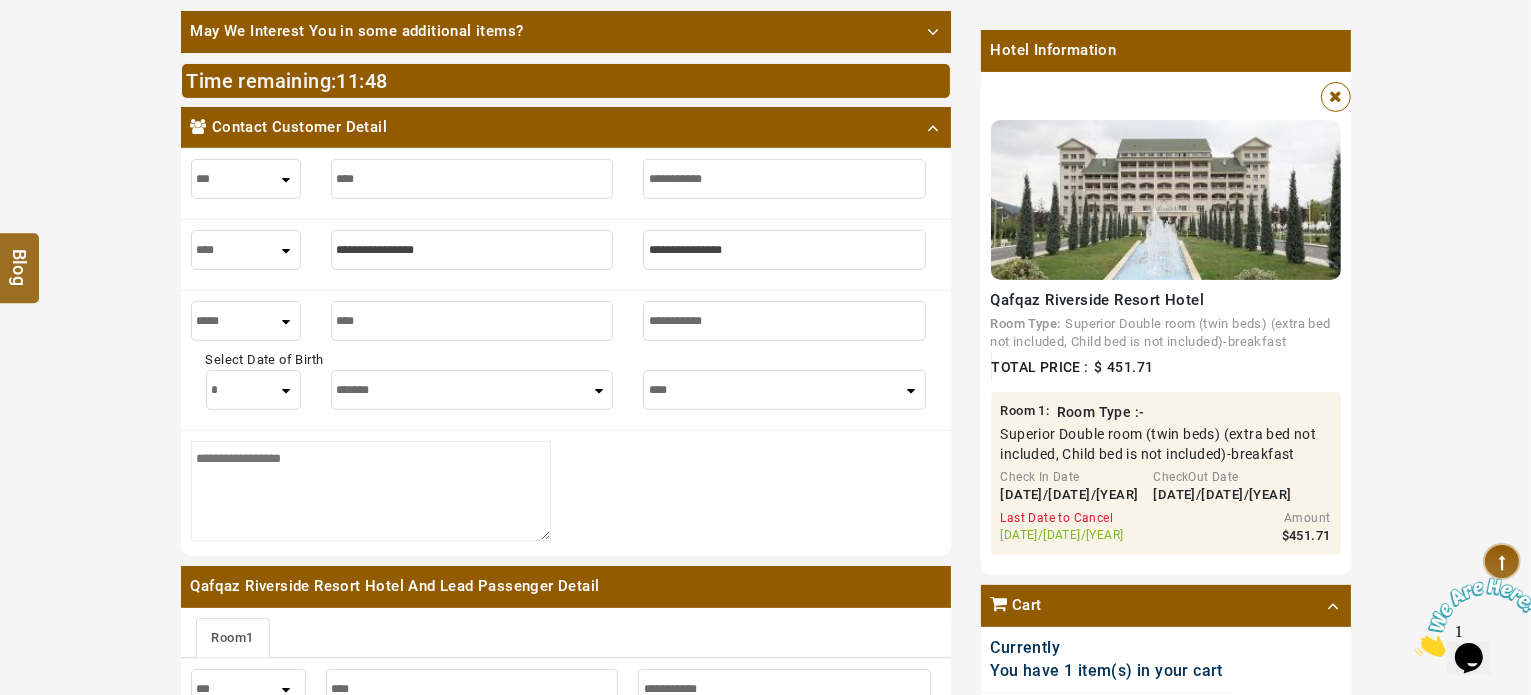 type on "*" 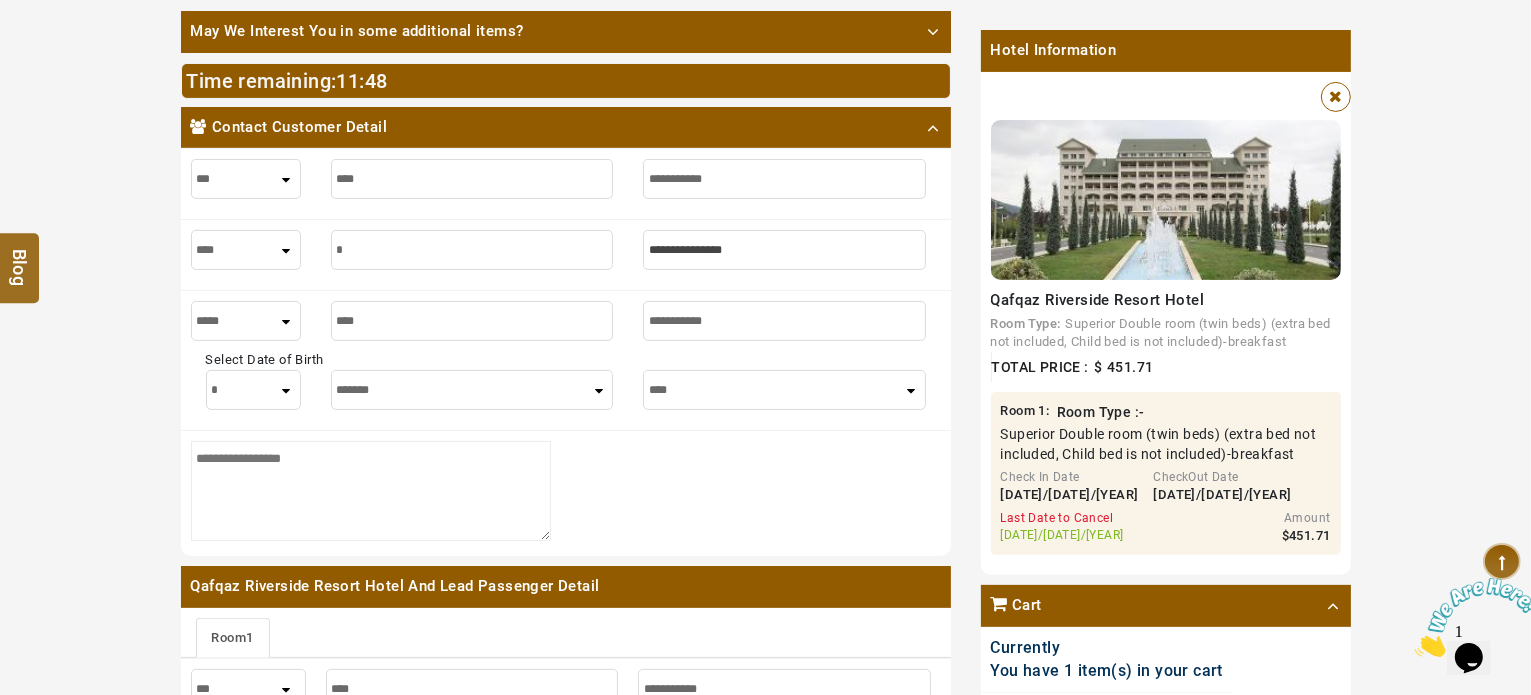 type on "*" 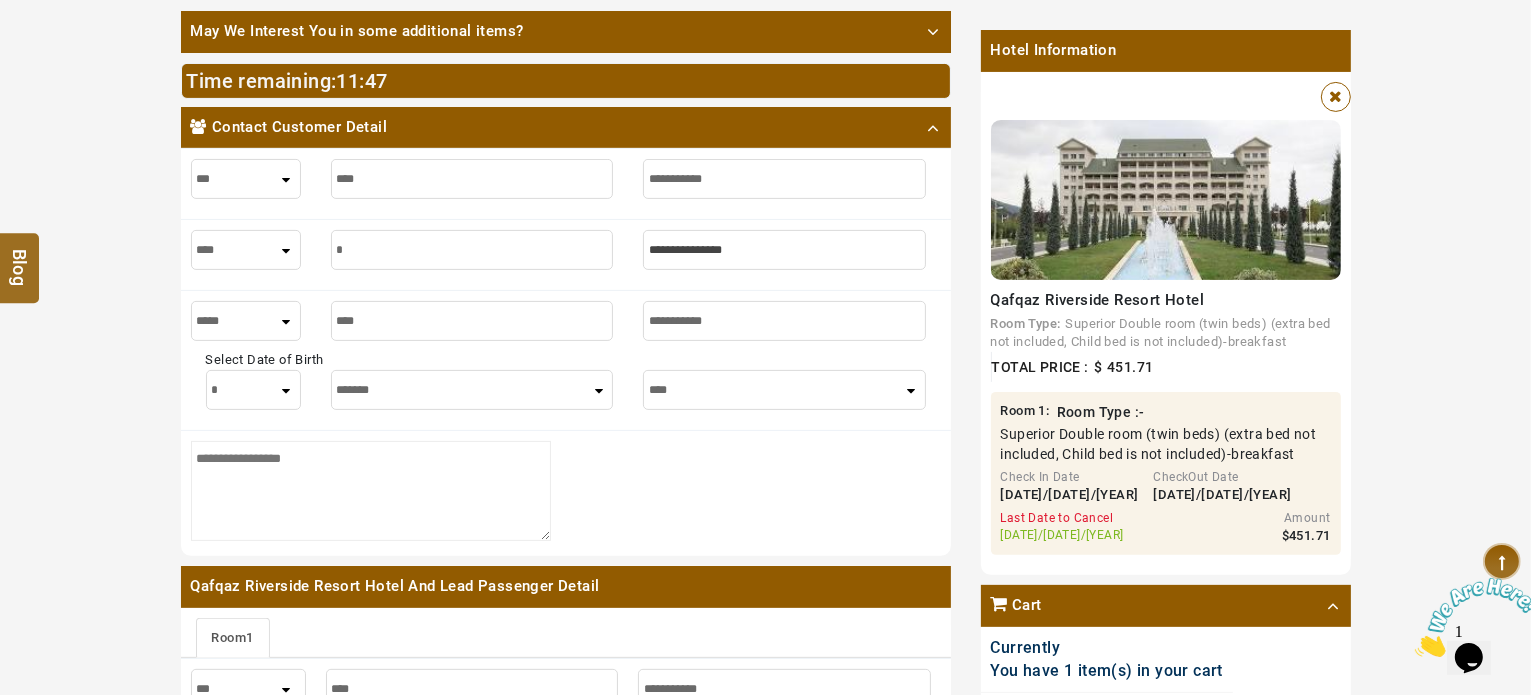 type on "**" 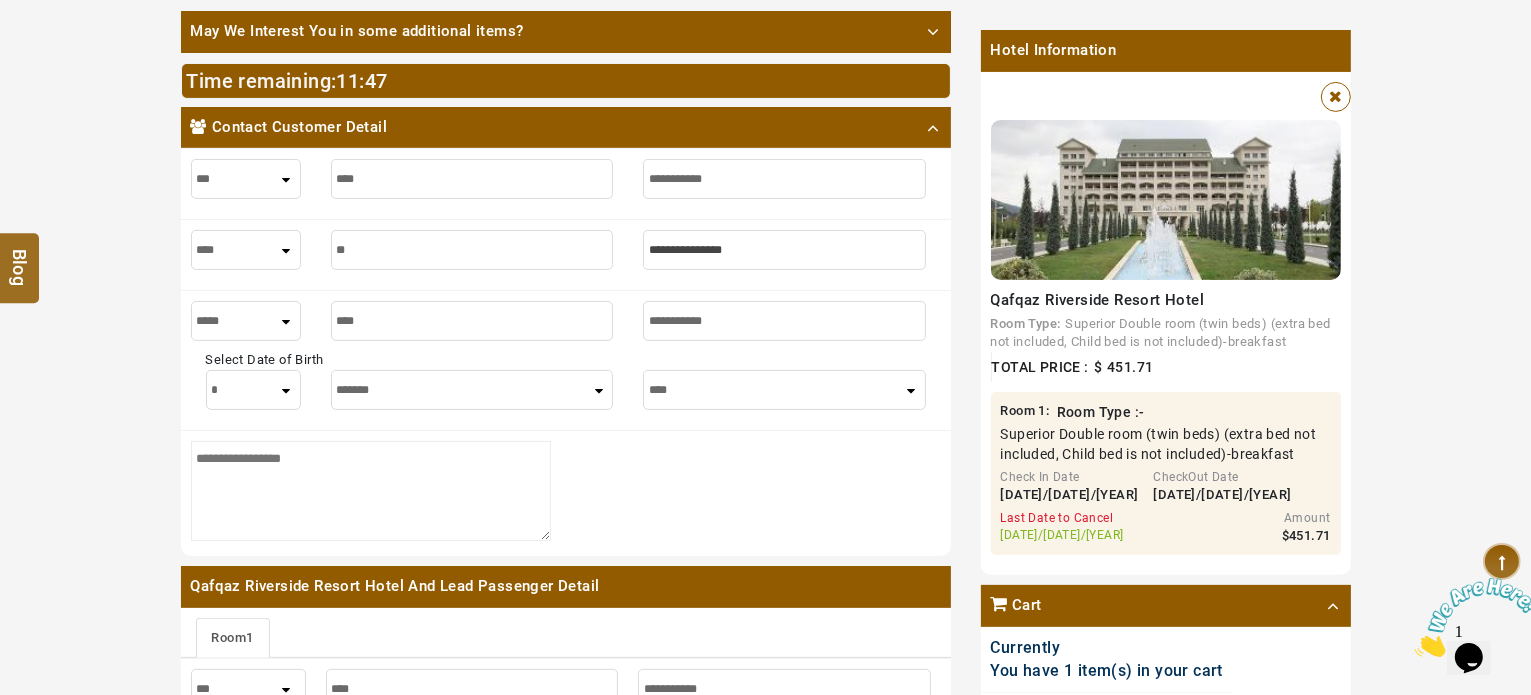 type on "**" 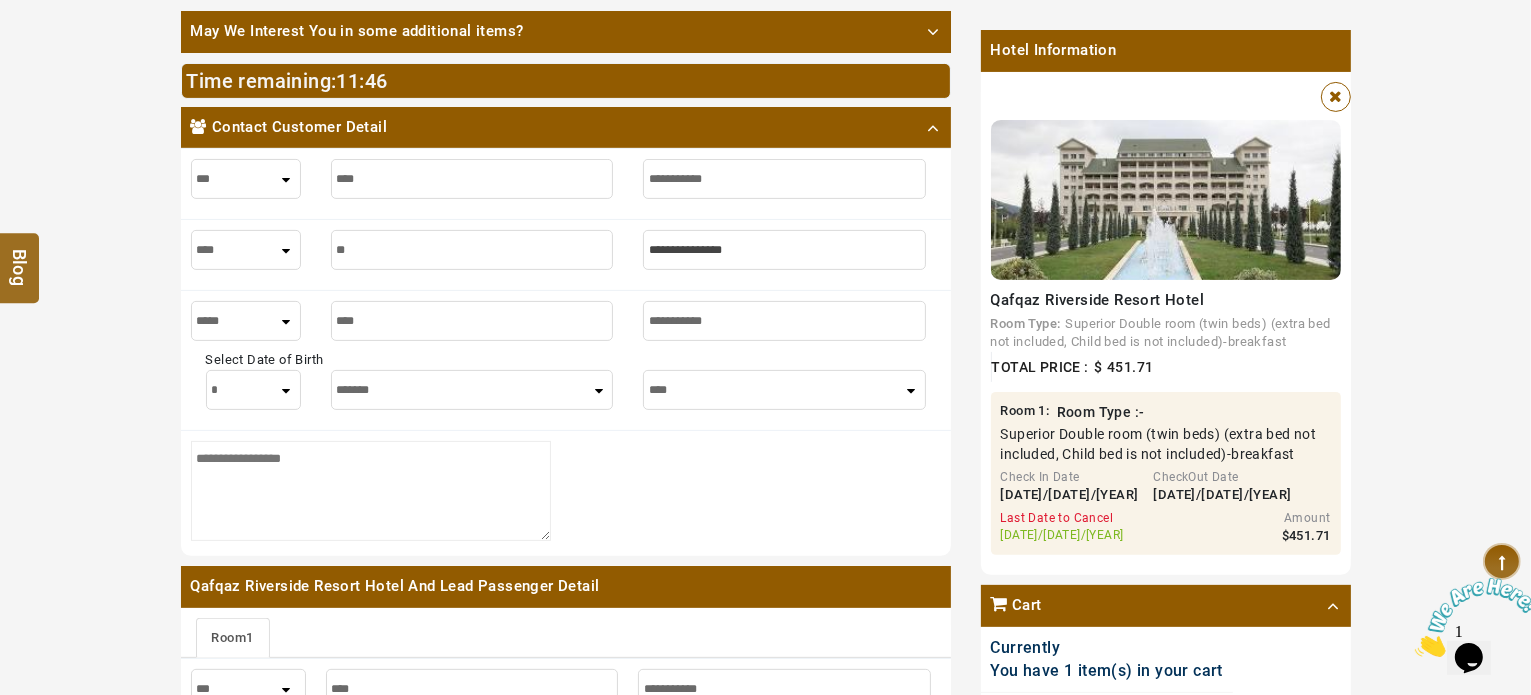 type on "***" 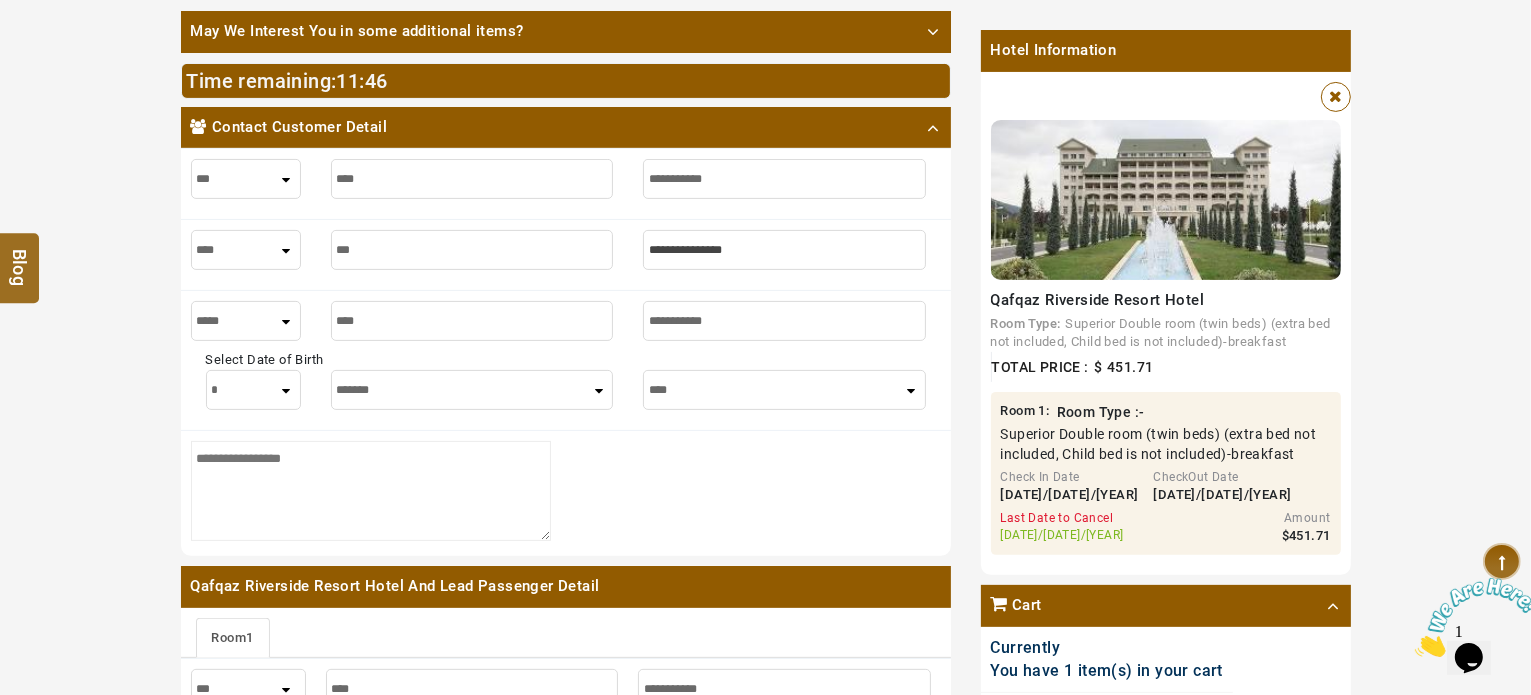 type on "***" 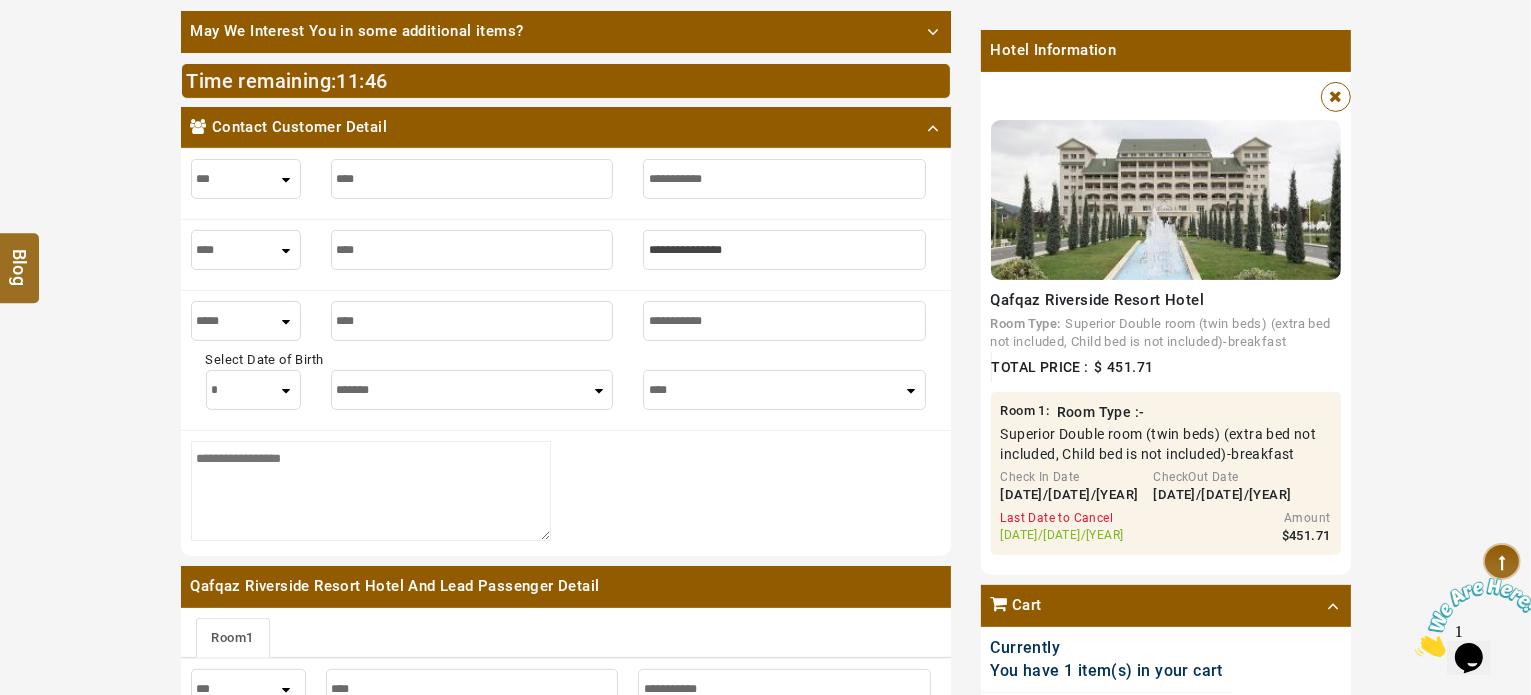 type on "****" 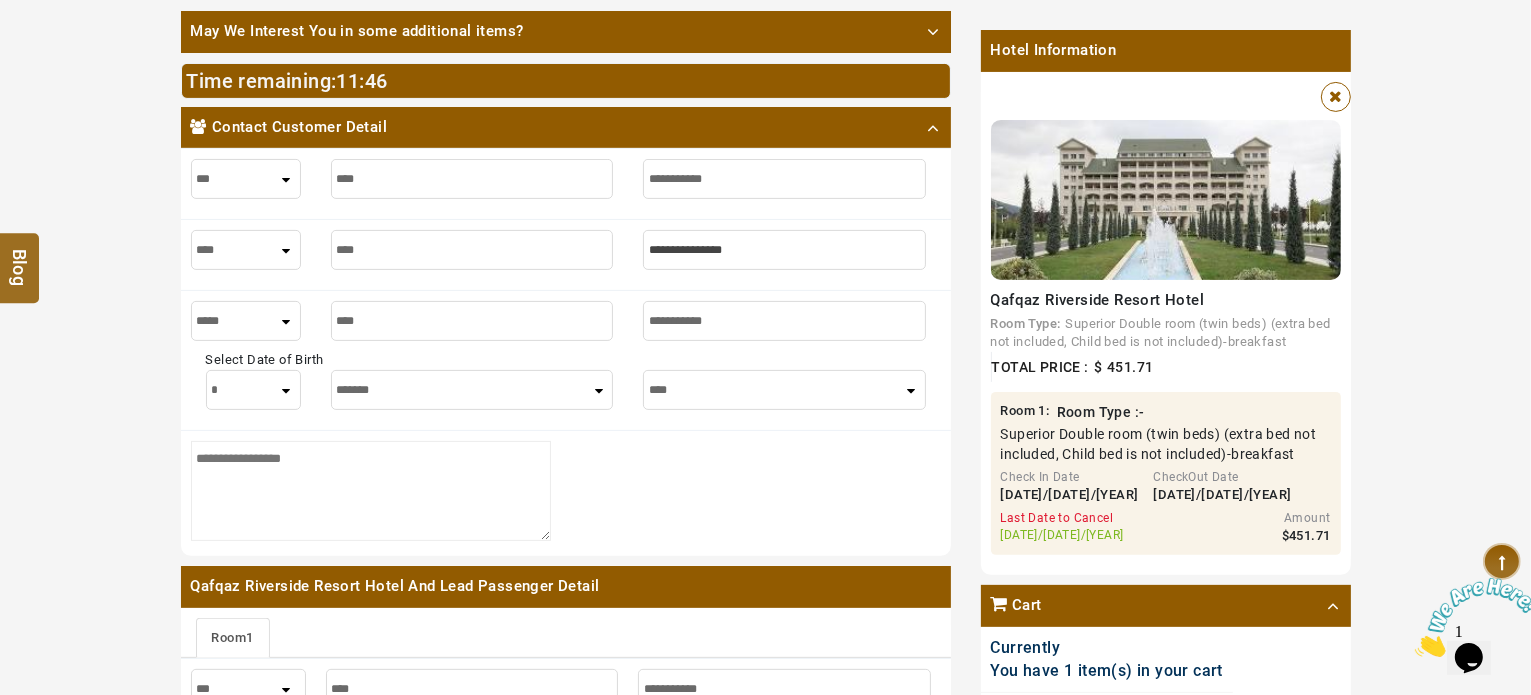 type on "*****" 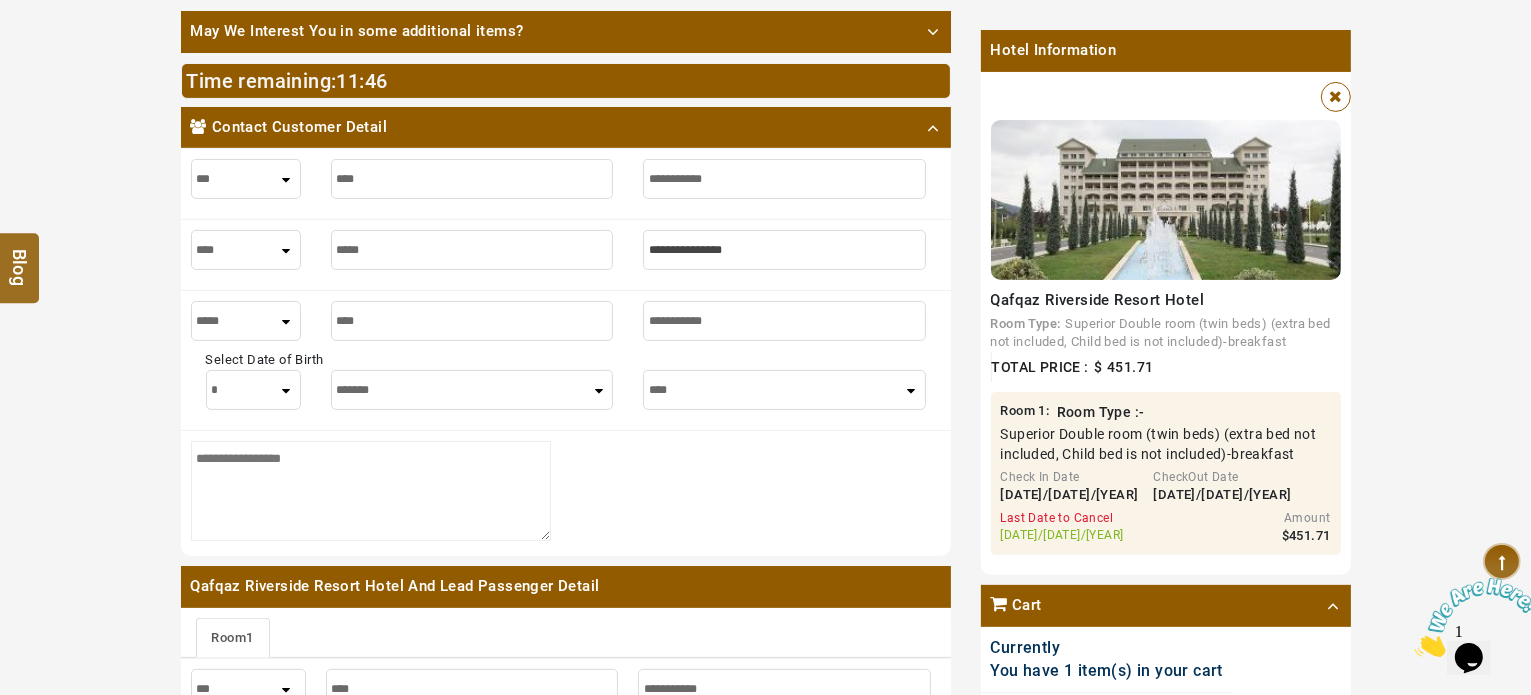type on "*****" 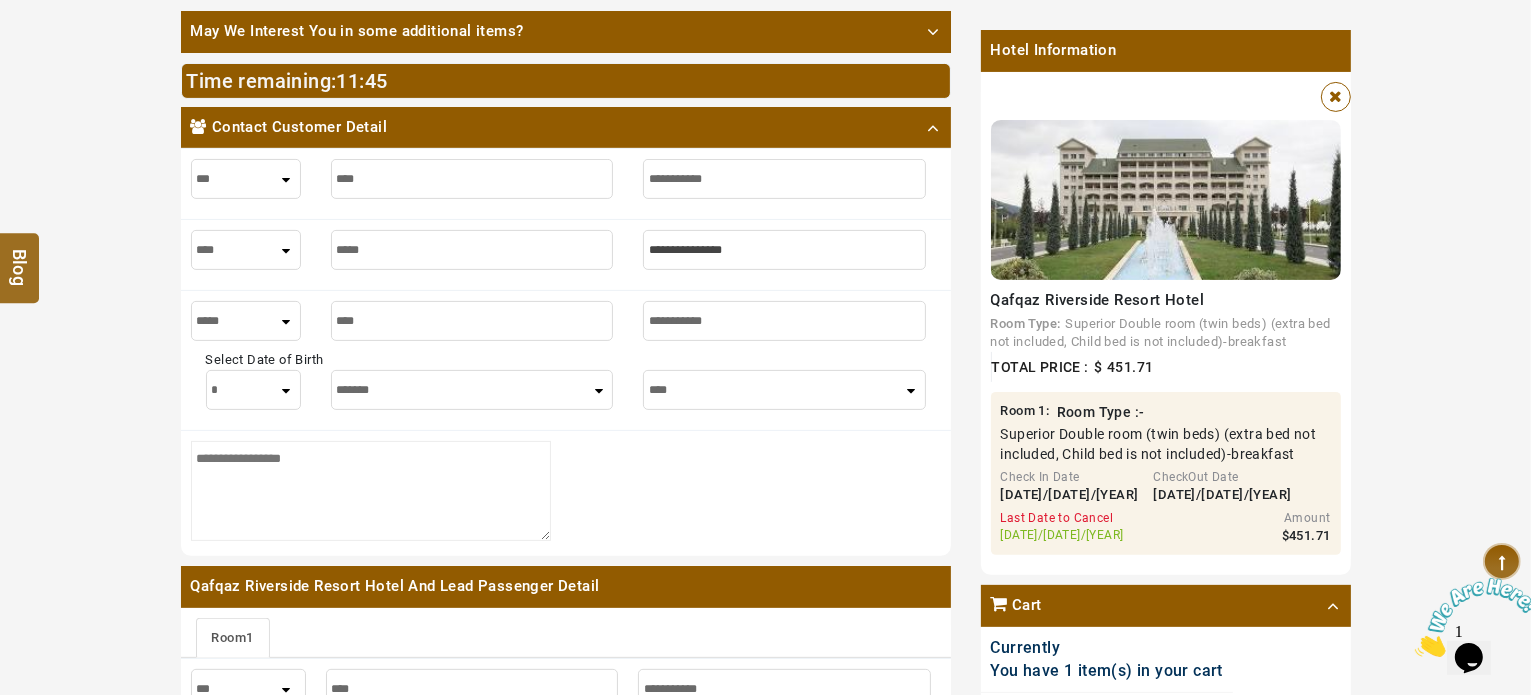 type on "*****" 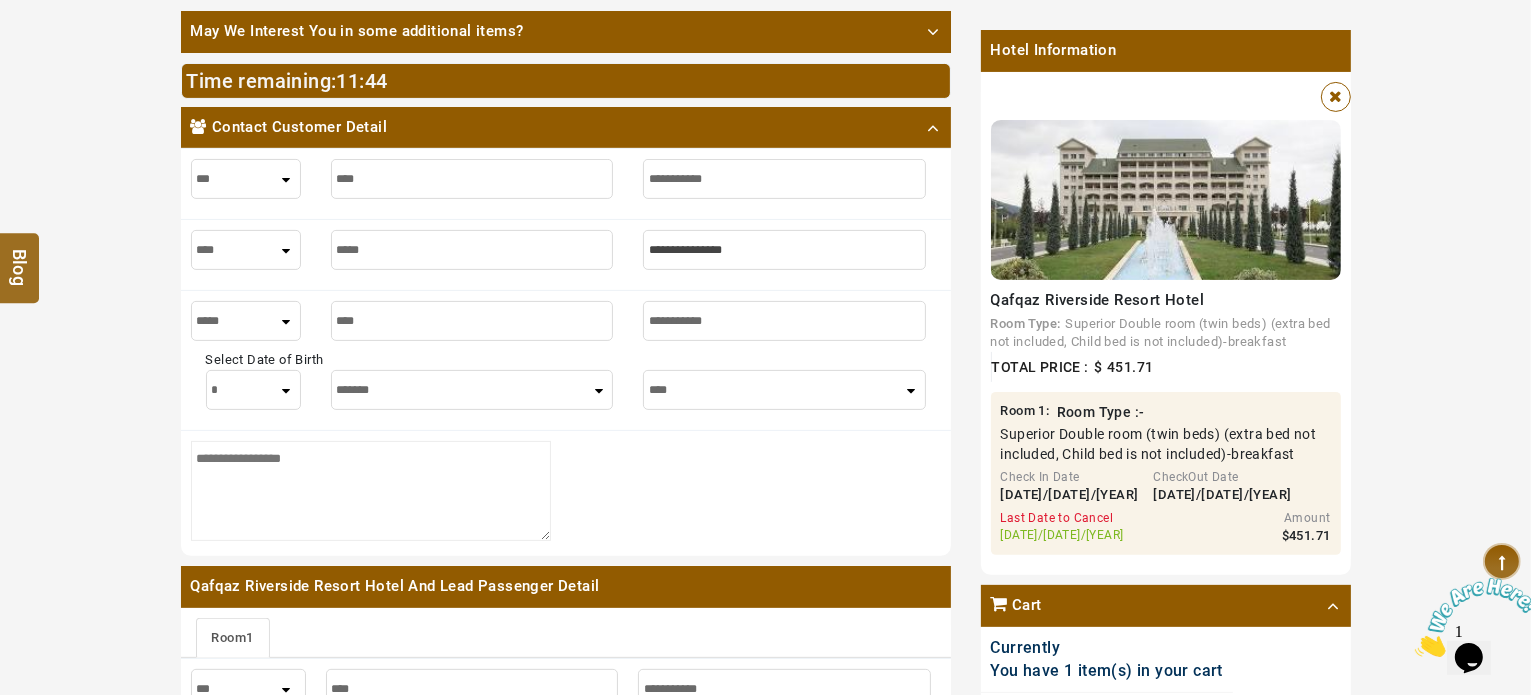 type on "*" 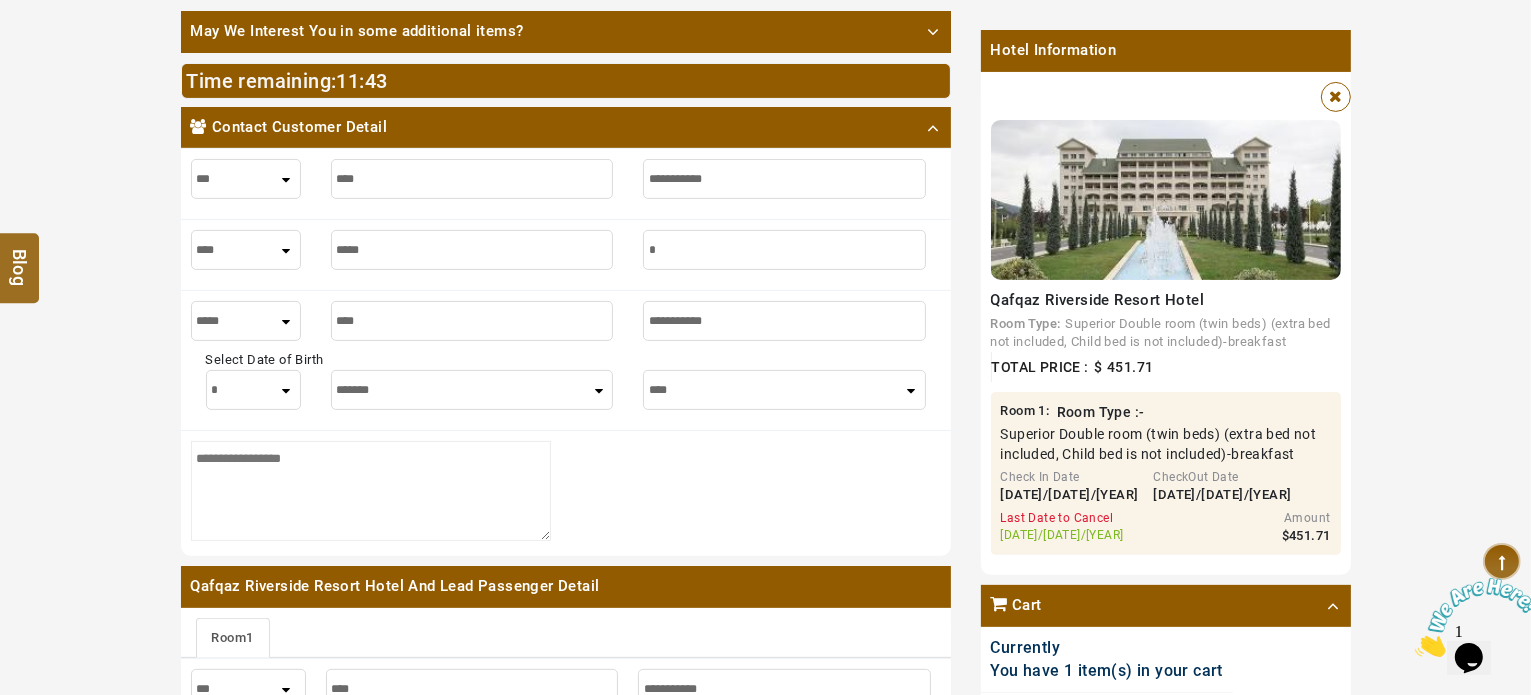 type on "*" 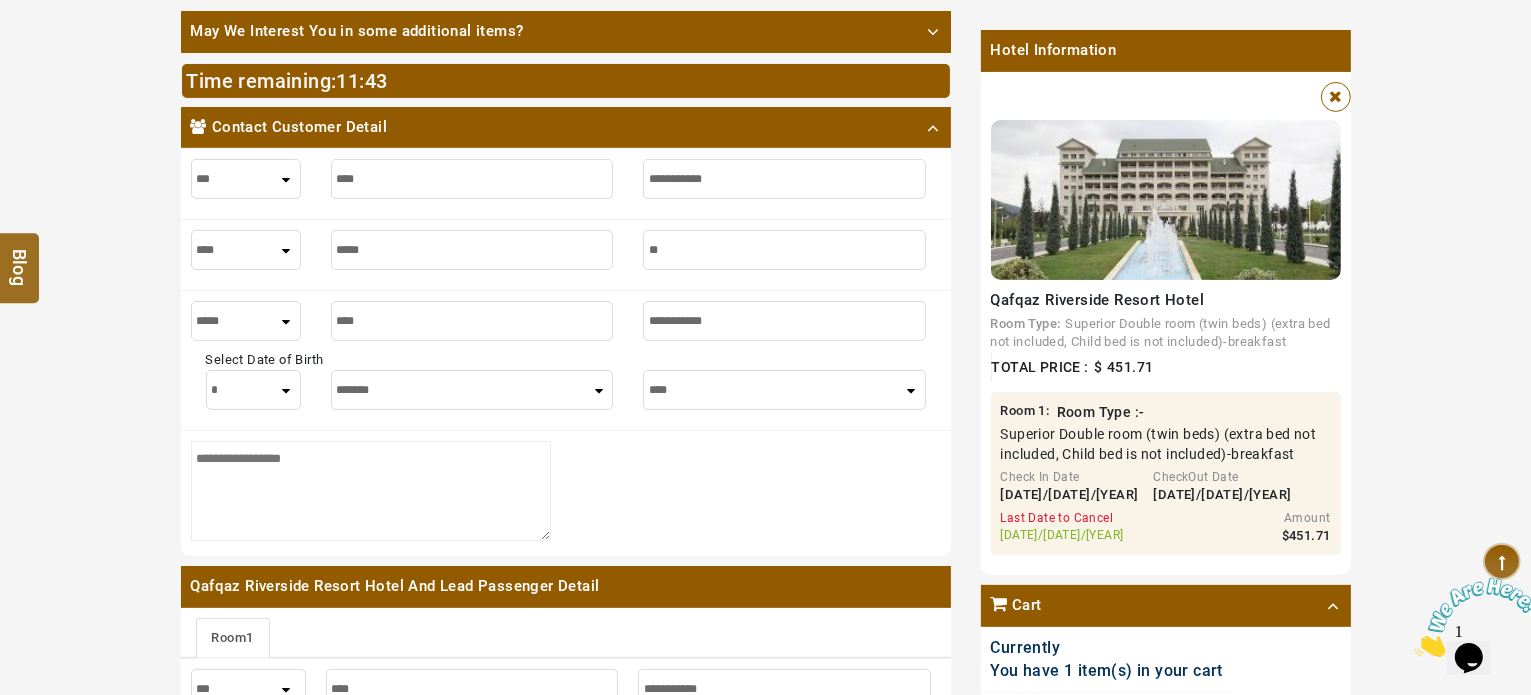 type on "**" 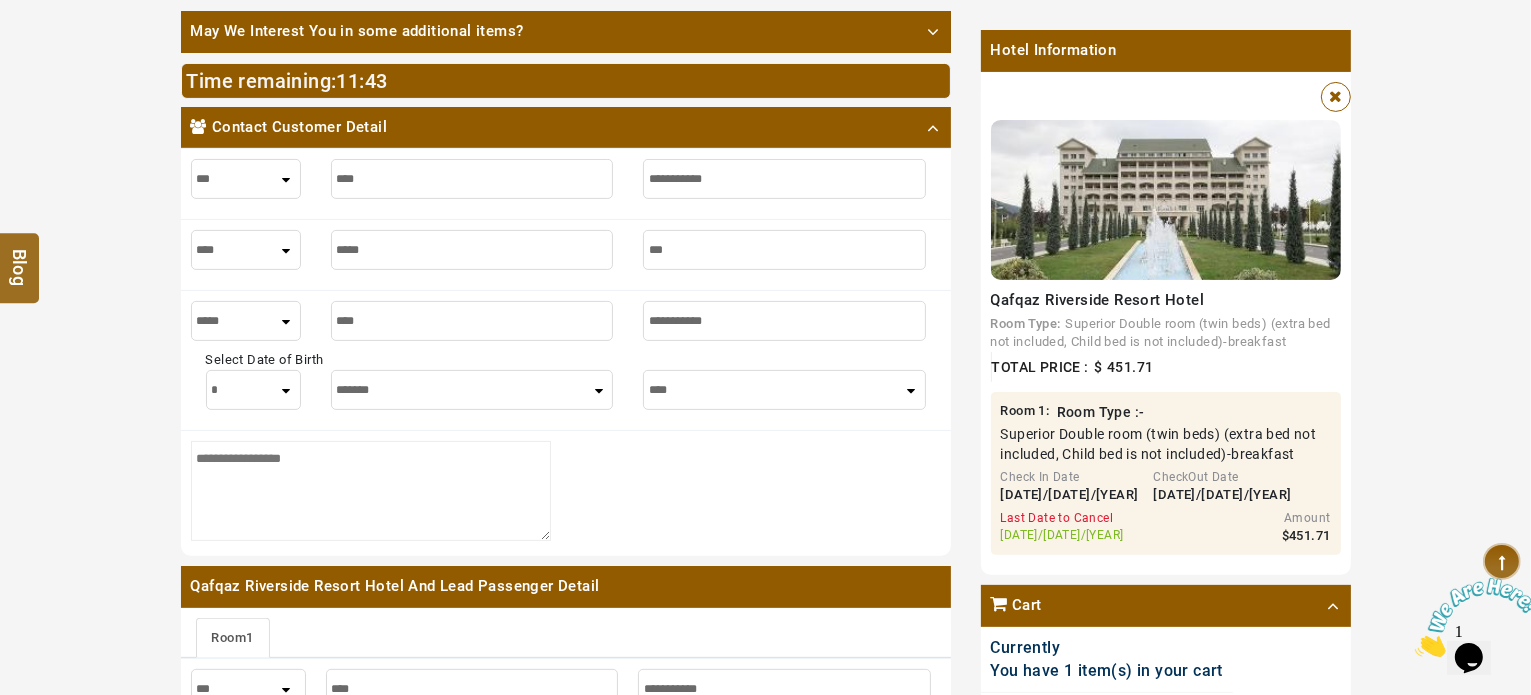 type on "***" 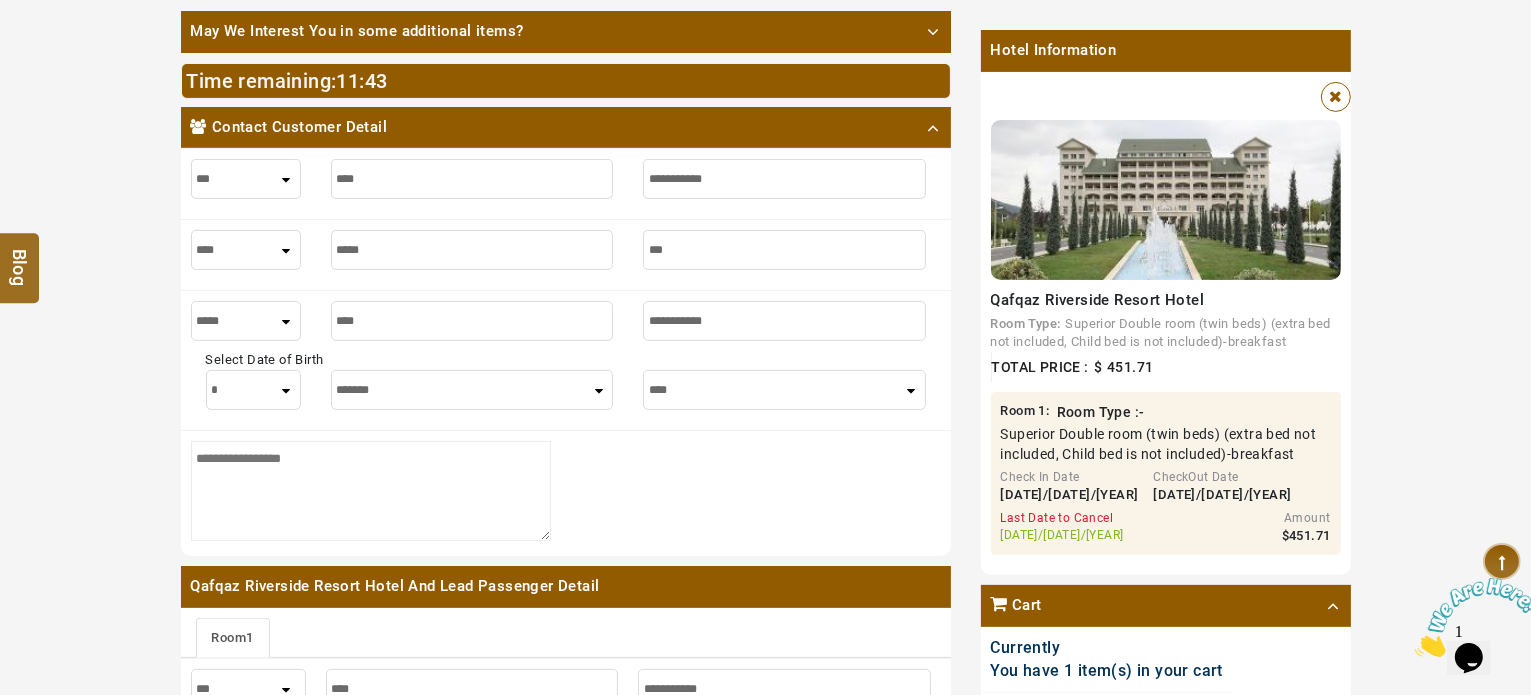type on "****" 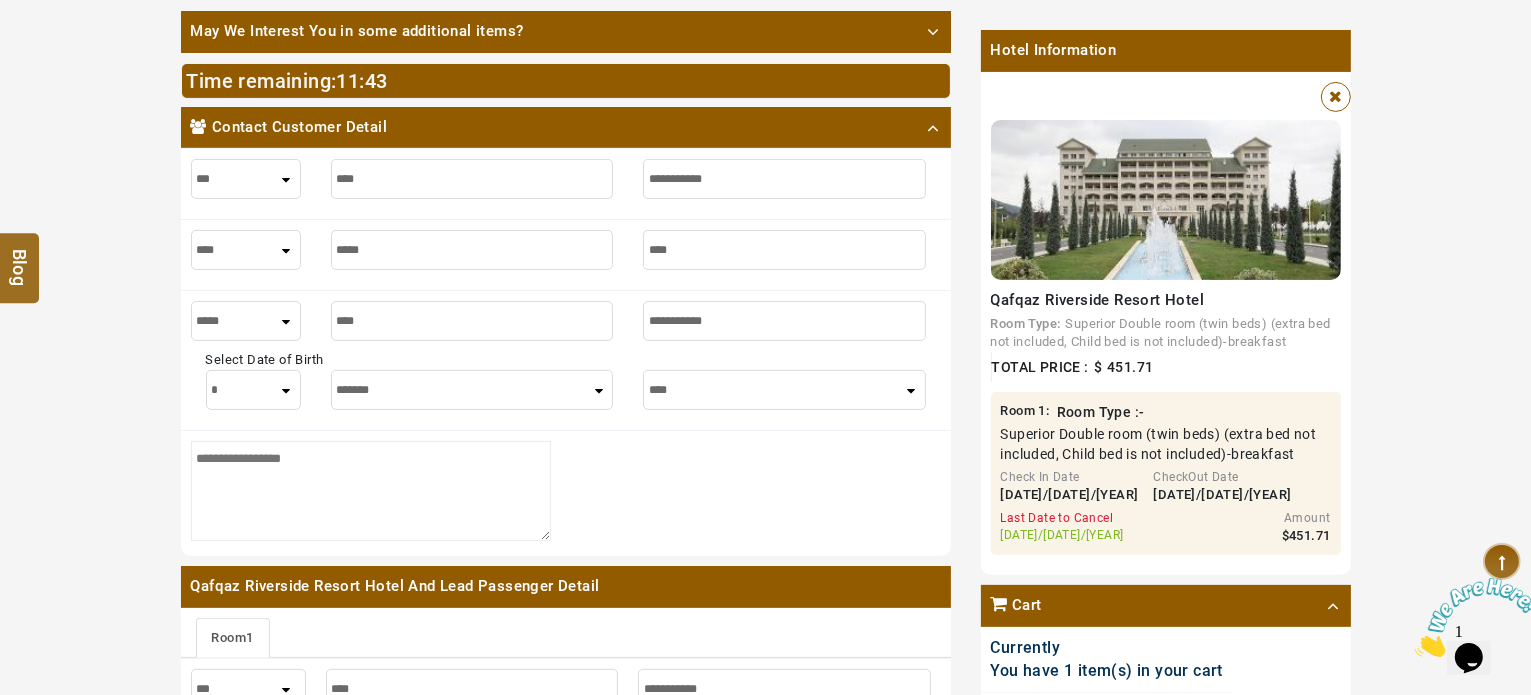 type on "****" 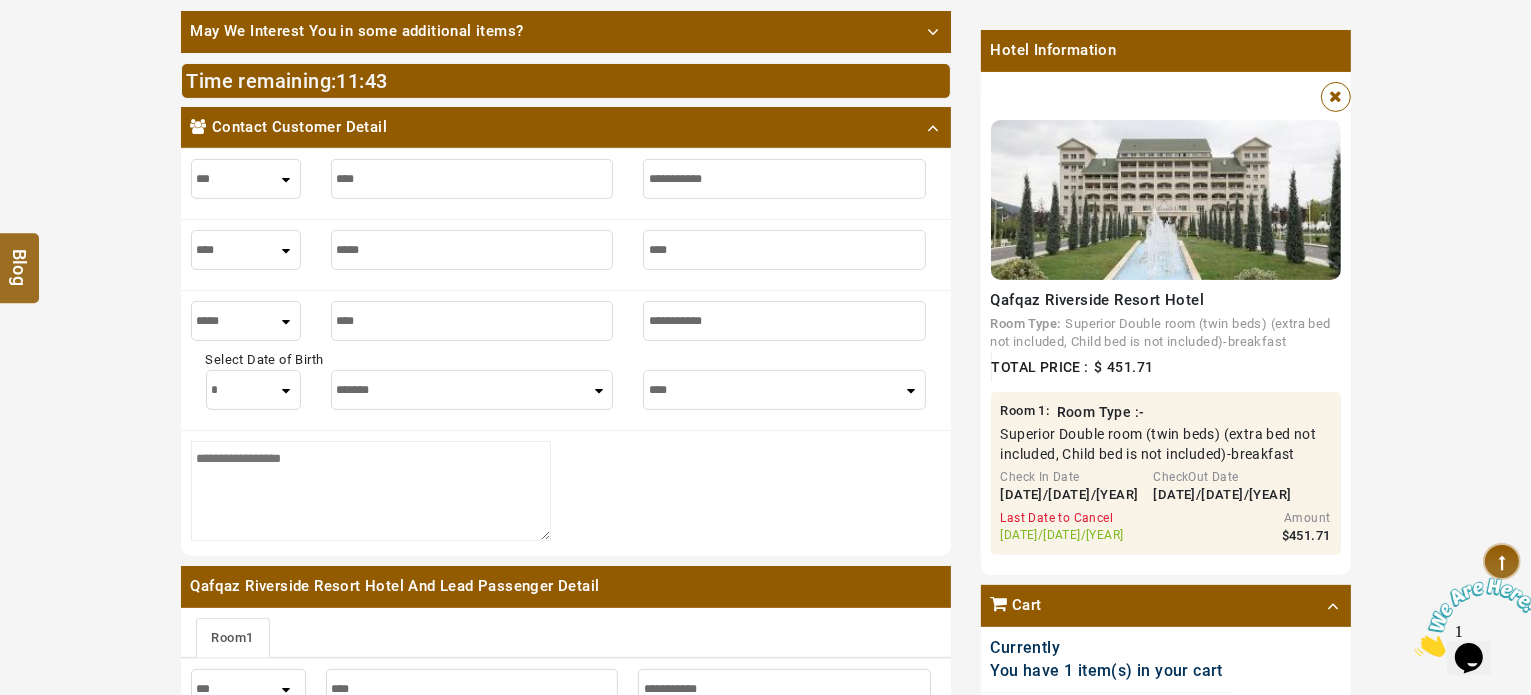 type on "*****" 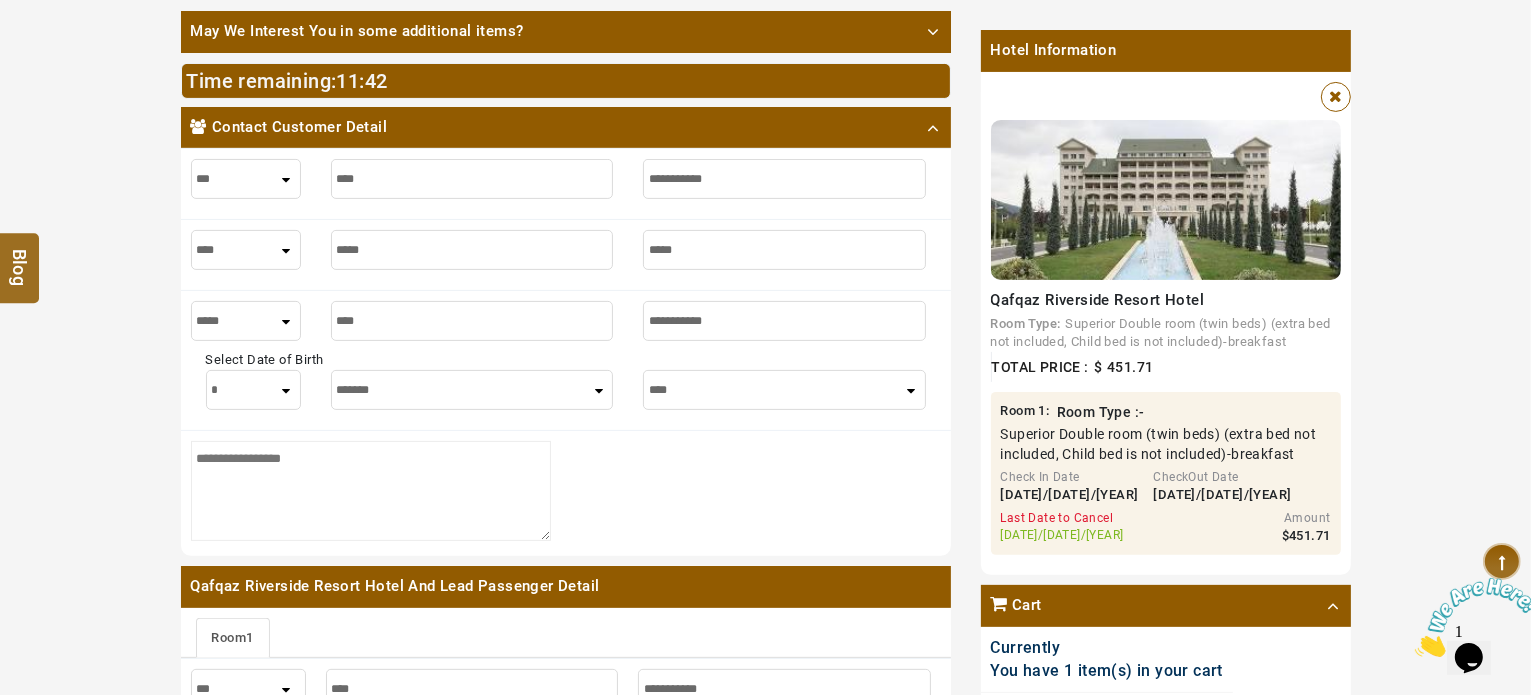 type on "*****" 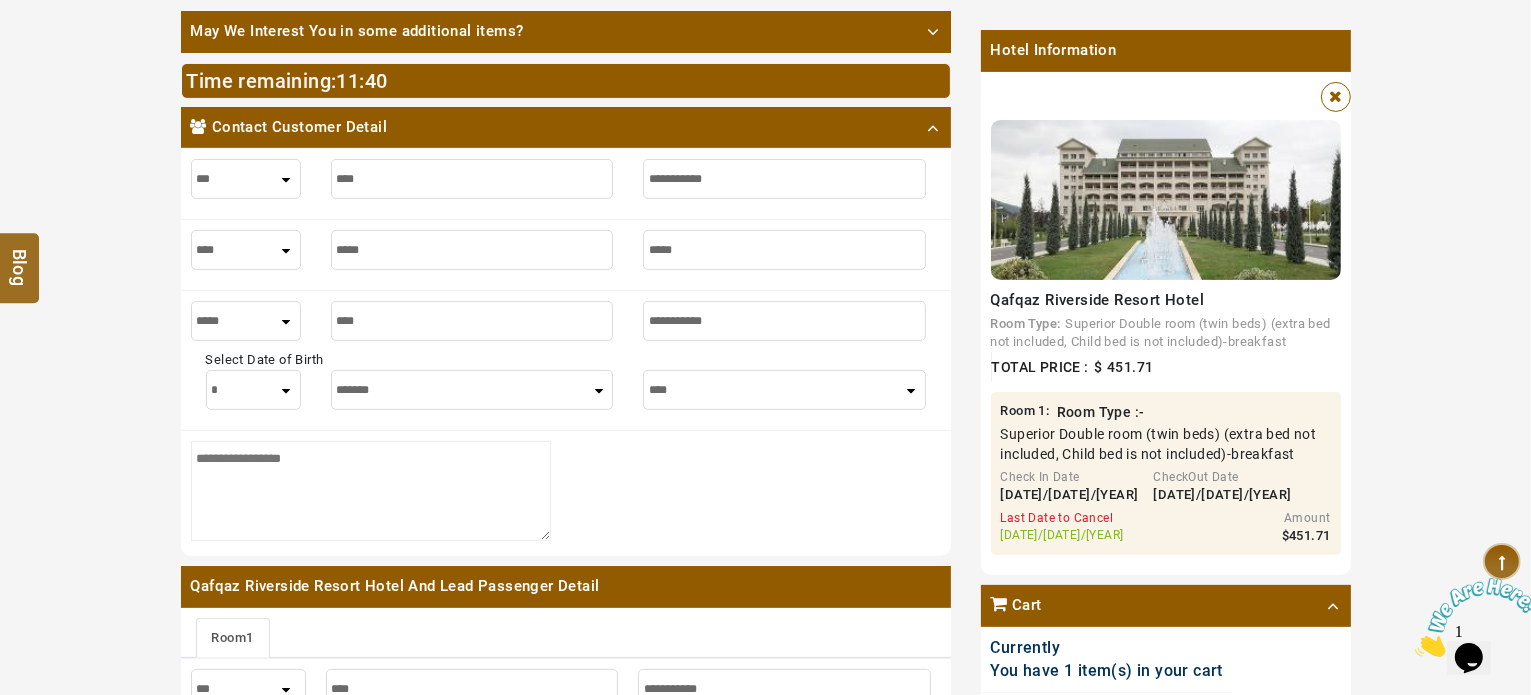 type on "****" 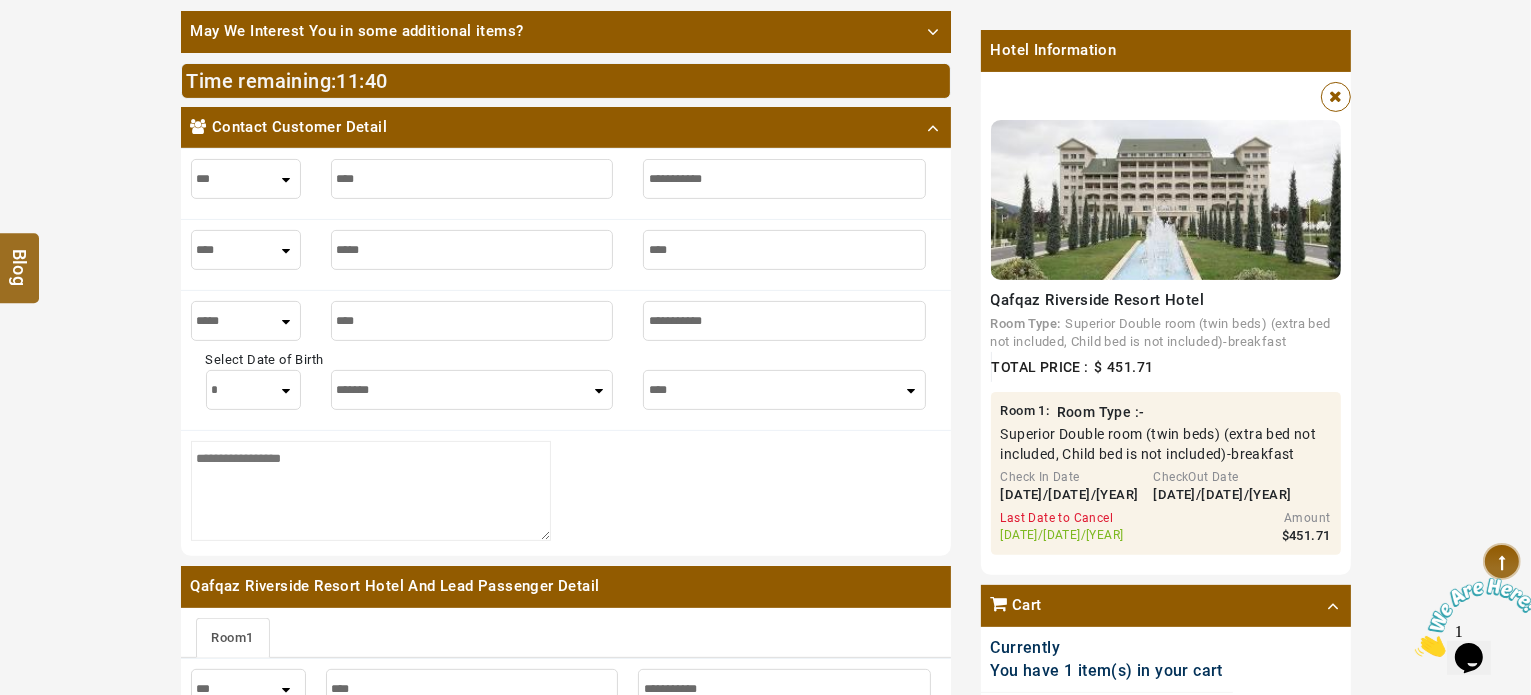 type on "****" 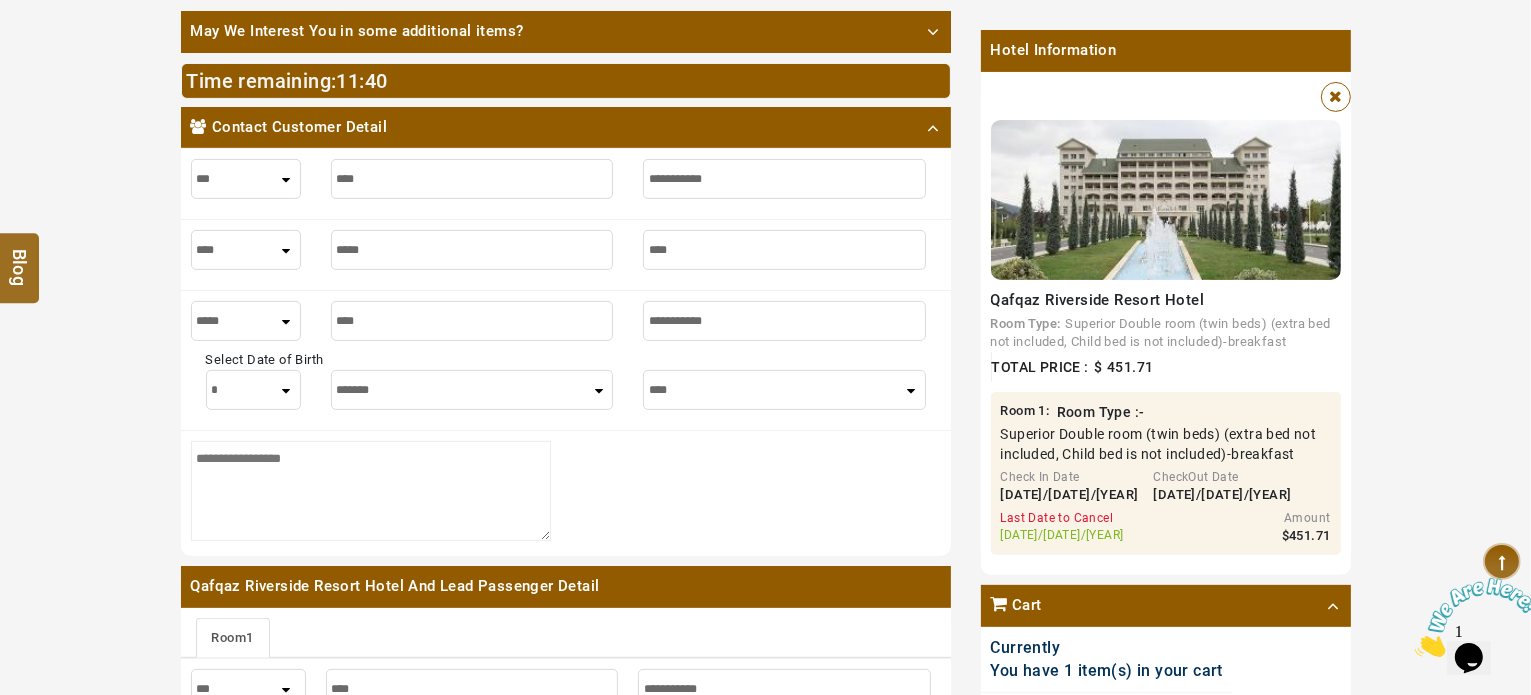 type on "***" 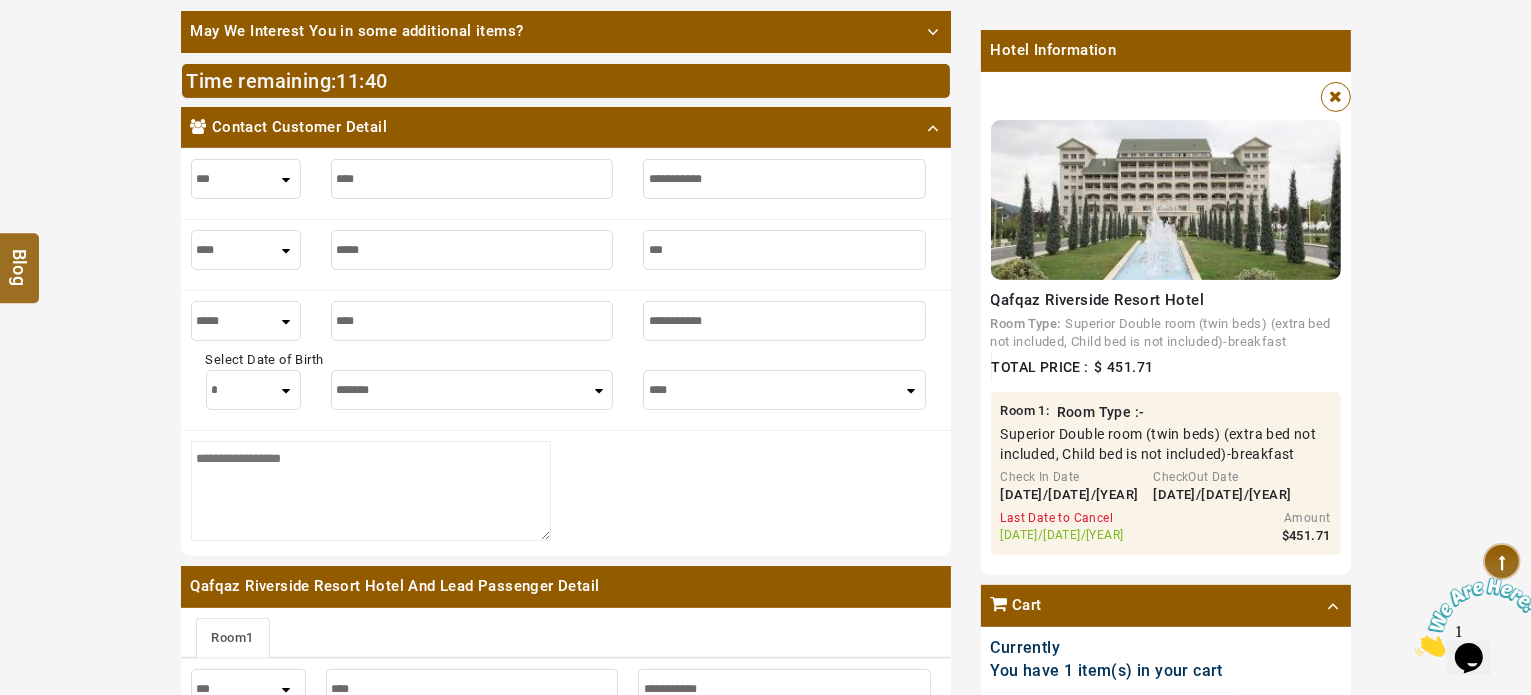 type on "***" 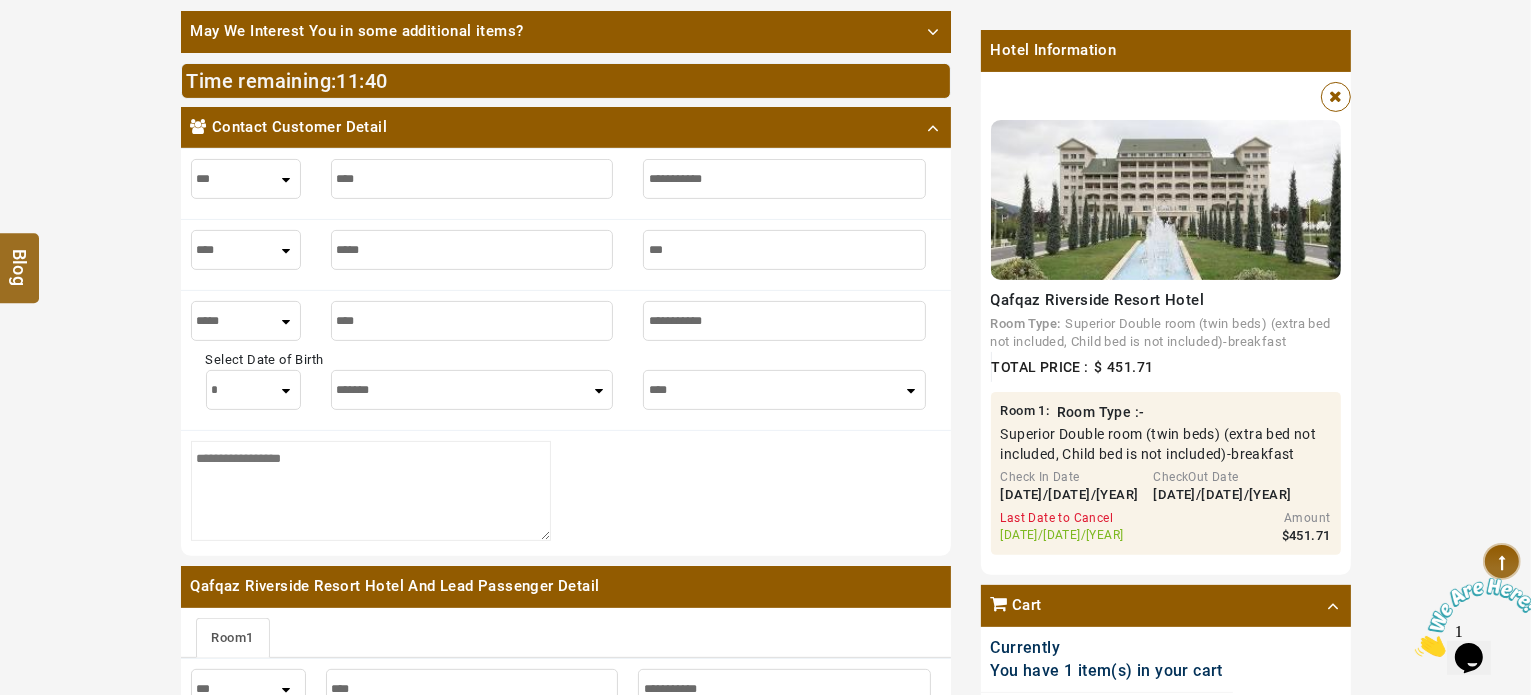 type on "**" 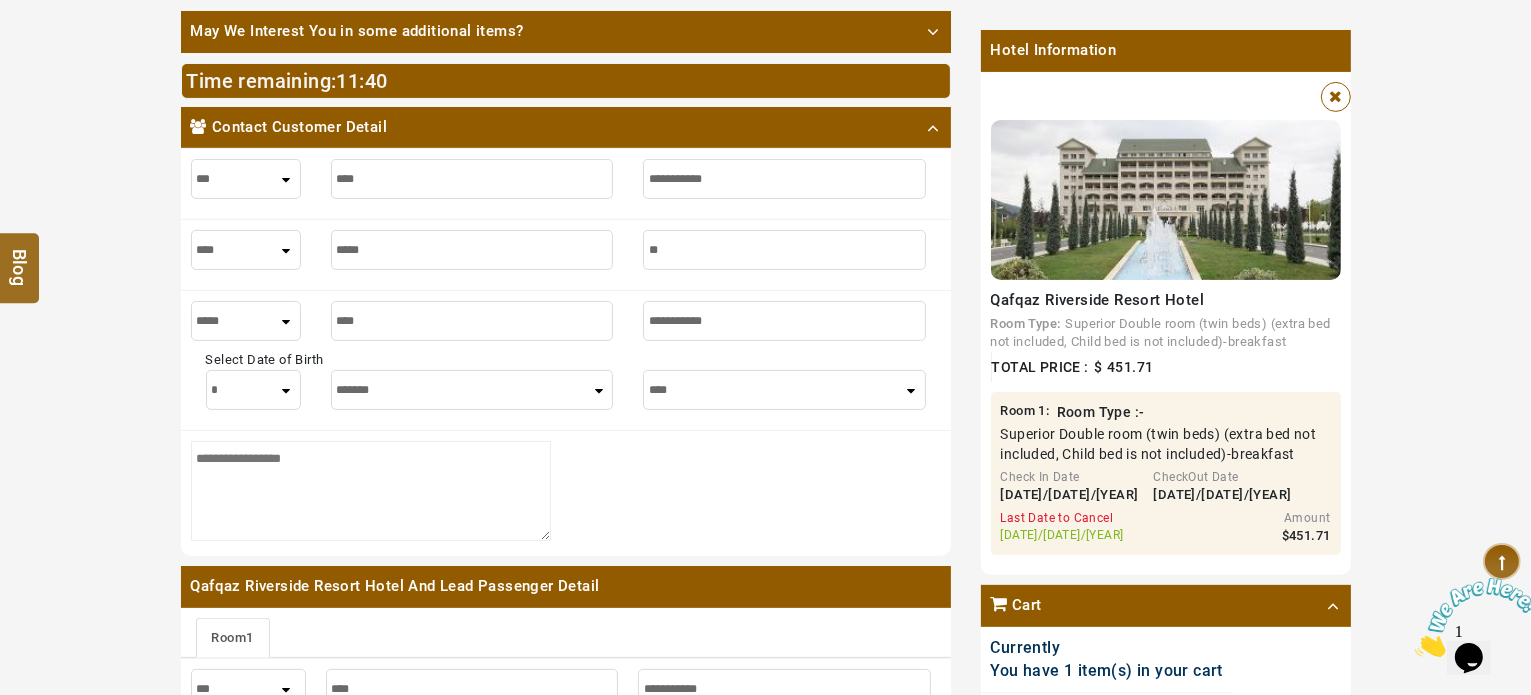 type on "**" 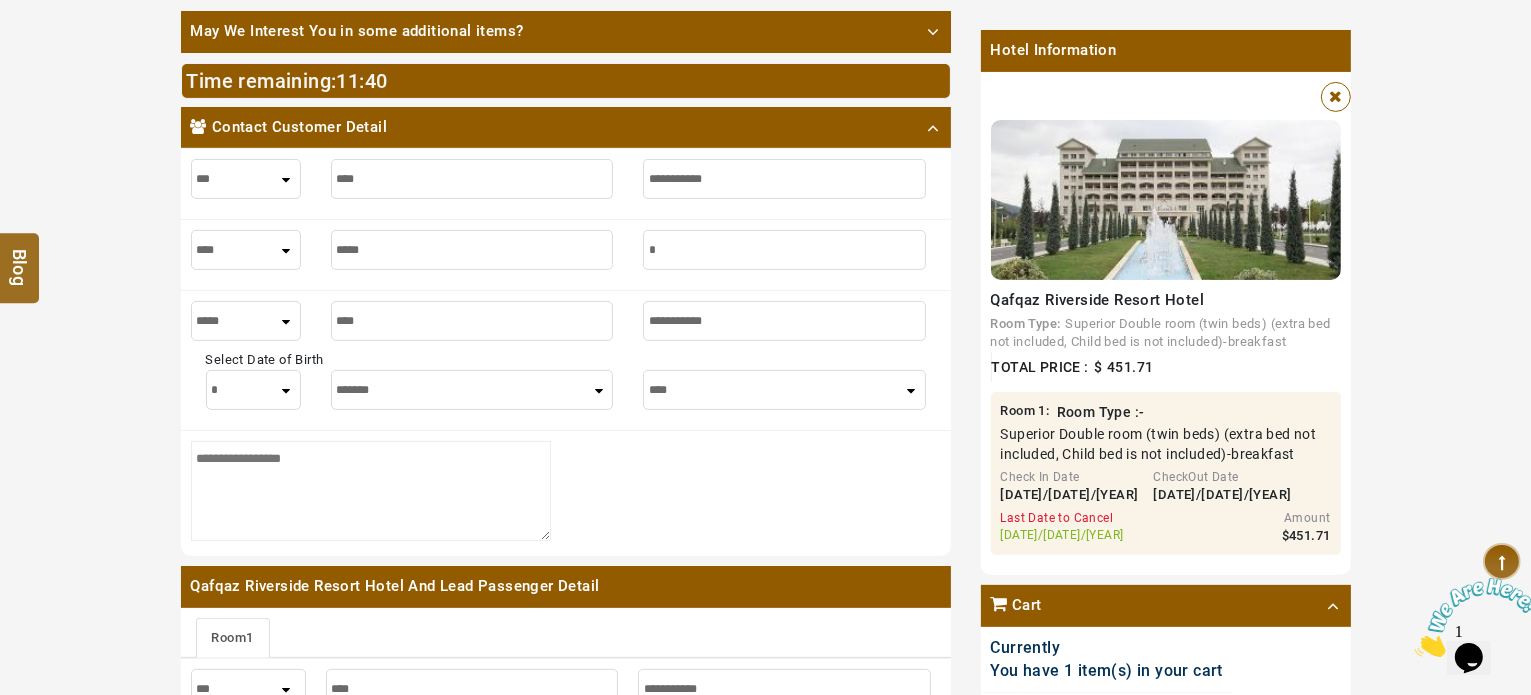 type on "*" 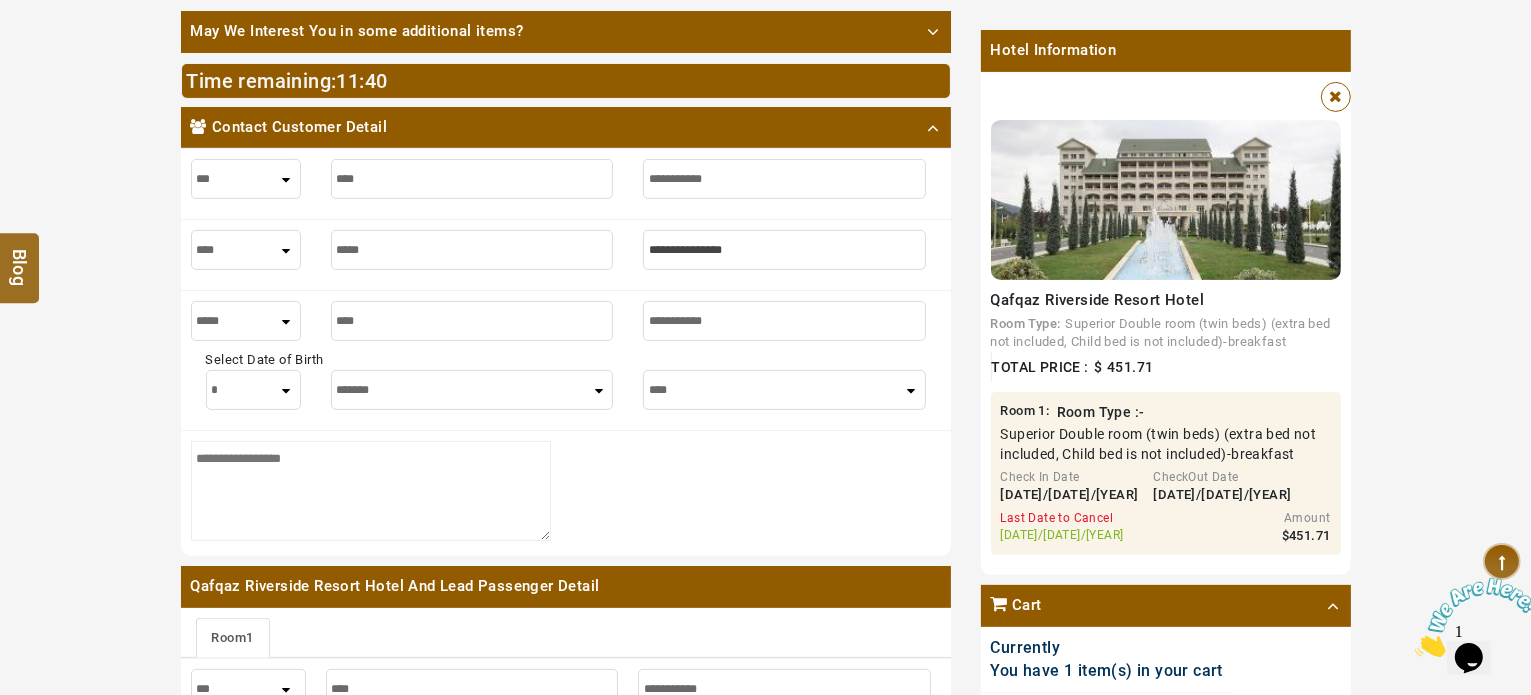 type 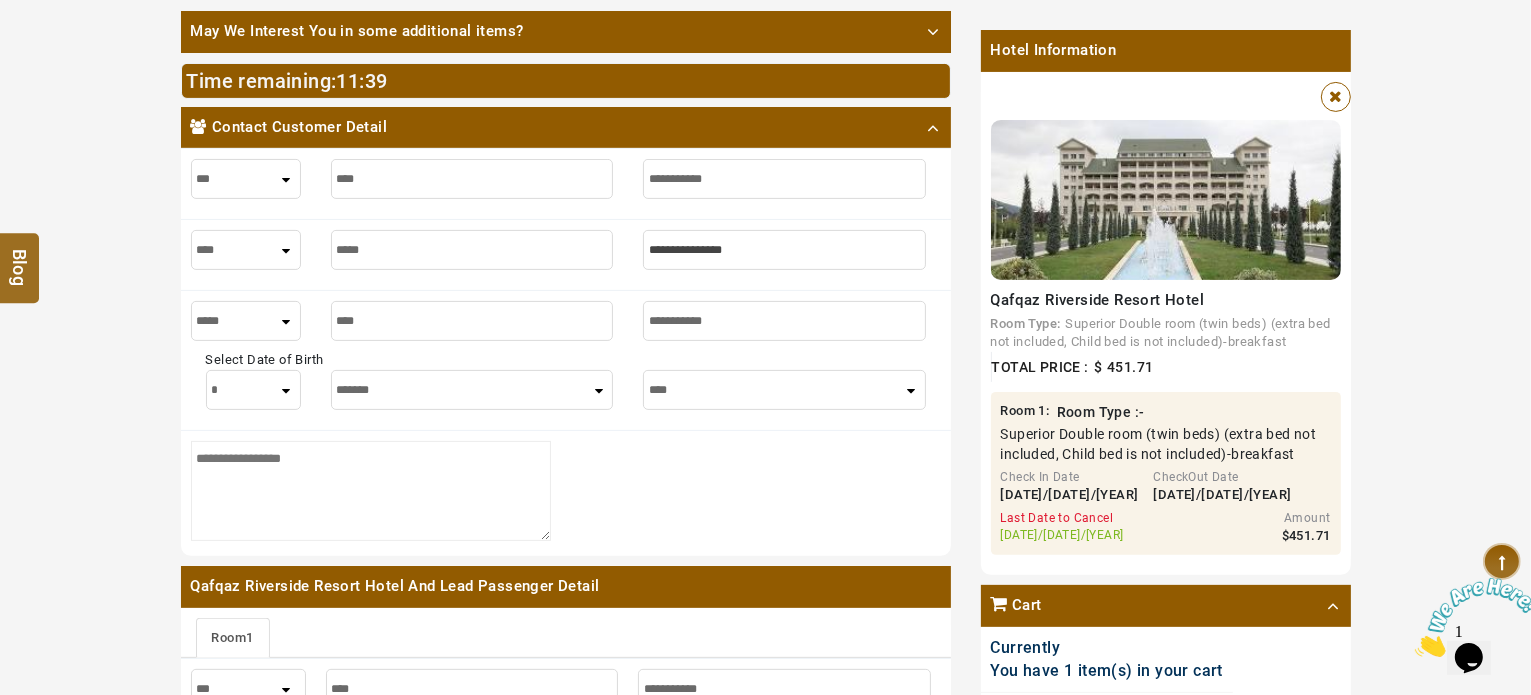 type on "*" 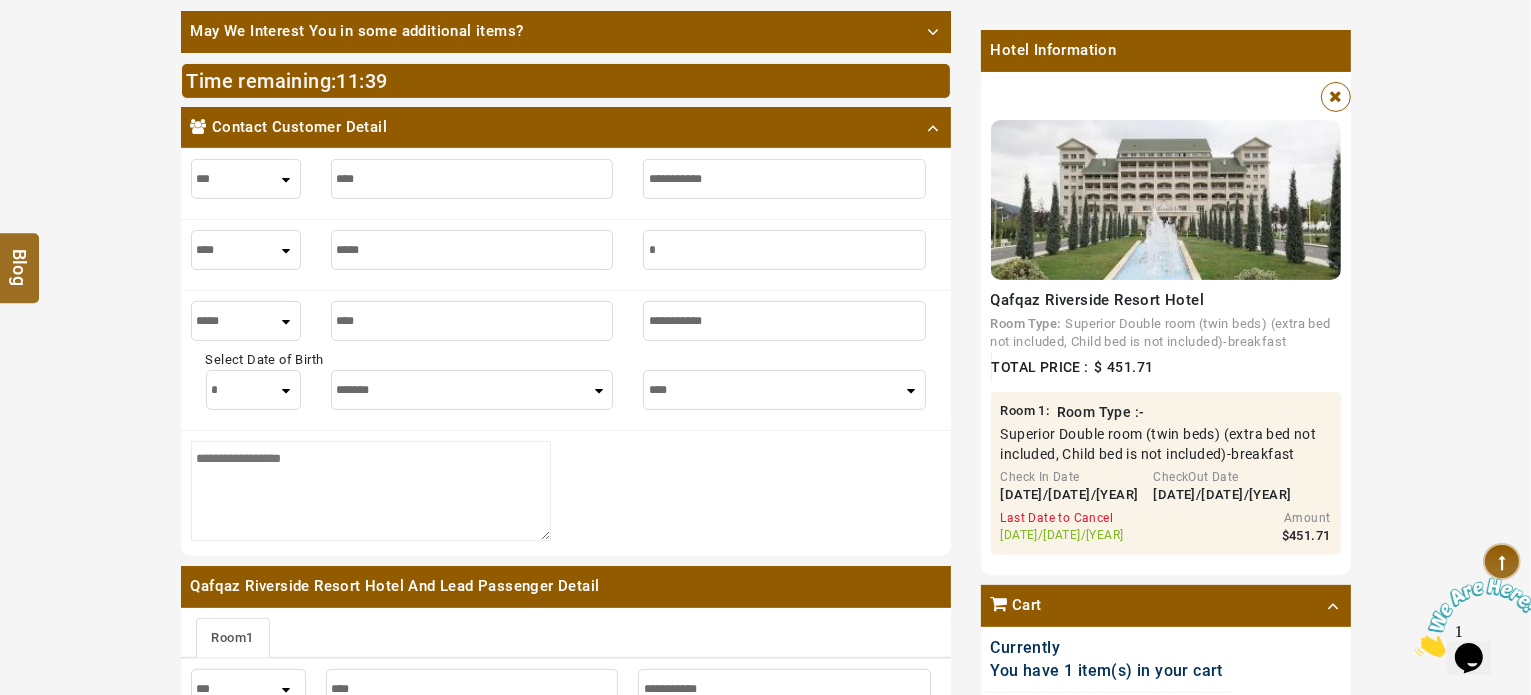 type on "*" 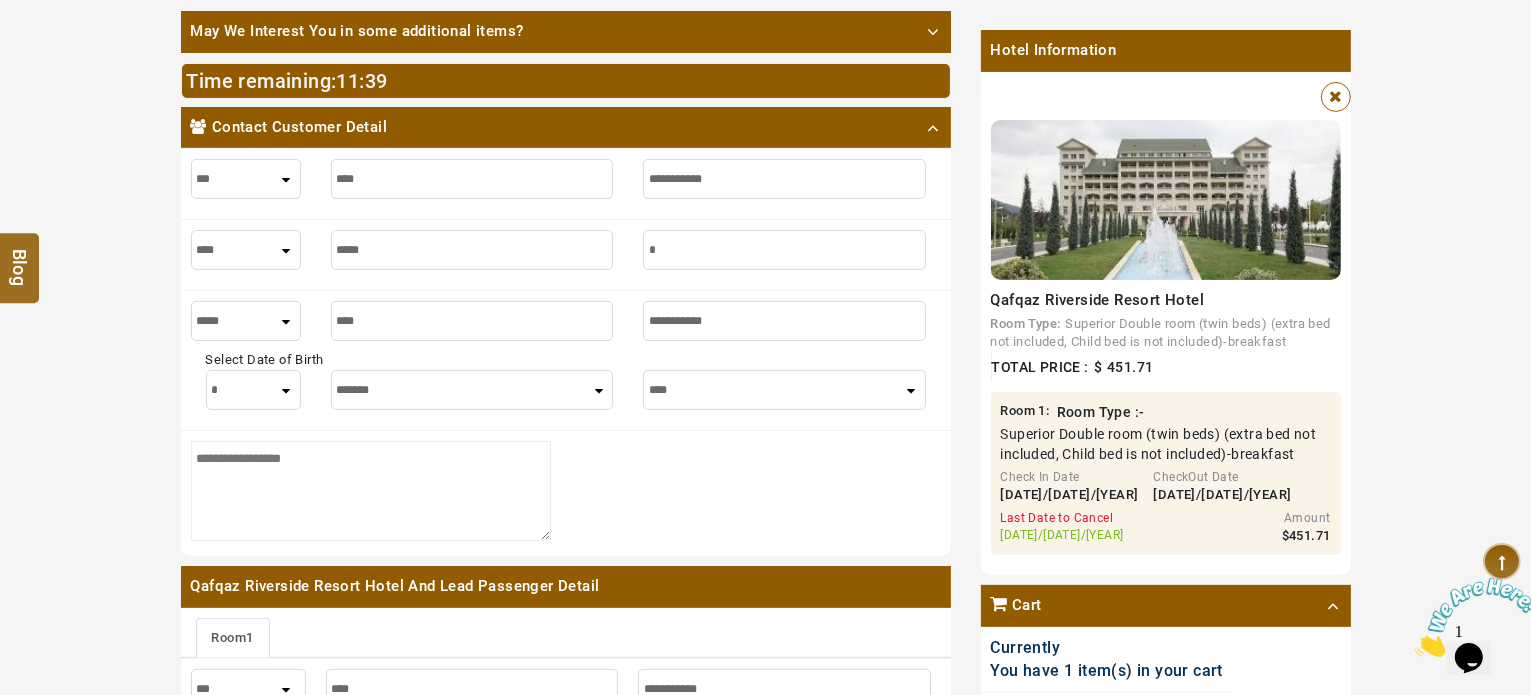 type on "**" 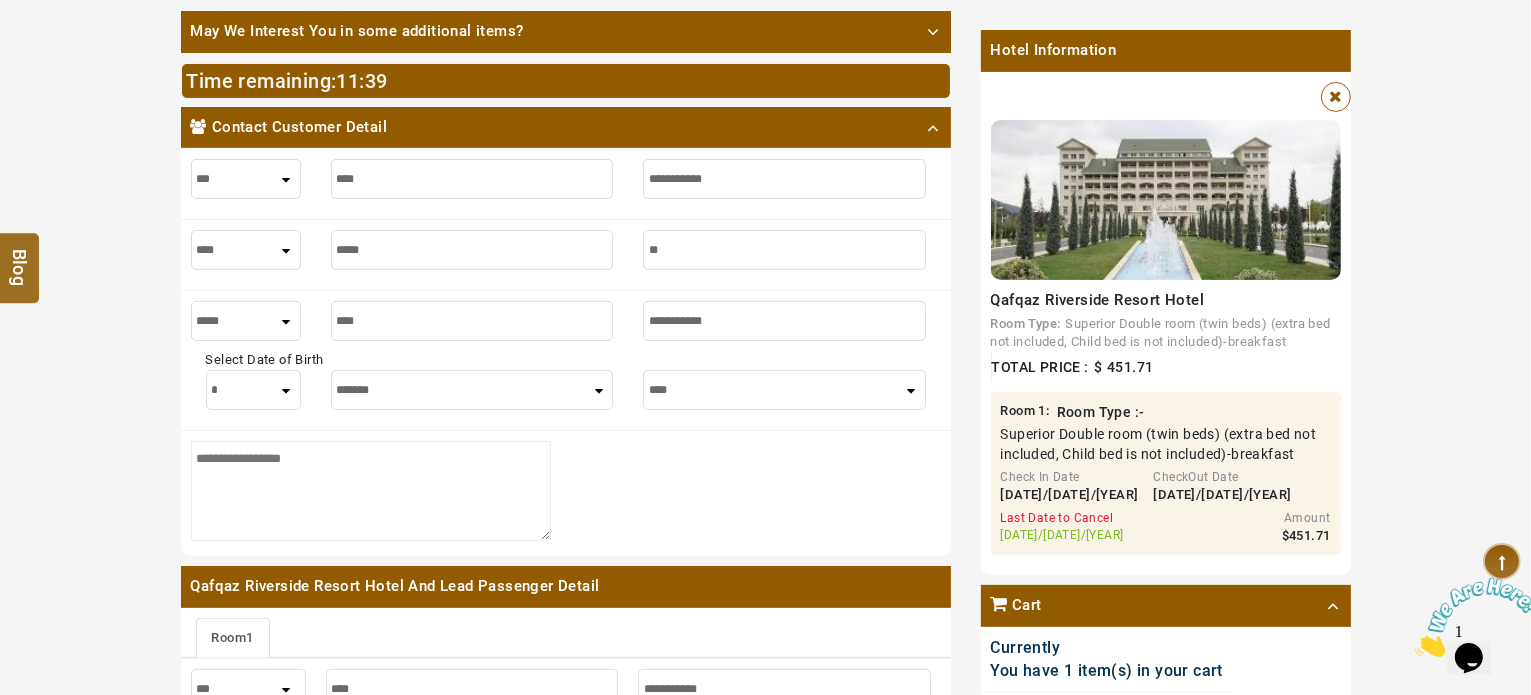 type on "**" 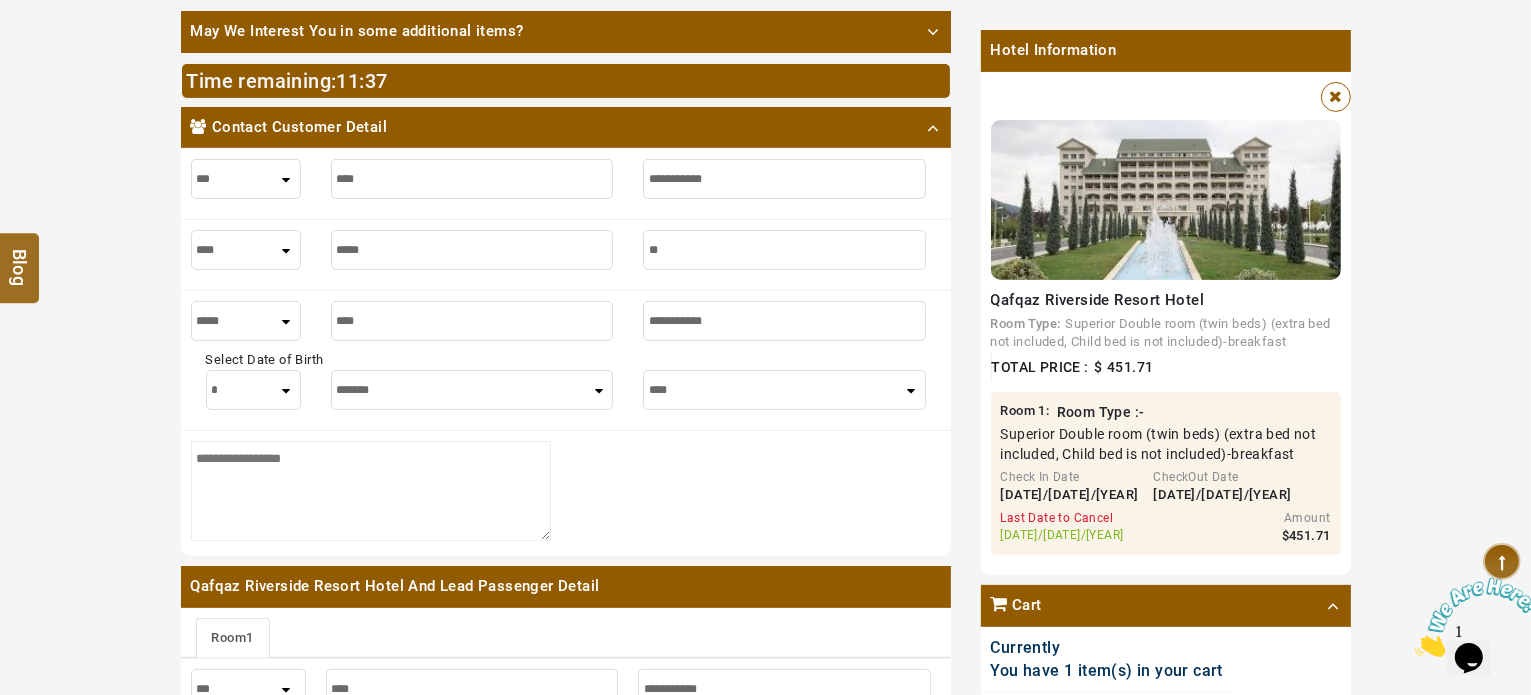 type on "***" 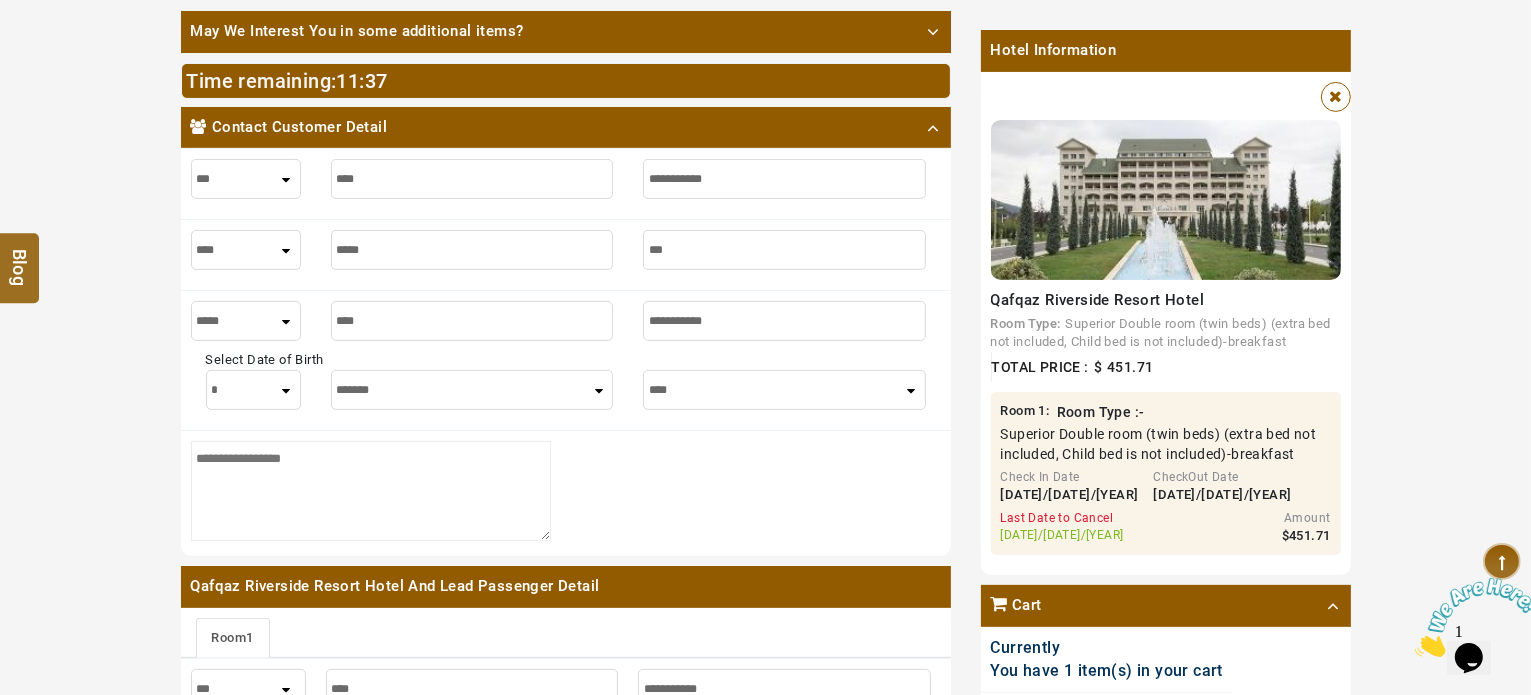 type on "***" 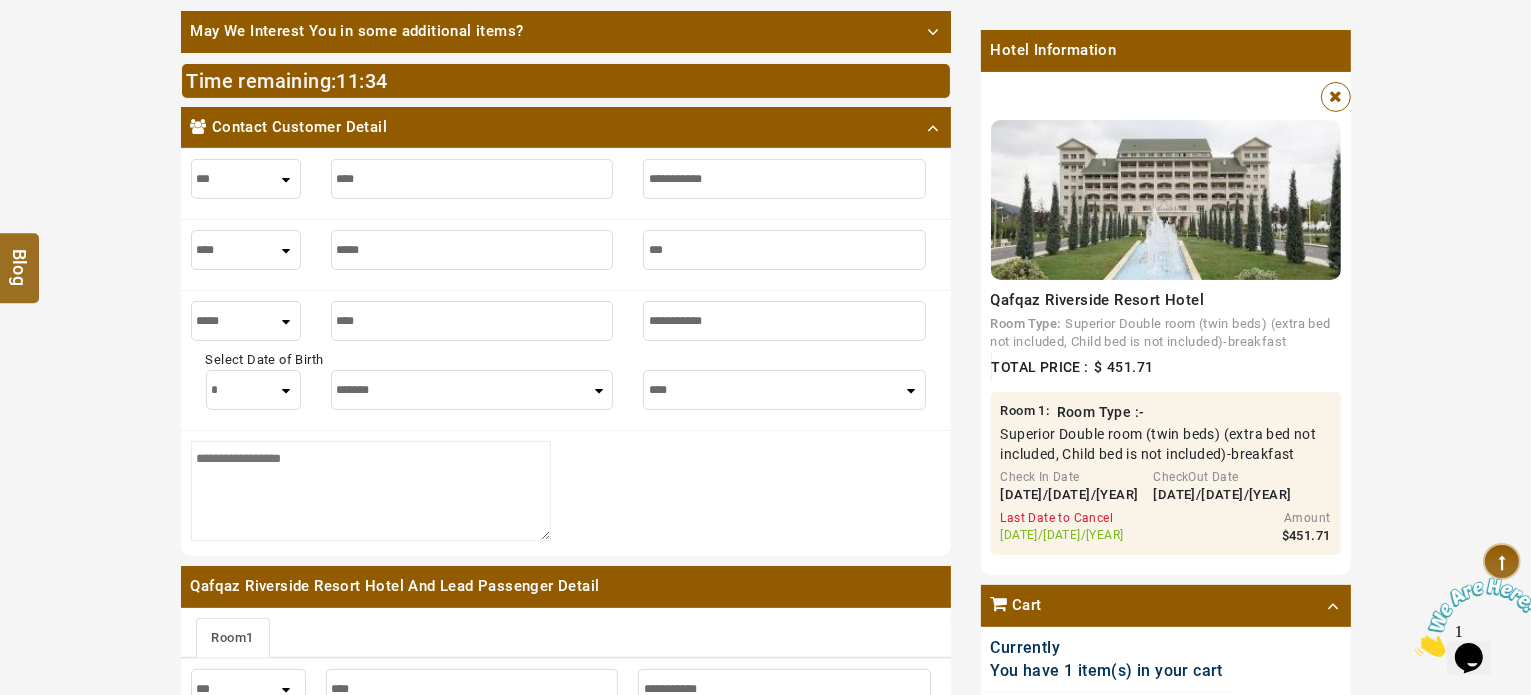 type on "****" 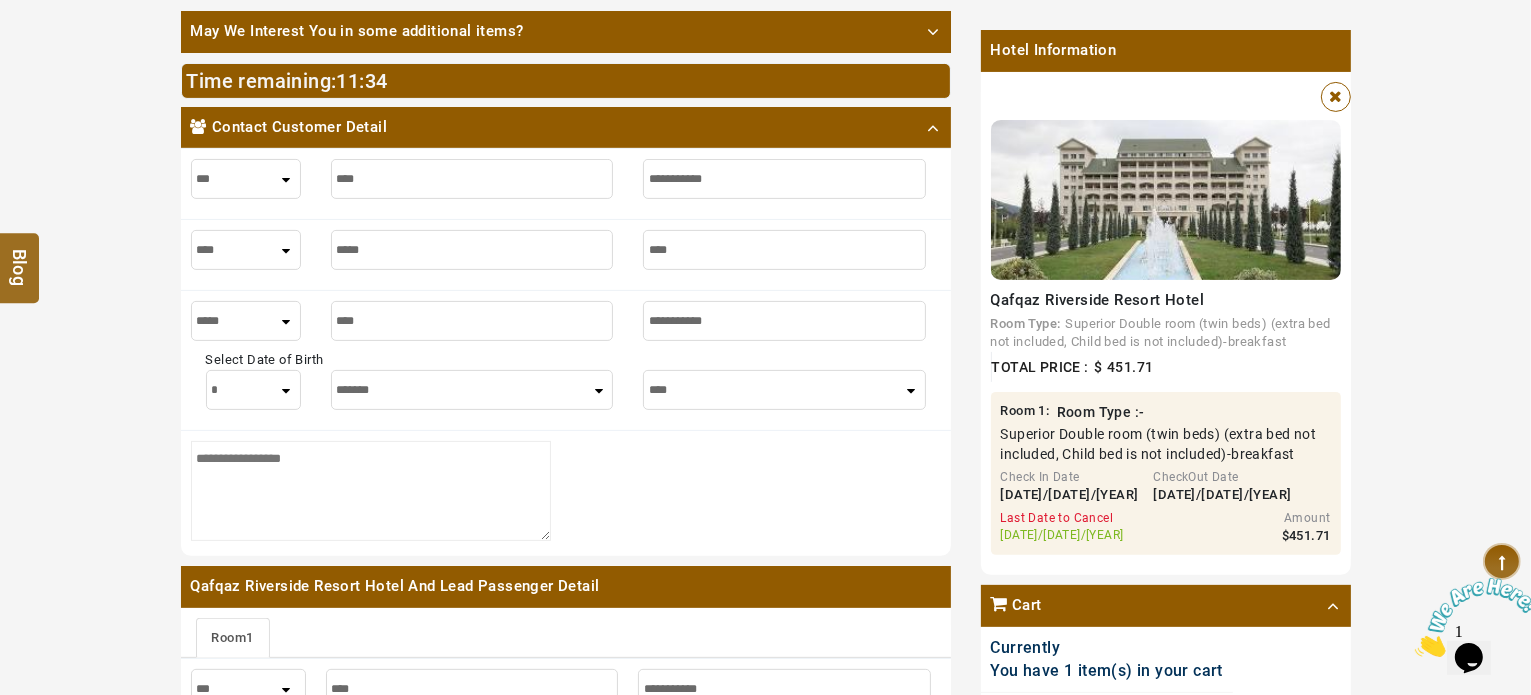 type on "****" 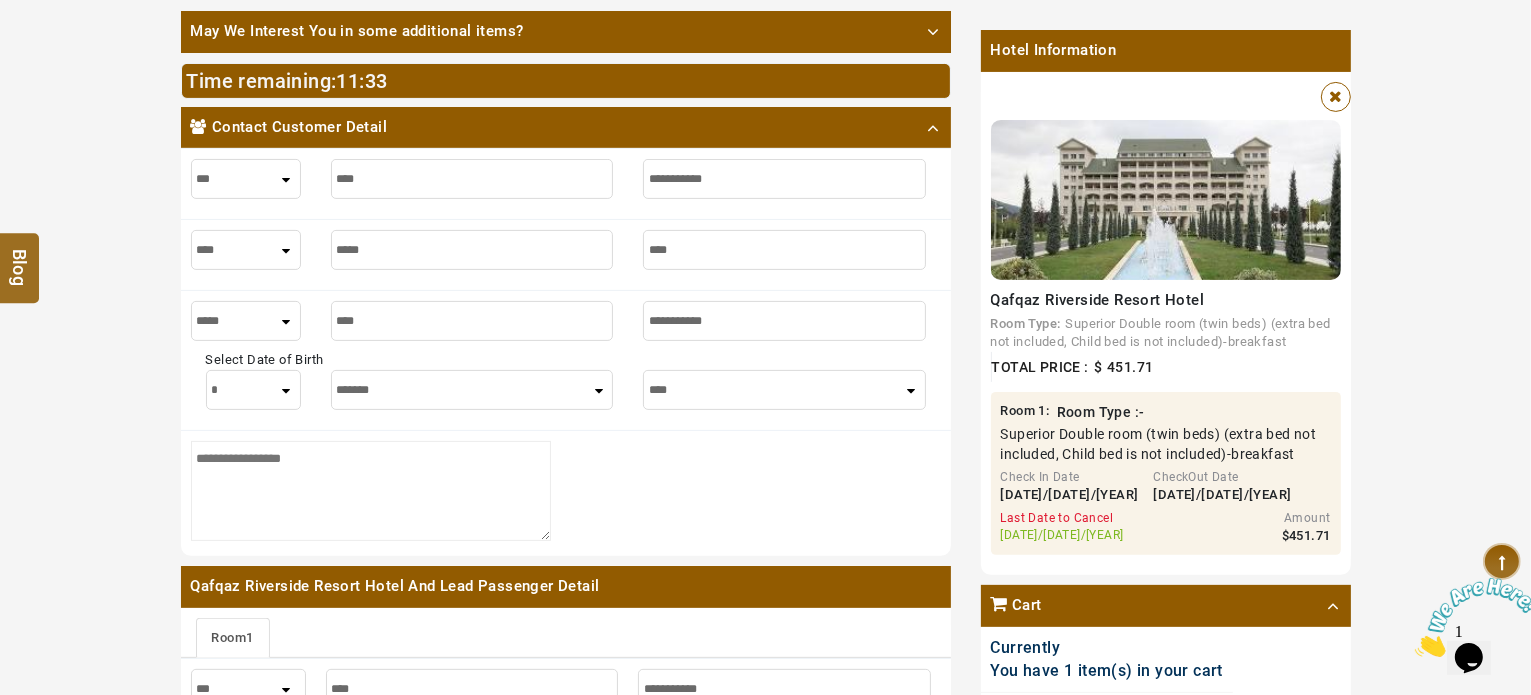 type on "*****" 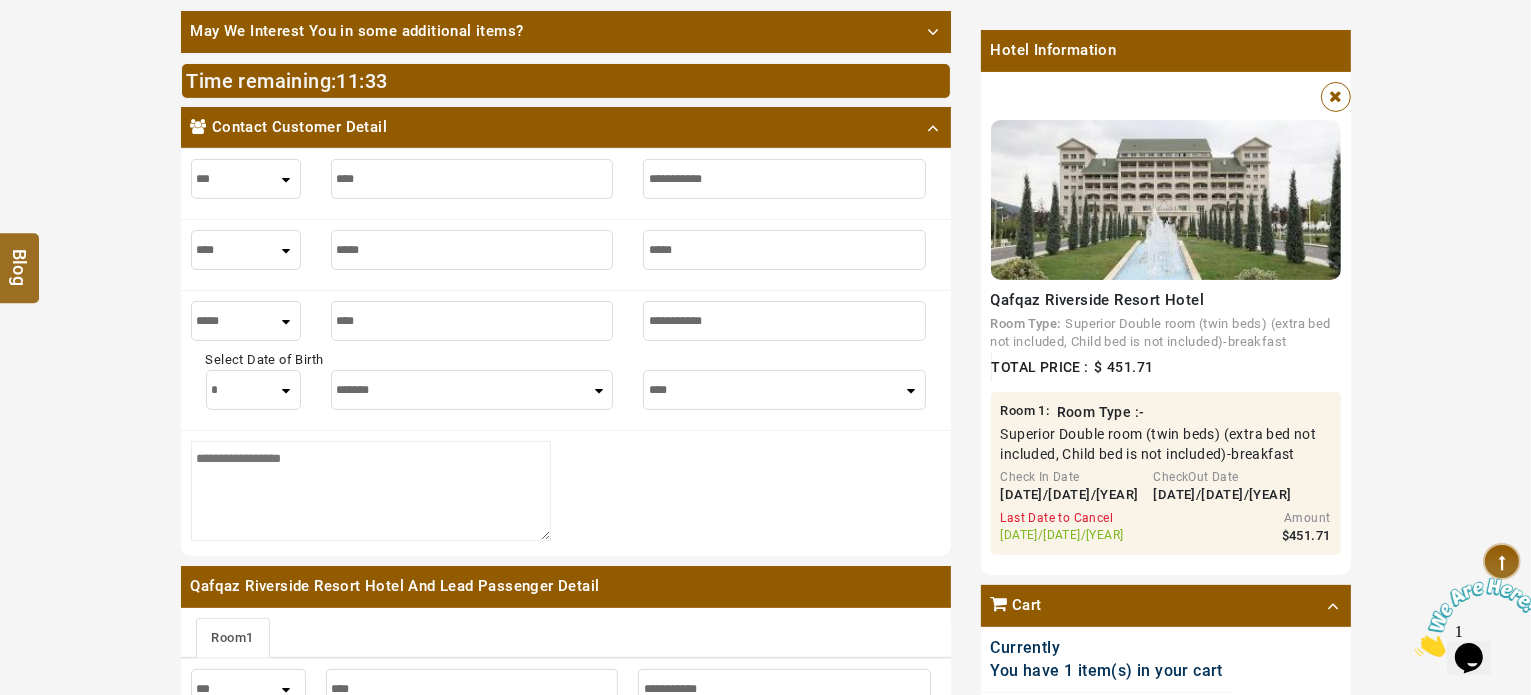 type on "*****" 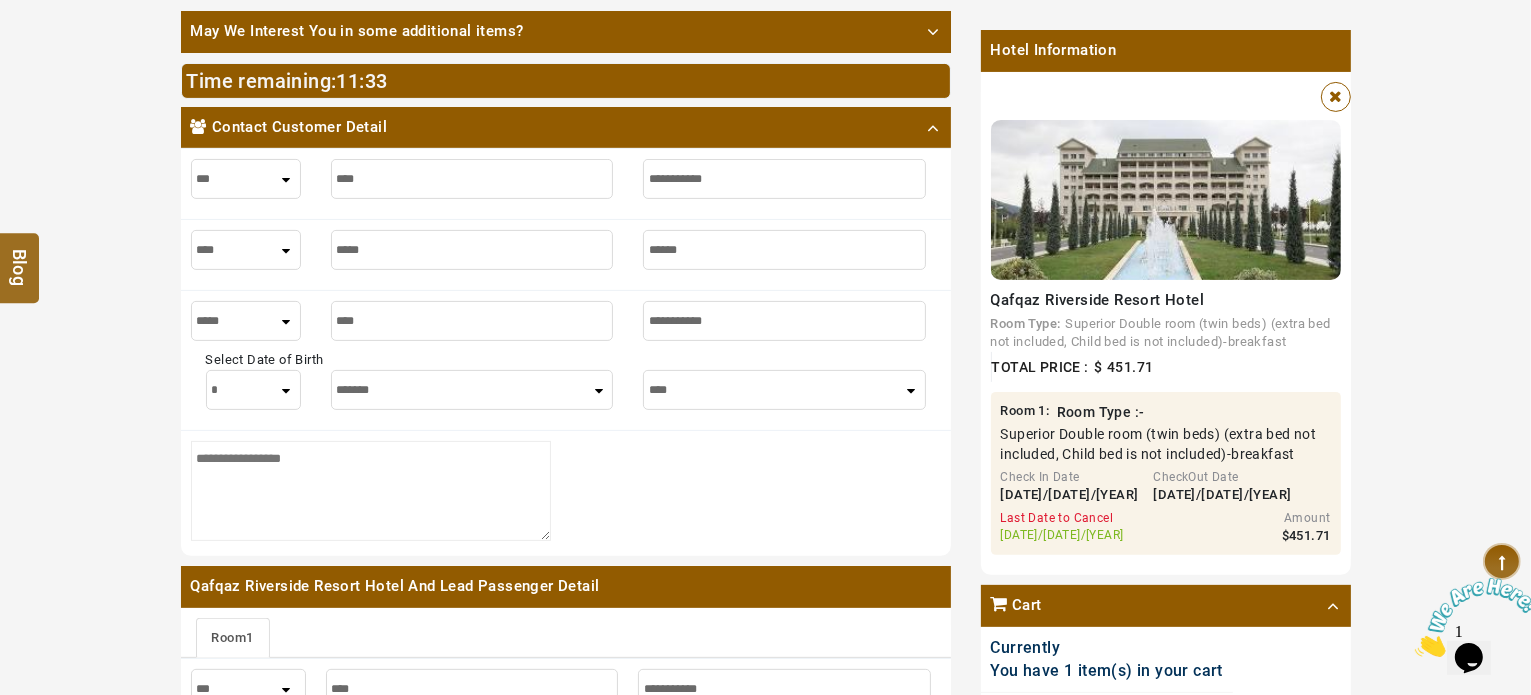 type on "******" 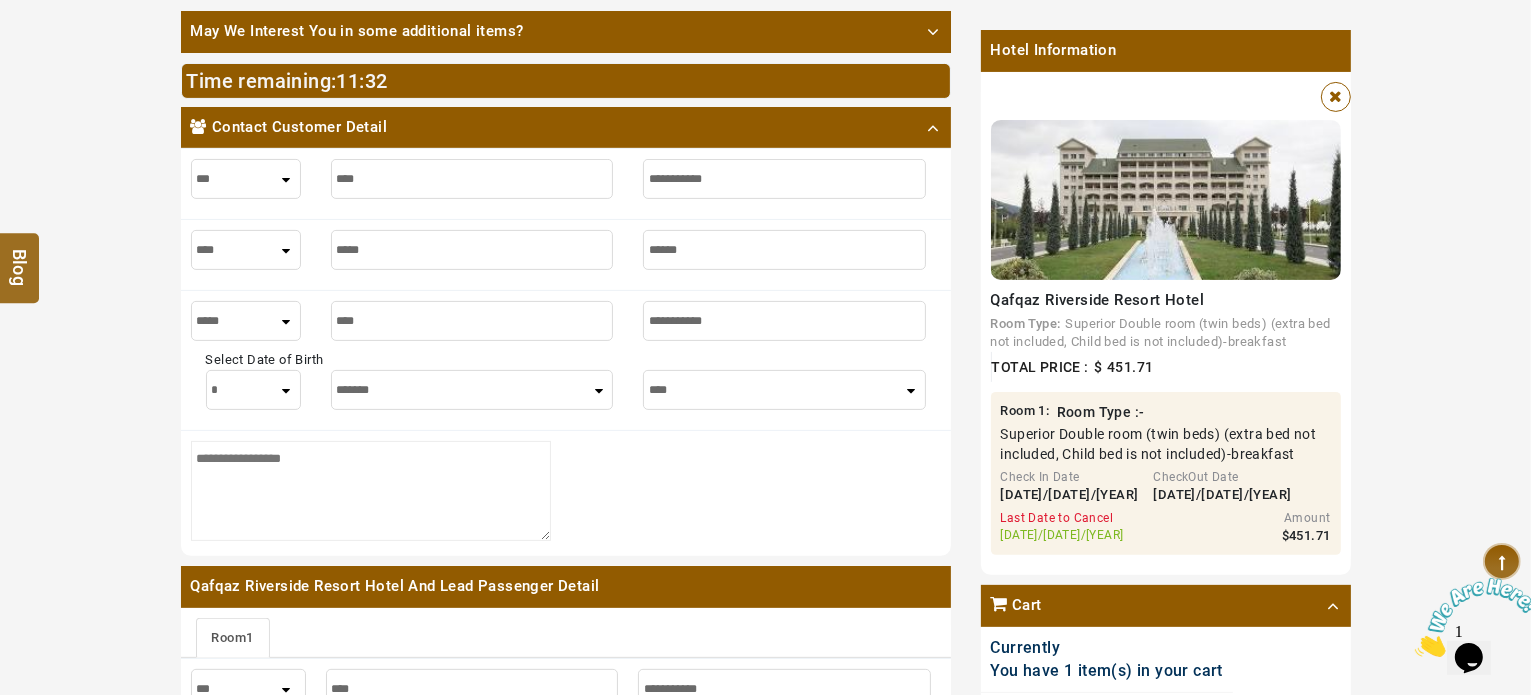type on "*******" 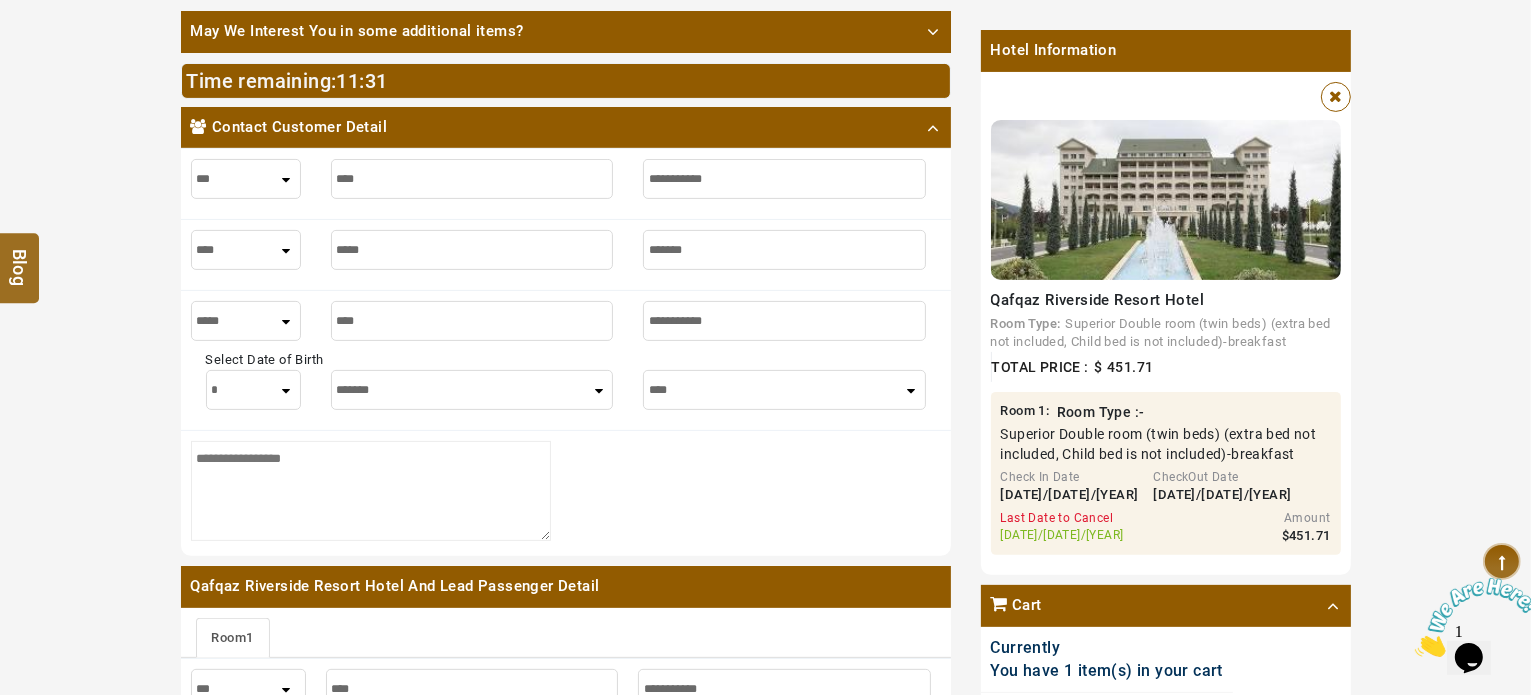 type on "*******" 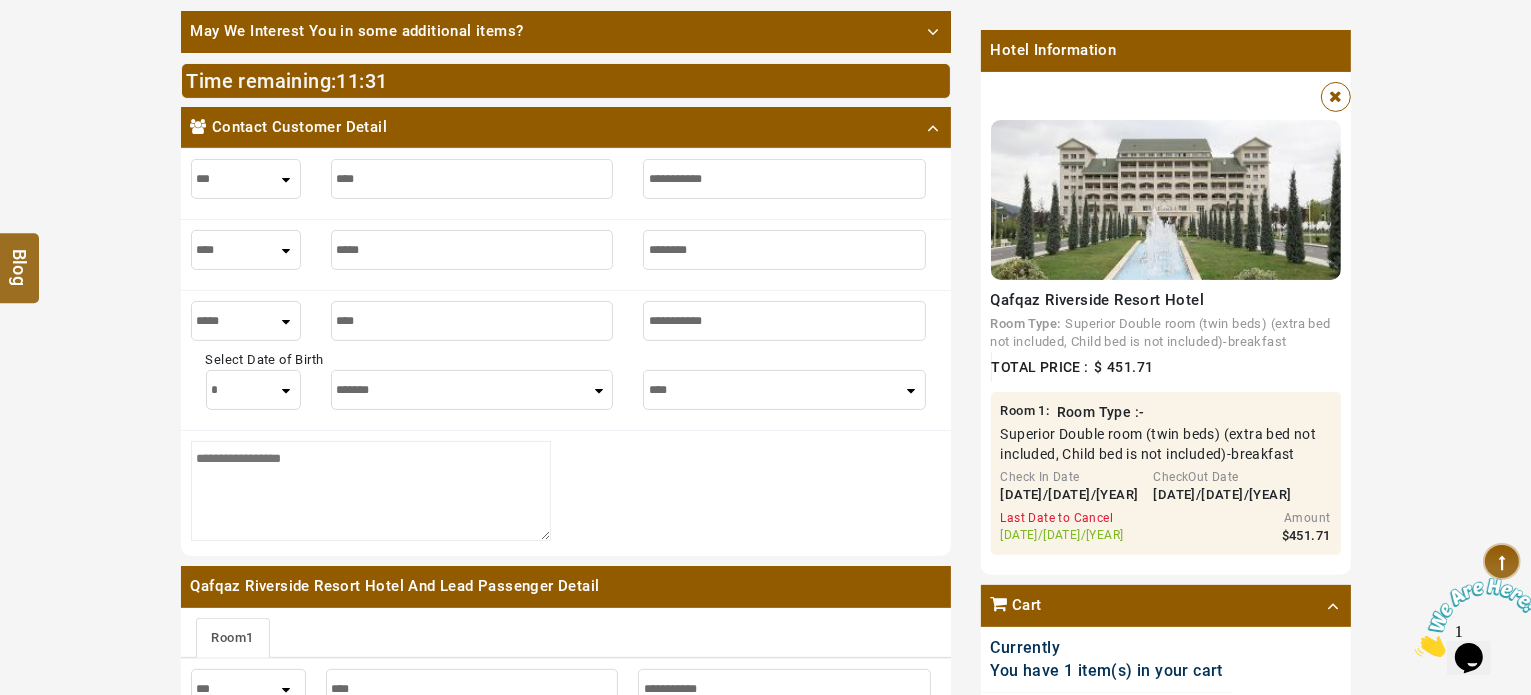 type on "********" 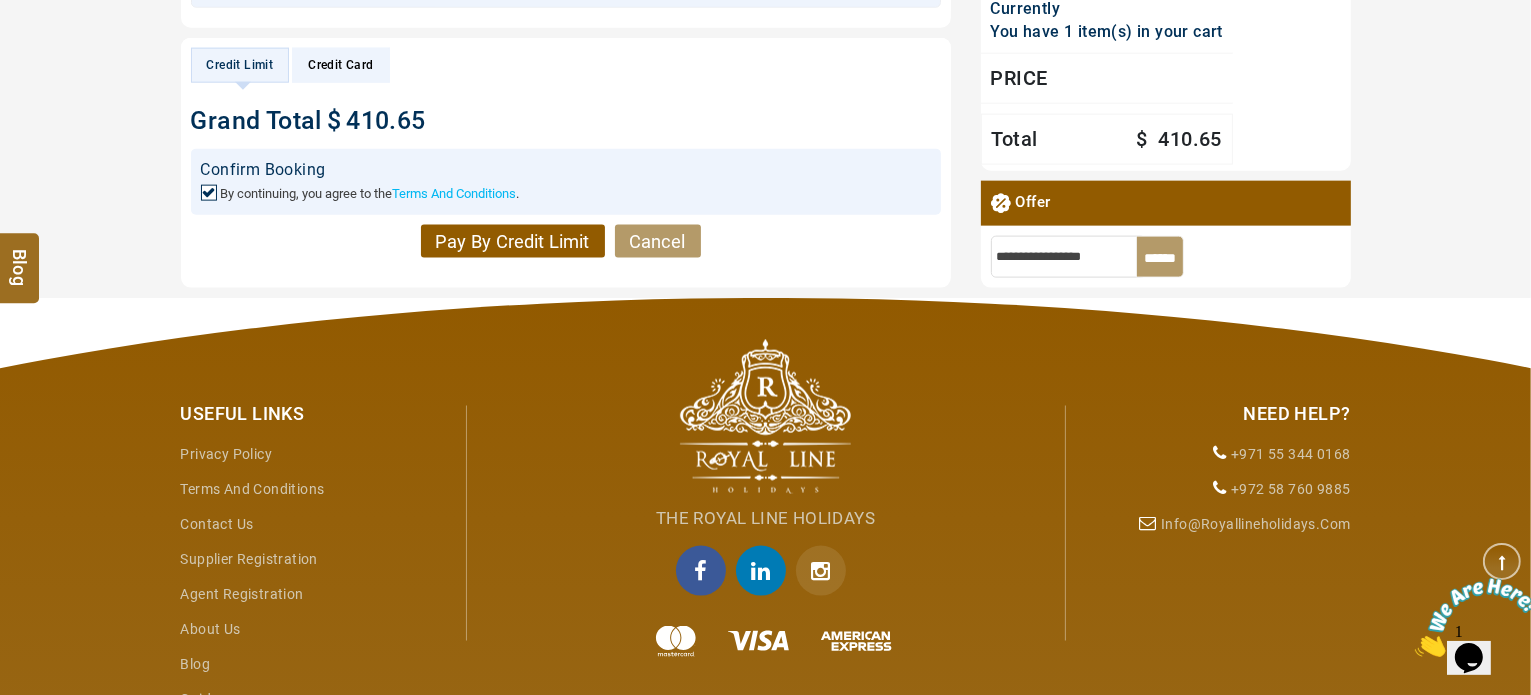 scroll, scrollTop: 2672, scrollLeft: 0, axis: vertical 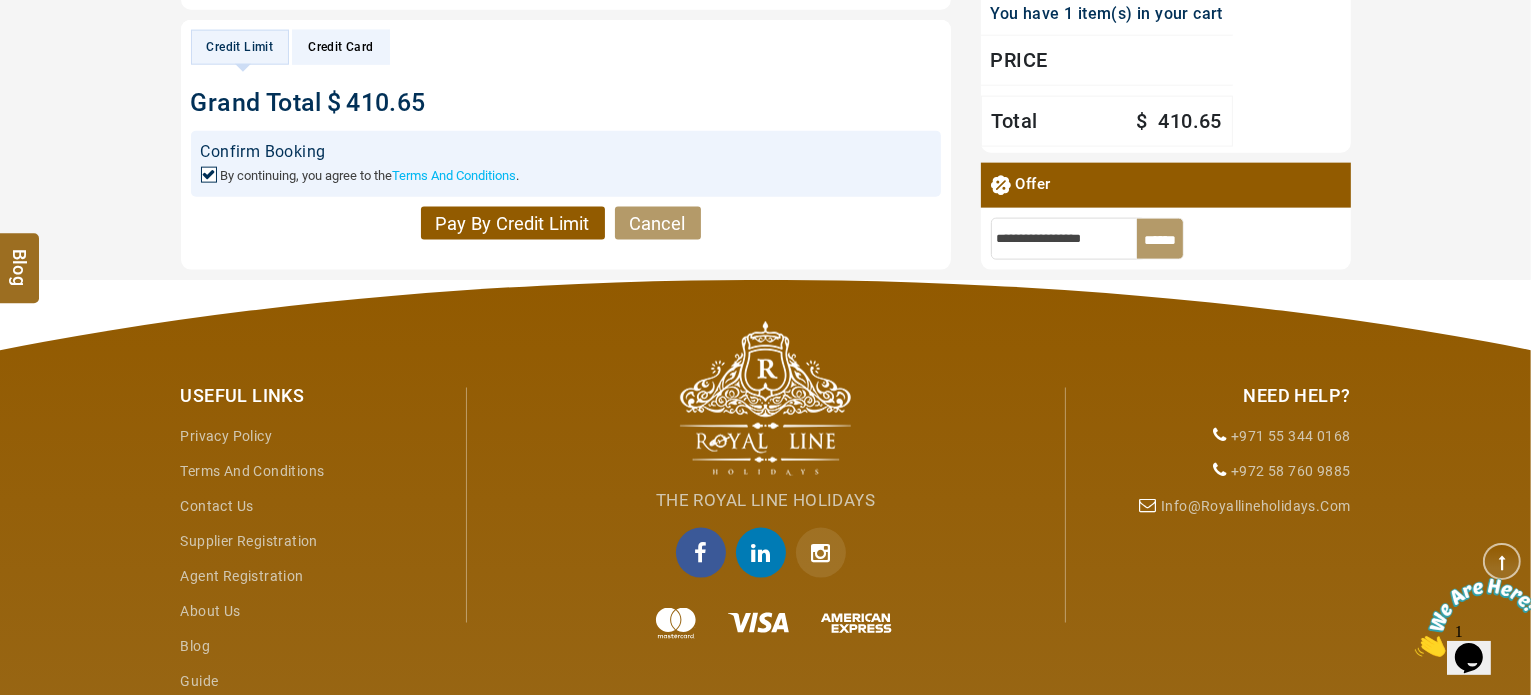 type on "********" 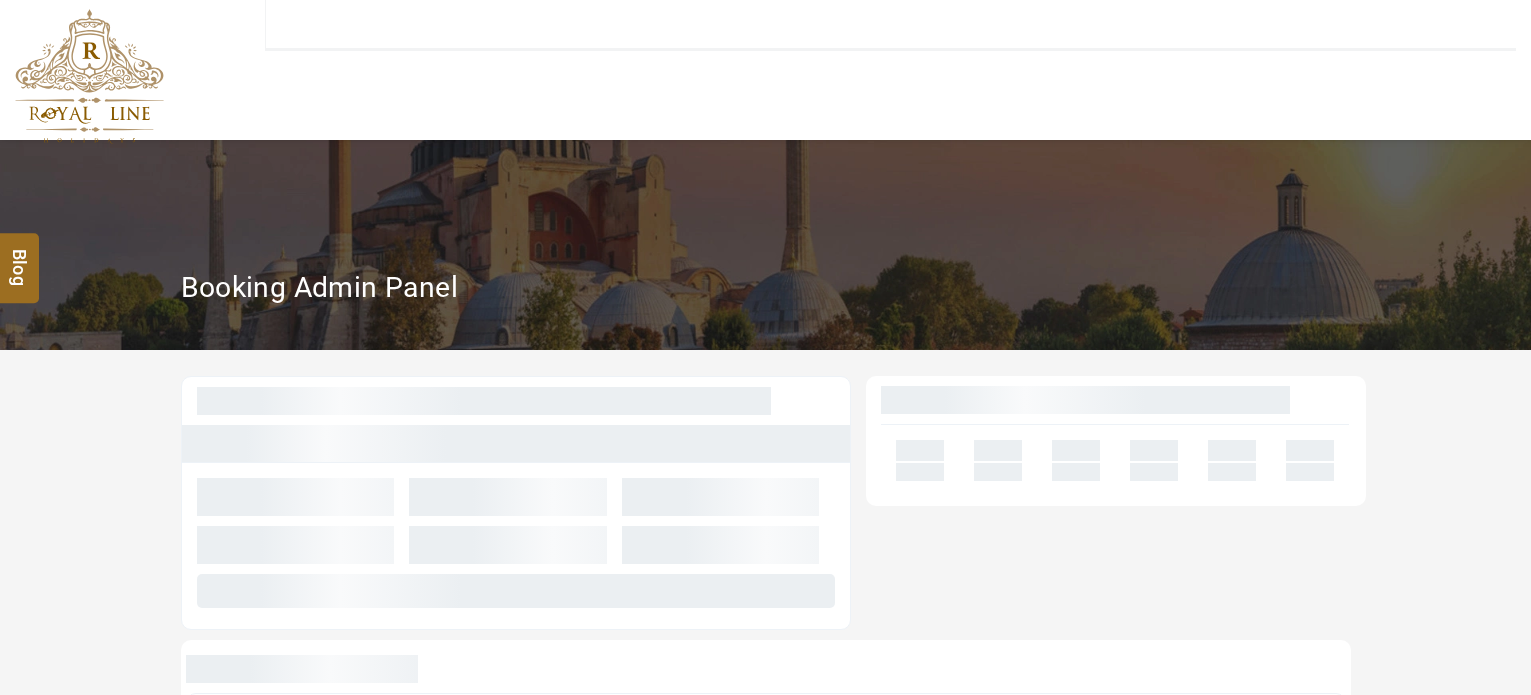 scroll, scrollTop: 0, scrollLeft: 0, axis: both 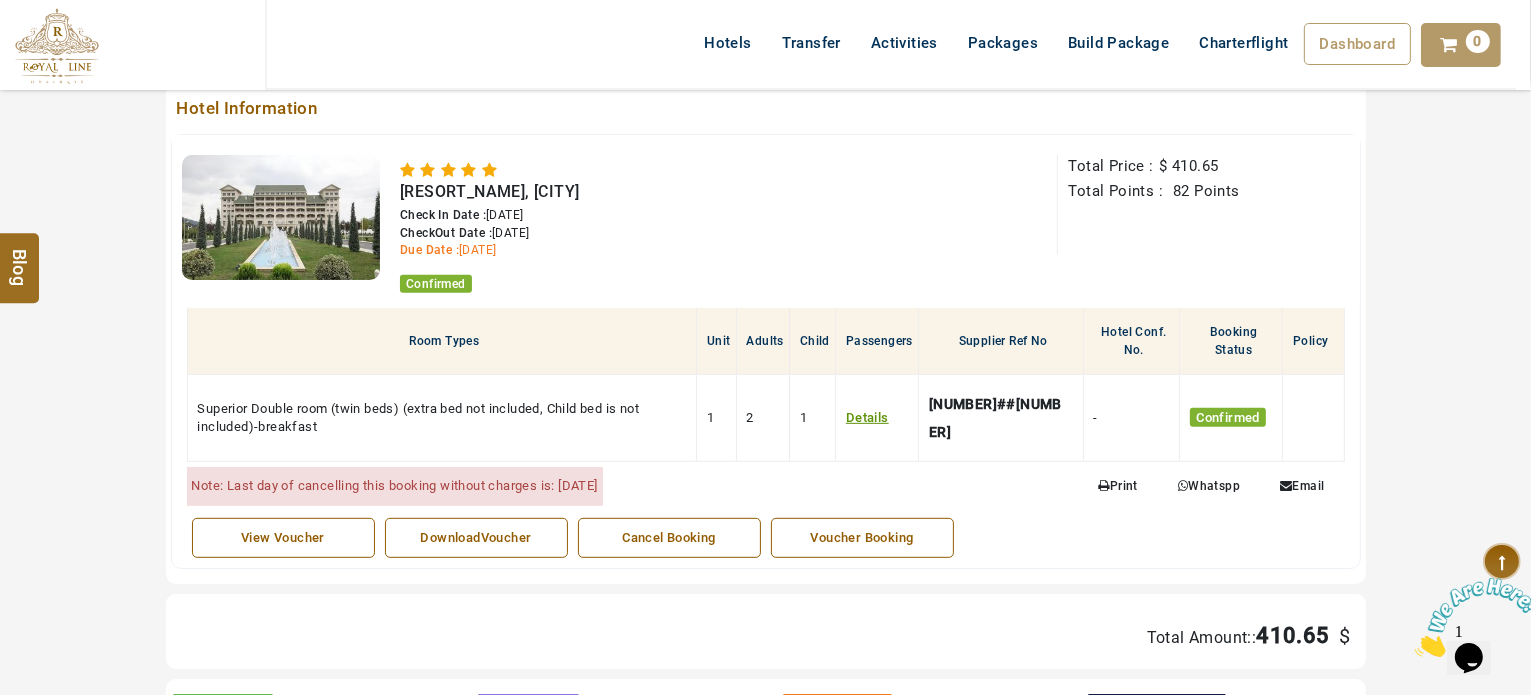 click on "Voucher Booking" at bounding box center [862, 538] 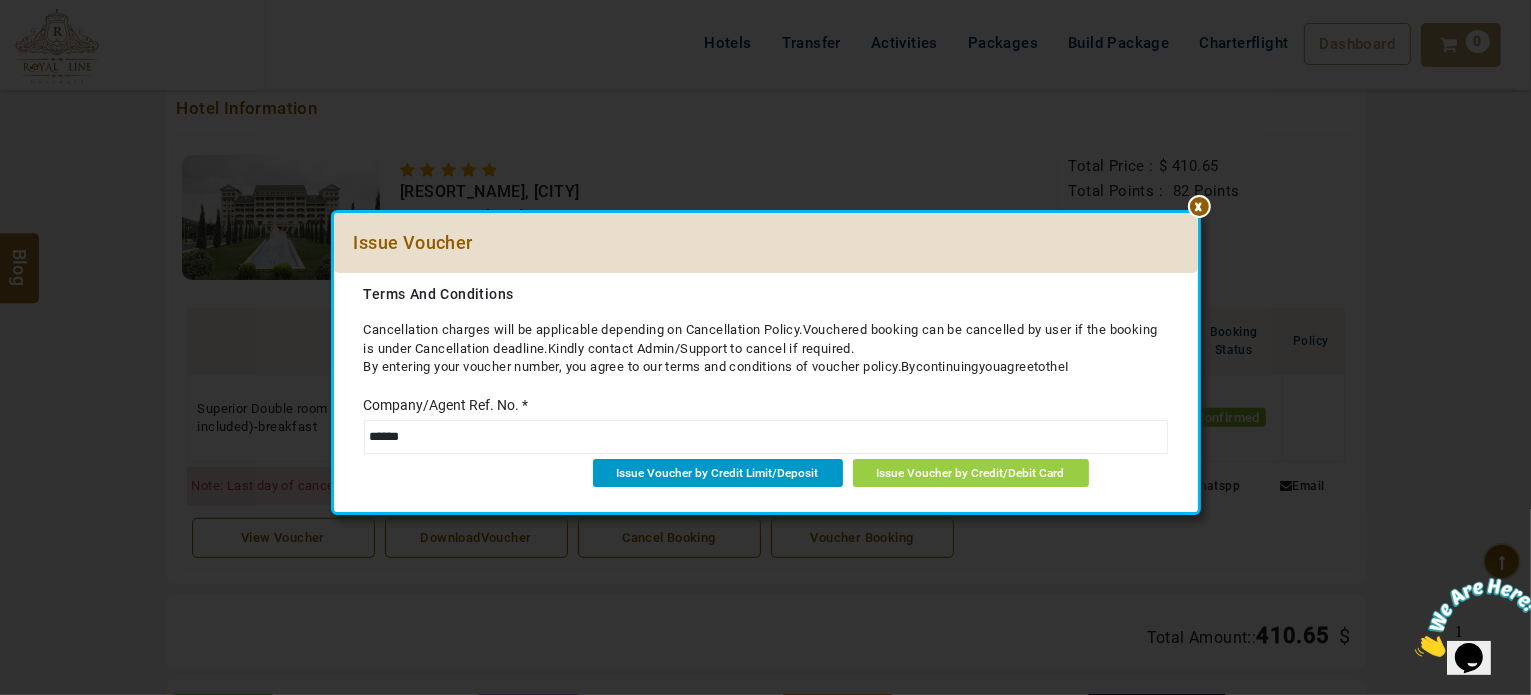 type on "******" 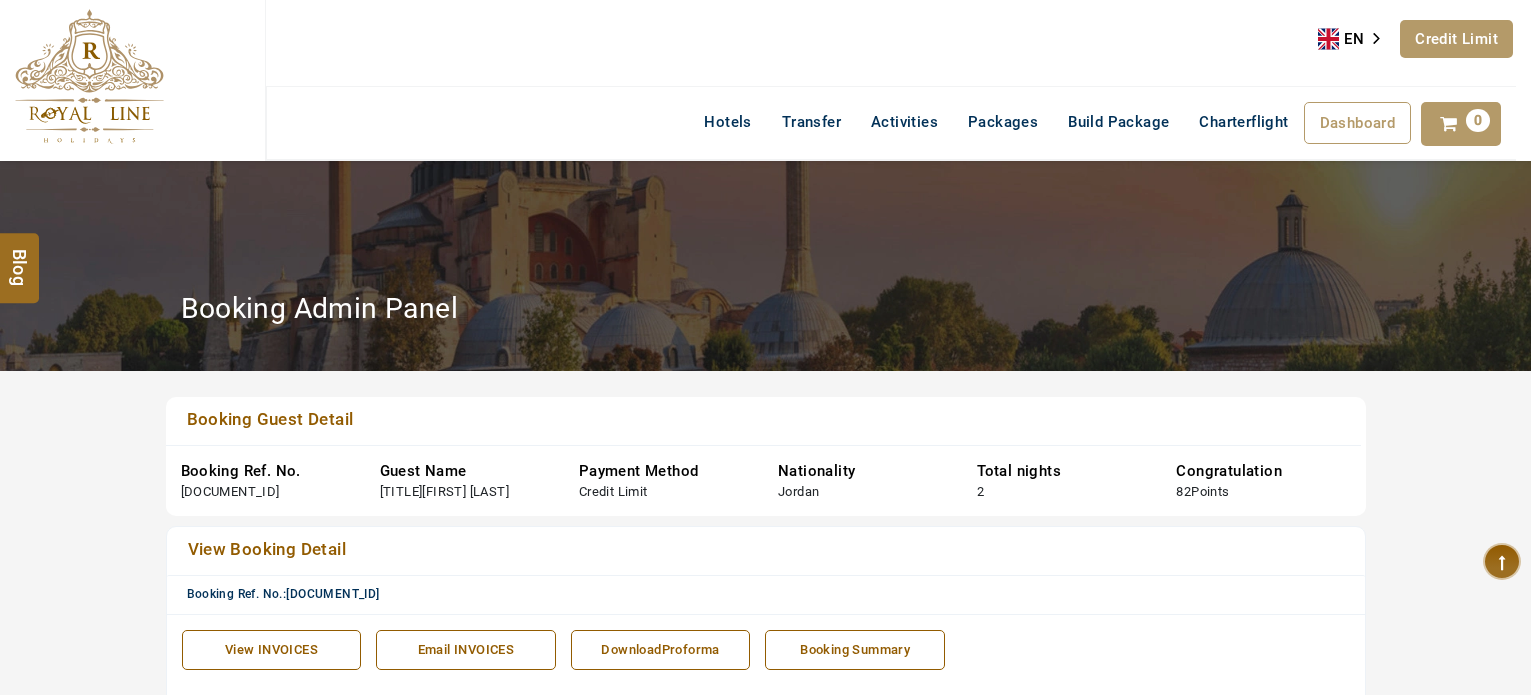 scroll, scrollTop: 0, scrollLeft: 0, axis: both 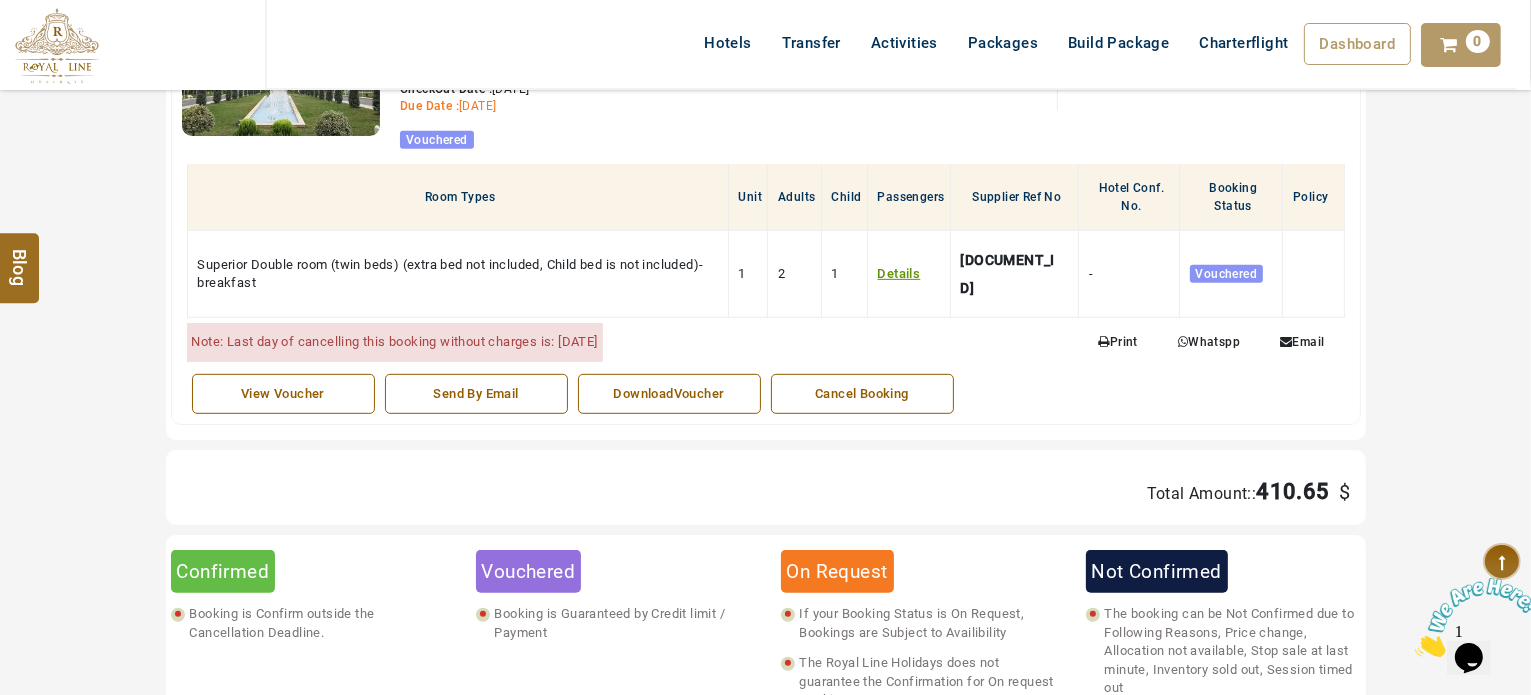 click on "DownloadVoucher" at bounding box center (669, 394) 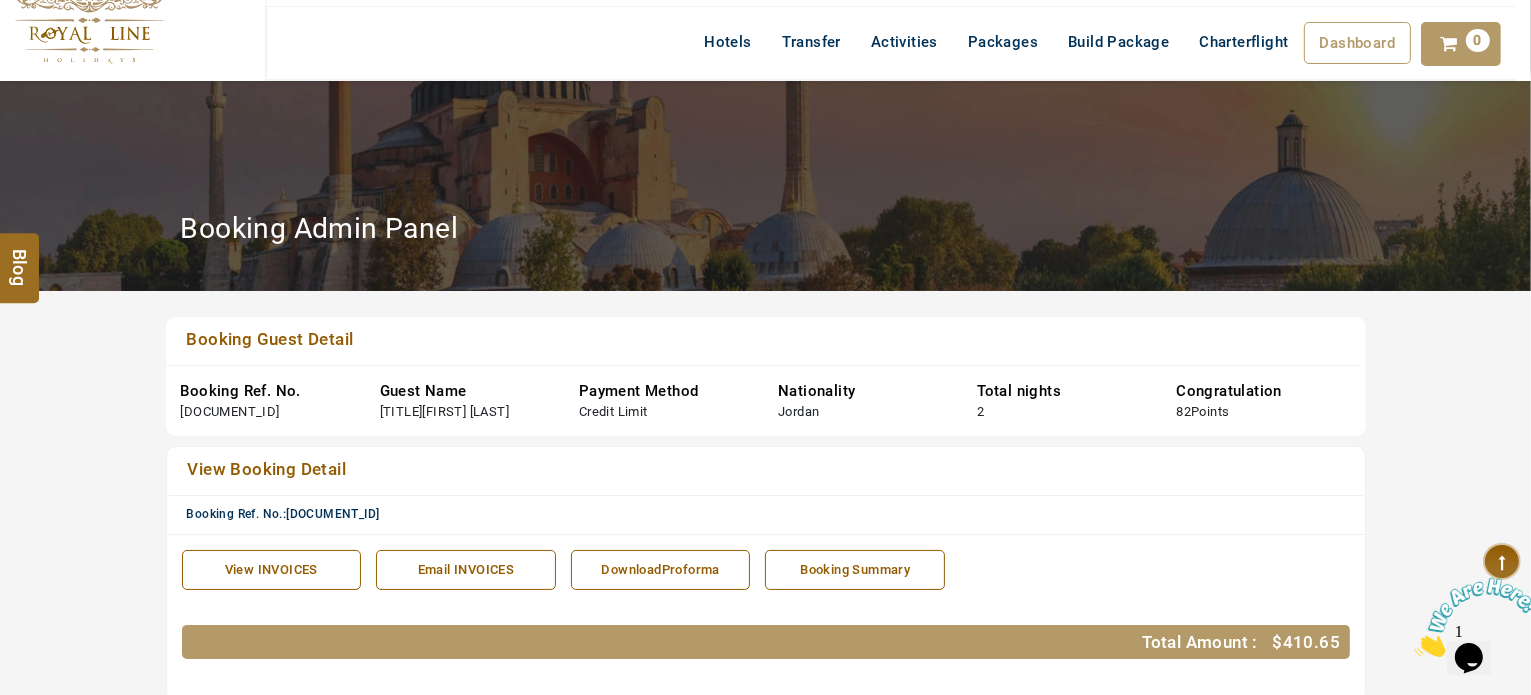 scroll, scrollTop: 0, scrollLeft: 0, axis: both 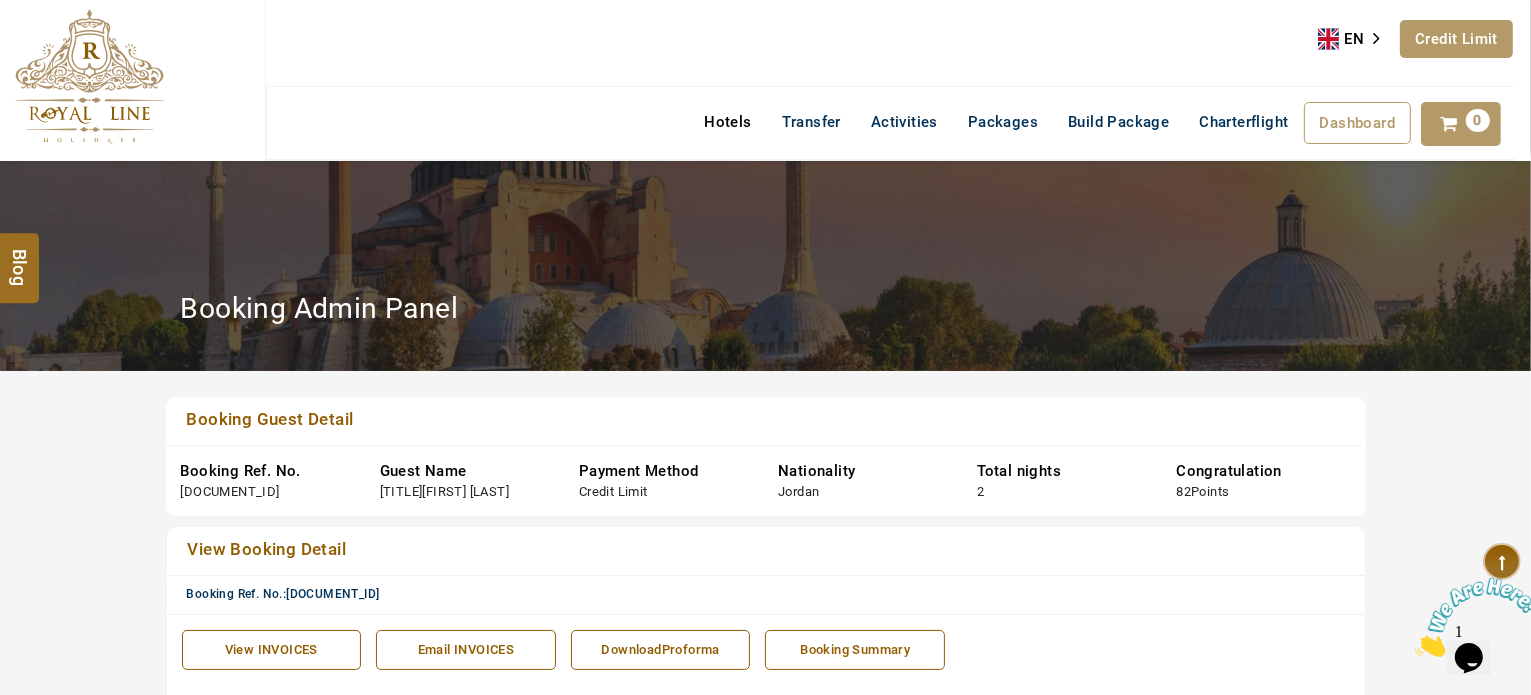 click on "Hotels" at bounding box center (727, 122) 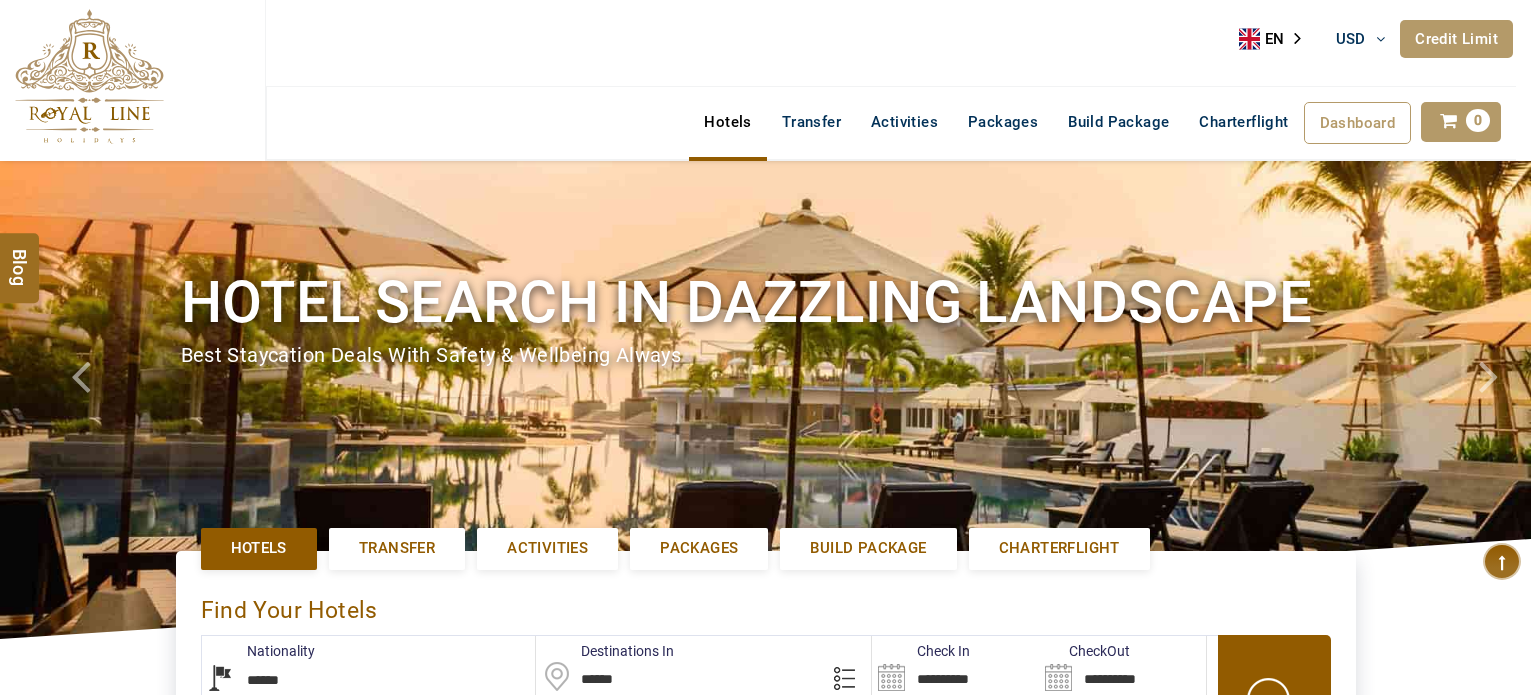 select on "******" 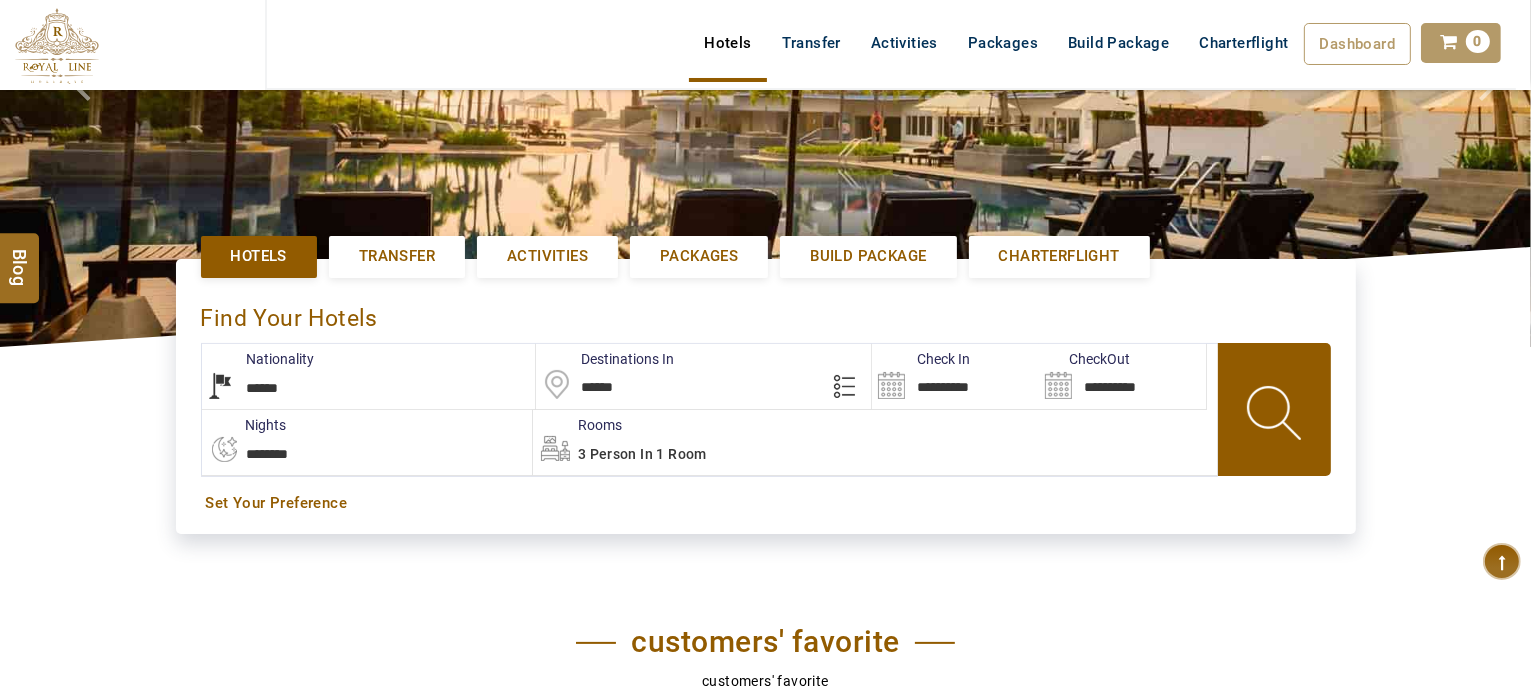 scroll, scrollTop: 292, scrollLeft: 0, axis: vertical 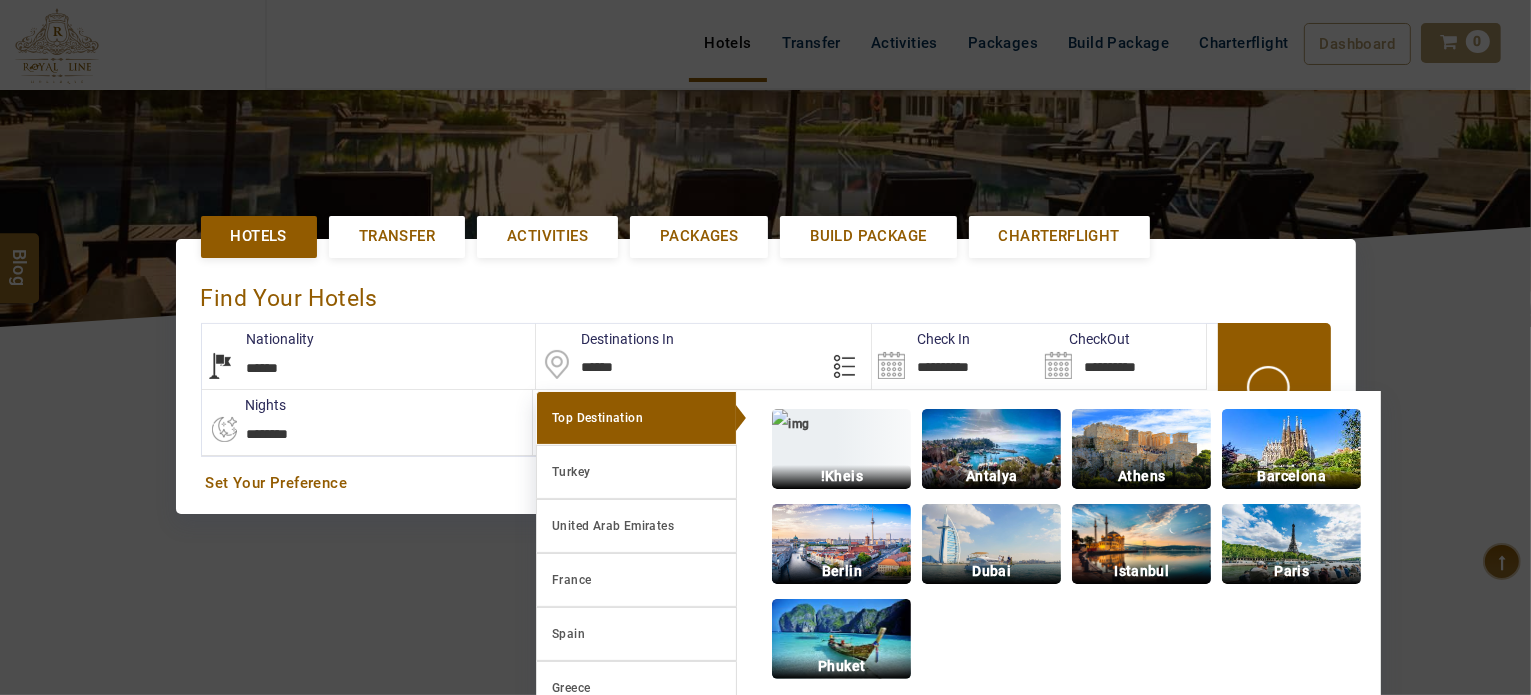 click on "******" at bounding box center [703, 356] 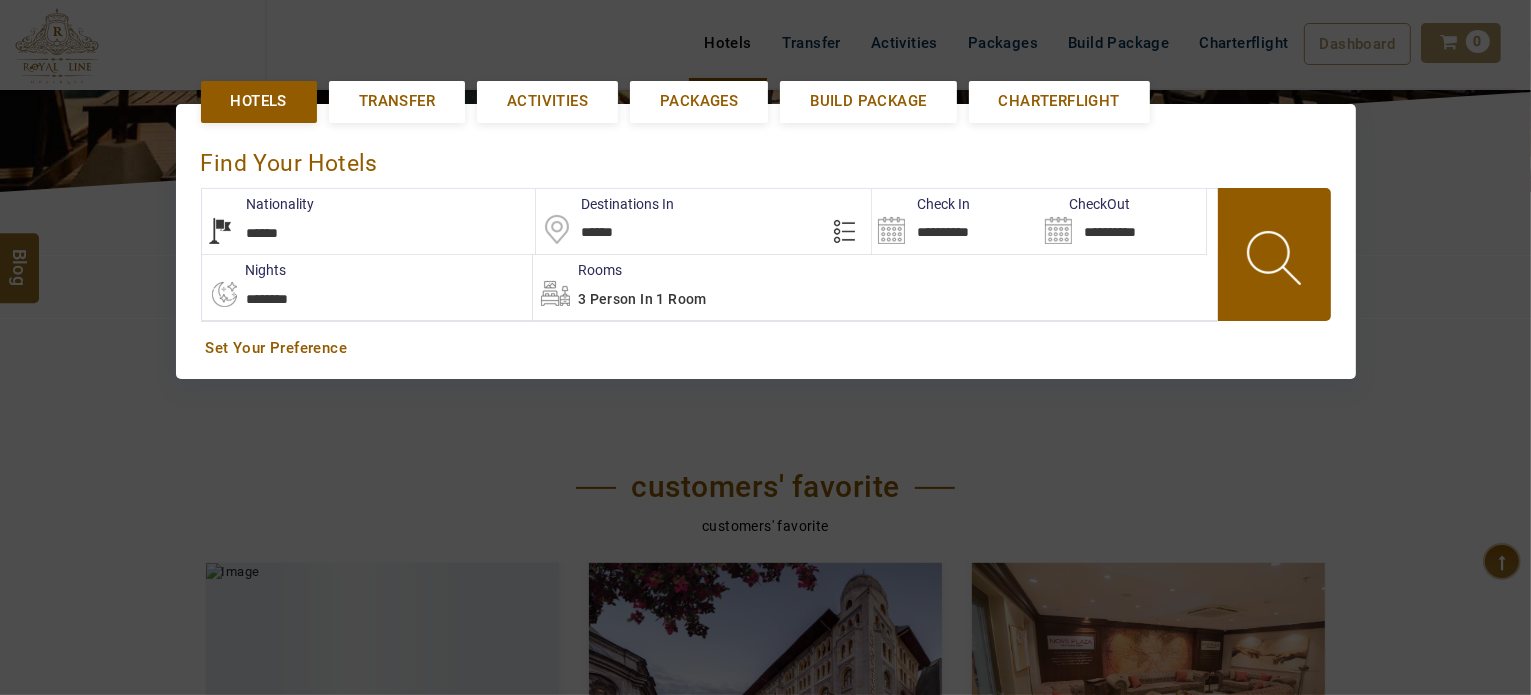 scroll, scrollTop: 460, scrollLeft: 0, axis: vertical 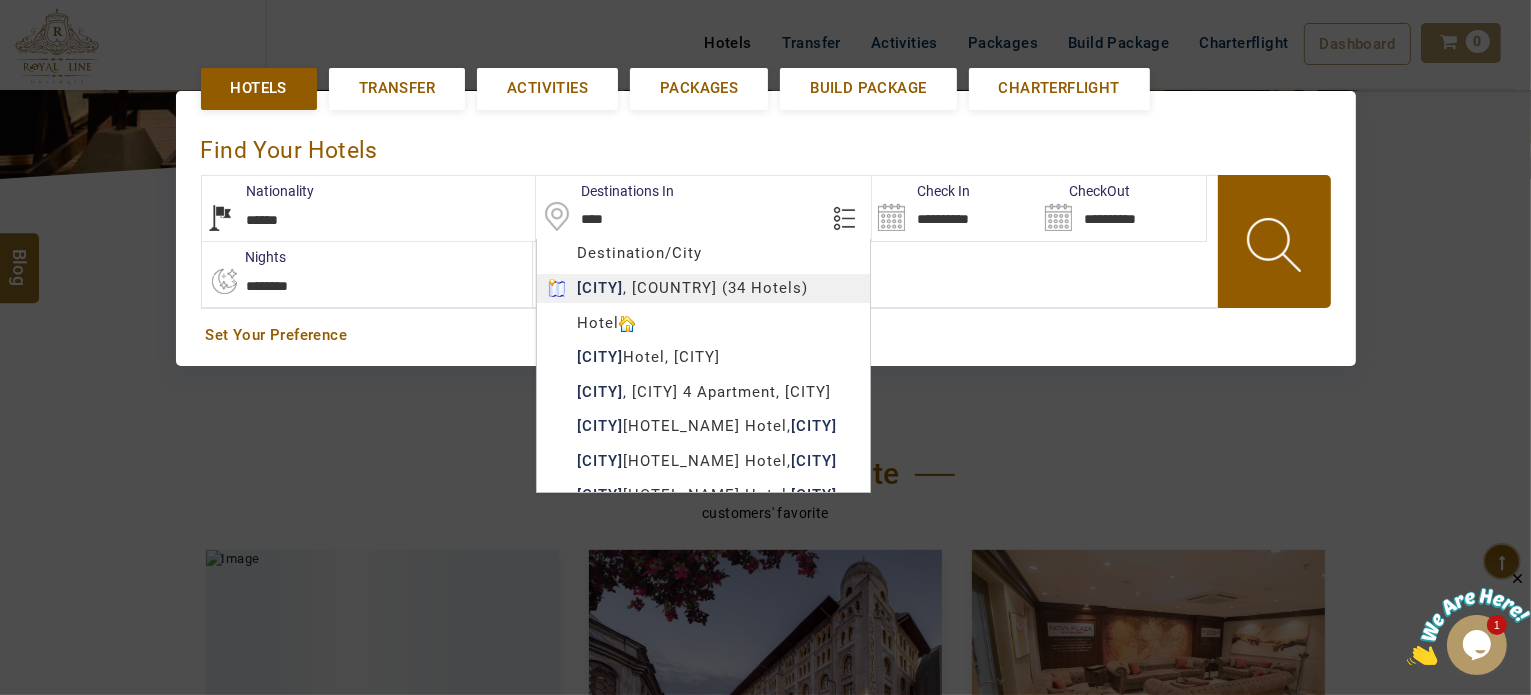 type on "****" 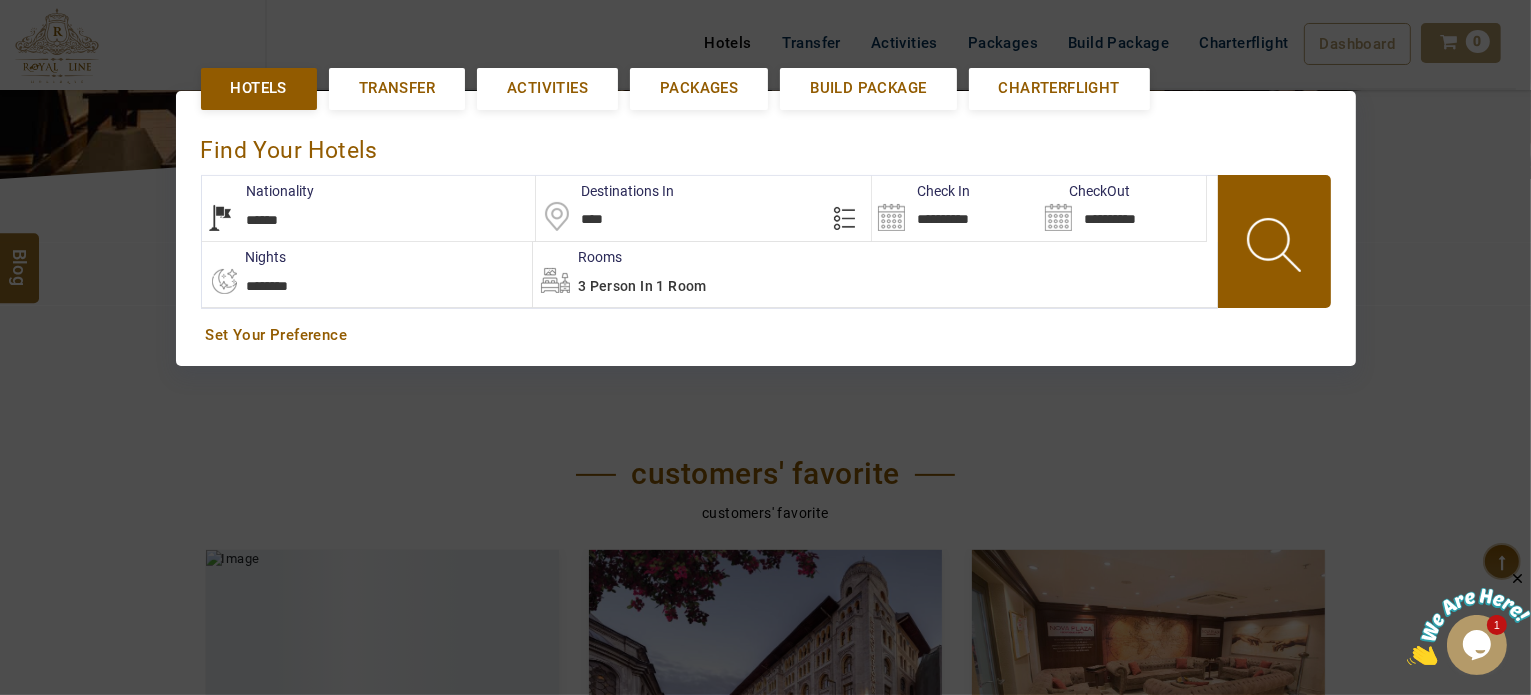 click on "M TRAVEL USD AED  AED EUR  € USD  $ INR  ₹ THB  ฿ IDR  Rp BHD  BHD TRY  ₺ Credit Limit EN HE AR ES PT ZH Helpline
+971 55 344 0168 Register Now +971 55 344 0168 info@royallineholidays.com About Us What we Offer Blog Why Us Contact Hotels  Transfer Activities Packages Build Package Charterflight Dashboard My Profile My Booking My Reports My Quotation Sign Out 0 Points Redeem Now To Redeem 21924 Points Future Points  980   Points Credit Limit Credit Limit USD 10000.00 70% Complete Used USD 4503.00 Available USD 5497.00 Setting  Looks like you haven't added anything to your cart yet Countinue Shopping ****** Please Wait.. Blog demo
Remember me Forgot
password? LOG IN Don't have an account?   Register Now My Booking View/ Print/Cancel Your Booking without Signing in Submit demo
In A Few Moment, You Will Be Celebrating Best Hotel options galore ! Check In   CheckOut Rooms Rooms Please Wait  Hotel search in dazzling landscape Hotels  Transfer Activities Packages *****" at bounding box center [765, 937] 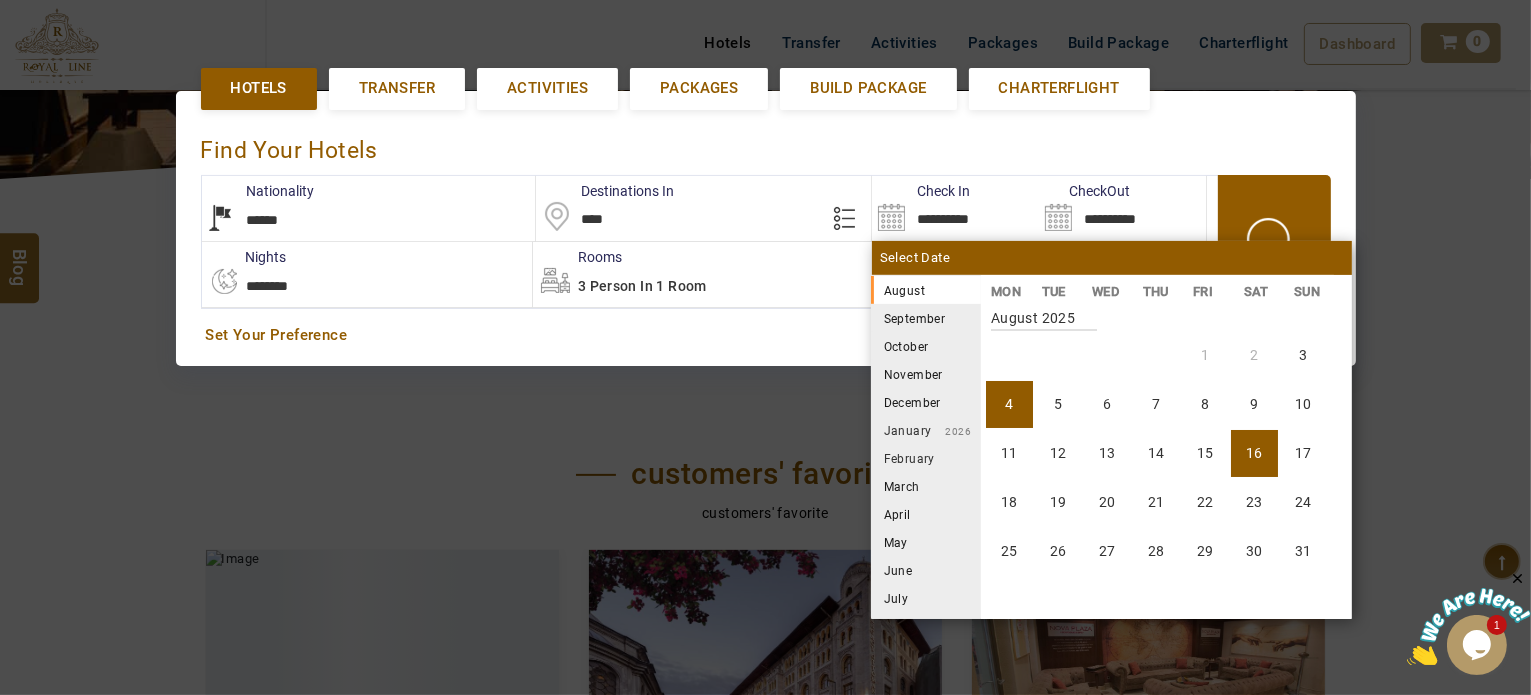 click on "16" at bounding box center (1254, 453) 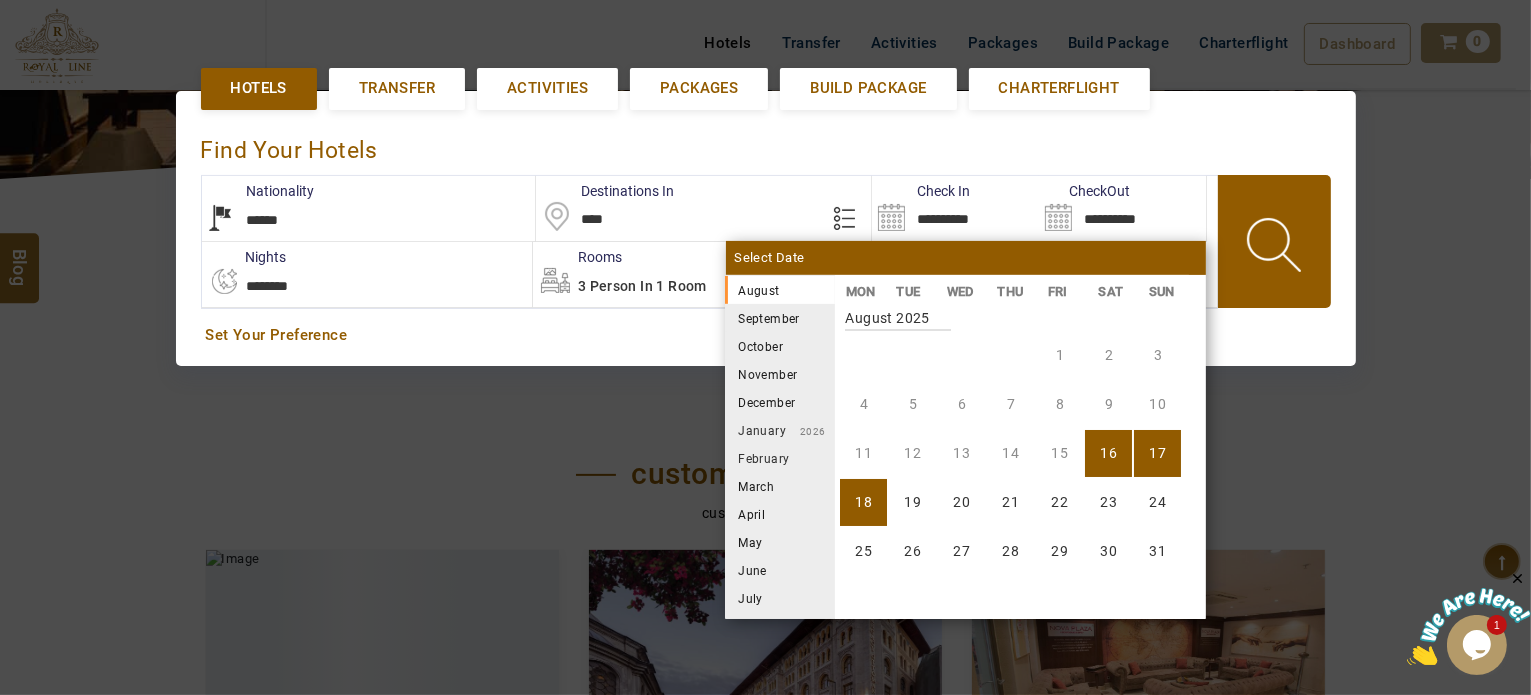 click on "18" at bounding box center (863, 502) 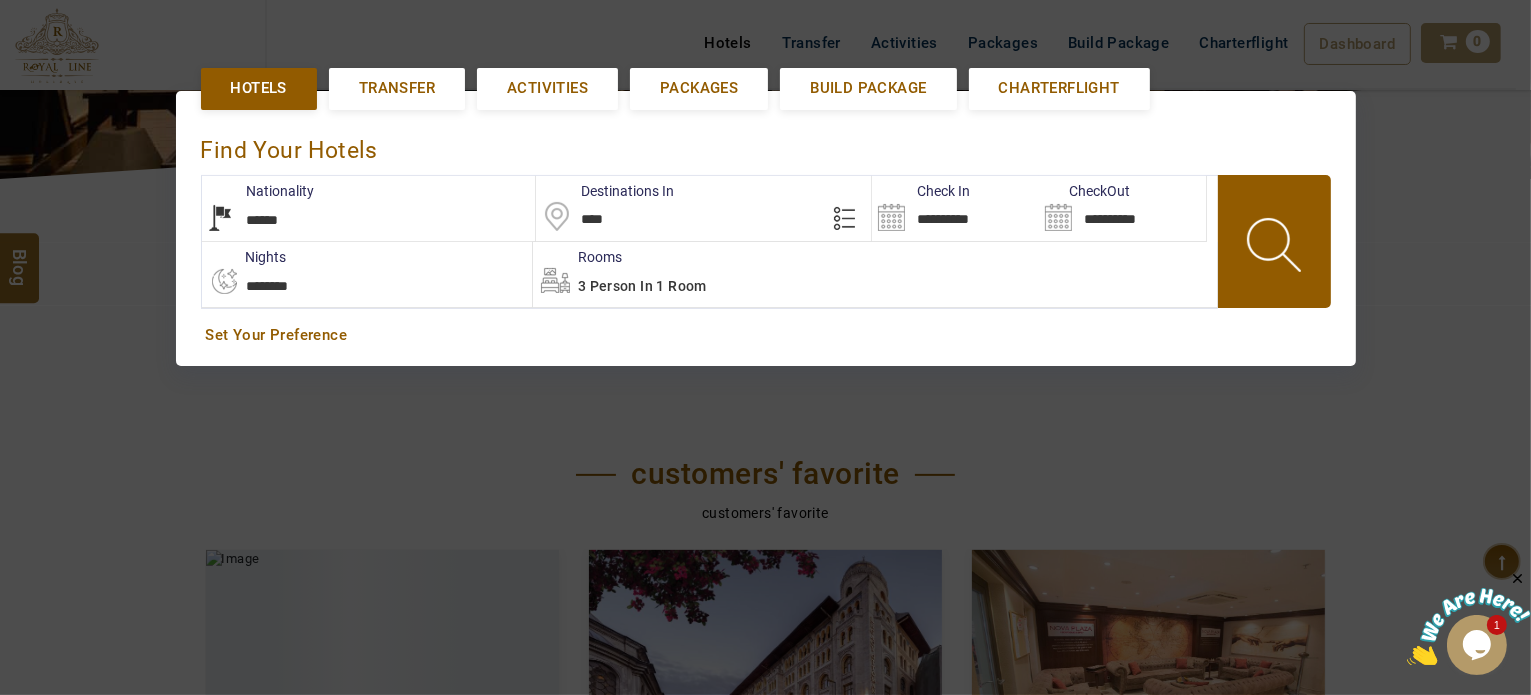 click at bounding box center [1276, 248] 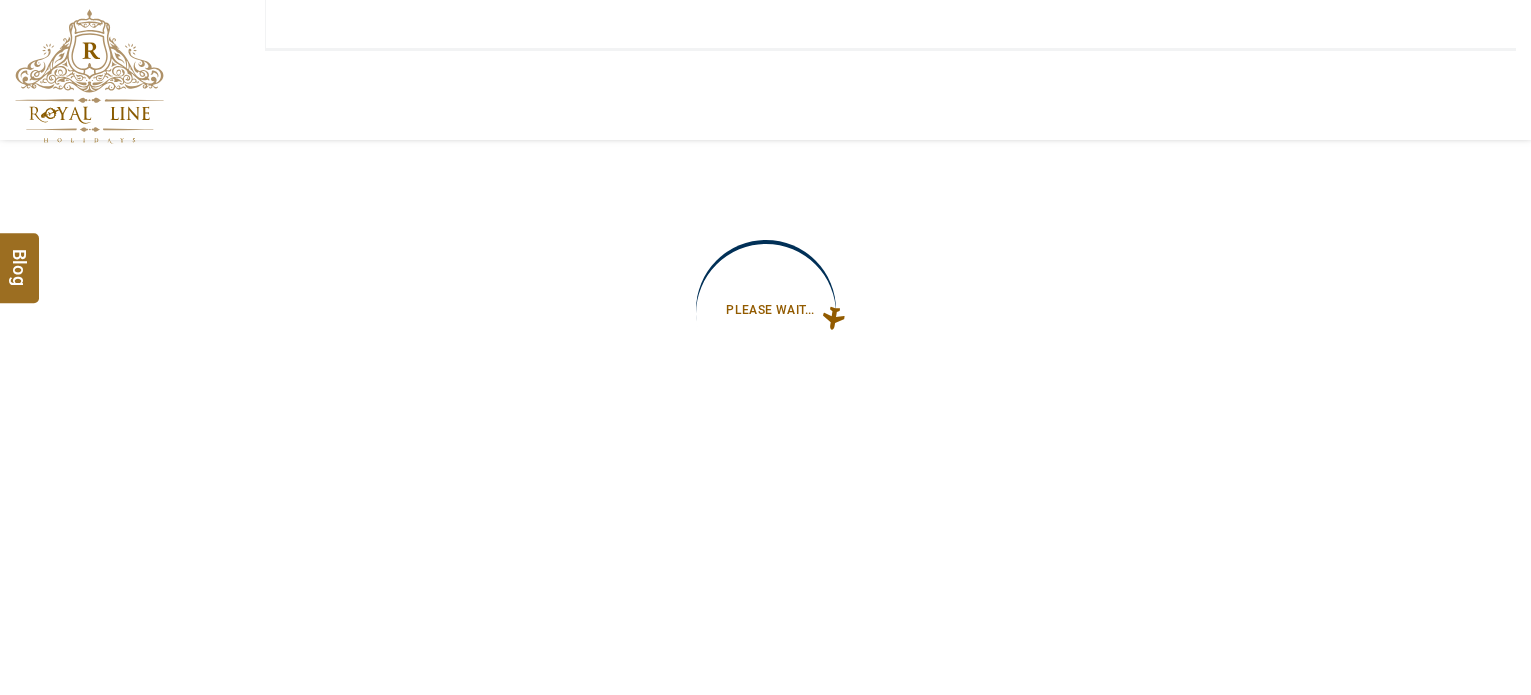 type on "**********" 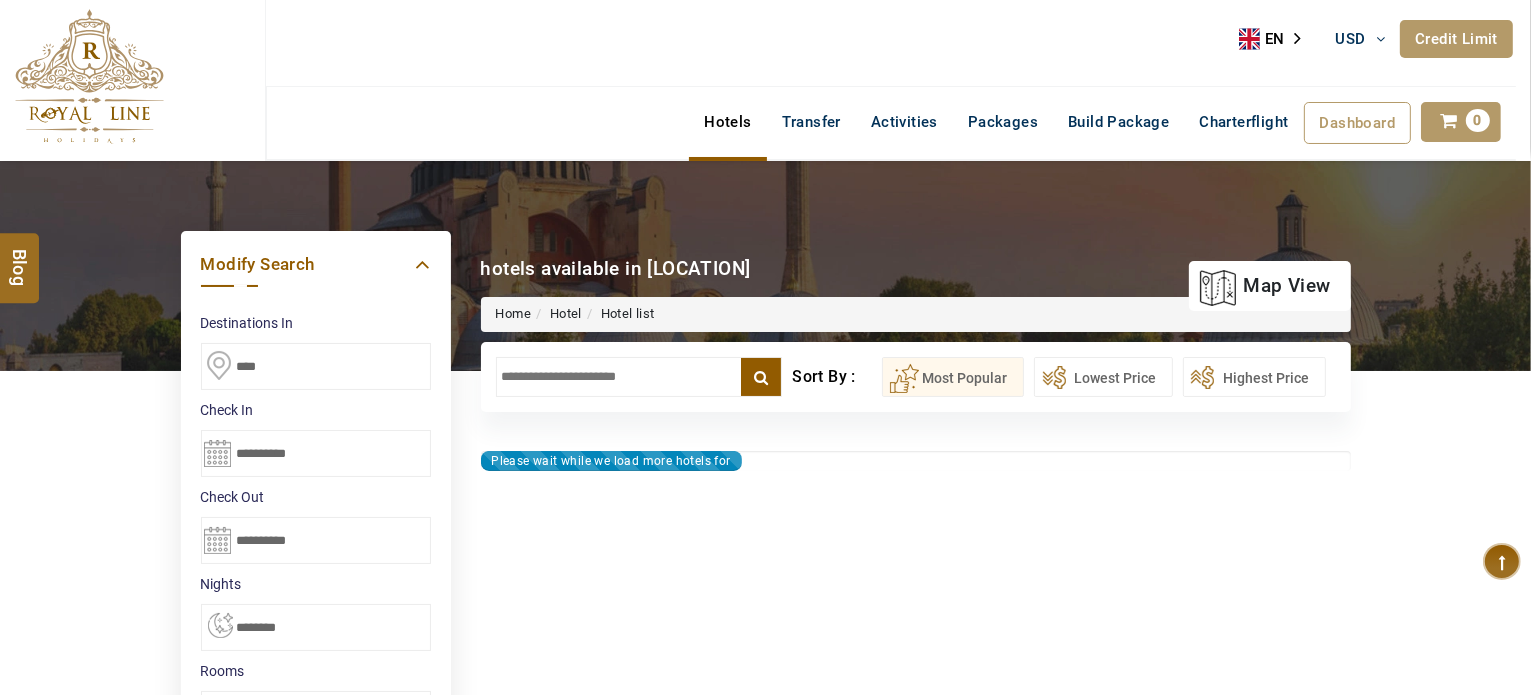 type on "**********" 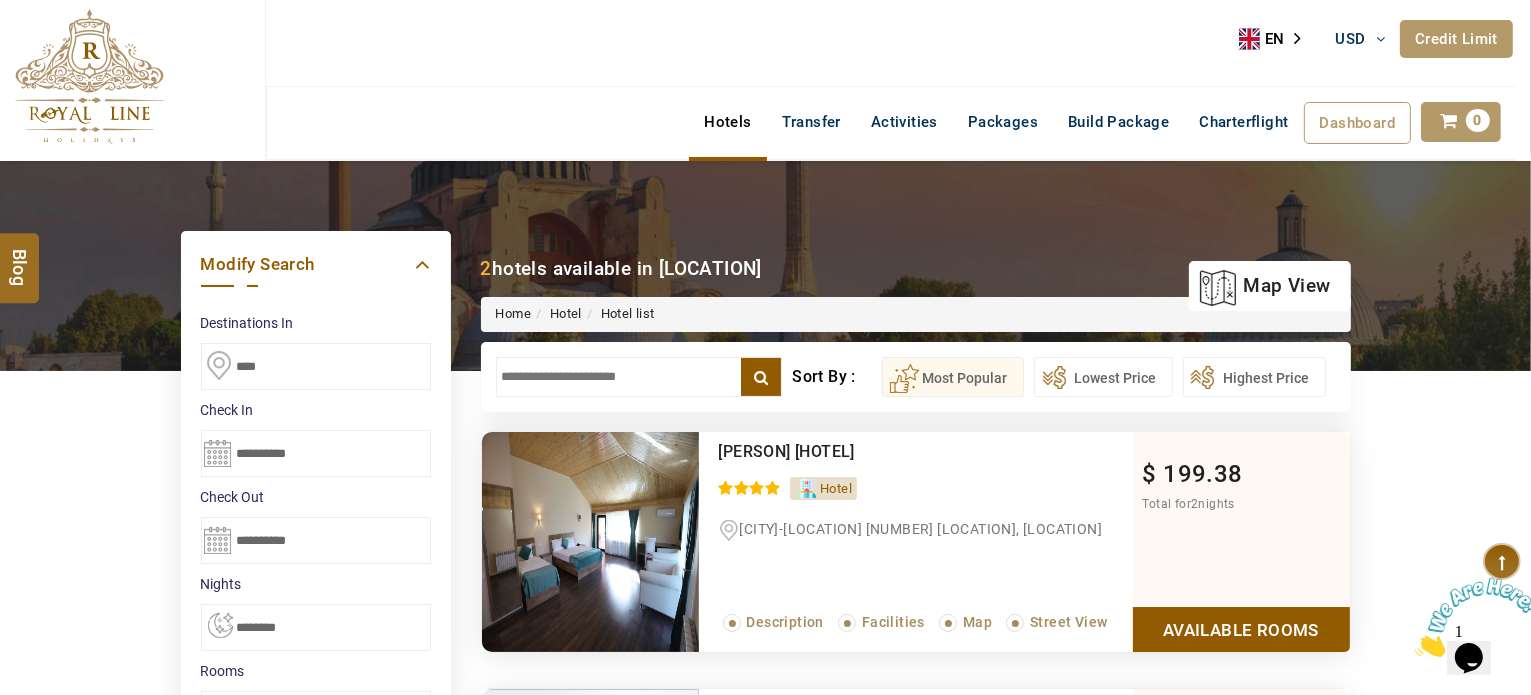scroll, scrollTop: 0, scrollLeft: 0, axis: both 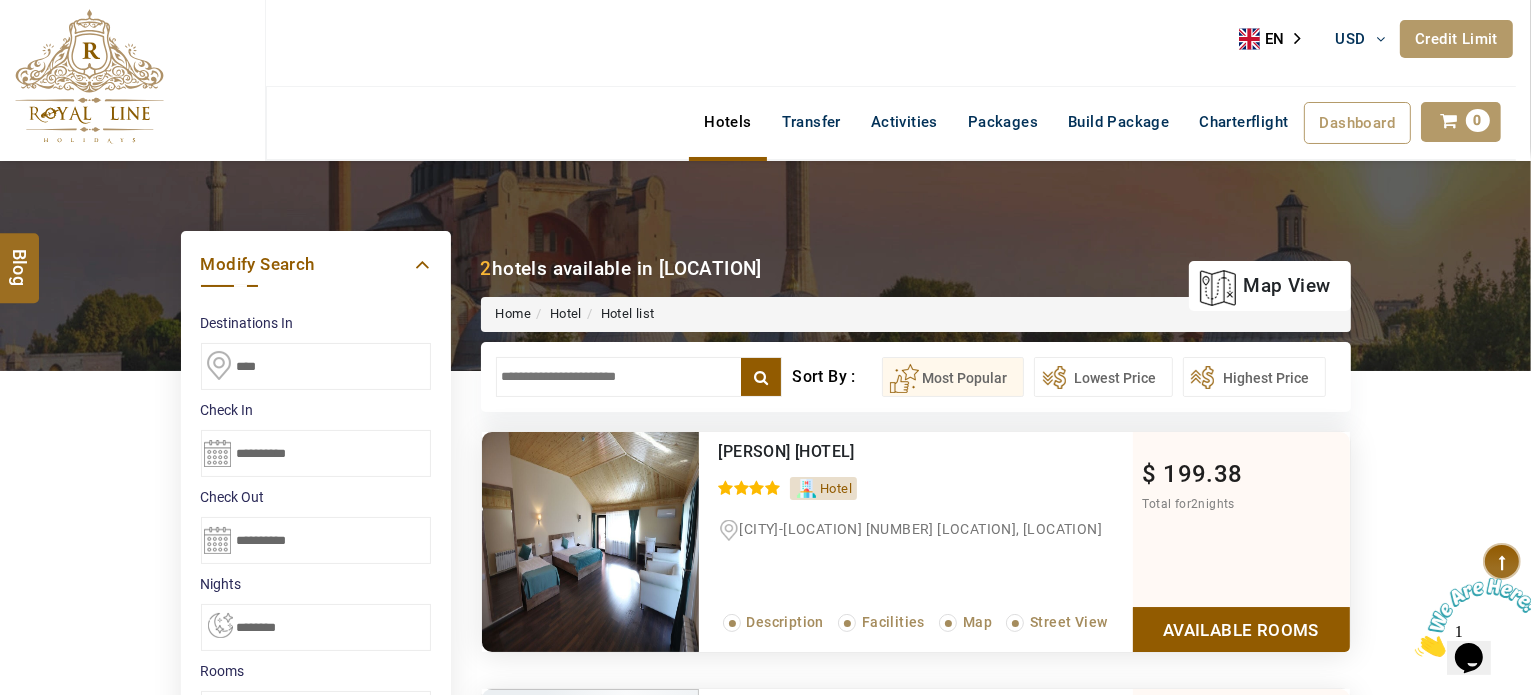 click at bounding box center [639, 377] 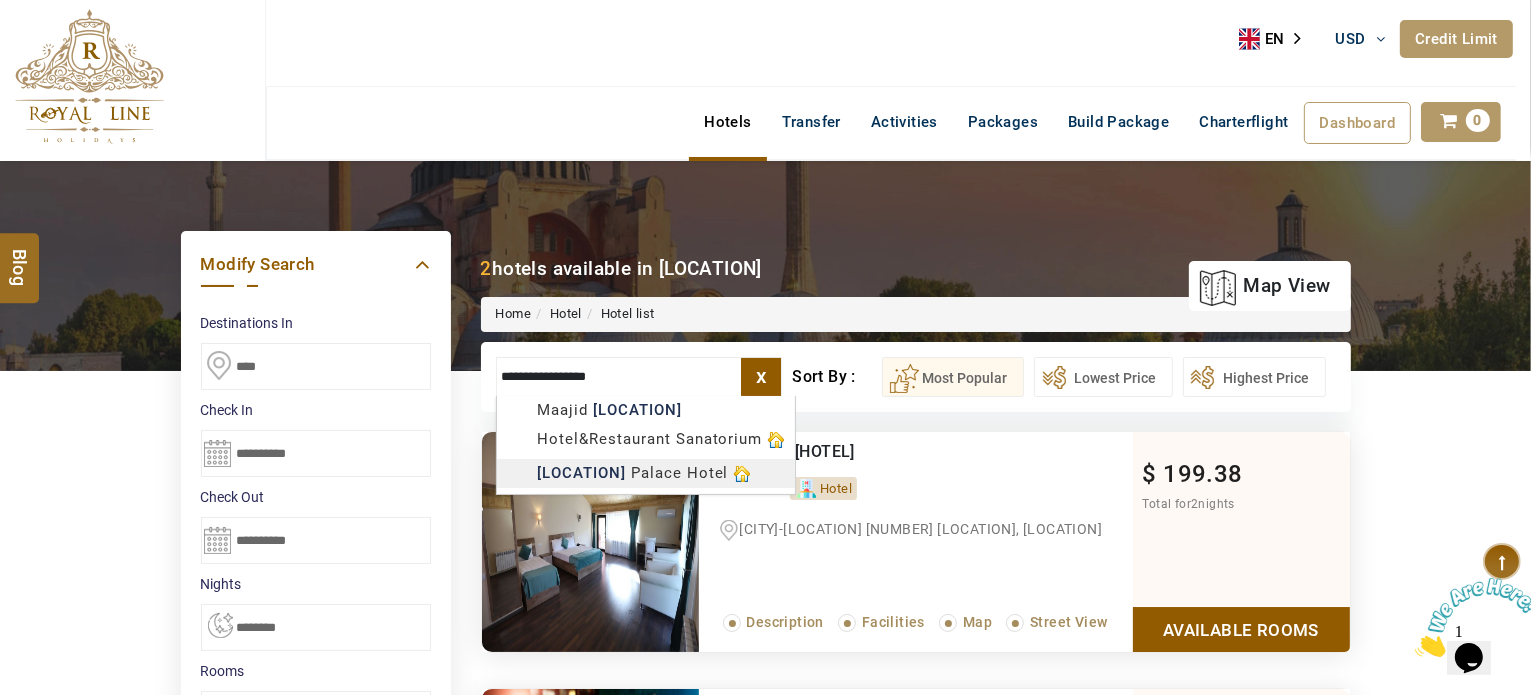 click on "M TRAVEL USD AED  AED EUR  € USD  $ INR  ₹ THB  ฿ IDR  Rp BHD  BHD TRY  ₺ Credit Limit EN HE AR ES PT ZH Helpline
+971 55 344 0168 Register Now +971 55 344 0168 info@royallineholidays.com About Us What we Offer Blog Why Us Contact Hotels  Transfer Activities Packages Build Package Charterflight Dashboard My Profile My Booking My Reports My Quotation Sign Out 0 Points Redeem Now To Redeem 21924  Points Future Points  980   Points Credit Limit Credit Limit USD 10000.00 70% Complete Used USD 4503.00 Available USD 5497.00 Setting  Looks like you haven't added anything to your cart yet Countinue Shopping ****** Please Wait.. Blog demo
Remember me Forgot
password? LOG IN Don't have an account?   Register Now My Booking View/ Print/Cancel Your Booking without Signing in Submit Applying Filters...... Hotels For You Will Be Loading Soon demo
In A Few Moment, You Will Be Celebrating Best Hotel options galore ! Check In   CheckOut Rooms Rooms Please Wait Please Wait ... X" at bounding box center [765, 936] 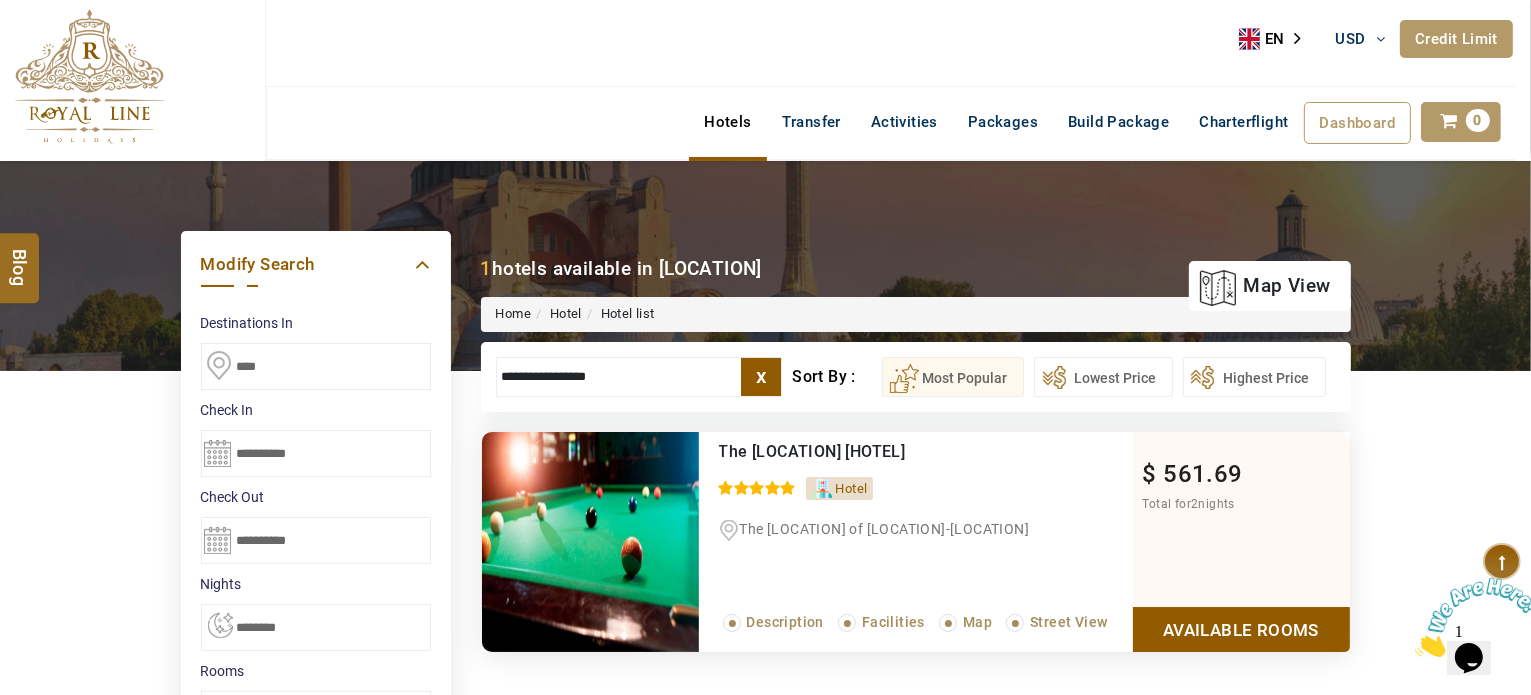 type on "**********" 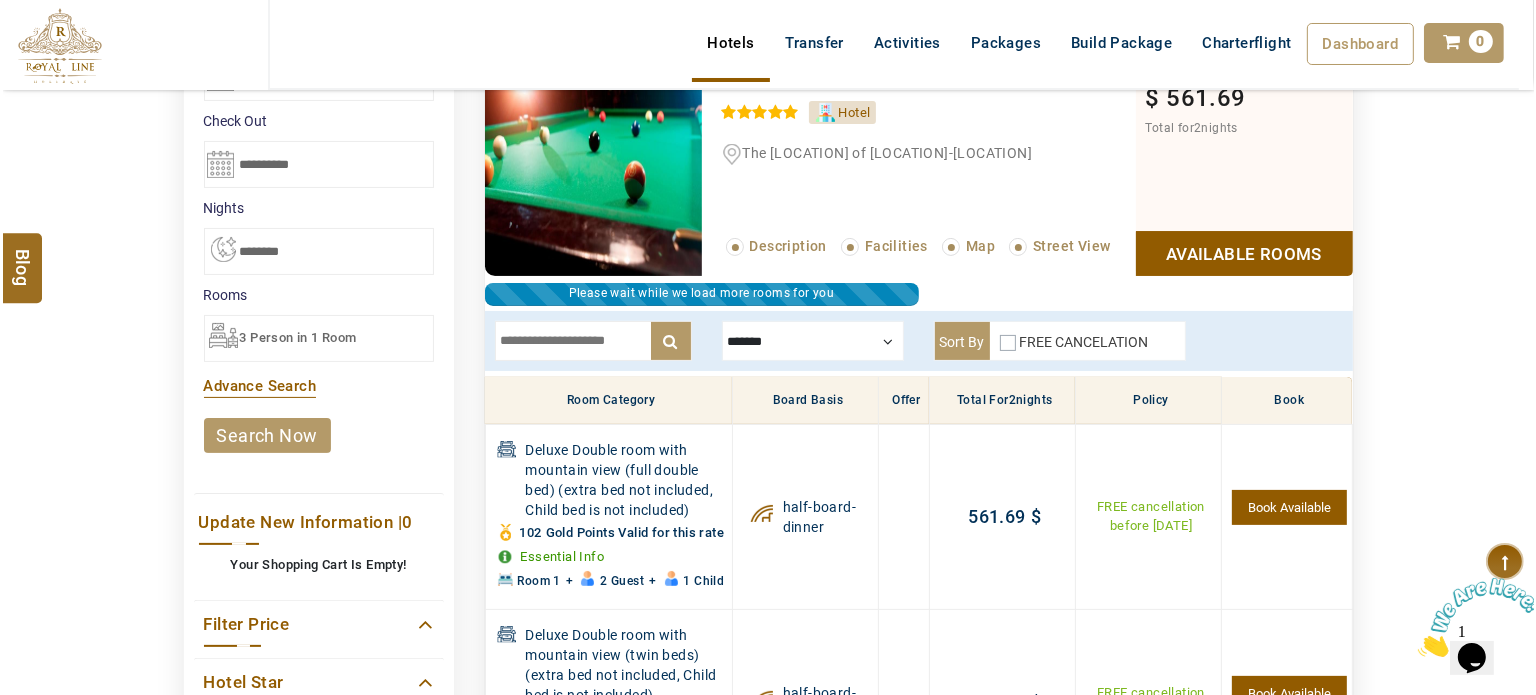 scroll, scrollTop: 377, scrollLeft: 0, axis: vertical 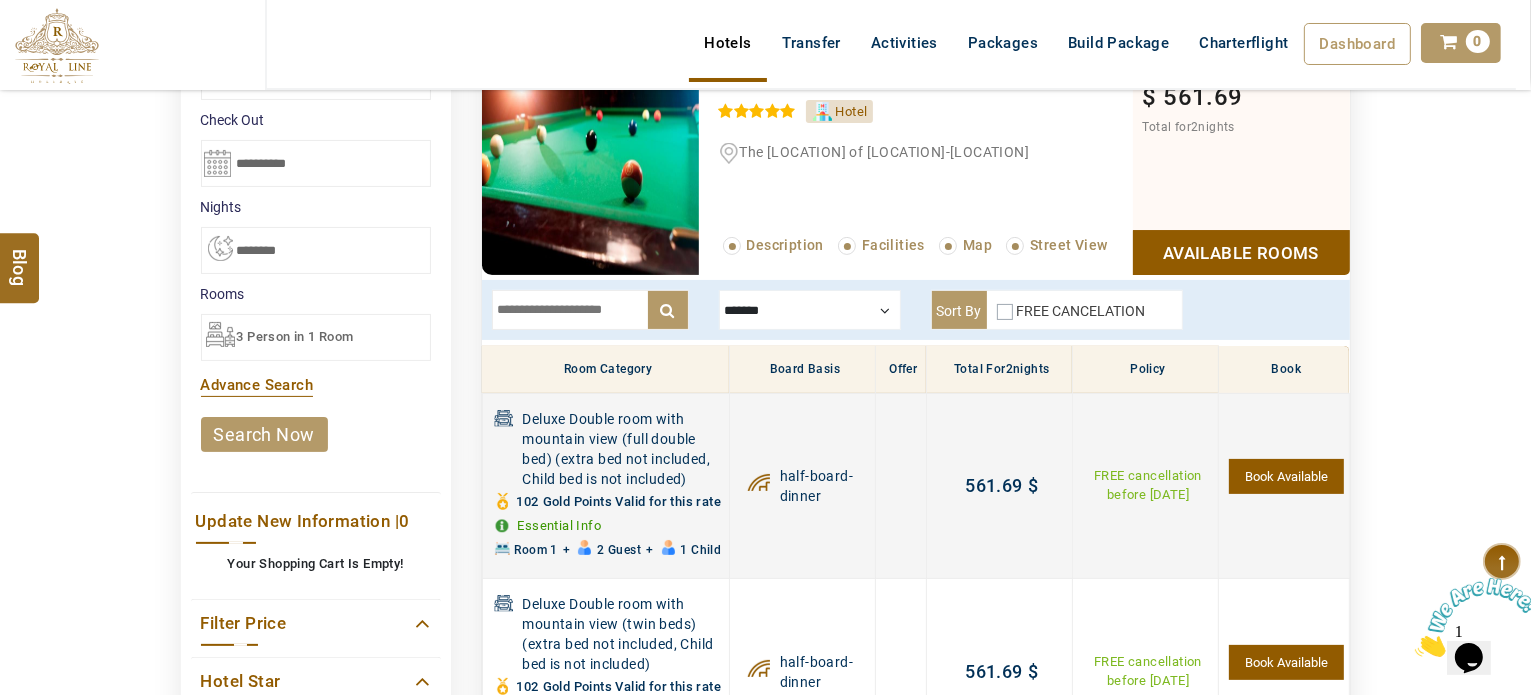 click on "Book Available" at bounding box center [1286, 476] 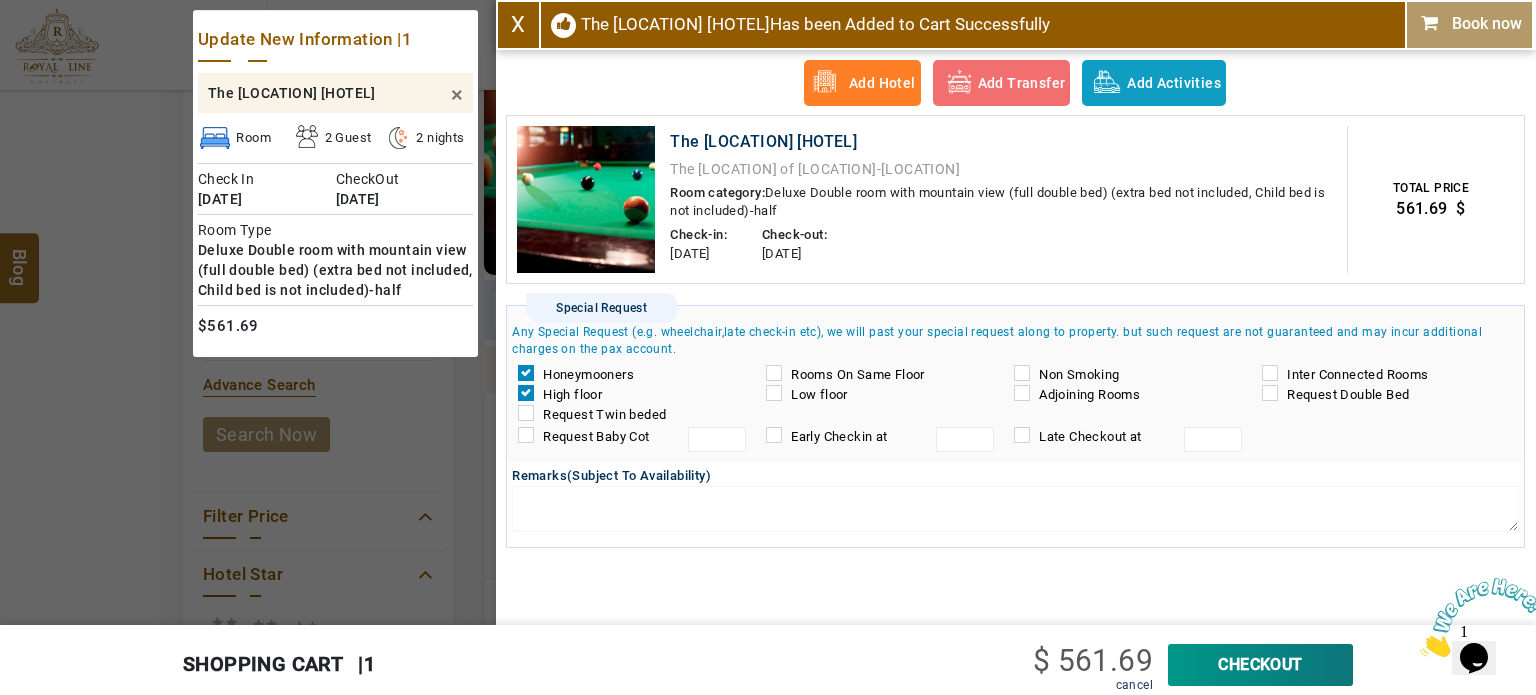 click on "CheckOut" at bounding box center (1260, 665) 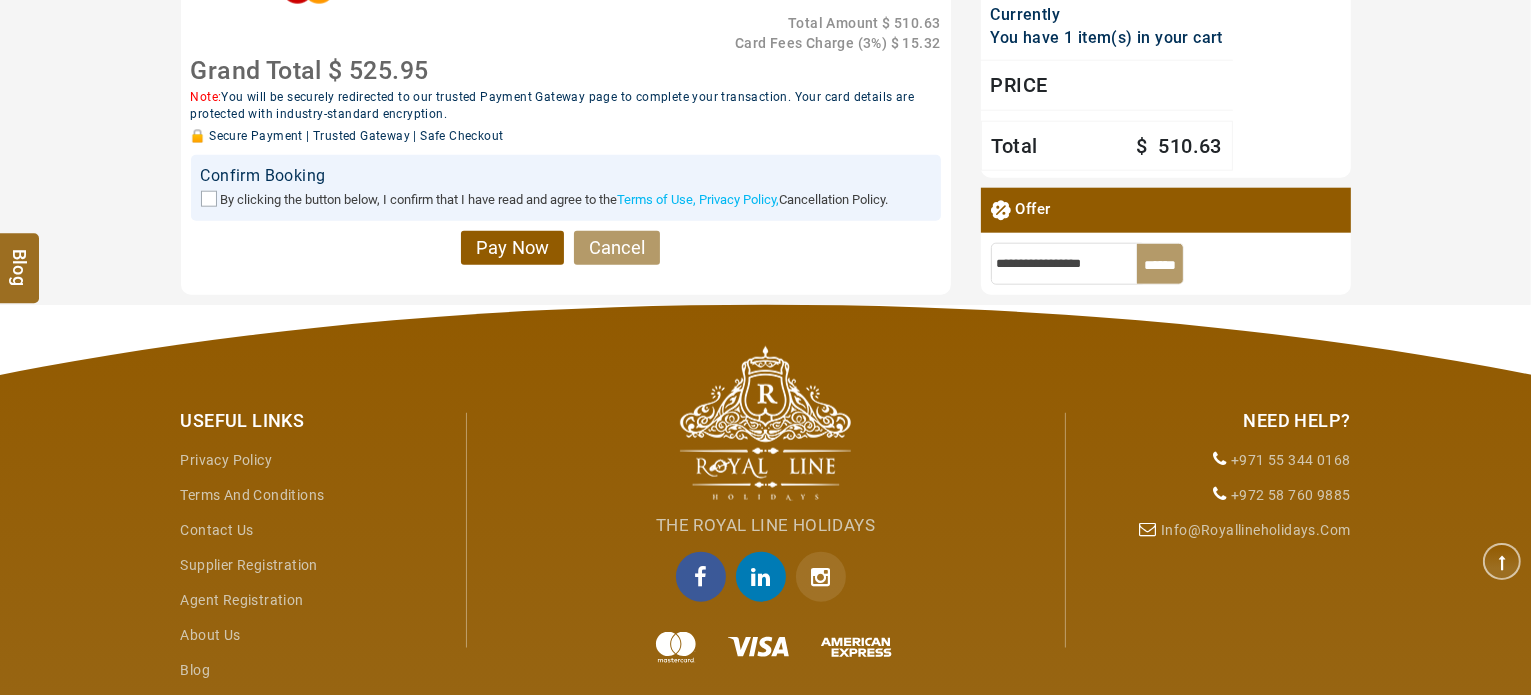 scroll, scrollTop: 2343, scrollLeft: 0, axis: vertical 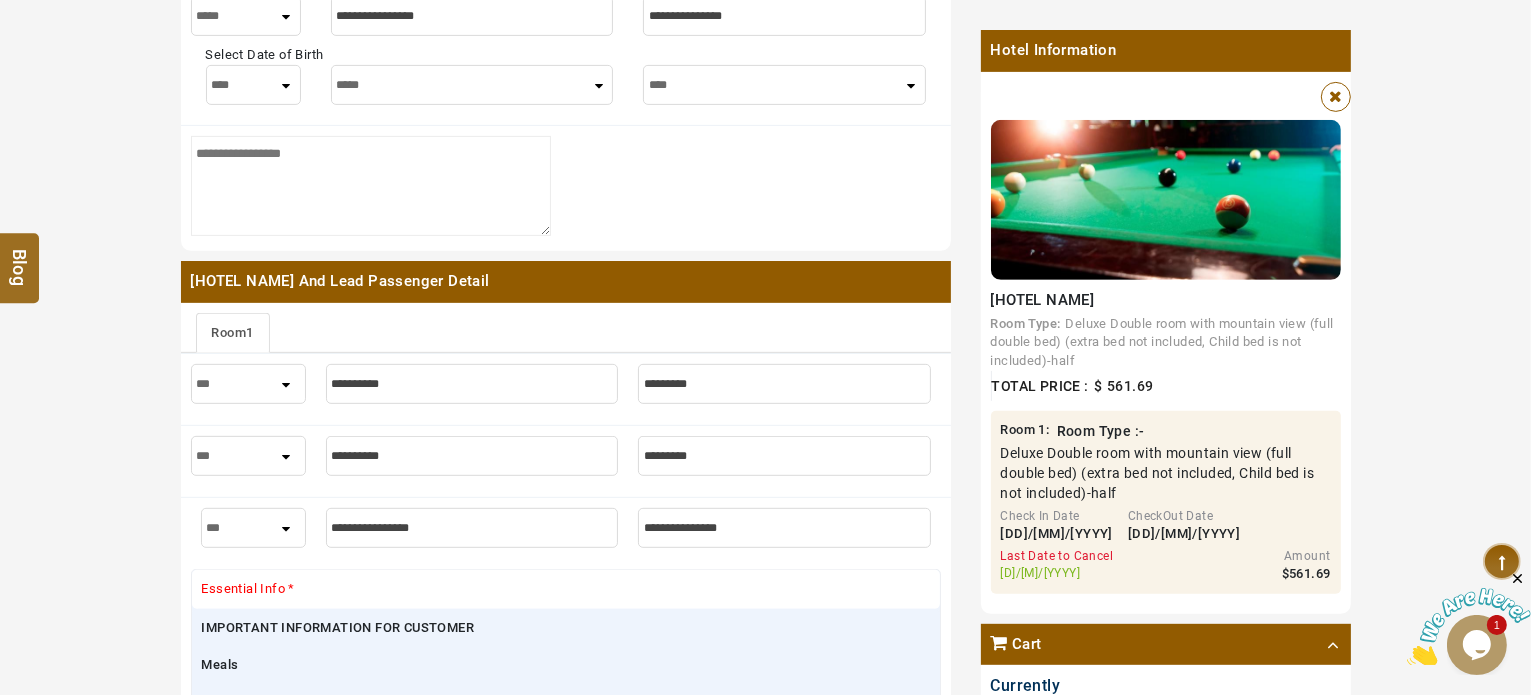 click at bounding box center [472, 384] 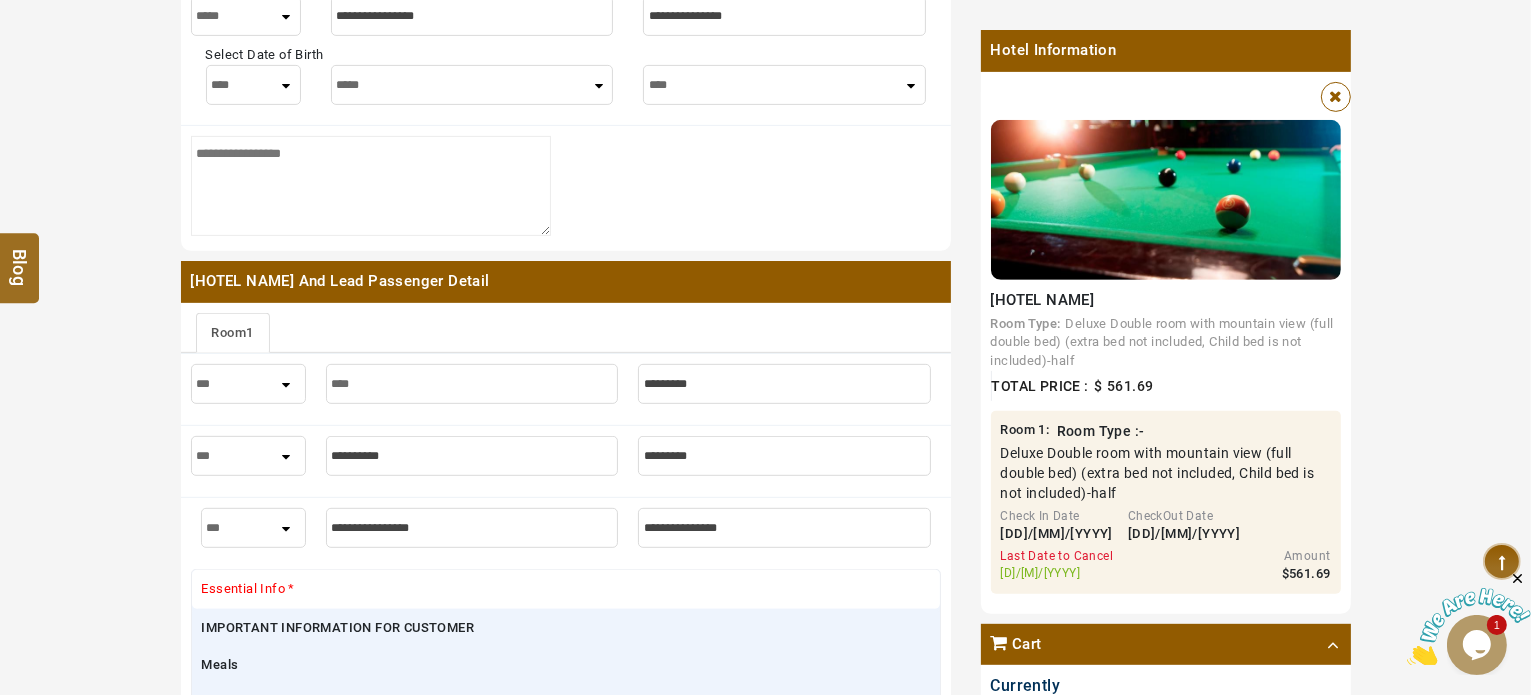 type on "****" 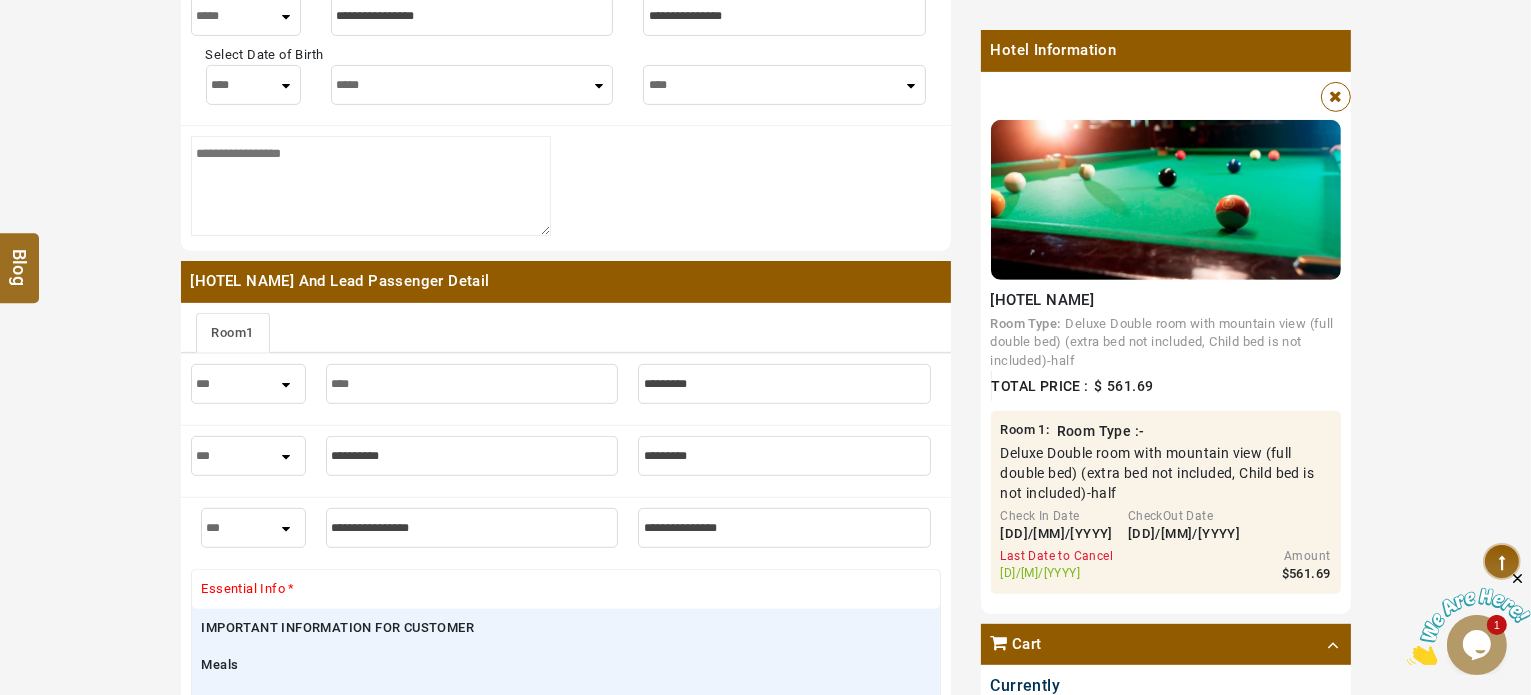 click on "*** **** ***" at bounding box center [248, 456] 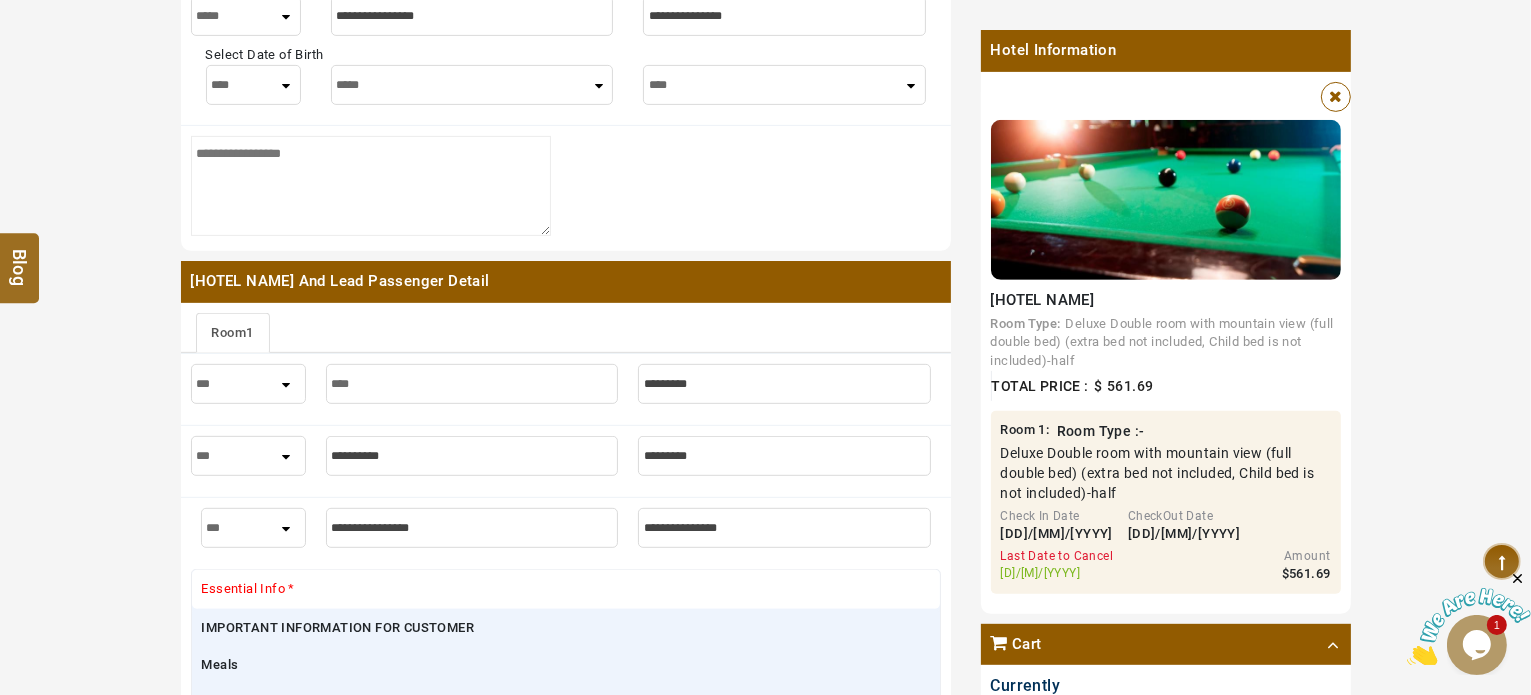 select on "****" 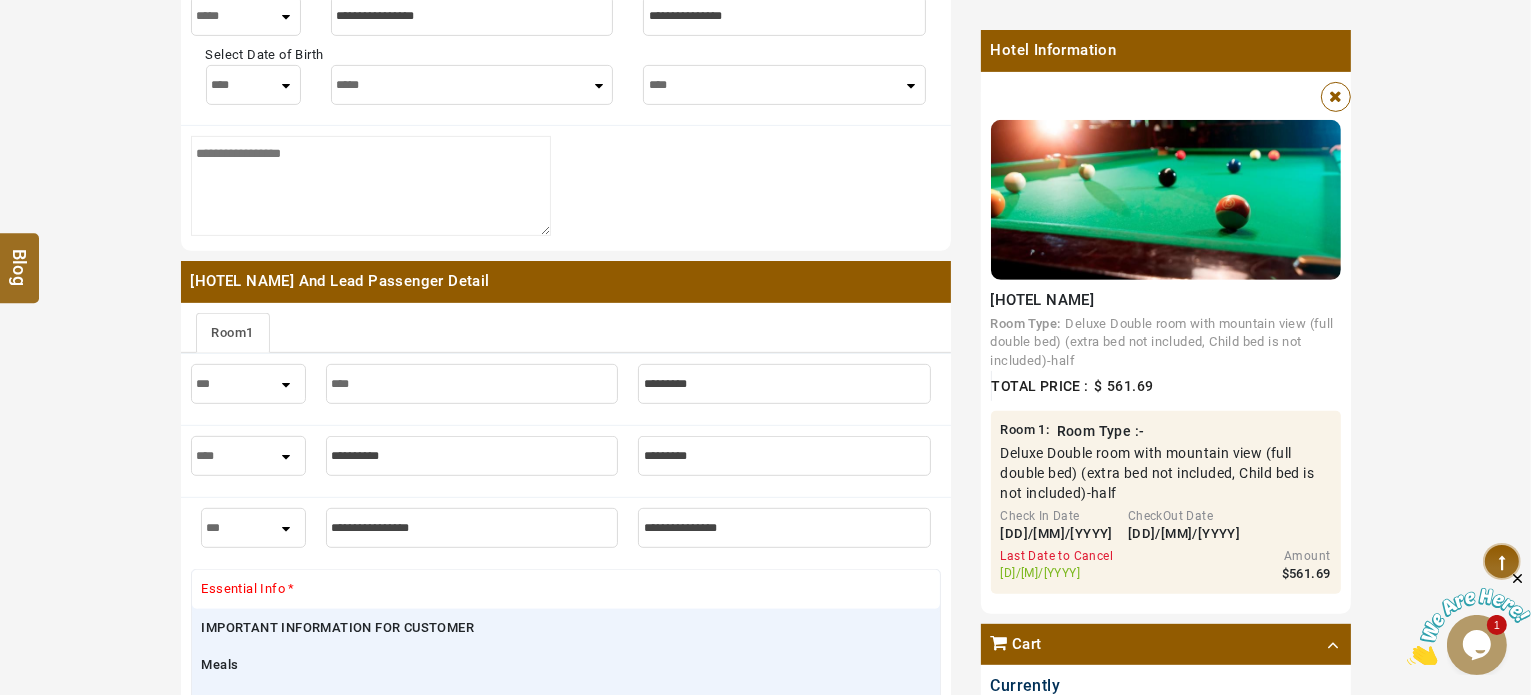 click on "*** **** ***" at bounding box center [248, 456] 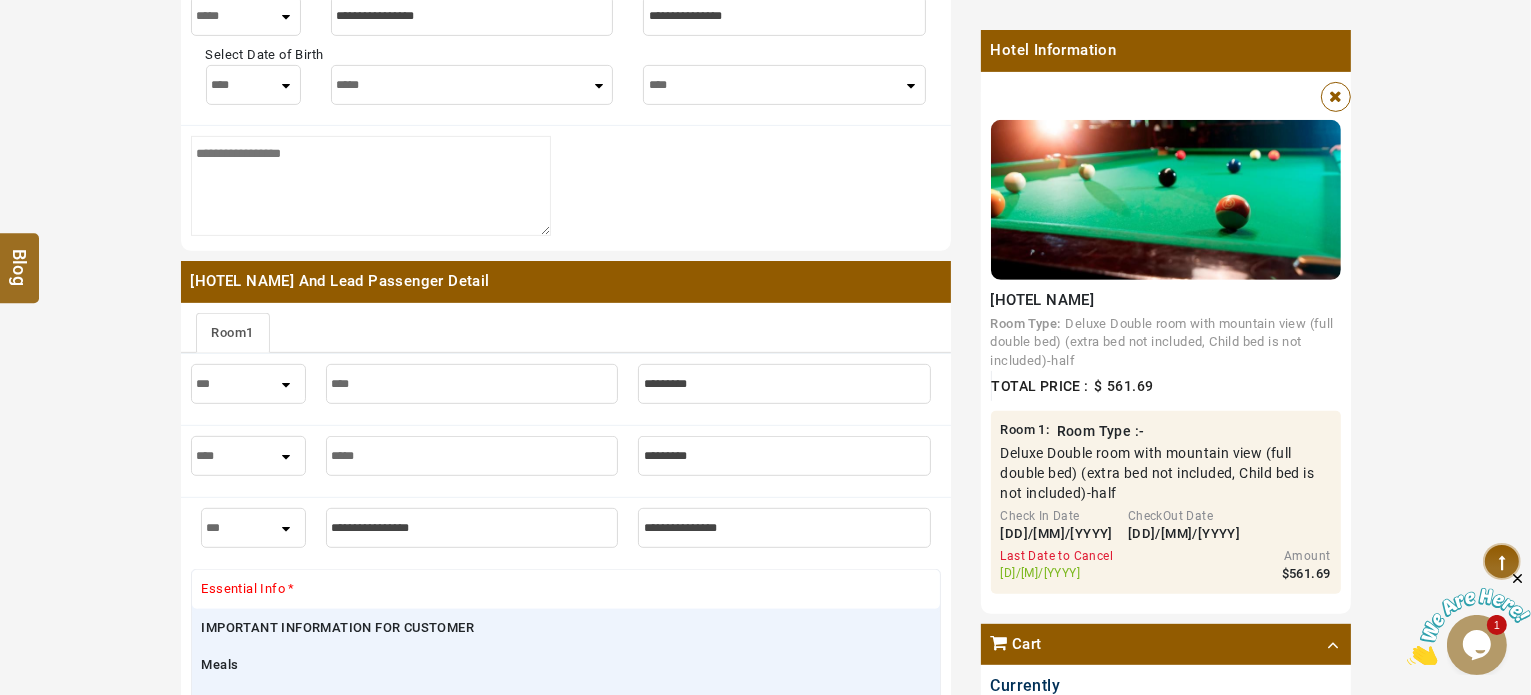 type on "*****" 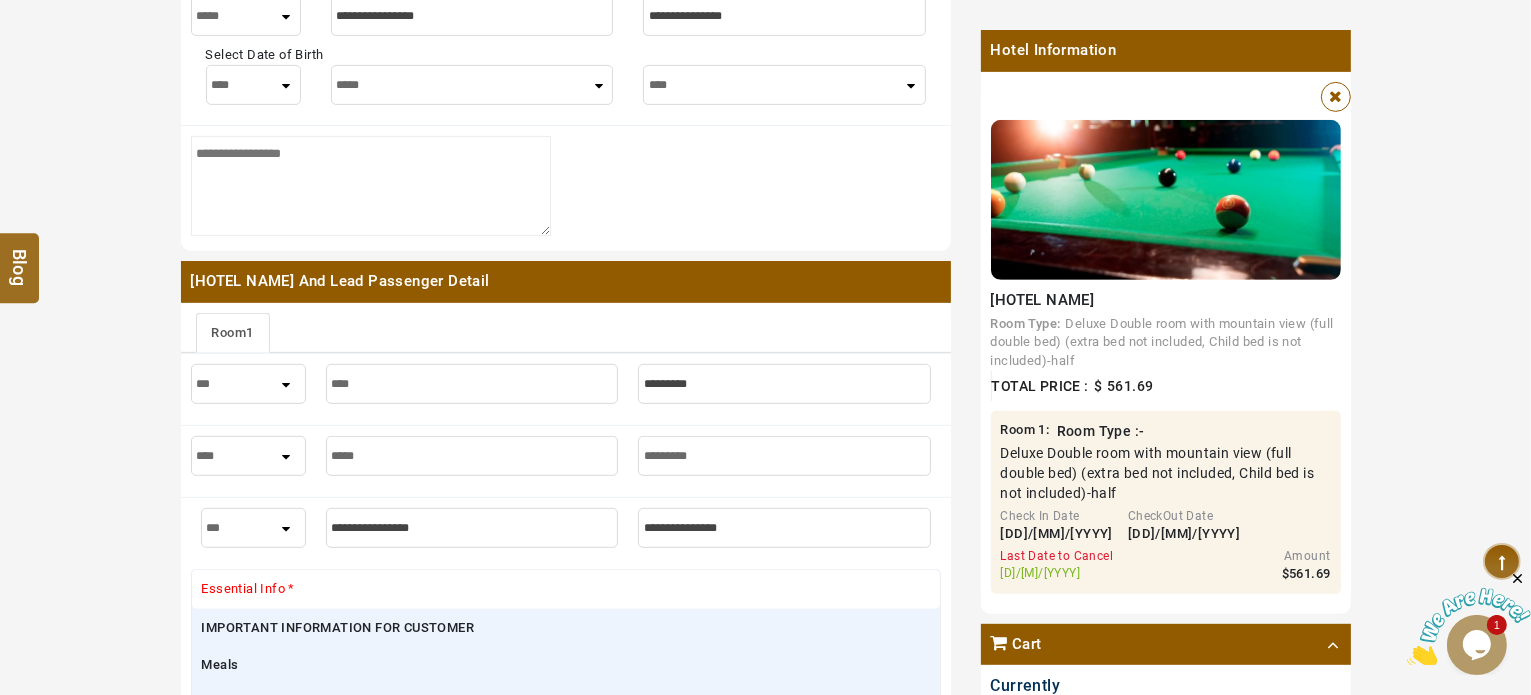 type on "*********" 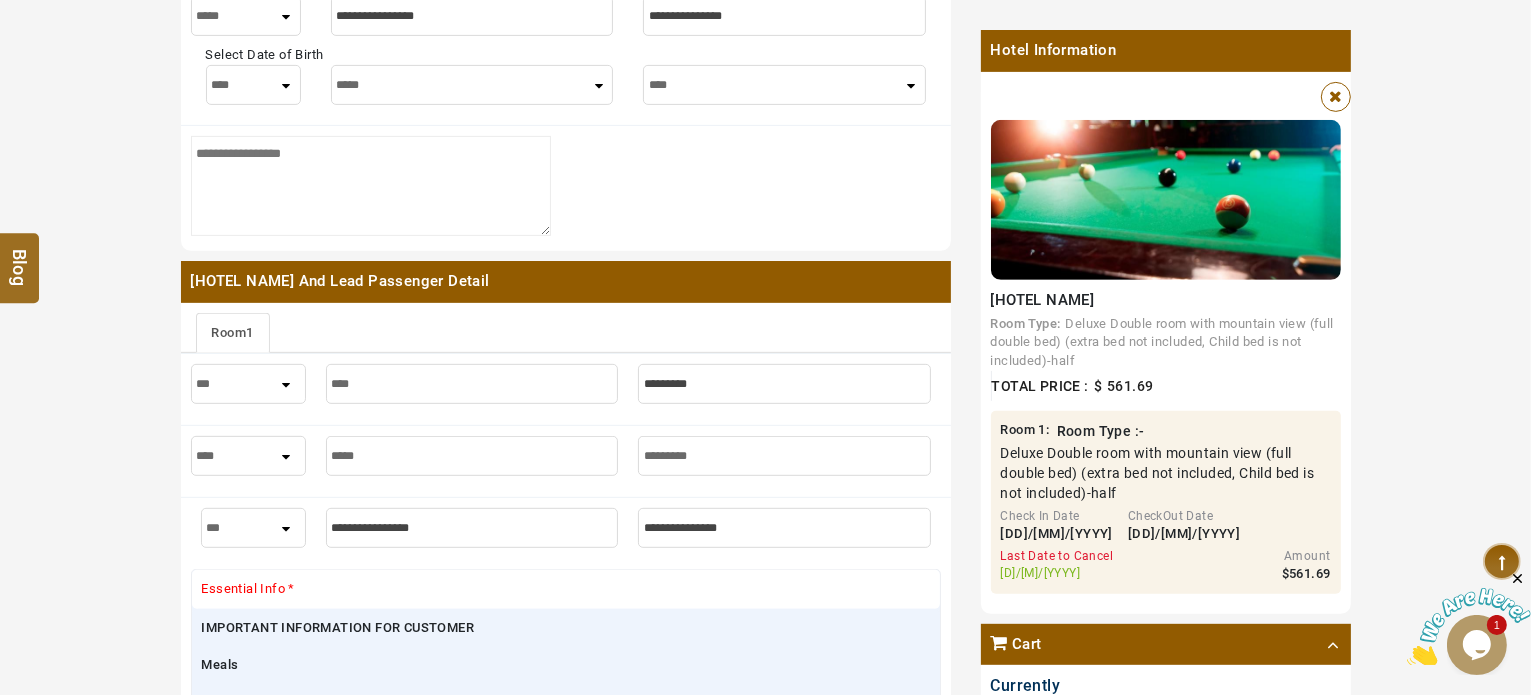 click at bounding box center (784, 384) 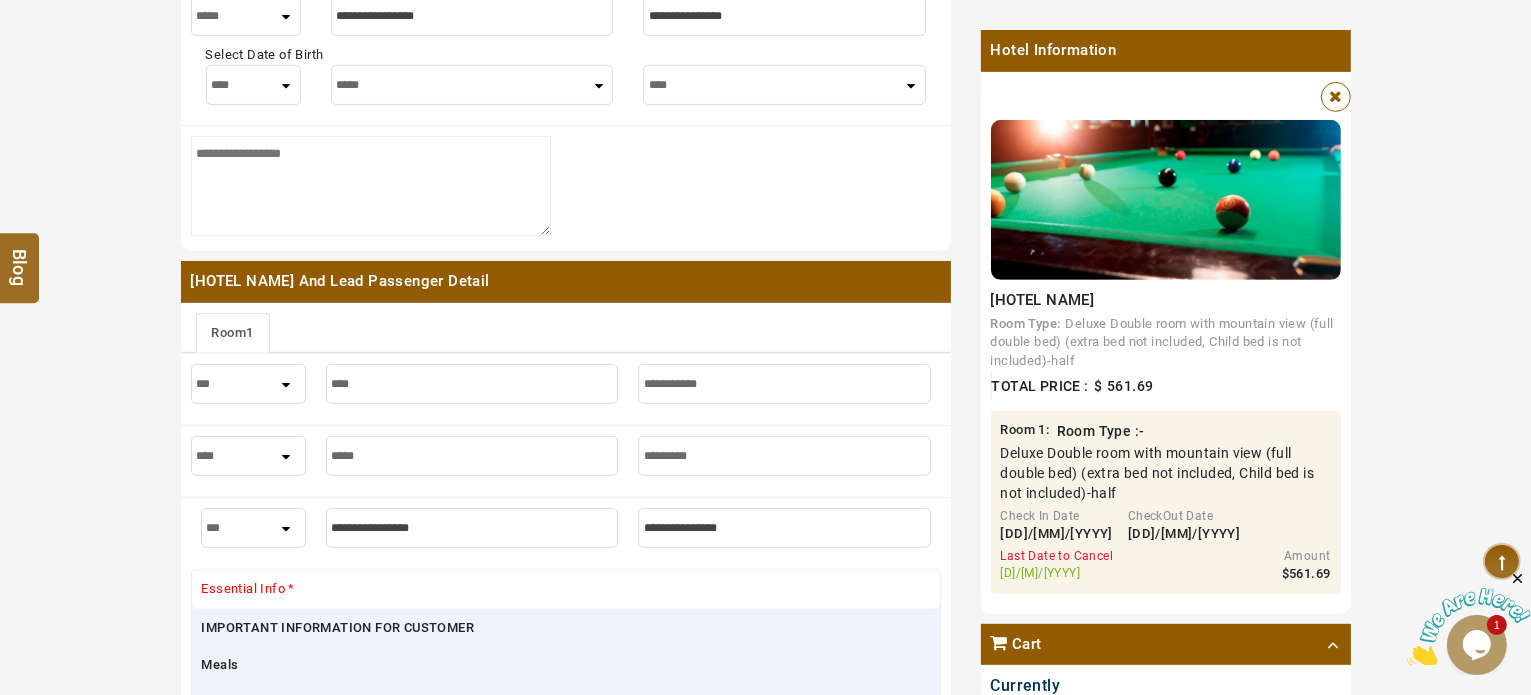 type on "**********" 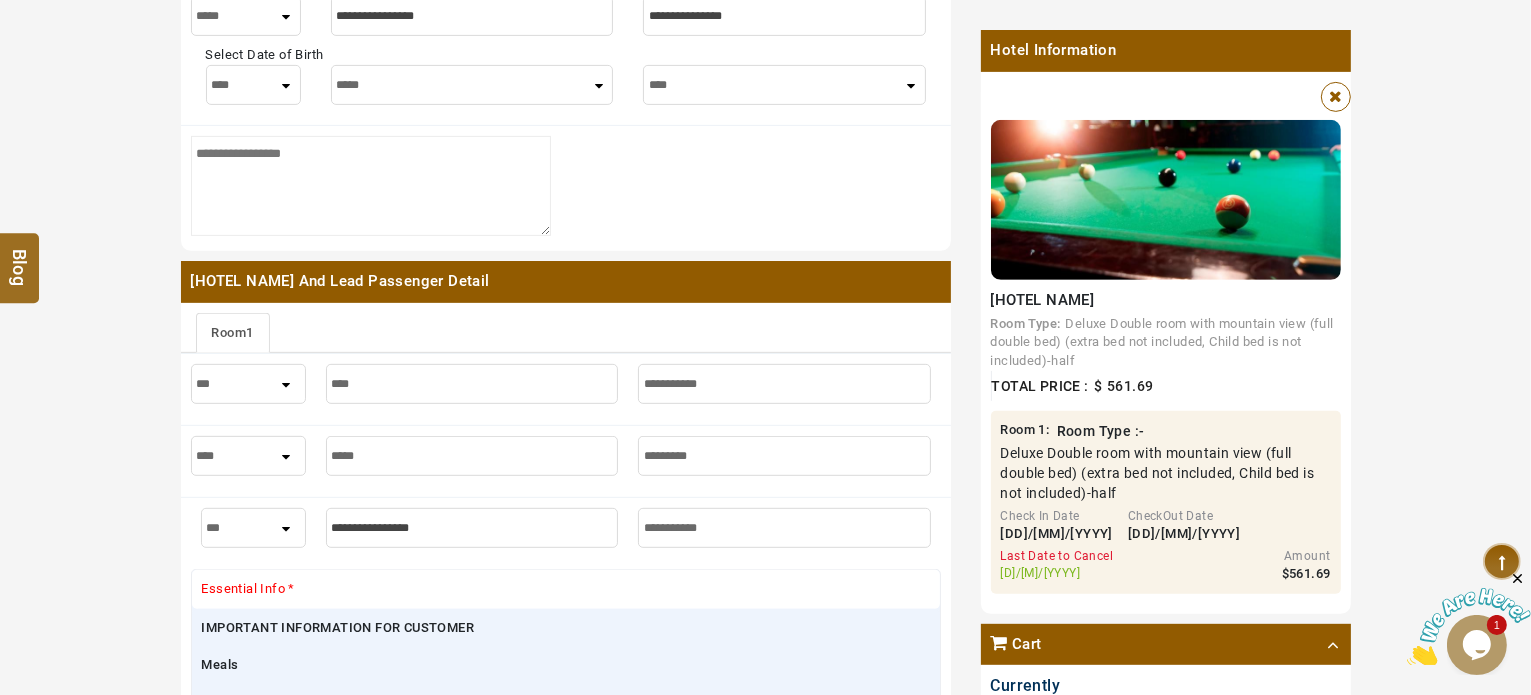 type on "**********" 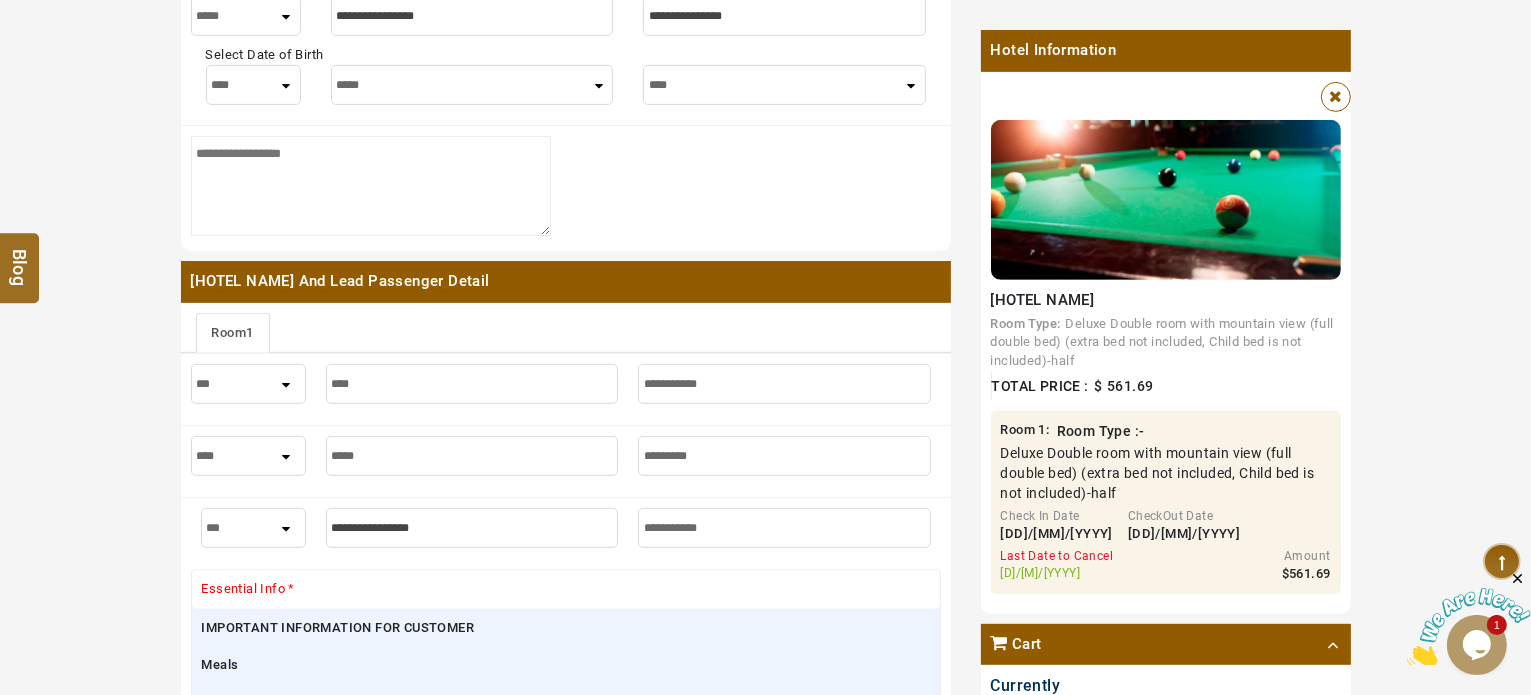 click at bounding box center (472, 528) 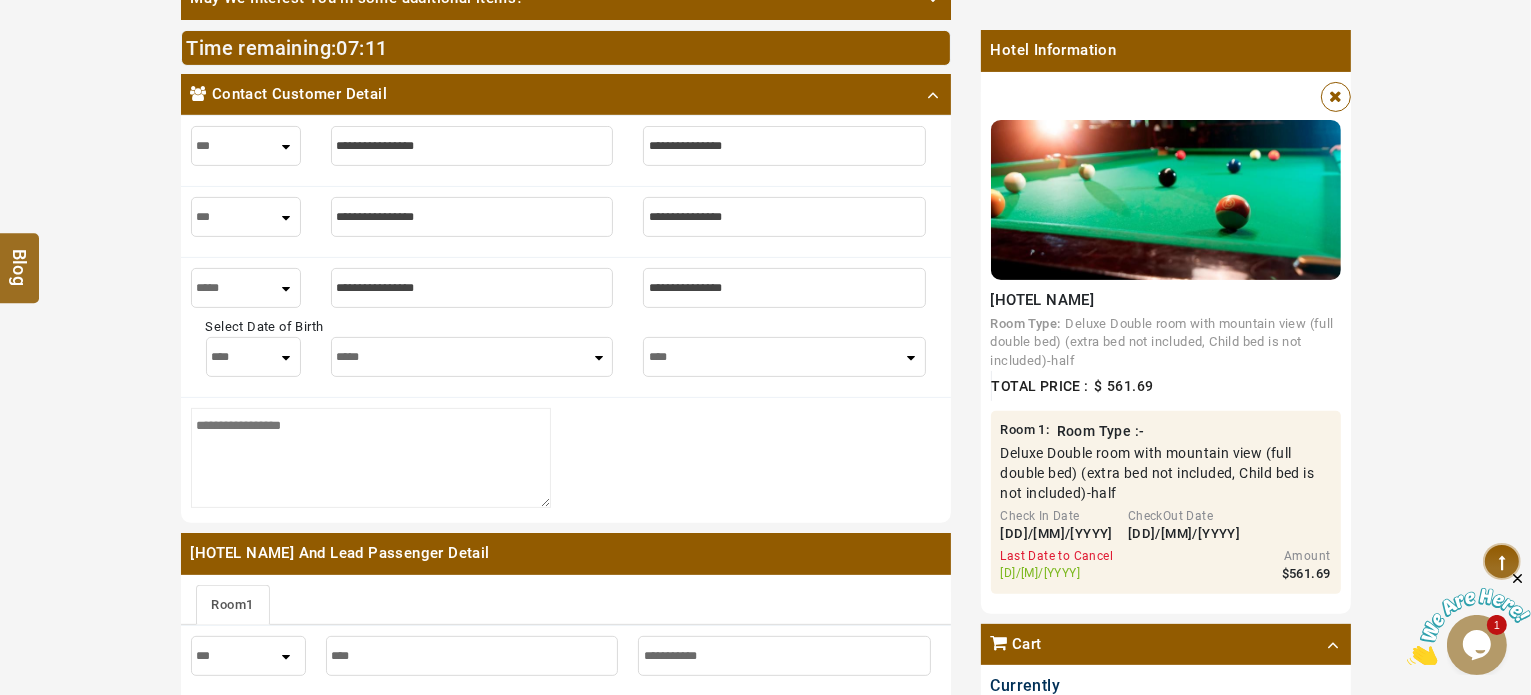 scroll, scrollTop: 472, scrollLeft: 0, axis: vertical 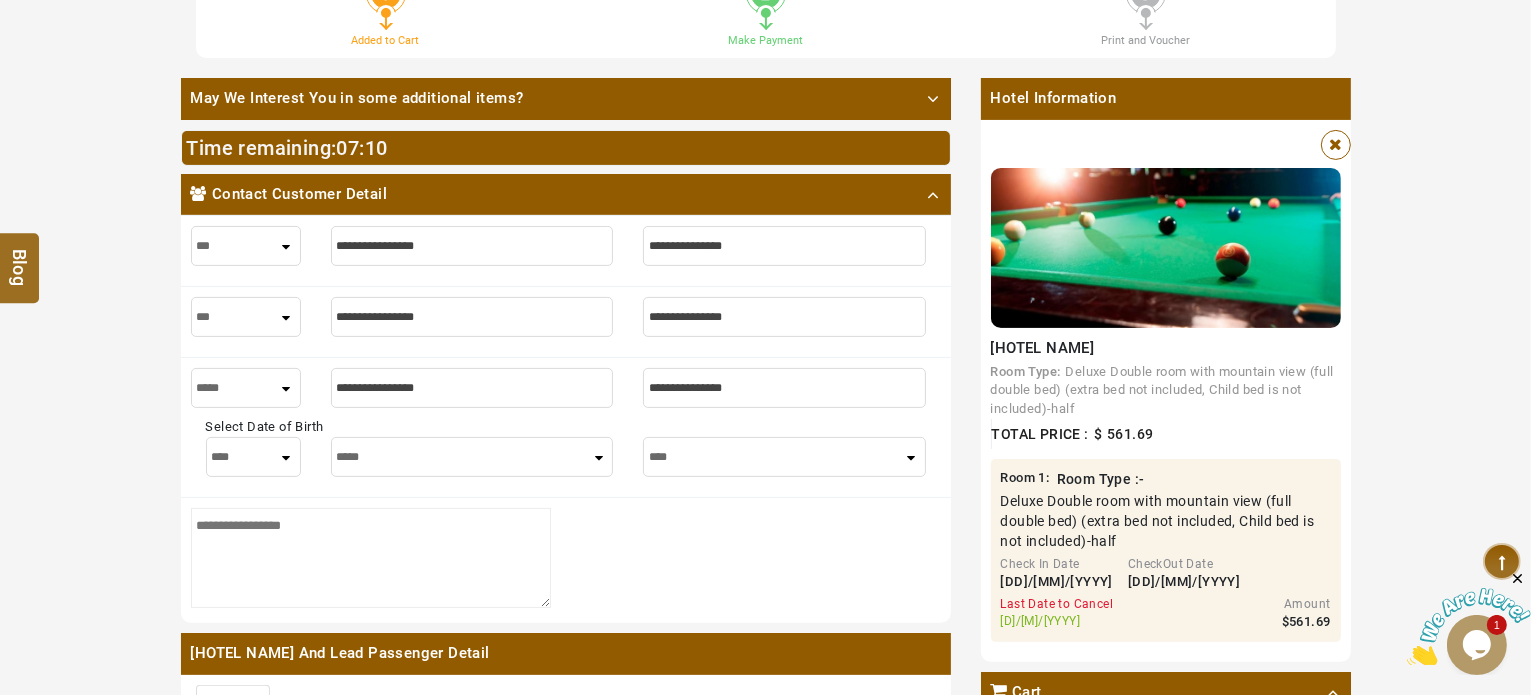 type on "****" 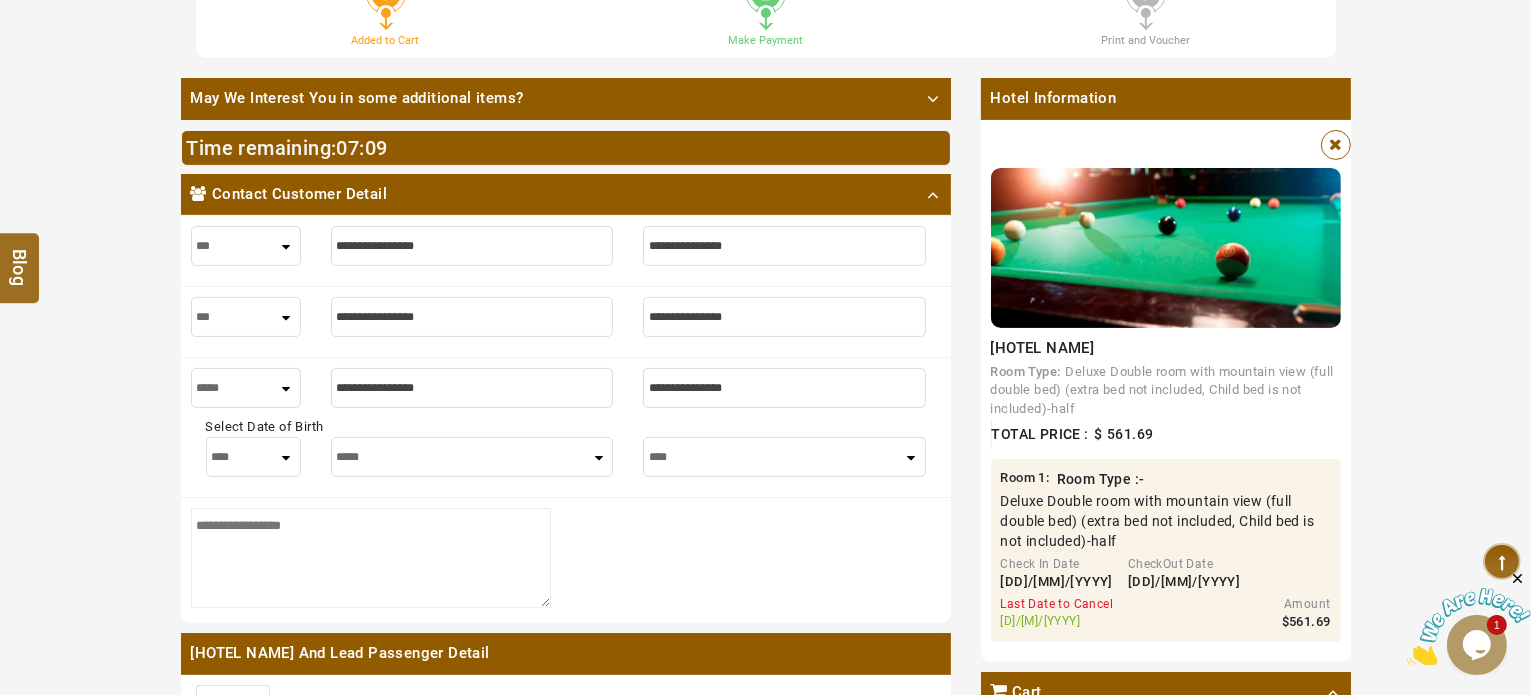 type on "*" 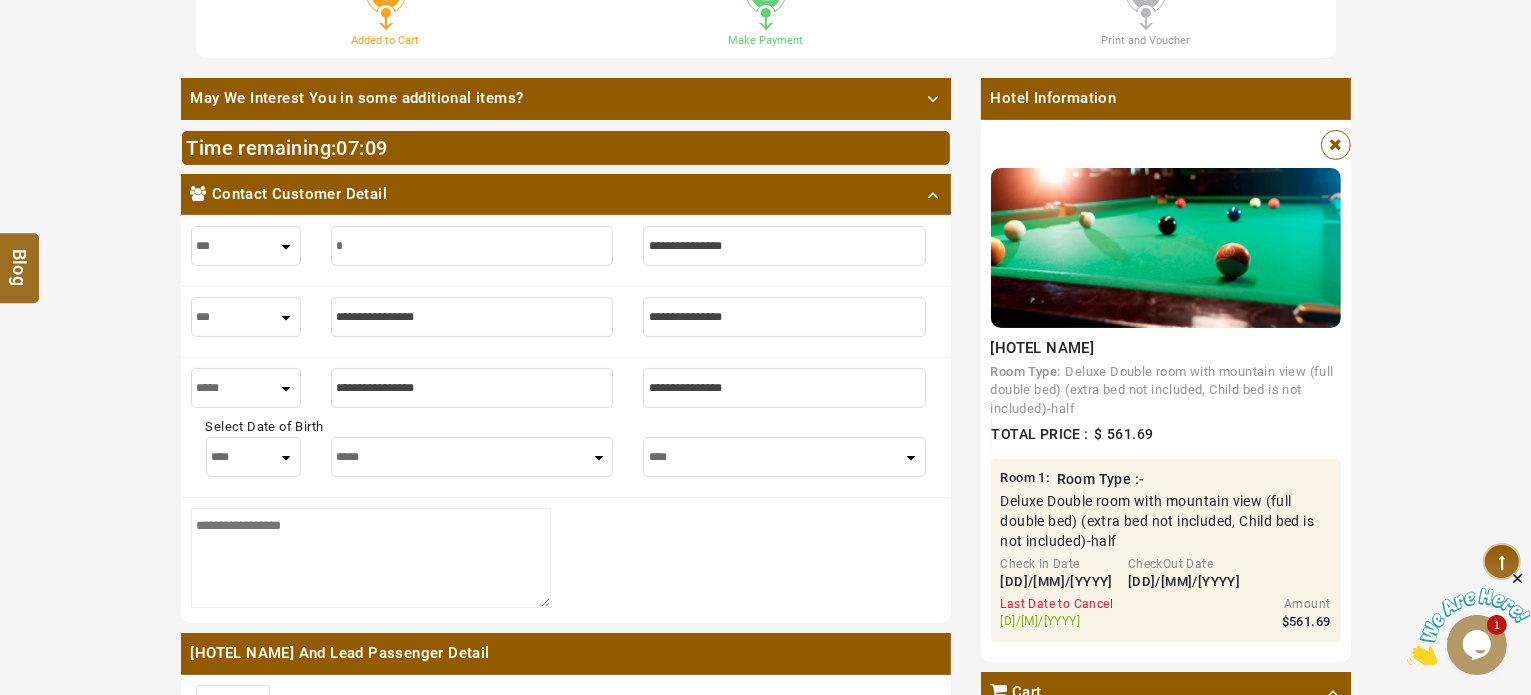 type on "*" 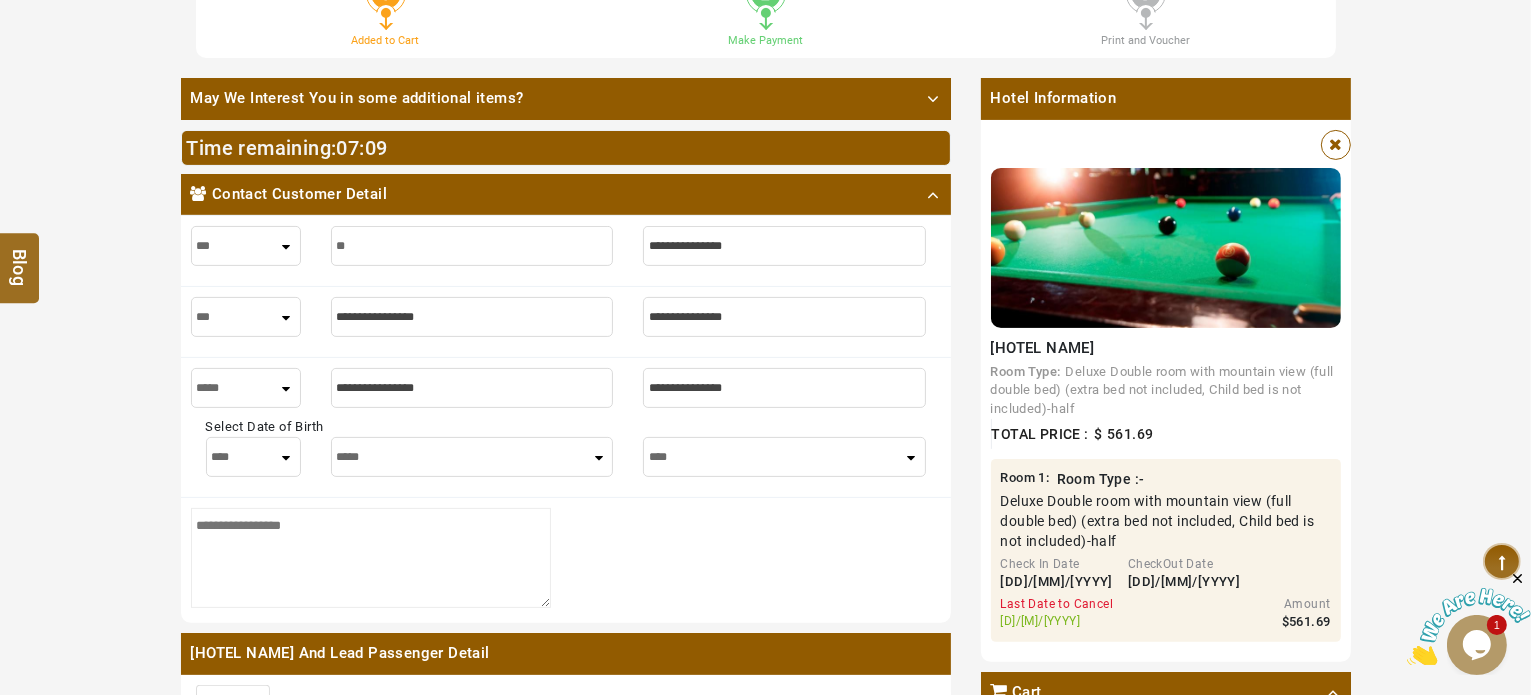 type on "**" 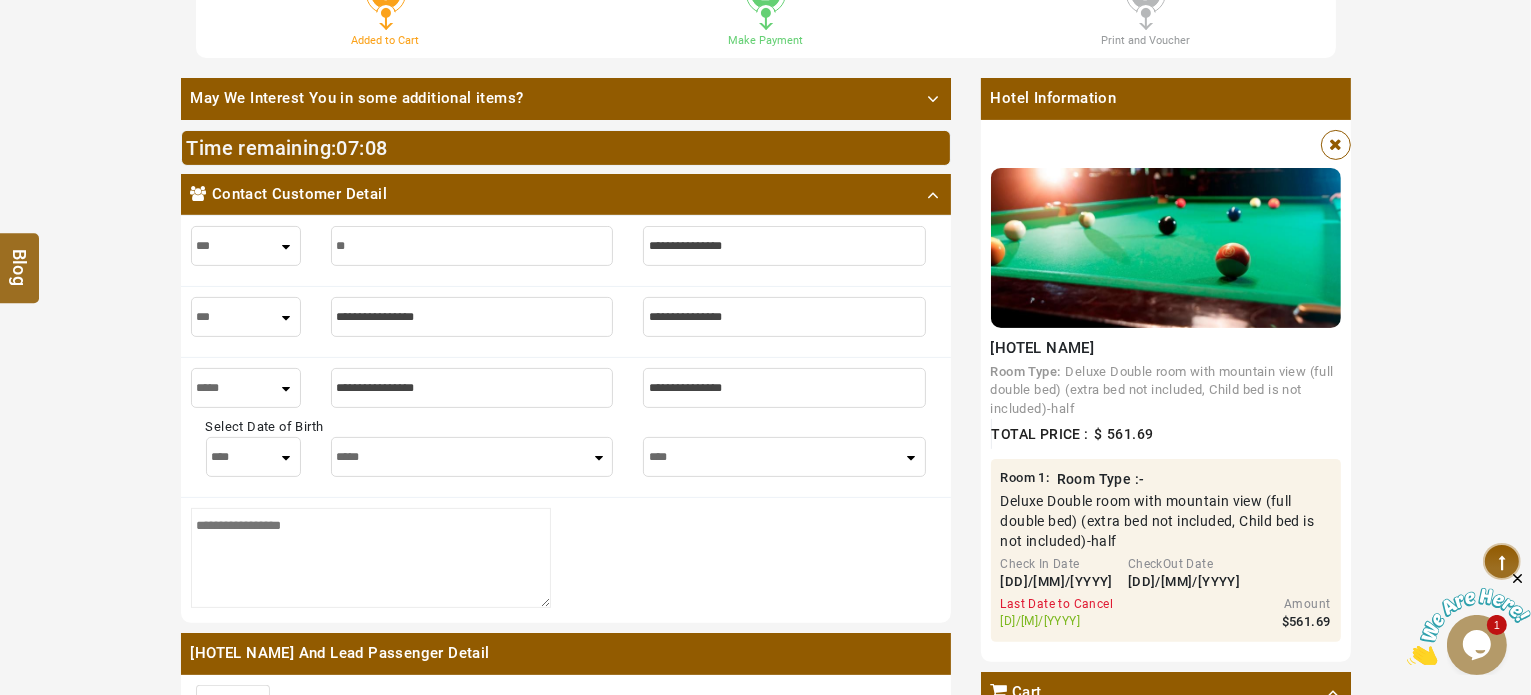 type on "***" 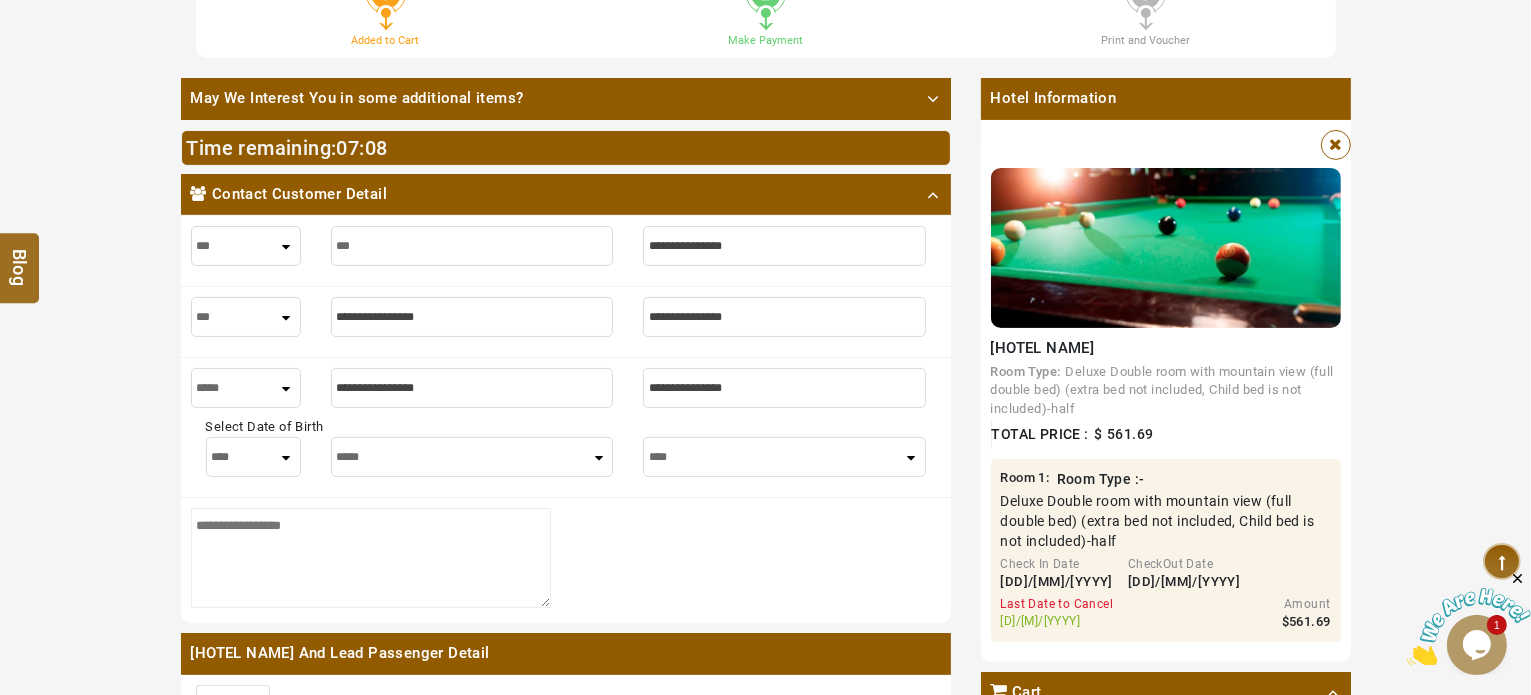 type on "***" 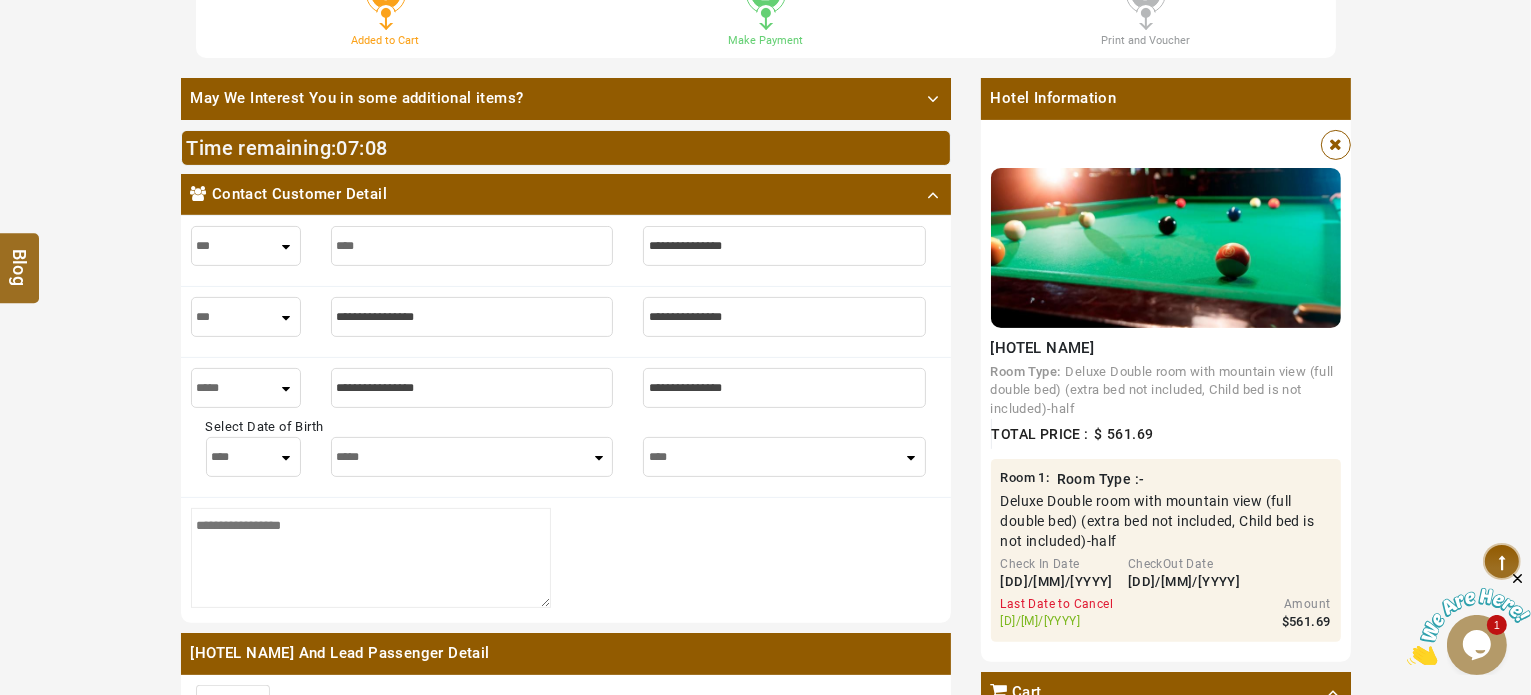 type on "****" 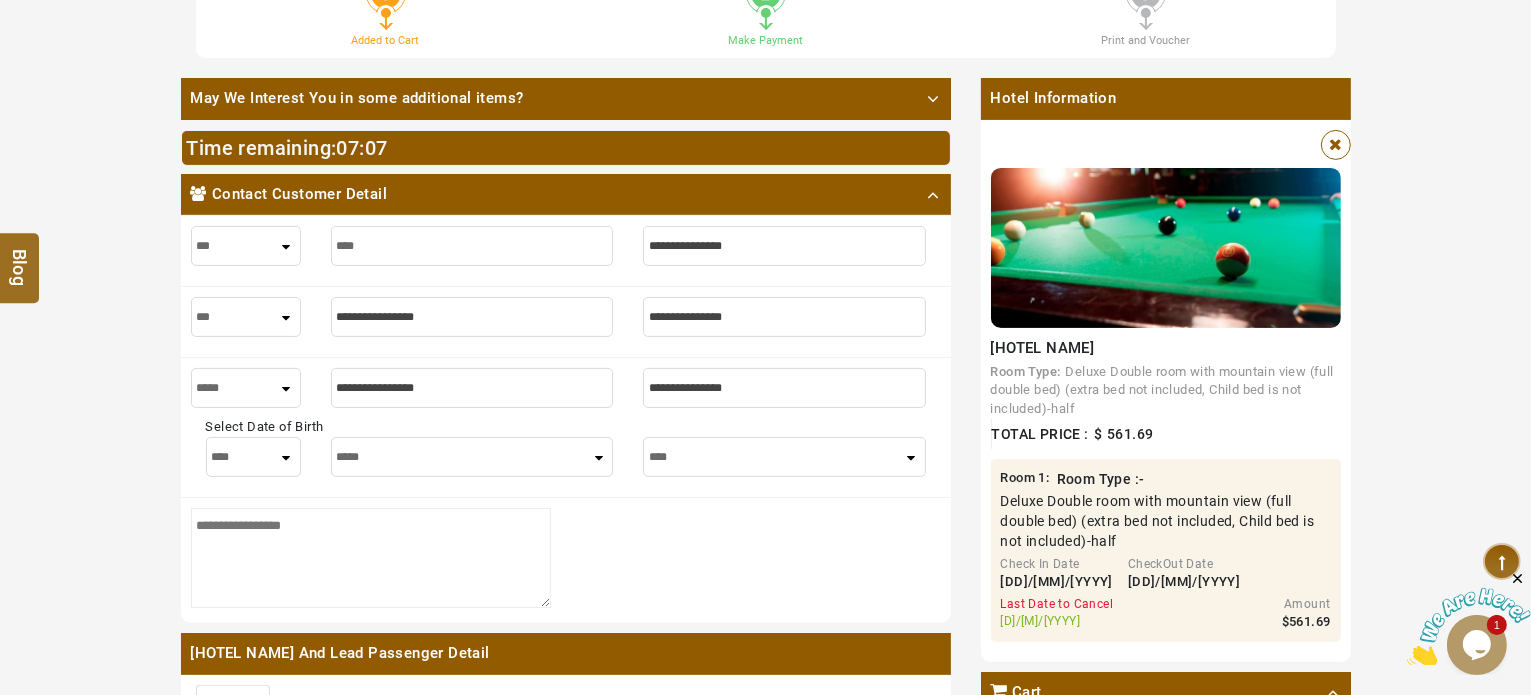 type on "****" 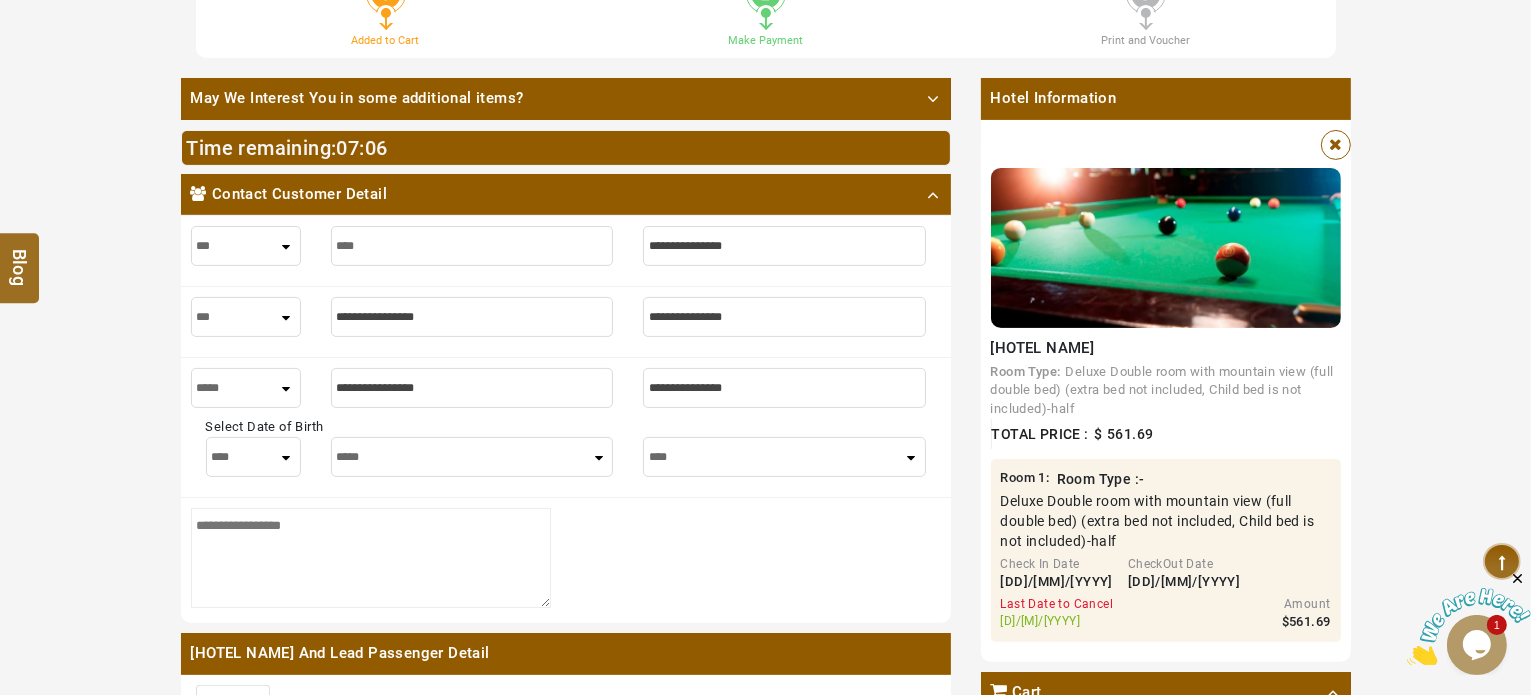 paste on "**********" 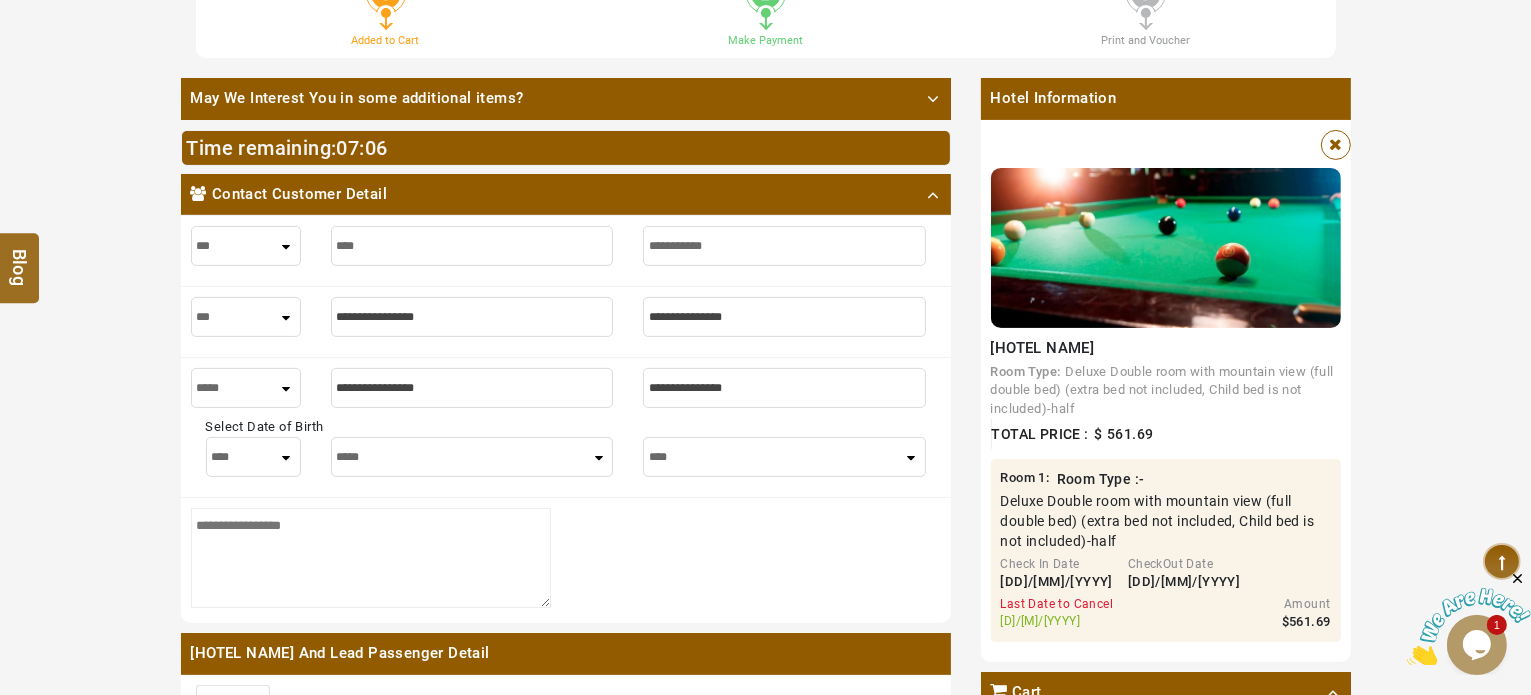 type on "**********" 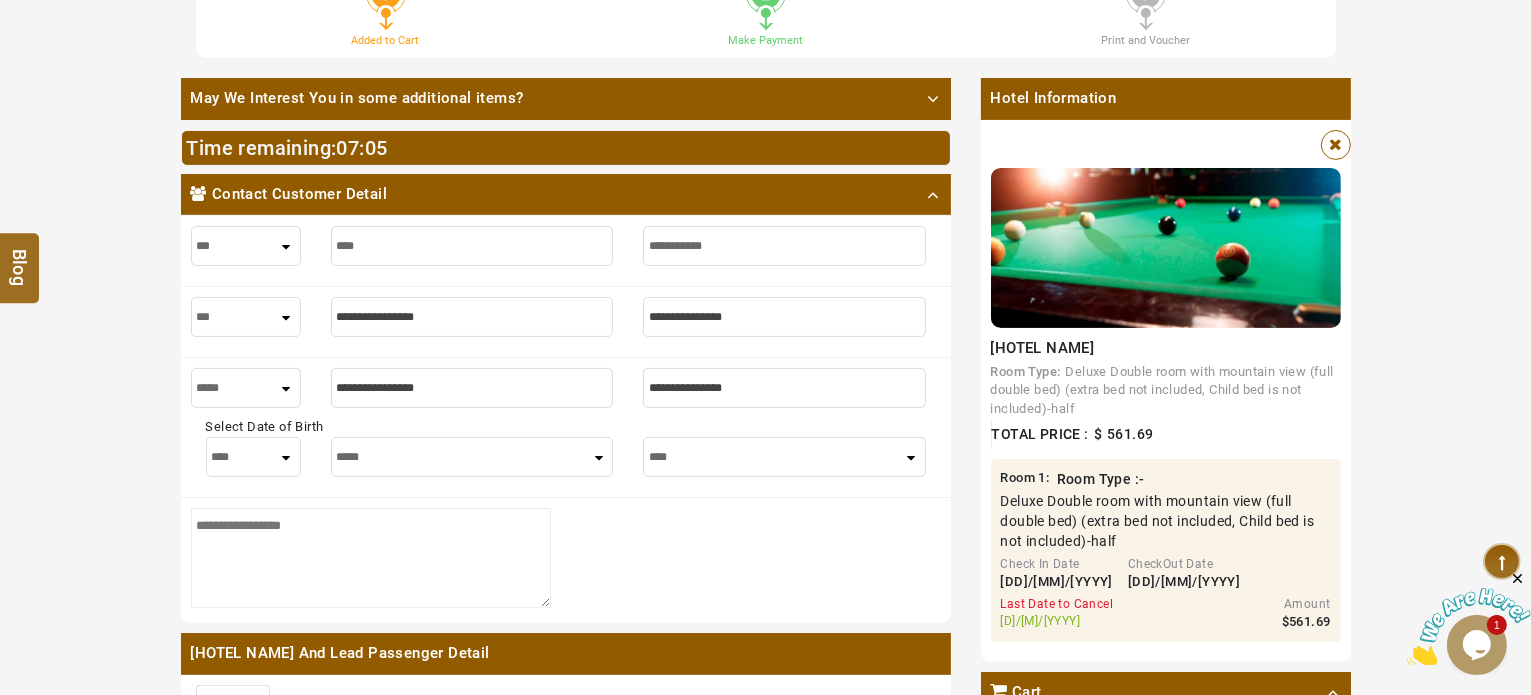 select on "****" 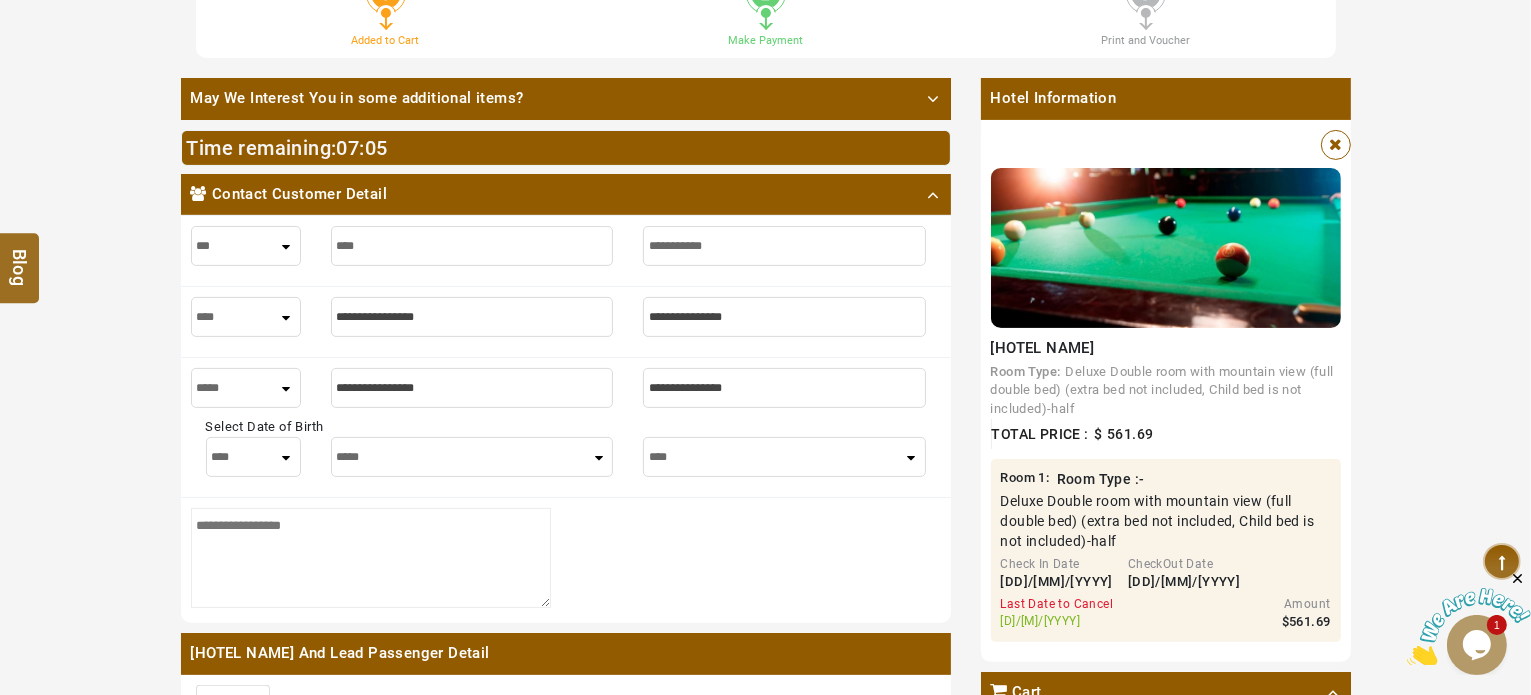 select on "****" 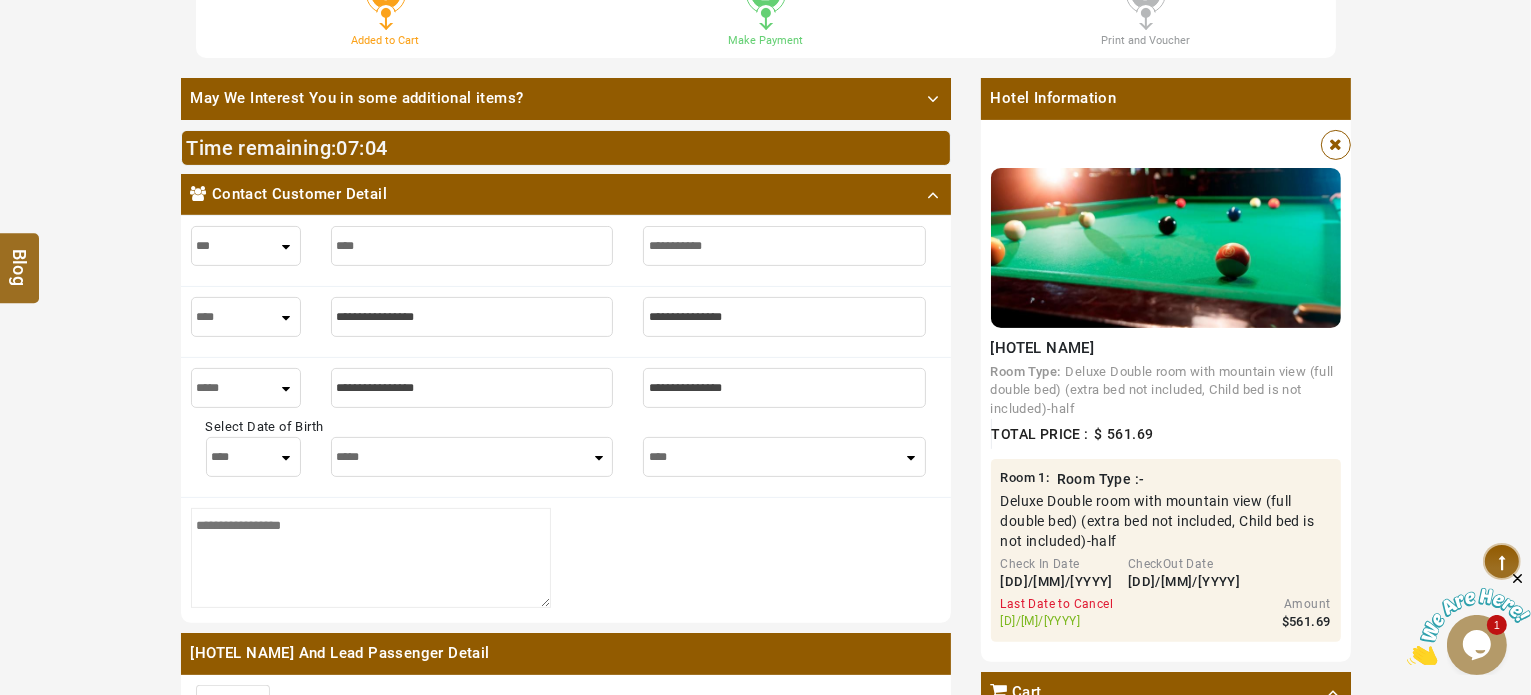type on "*" 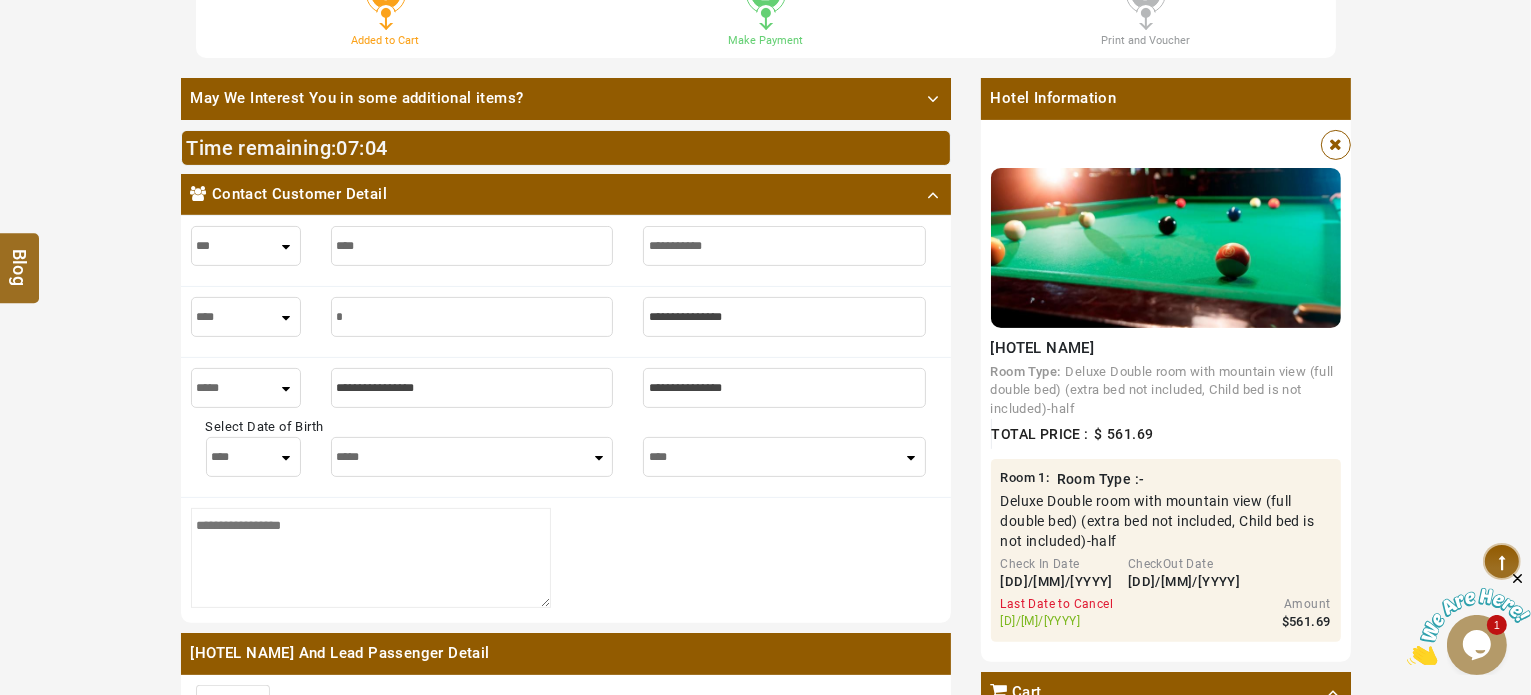 type on "*" 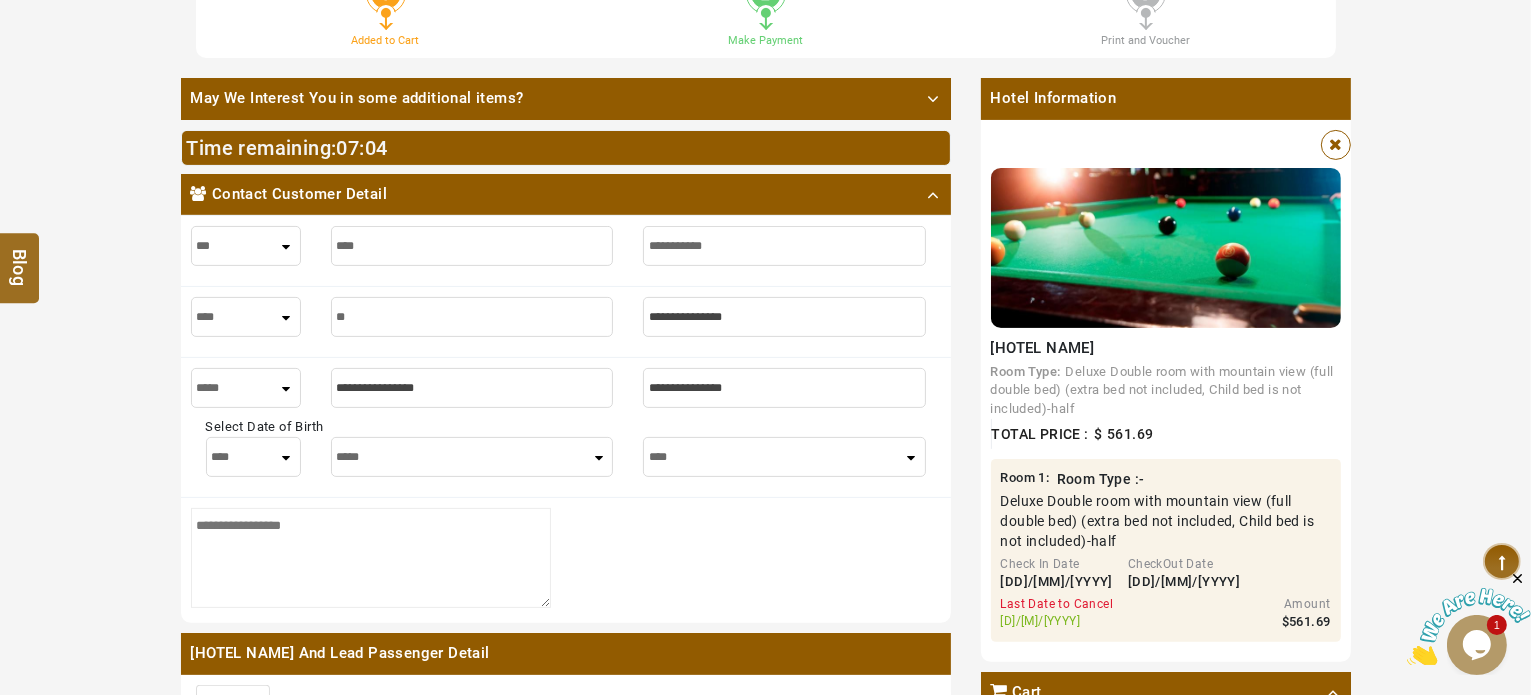 type on "**" 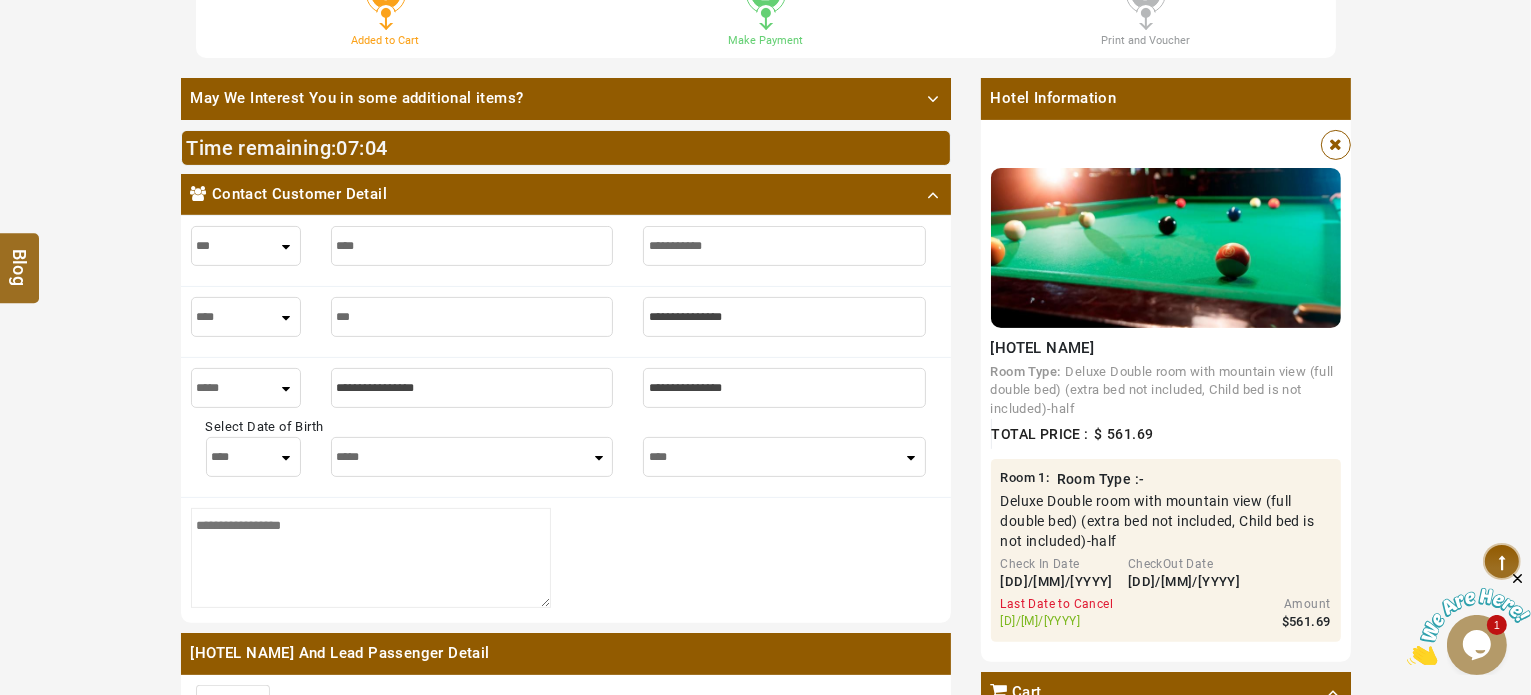 type on "***" 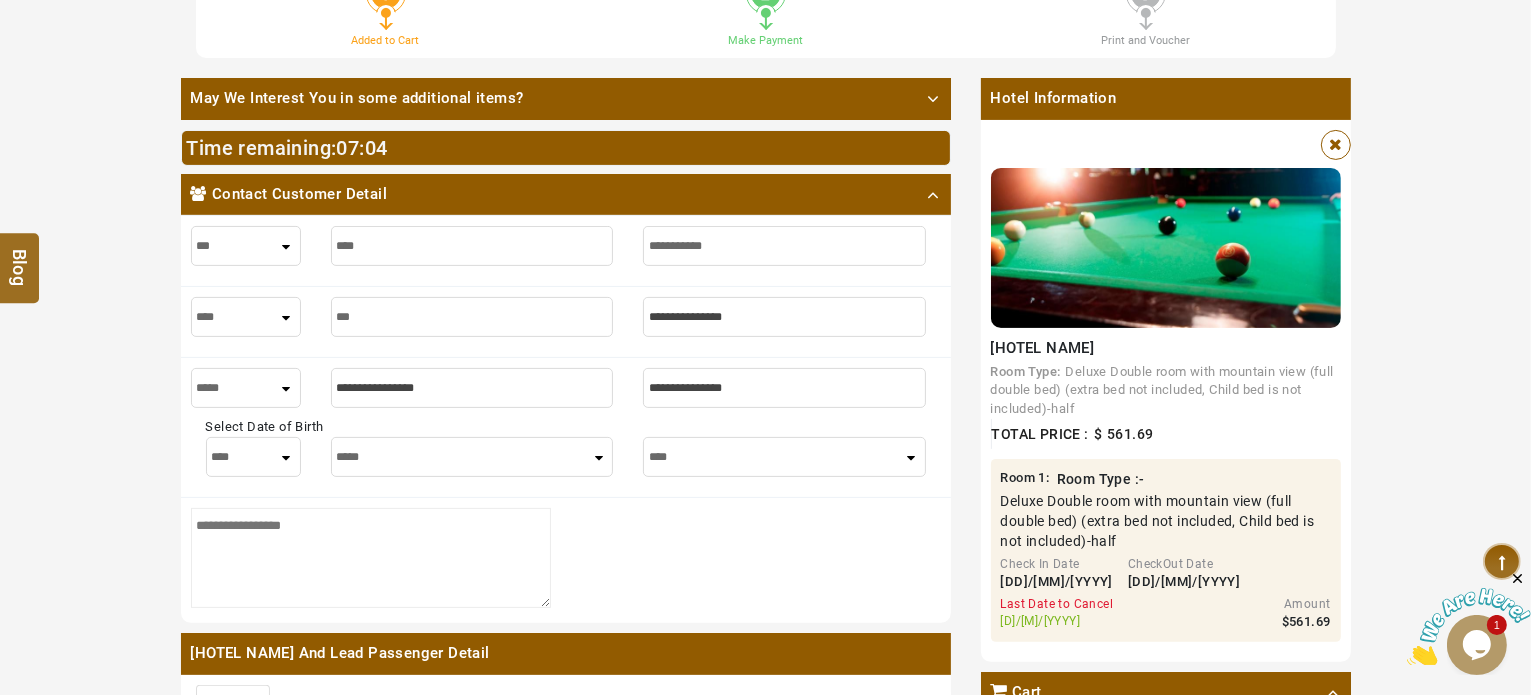 type on "****" 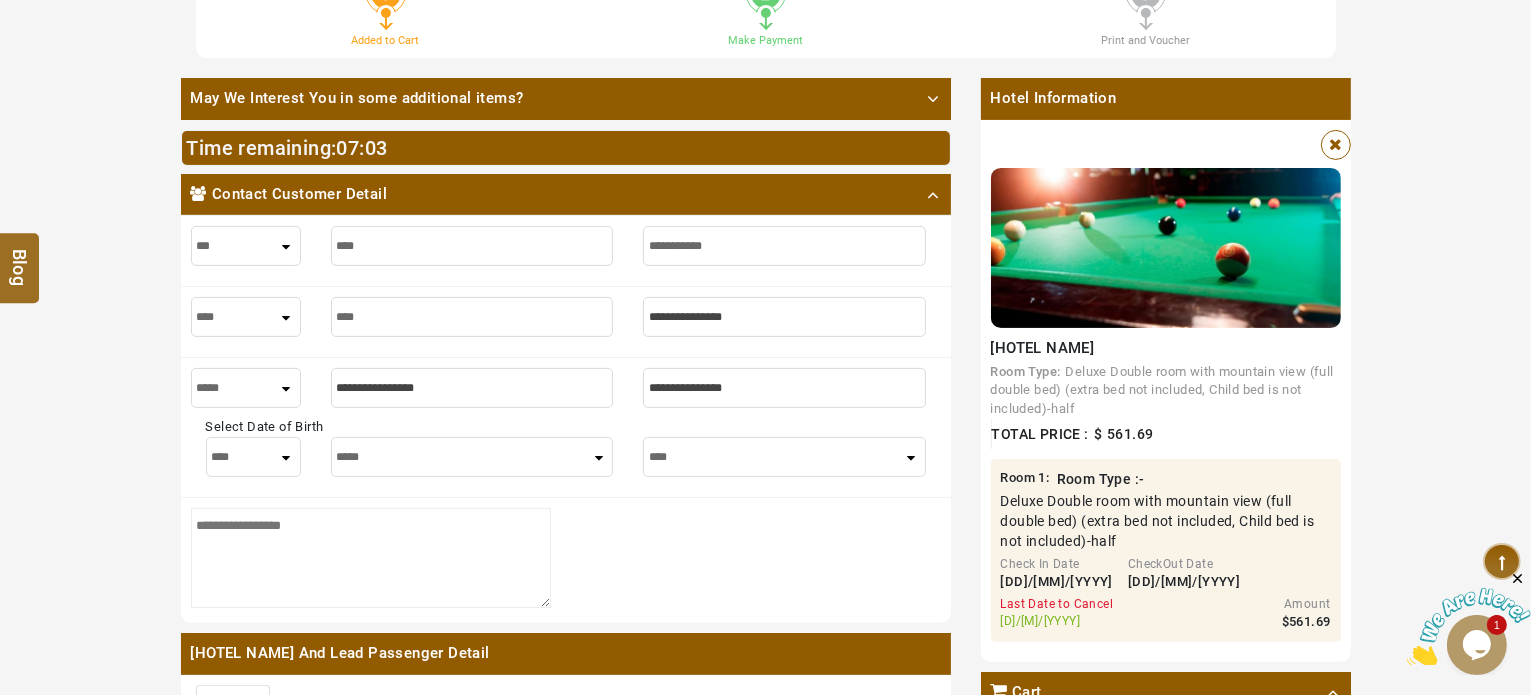 type on "****" 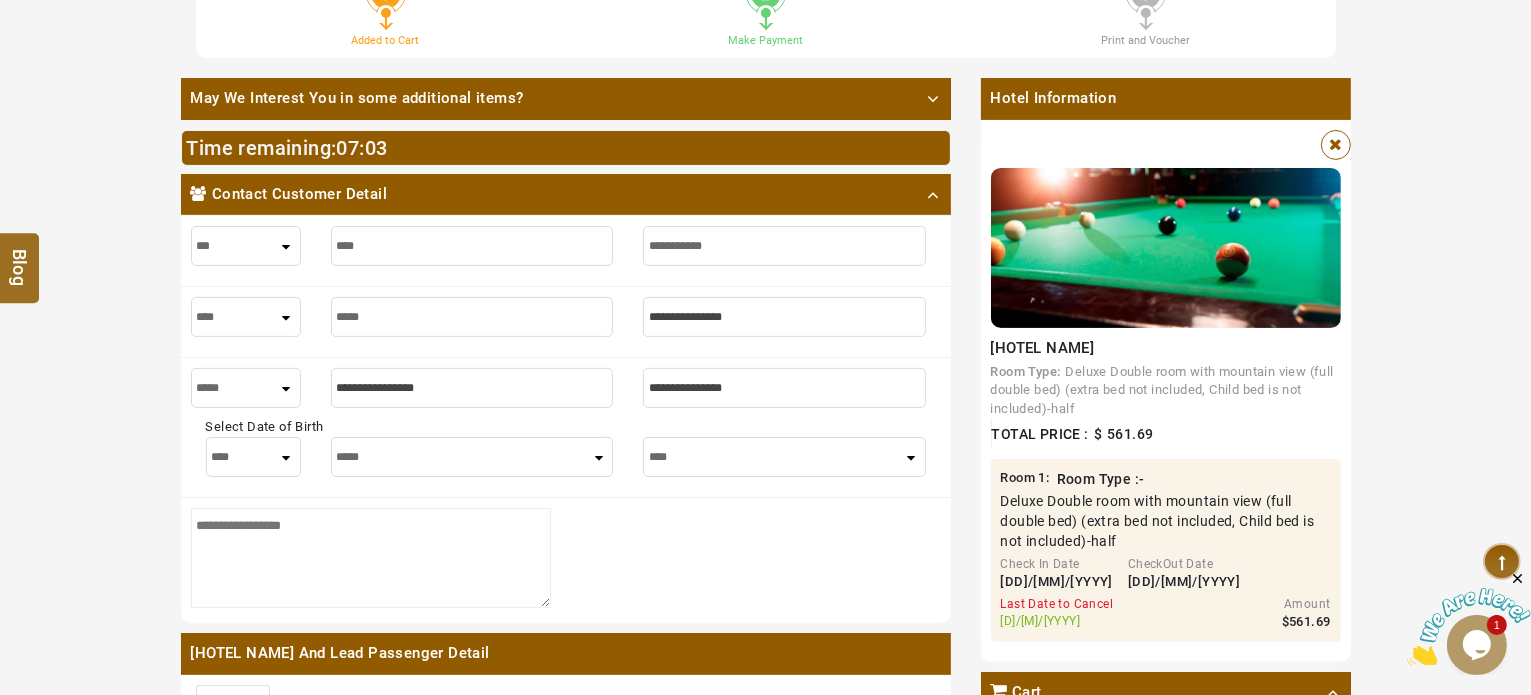 type on "*****" 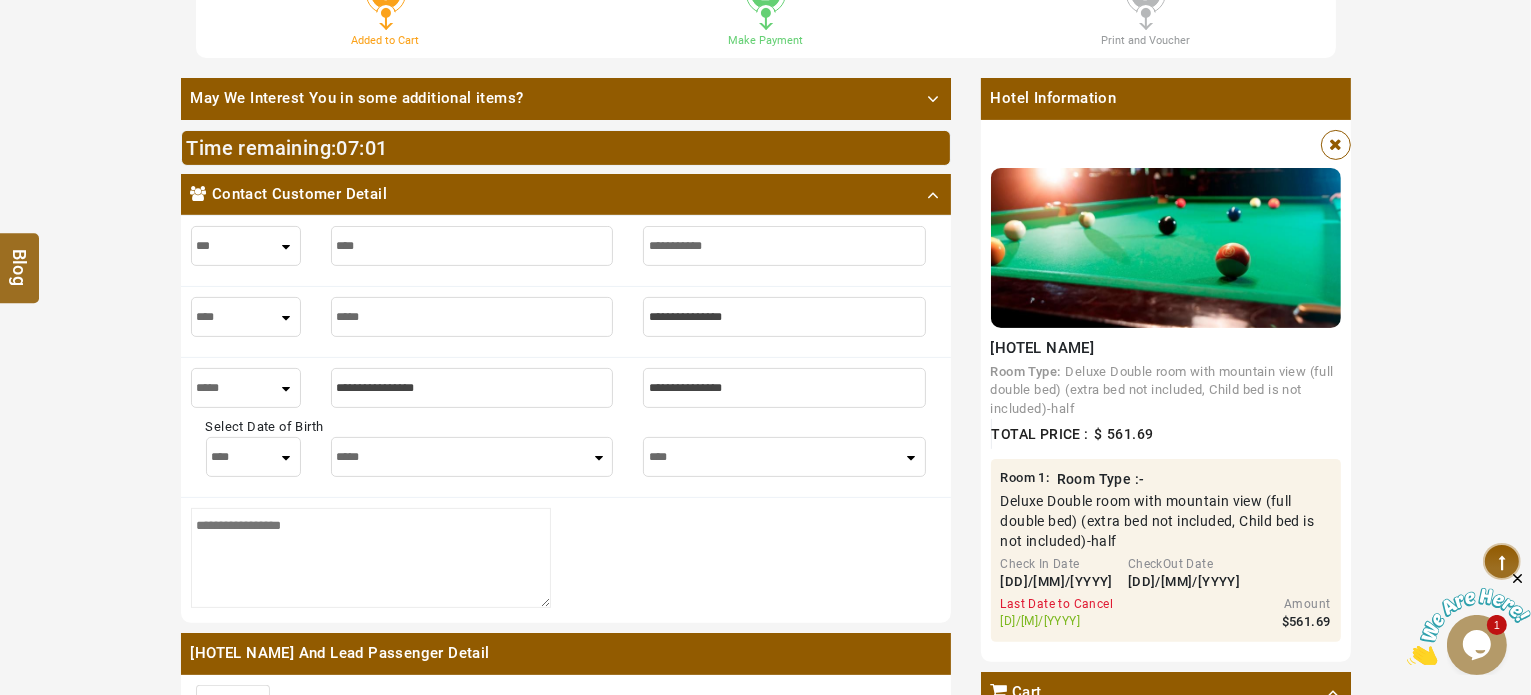 type on "*" 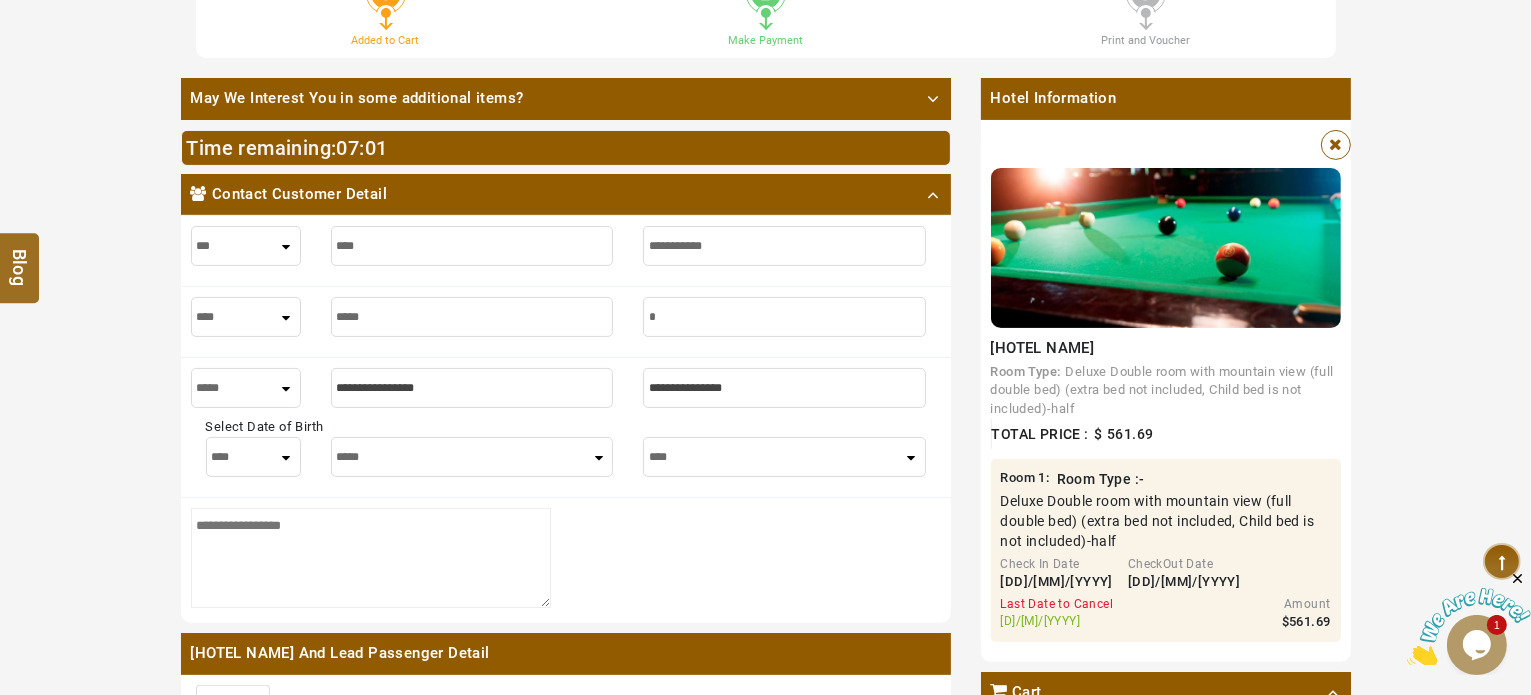 type on "*" 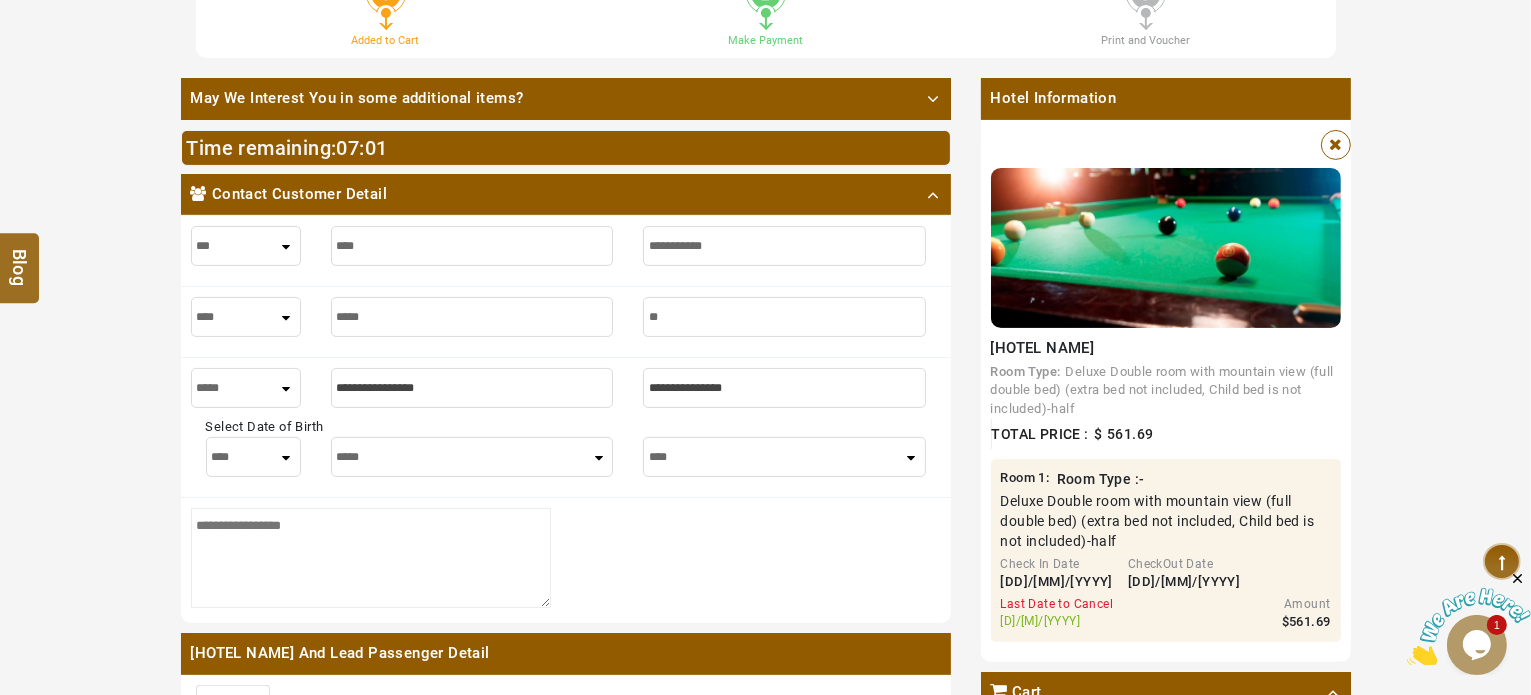 type on "**" 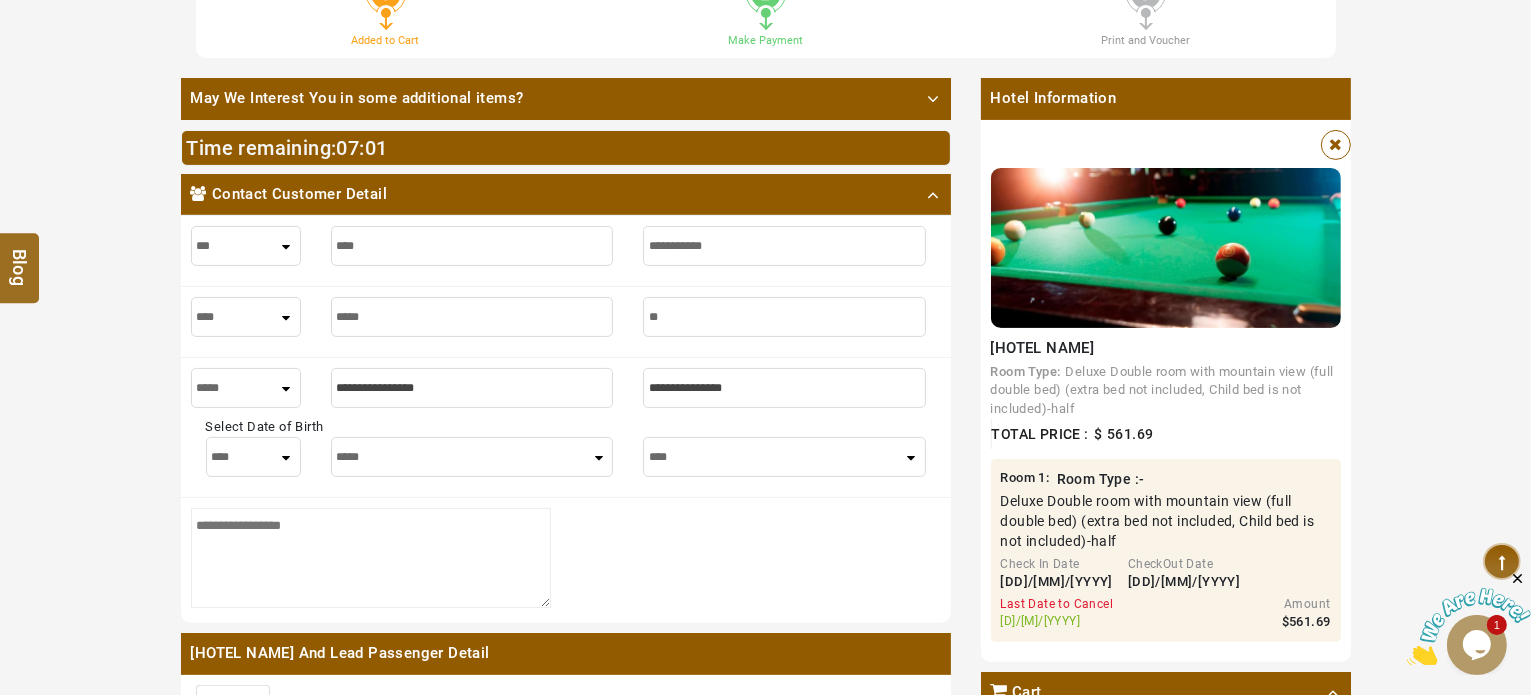 type on "***" 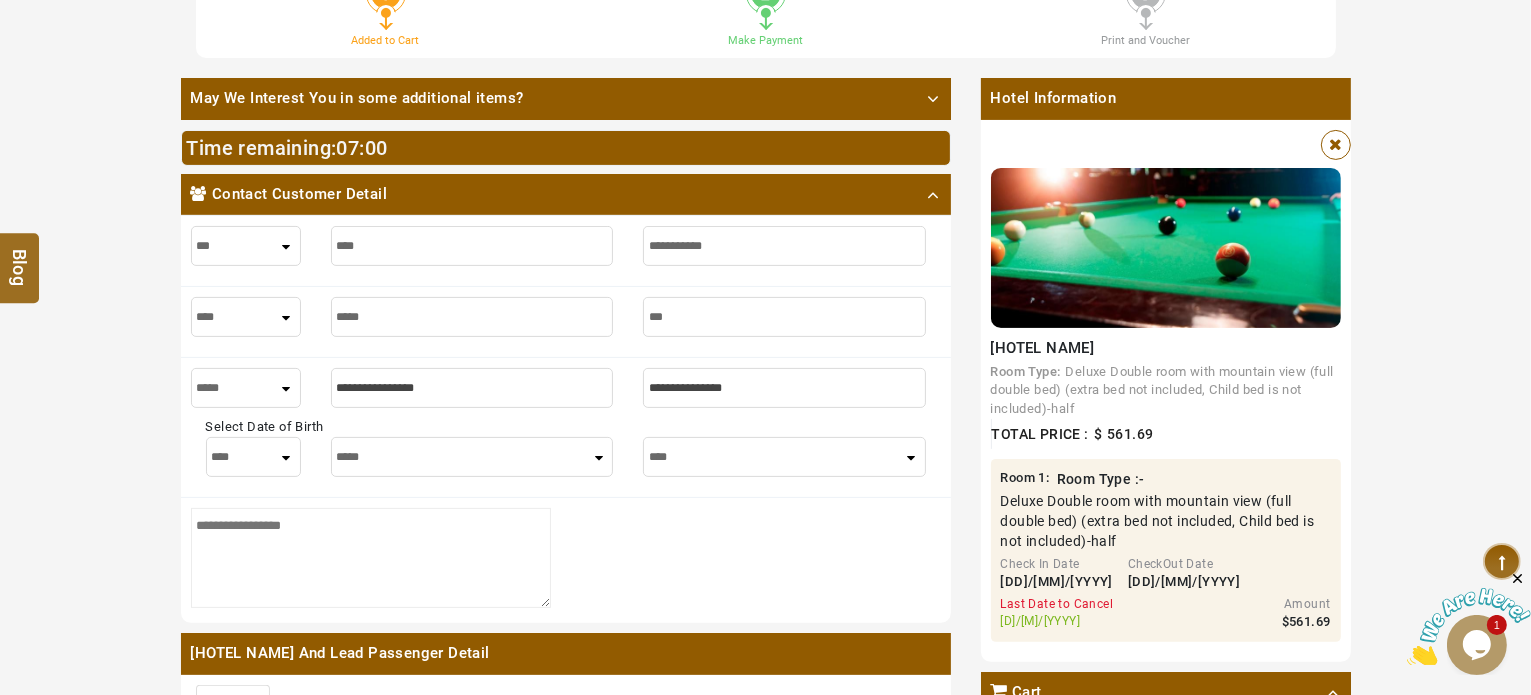 type on "***" 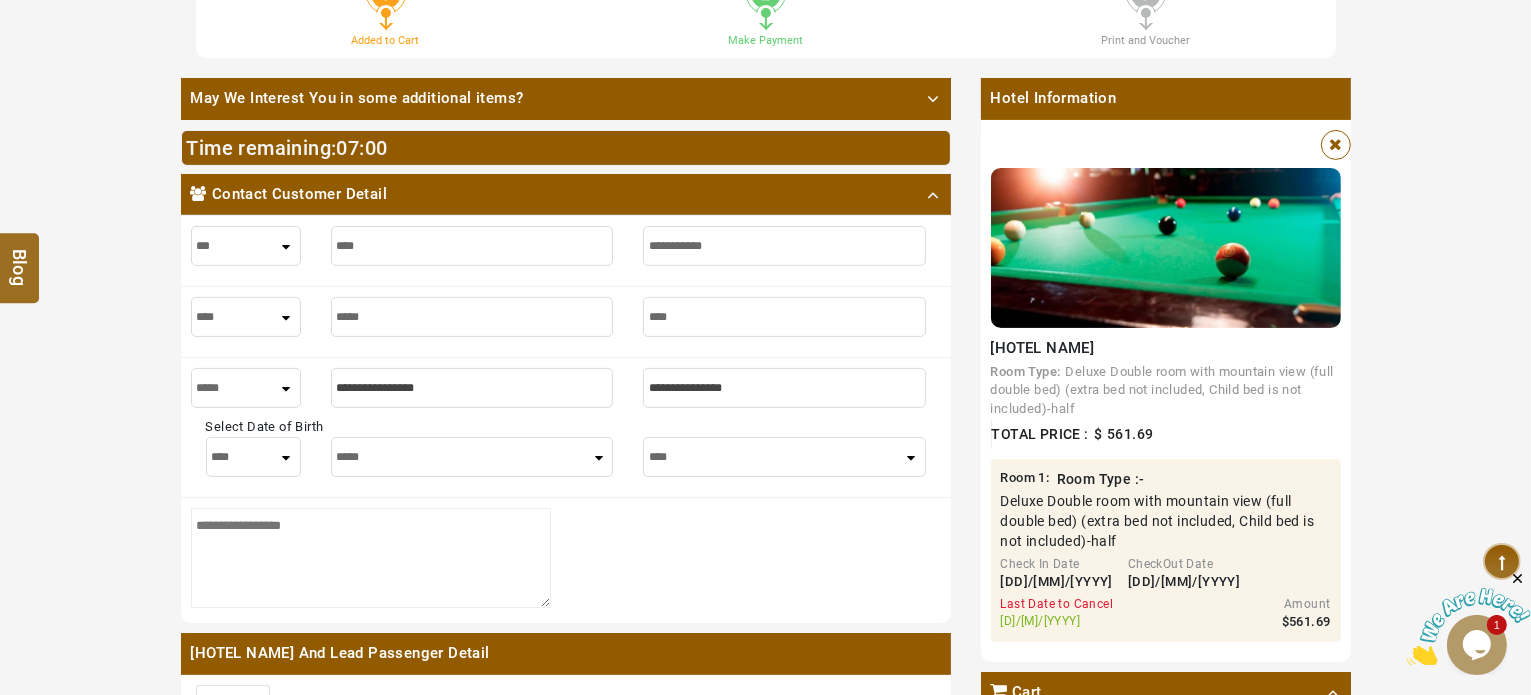 type on "****" 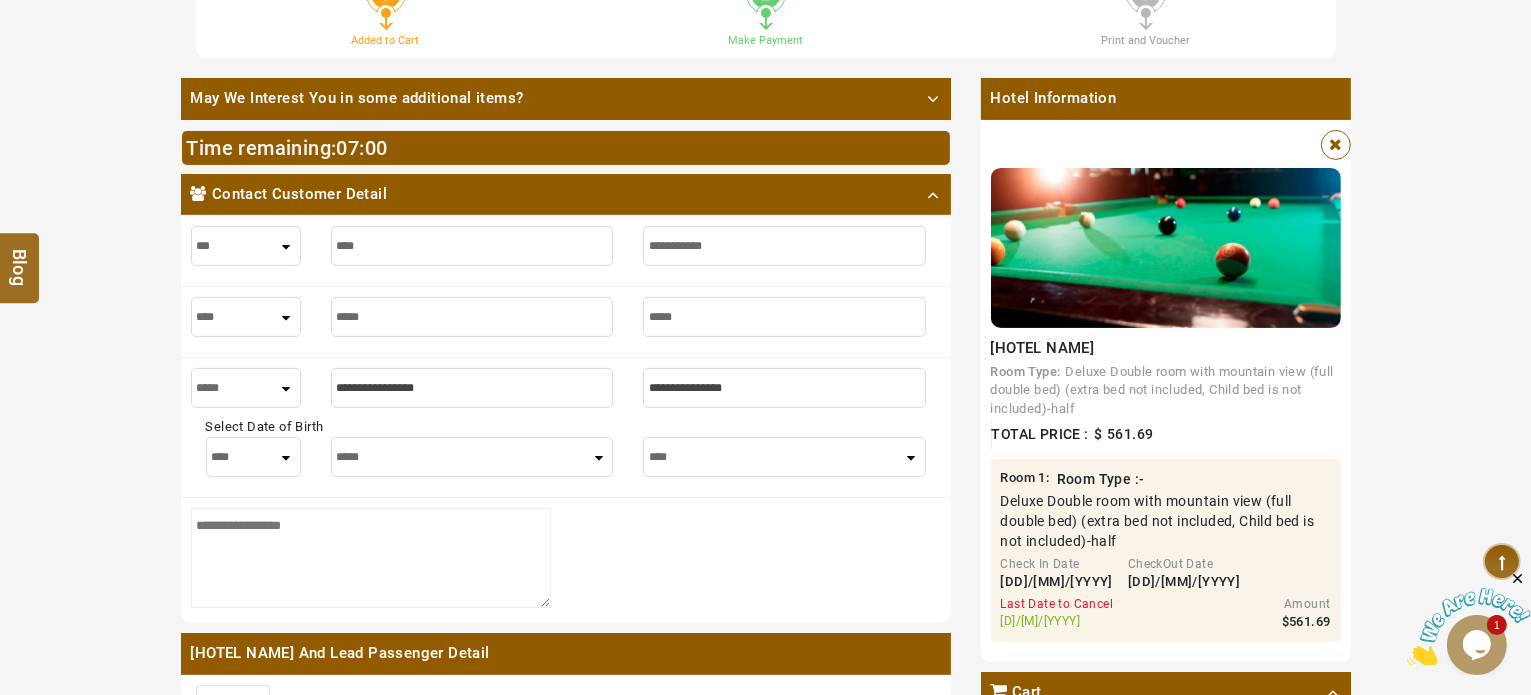 type on "*****" 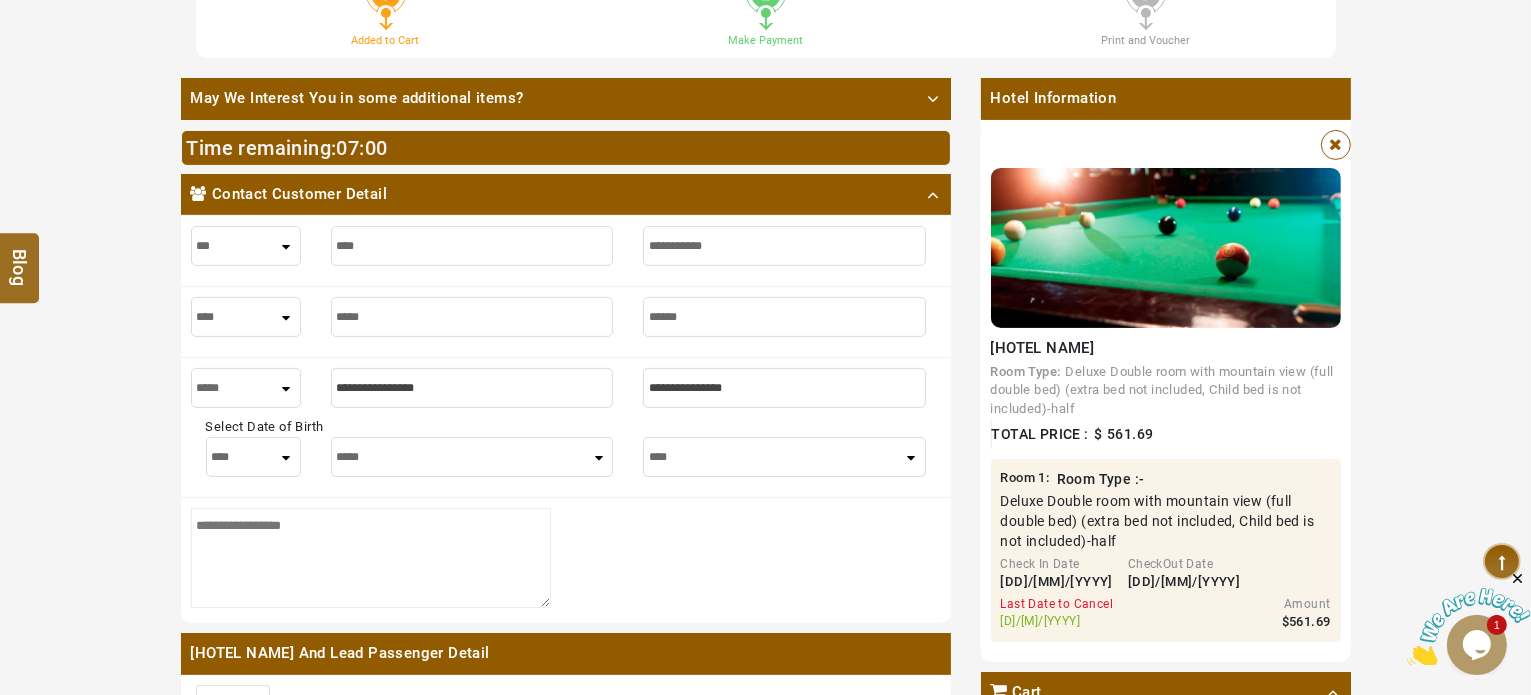 type on "*******" 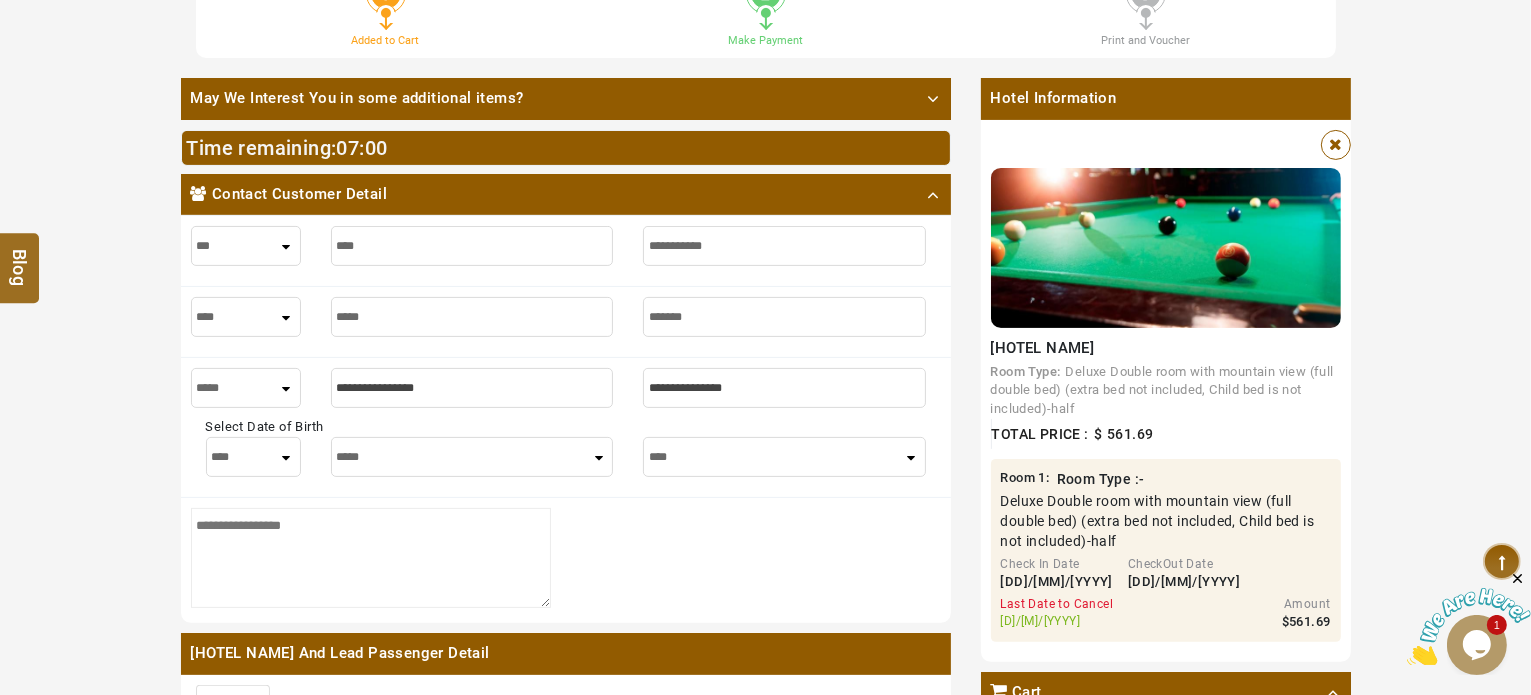 type on "*******" 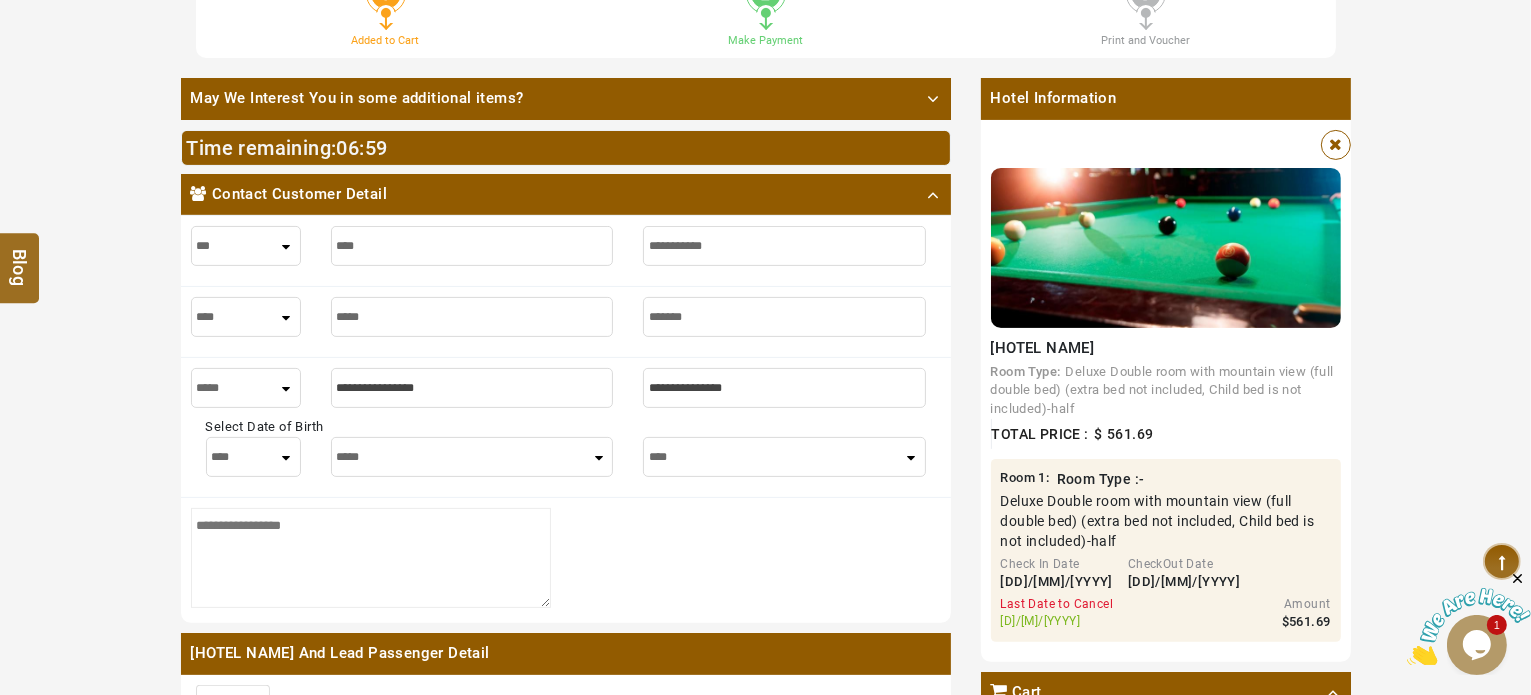 type on "********" 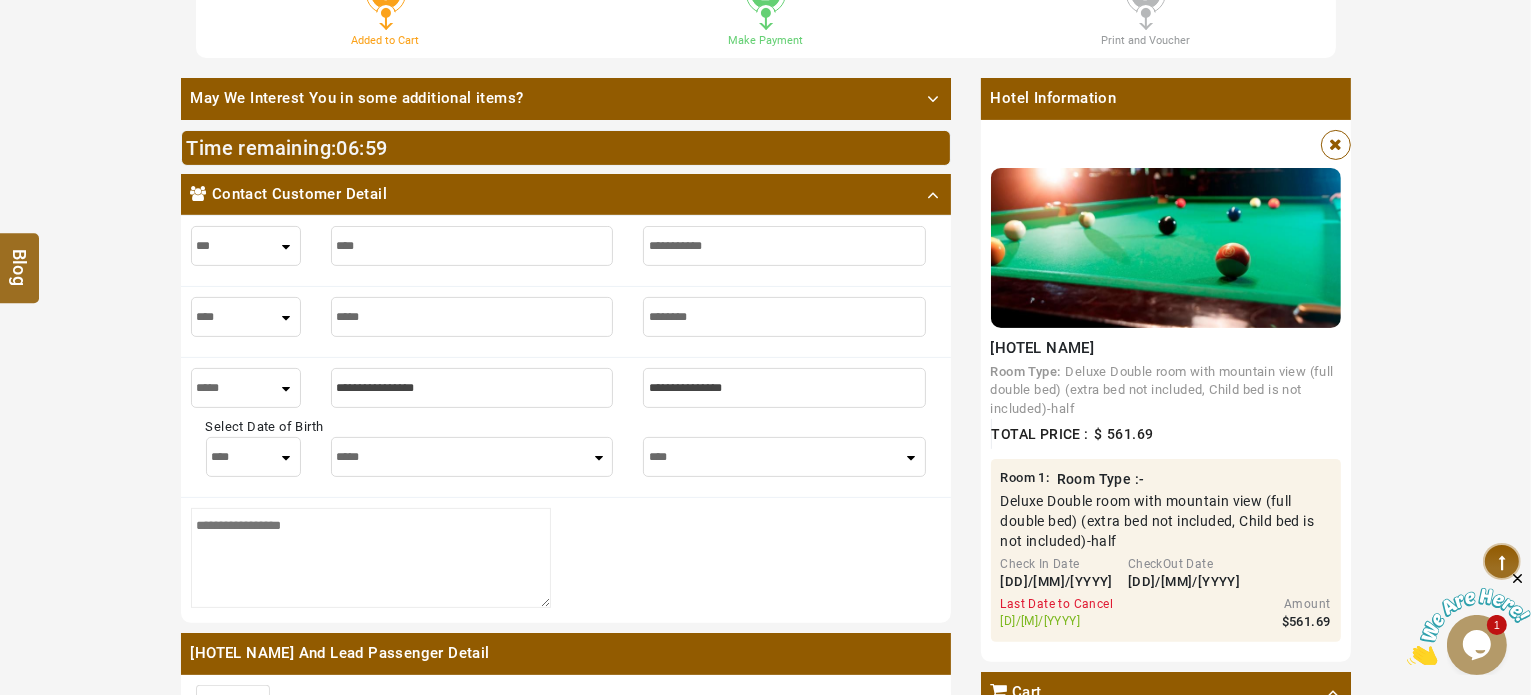 type on "********" 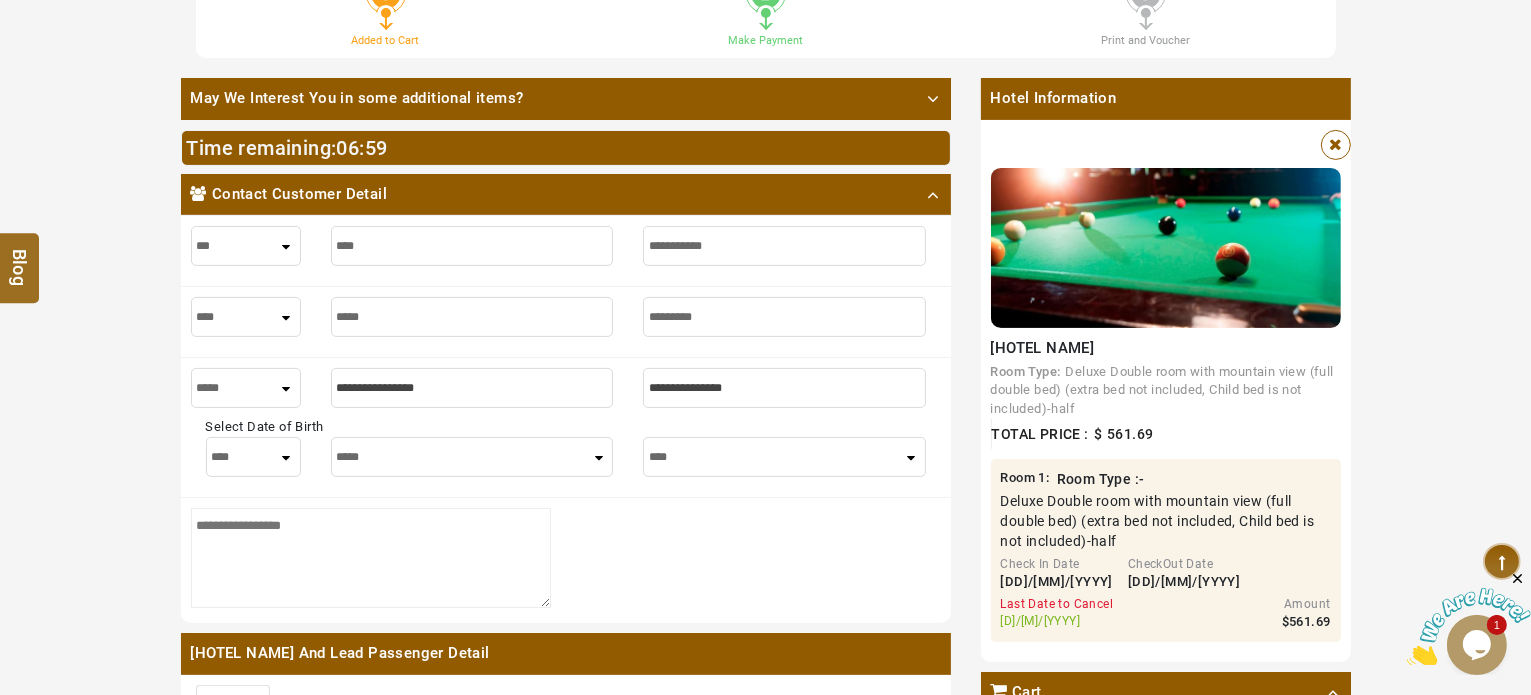 type on "*********" 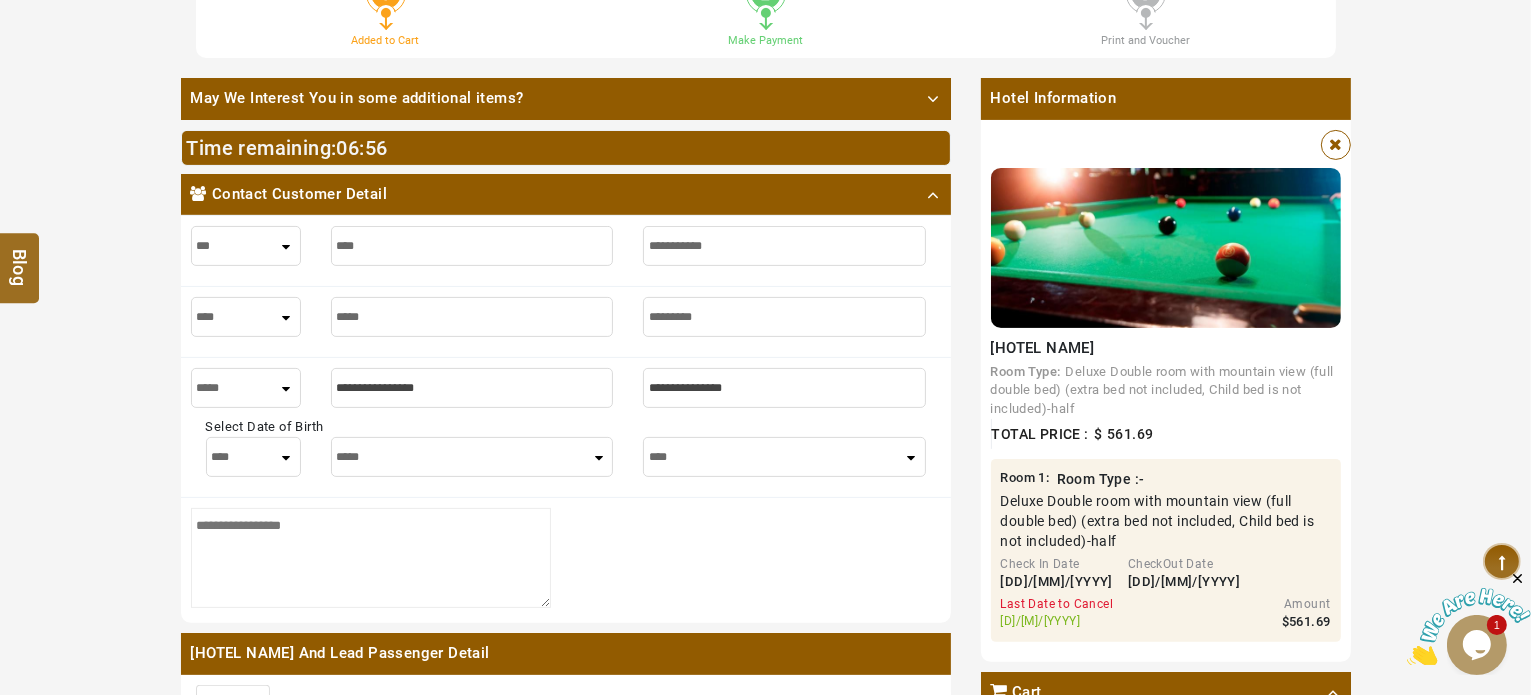type on "*" 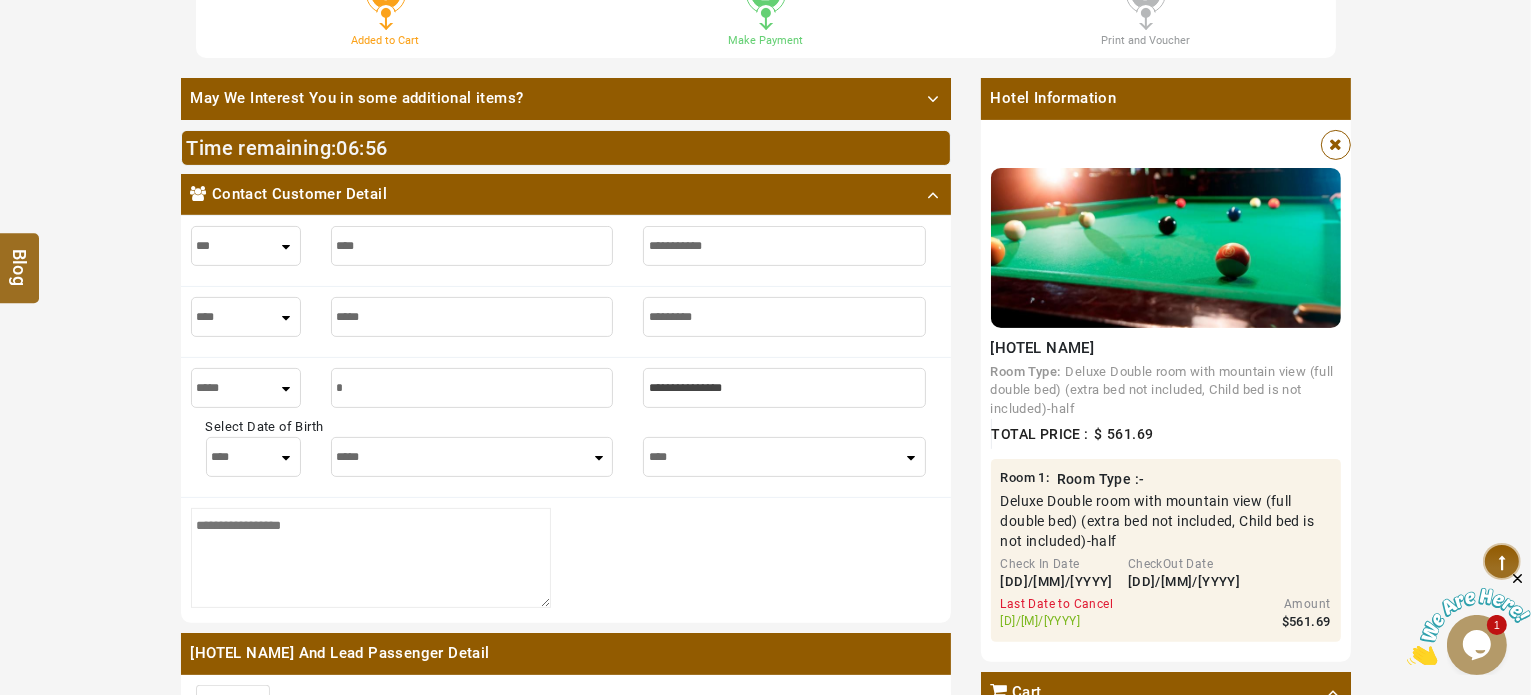 type on "*" 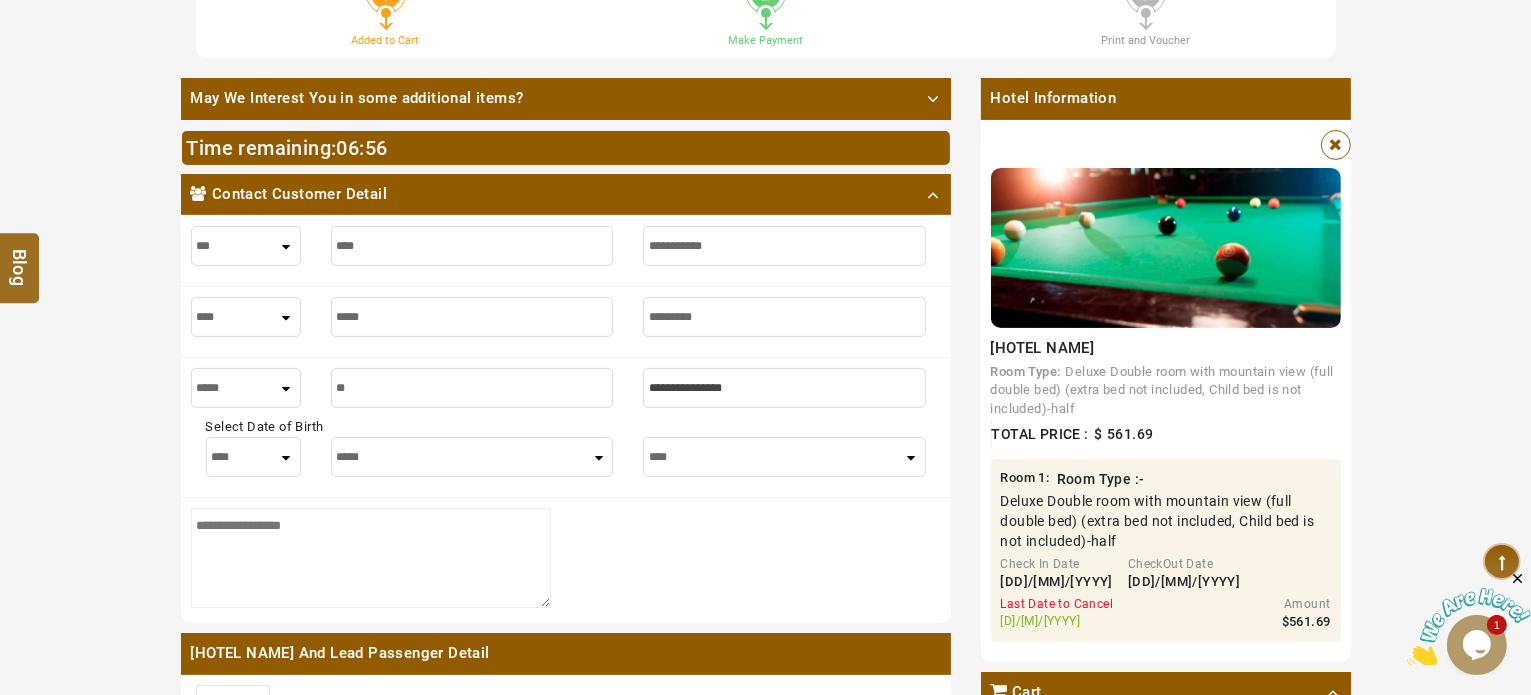 type on "**" 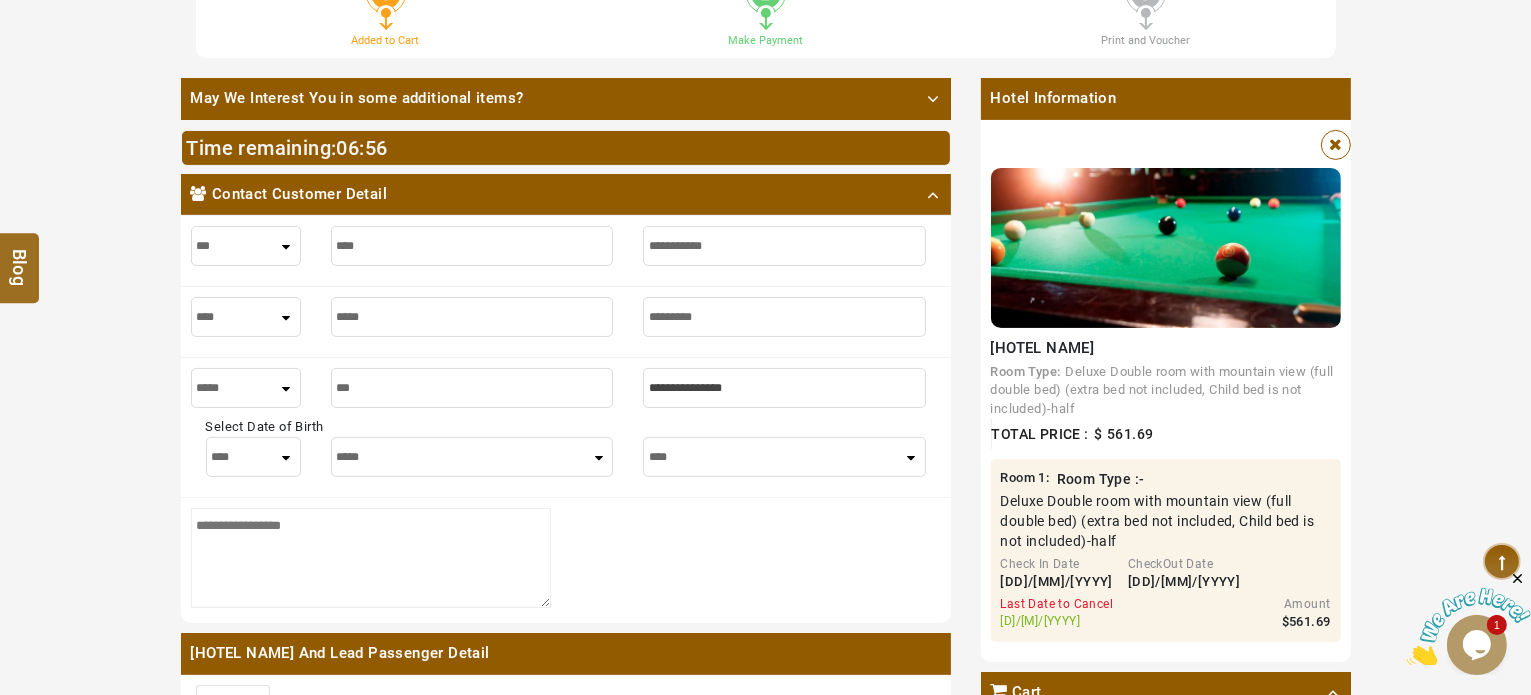 type on "***" 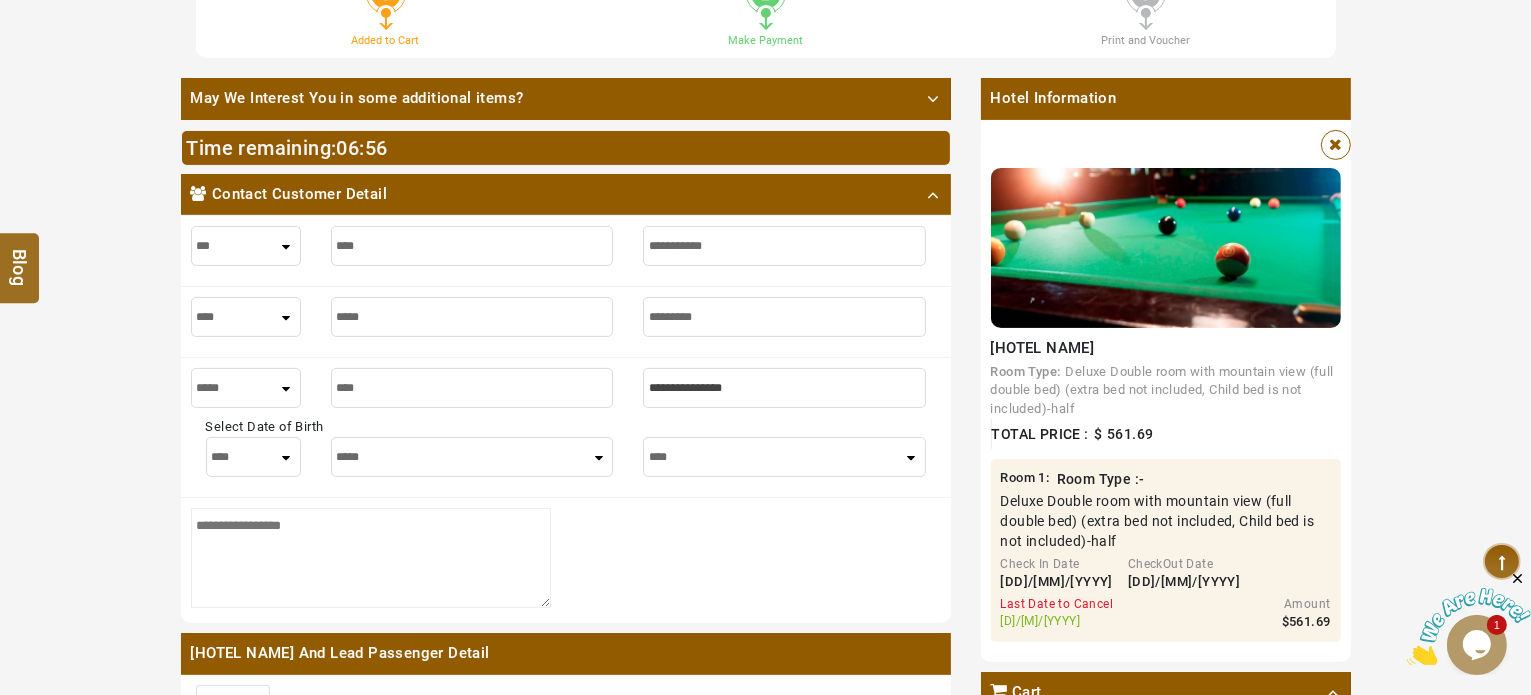 type on "****" 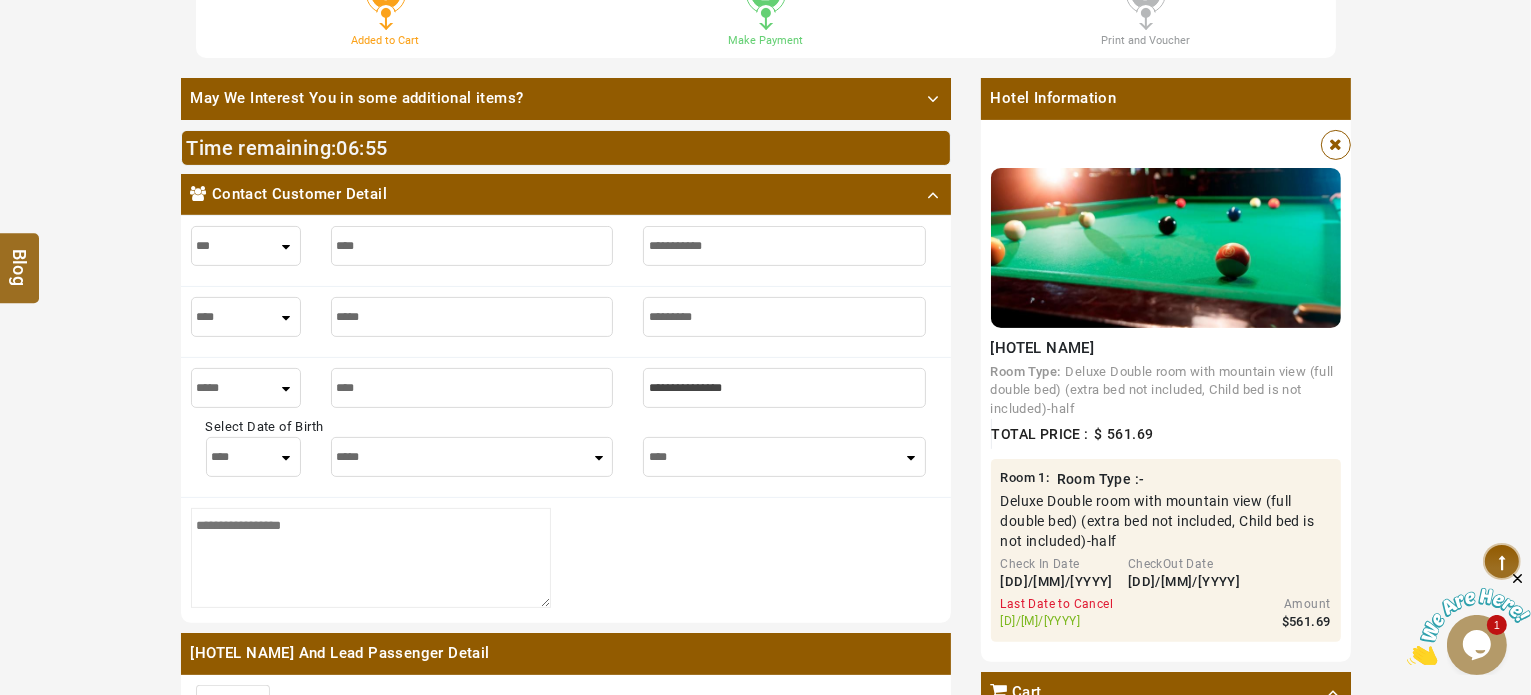 type on "****" 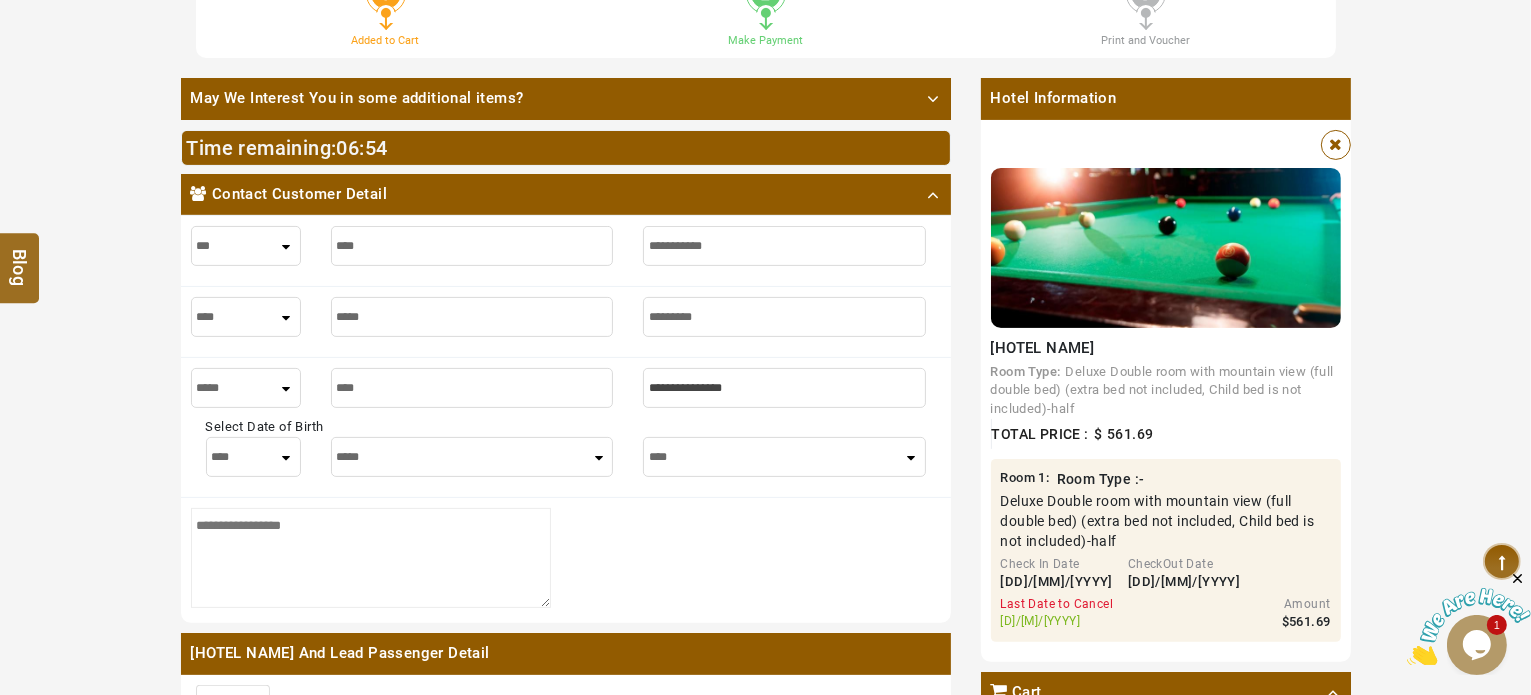 paste on "**********" 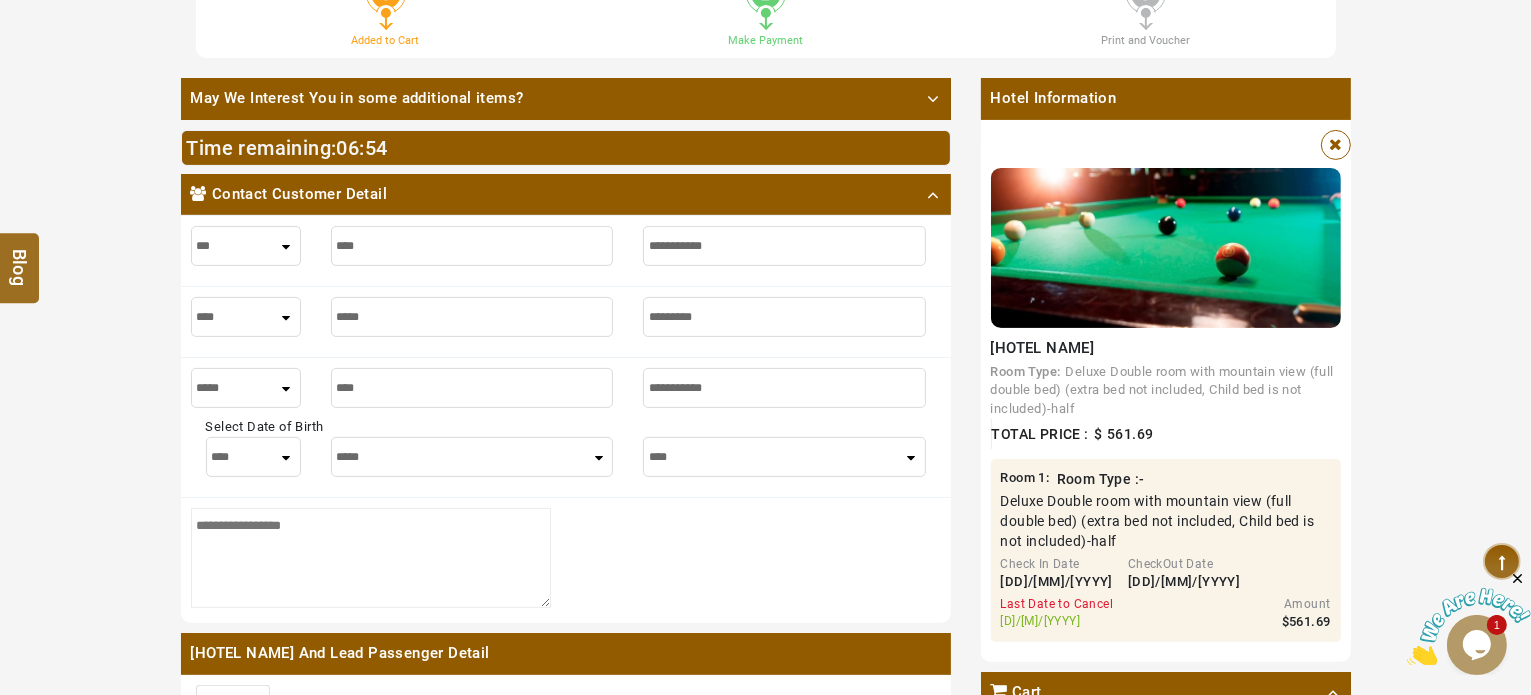 type on "**********" 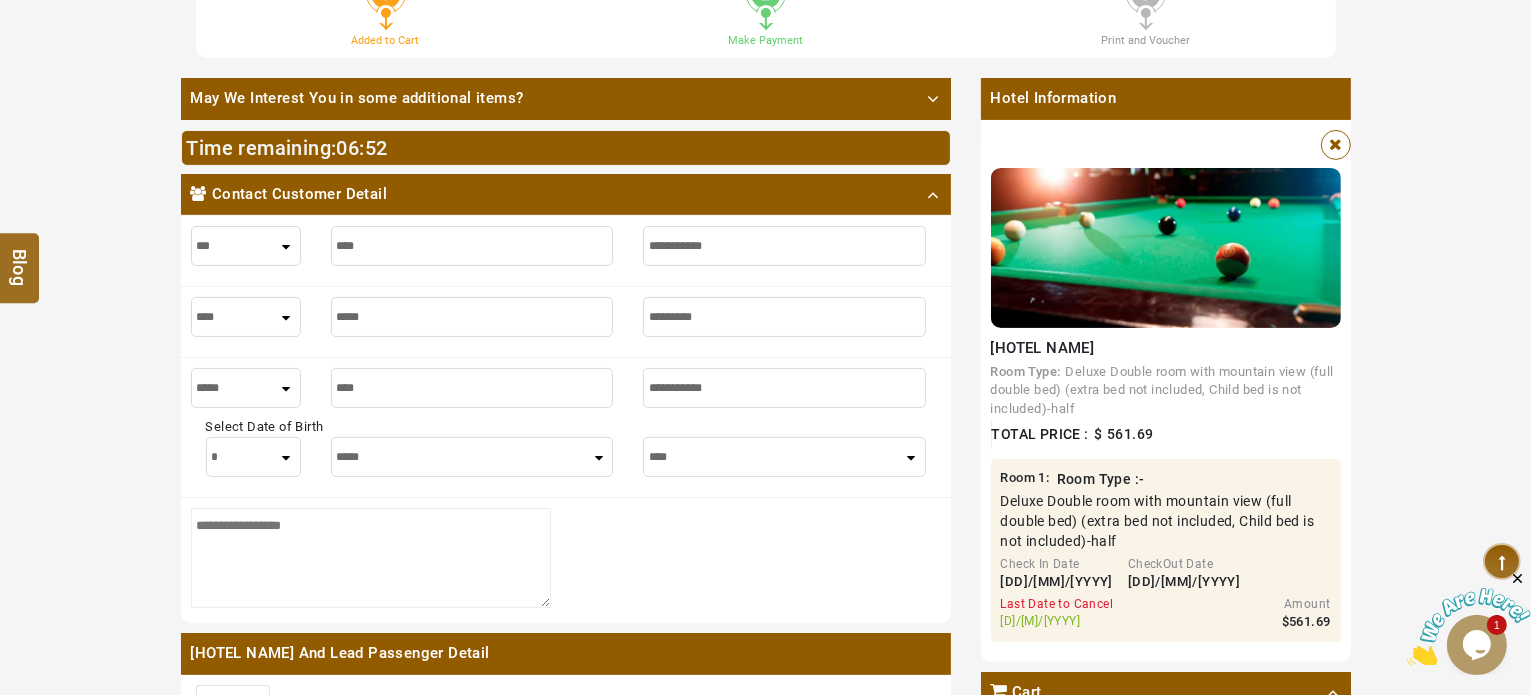 select on "*" 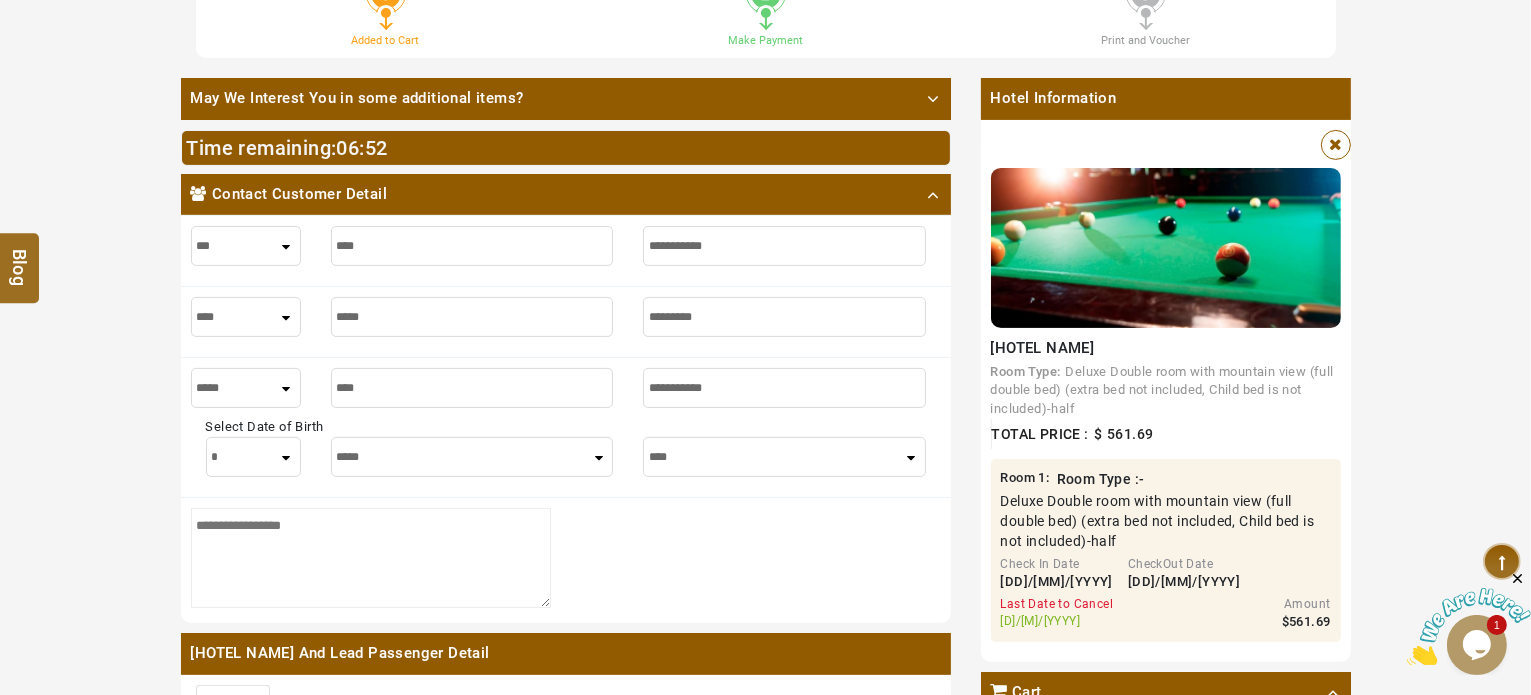 select on "**" 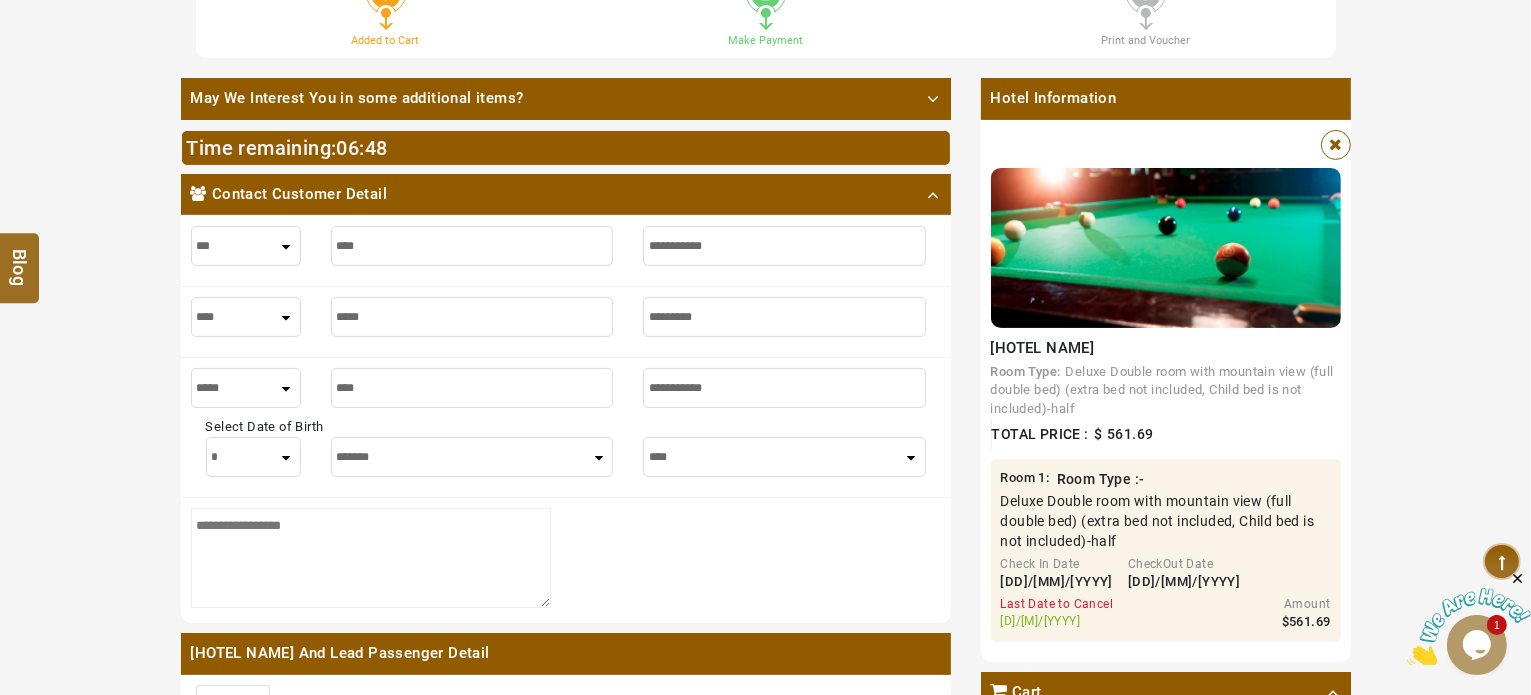 select on "****" 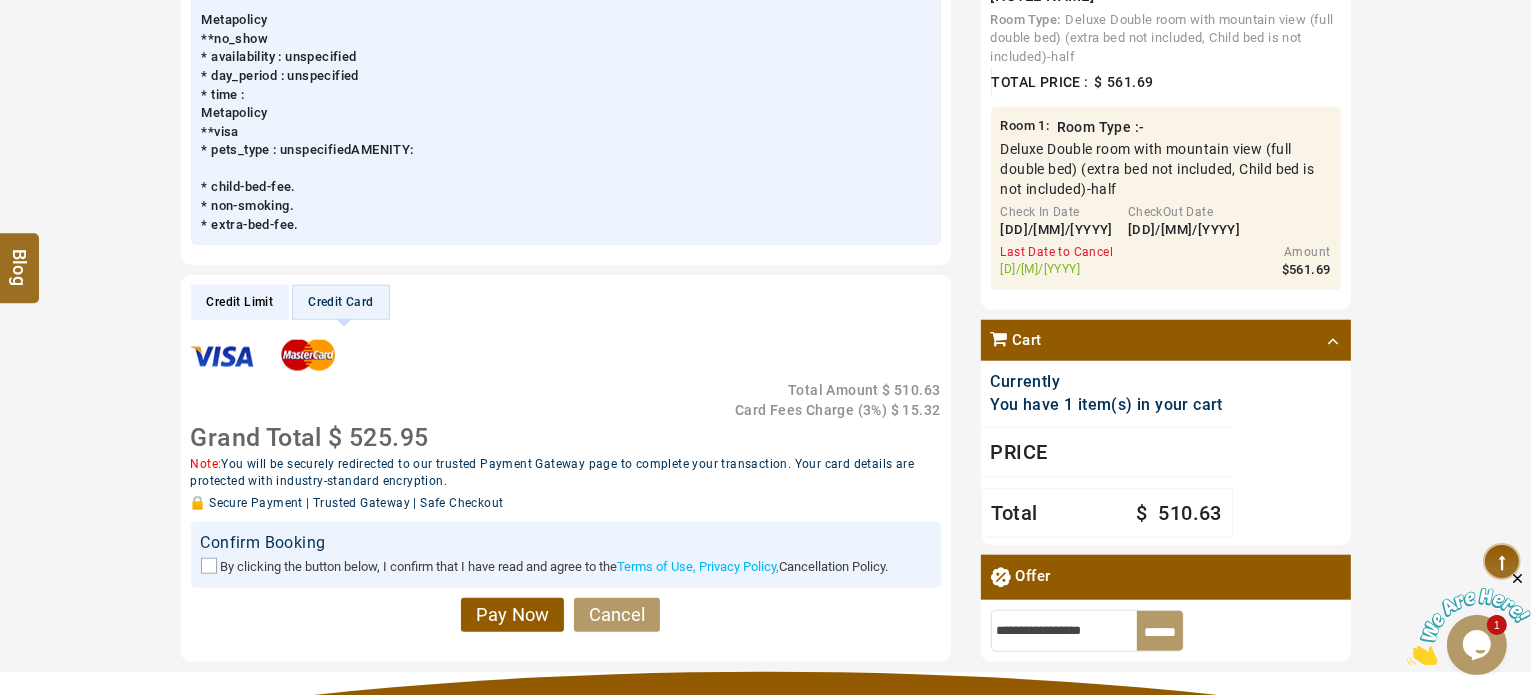 scroll, scrollTop: 1947, scrollLeft: 0, axis: vertical 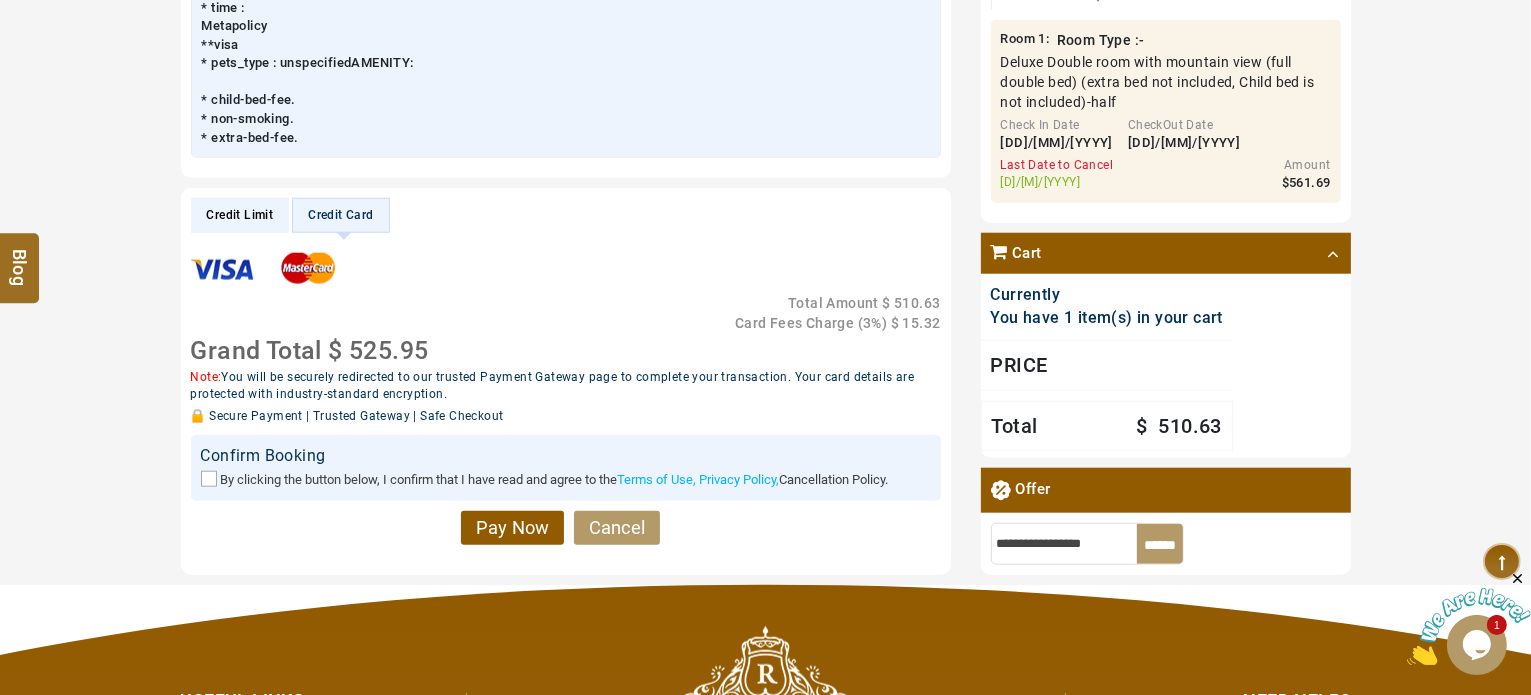 click on "Credit Limit" at bounding box center [240, 215] 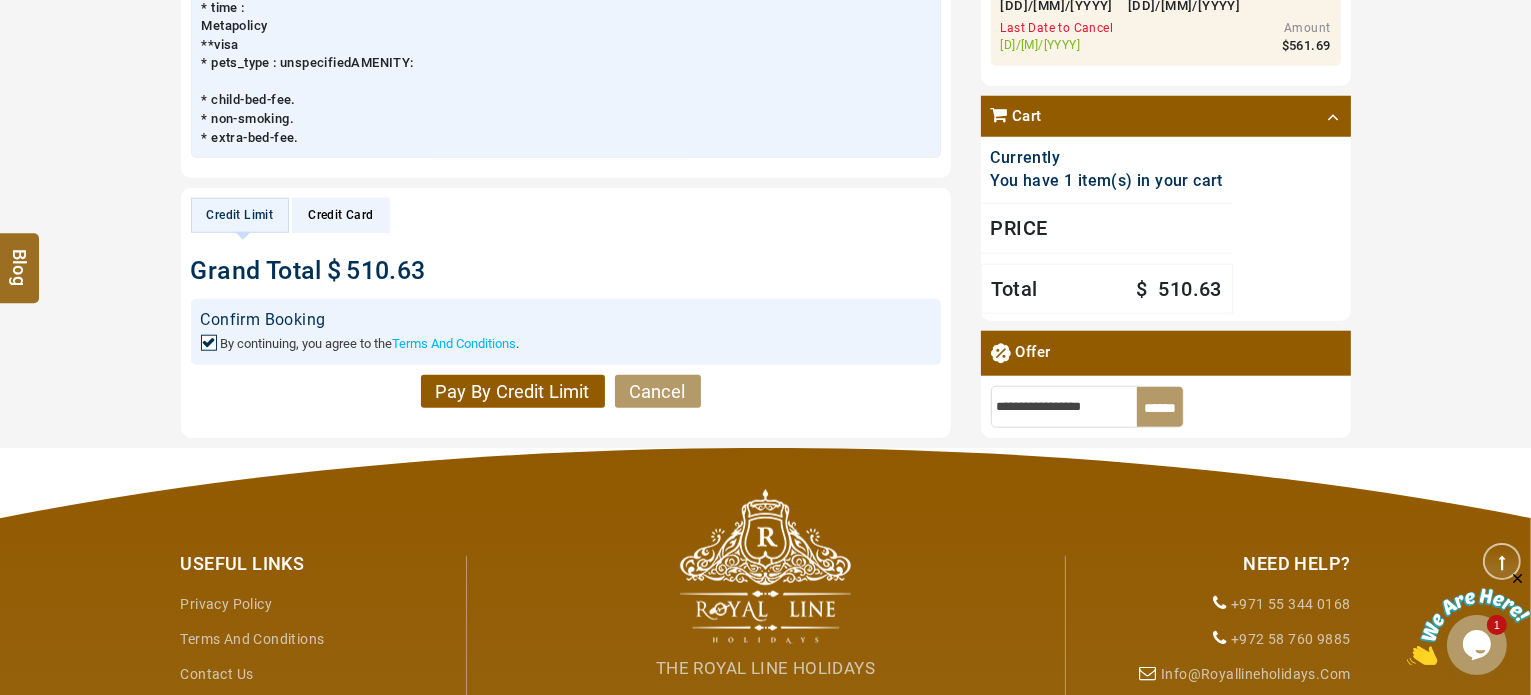 click on "Pay By Credit Limit" at bounding box center [513, 392] 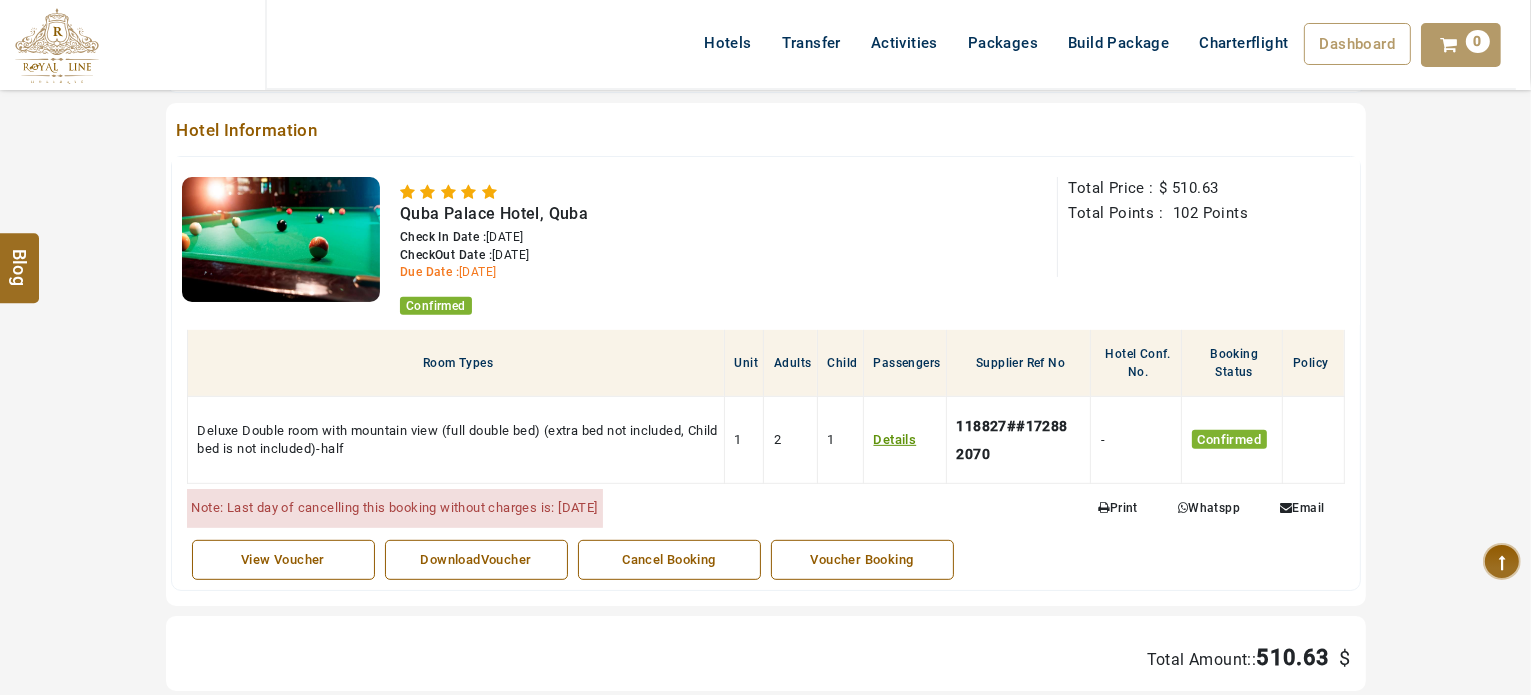 scroll, scrollTop: 847, scrollLeft: 0, axis: vertical 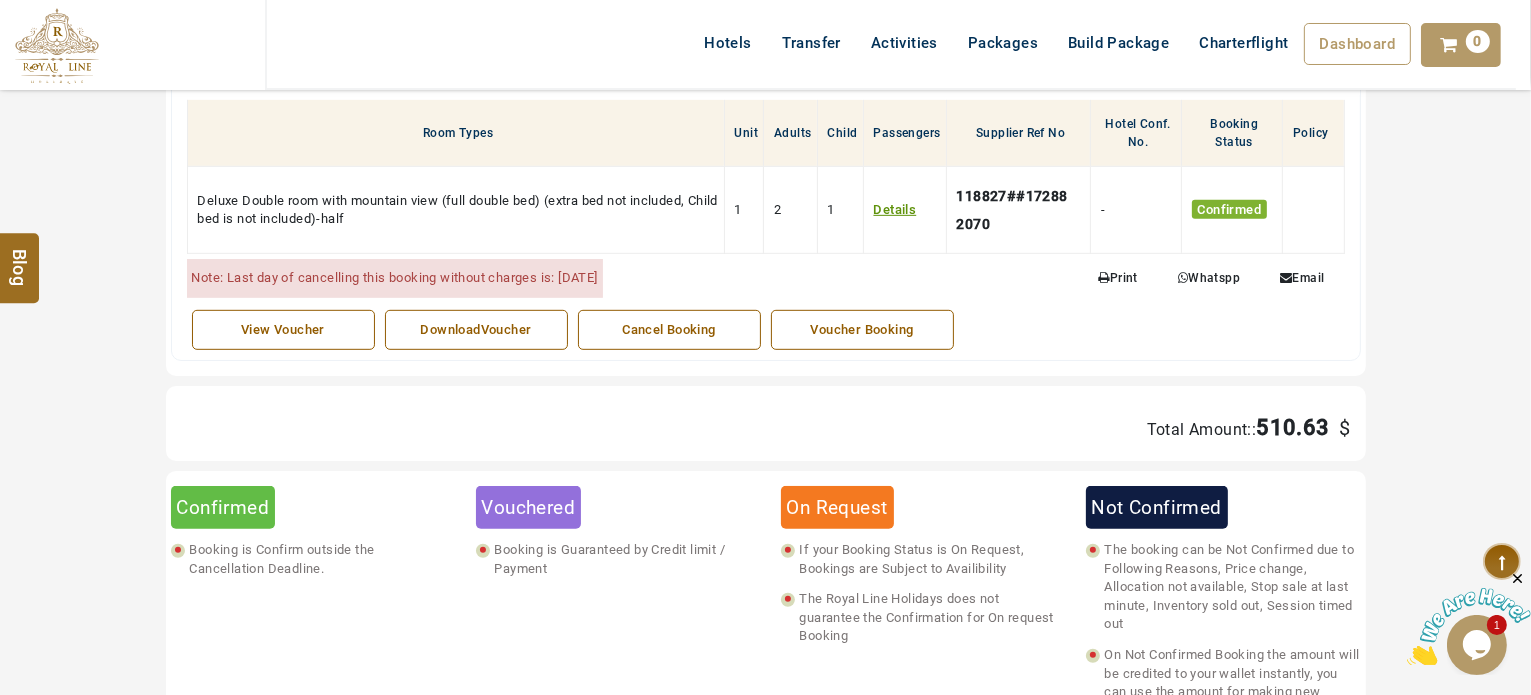click on "Voucher Booking" at bounding box center [862, 330] 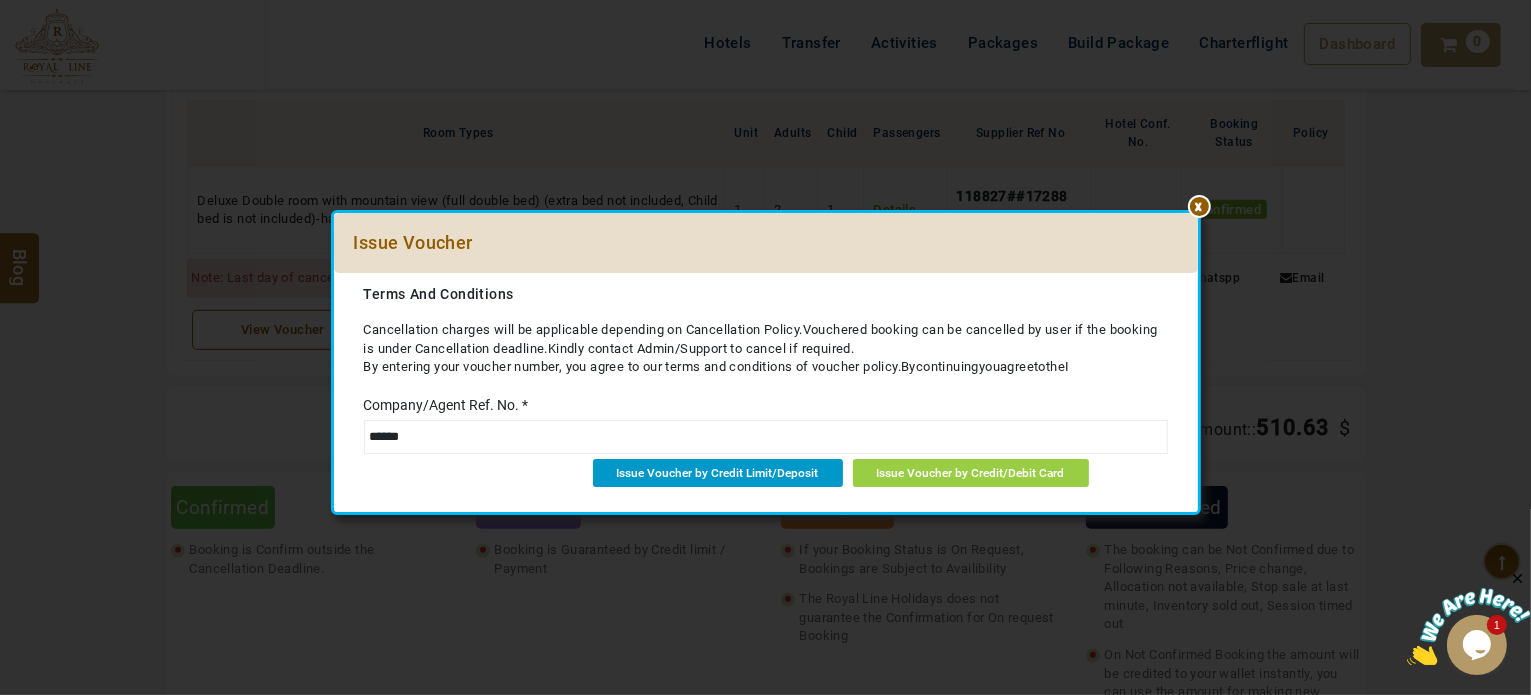 type on "******" 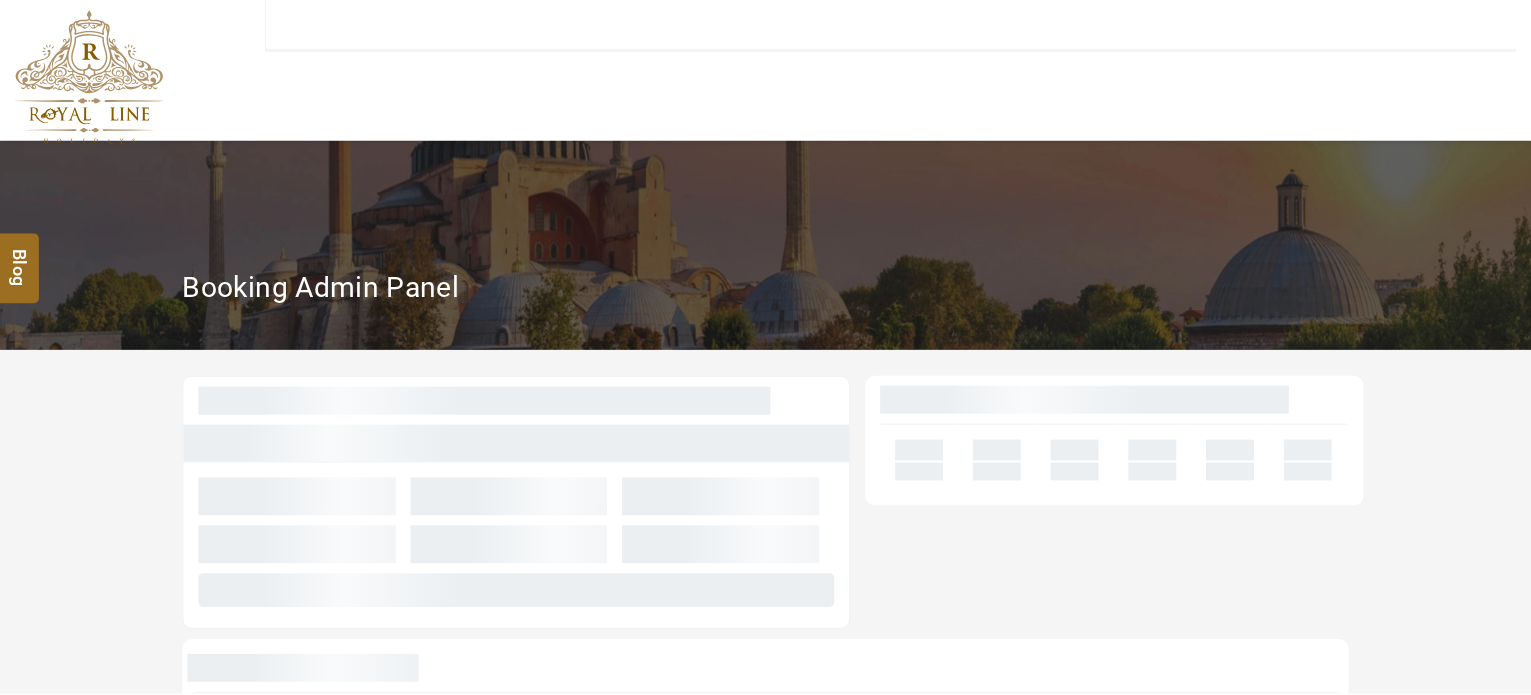 scroll, scrollTop: 0, scrollLeft: 0, axis: both 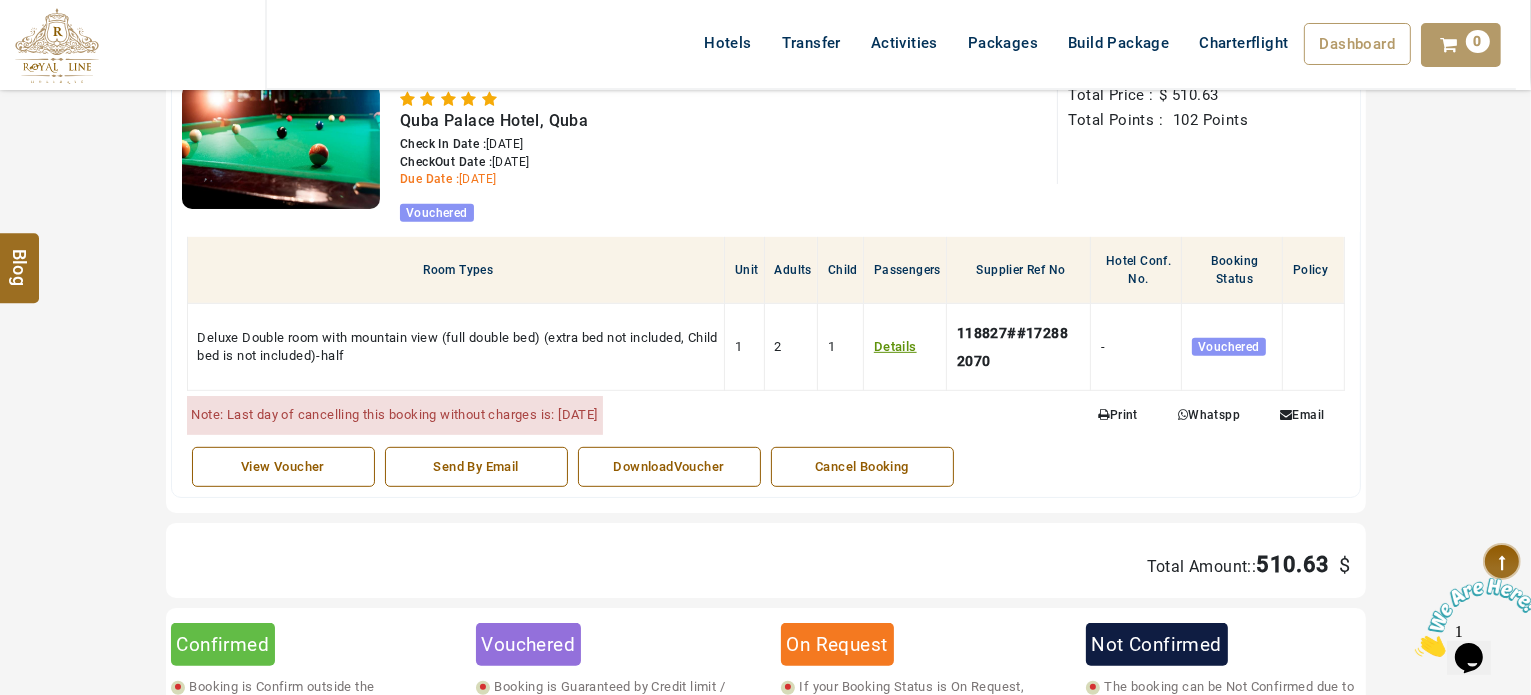 click on "DownloadVoucher" at bounding box center (669, 467) 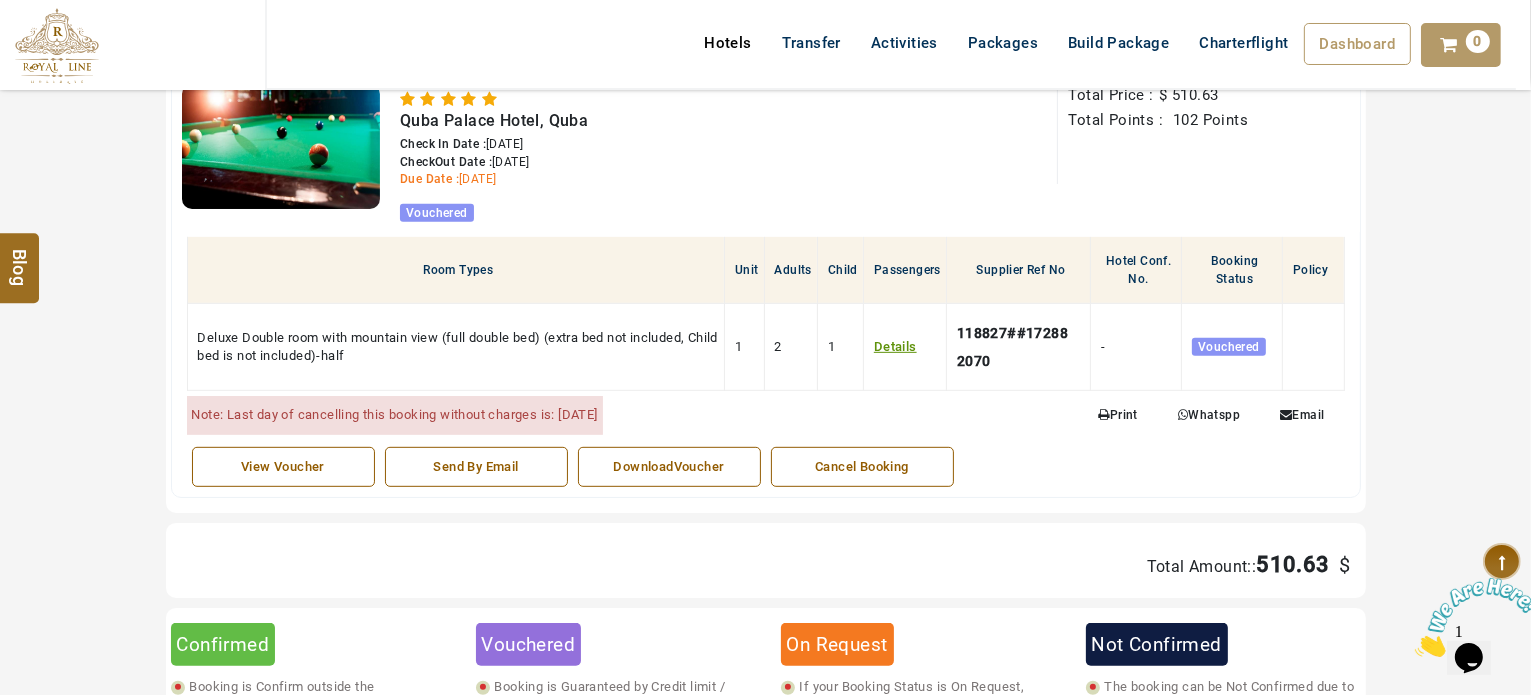click on "Hotels" at bounding box center [727, 43] 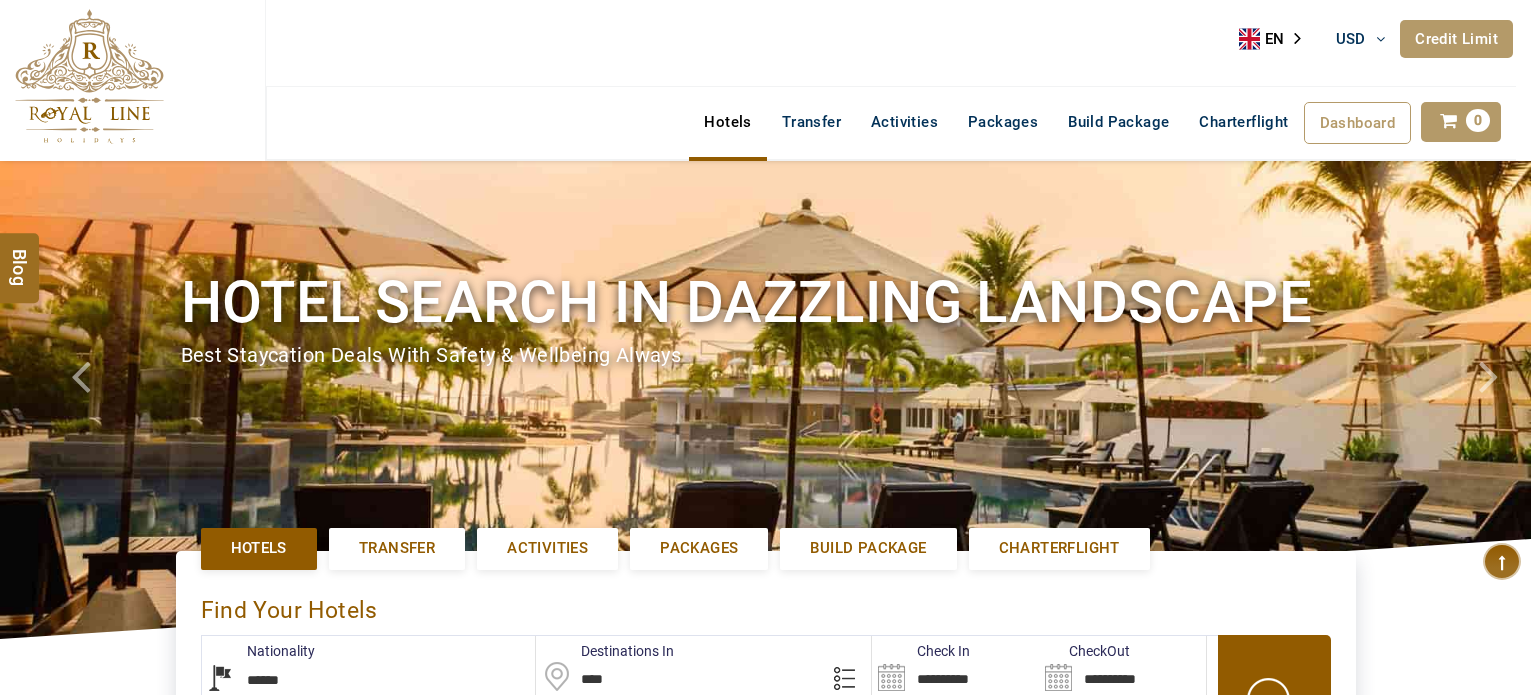 select on "******" 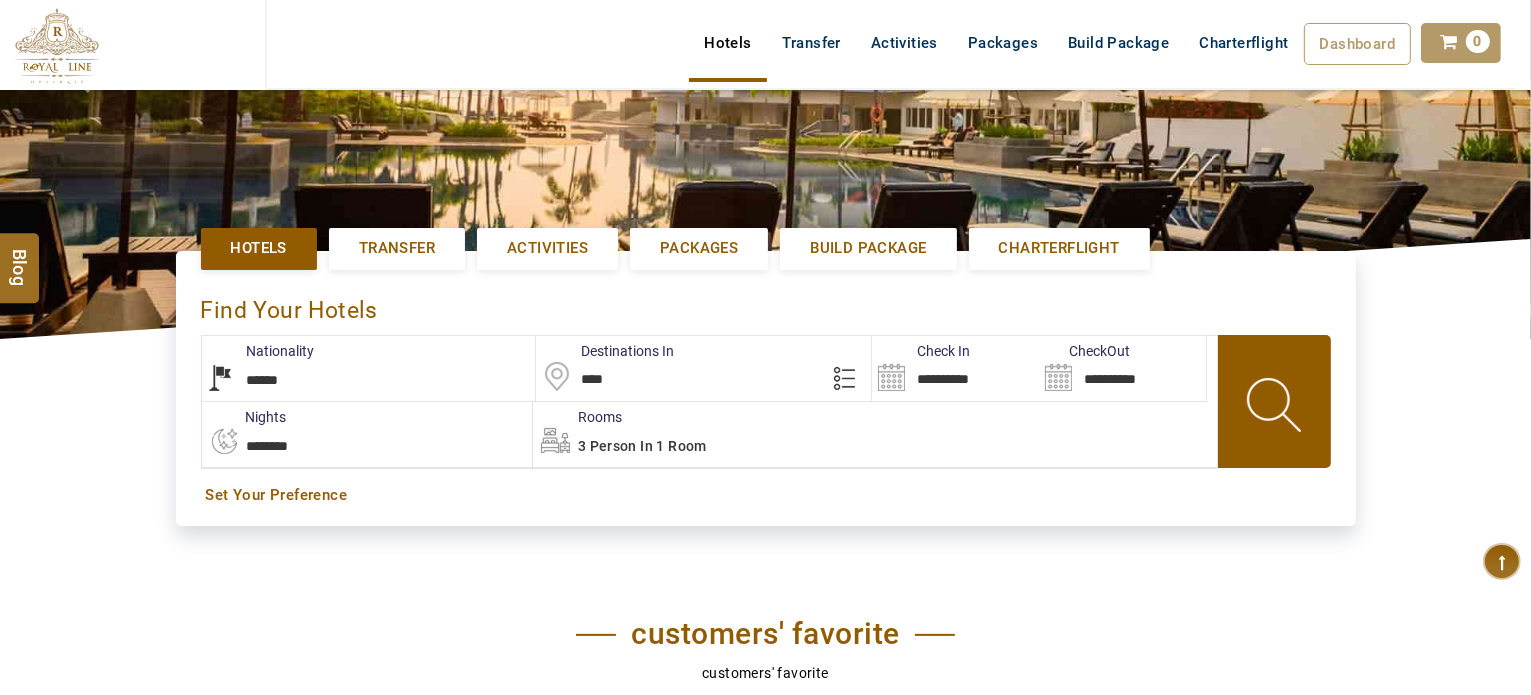 click on "****" at bounding box center [703, 368] 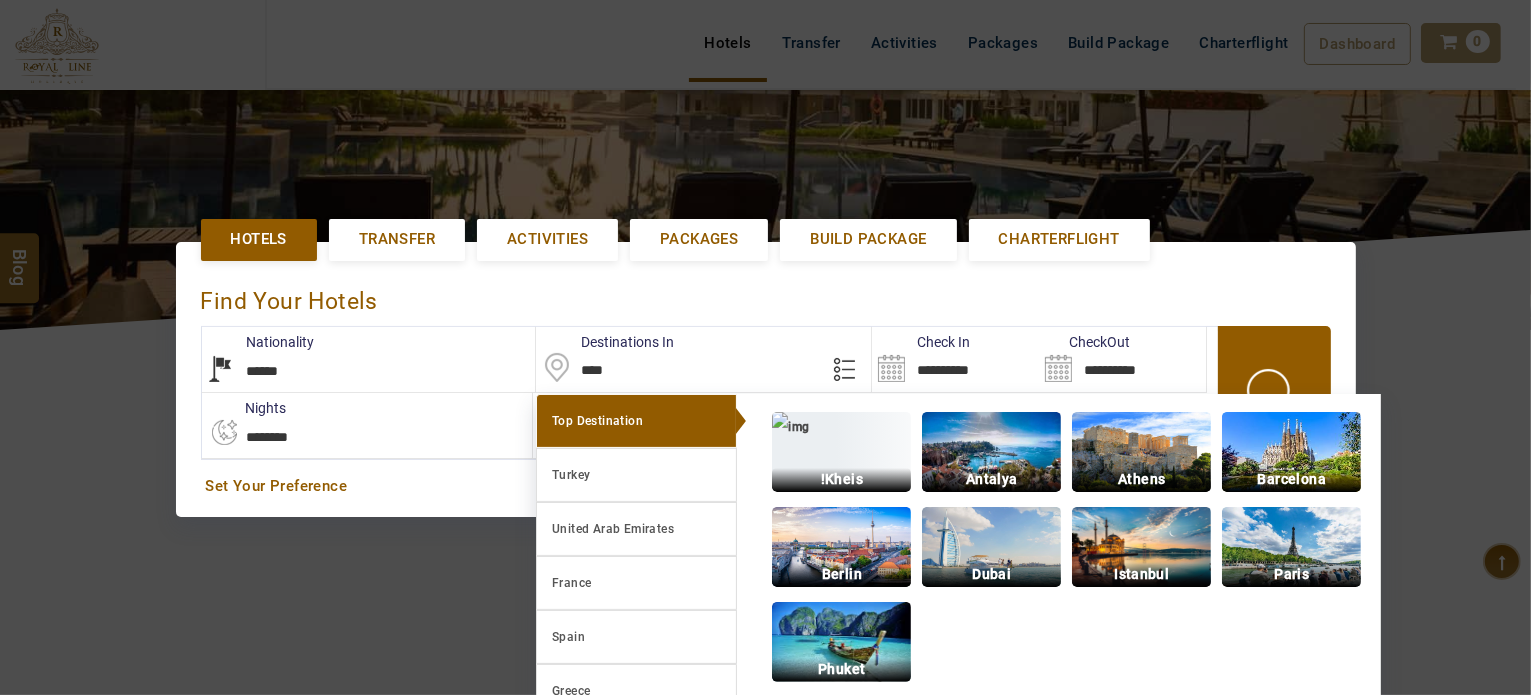 click on "****" at bounding box center (703, 359) 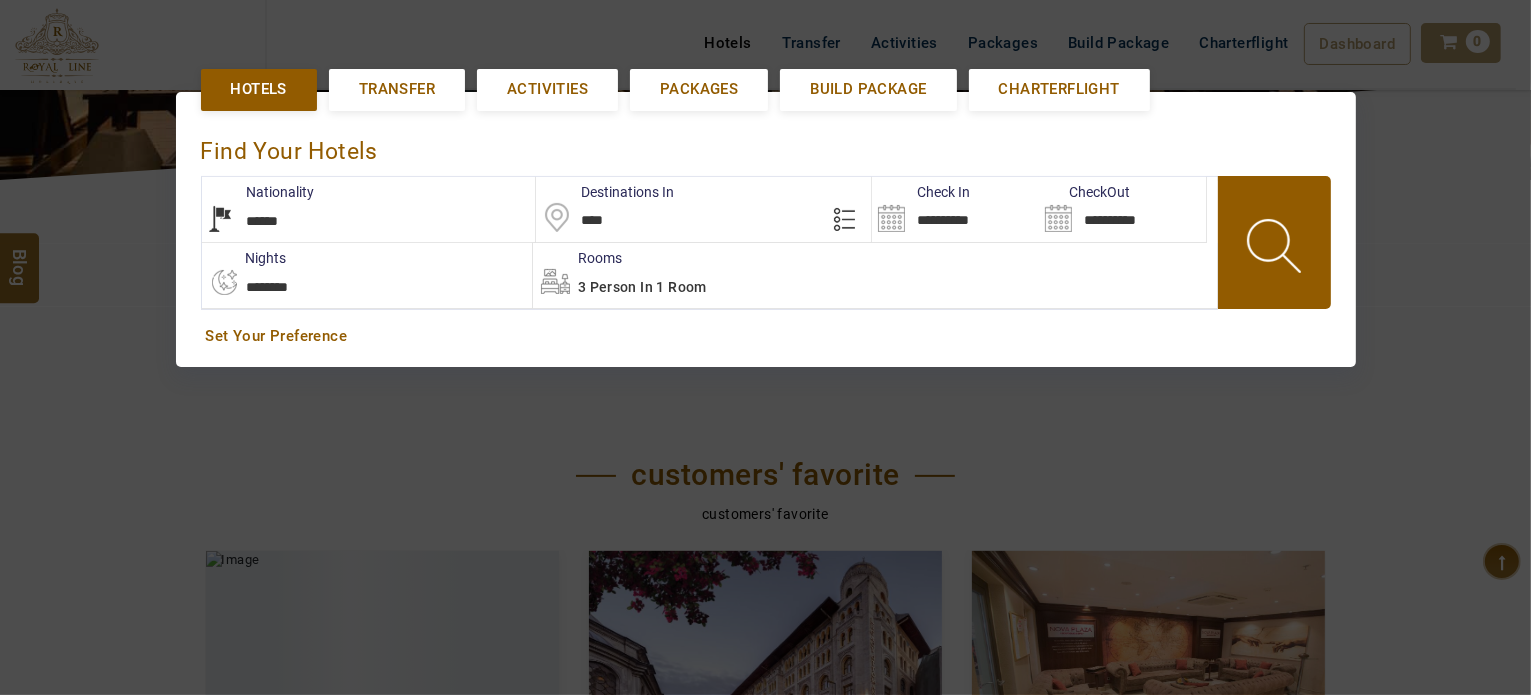 scroll, scrollTop: 460, scrollLeft: 0, axis: vertical 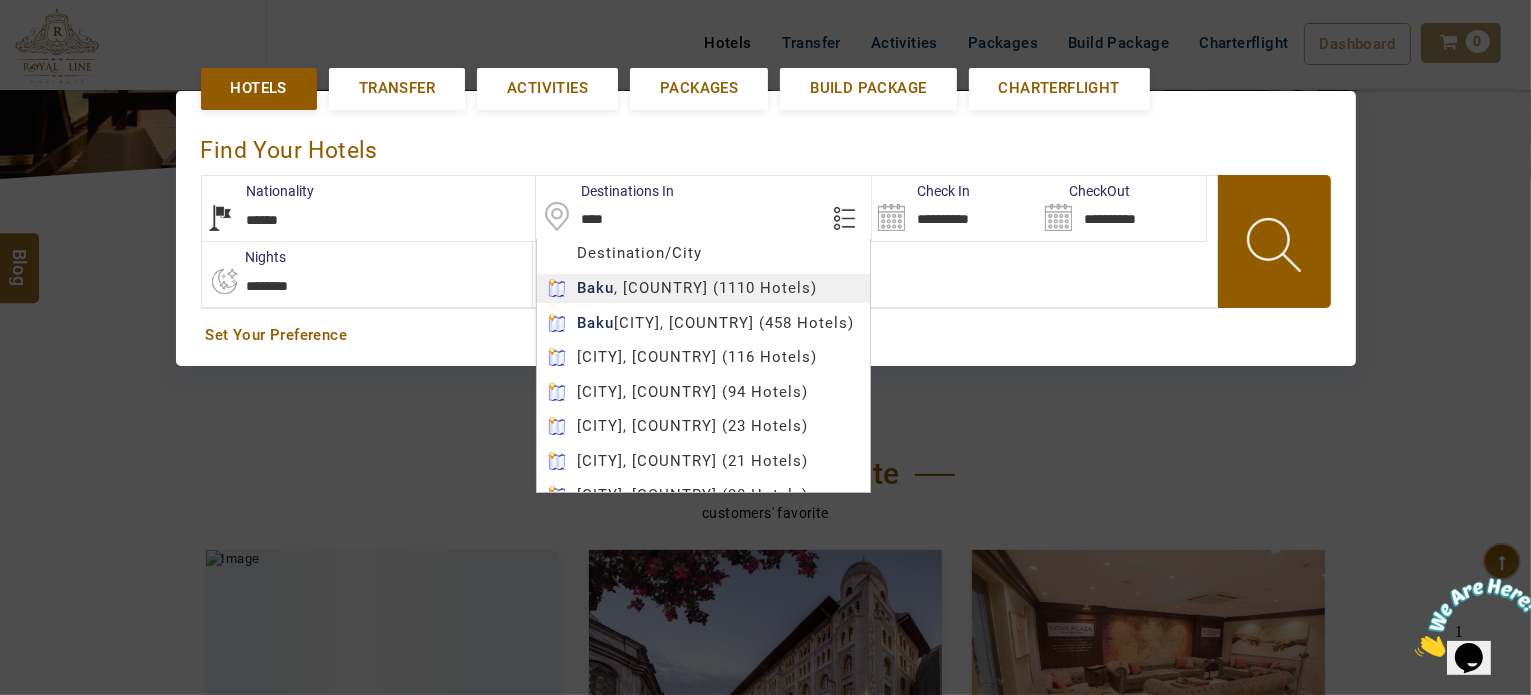 type on "****" 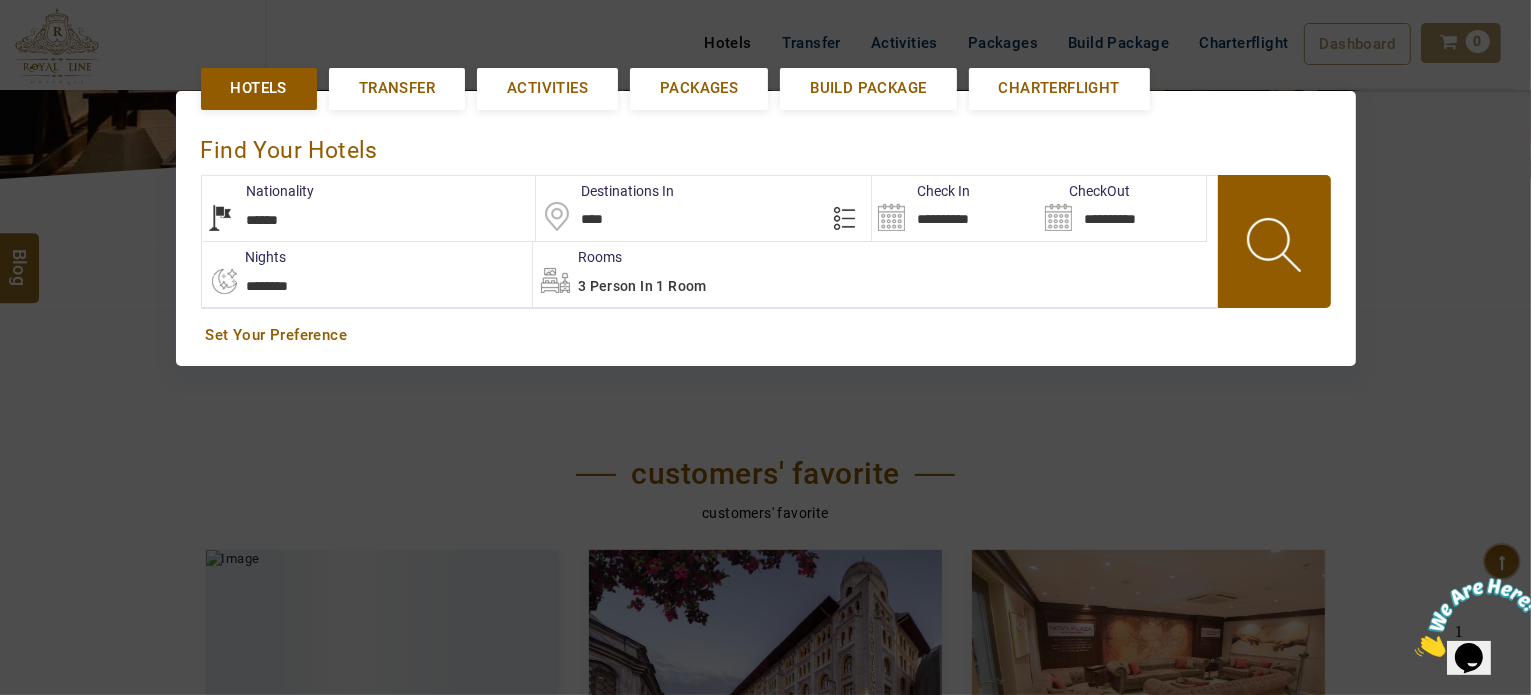 click on "M TRAVEL USD AED  AED EUR  € USD  $ INR  ₹ THB  ฿ IDR  Rp BHD  BHD TRY  ₺ Credit Limit EN HE AR ES PT ZH Helpline
+971 55 344 0168 Register Now +971 55 344 0168 info@royallineholidays.com About Us What we Offer Blog Why Us Contact Hotels  Transfer Activities Packages Build Package Charterflight Dashboard My Profile My Booking My Reports My Quotation Sign Out 0 Points Redeem Now To Redeem 21924 Points Future Points  1082   Points Credit Limit Credit Limit USD 10000.00 70% Complete Used USD 5013.63 Available USD 4986.37 Setting  Looks like you haven't added anything to your cart yet Countinue Shopping ****** Please Wait.. Blog demo
Remember me Forgot
password? LOG IN Don't have an account?   Register Now My Booking View/ Print/Cancel Your Booking without Signing in Submit demo
In A Few Moment, You Will Be Celebrating Best Hotel options galore ! Check In   CheckOut Rooms Rooms Please Wait  Hotel search in dazzling landscape Hotels  Transfer Activities Packages ****" at bounding box center (765, 937) 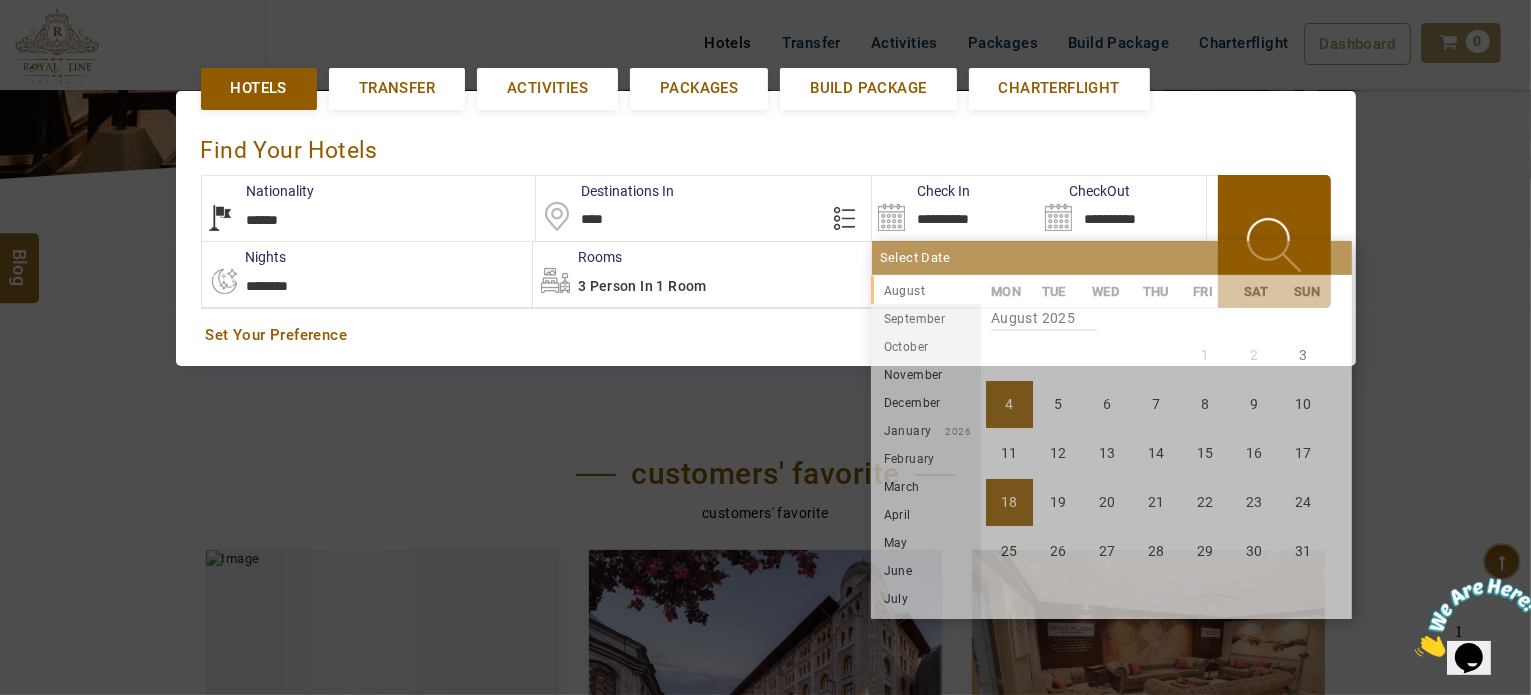 click on "18" at bounding box center (1009, 502) 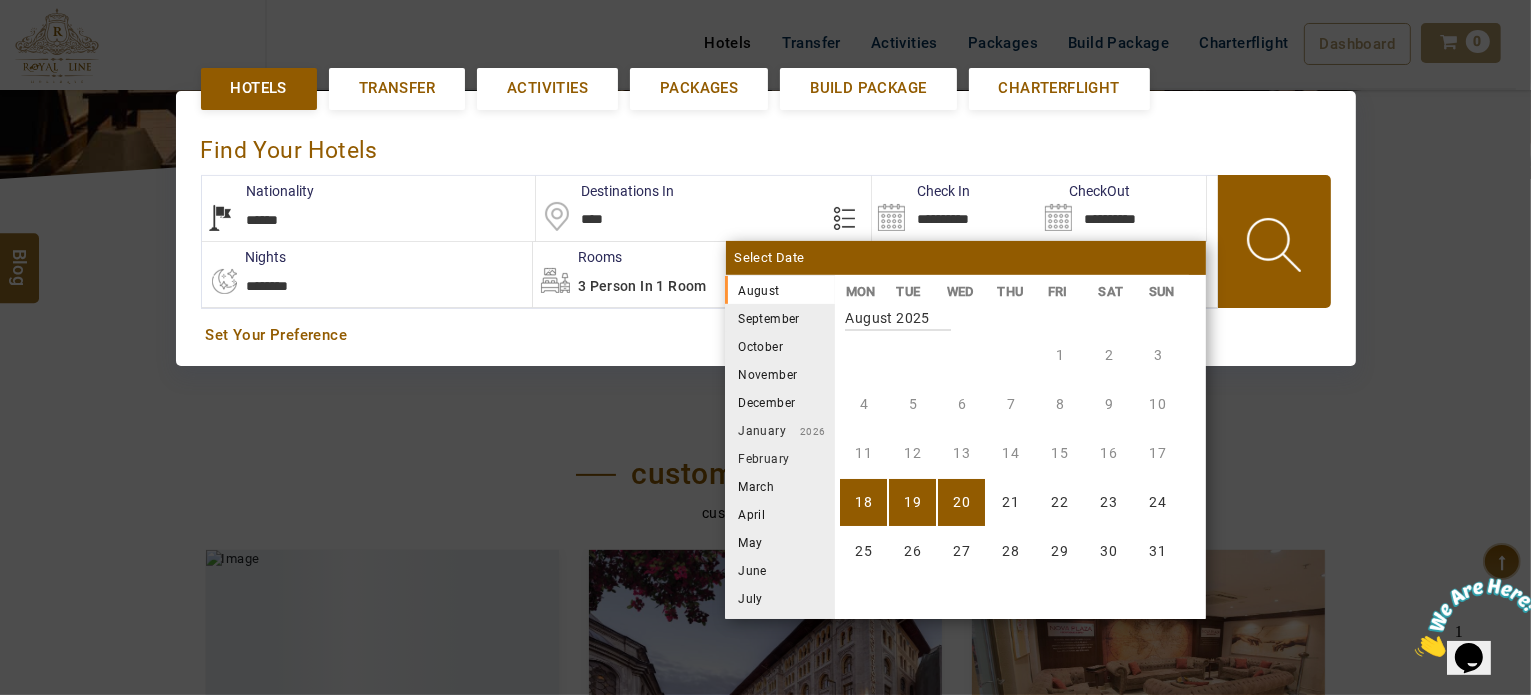 click on "20" at bounding box center [961, 502] 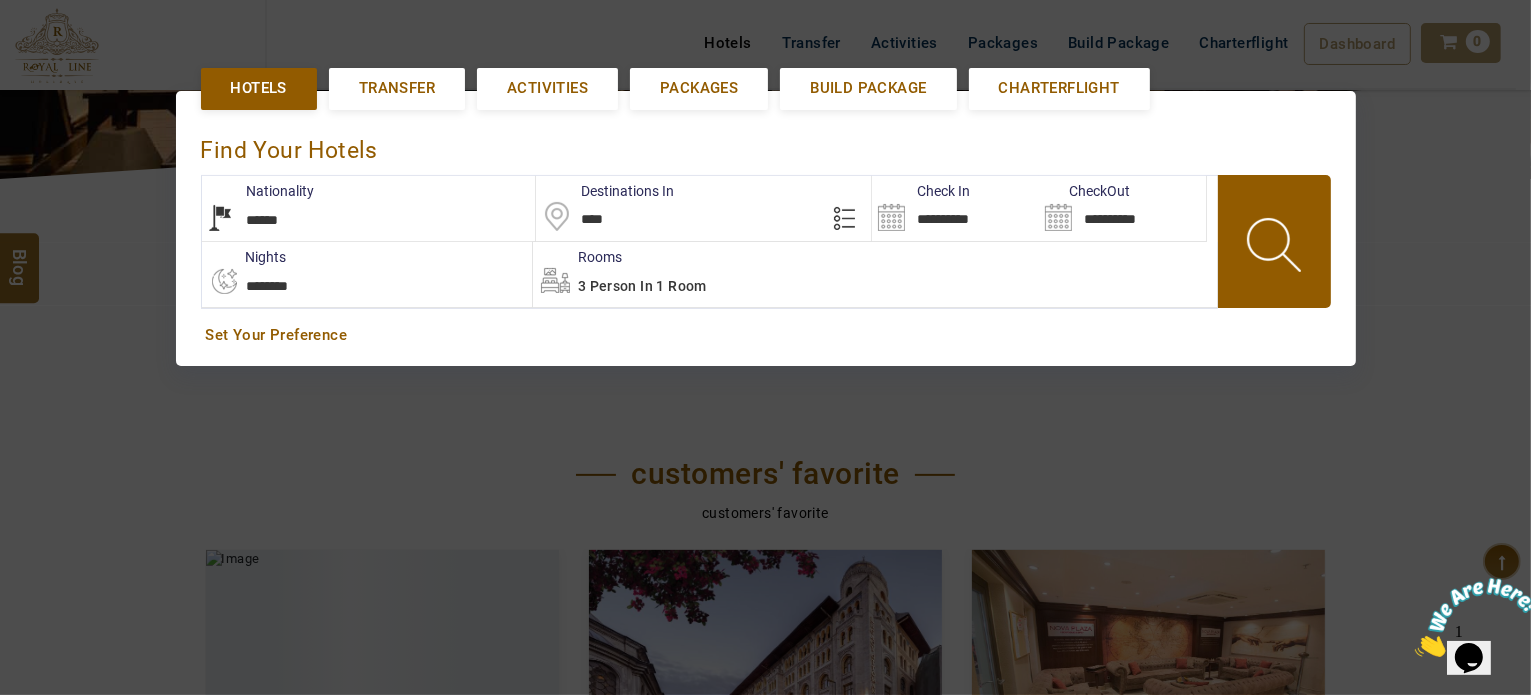 click at bounding box center (1276, 248) 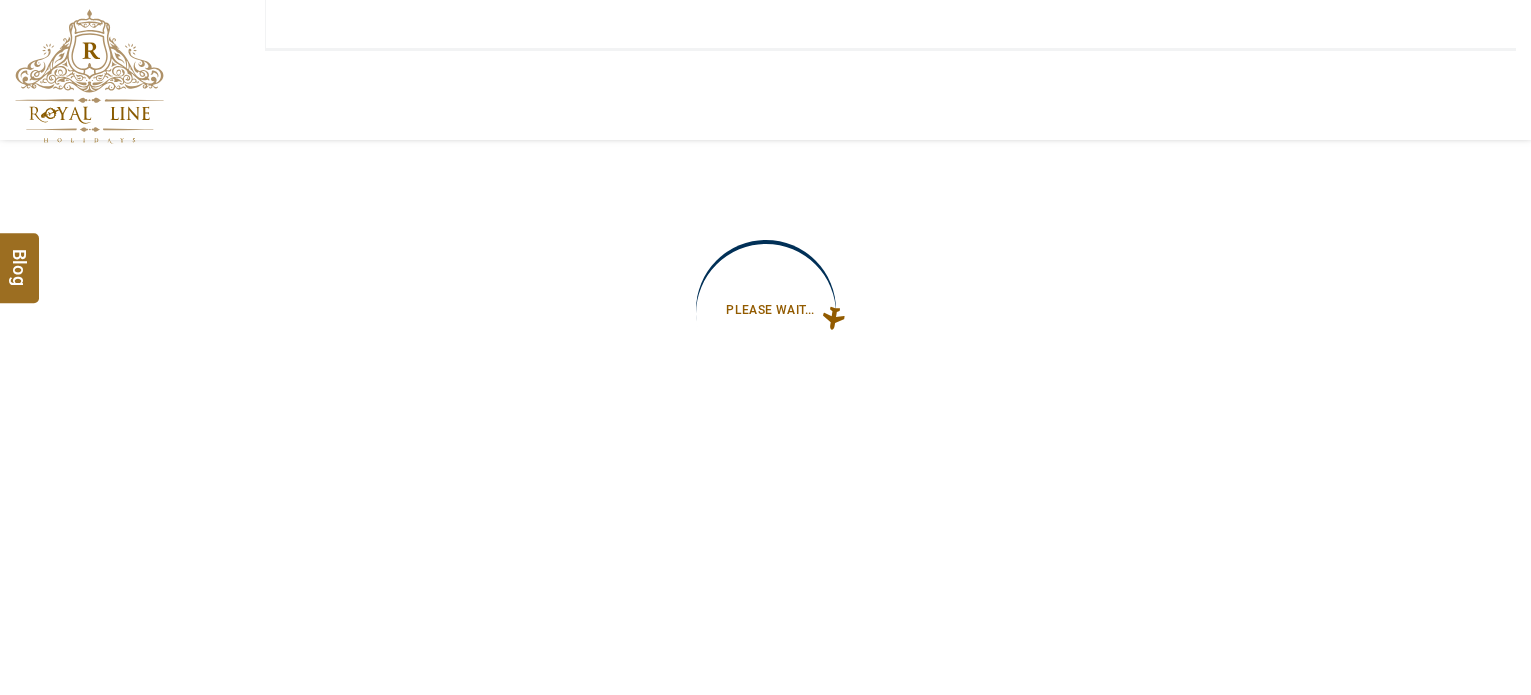 scroll, scrollTop: 0, scrollLeft: 0, axis: both 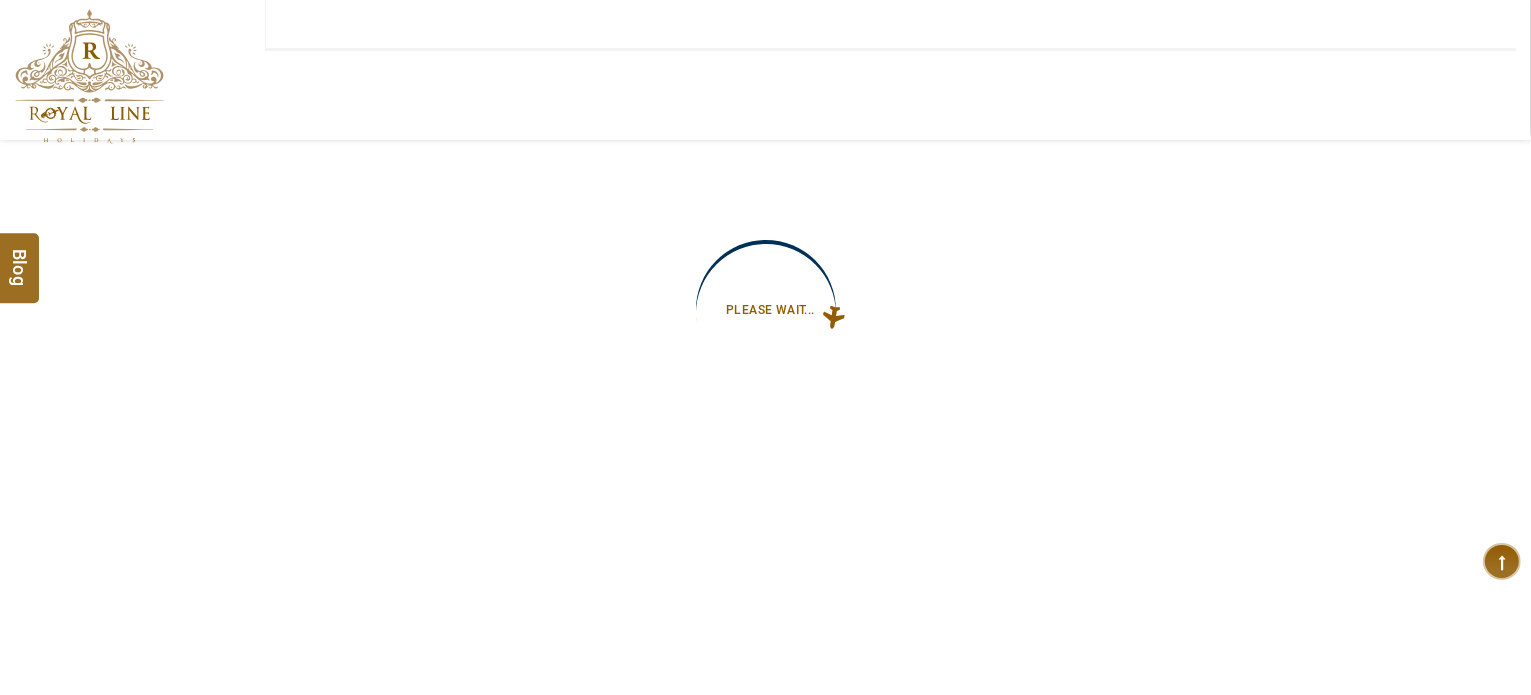 type on "**********" 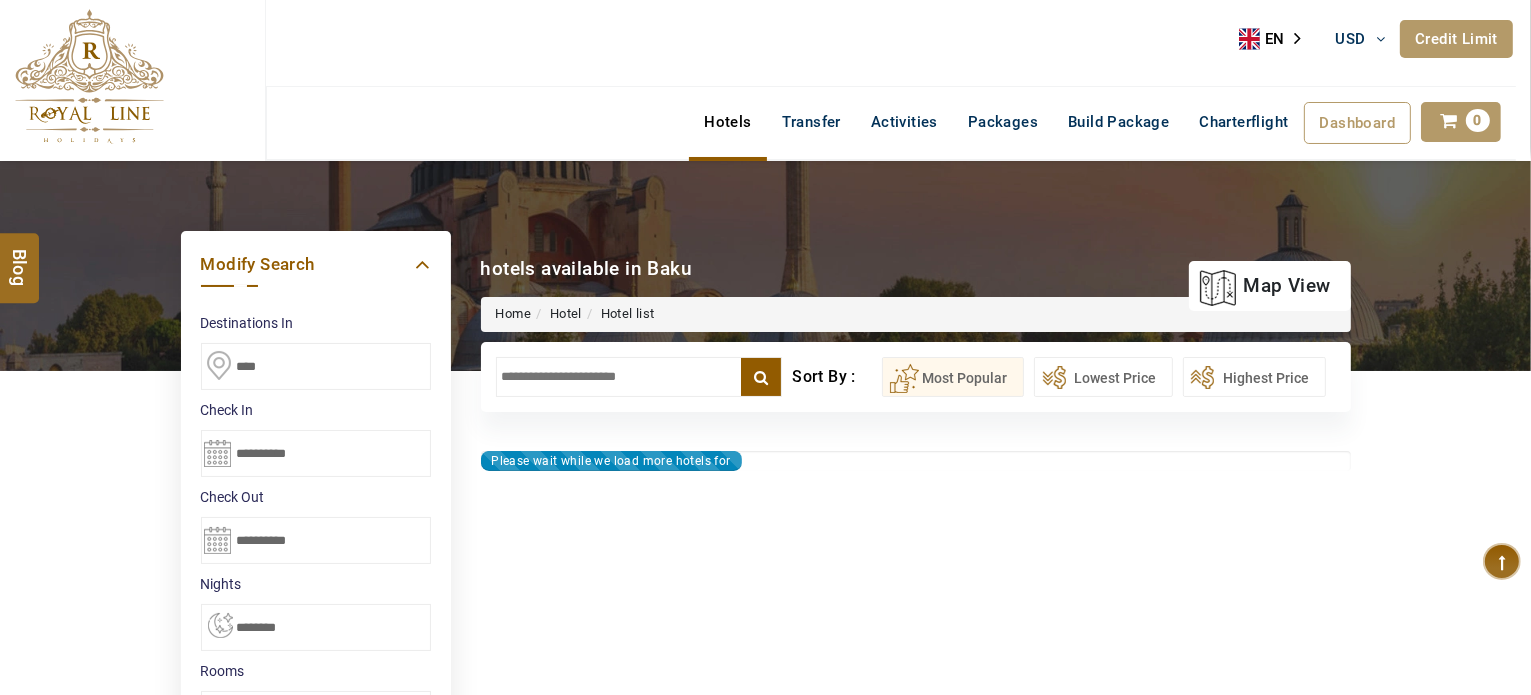 type on "**********" 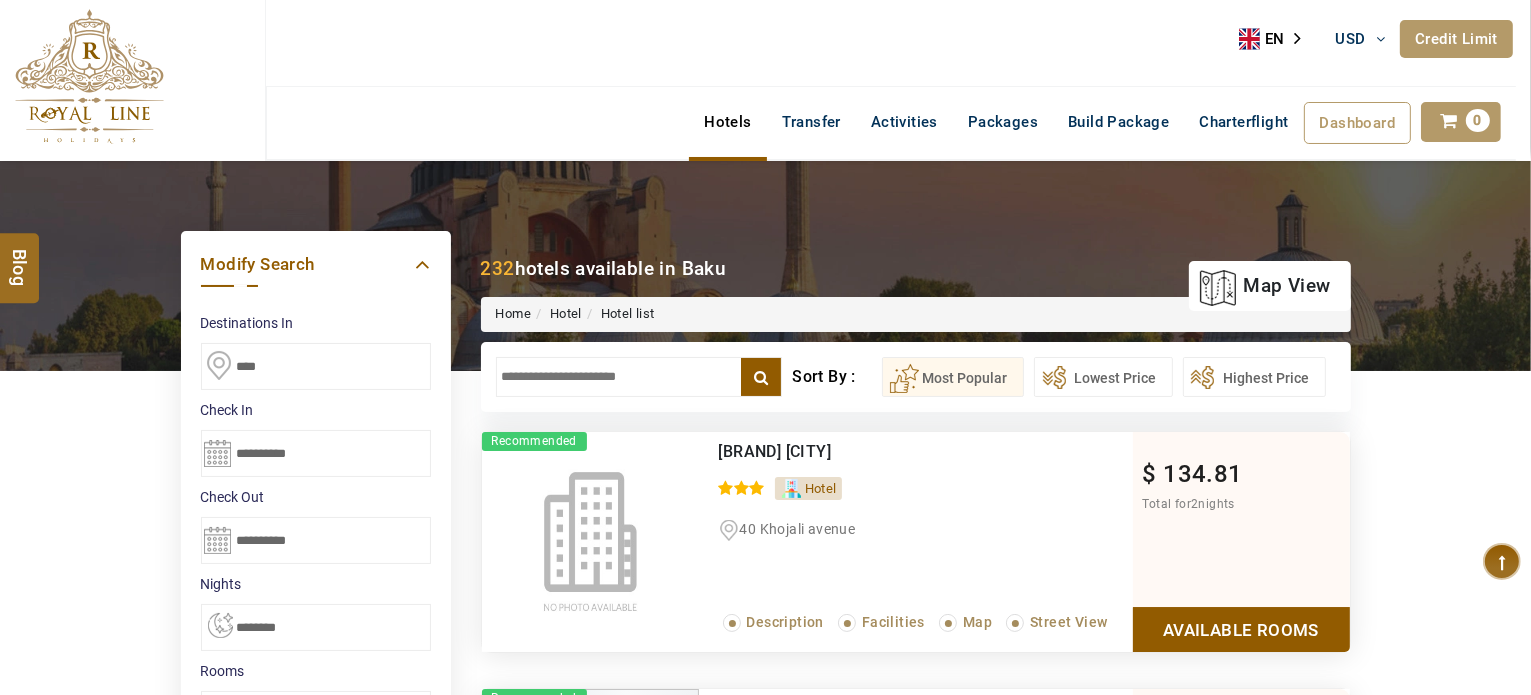 click at bounding box center [639, 377] 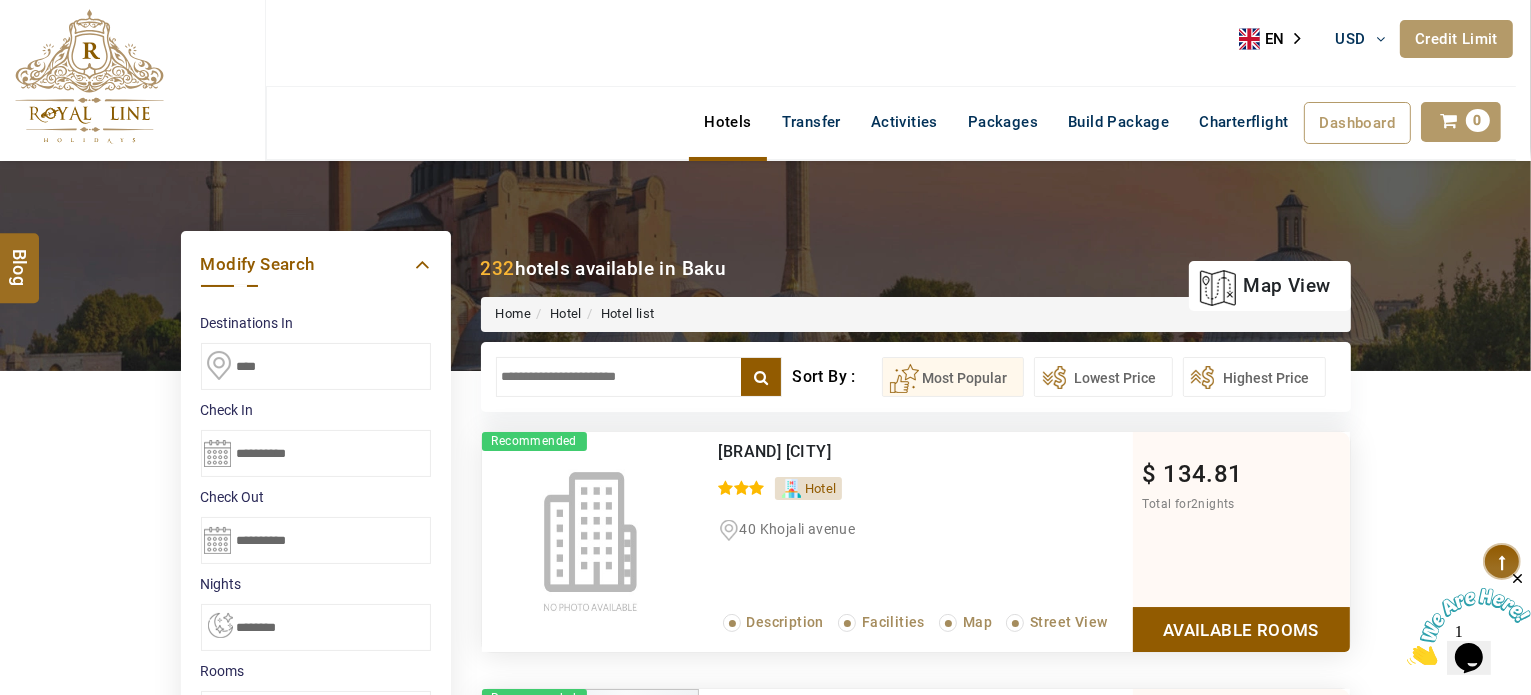 scroll, scrollTop: 0, scrollLeft: 0, axis: both 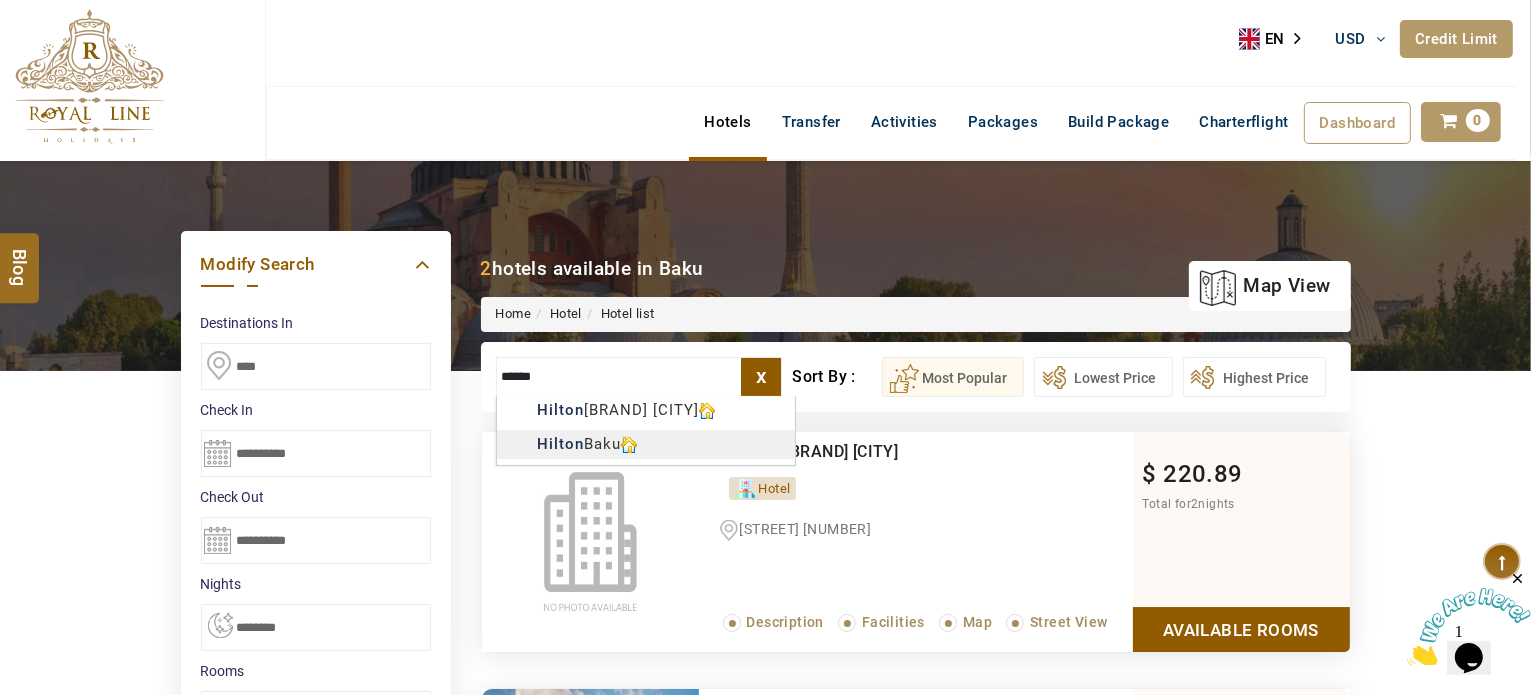 click on "M TRAVEL USD AED  AED EUR  € USD  $ INR  ₹ THB  ฿ IDR  Rp BHD  BHD TRY  ₺ Credit Limit EN HE AR ES PT ZH Helpline
+971 55 344 0168 Register Now +971 55 344 0168 info@royallineholidays.com About Us What we Offer Blog Why Us Contact Hotels  Transfer Activities Packages Build Package Charterflight Dashboard My Profile My Booking My Reports My Quotation Sign Out 0 Points Redeem Now To Redeem 21924  Points Future Points  1082   Points Credit Limit Credit Limit USD 10000.00 70% Complete Used USD 5013.63 Available USD 4986.37 Setting  Looks like you haven't added anything to your cart yet Countinue Shopping ****** Please Wait.. Blog demo
Remember me Forgot
password? LOG IN Don't have an account?   Register Now My Booking View/ Print/Cancel Your Booking without Signing in Submit Applying Filters...... Hotels For You Will Be Loading Soon demo
In A Few Moment, You Will Be Celebrating Best Hotel options galore ! Check In   CheckOut Rooms Rooms Please Wait Please Wait ... X" at bounding box center (765, 999) 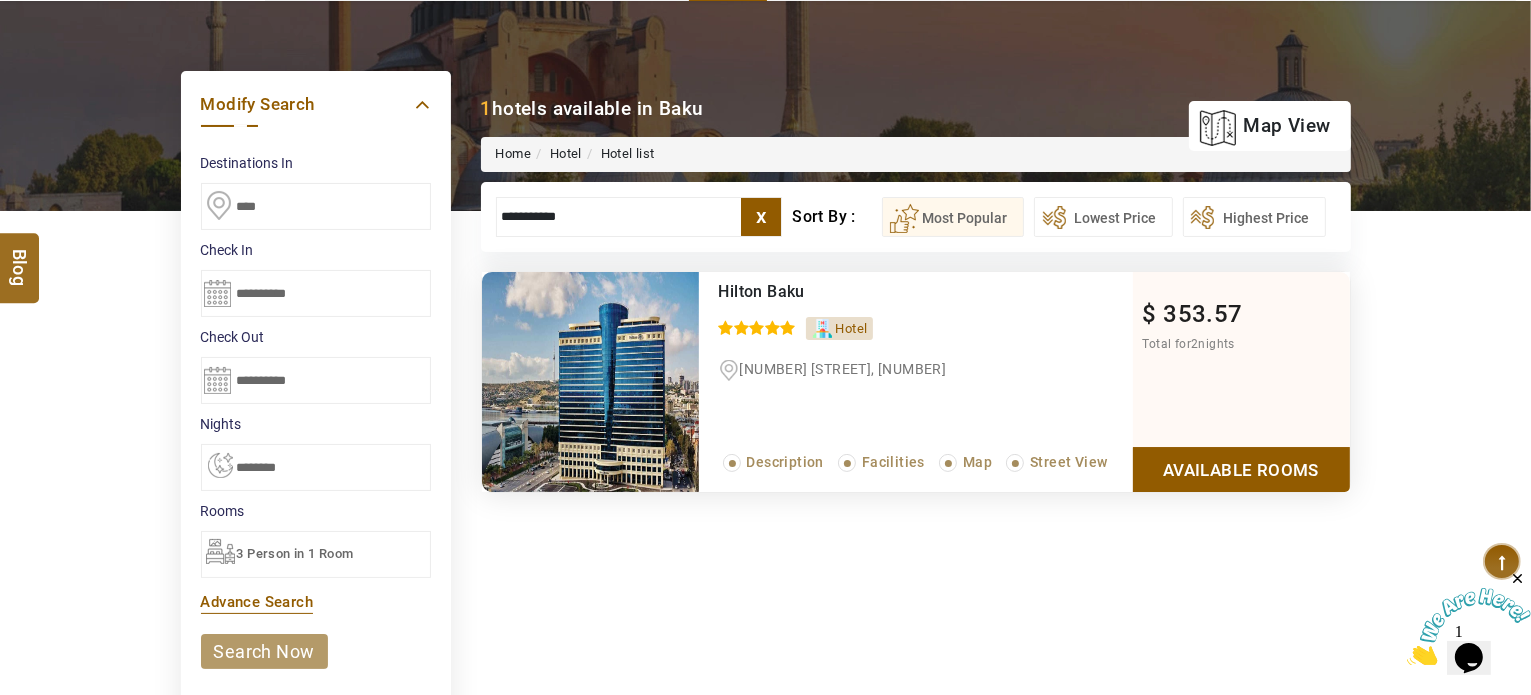 type on "**********" 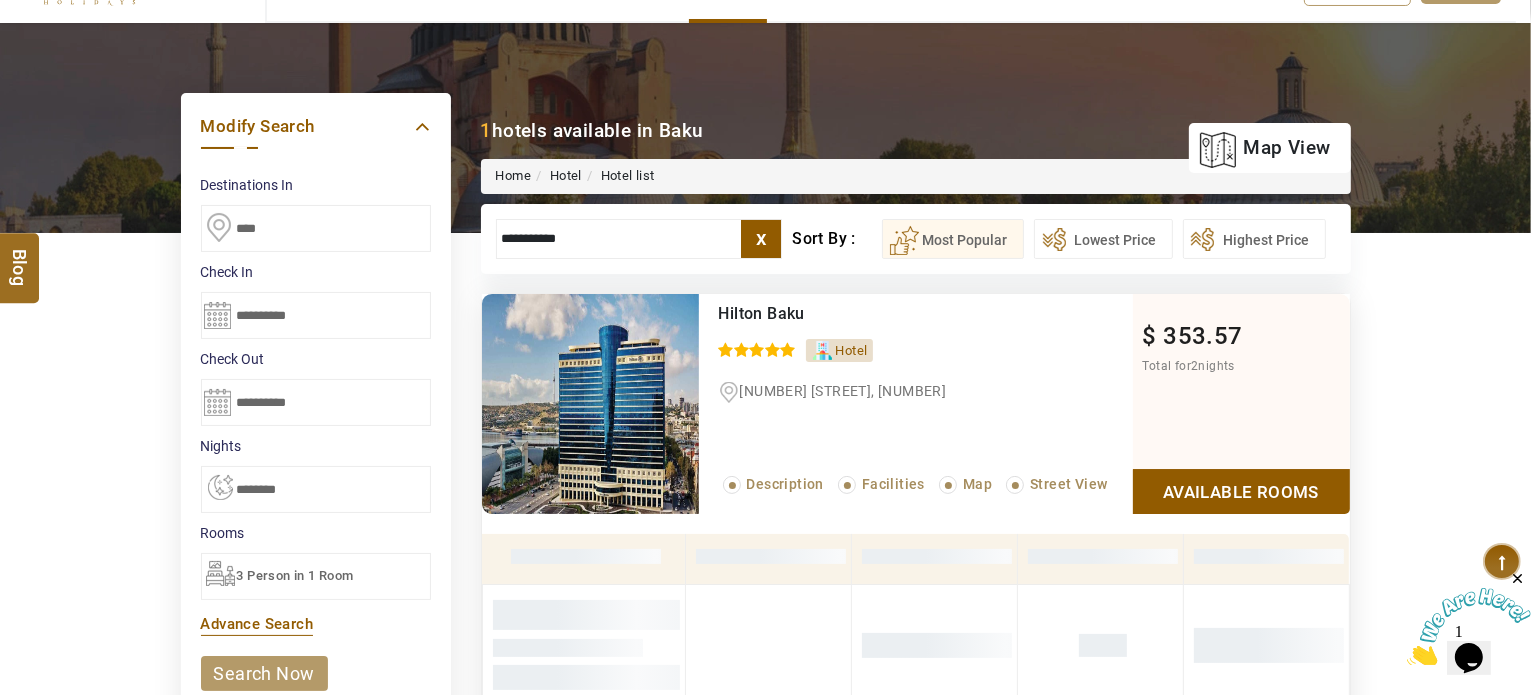 scroll, scrollTop: 140, scrollLeft: 0, axis: vertical 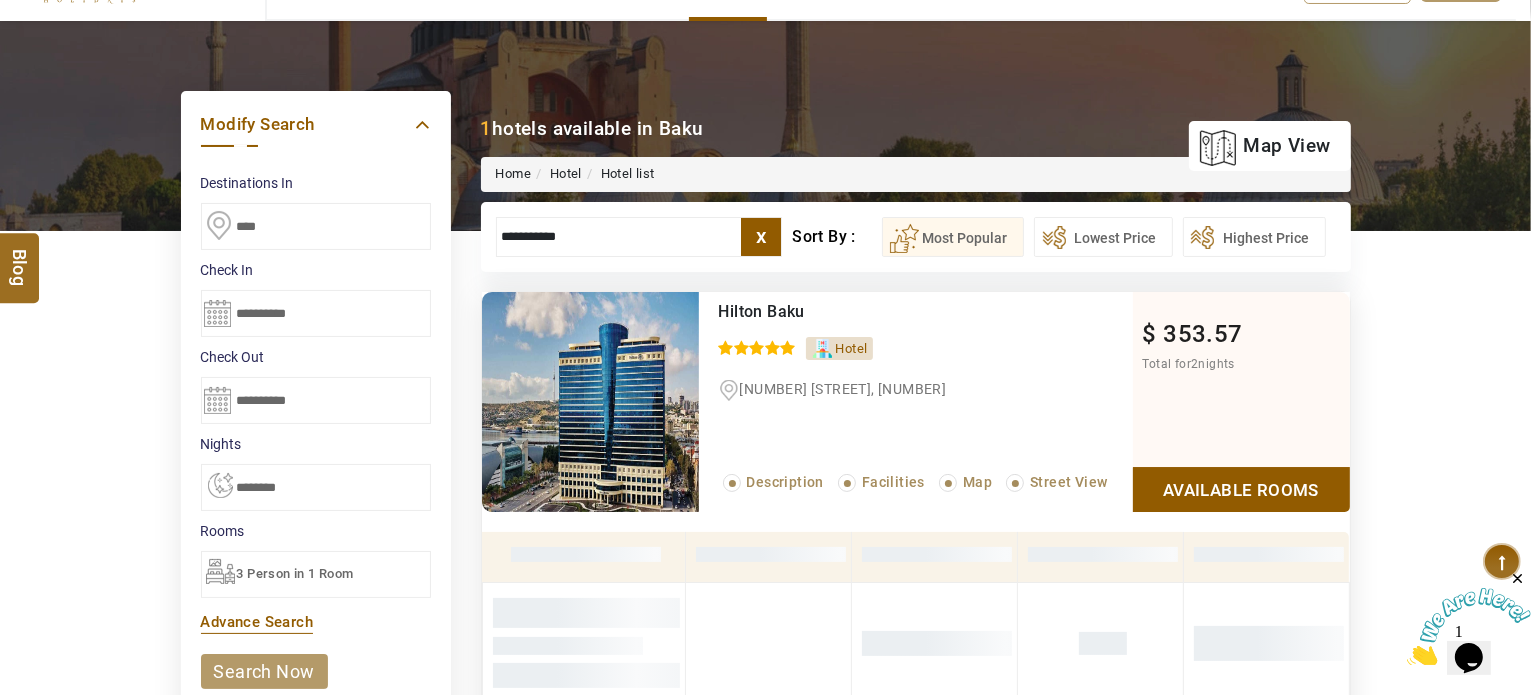 click on "x" at bounding box center [761, 237] 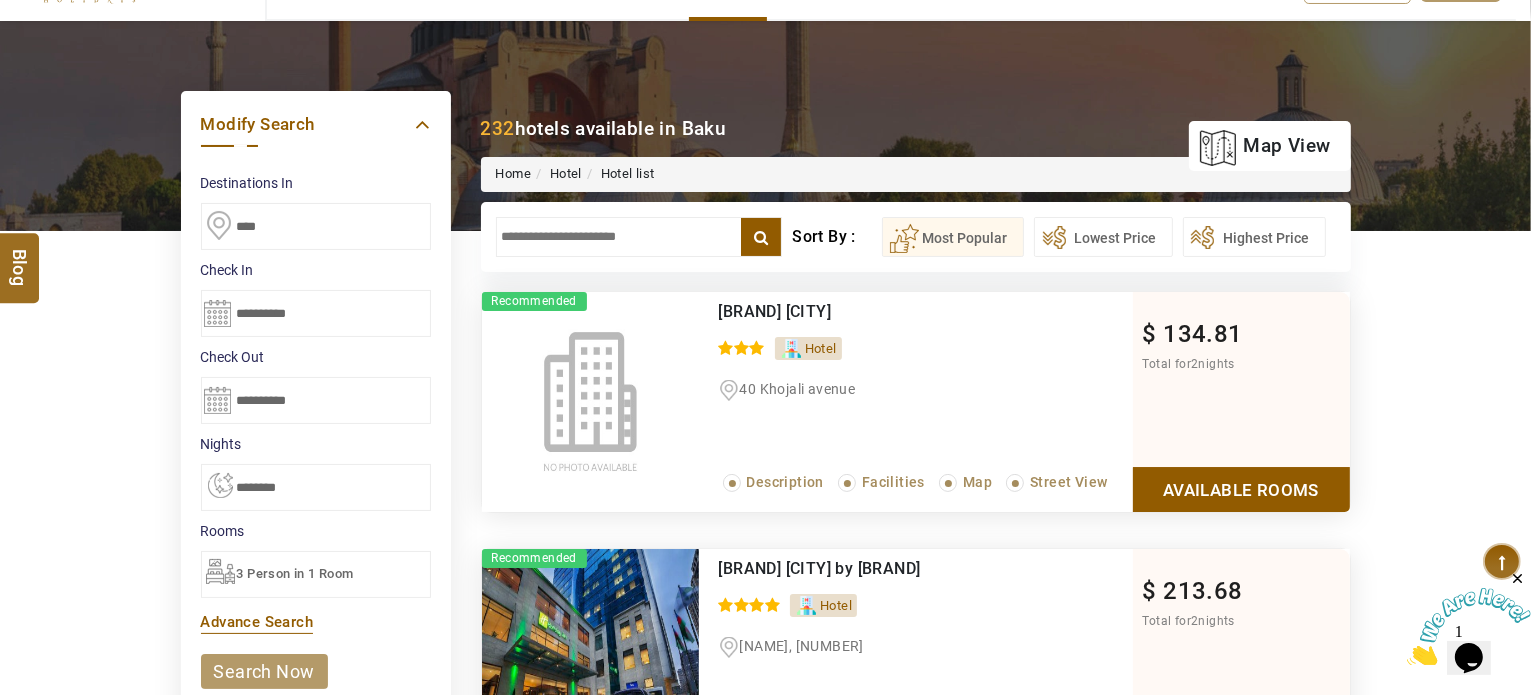 click at bounding box center (639, 237) 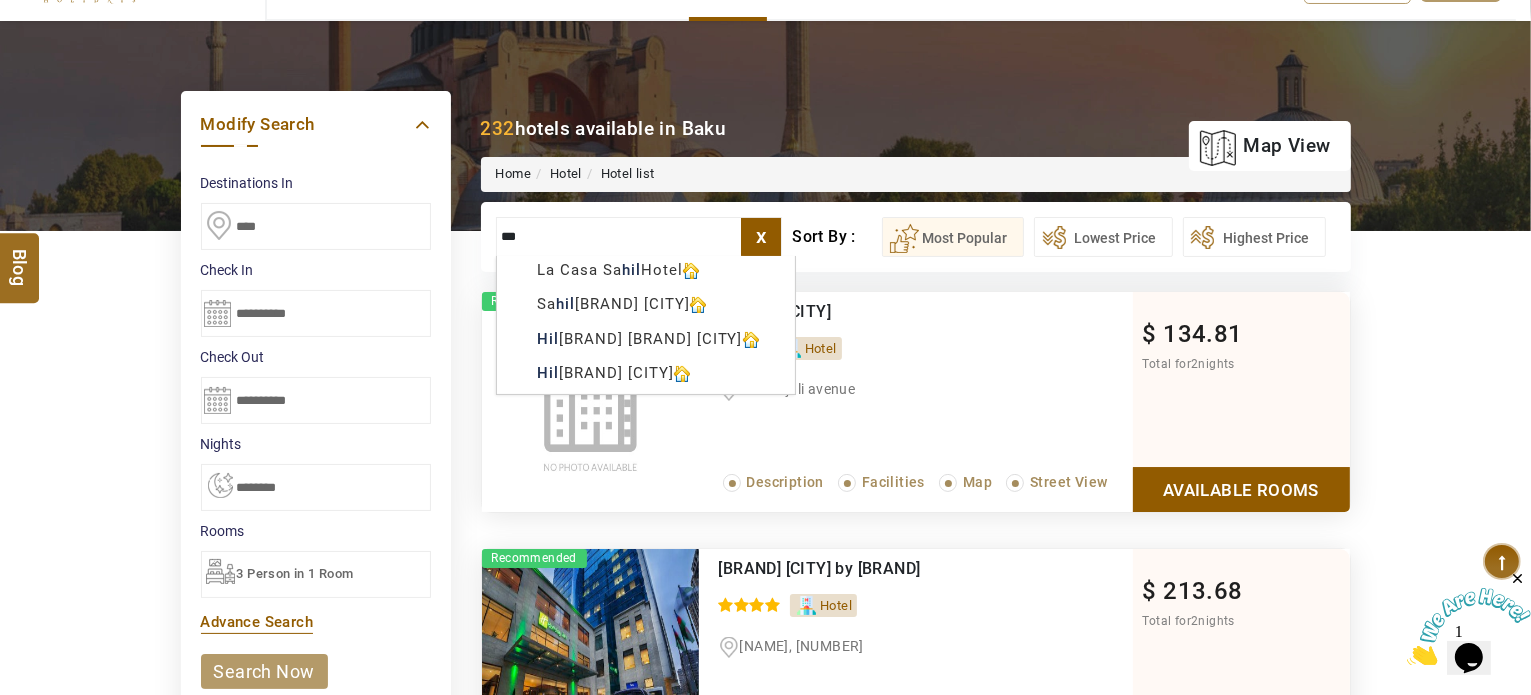 type on "****" 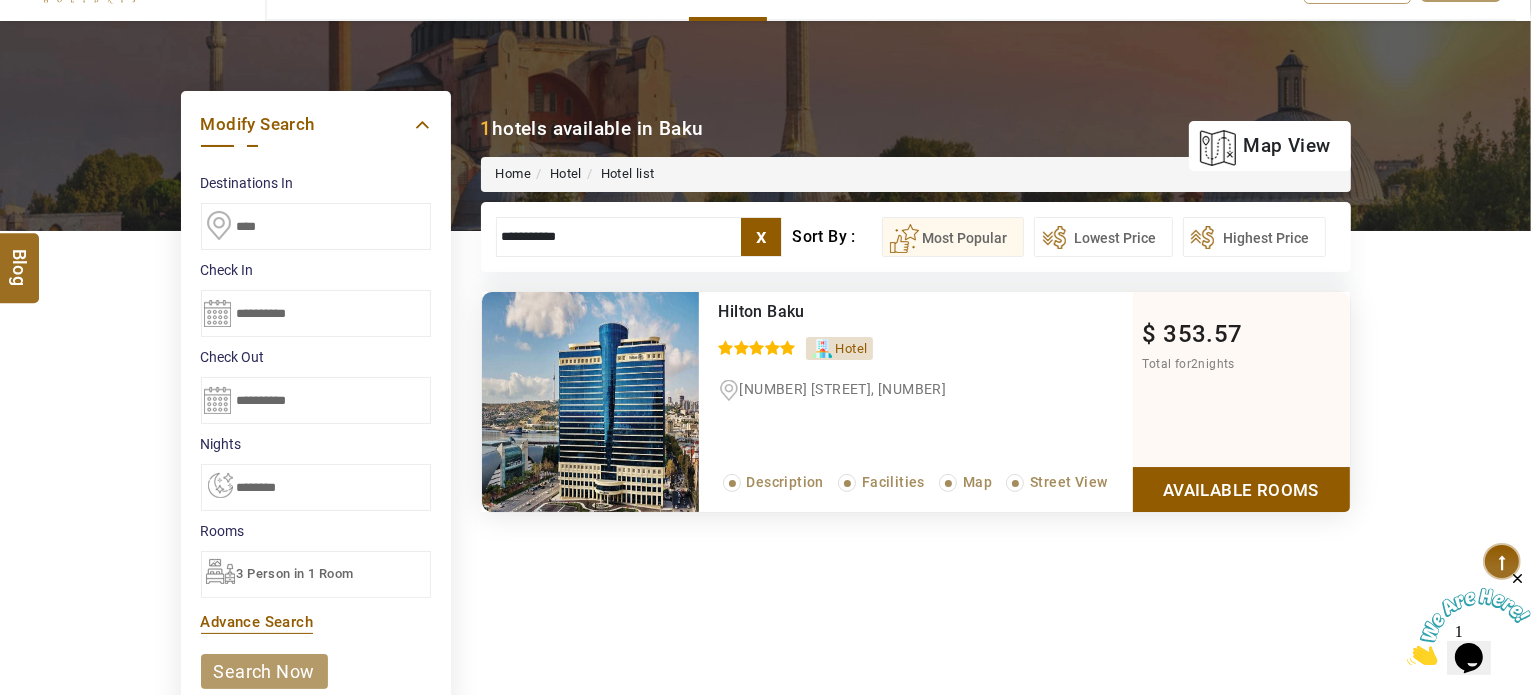 type on "**********" 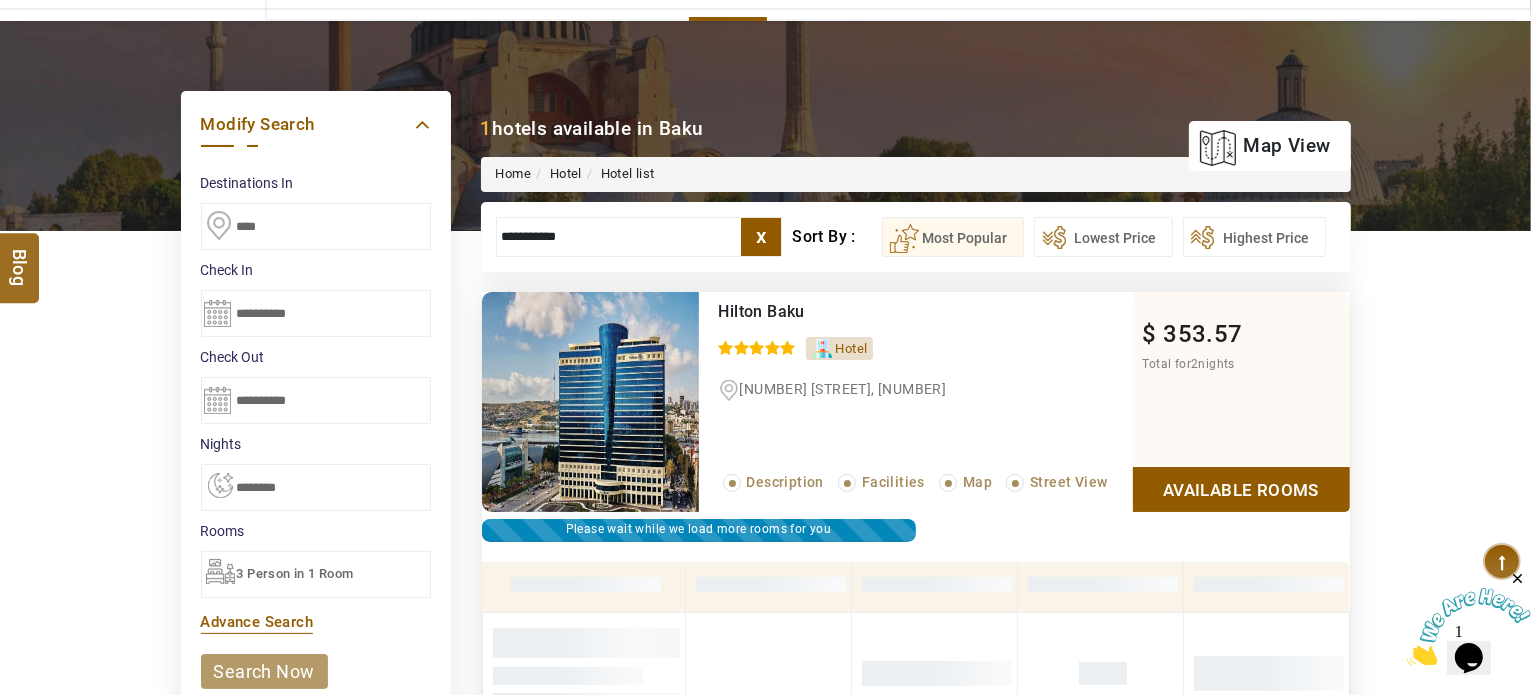 scroll, scrollTop: 380, scrollLeft: 0, axis: vertical 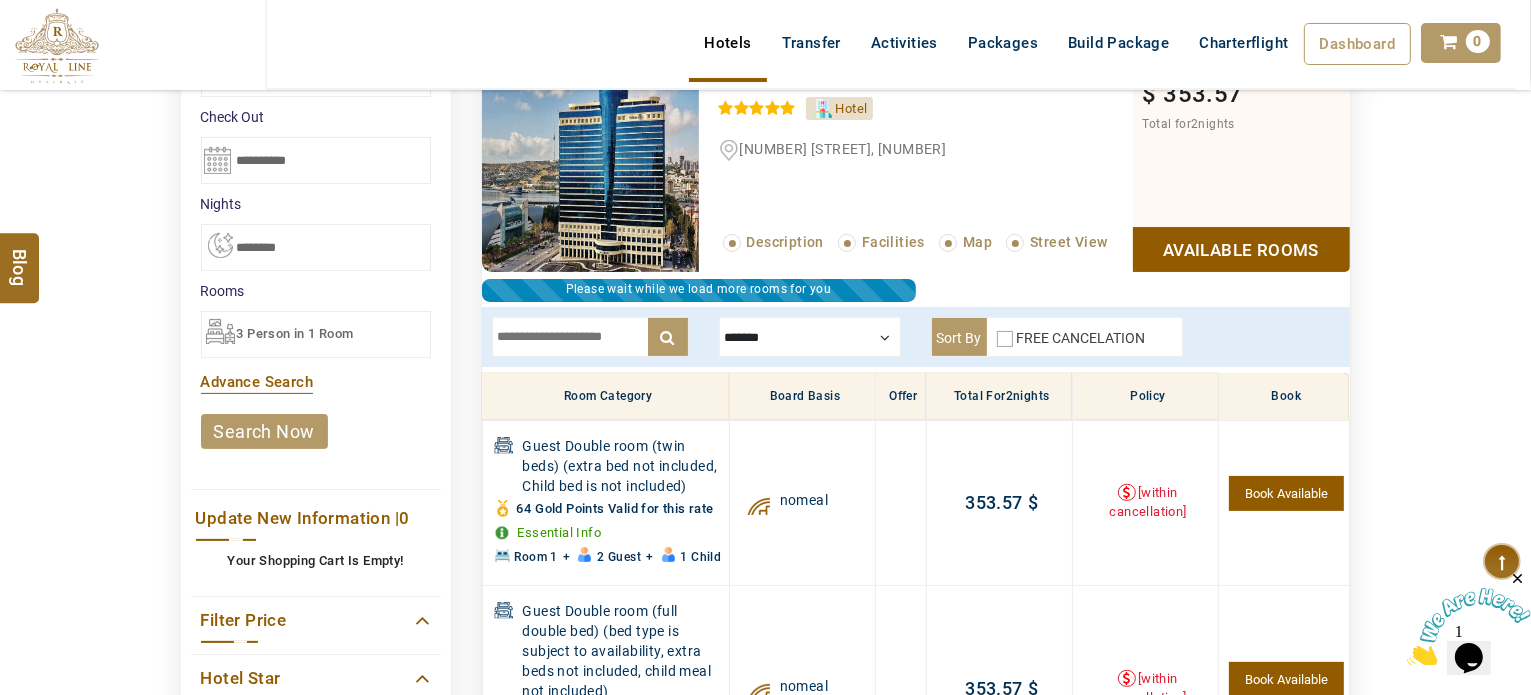 click at bounding box center (810, 337) 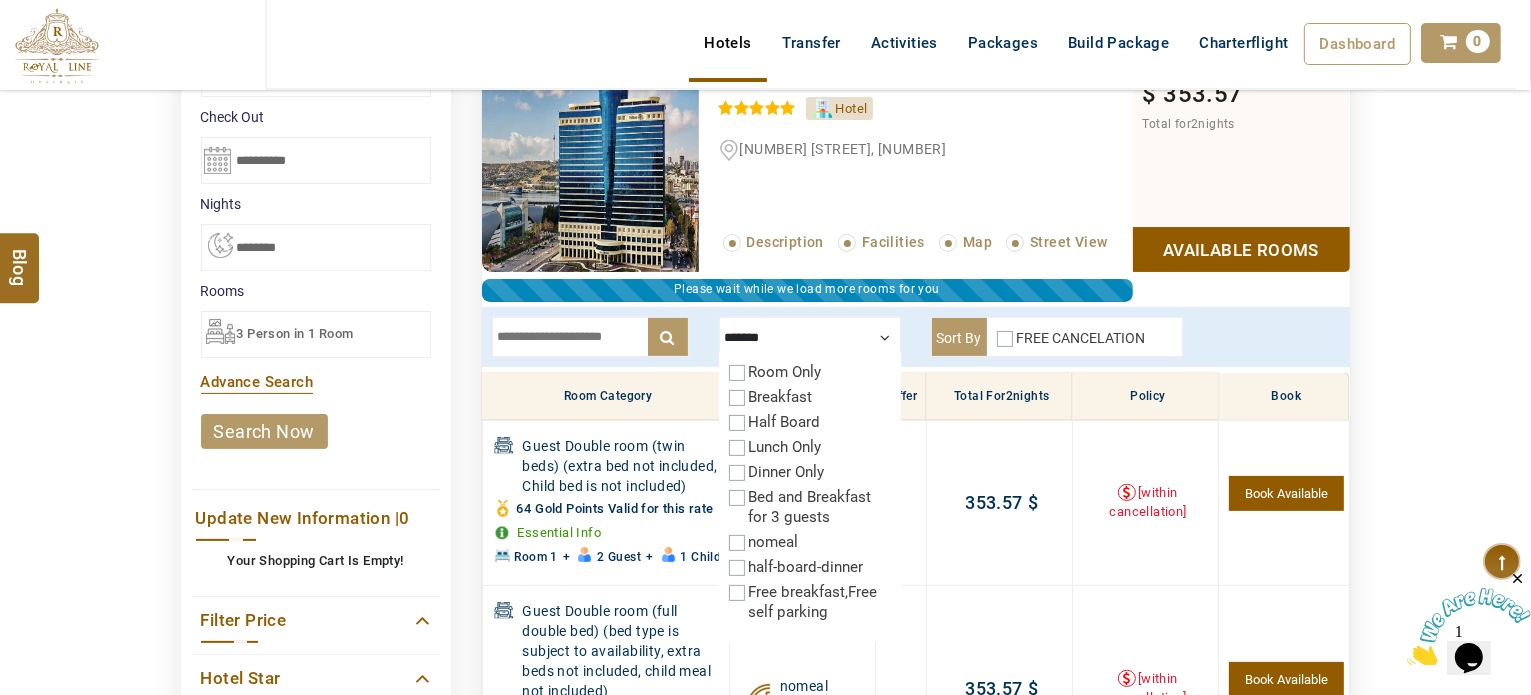 click on "Breakfast" at bounding box center (781, 397) 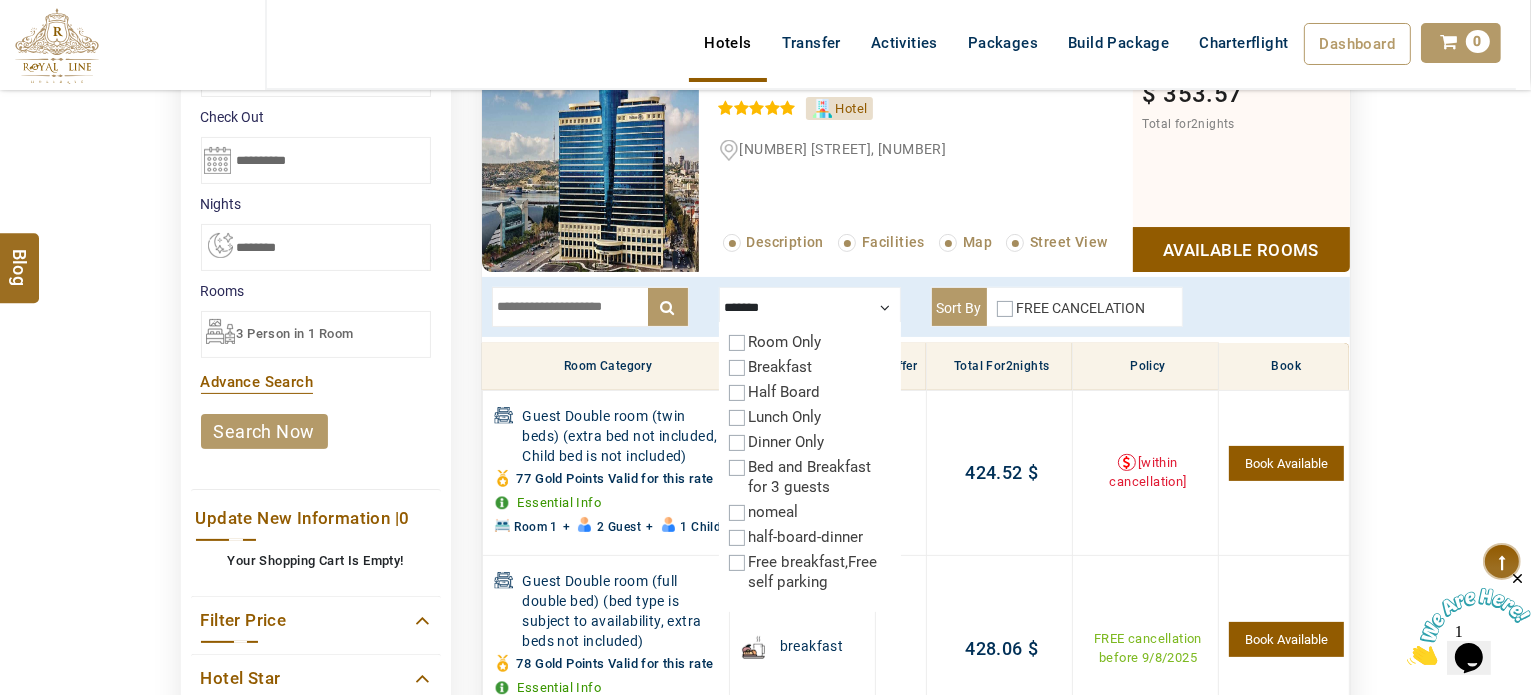 click at bounding box center [810, 307] 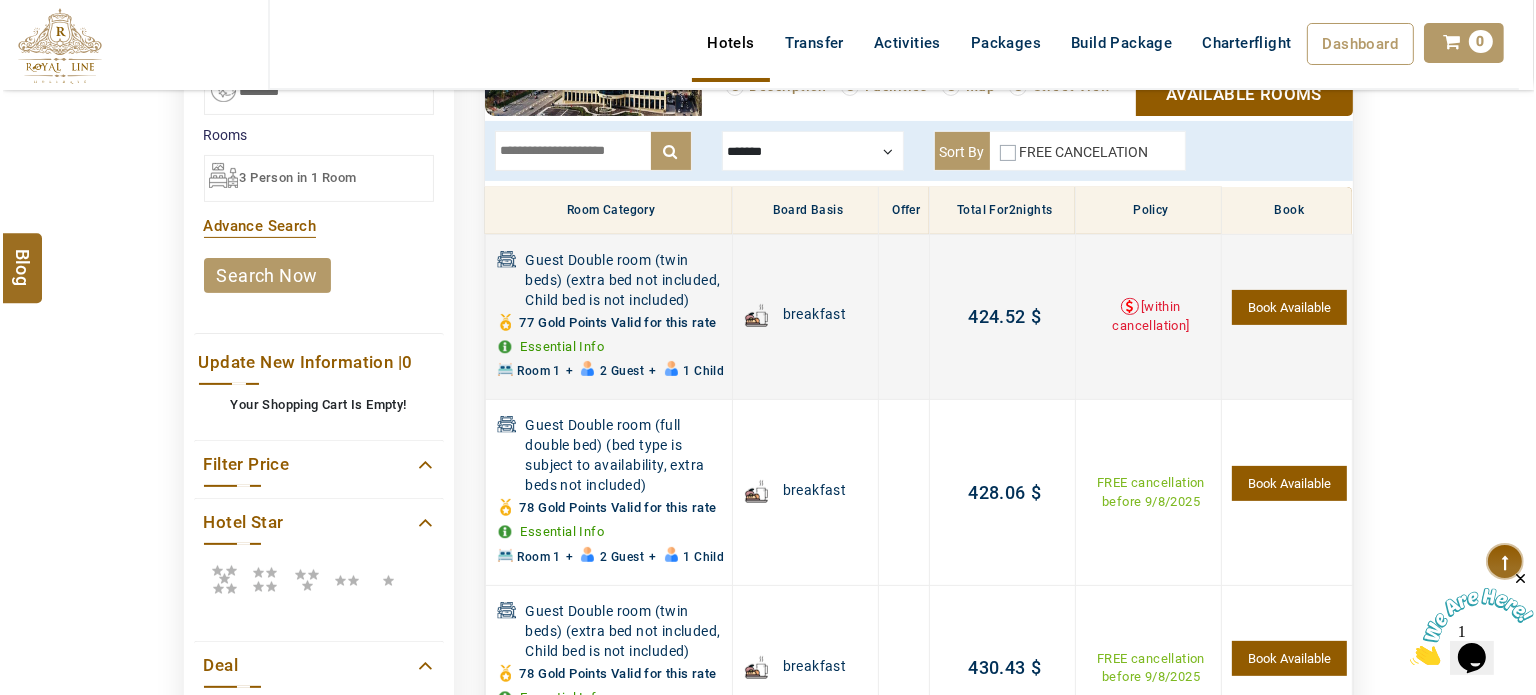 scroll, scrollTop: 551, scrollLeft: 0, axis: vertical 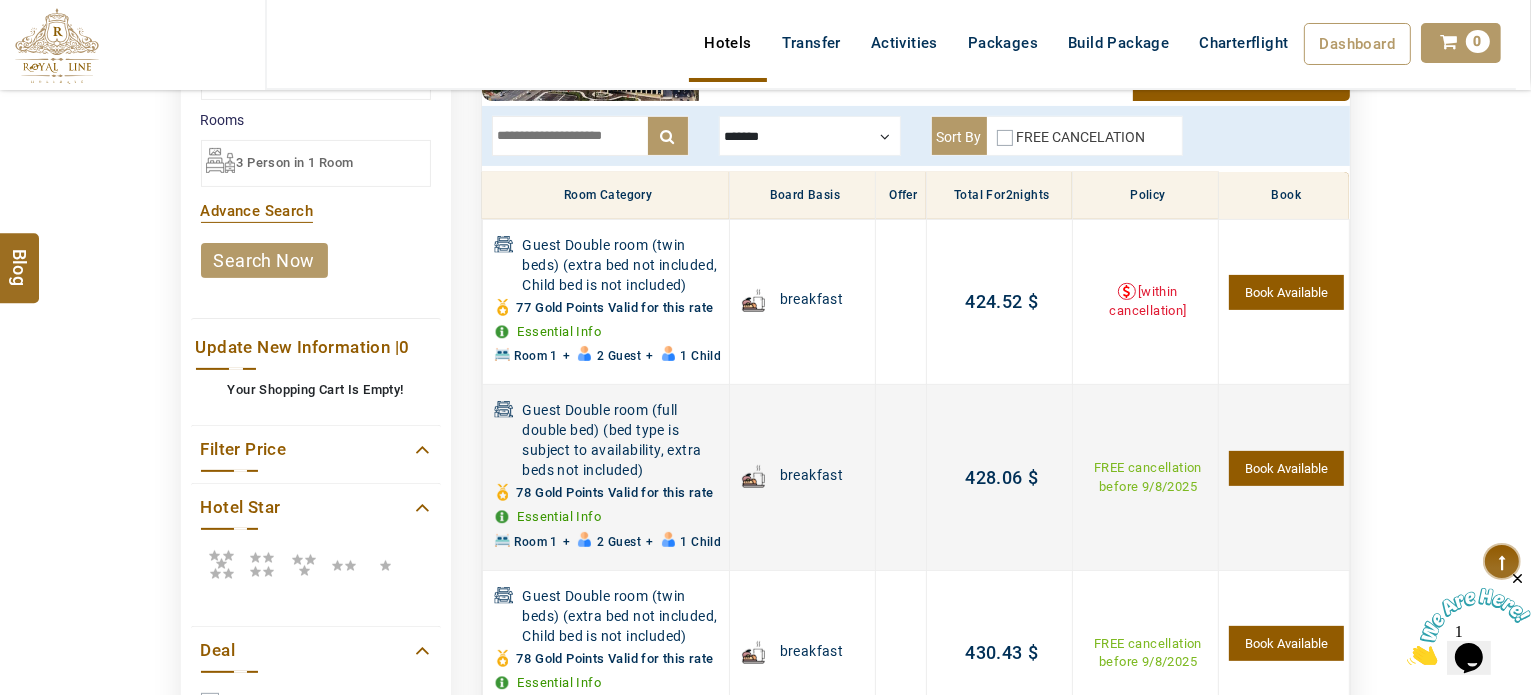 click on "Book Available" at bounding box center (1286, 468) 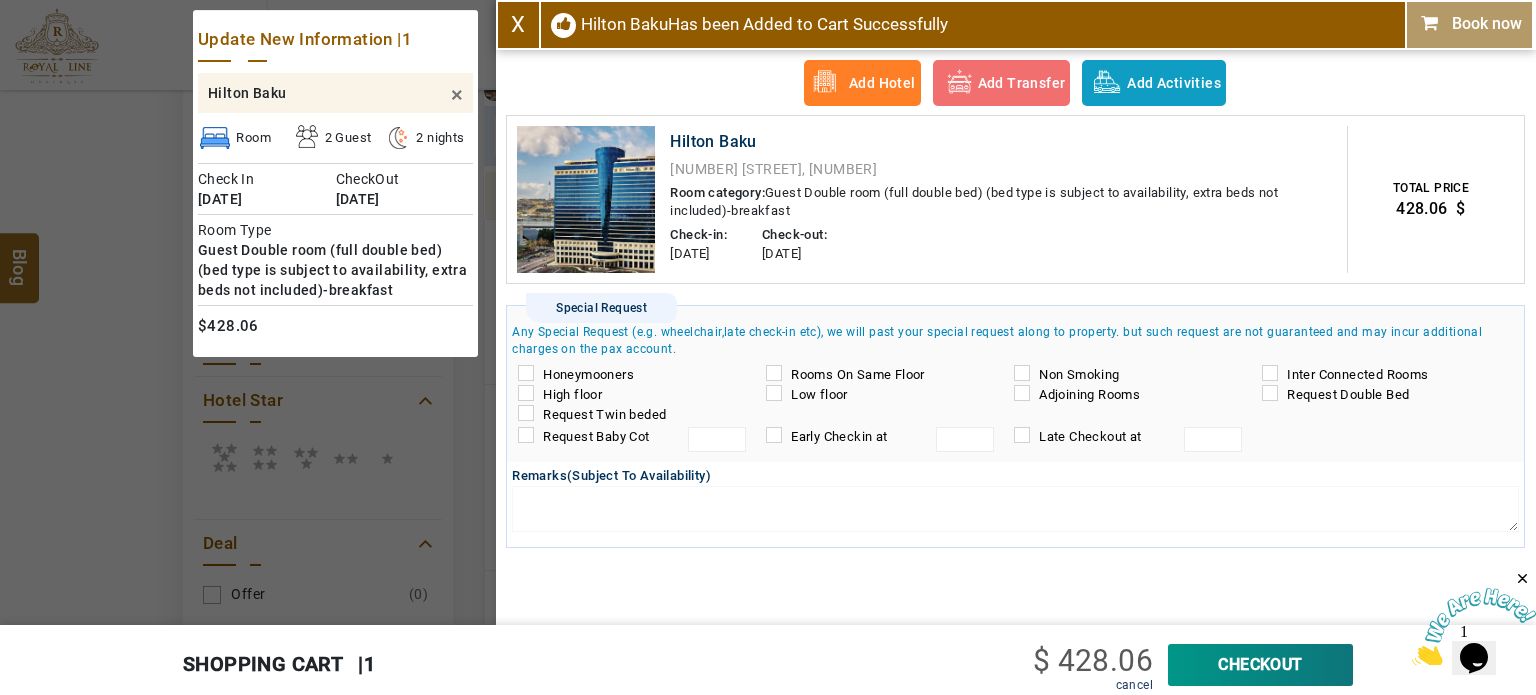 click on "Honeymooners" at bounding box center [588, 374] 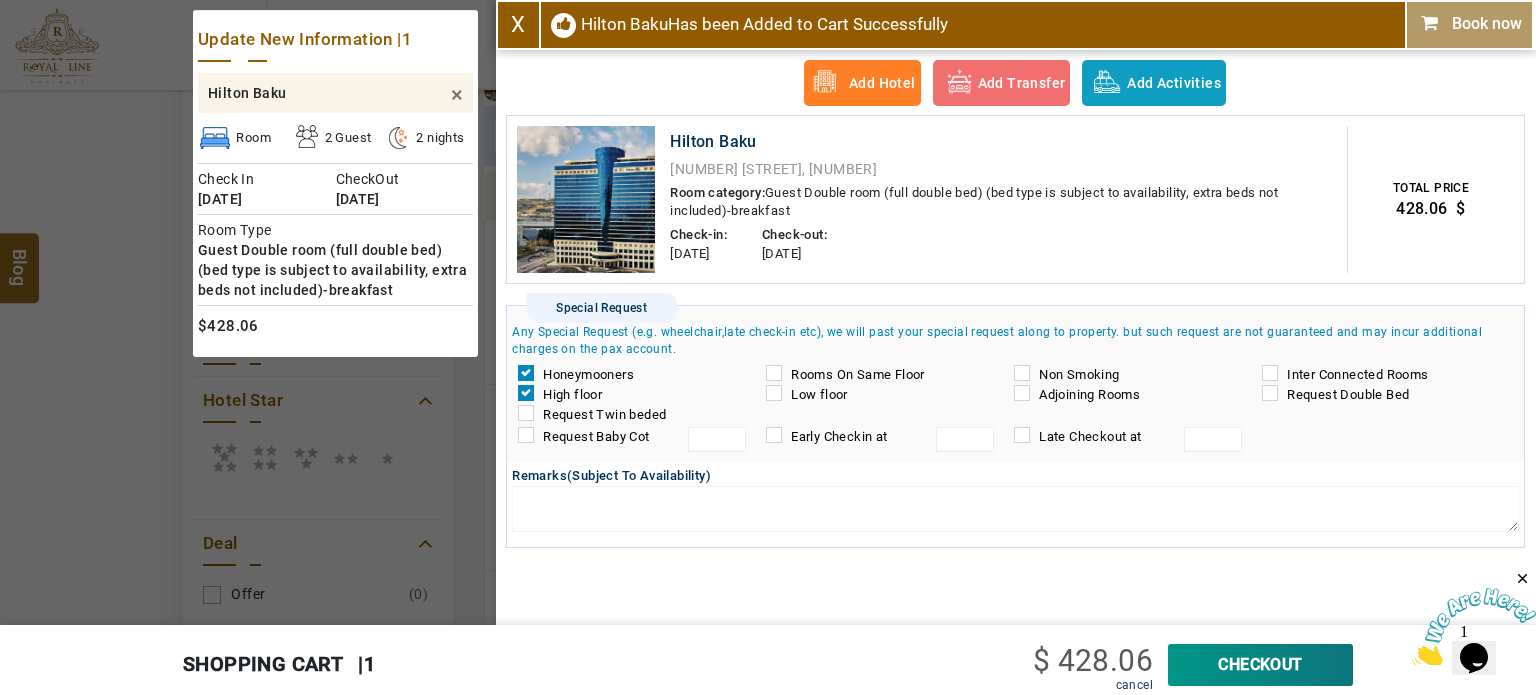 click on "CheckOut" at bounding box center [1260, 665] 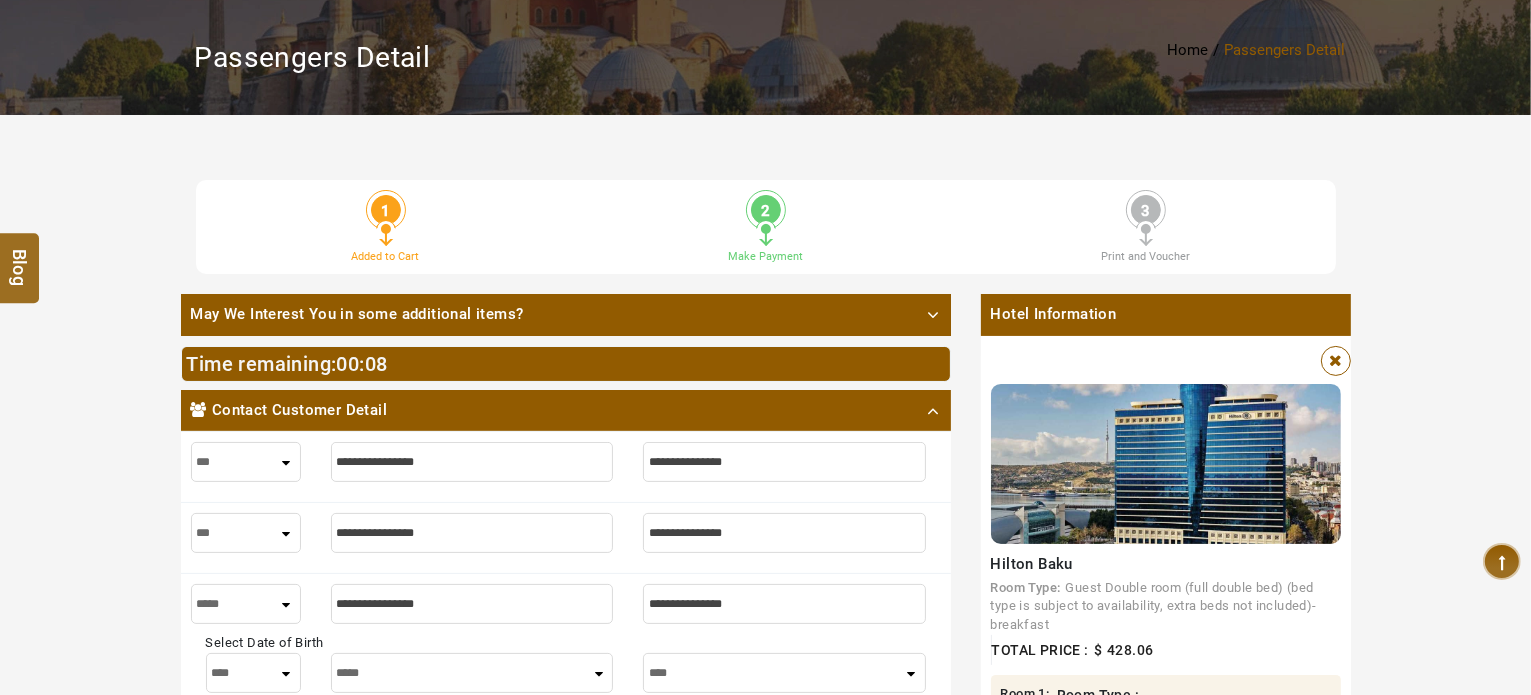 scroll, scrollTop: 263, scrollLeft: 0, axis: vertical 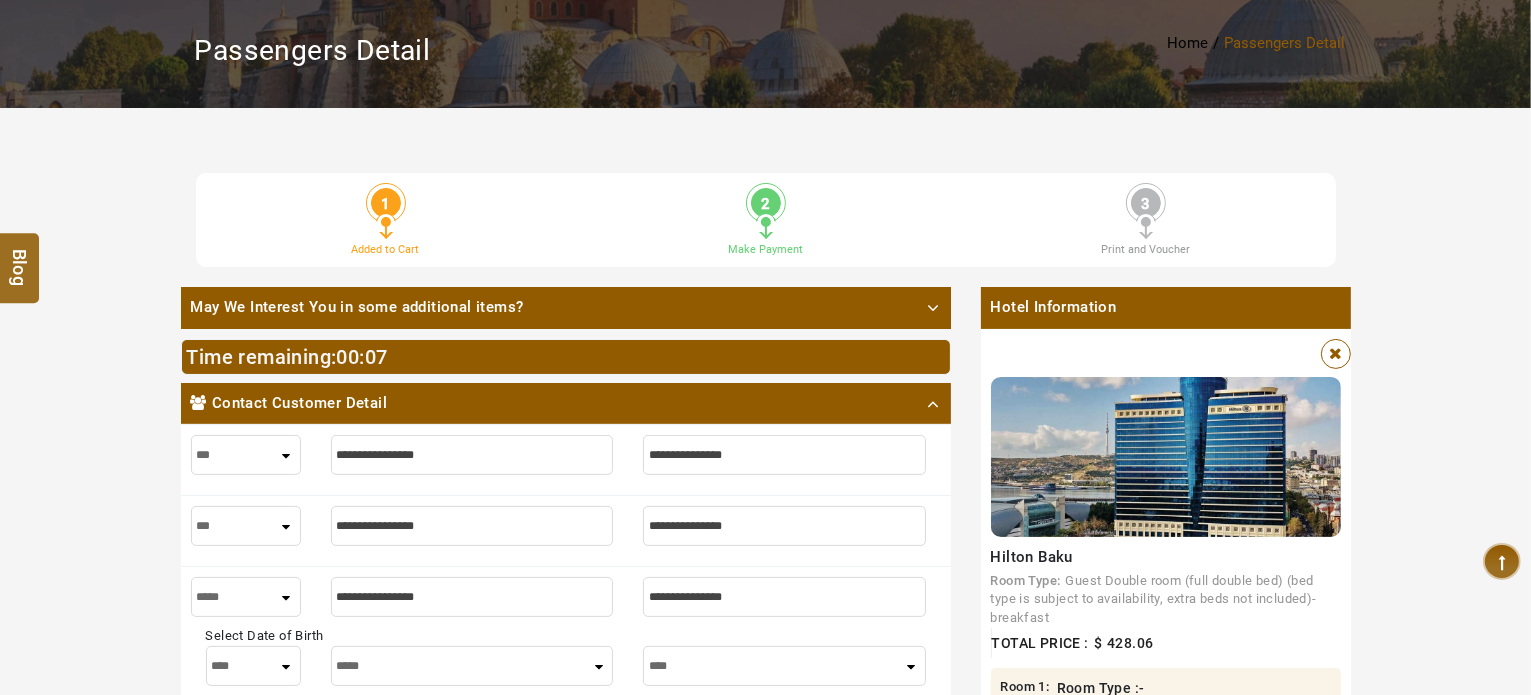 click at bounding box center [472, 455] 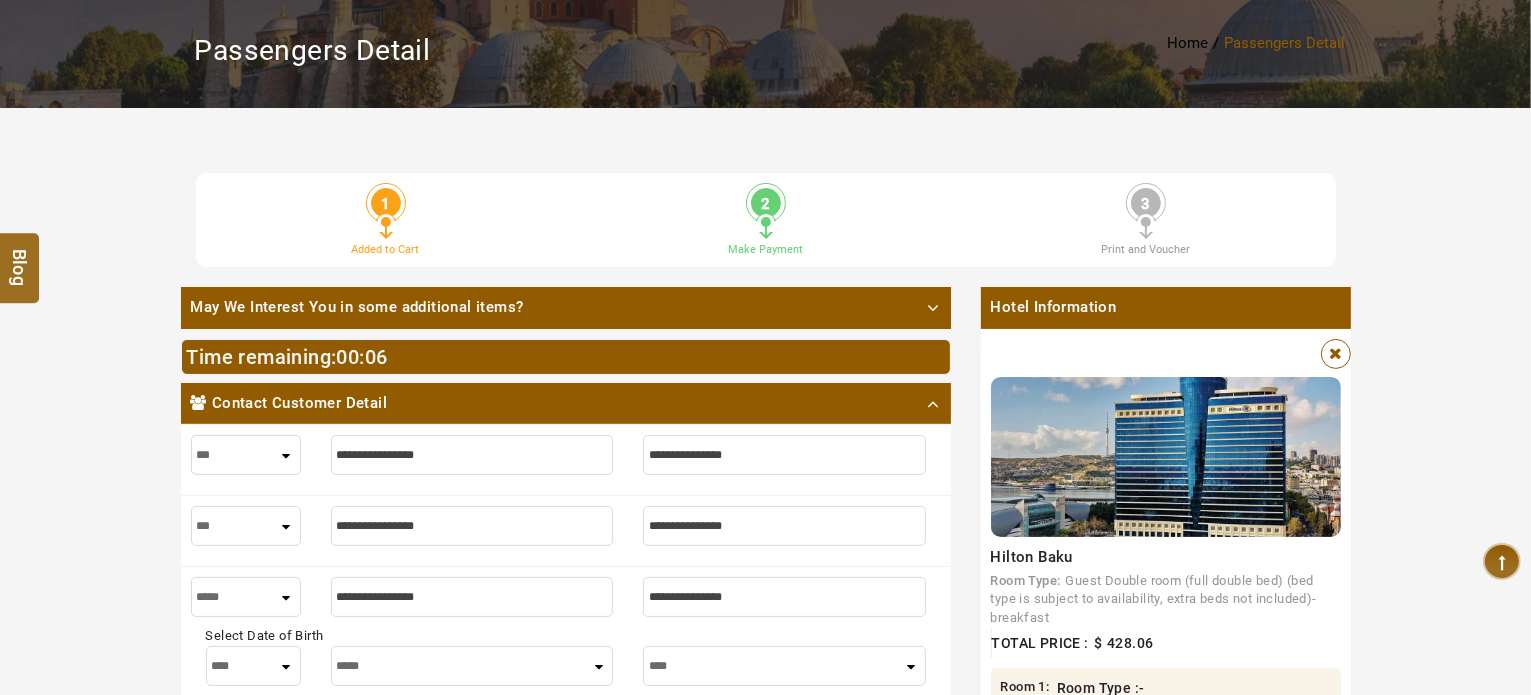 type on "*" 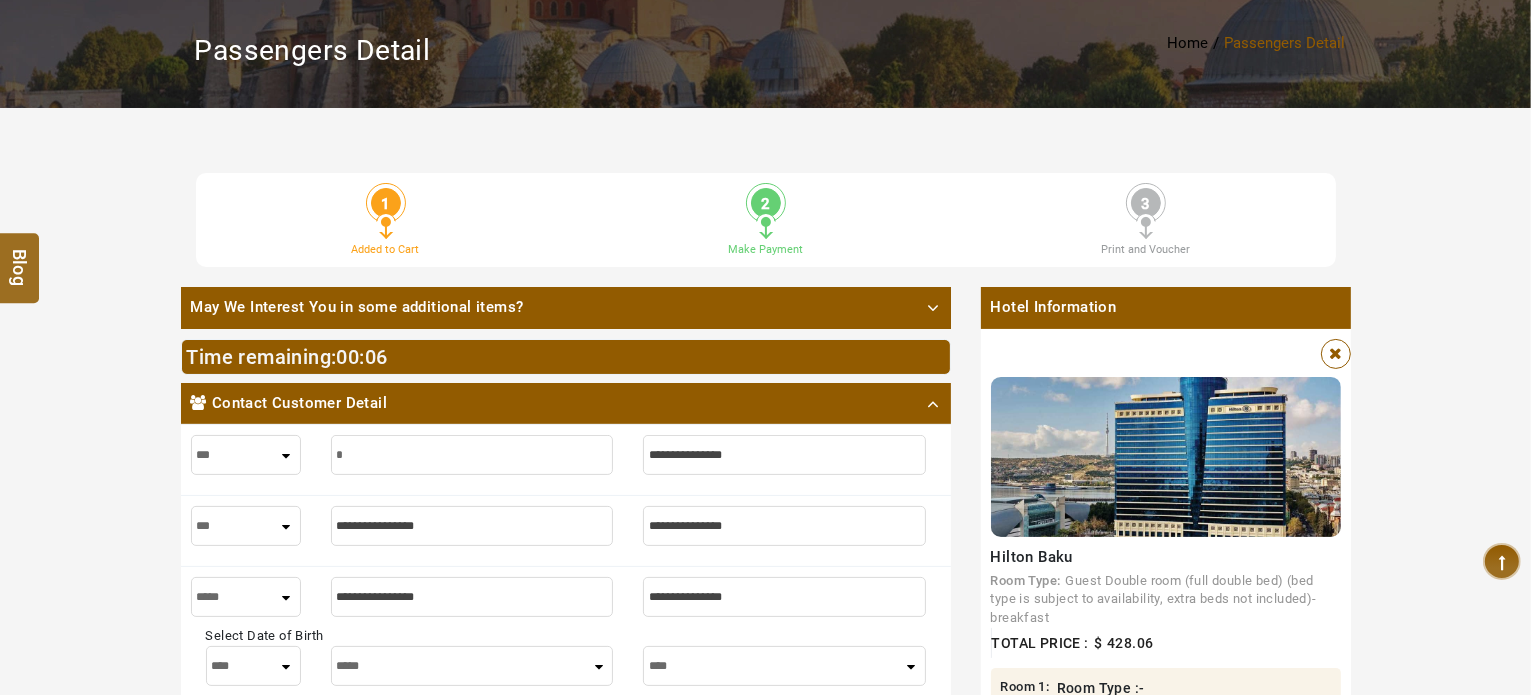 type on "*" 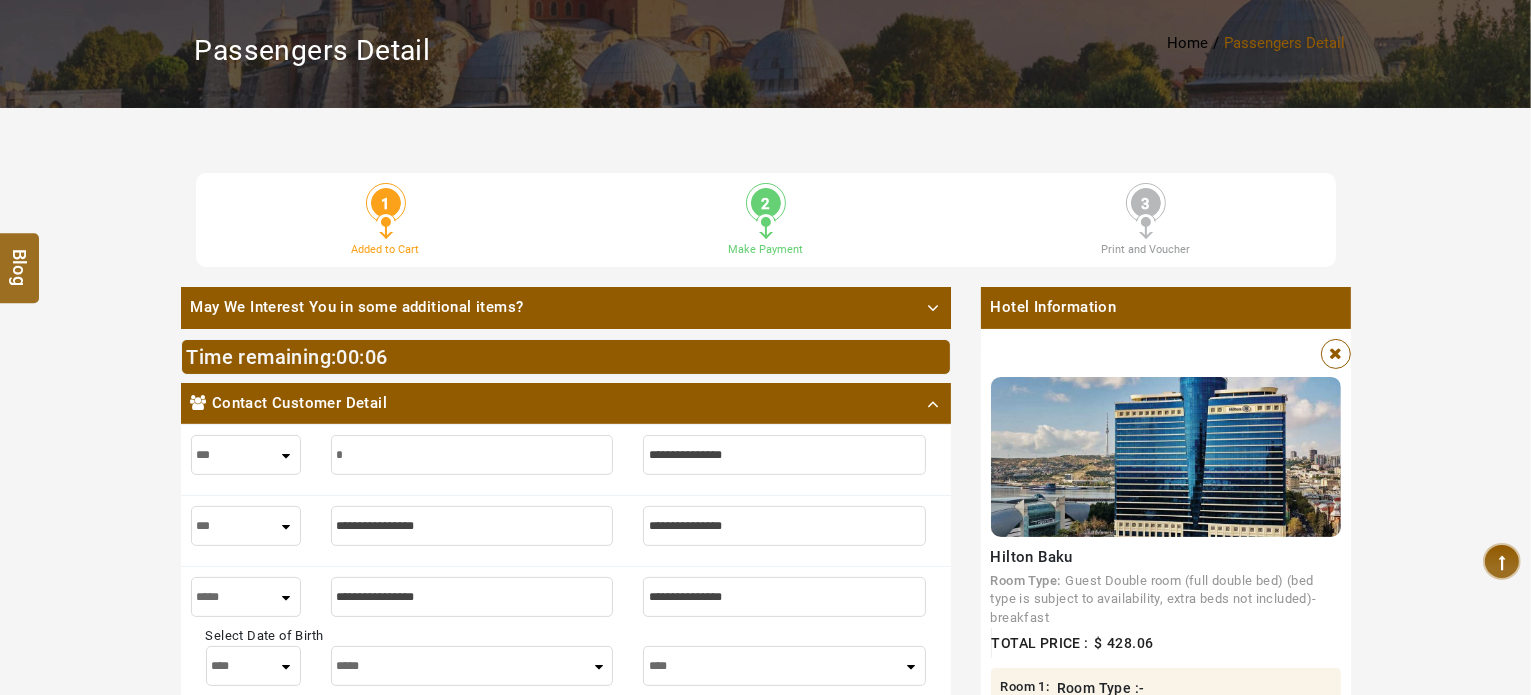 type on "**" 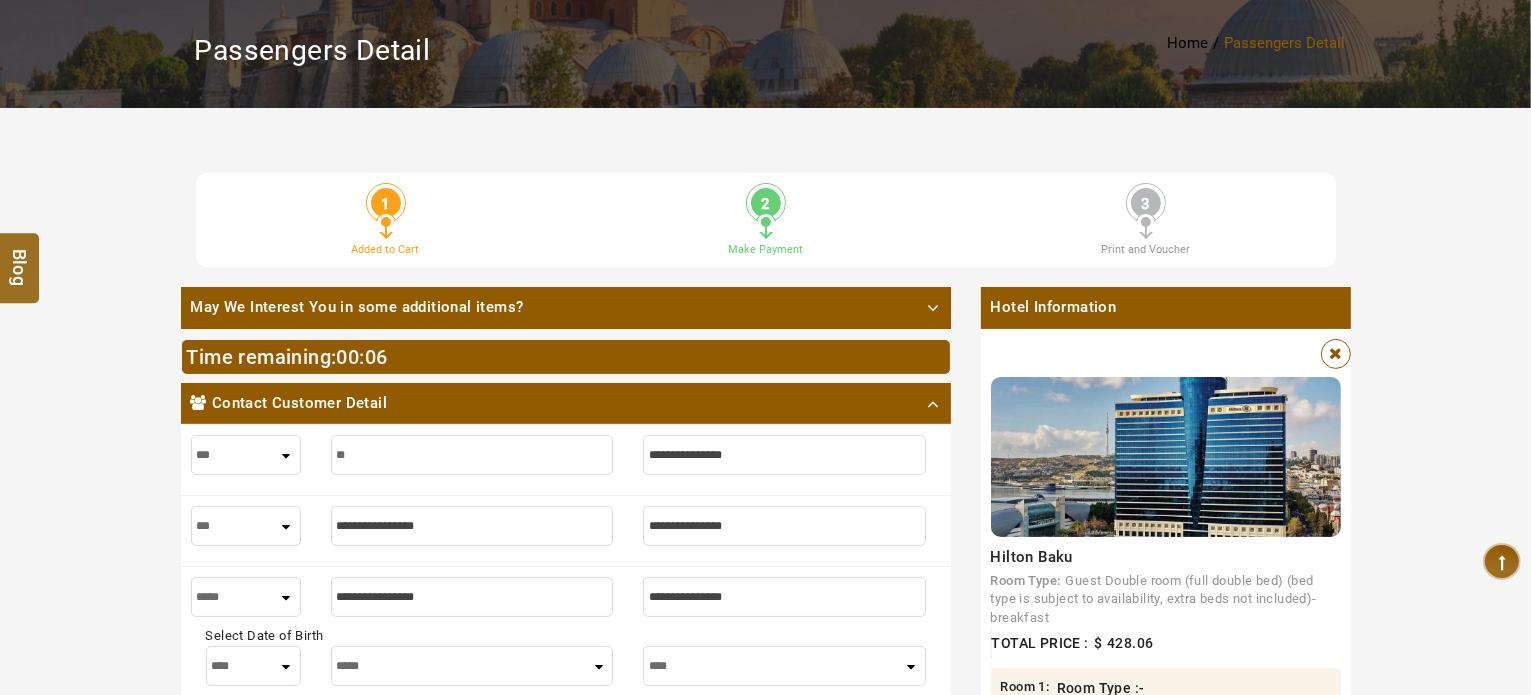 type on "**" 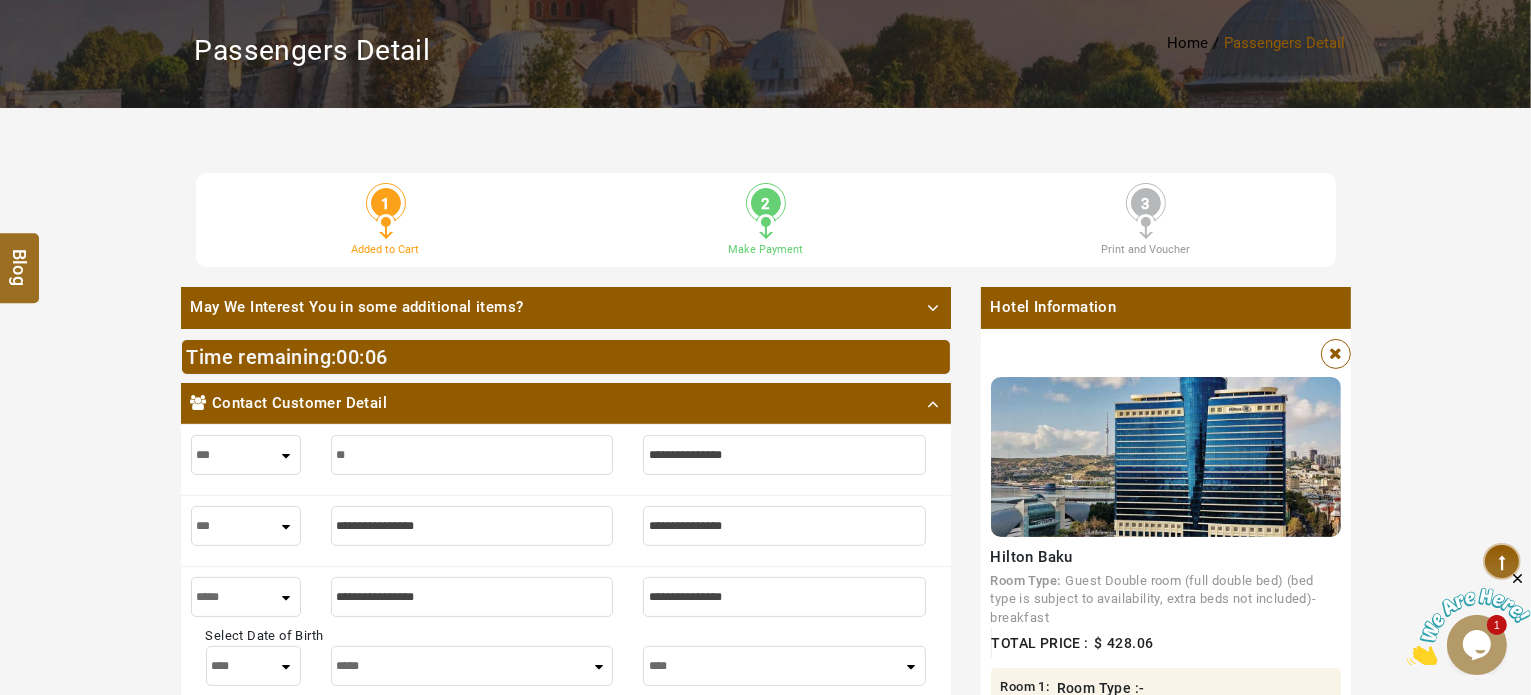 scroll, scrollTop: 0, scrollLeft: 0, axis: both 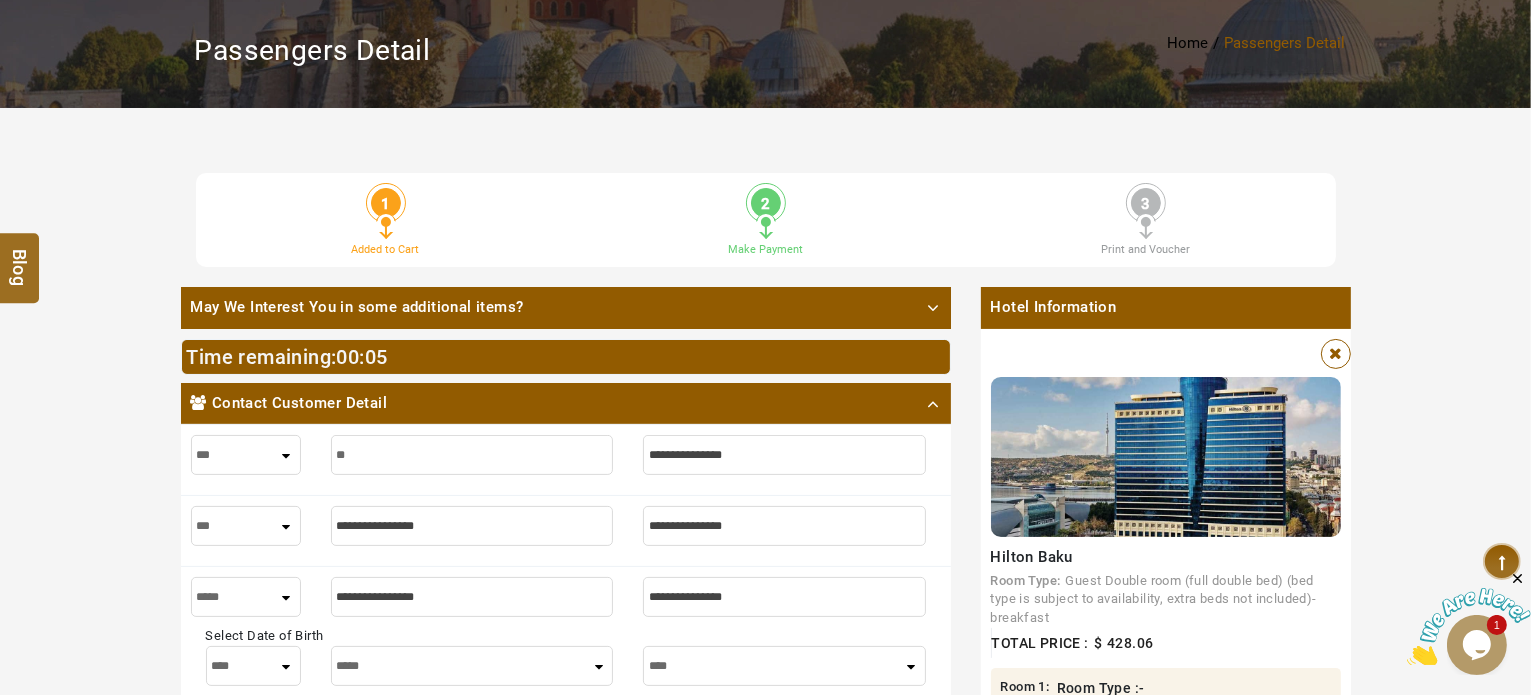 type on "***" 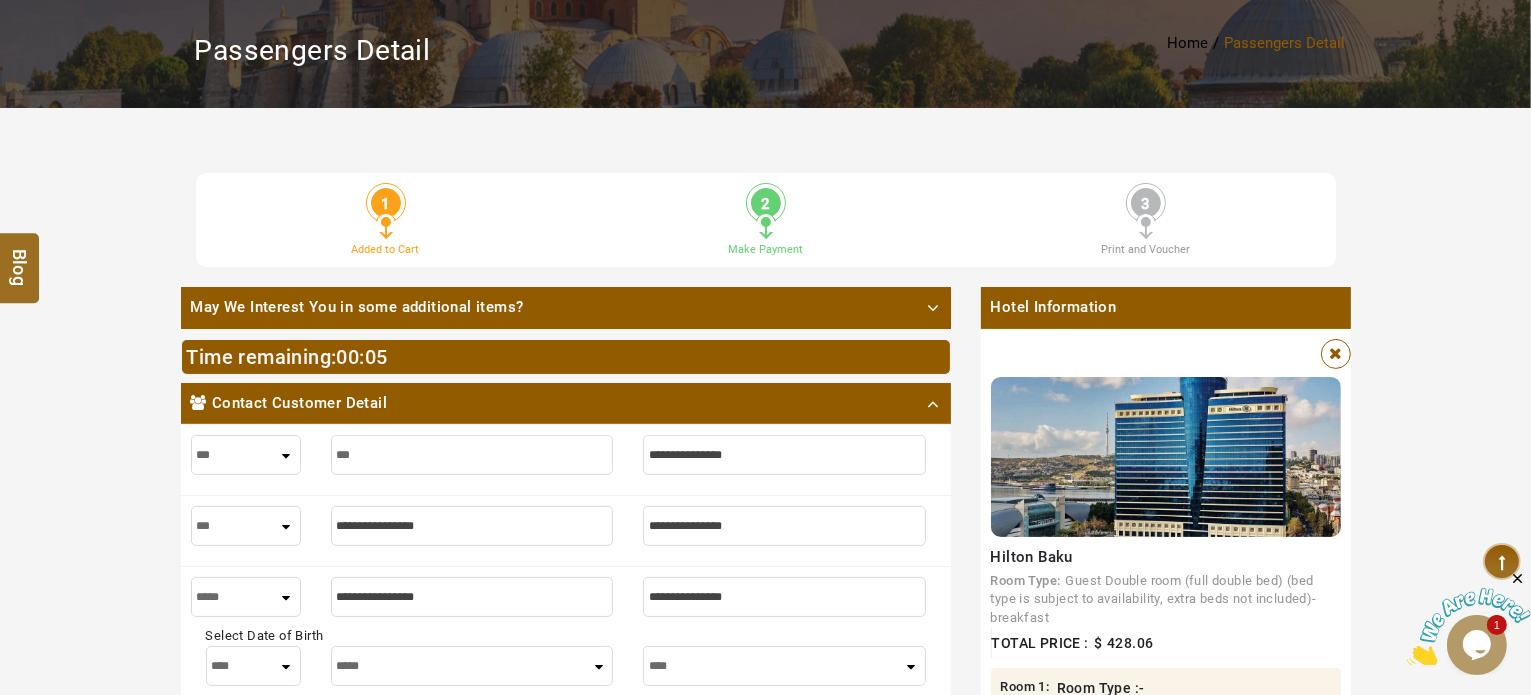 type on "***" 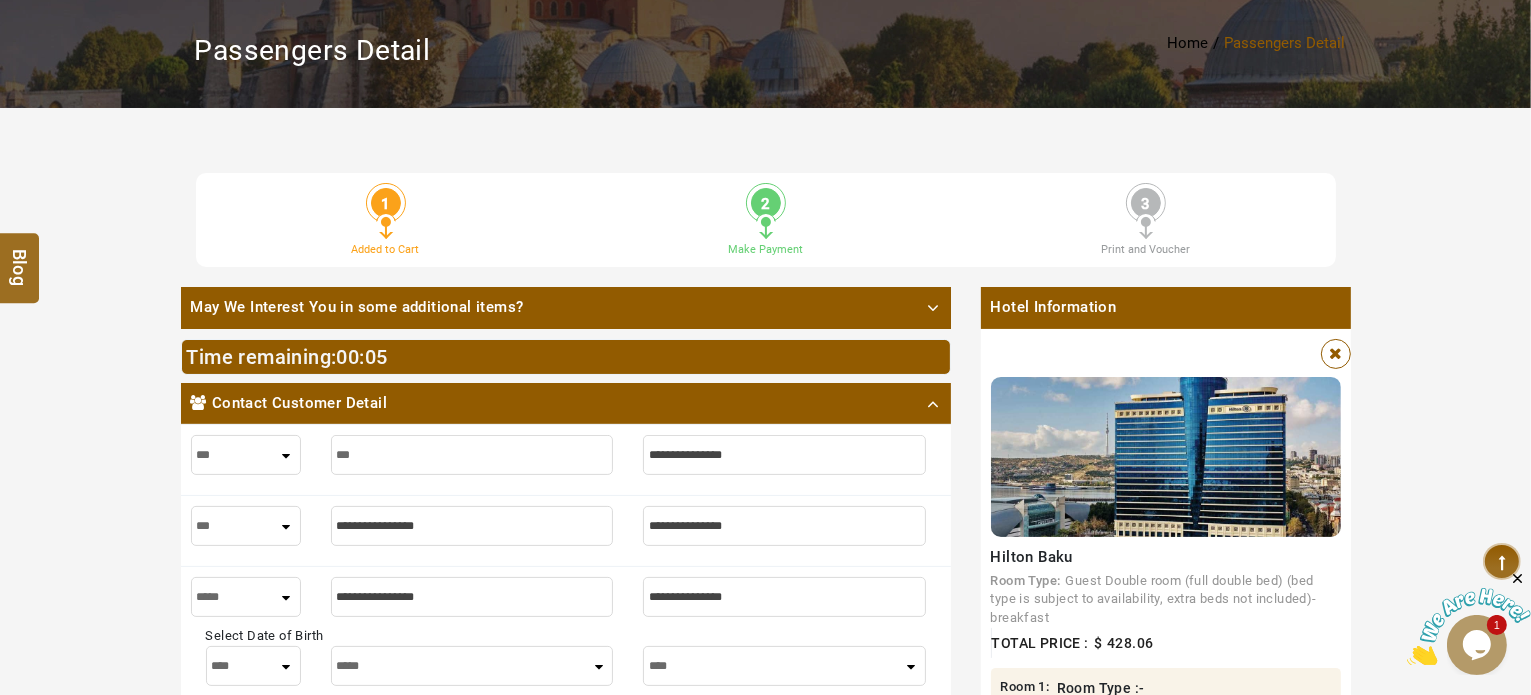 type on "****" 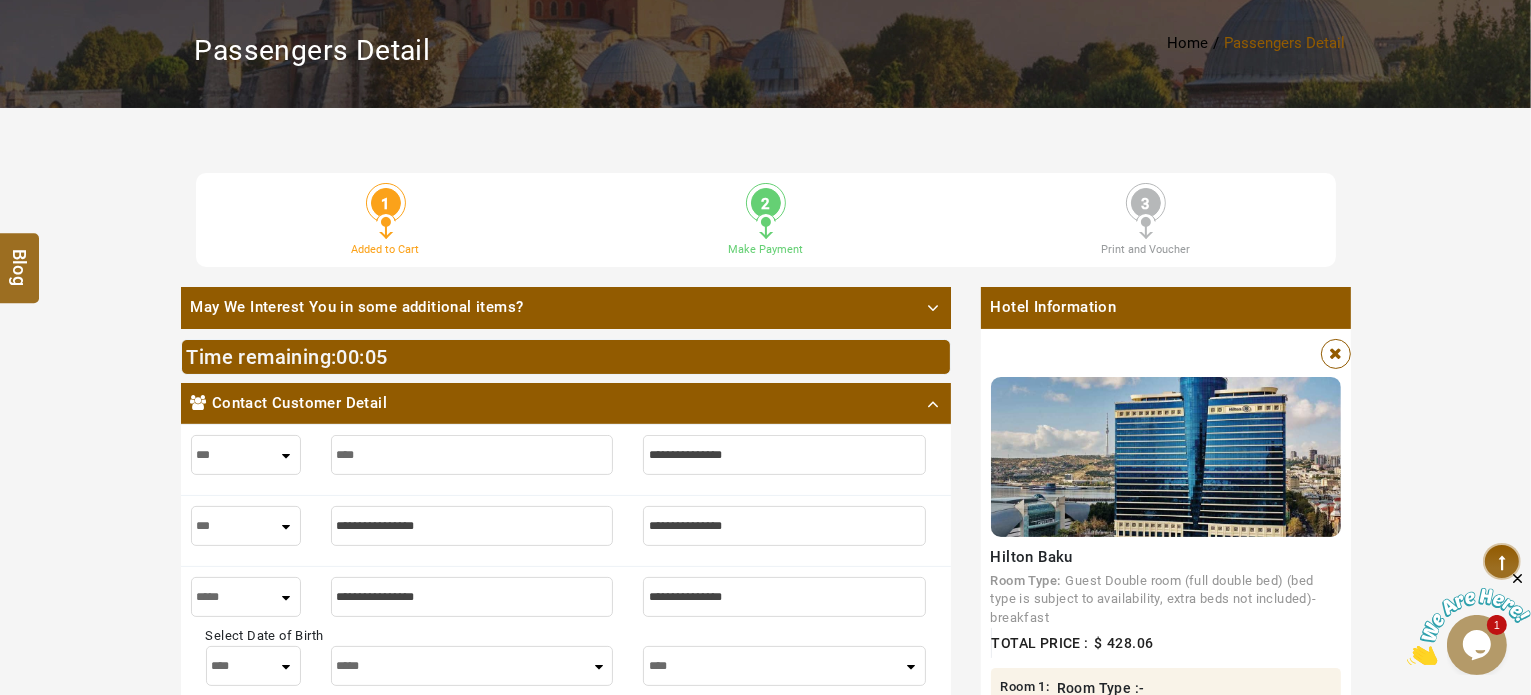 type on "****" 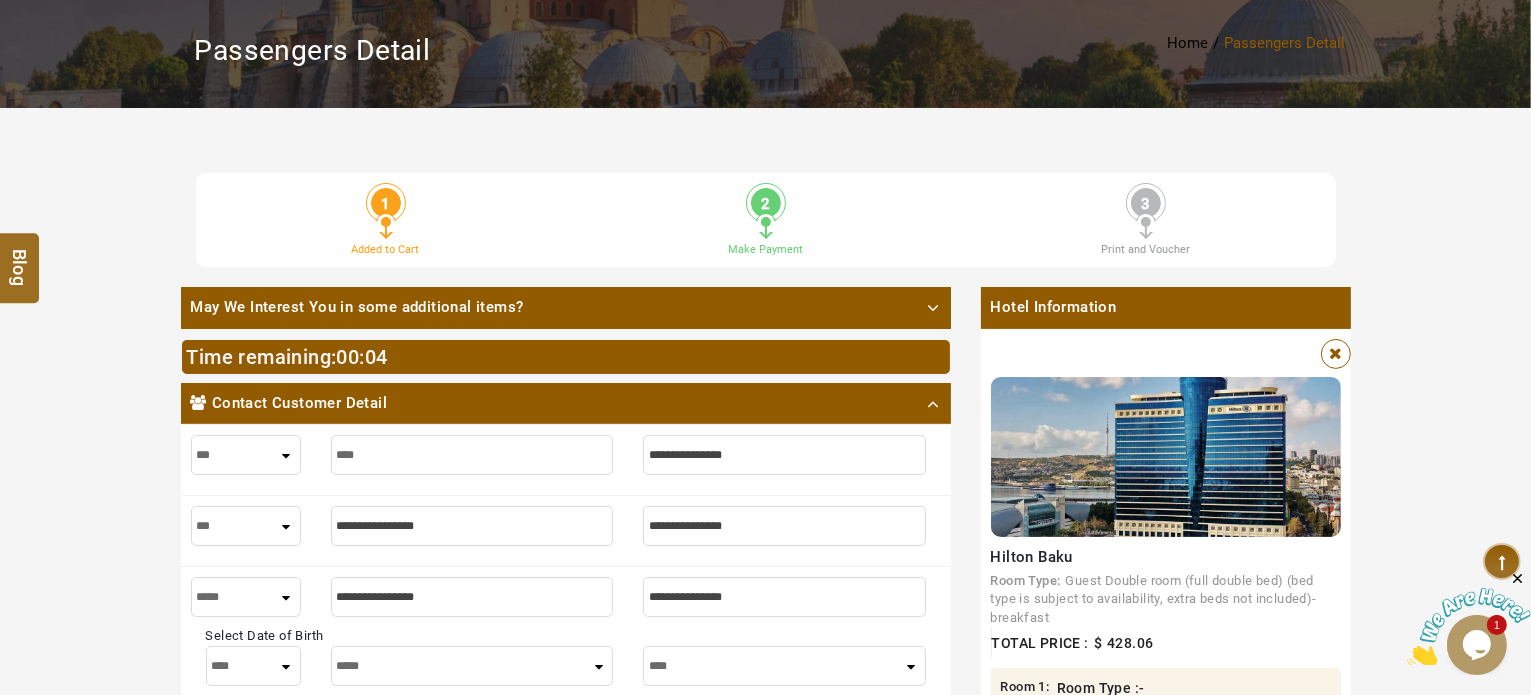 type on "****" 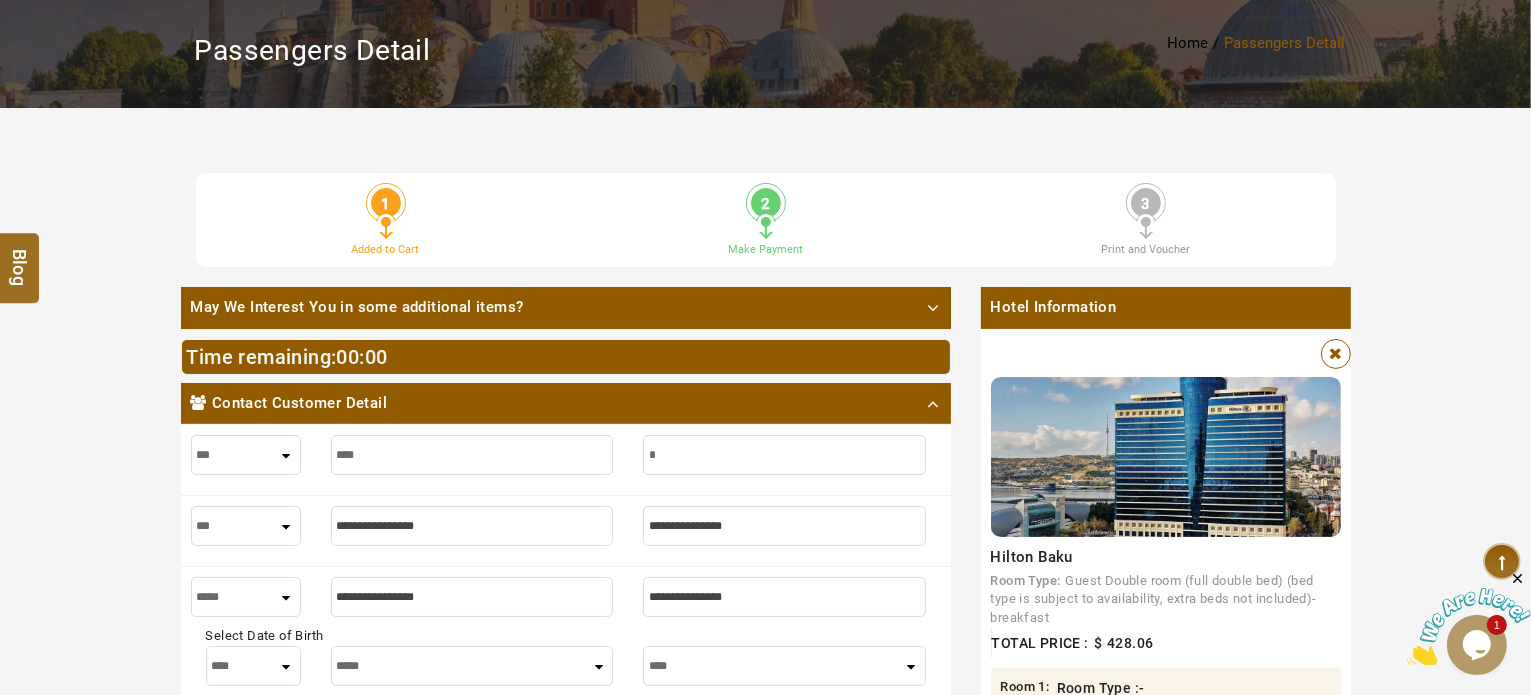 type on "*" 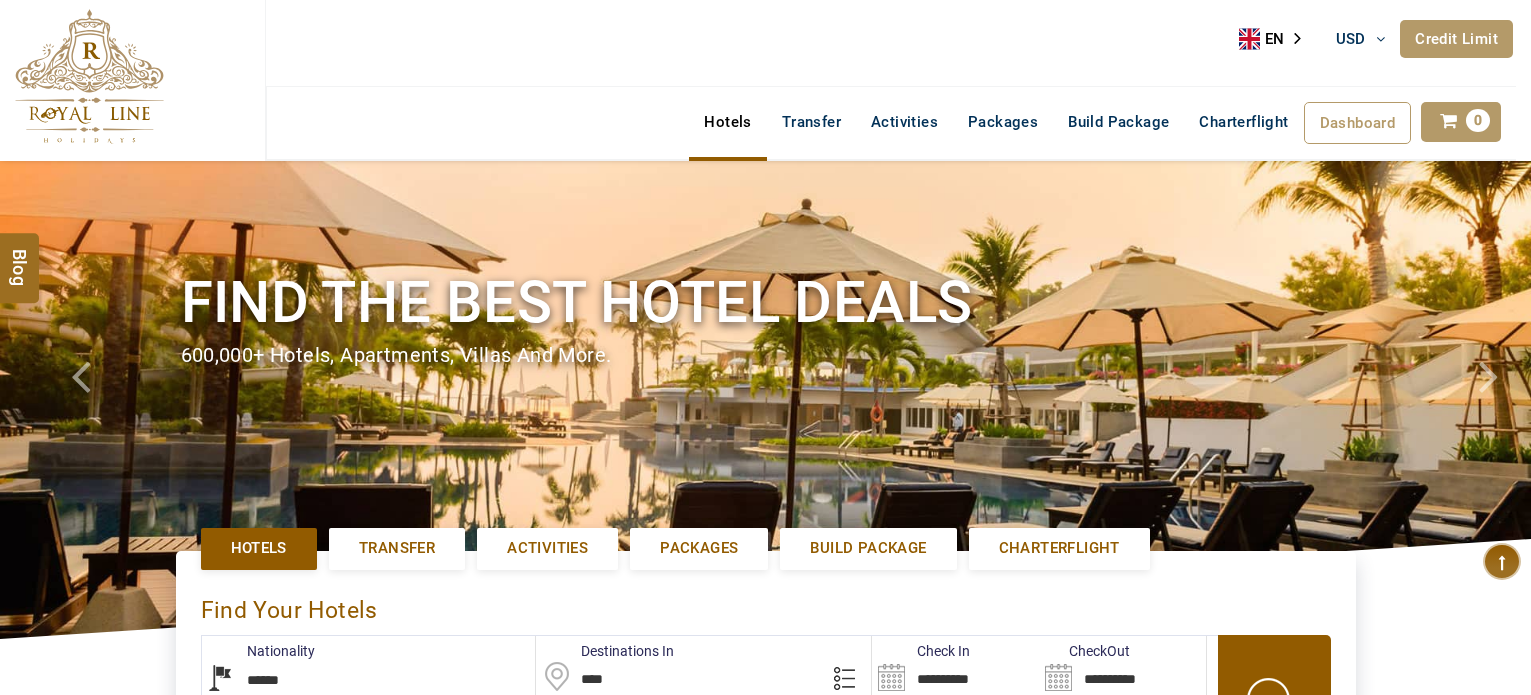 select on "******" 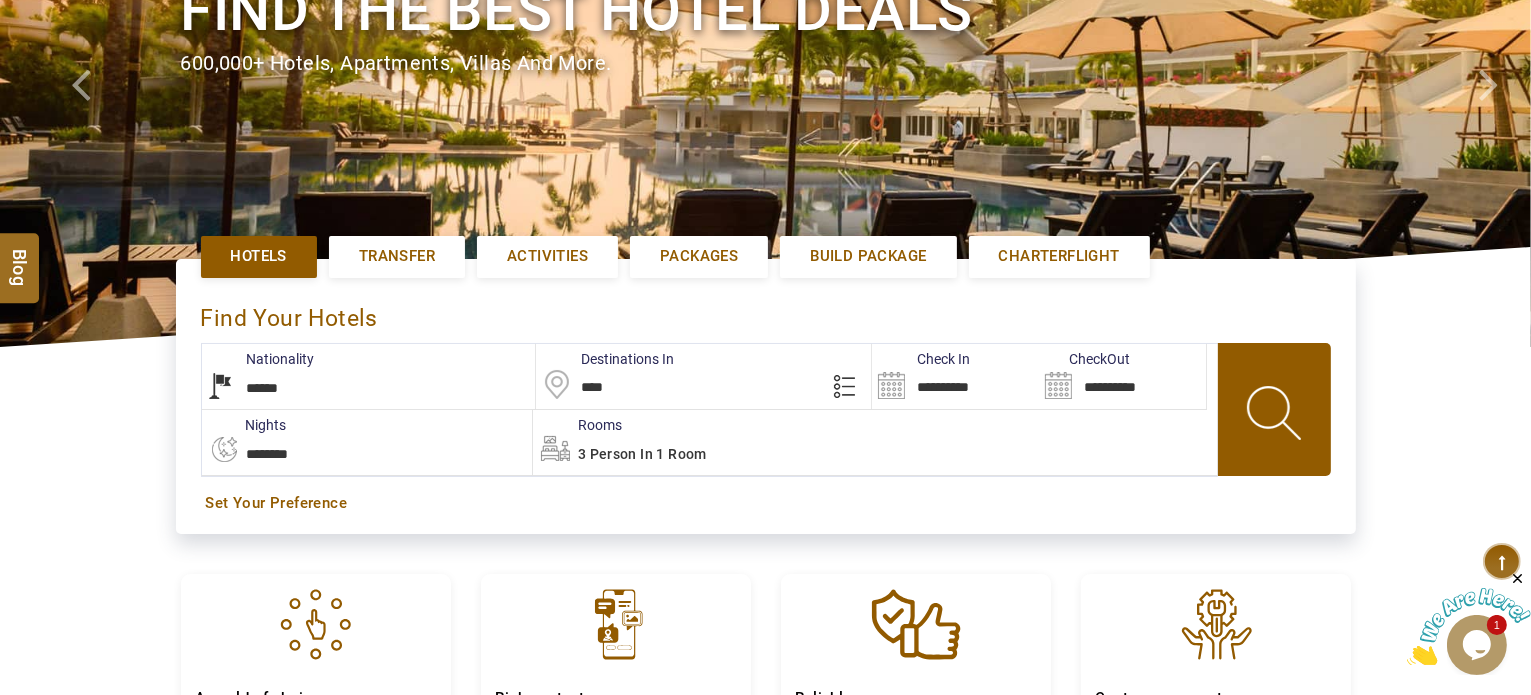 scroll, scrollTop: 0, scrollLeft: 0, axis: both 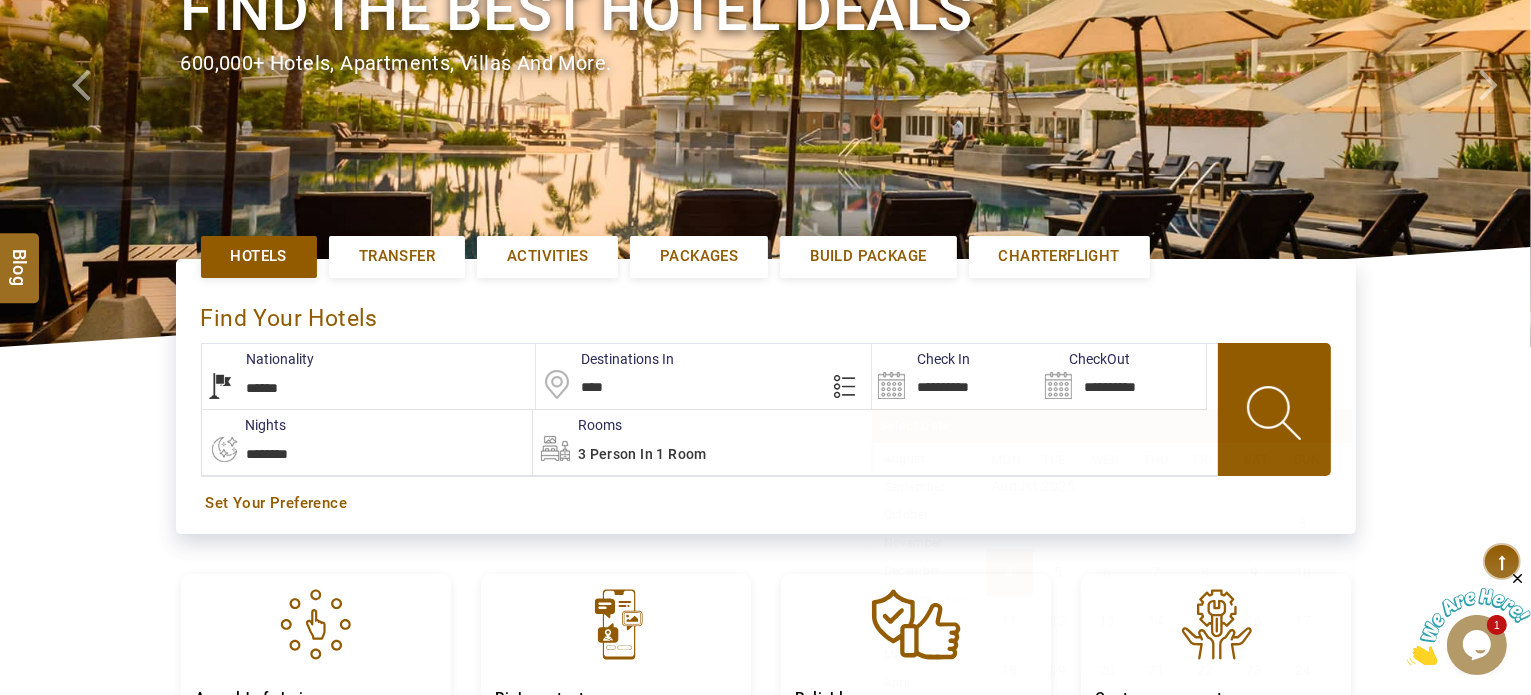 click on "**********" at bounding box center (955, 376) 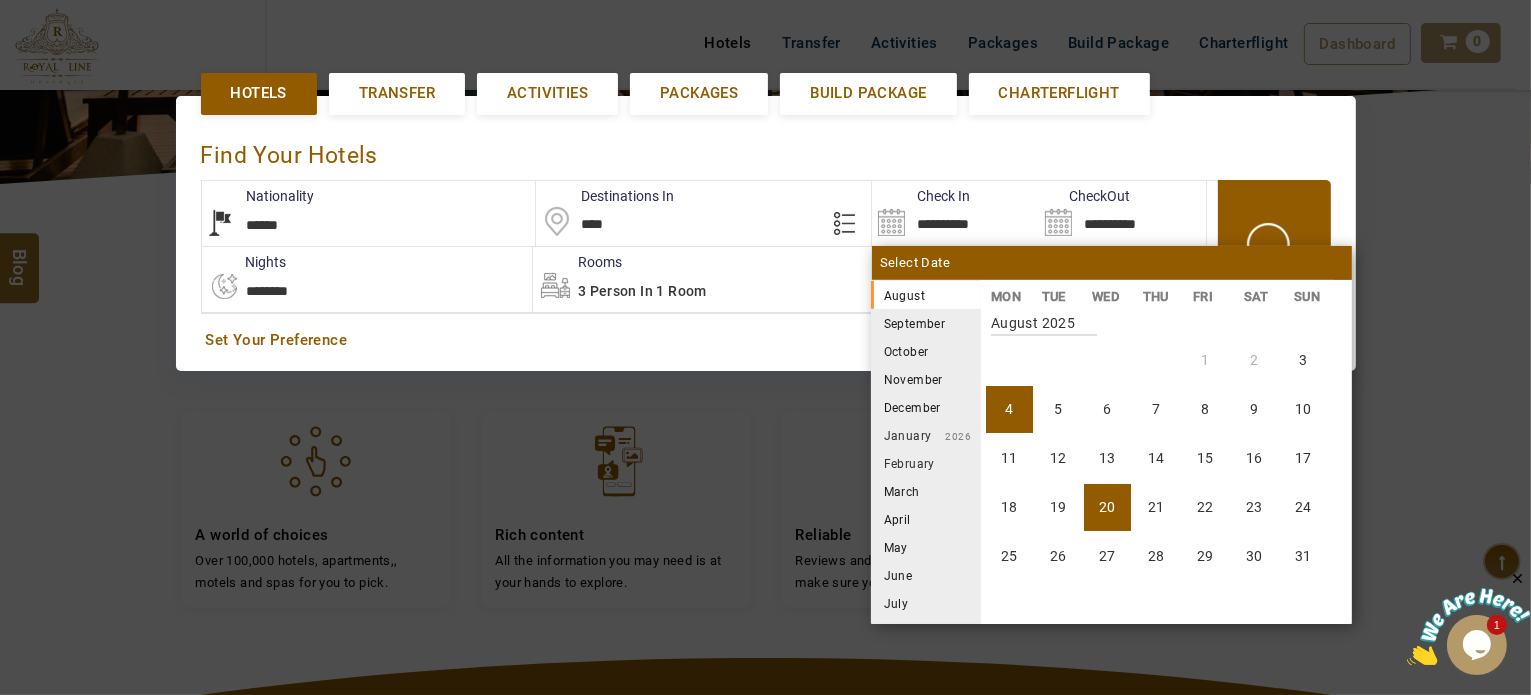 scroll, scrollTop: 460, scrollLeft: 0, axis: vertical 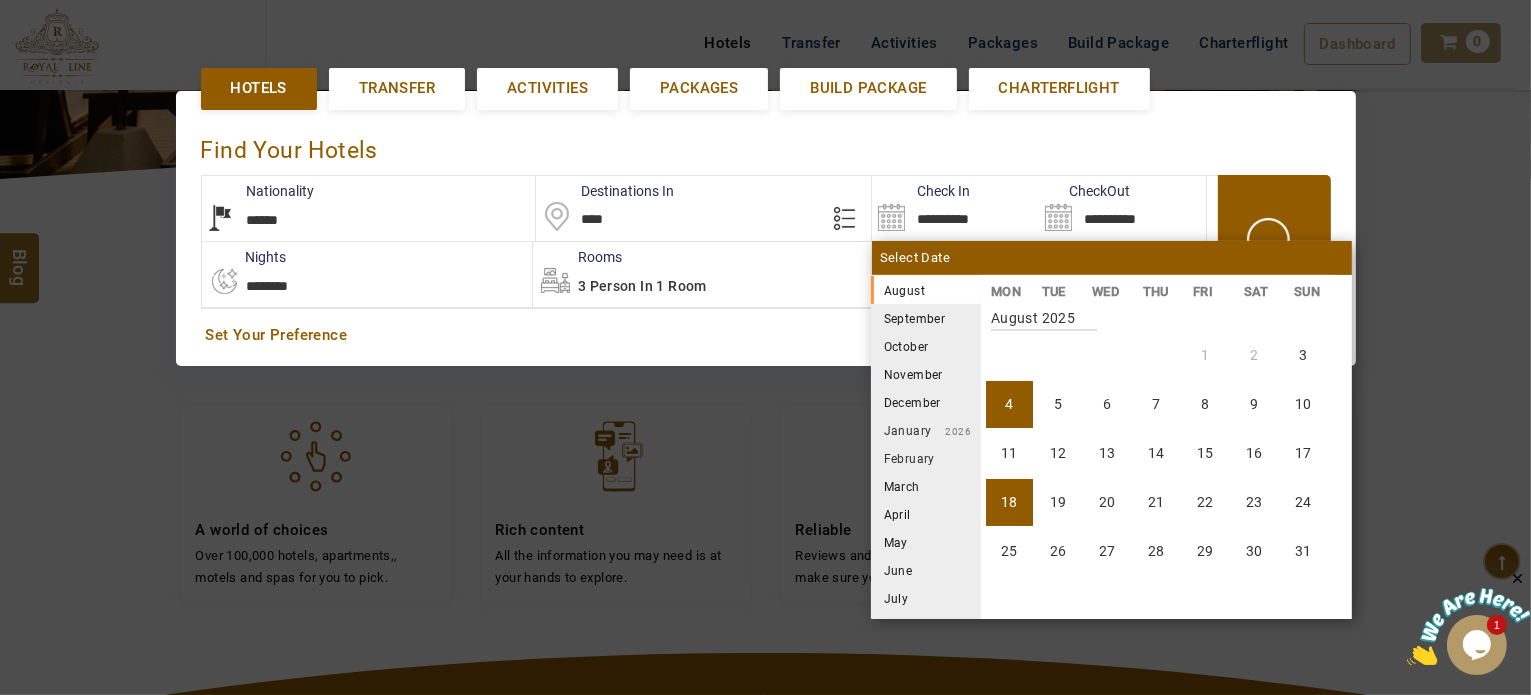 click on "18" at bounding box center (1009, 502) 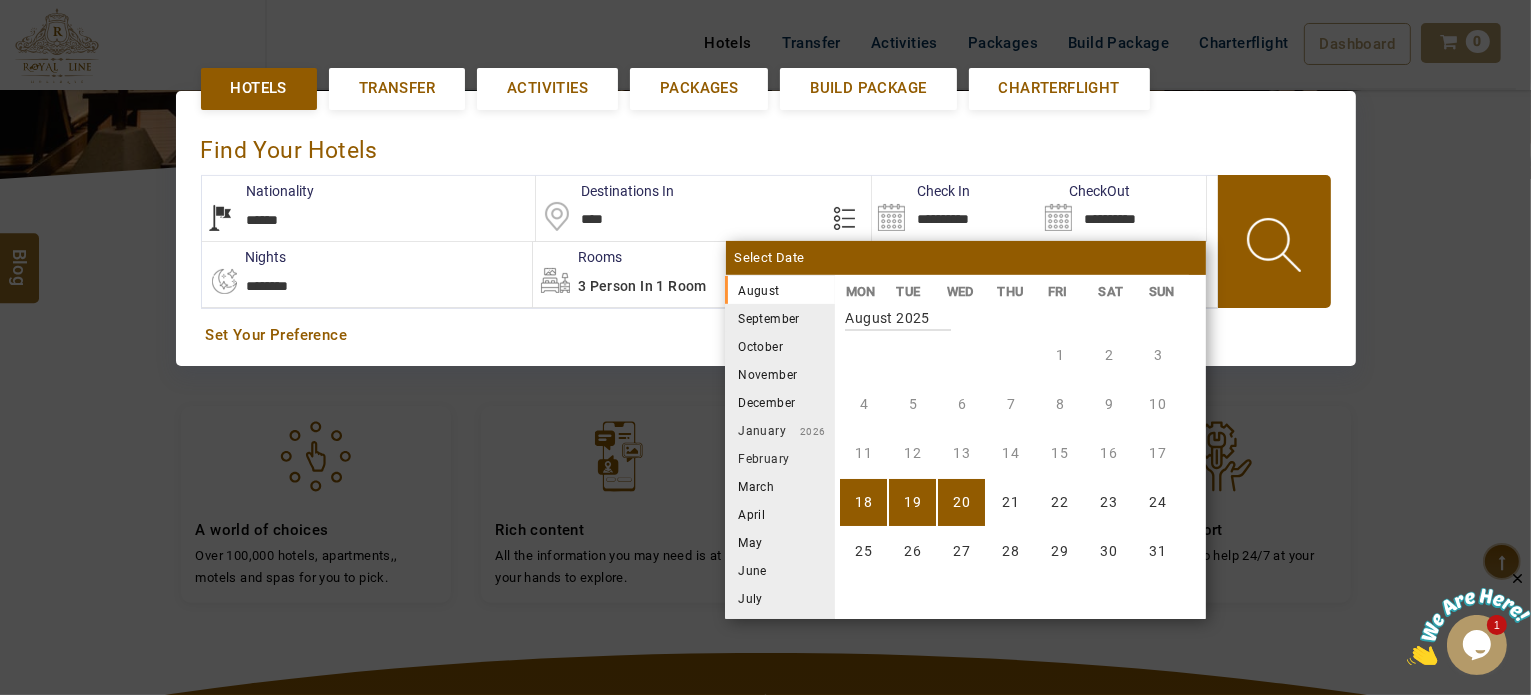 click on "20" at bounding box center [961, 502] 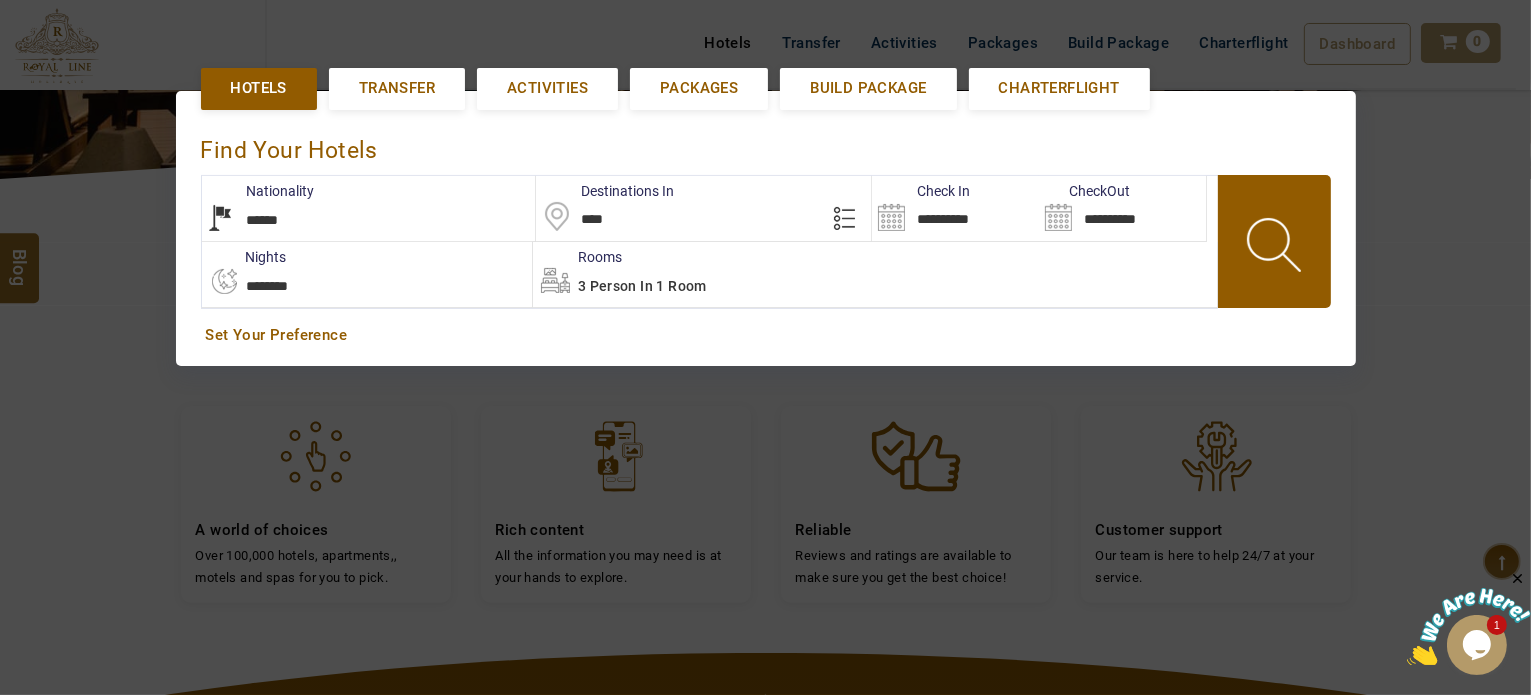 click at bounding box center [1276, 248] 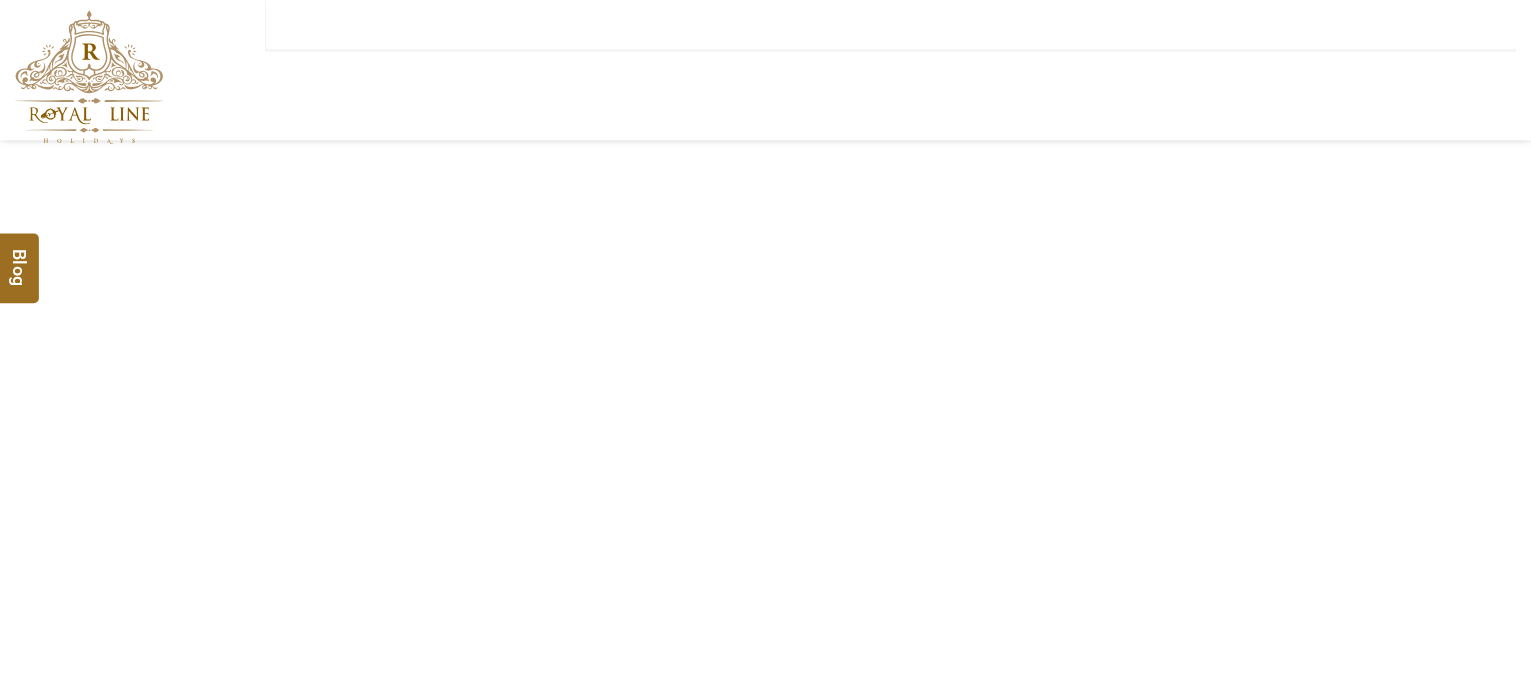 scroll, scrollTop: 0, scrollLeft: 0, axis: both 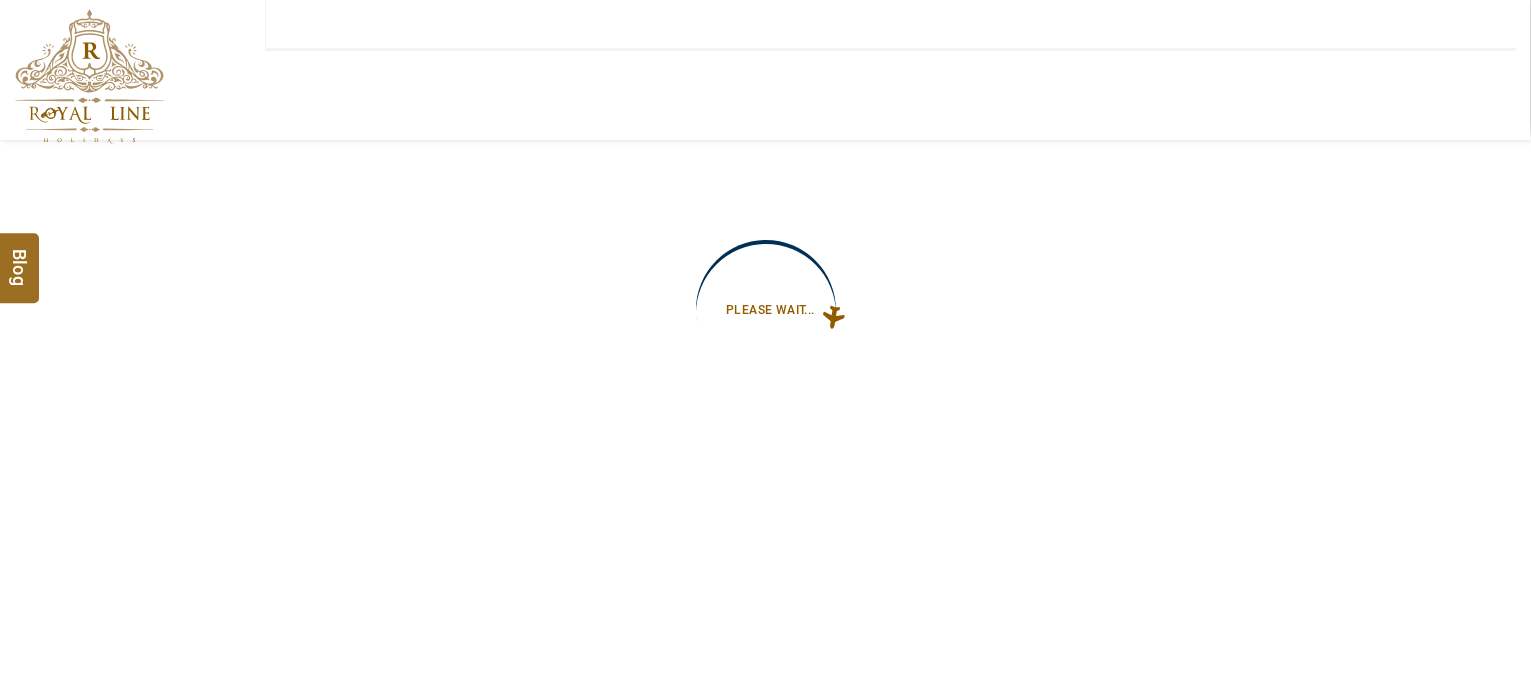 type on "**********" 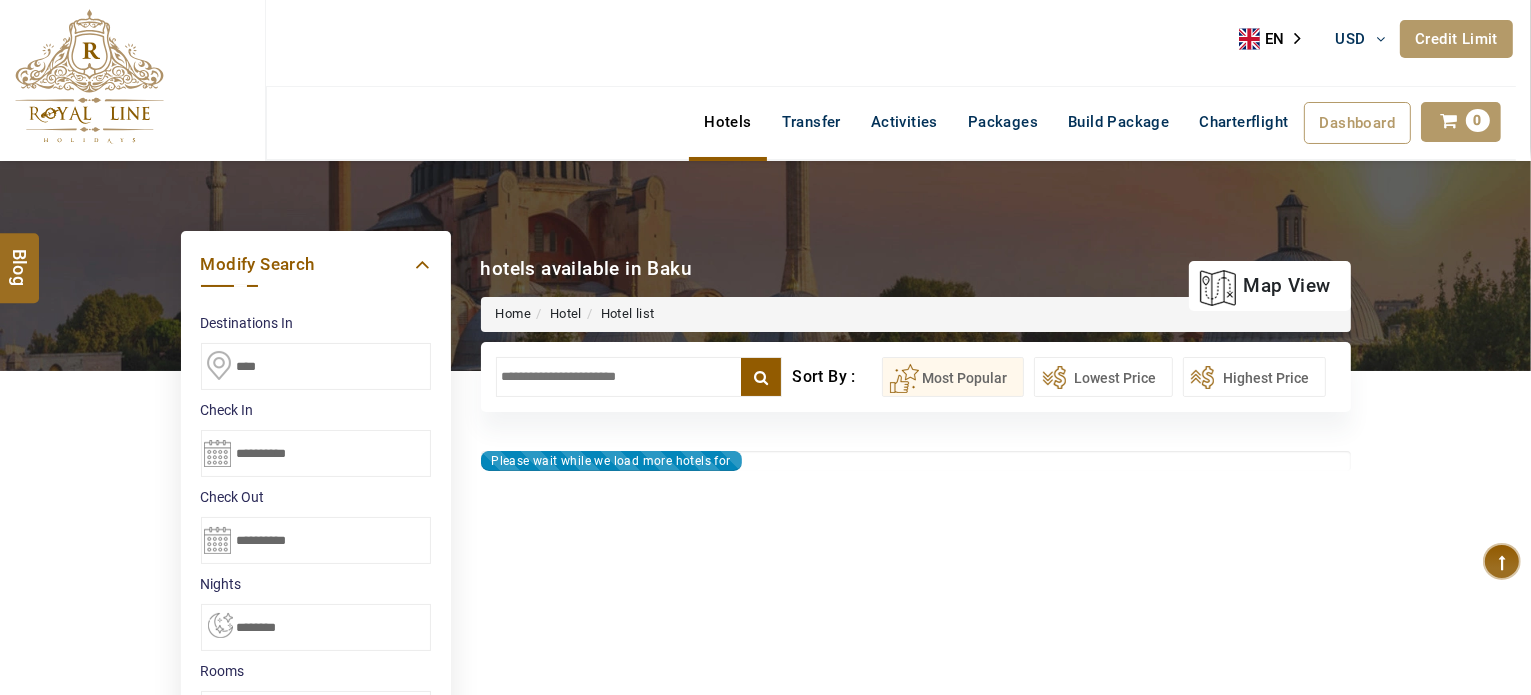 type on "**********" 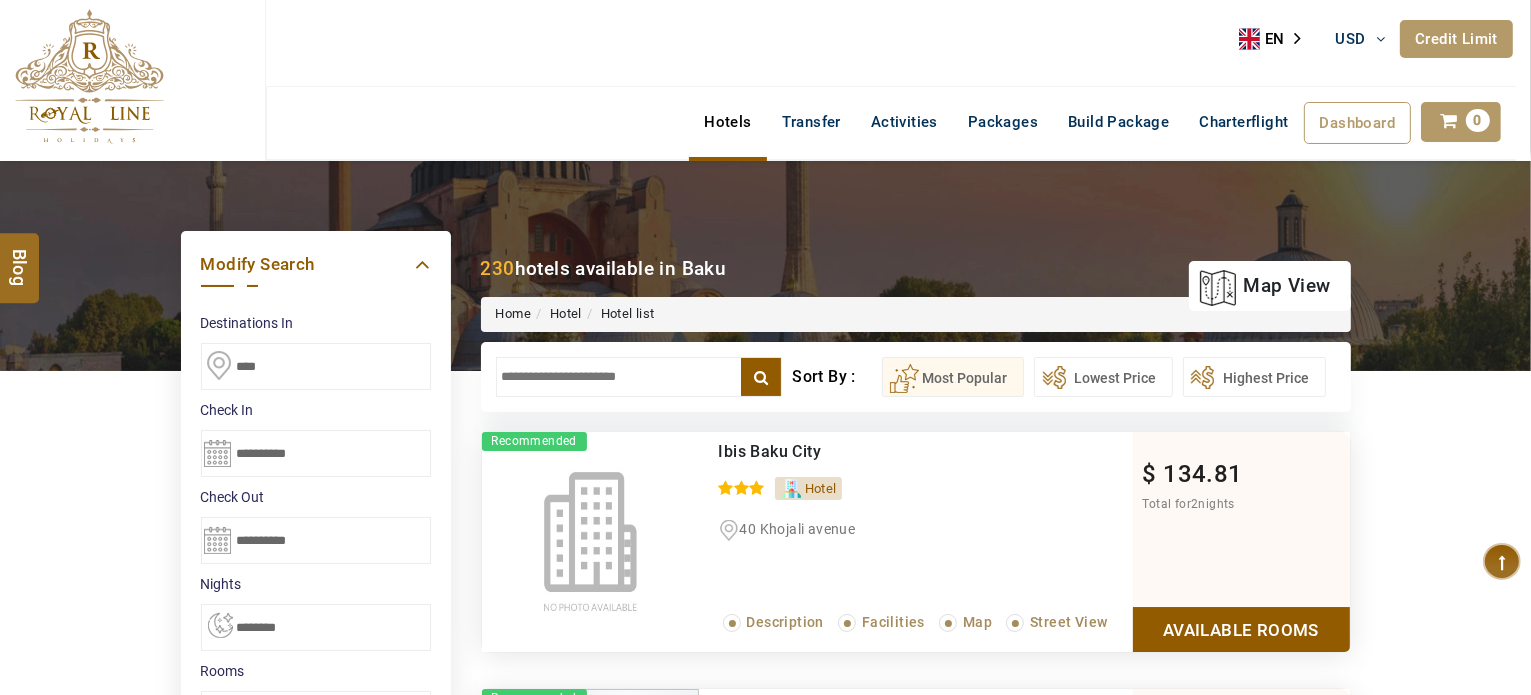 click at bounding box center (639, 377) 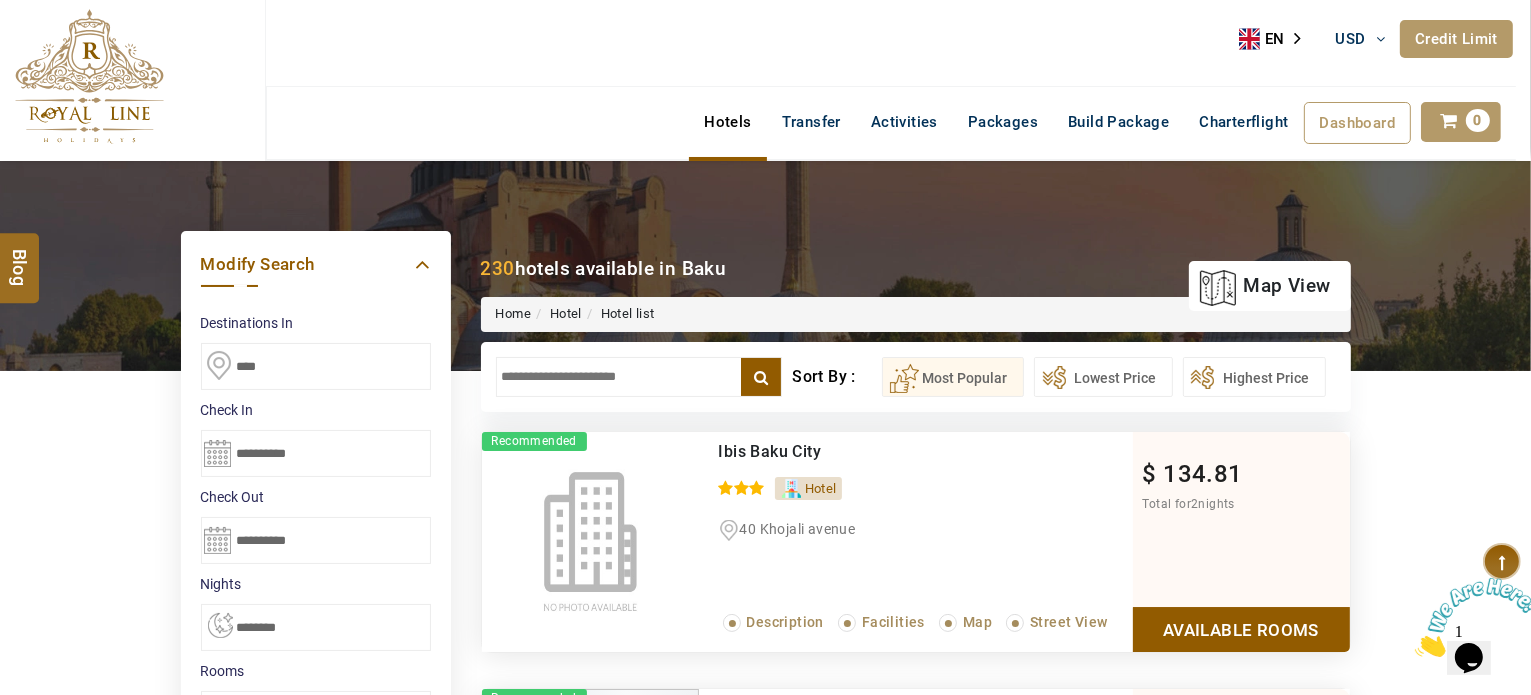 scroll, scrollTop: 0, scrollLeft: 0, axis: both 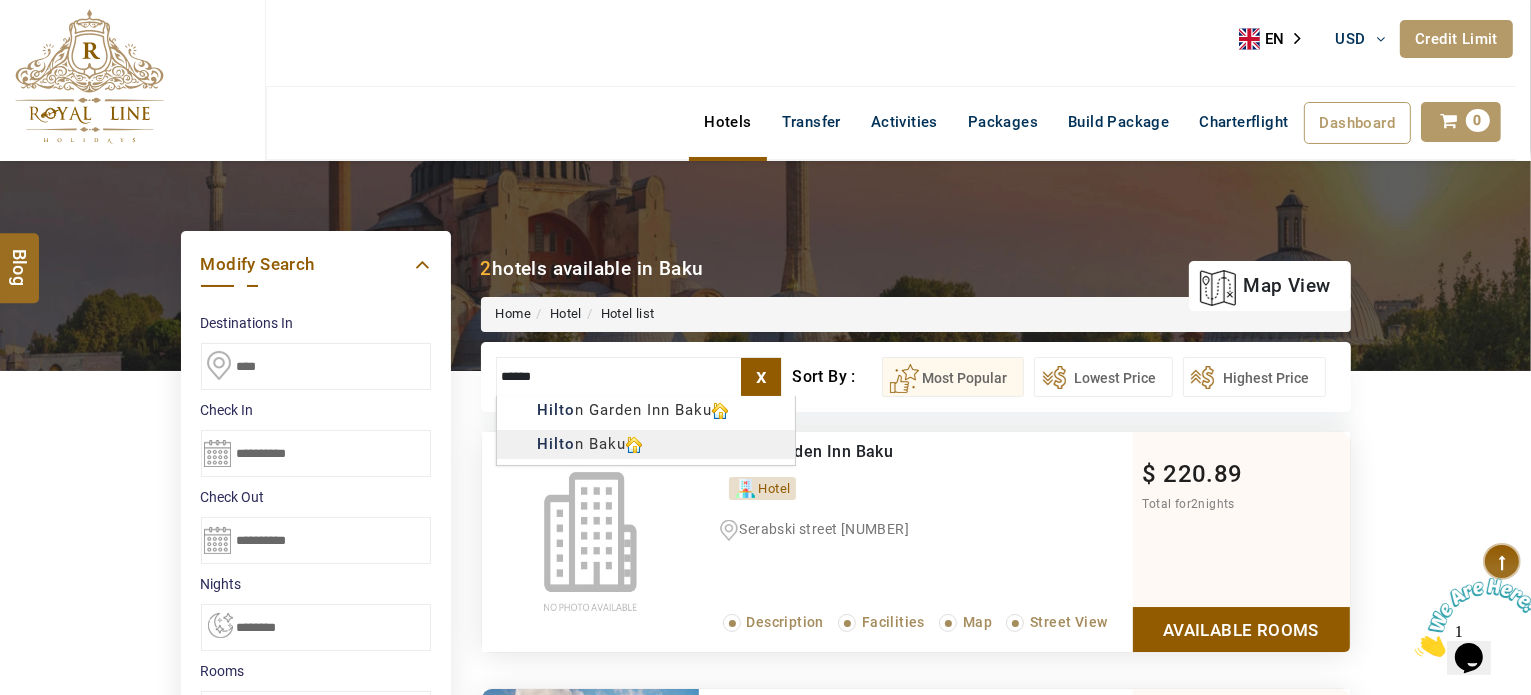 click on "M TRAVEL USD AED  AED EUR  € USD  $ INR  ₹ THB  ฿ IDR  Rp BHD  BHD TRY  ₺ Credit Limit EN HE AR ES PT ZH Helpline
+971 [PHONE_NUMBER] Register Now +971 [PHONE_NUMBER] info@[DOMAIN].com About Us What we Offer Blog Why Us Contact Hotels  Transfer Activities Packages Build Package Charterflight Dashboard My Profile My Booking My Reports My Quotation Sign Out 0 Points Redeem Now To Redeem [NUMBER]  Points Future Points  [NUMBER]   Points Credit Limit Credit Limit USD [NUMBER].00 70% Complete Used USD [NUMBER].63 Available USD [NUMBER].37 Setting  Looks like you haven't added anything to your cart yet Countinue Shopping ****** Please Wait.. Blog demo
Remember me Forgot
password? LOG IN Don't have an account?   Register Now My Booking View/ Print/Cancel Your Booking without Signing in Submit Applying Filters...... Hotels For You Will Be Loading Soon demo
In A Few Moment, You Will Be Celebrating Best Hotel options galore ! Check In   CheckOut Rooms Rooms Please Wait Please Wait ... X" at bounding box center (765, 999) 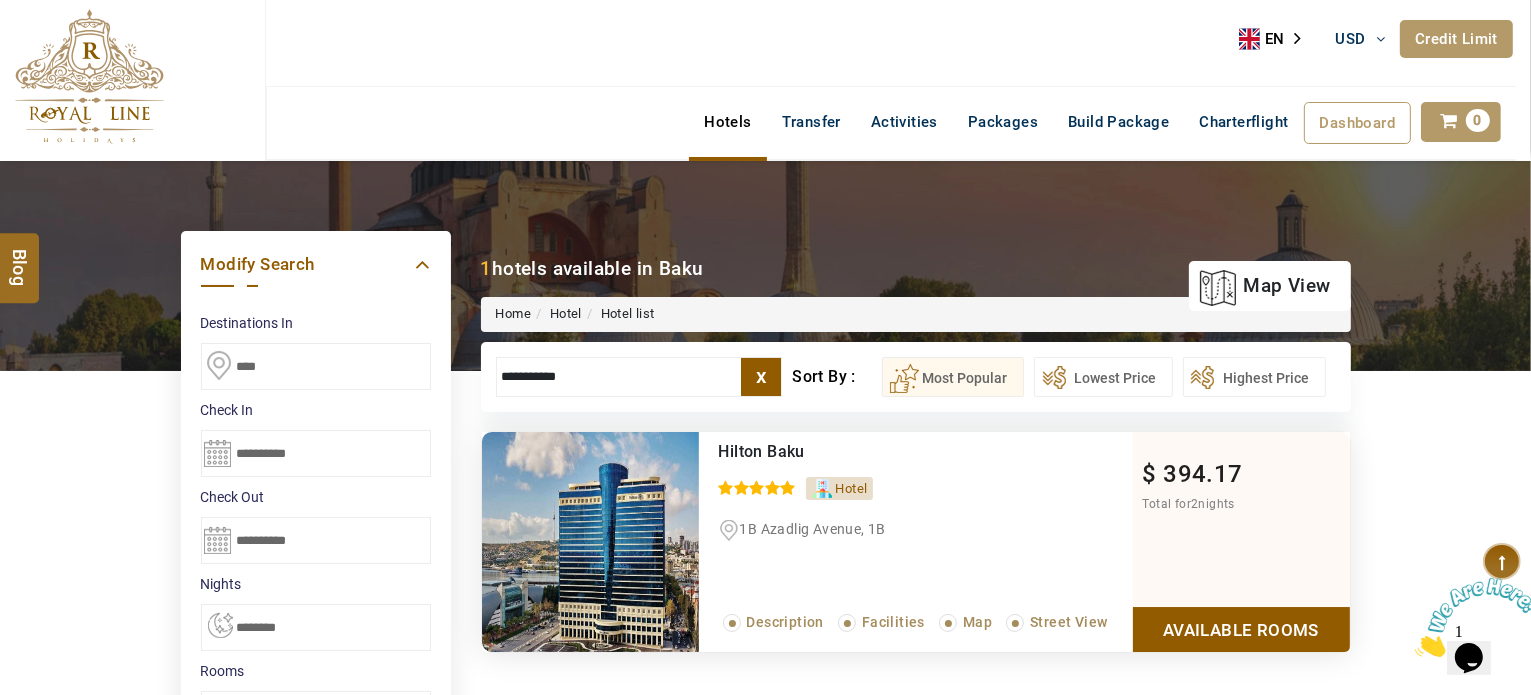 type on "**********" 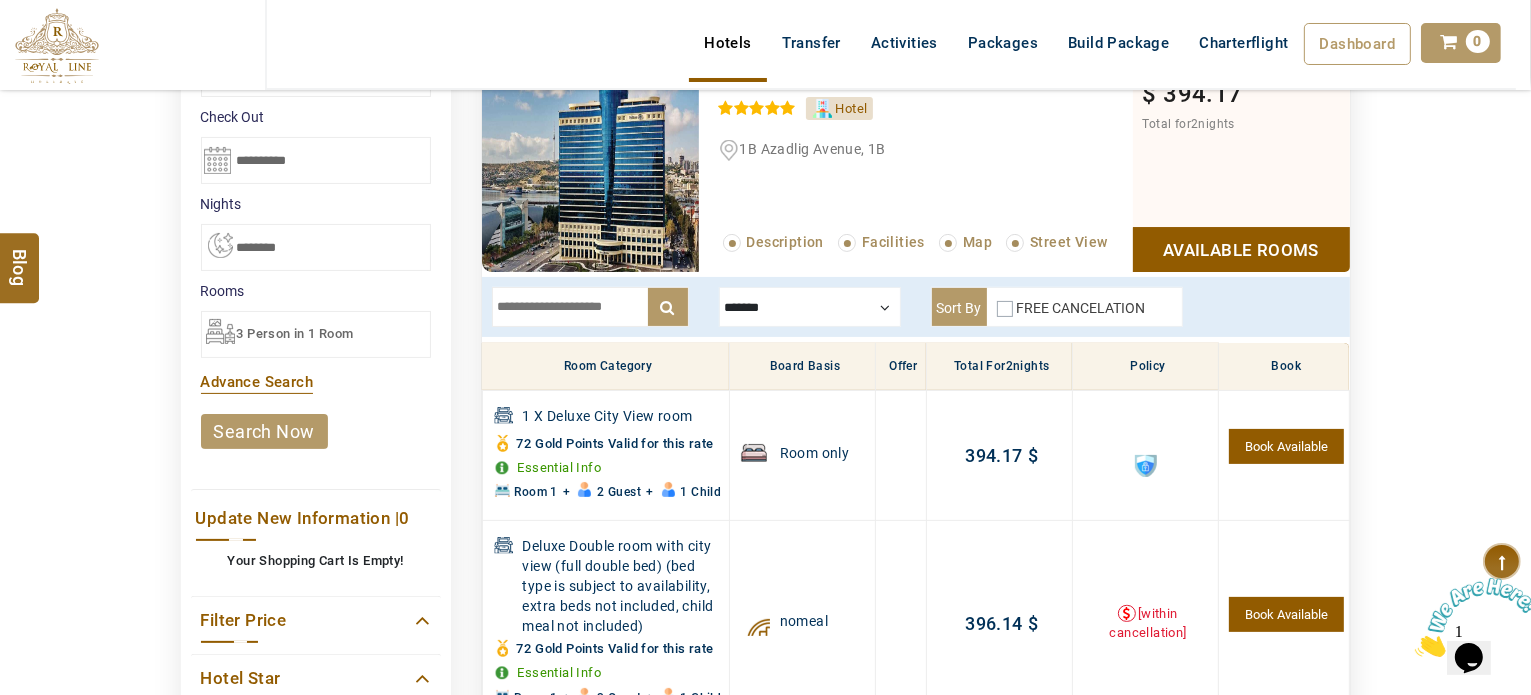 click at bounding box center [810, 307] 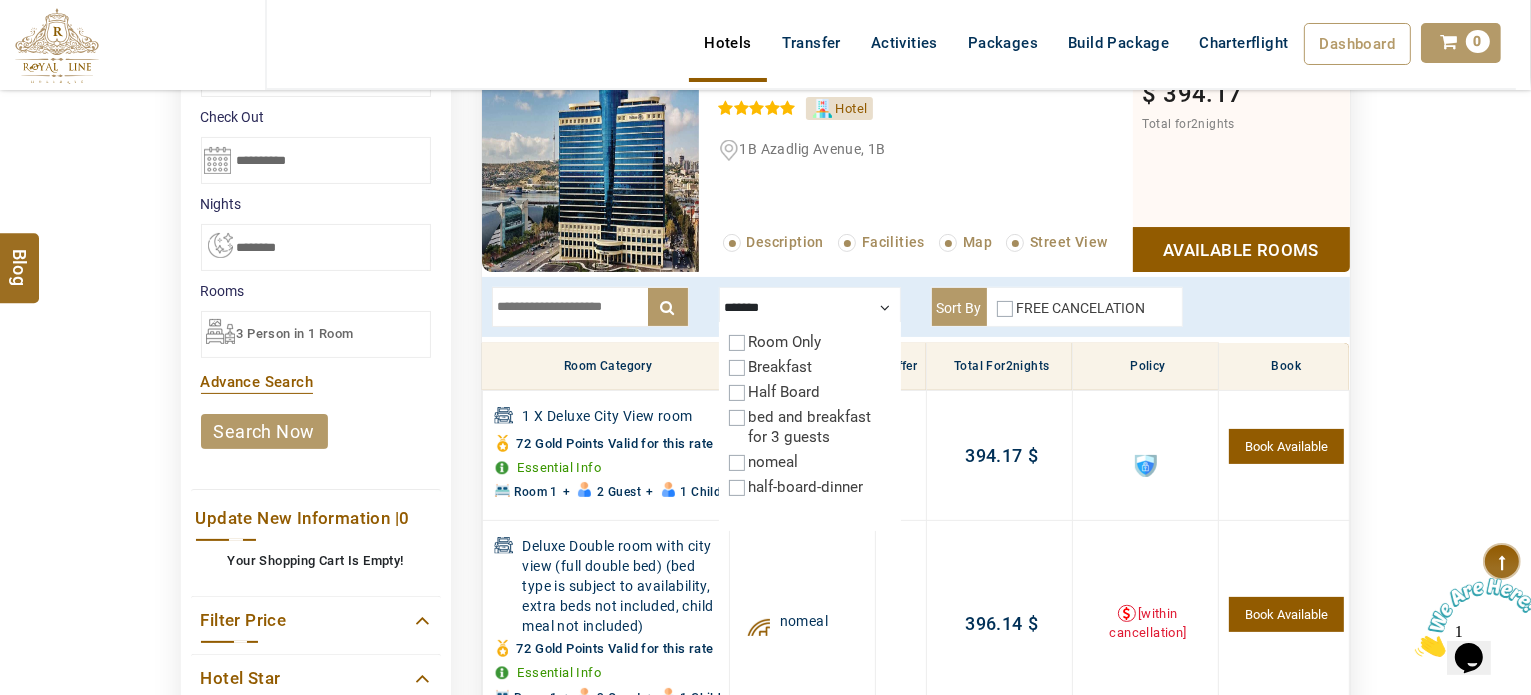 click on "Breakfast" at bounding box center (781, 367) 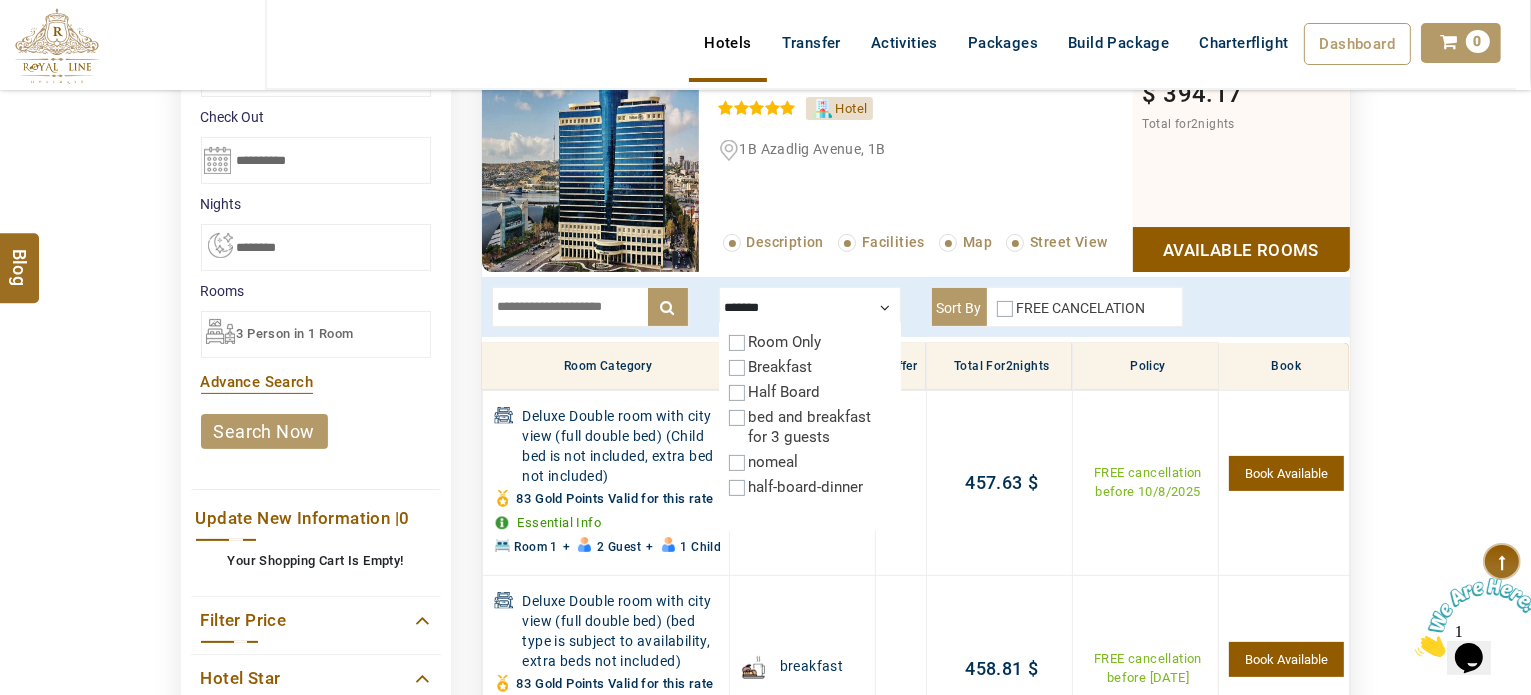 click at bounding box center (810, 307) 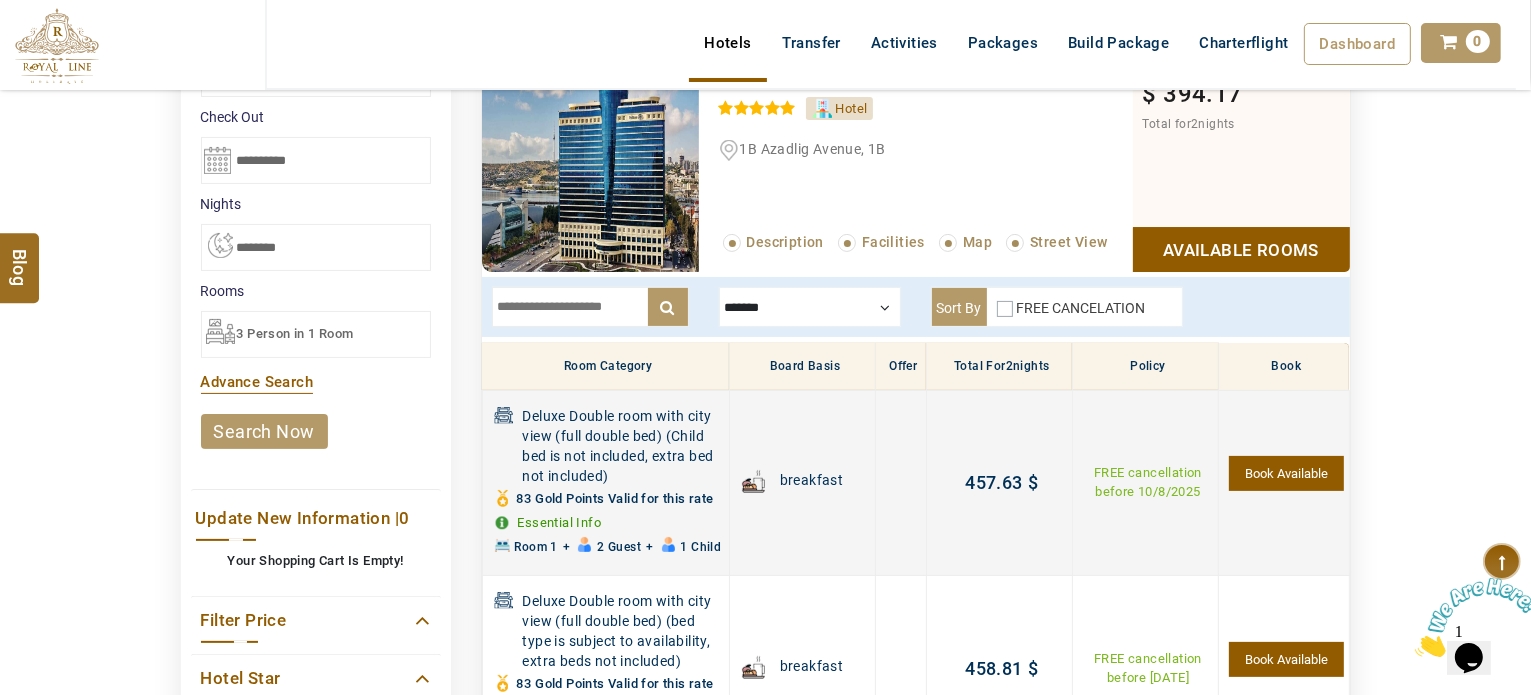 click on "Book Available" at bounding box center (1286, 473) 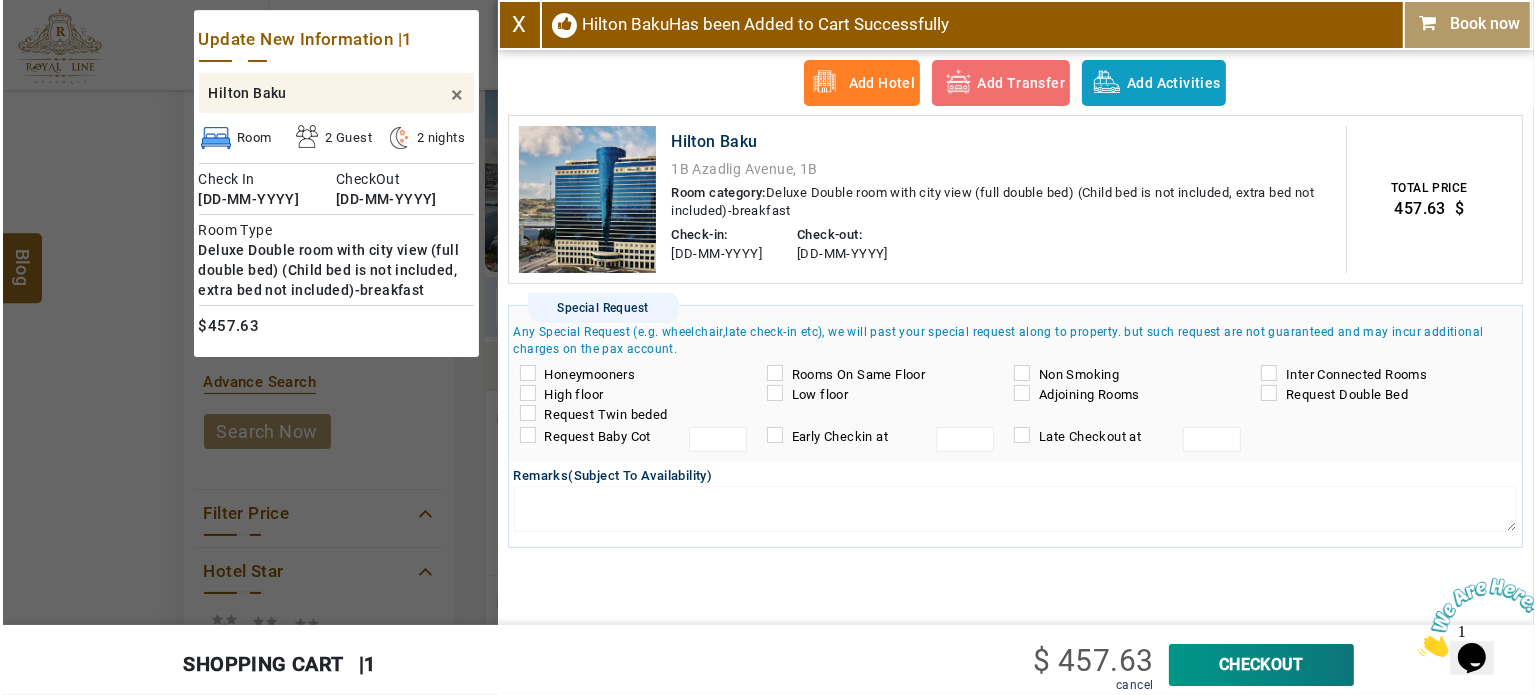 scroll, scrollTop: 0, scrollLeft: 0, axis: both 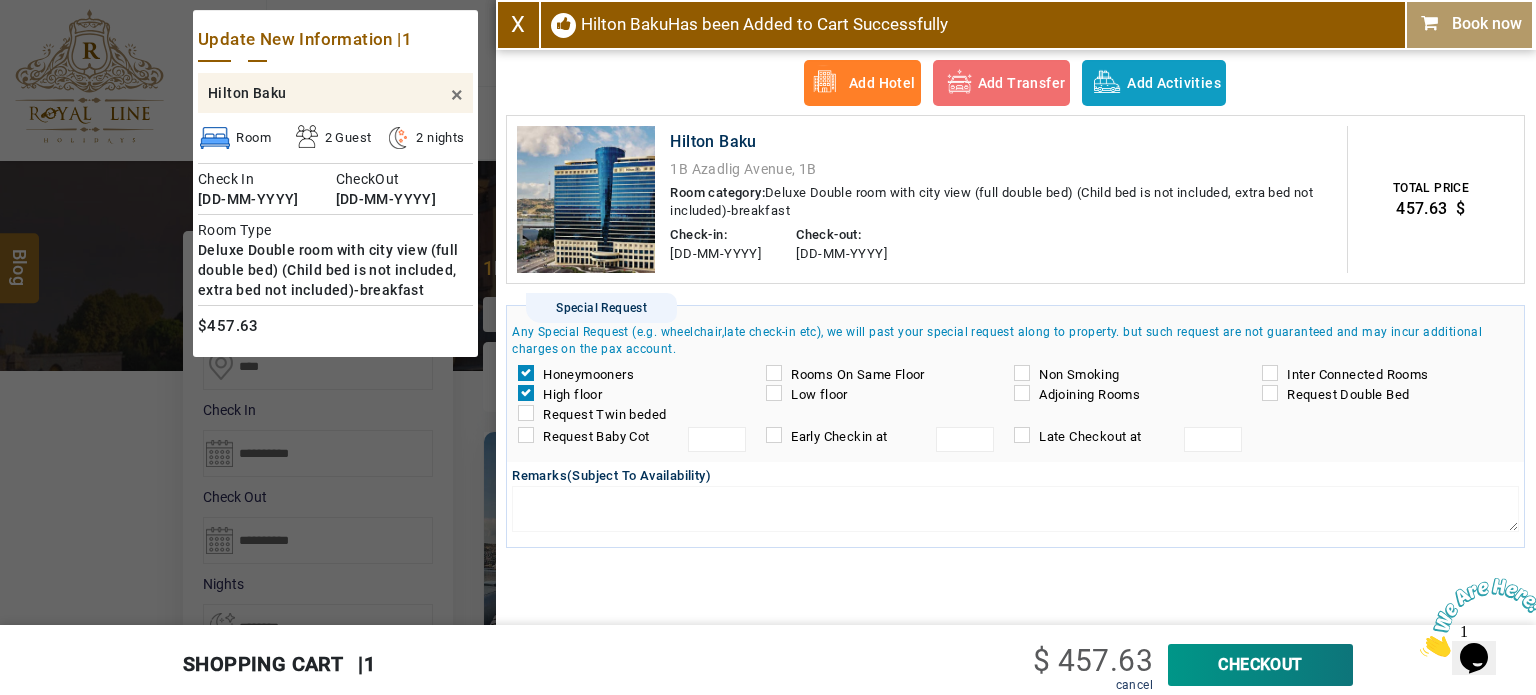 click on "CheckOut" at bounding box center [1260, 665] 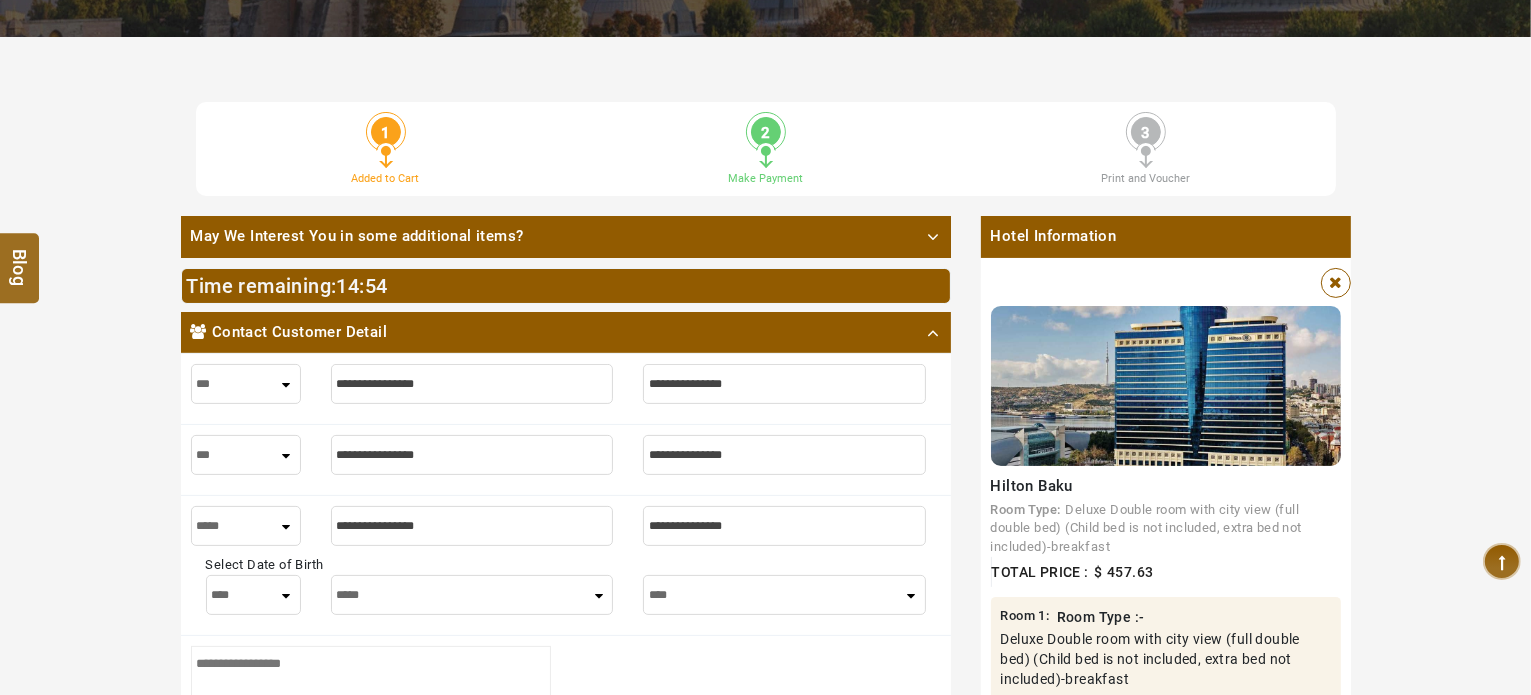 scroll, scrollTop: 336, scrollLeft: 0, axis: vertical 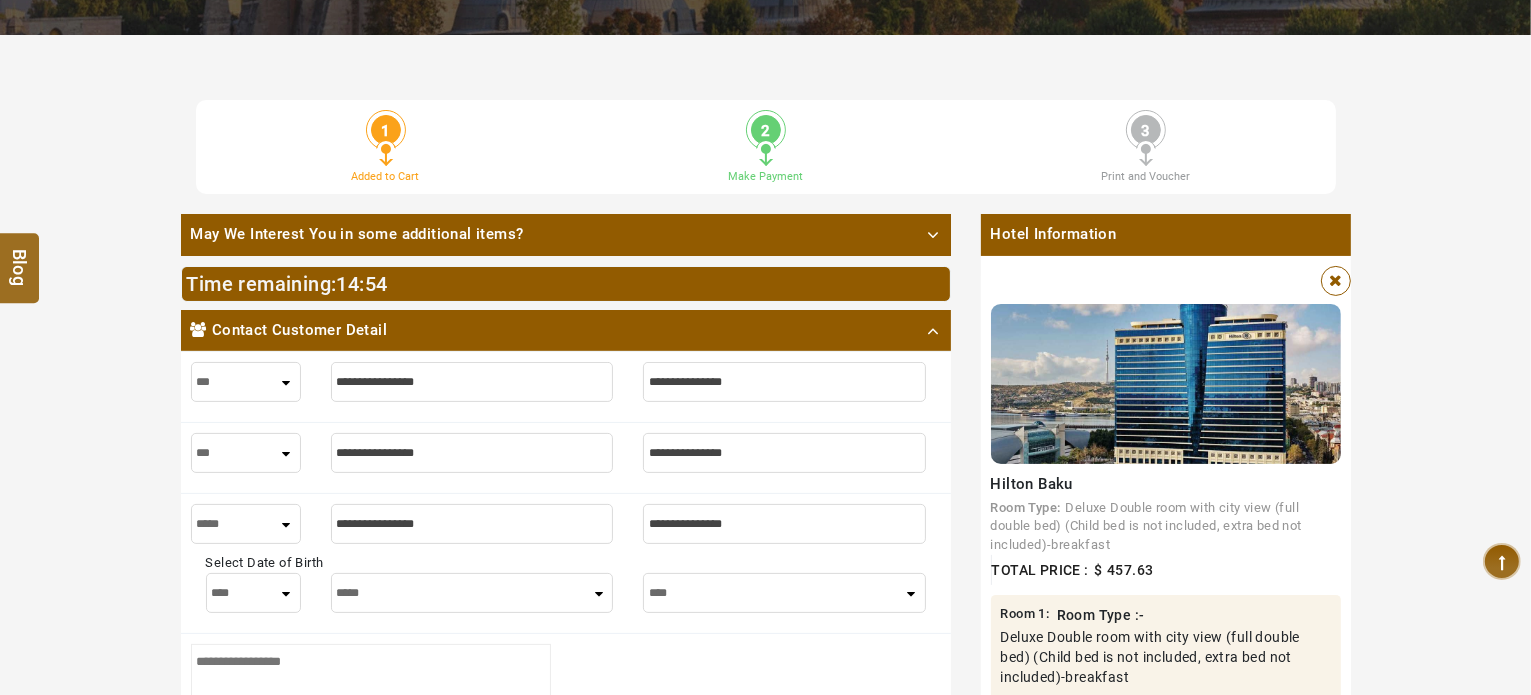 click at bounding box center (472, 382) 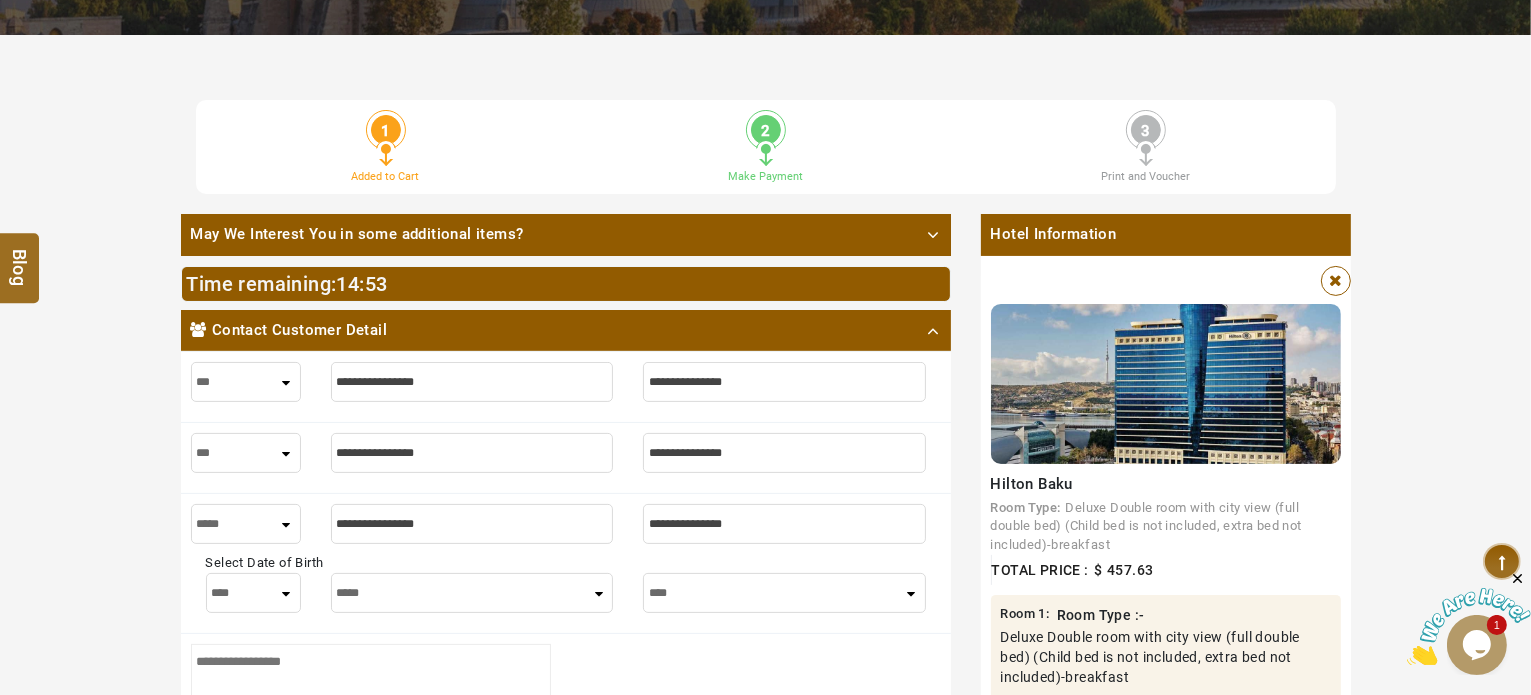 scroll, scrollTop: 0, scrollLeft: 0, axis: both 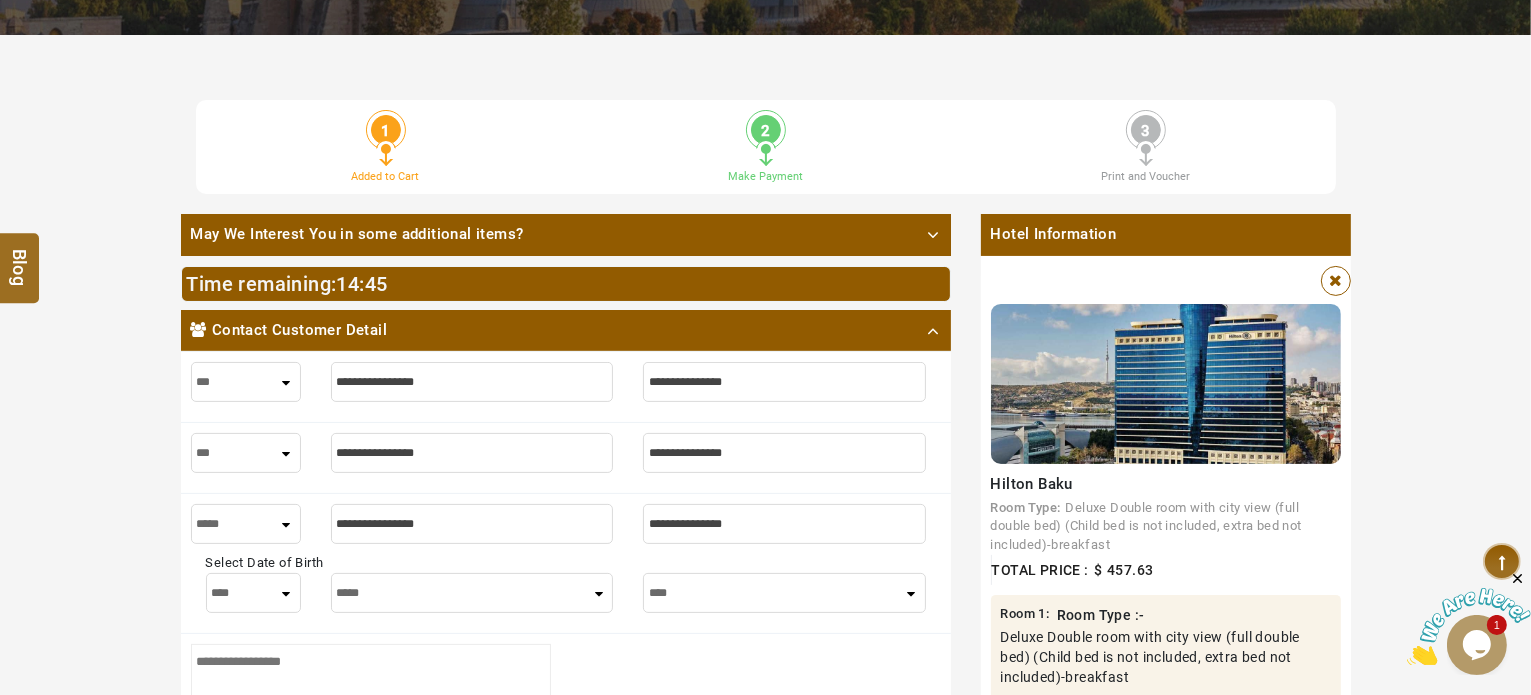 type on "*" 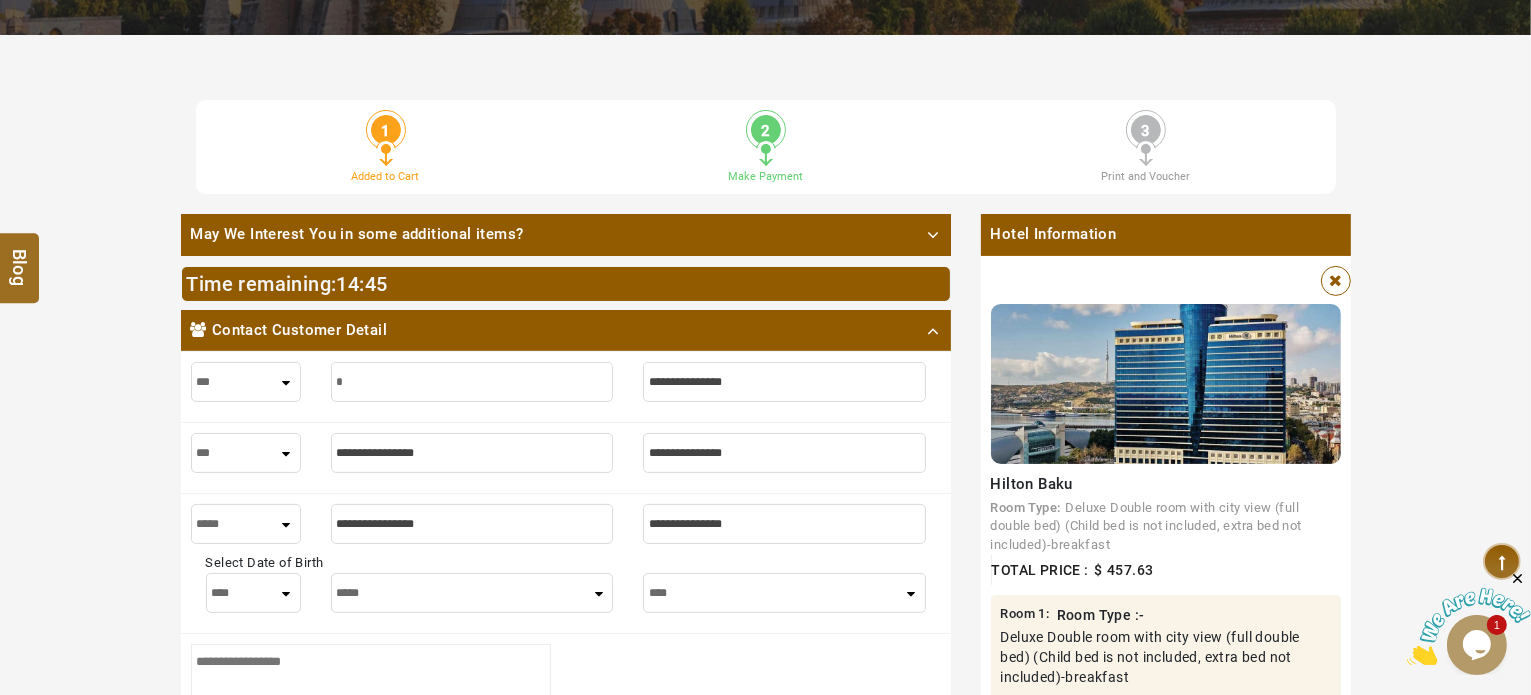 type on "*" 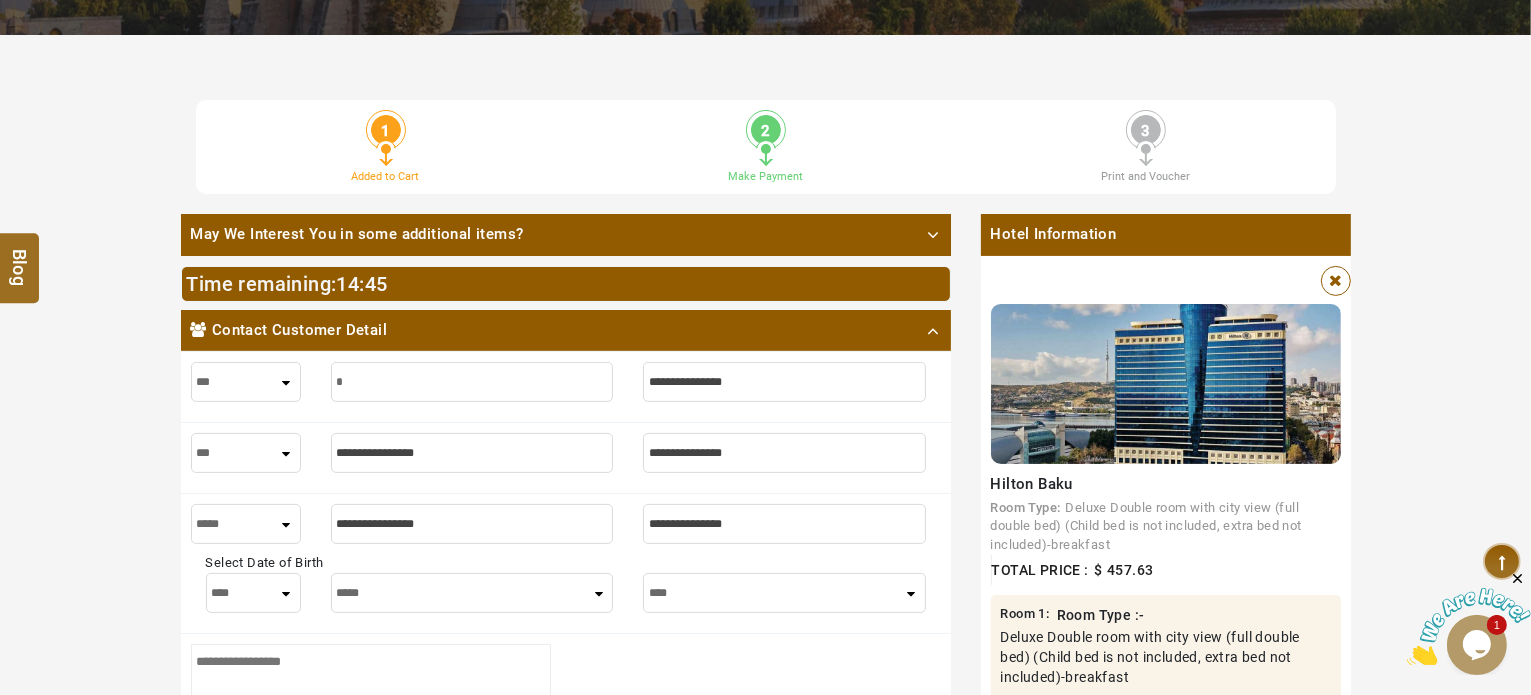 type on "**" 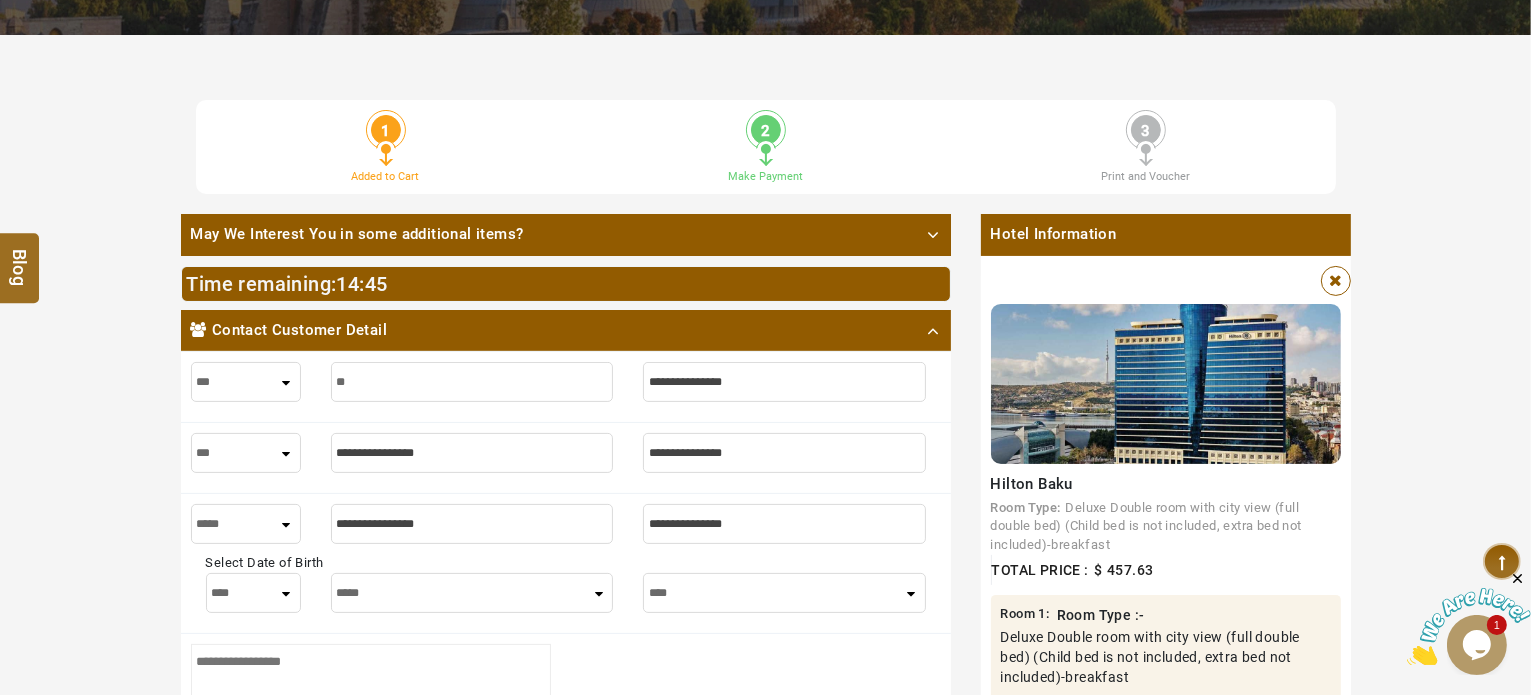 type on "**" 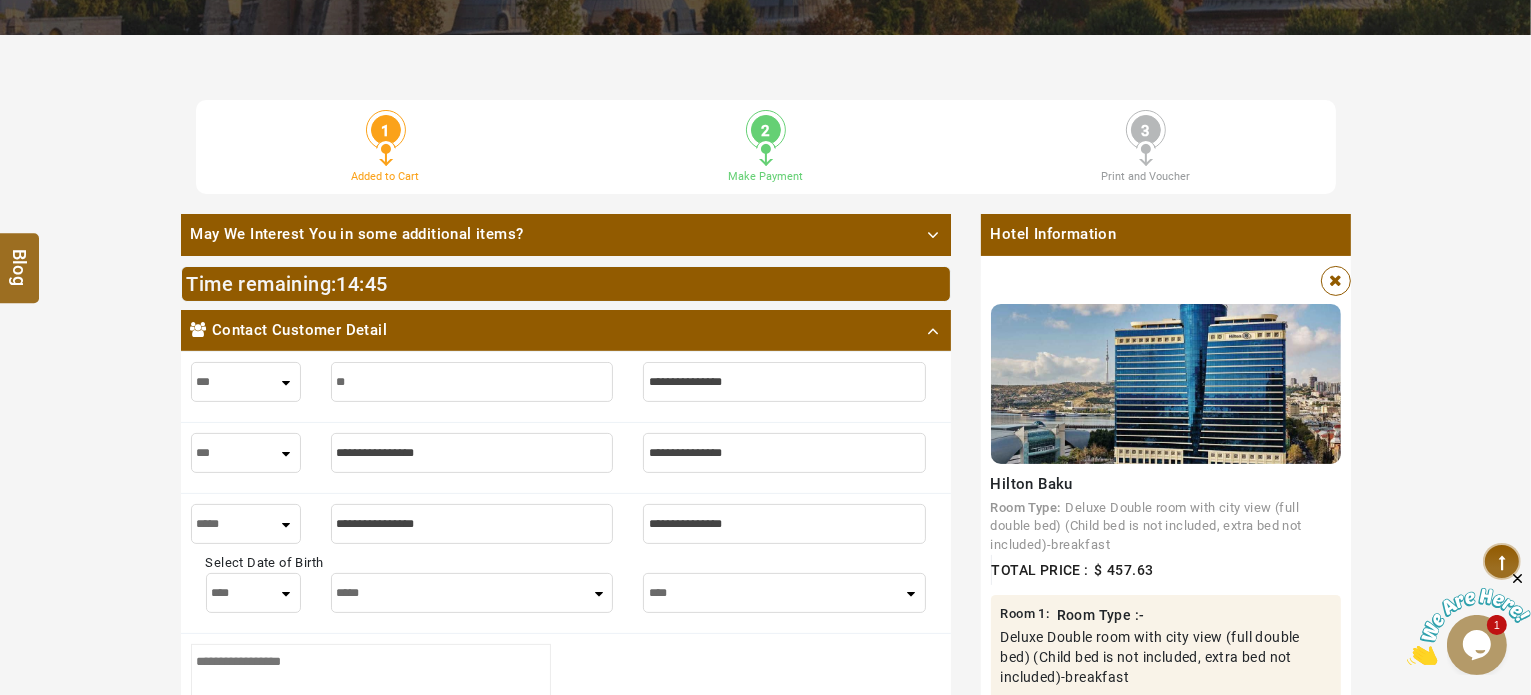 type on "***" 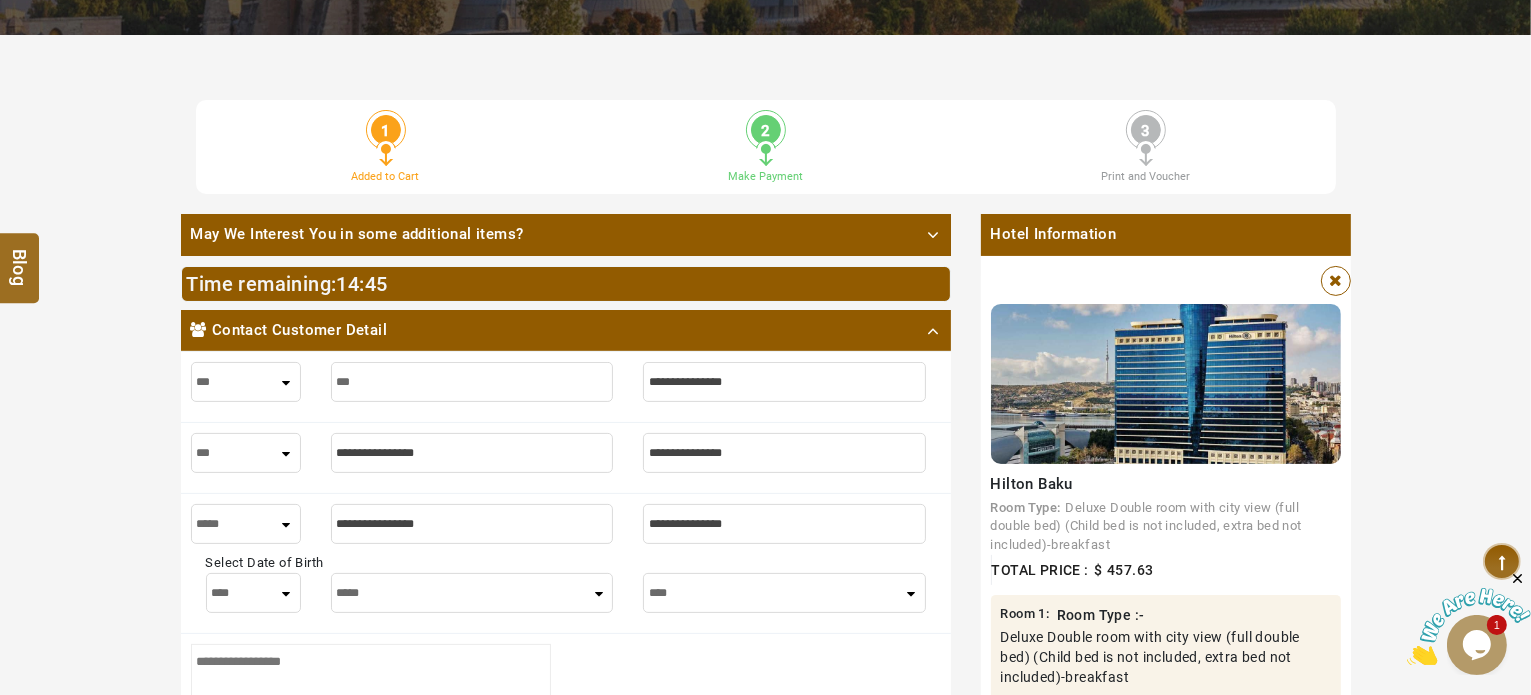 type on "***" 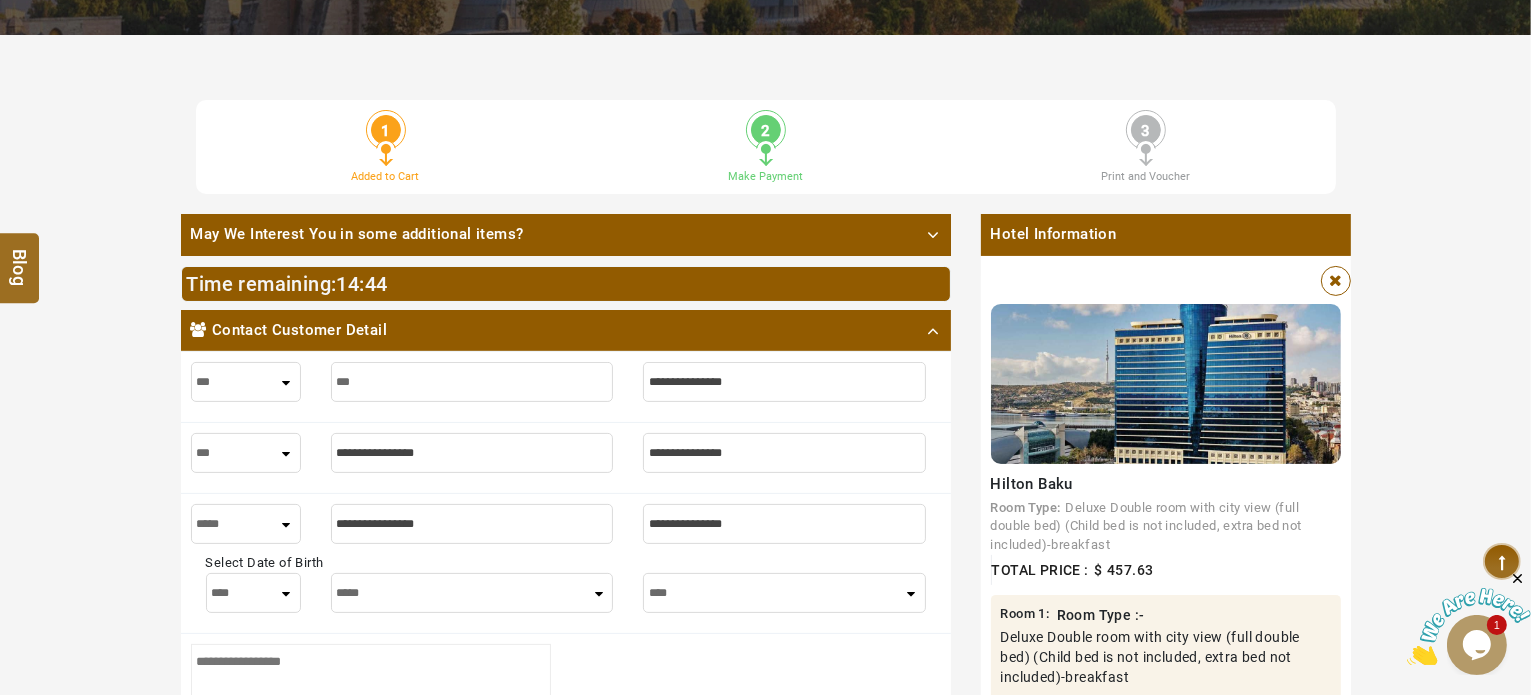type on "****" 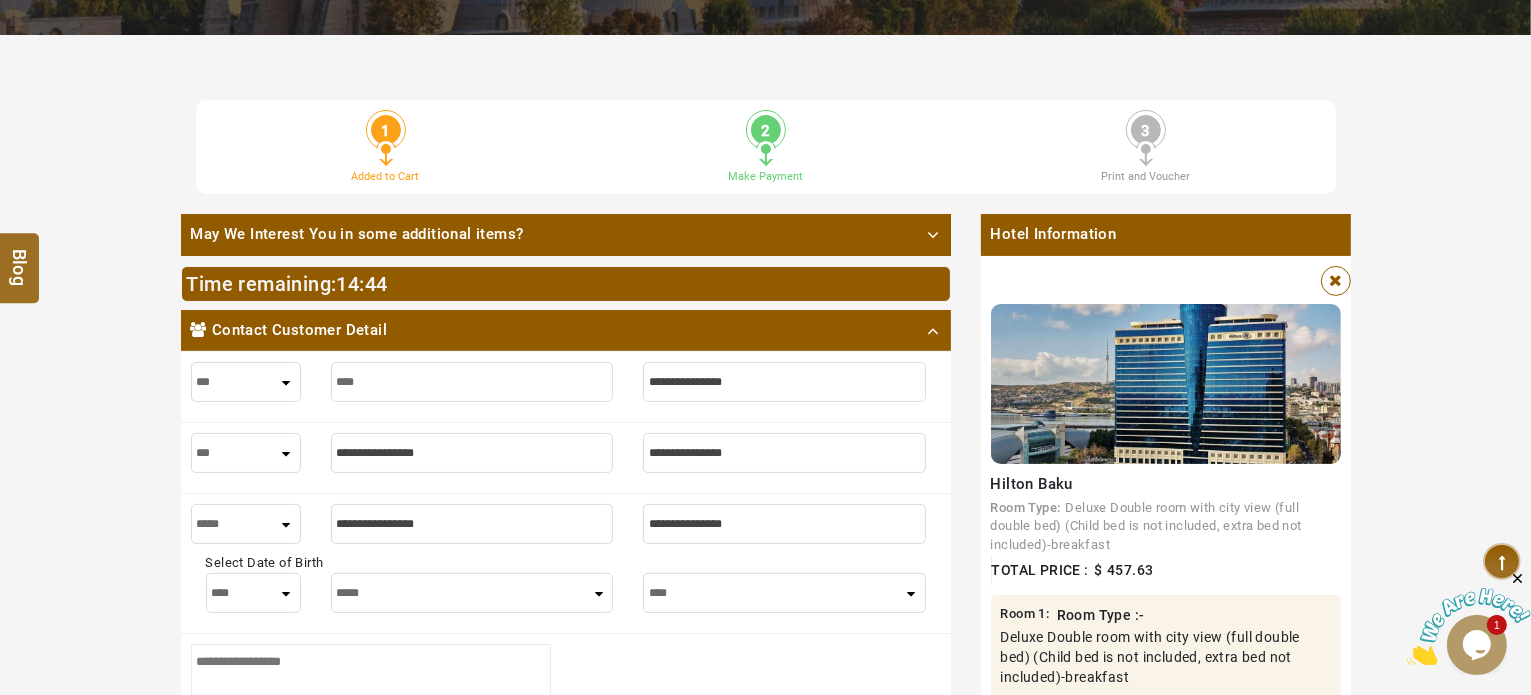 type on "****" 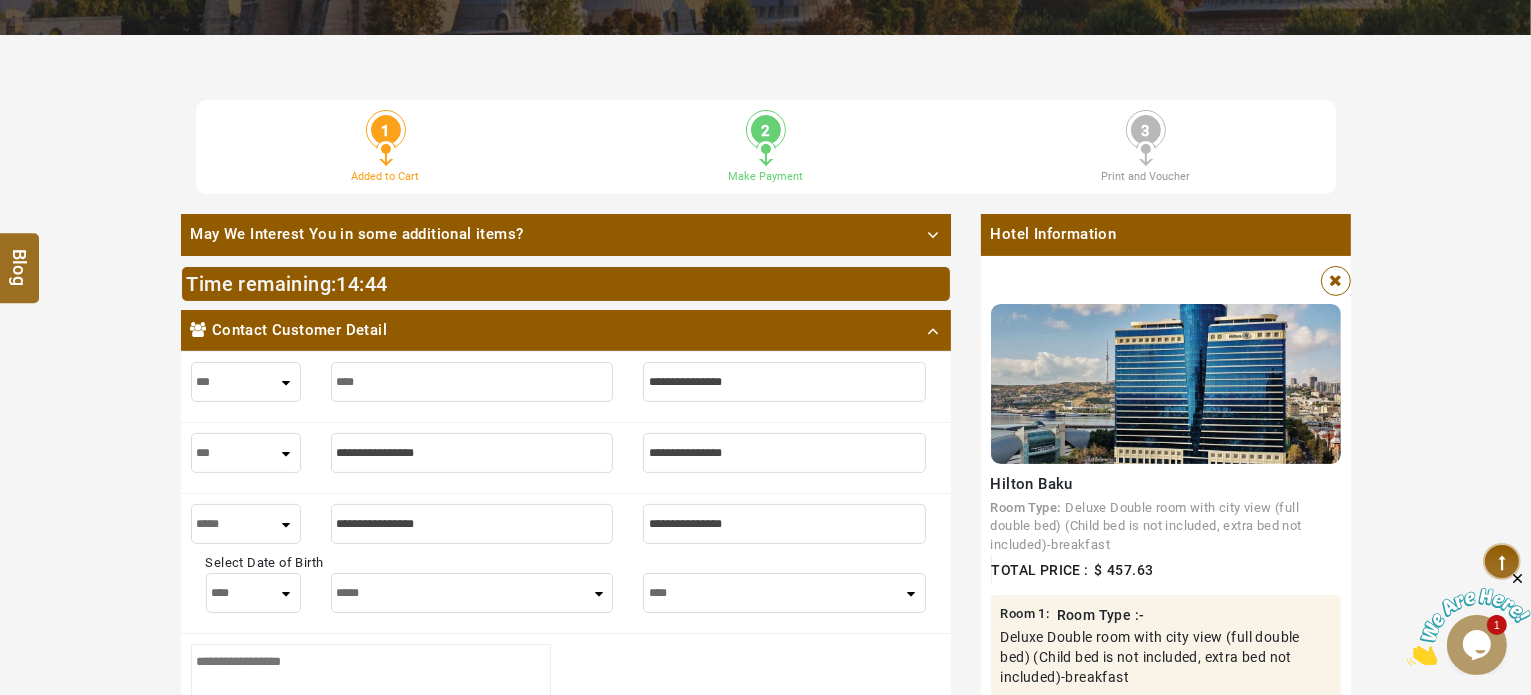type on "****" 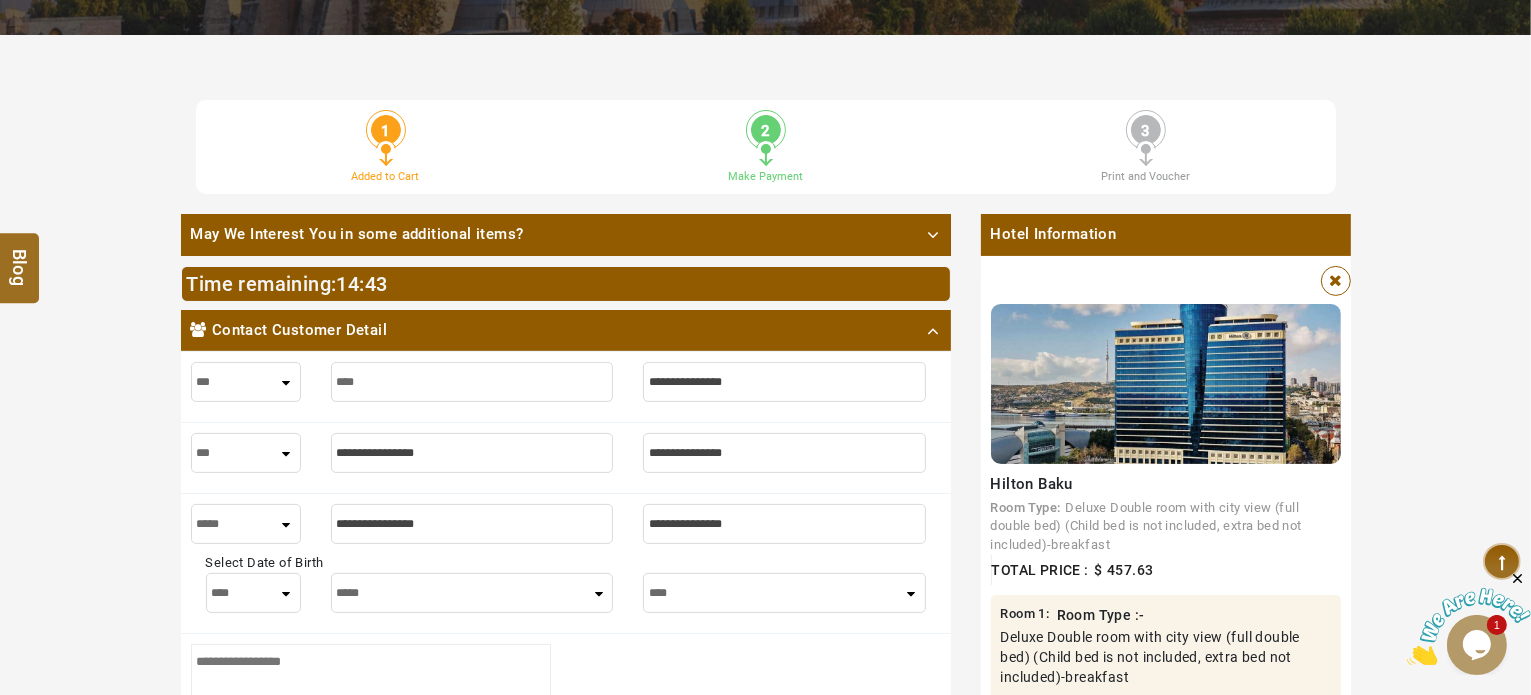 type on "*" 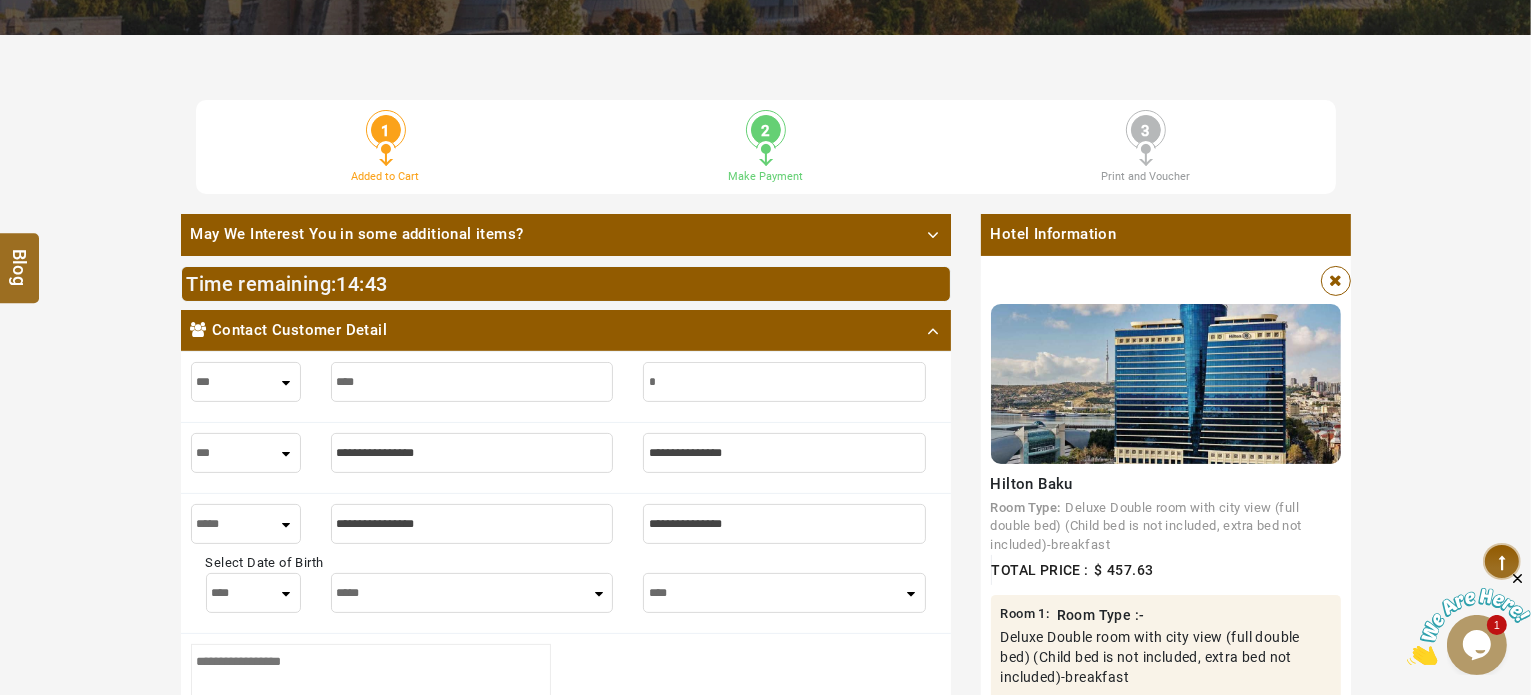type on "*" 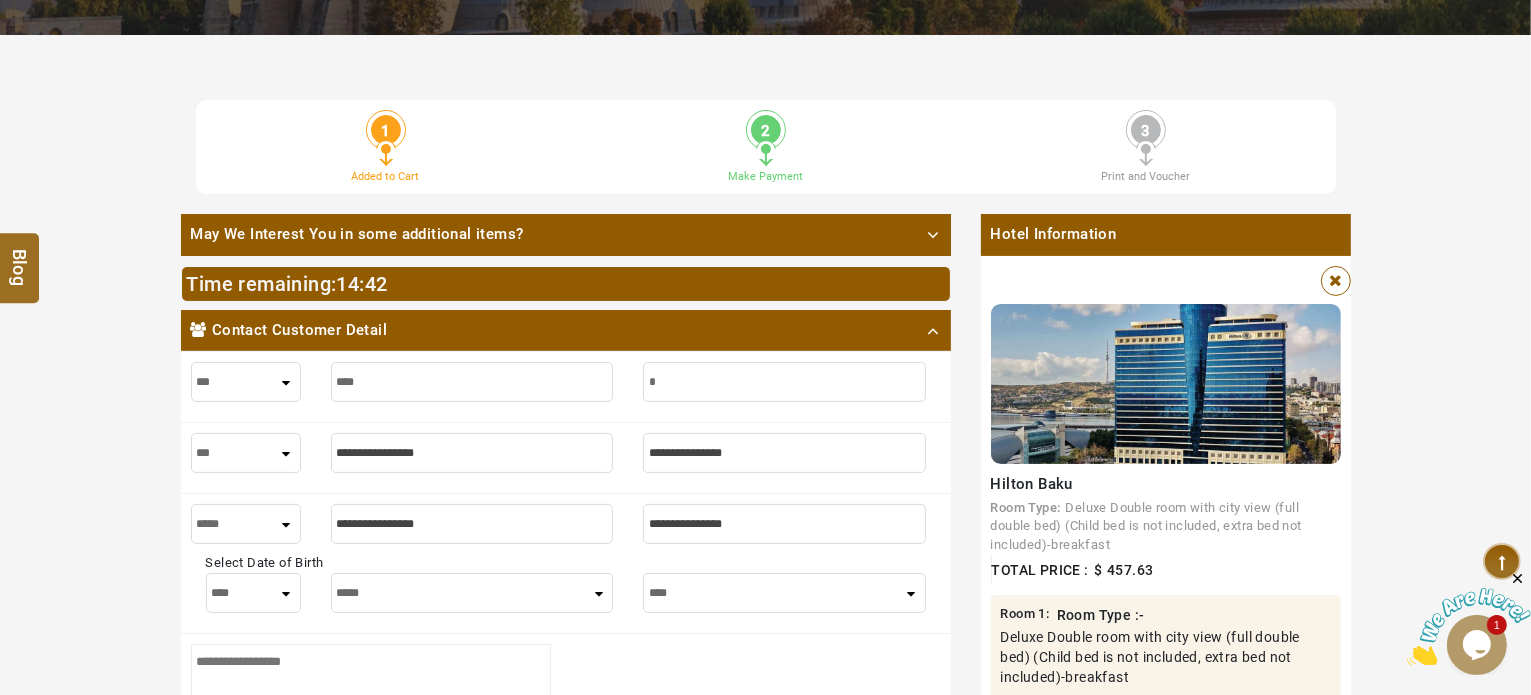 type on "**" 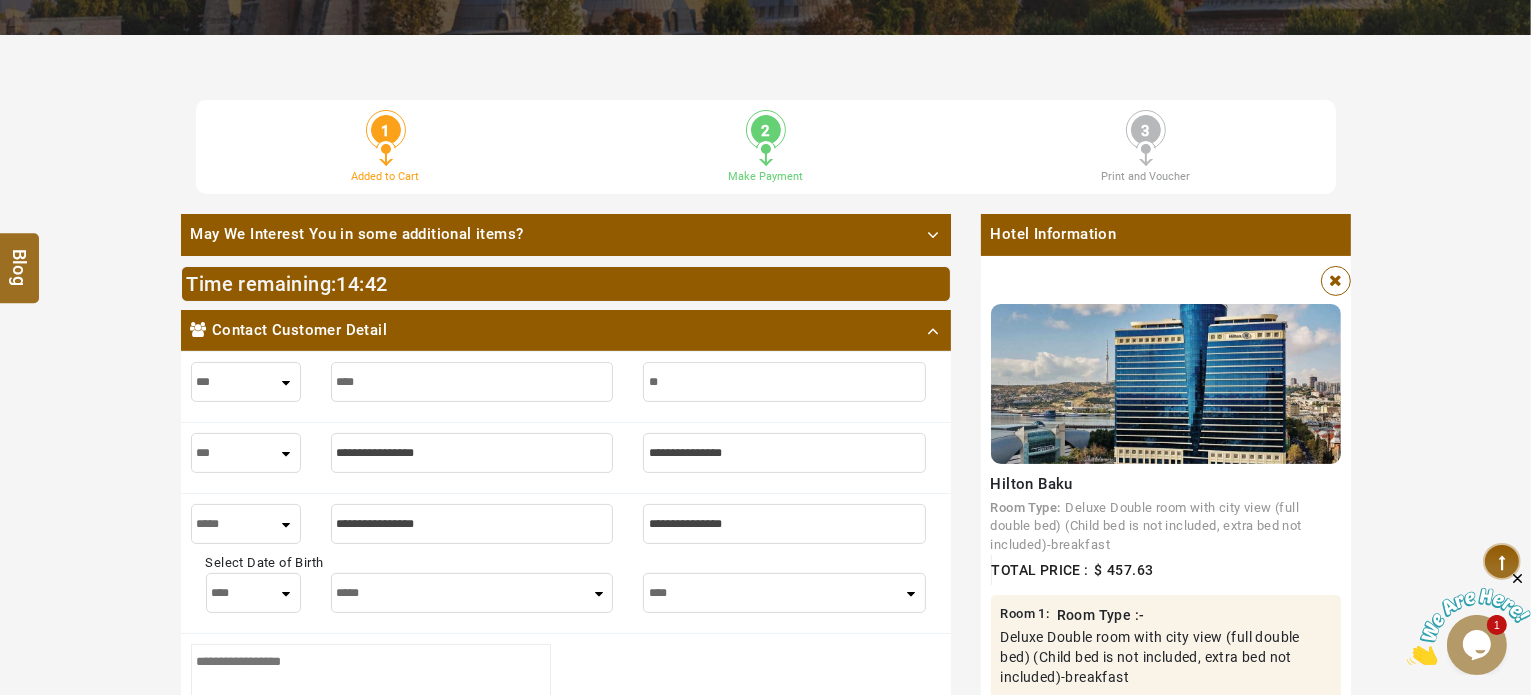 type on "**" 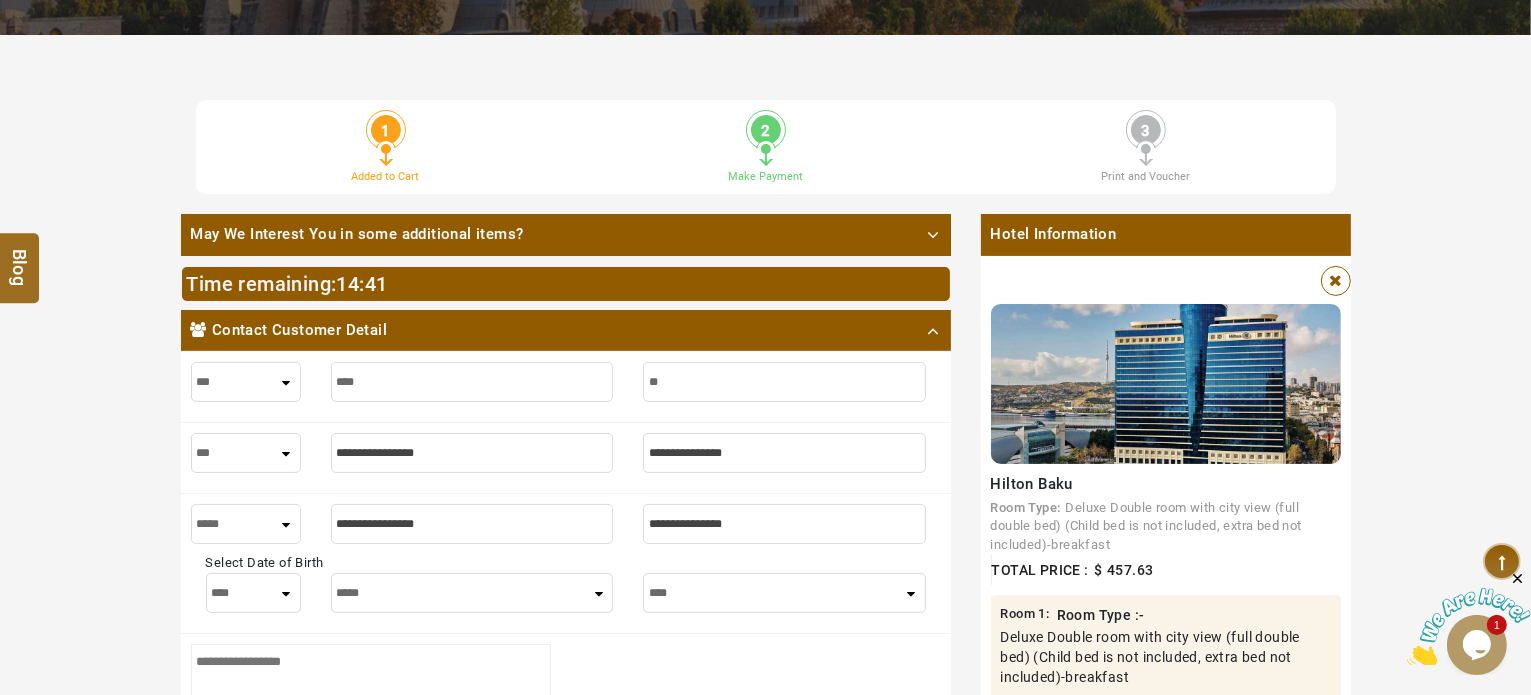 type on "***" 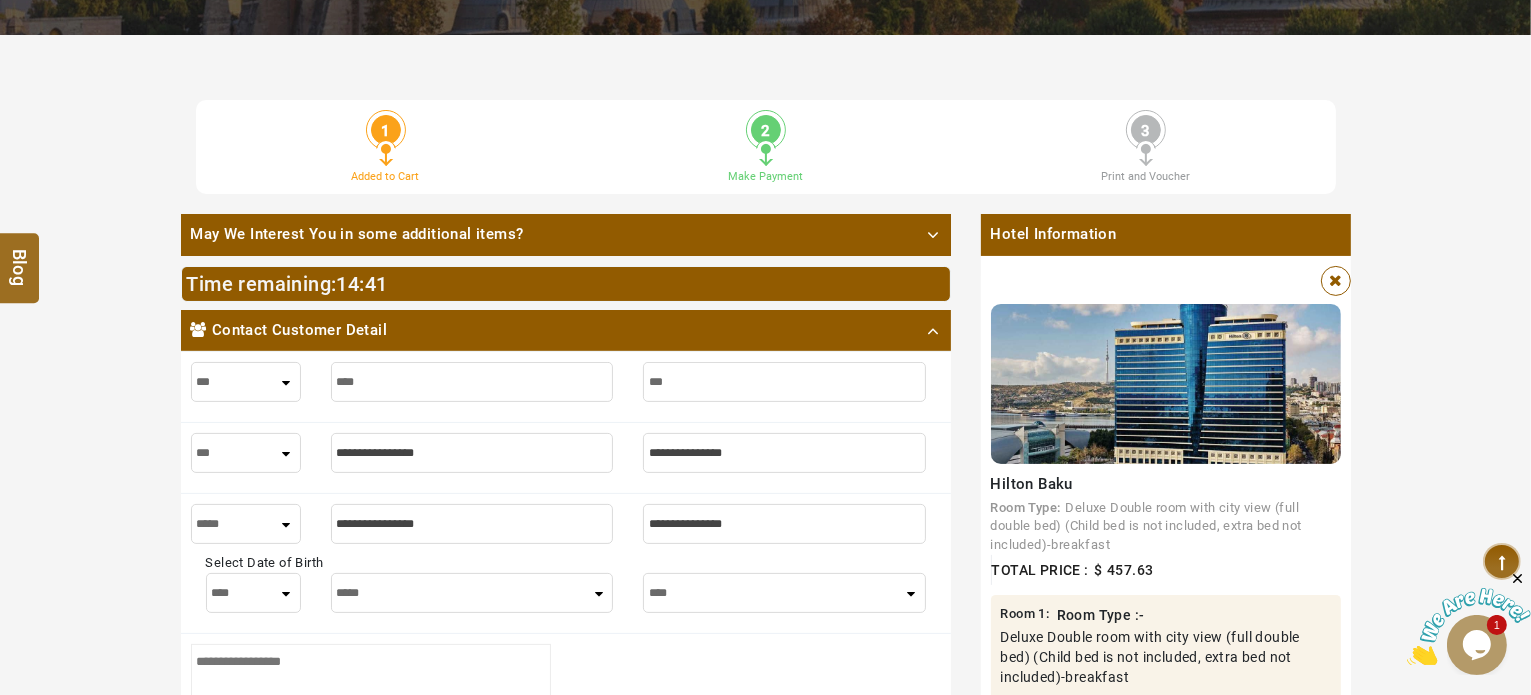 type on "***" 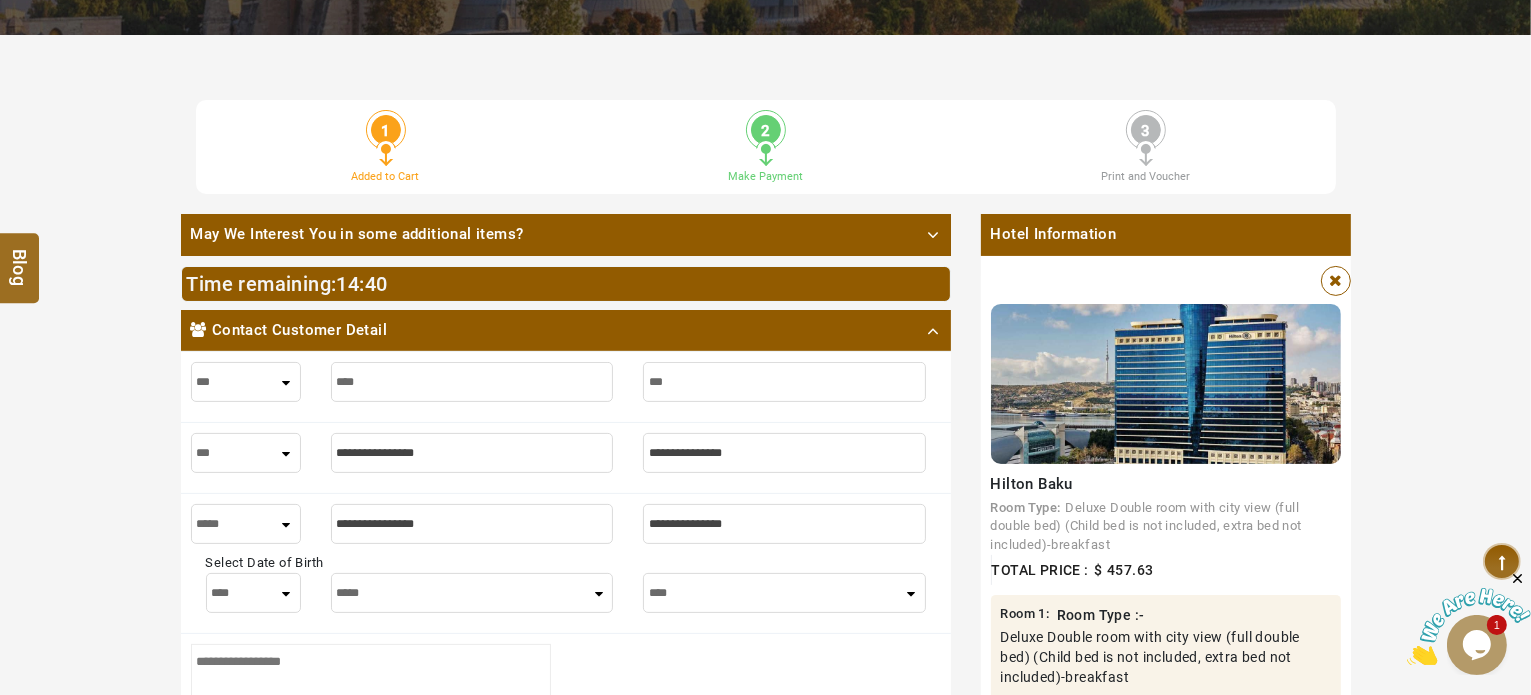 type on "****" 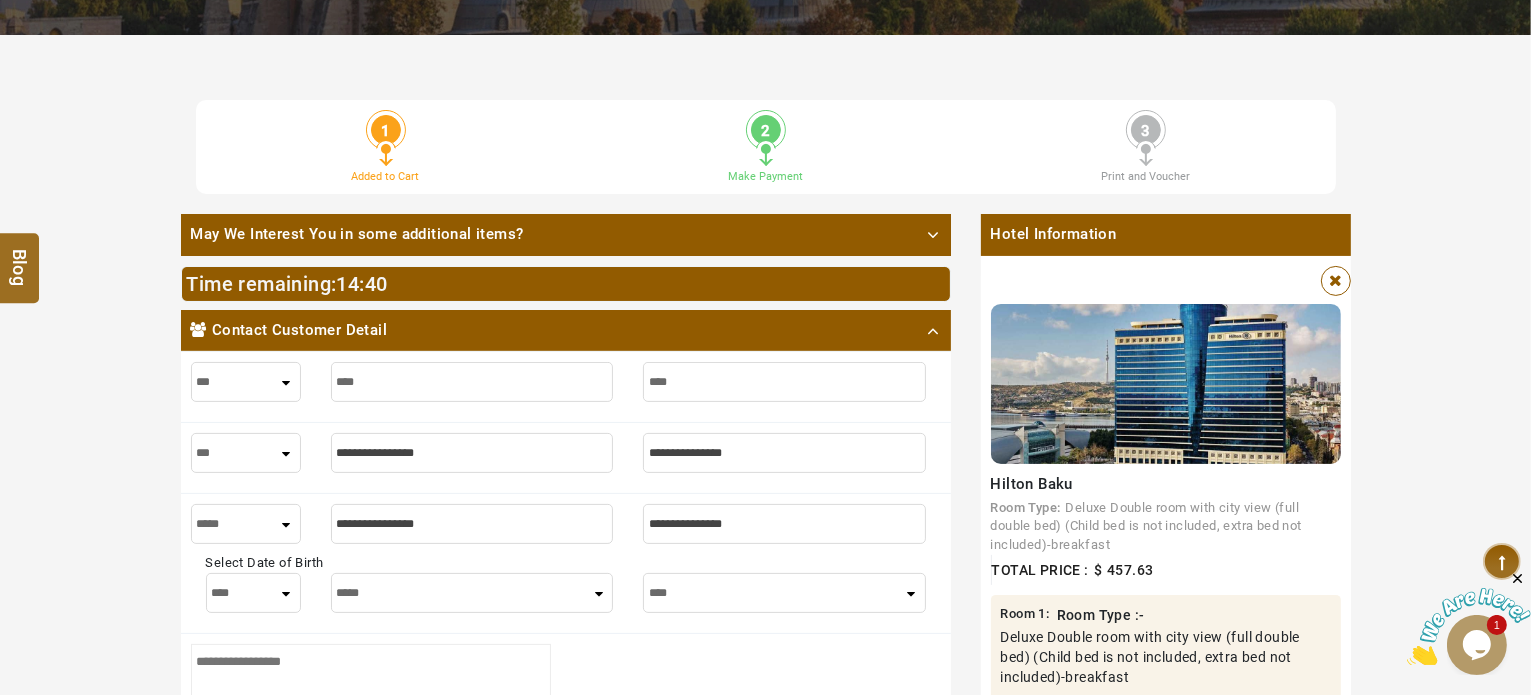 type on "****" 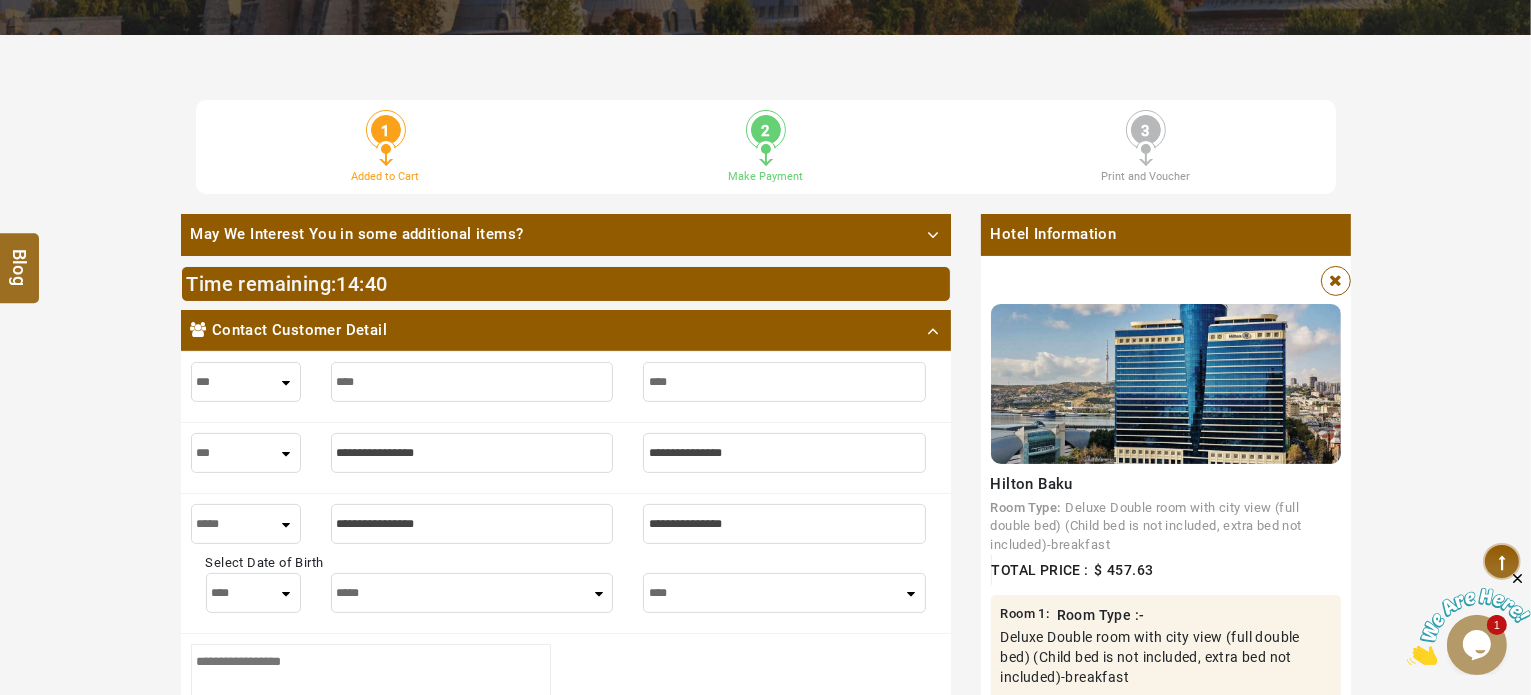 type on "*****" 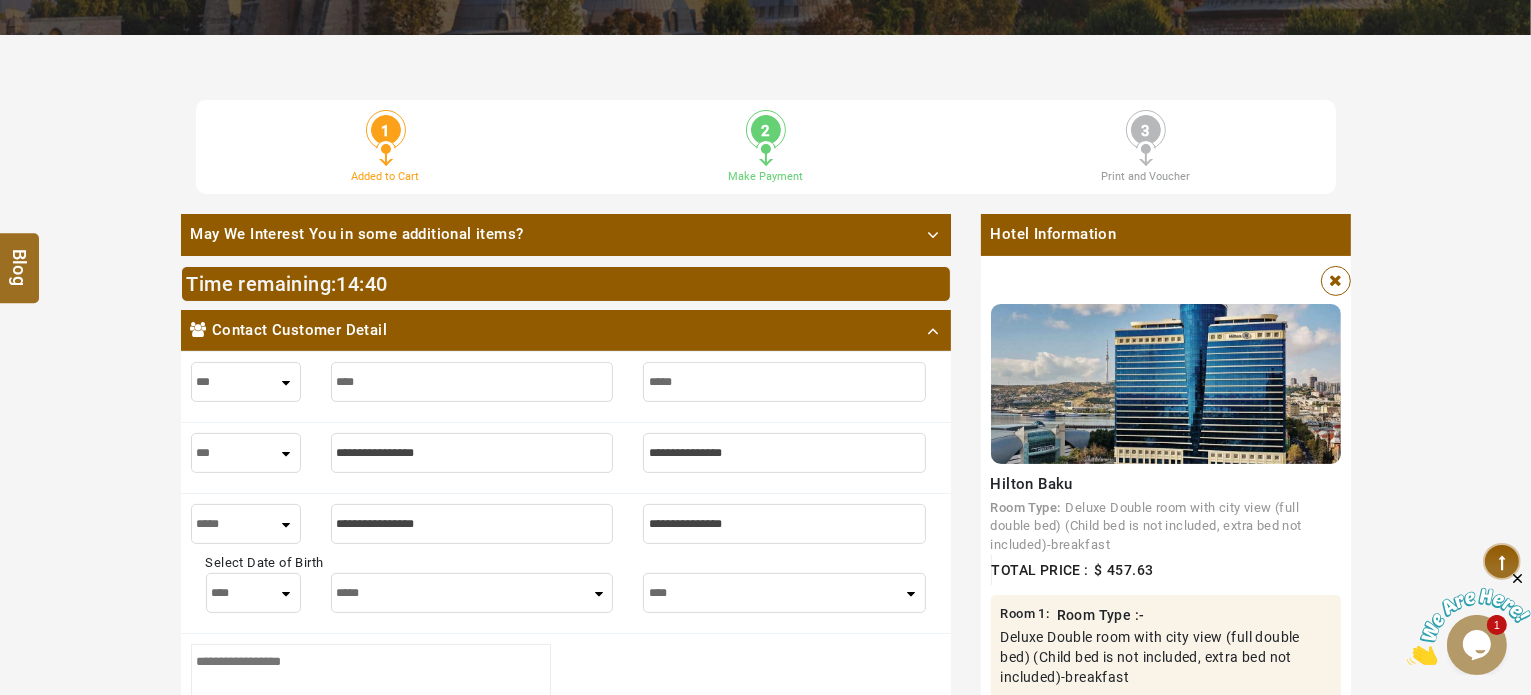 type on "*****" 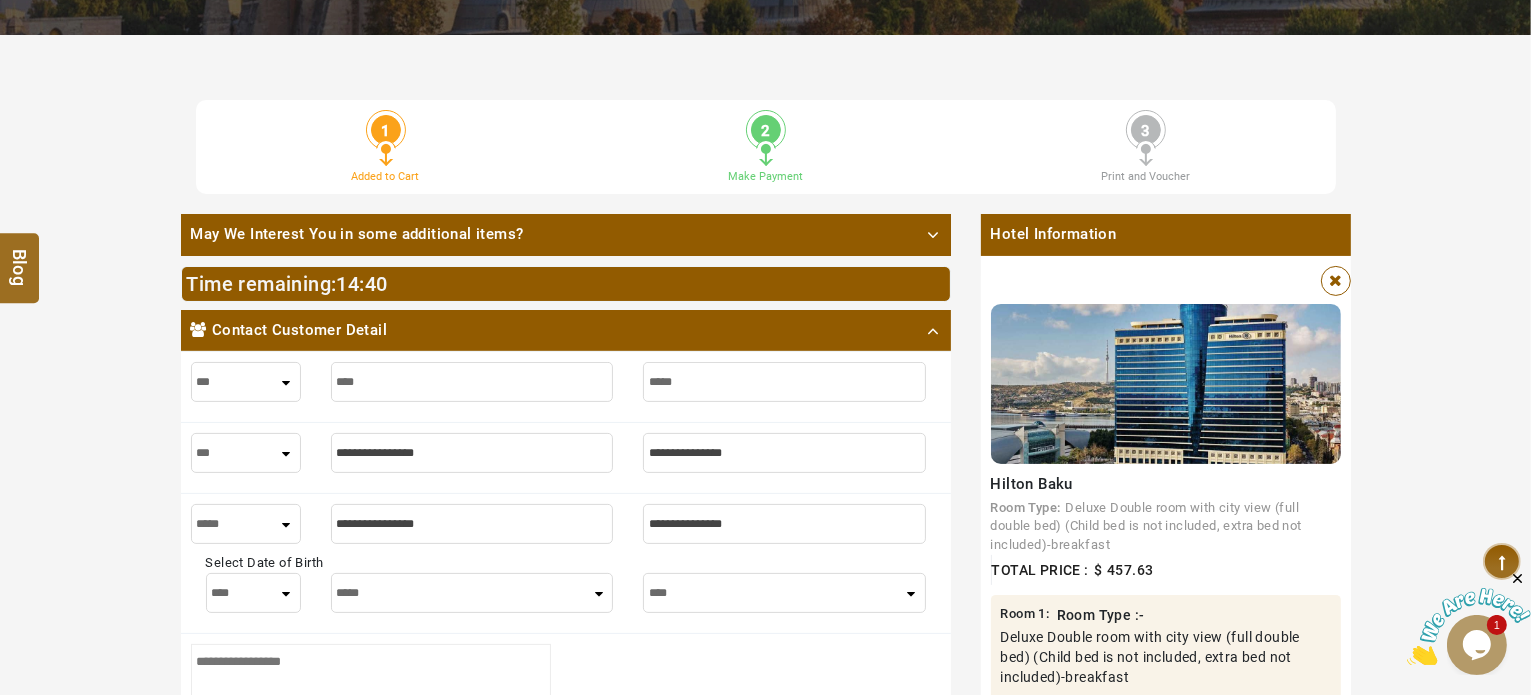 type on "******" 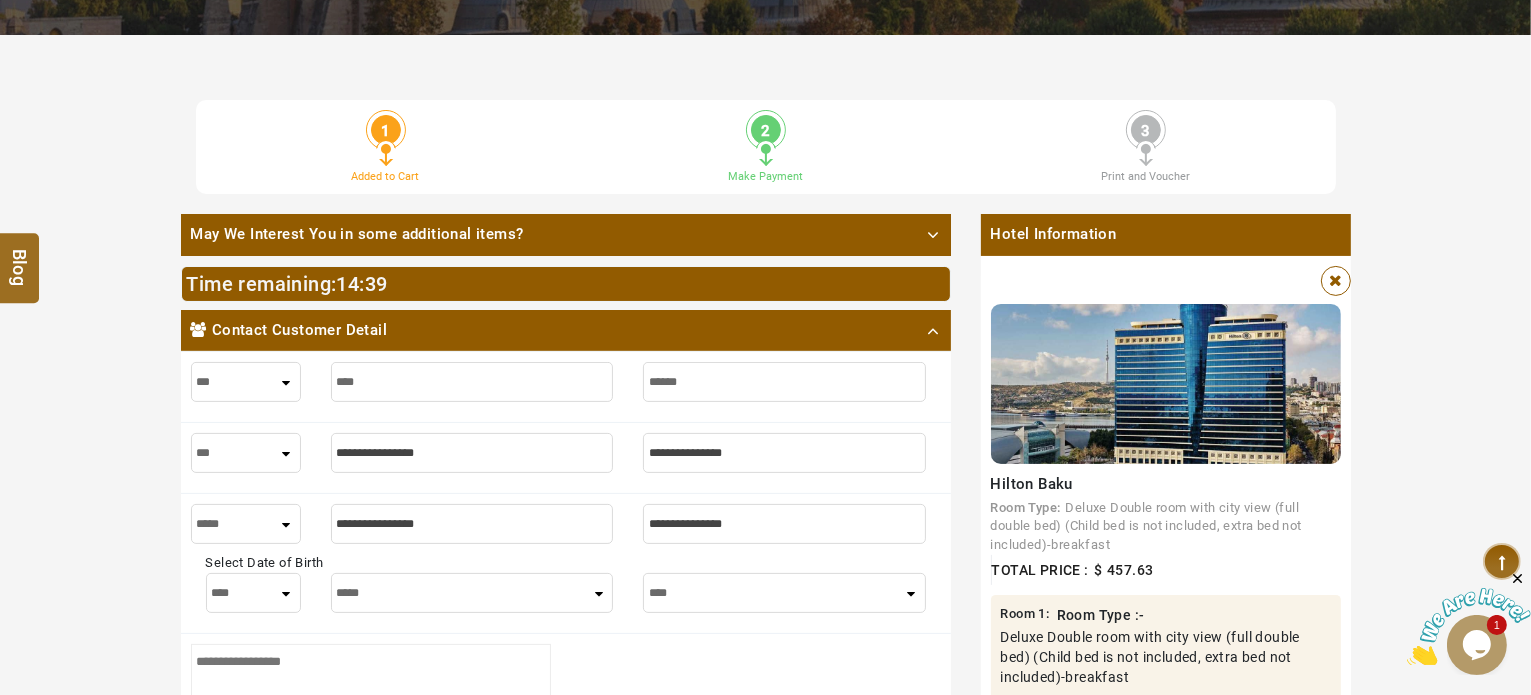 type on "******" 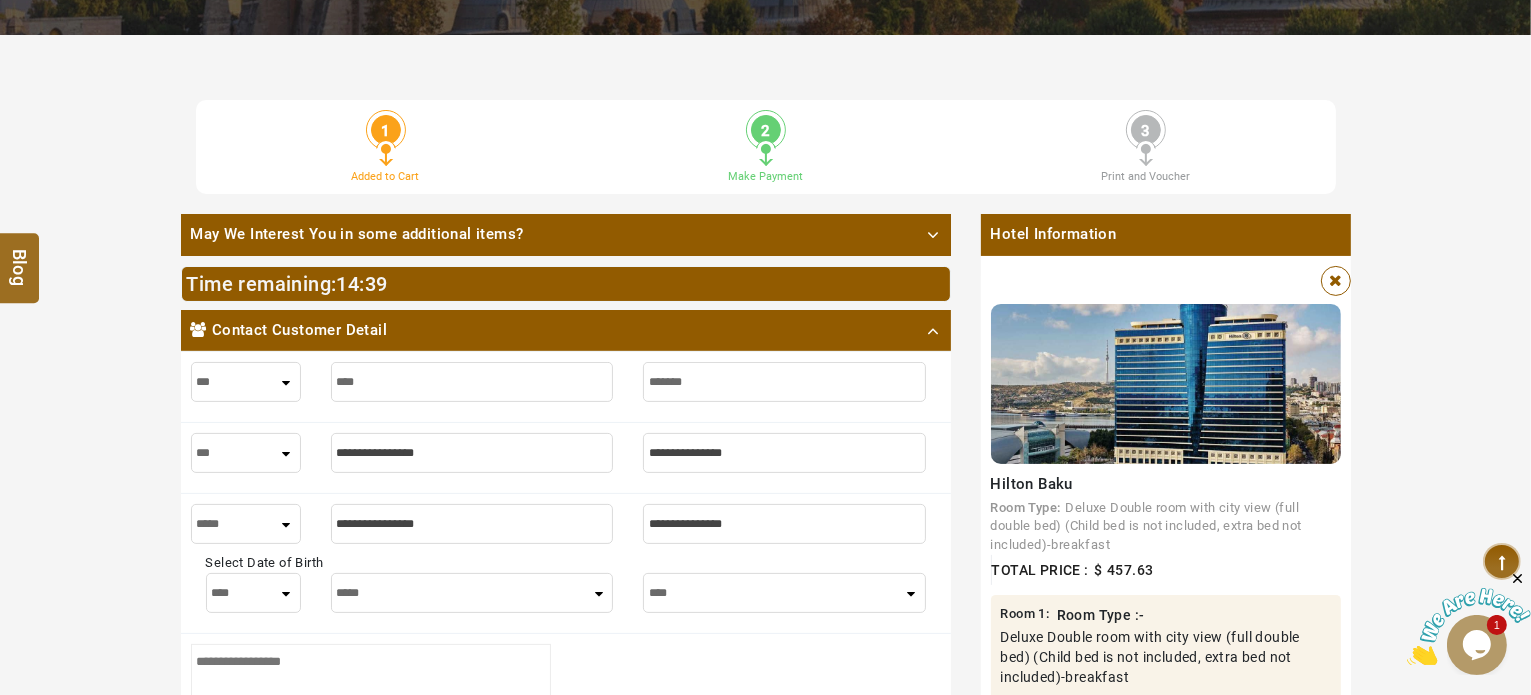 type on "*******" 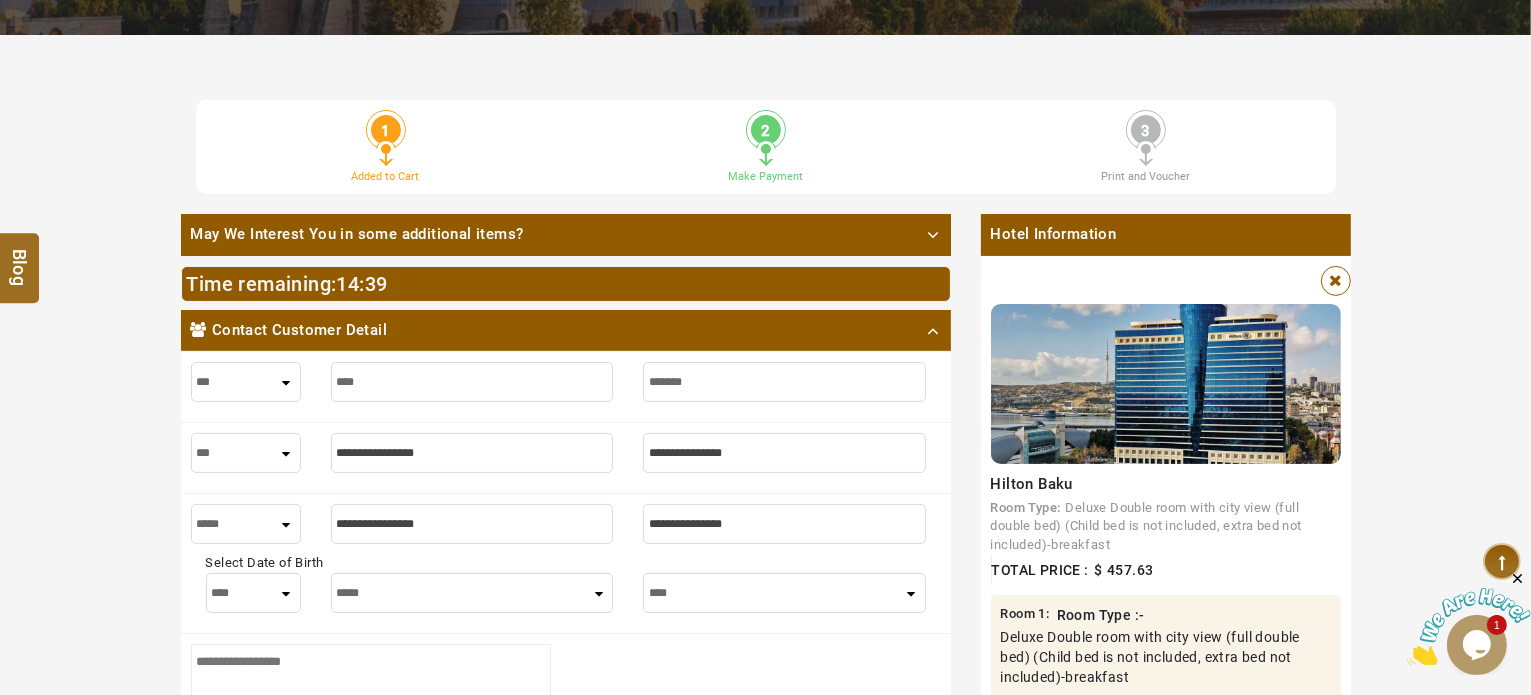 type on "********" 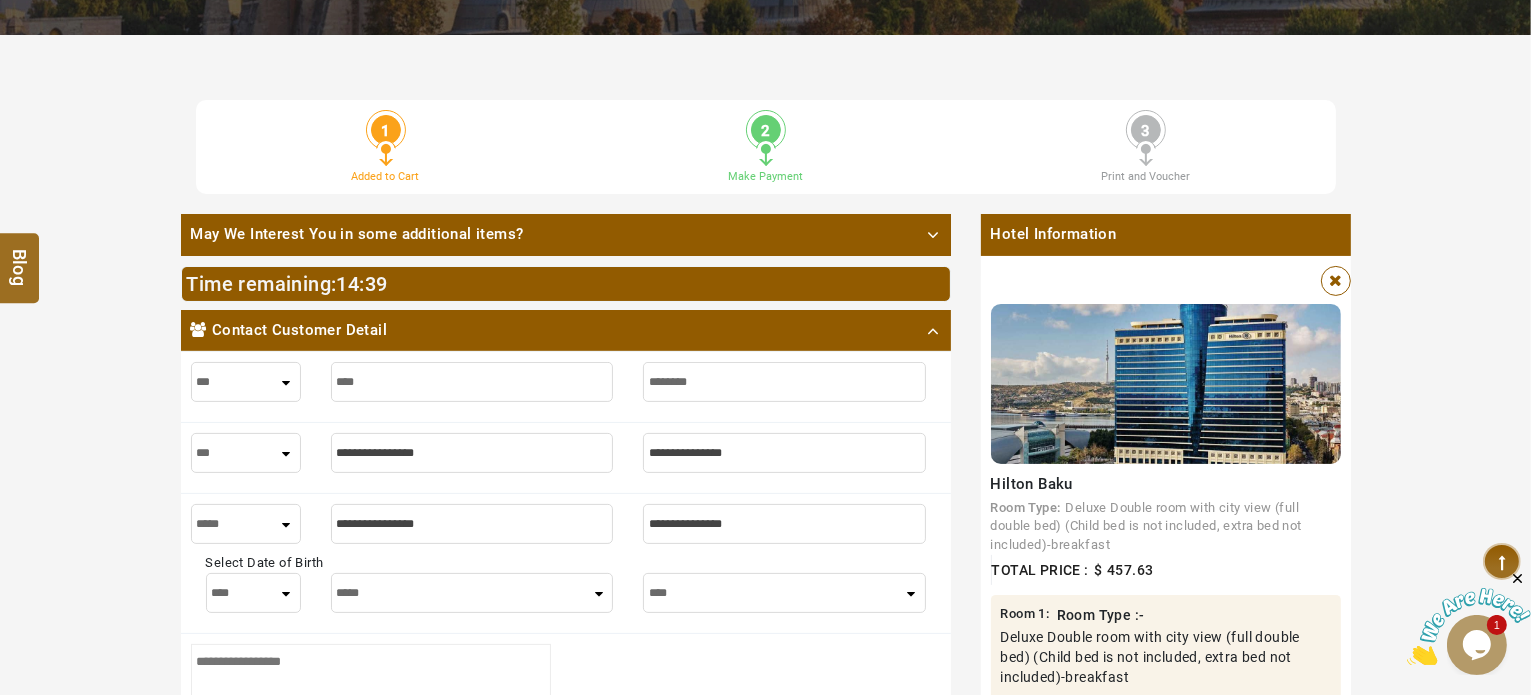type on "********" 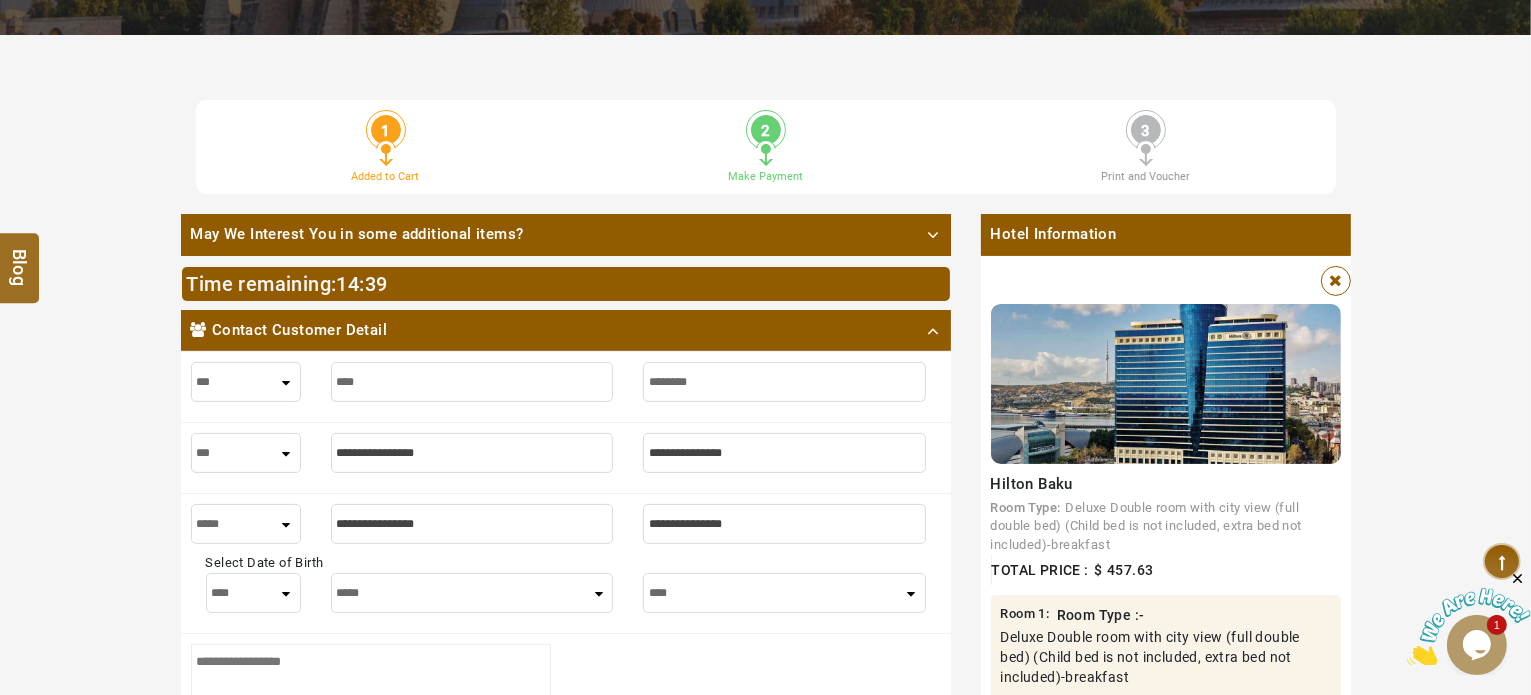 type on "*********" 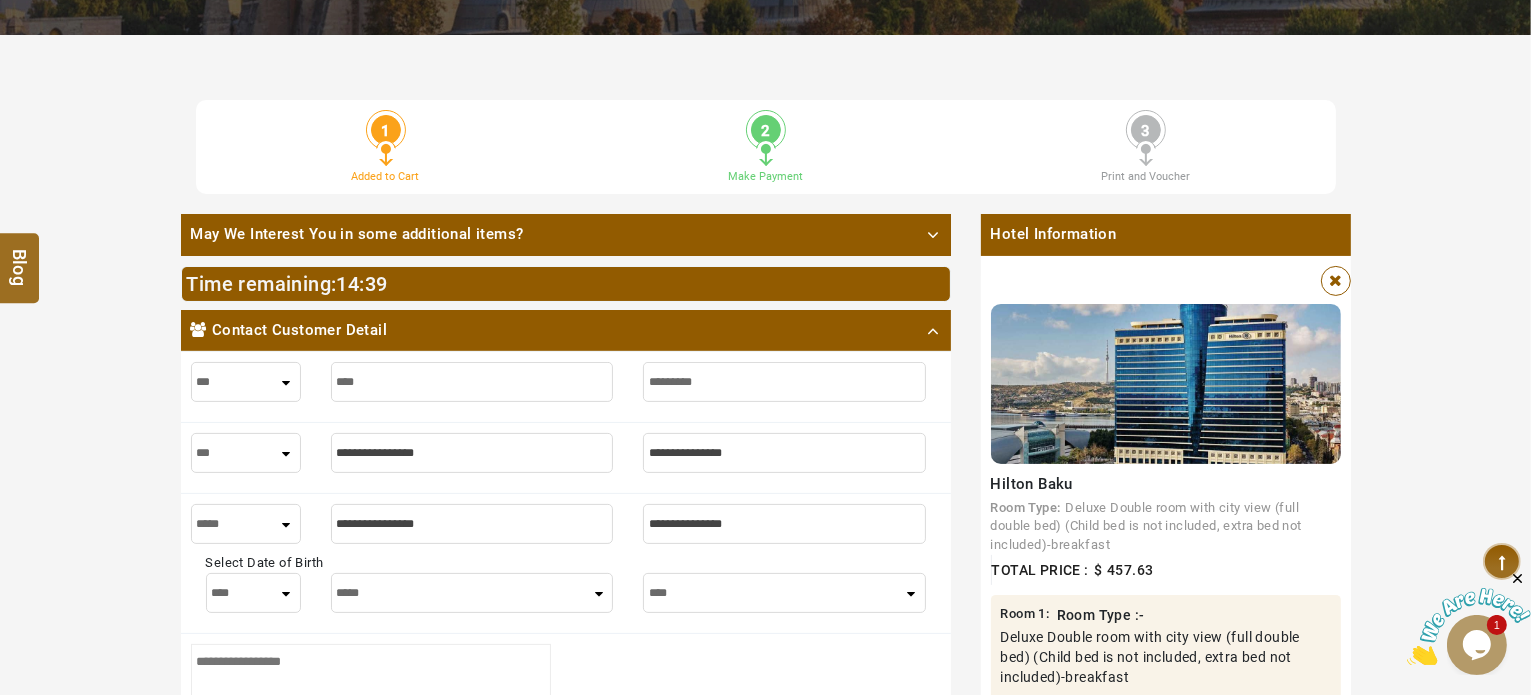 type on "*********" 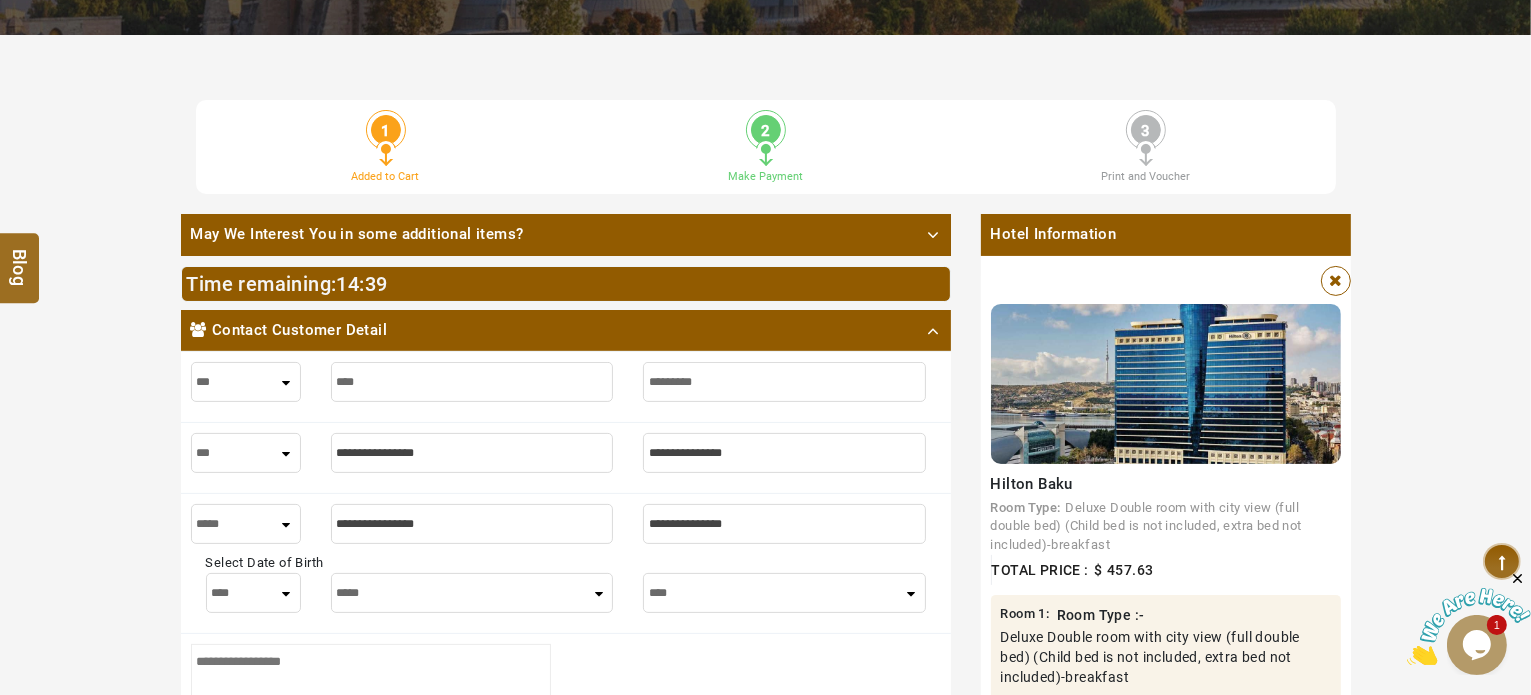 type on "**********" 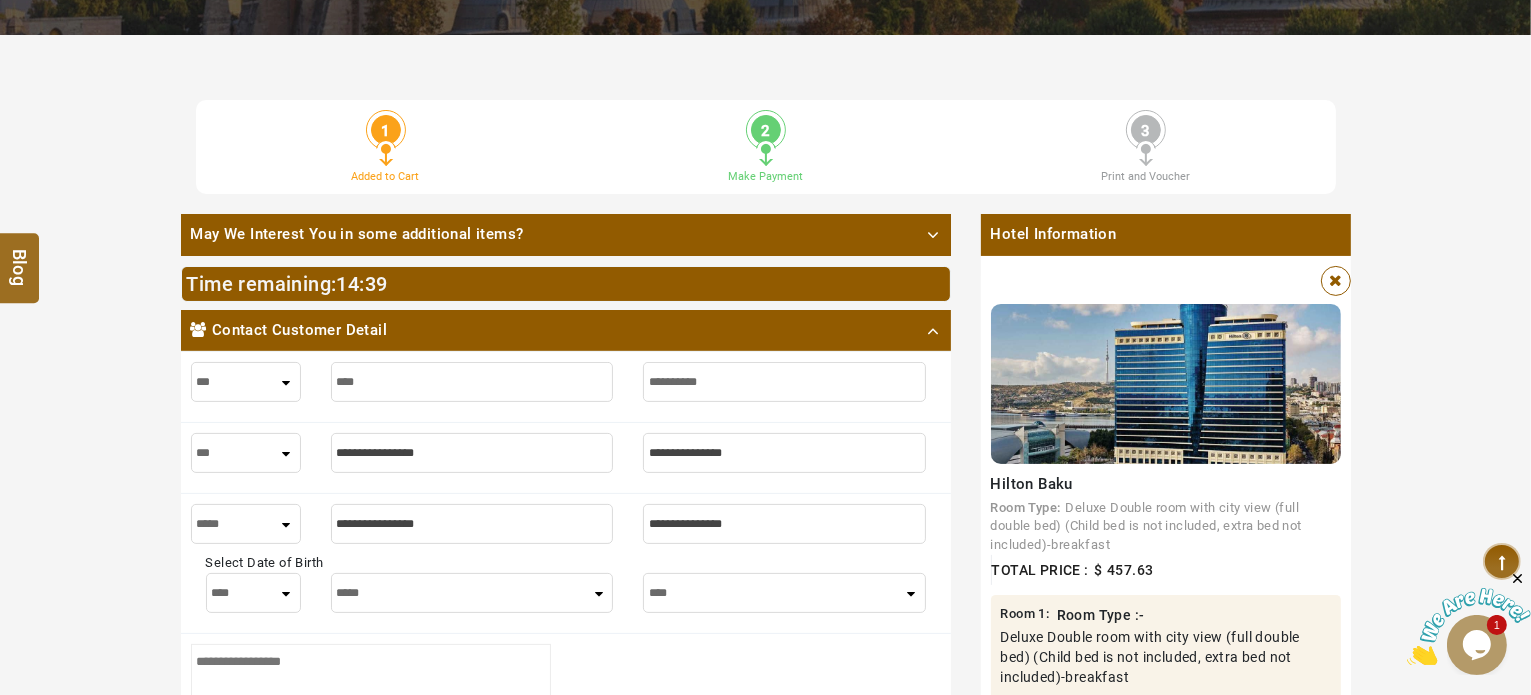 type on "**********" 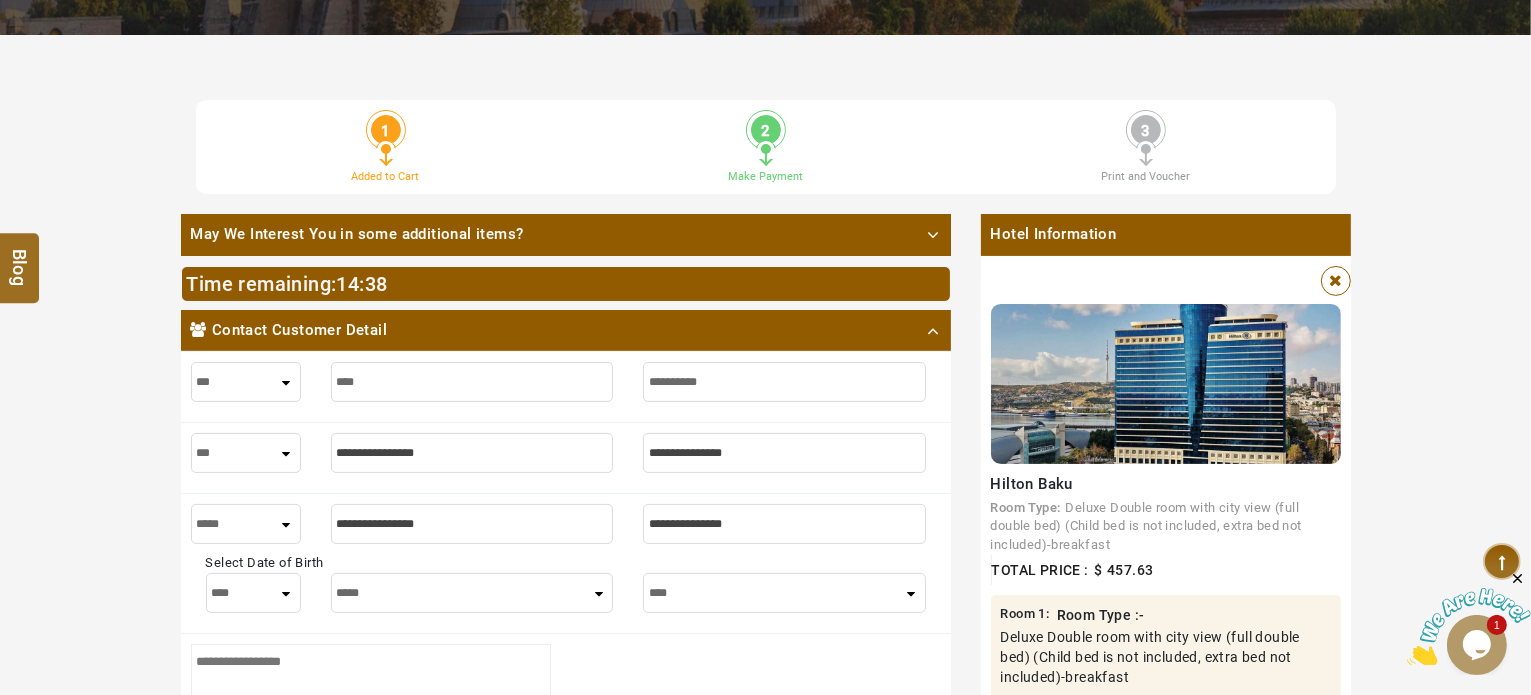 type on "**********" 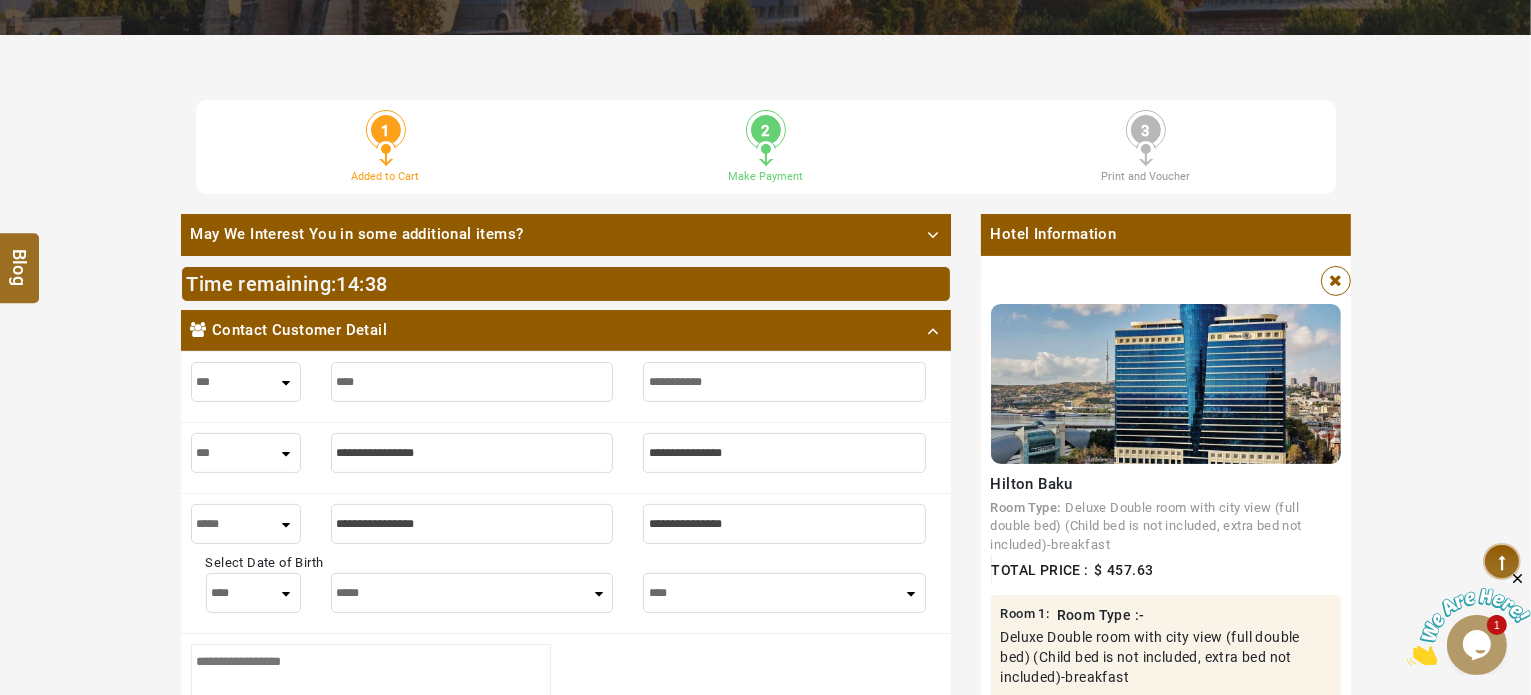 type on "**********" 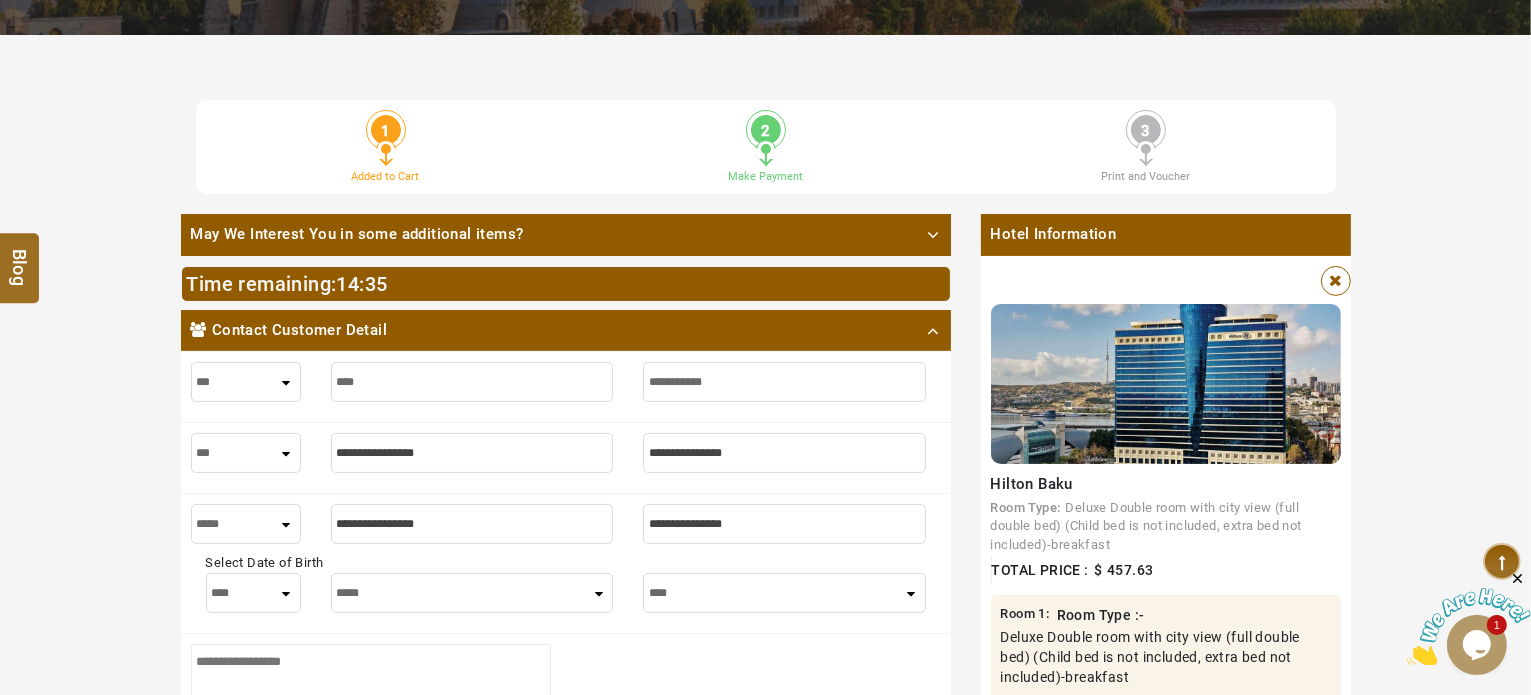 type on "**********" 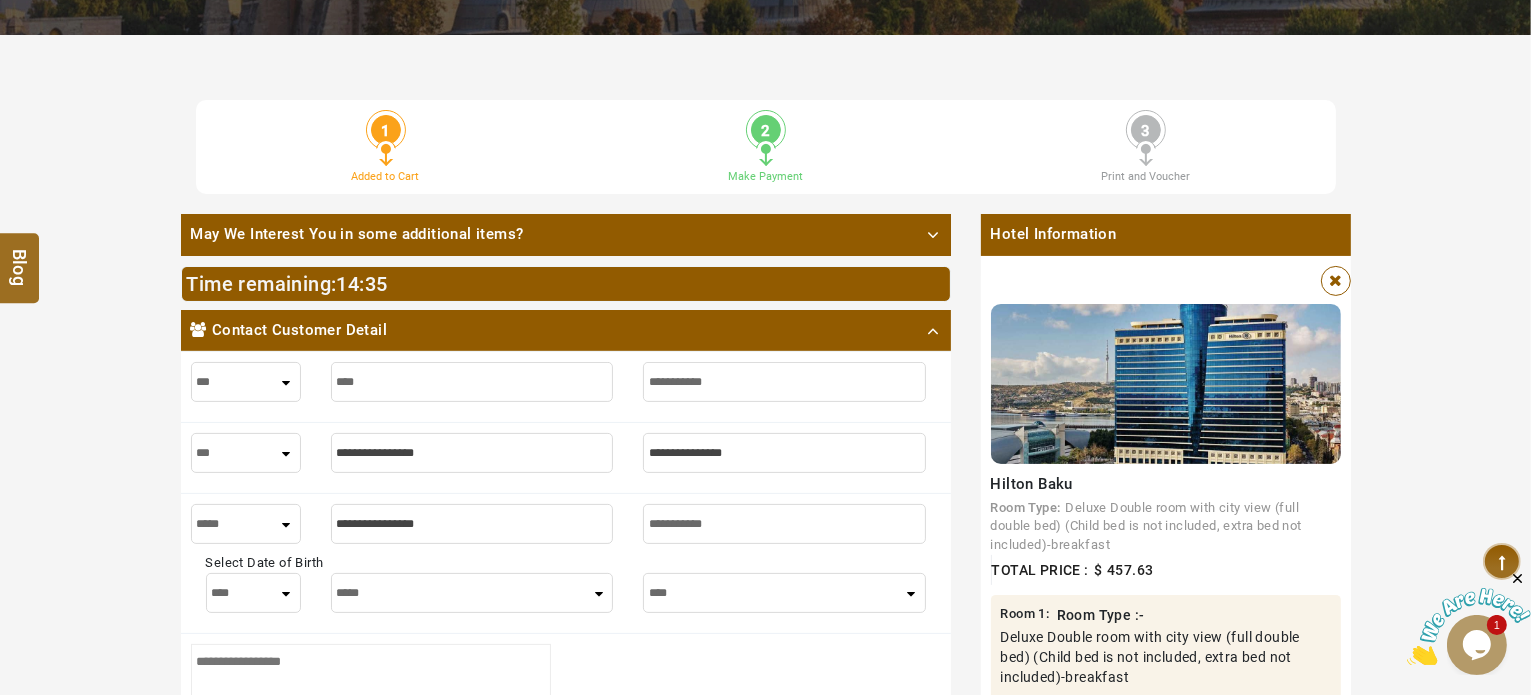 type on "**********" 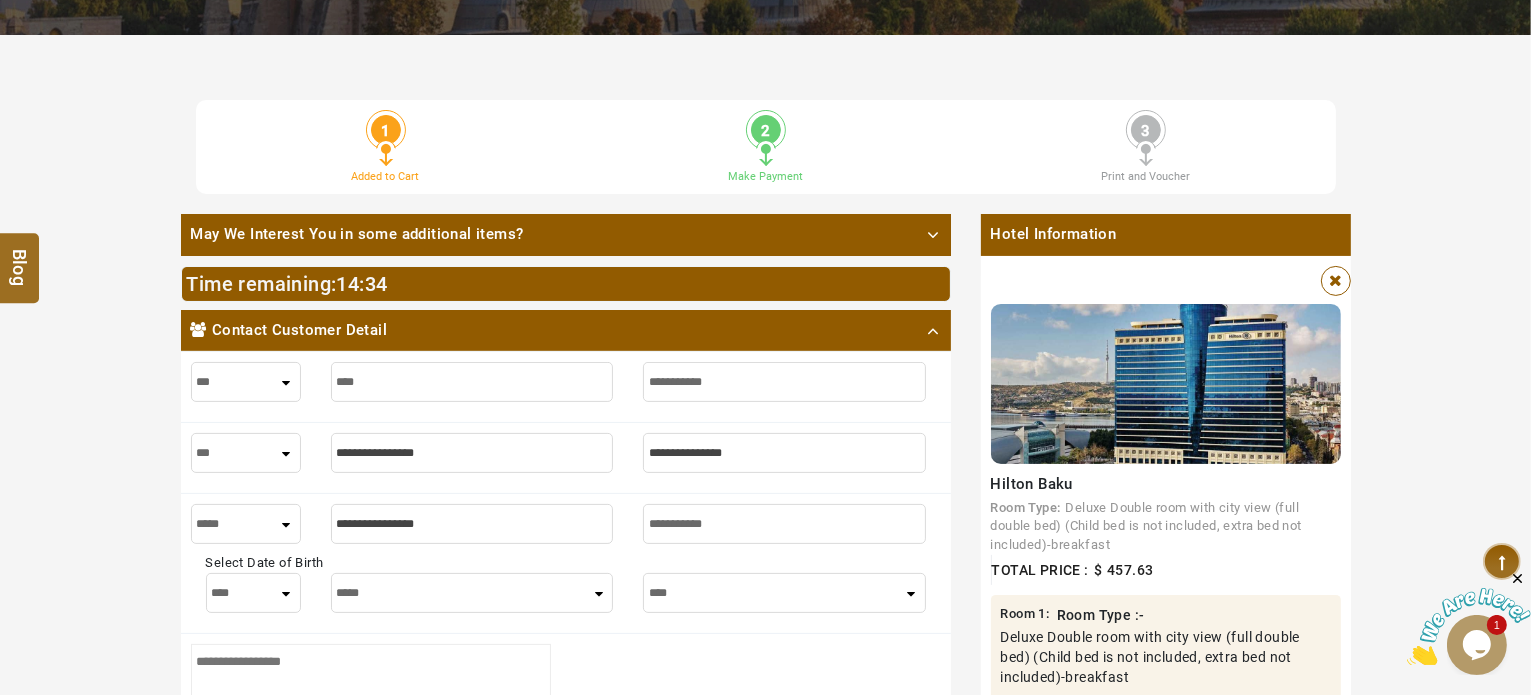 type on "**********" 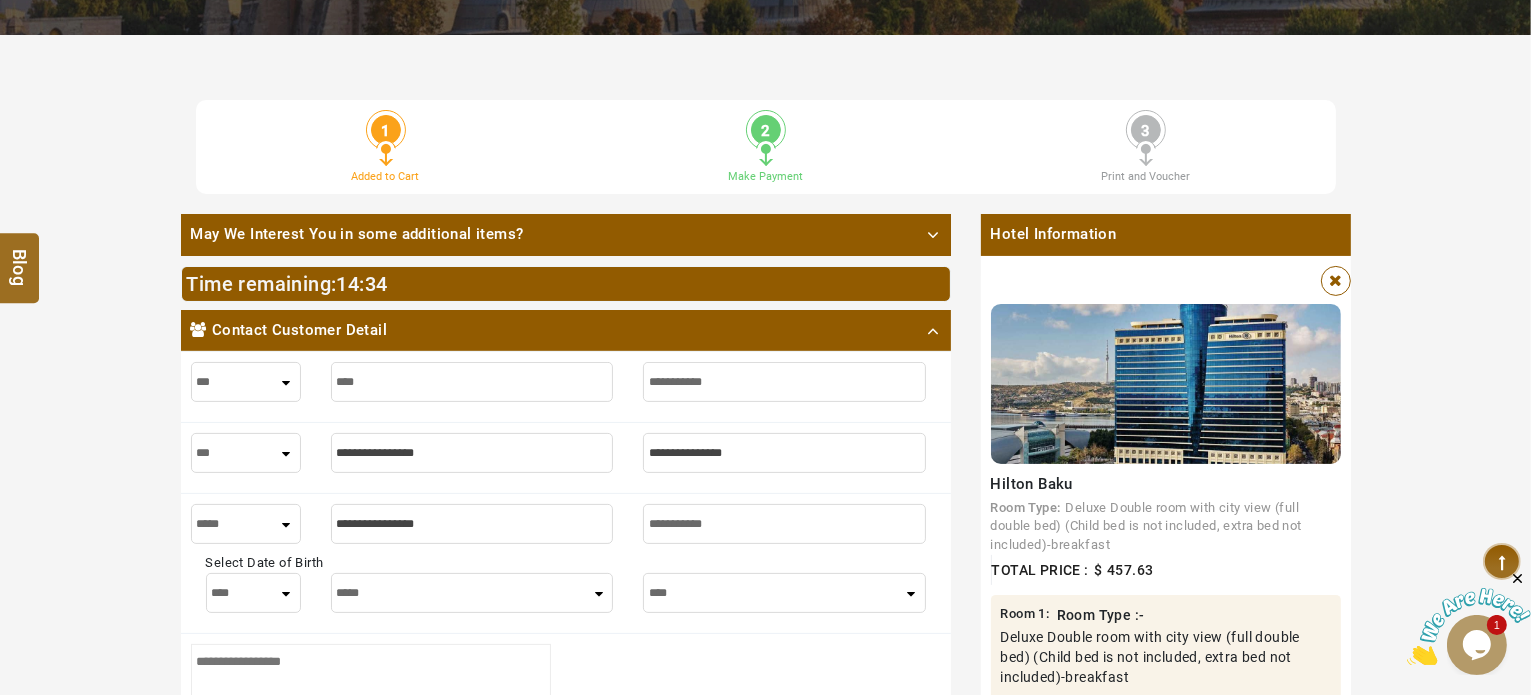 click at bounding box center (784, 453) 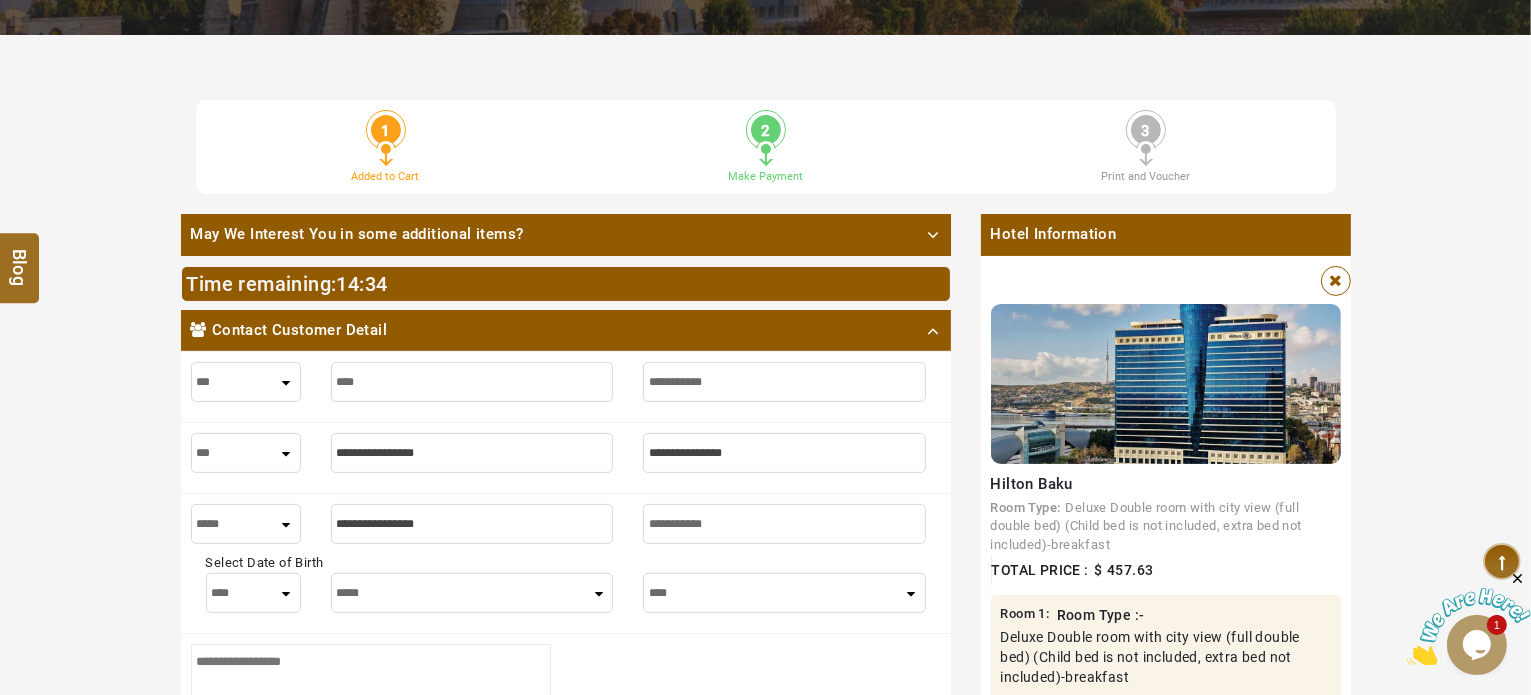 type on "*" 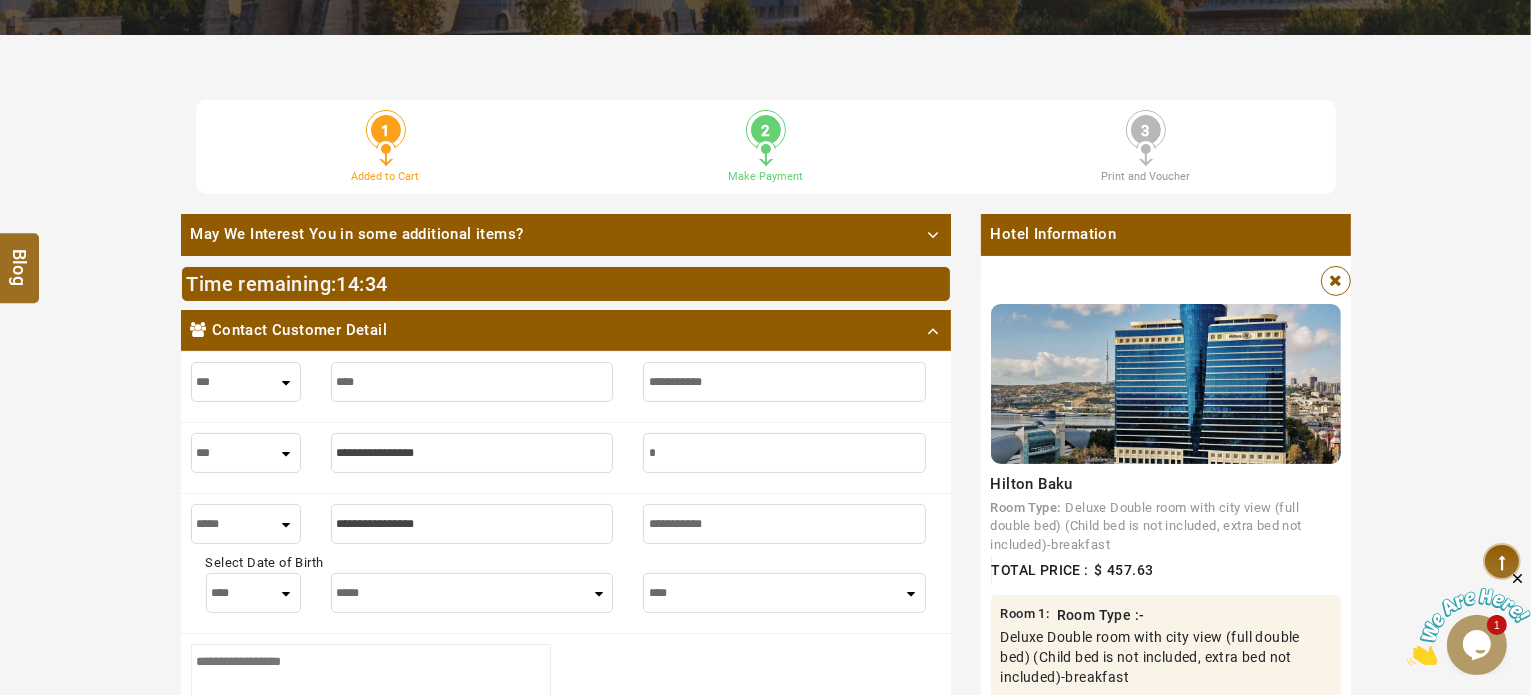 type on "*" 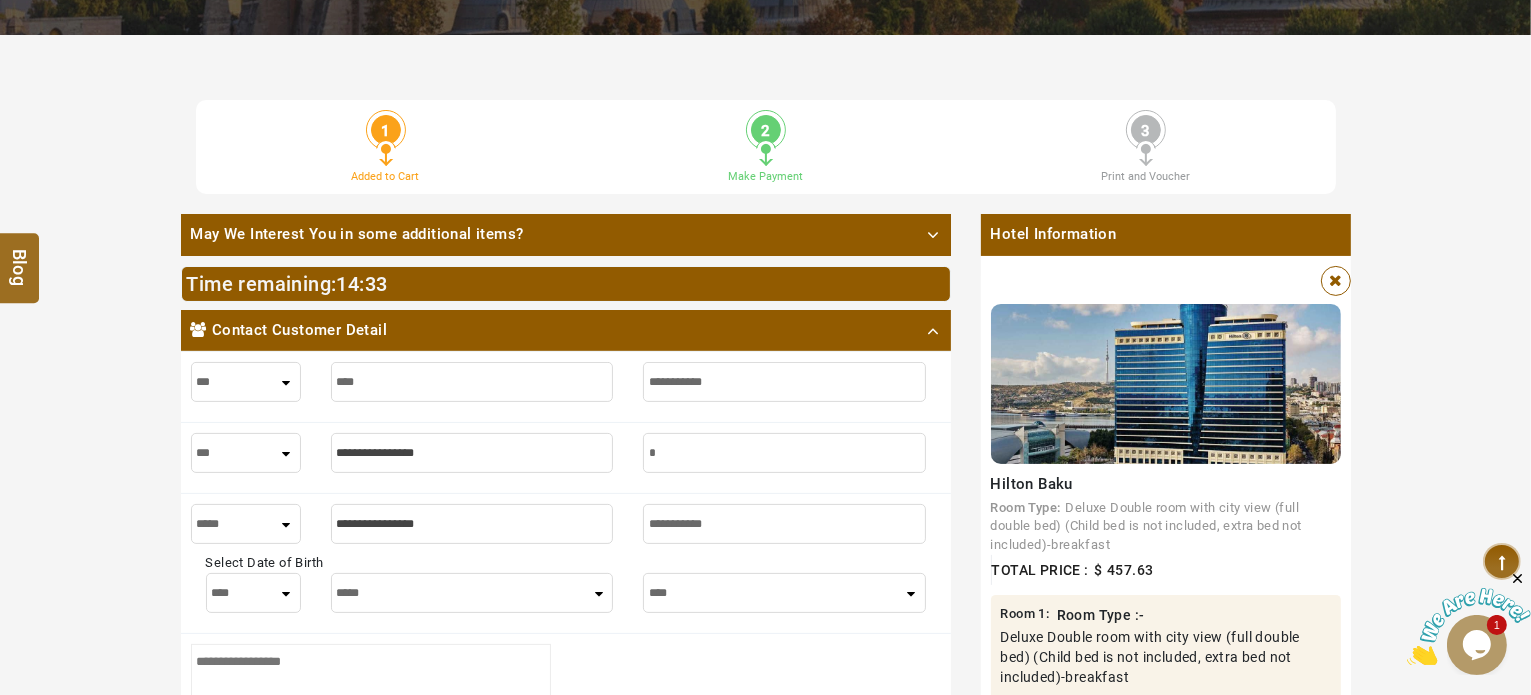 type on "**" 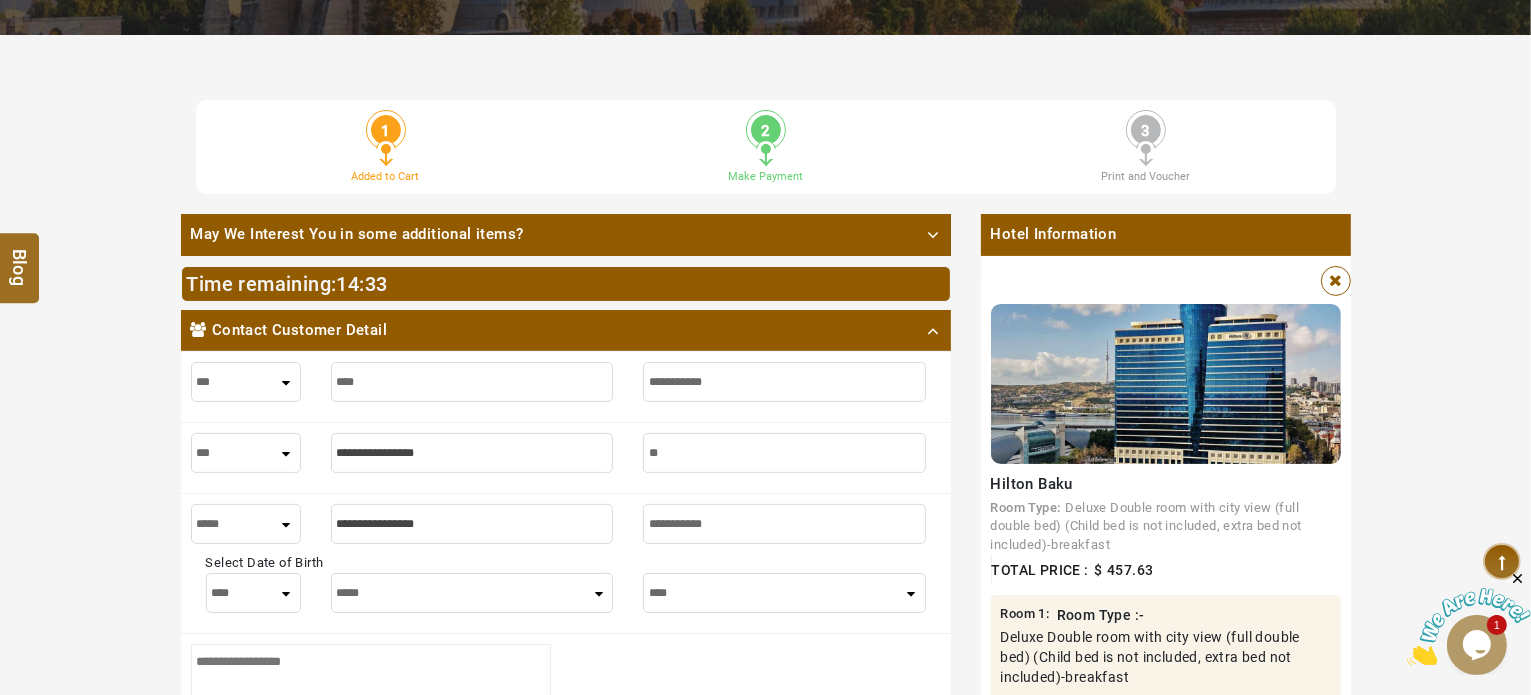type on "**" 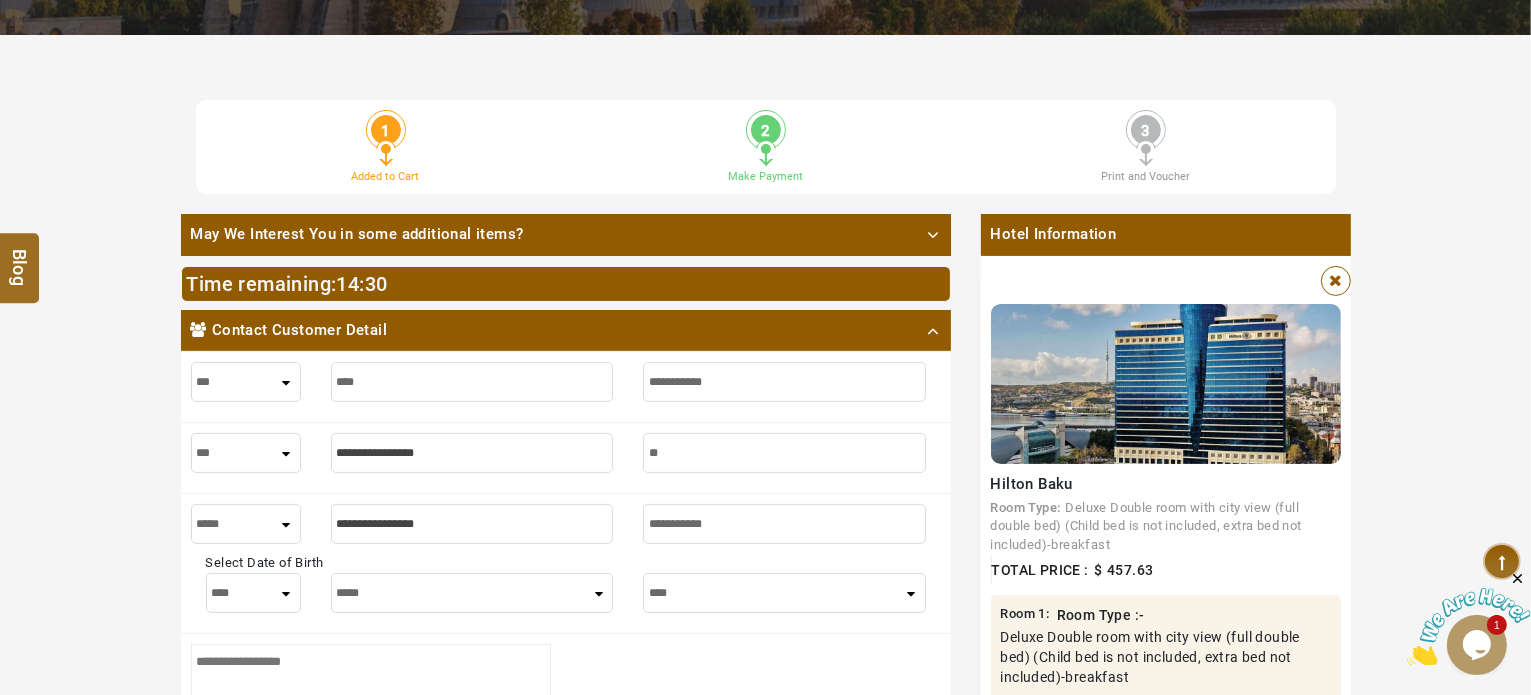 type on "***" 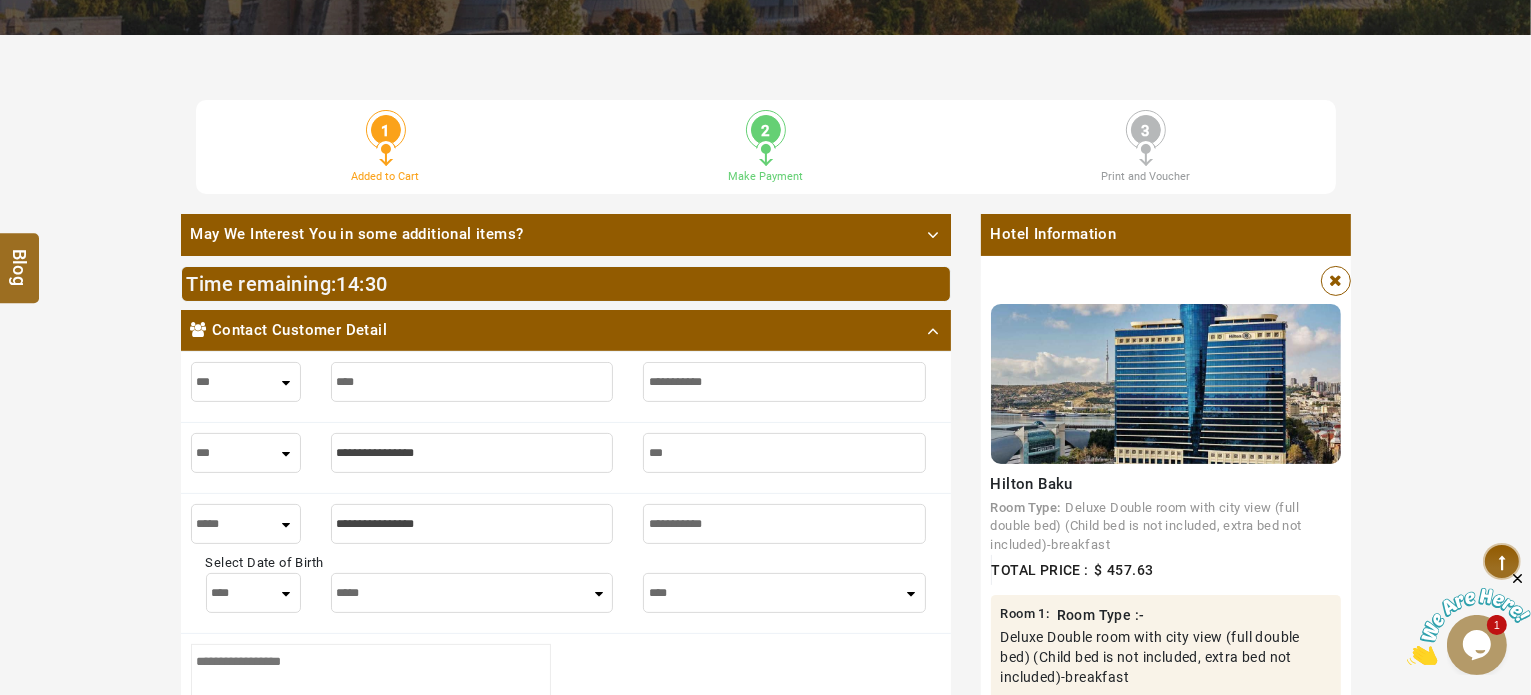type on "***" 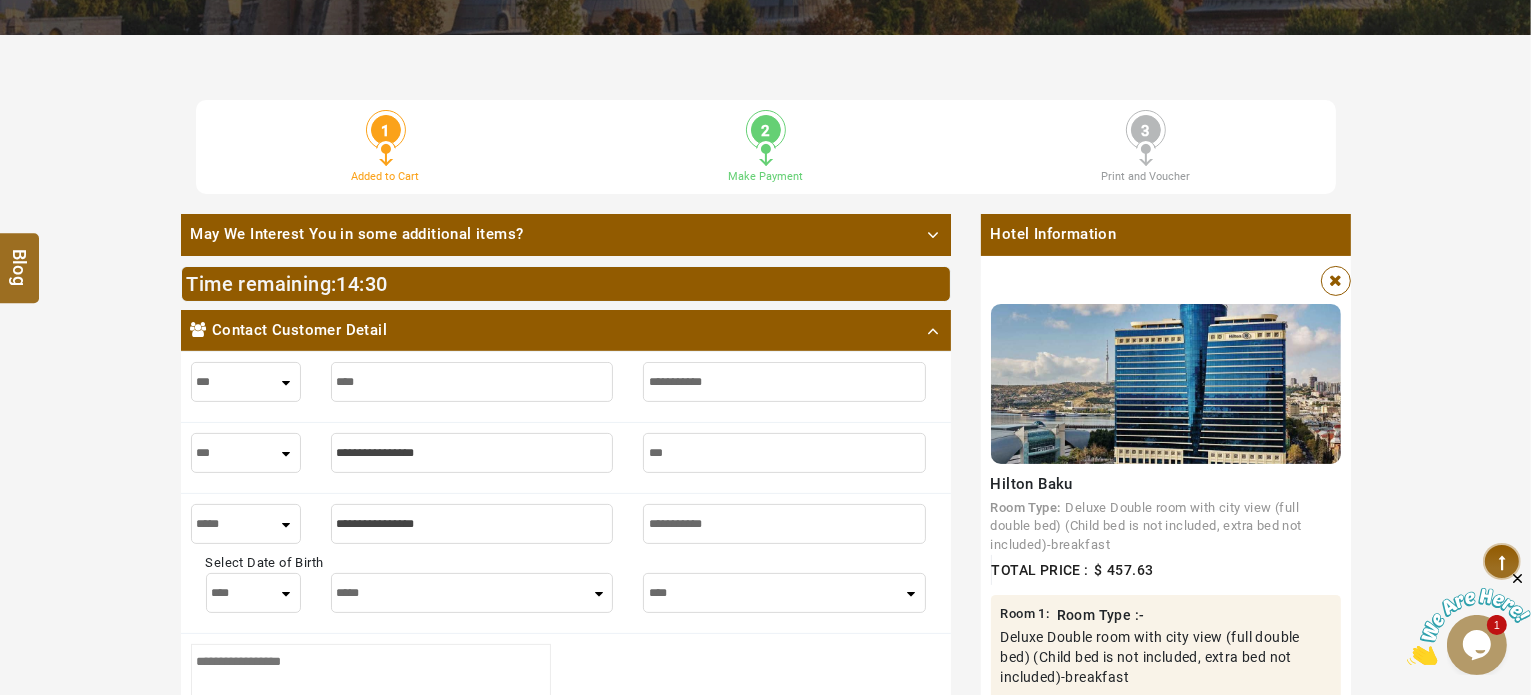 type on "****" 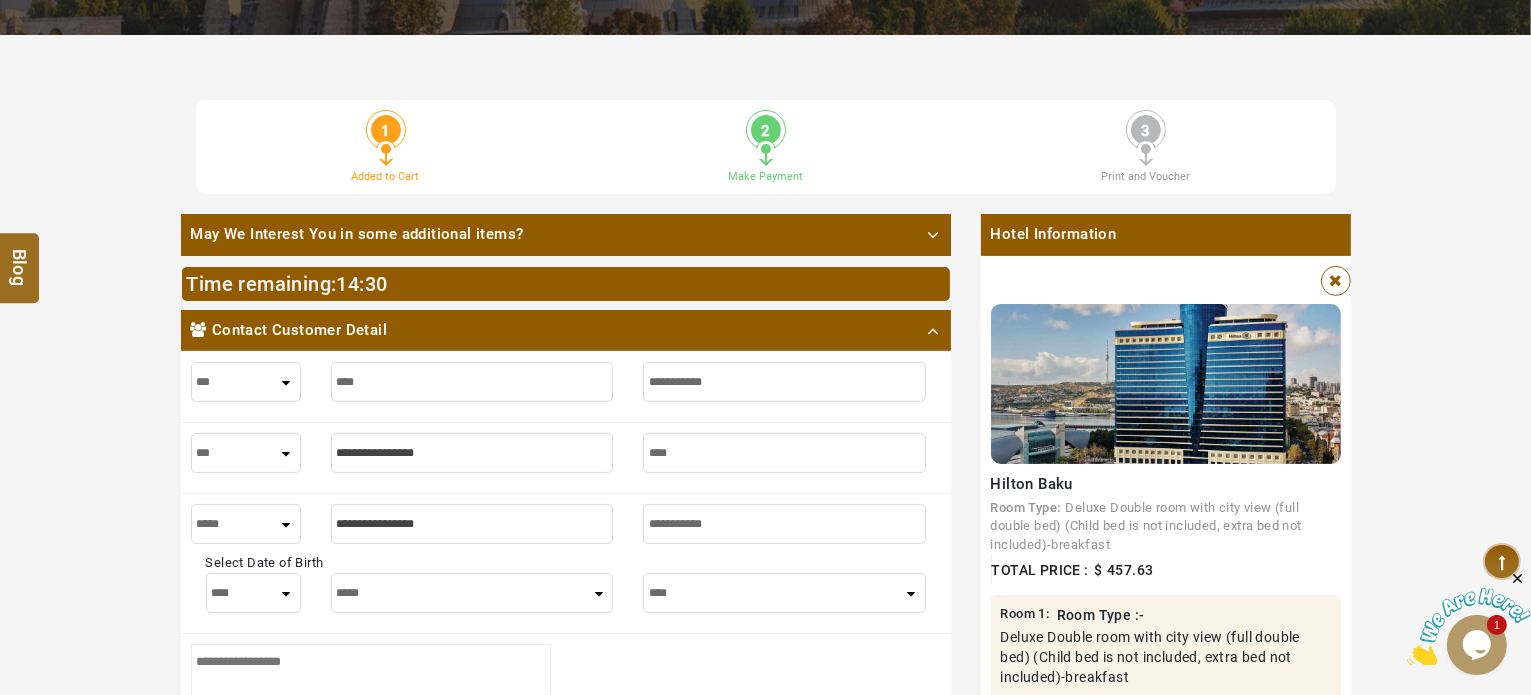 type on "****" 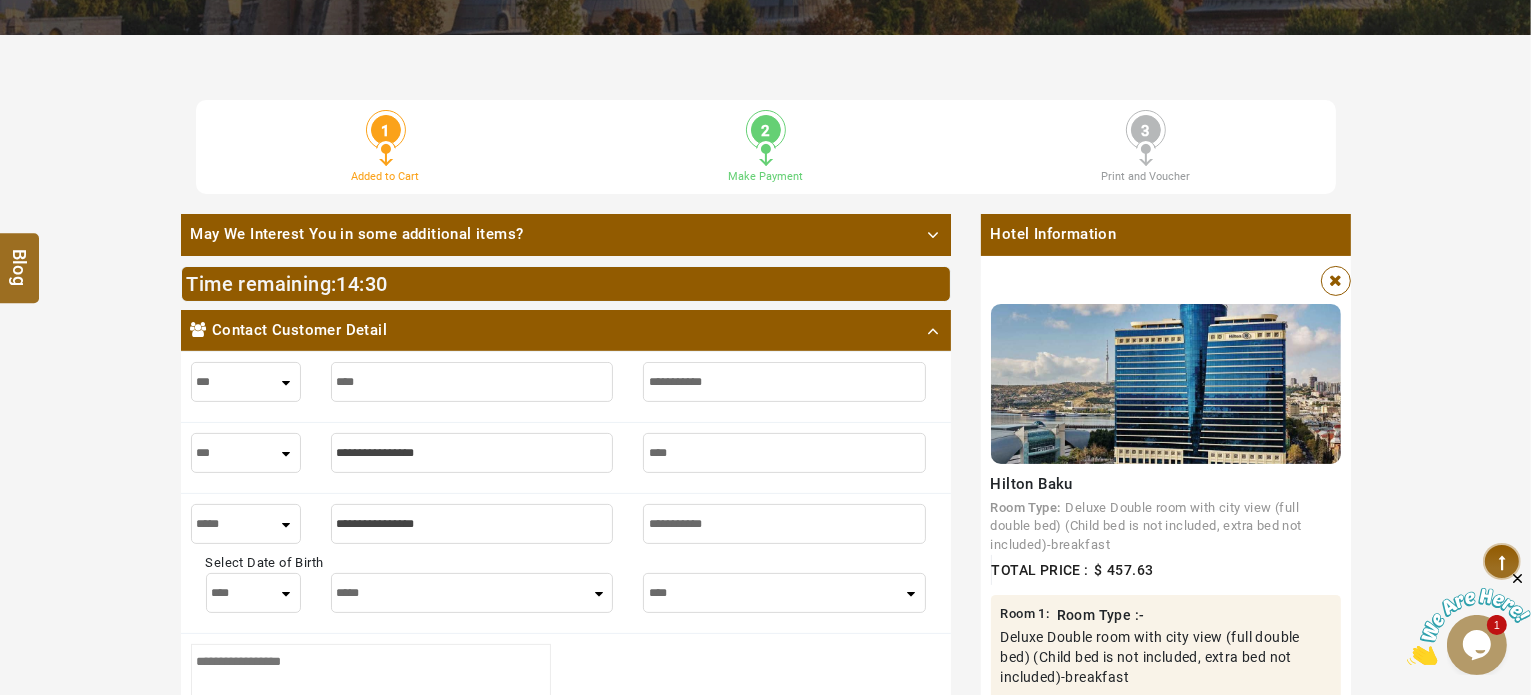 type on "*****" 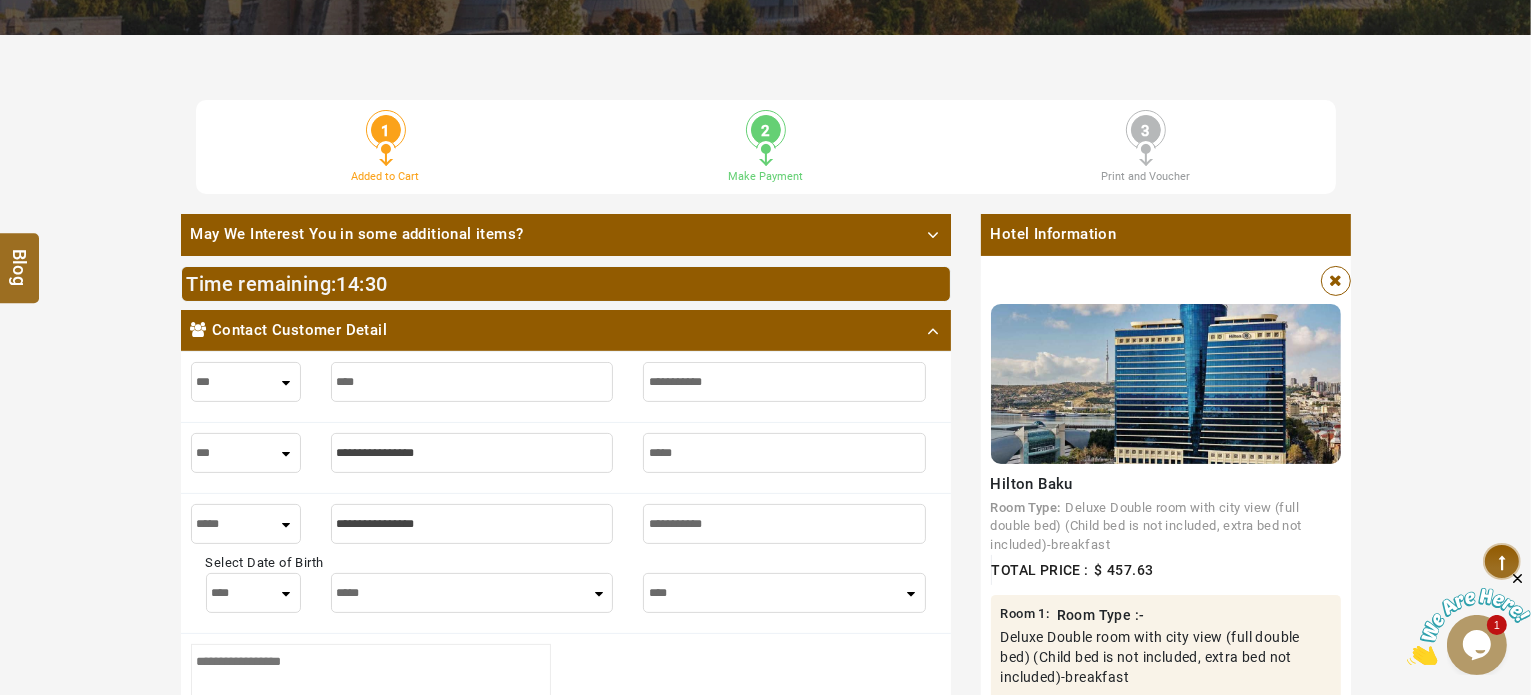 type on "*****" 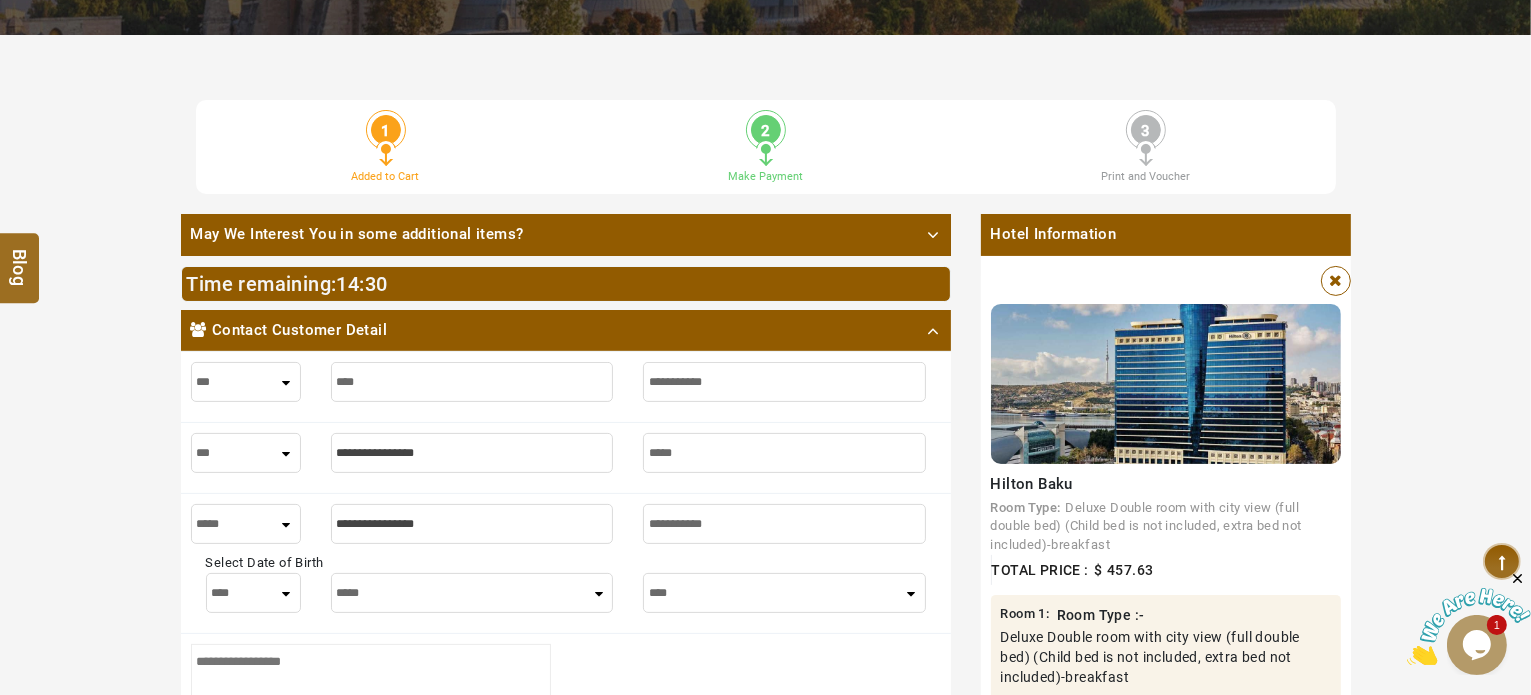 type on "******" 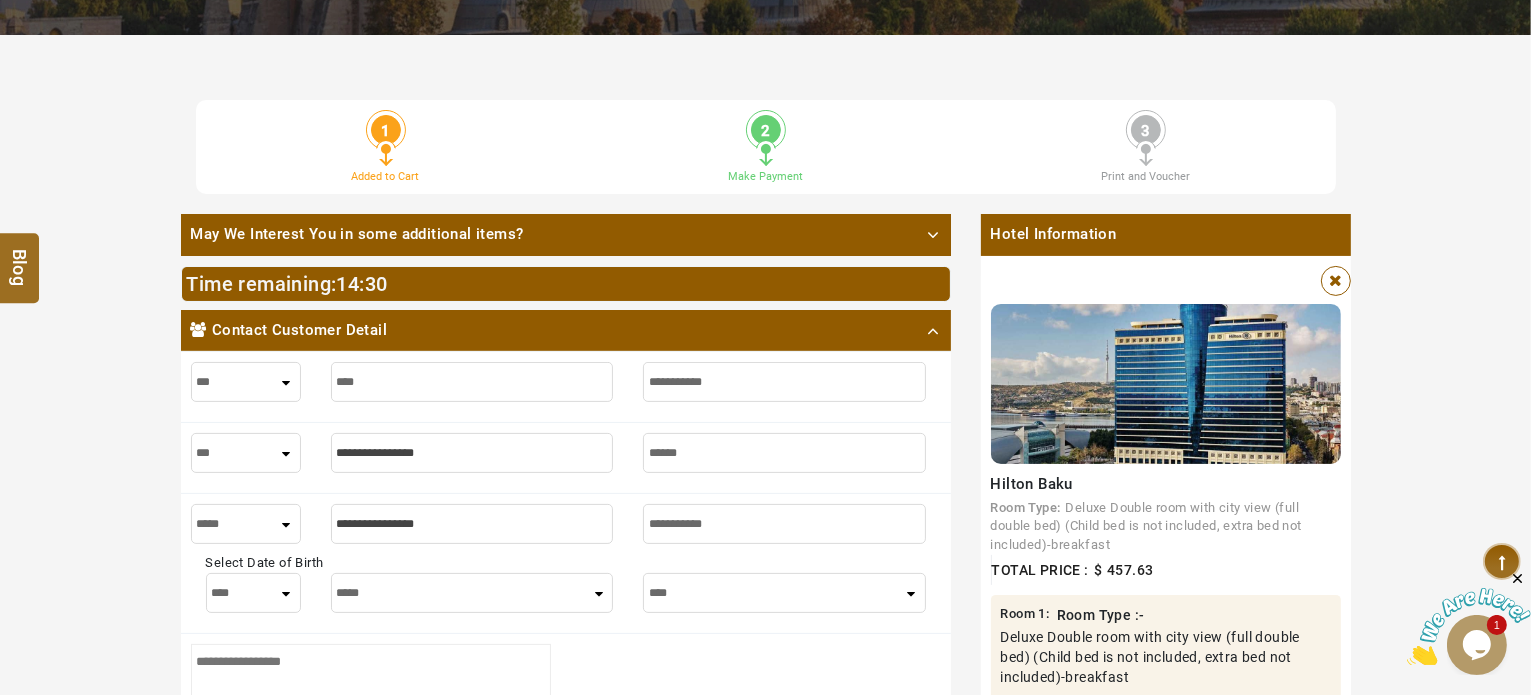 type on "******" 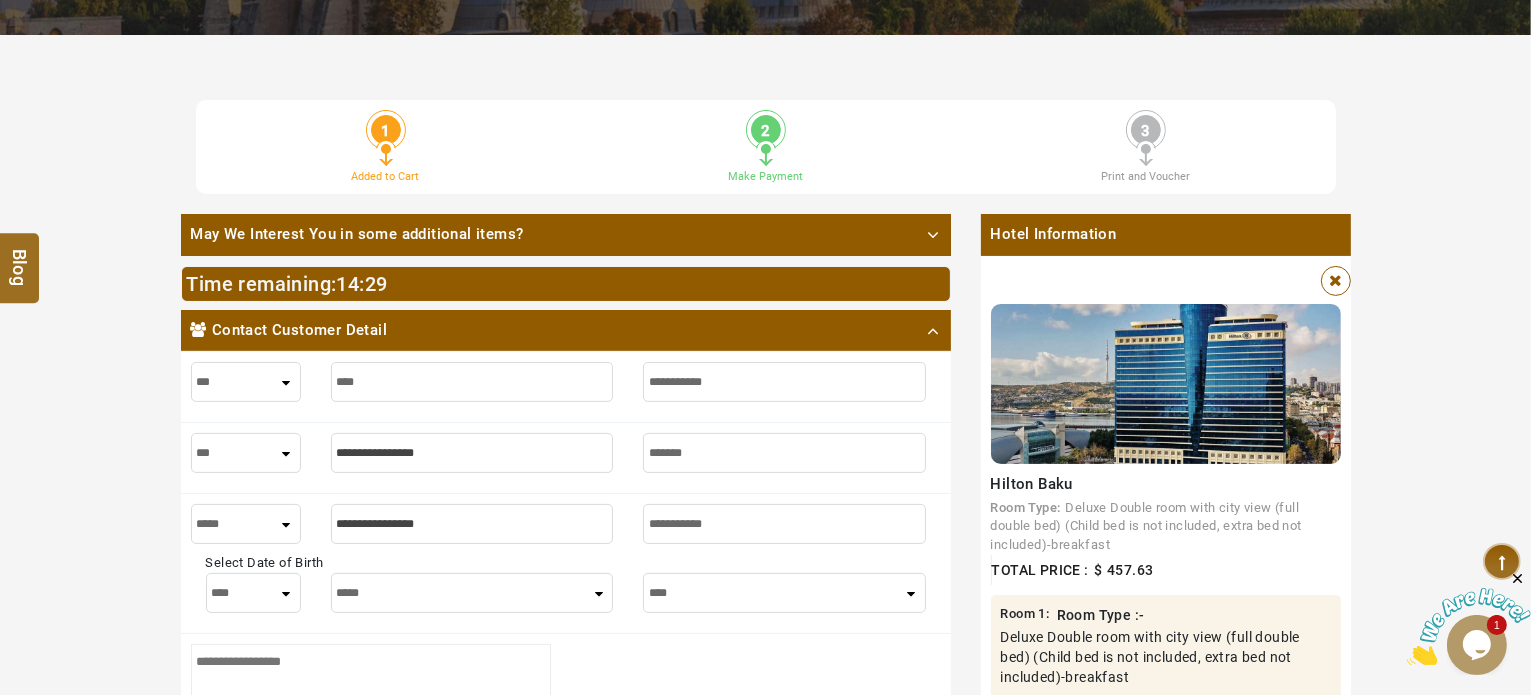 type on "*******" 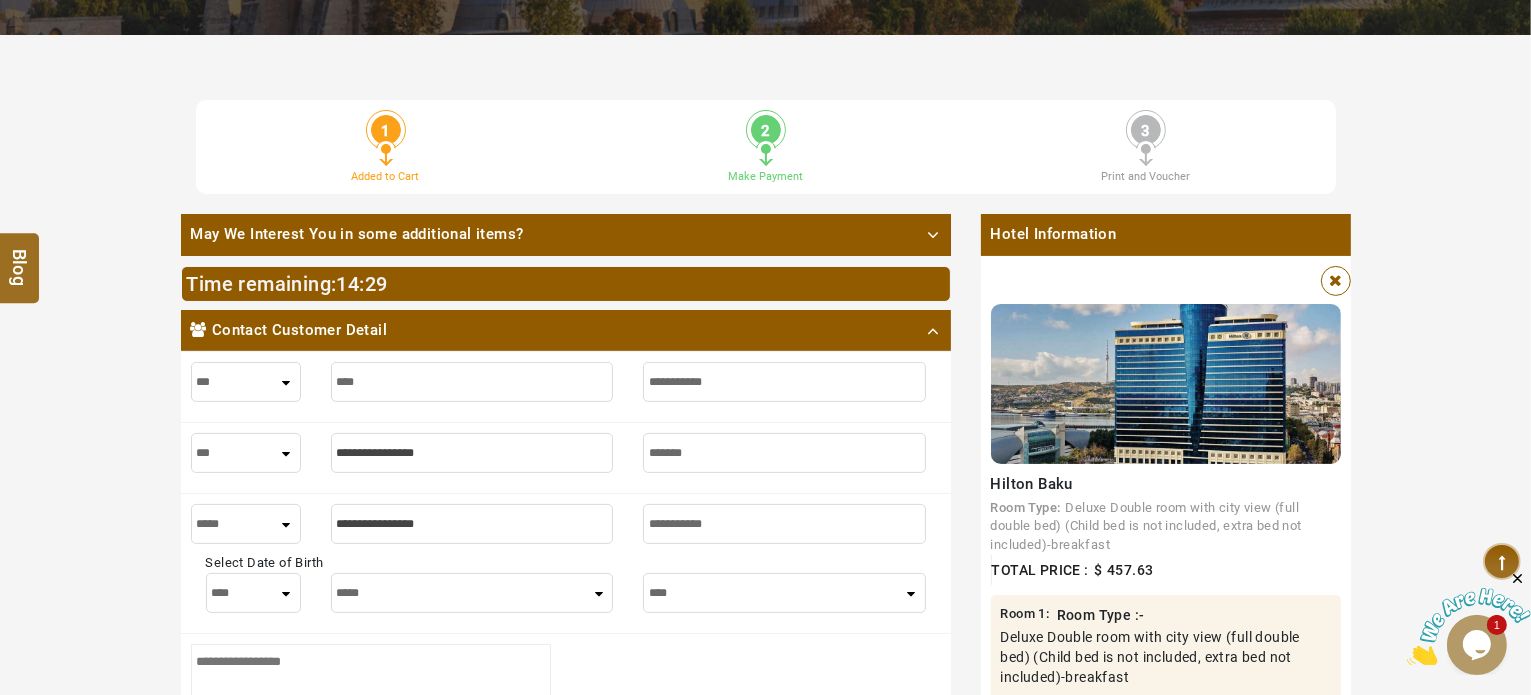 type on "********" 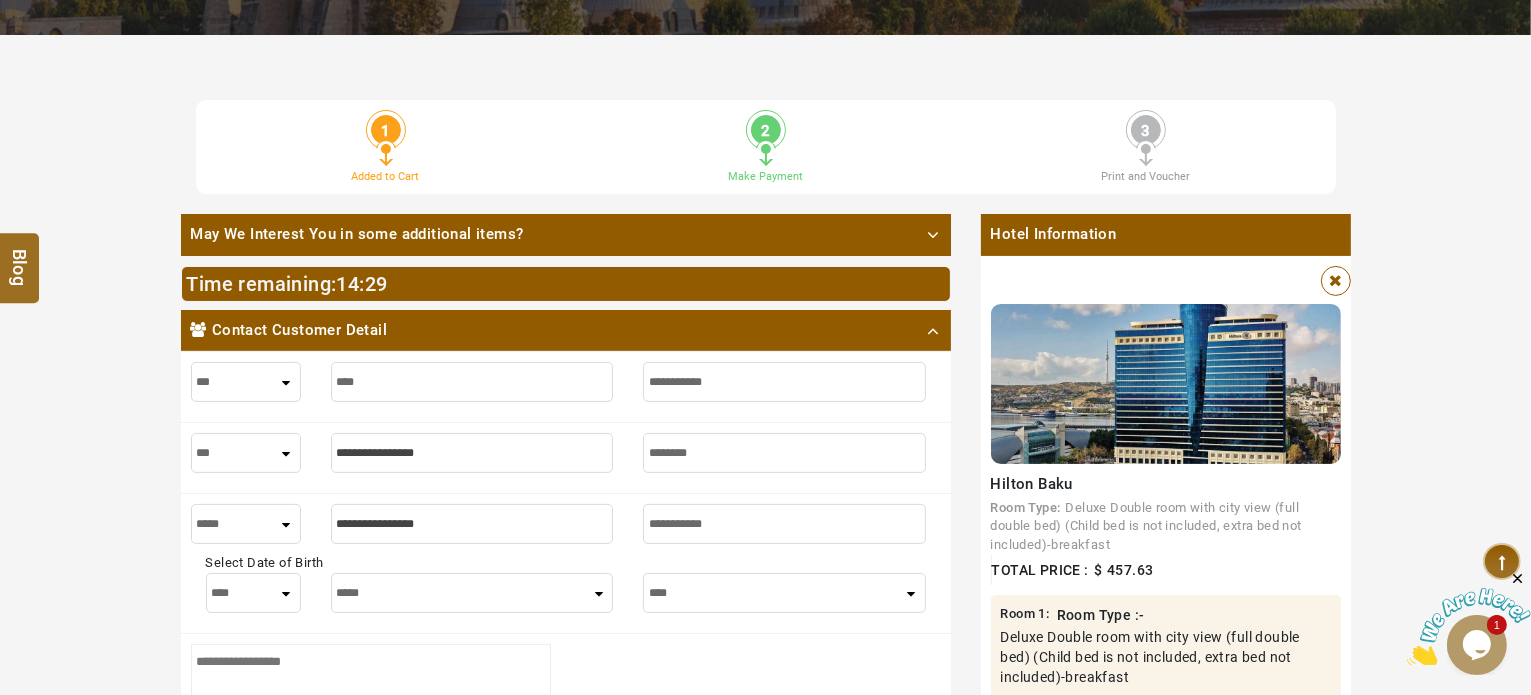 type on "********" 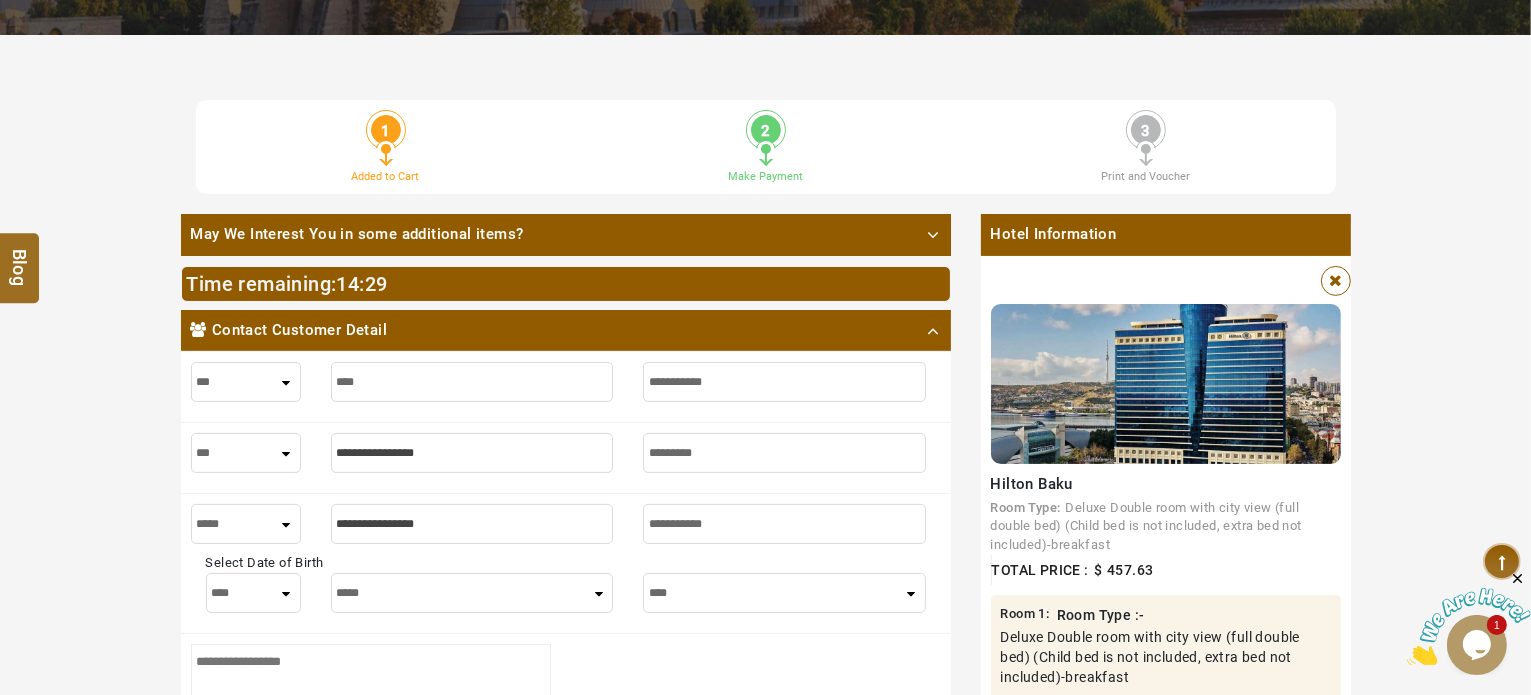 type on "*********" 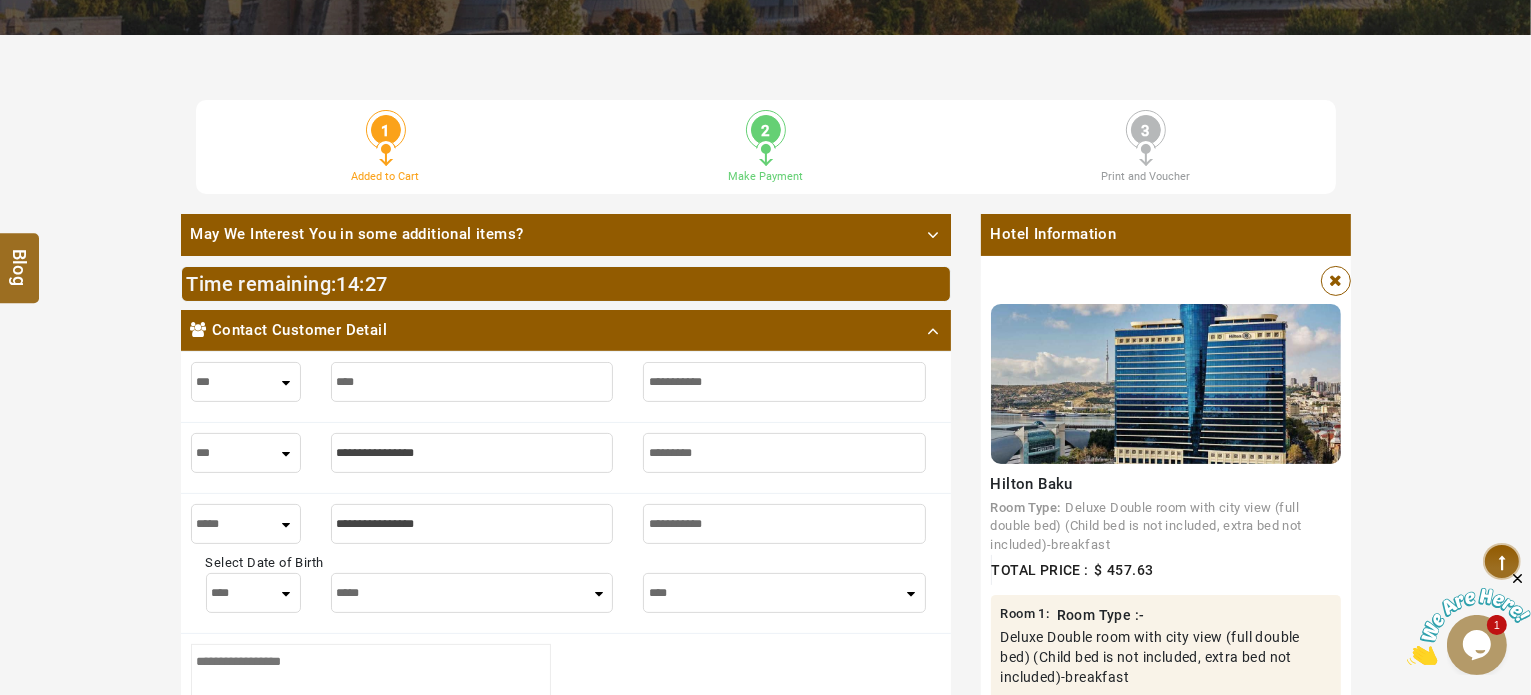 type on "*********" 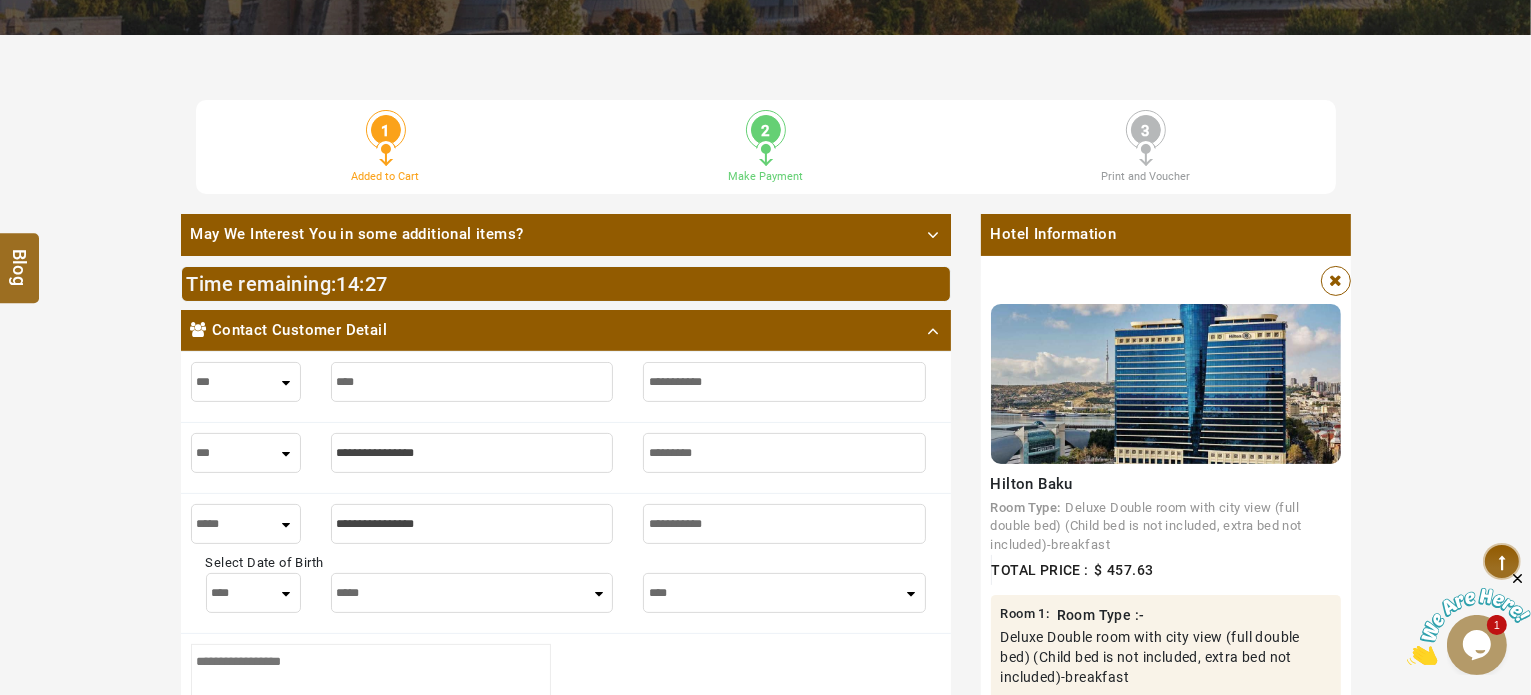 click on "*** **** ***" at bounding box center (246, 453) 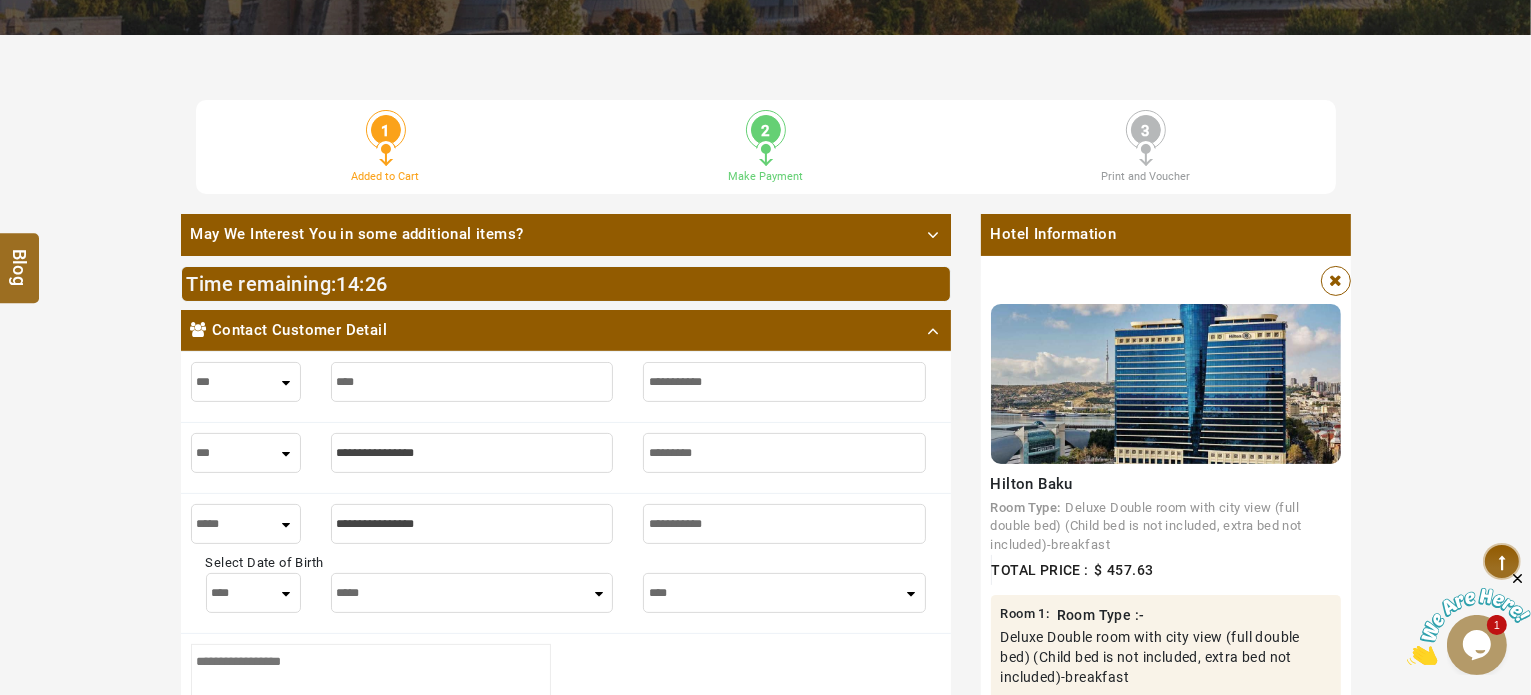 select on "****" 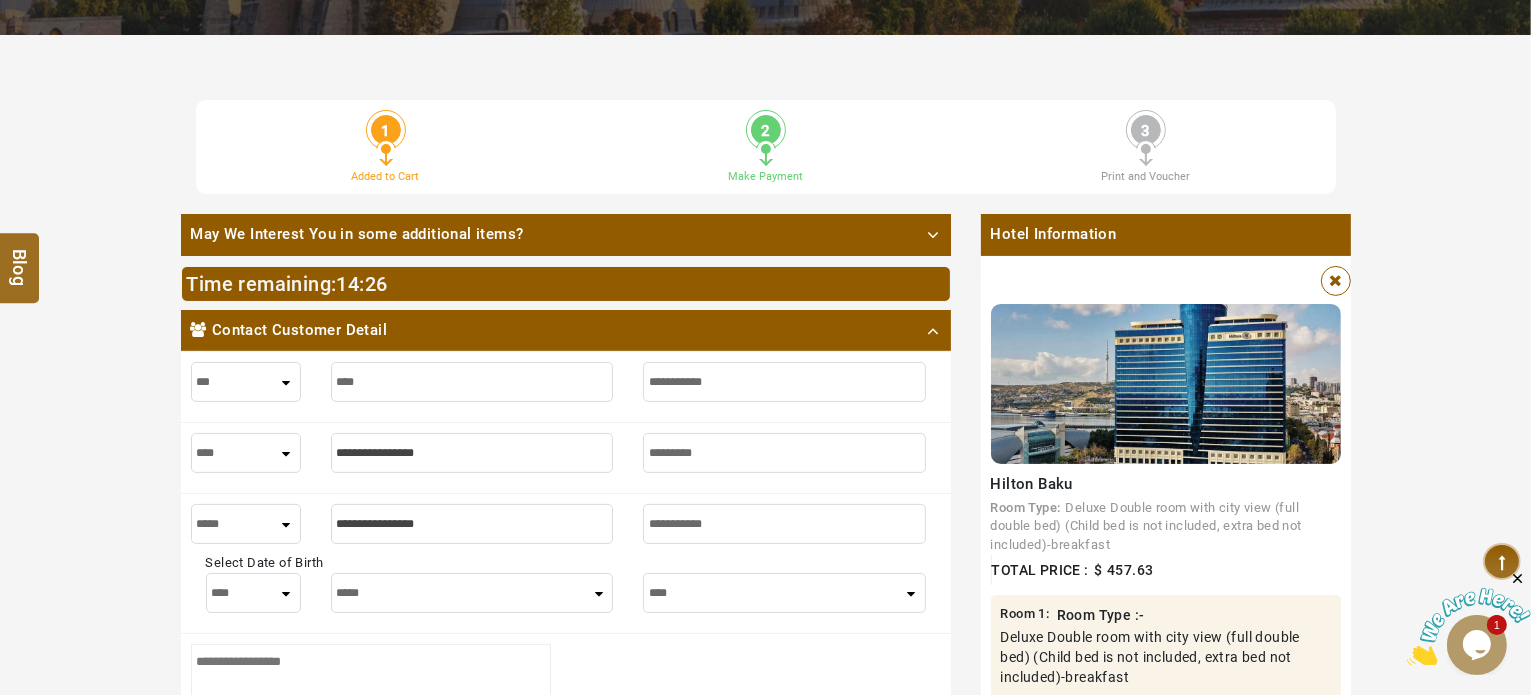 click on "*** **** ***" at bounding box center [246, 453] 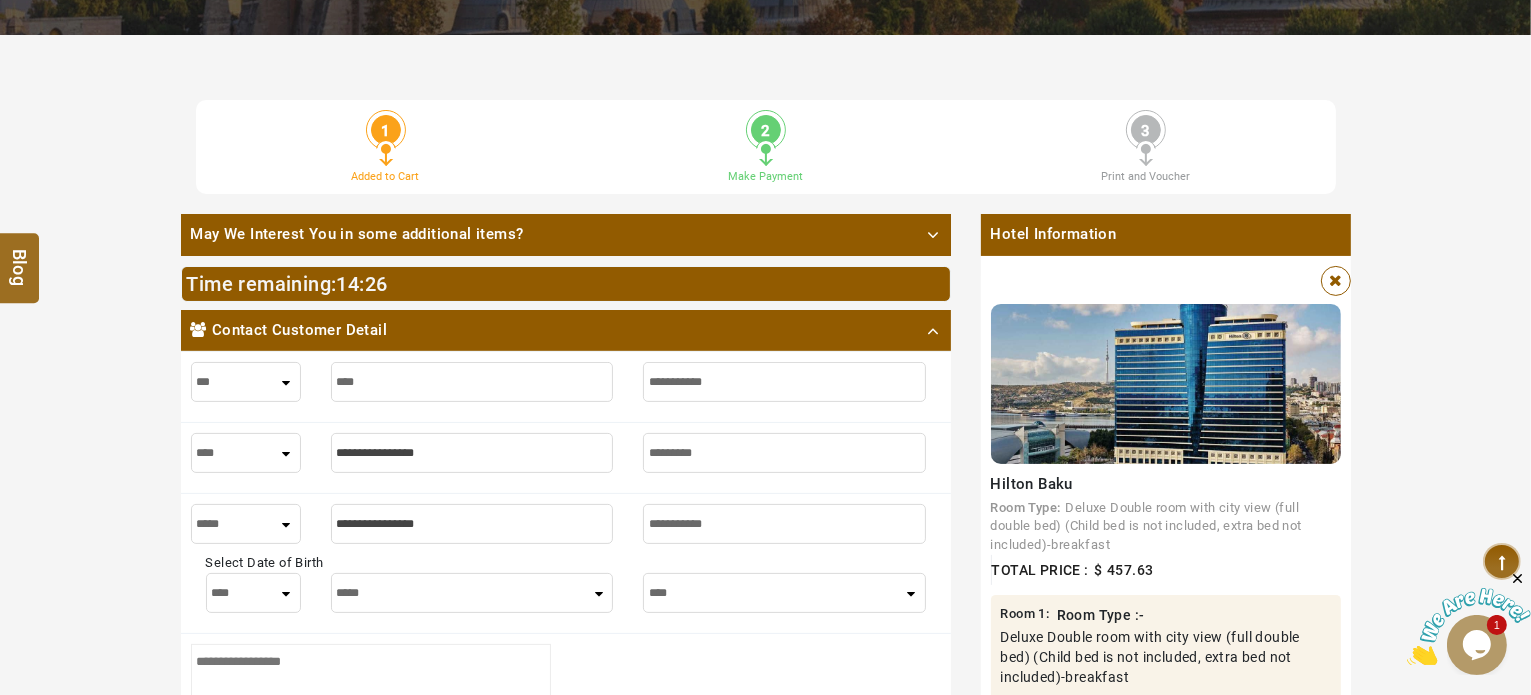 select on "****" 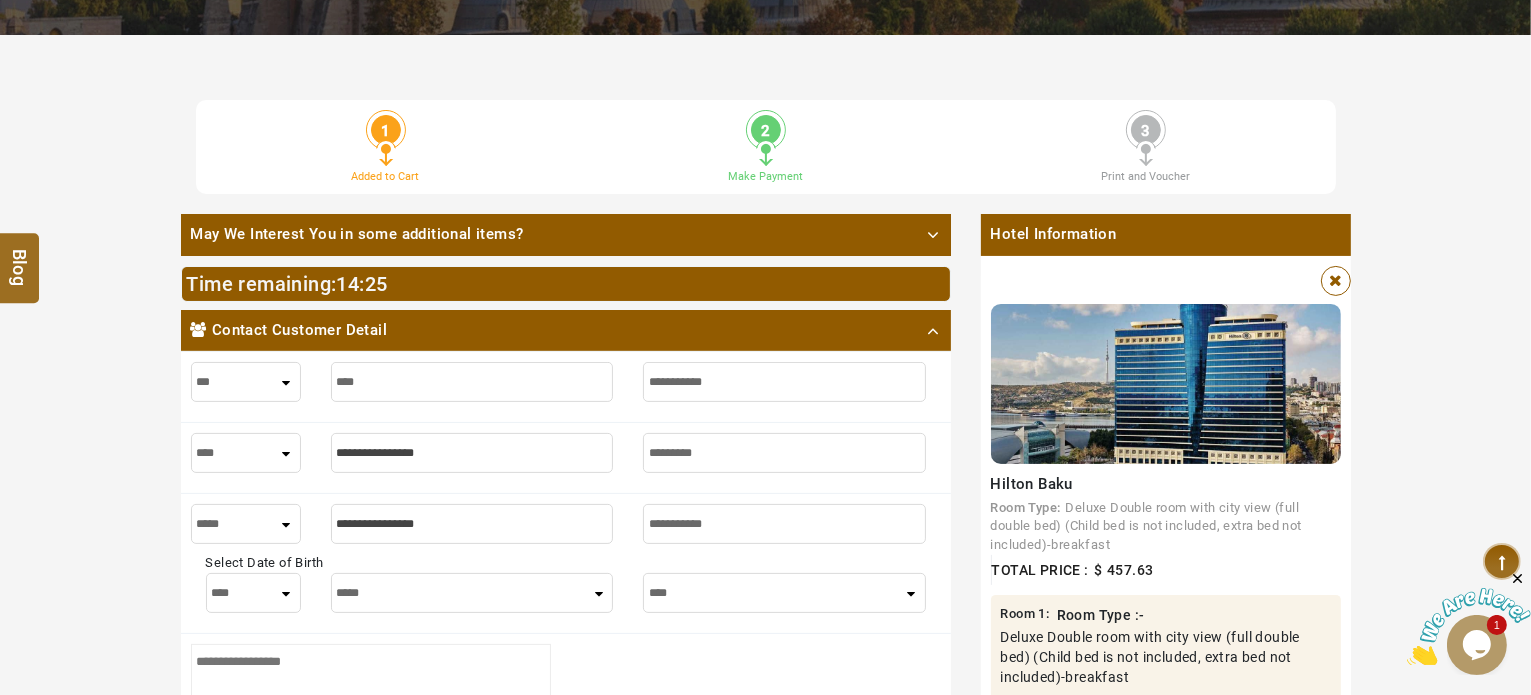 click at bounding box center [472, 453] 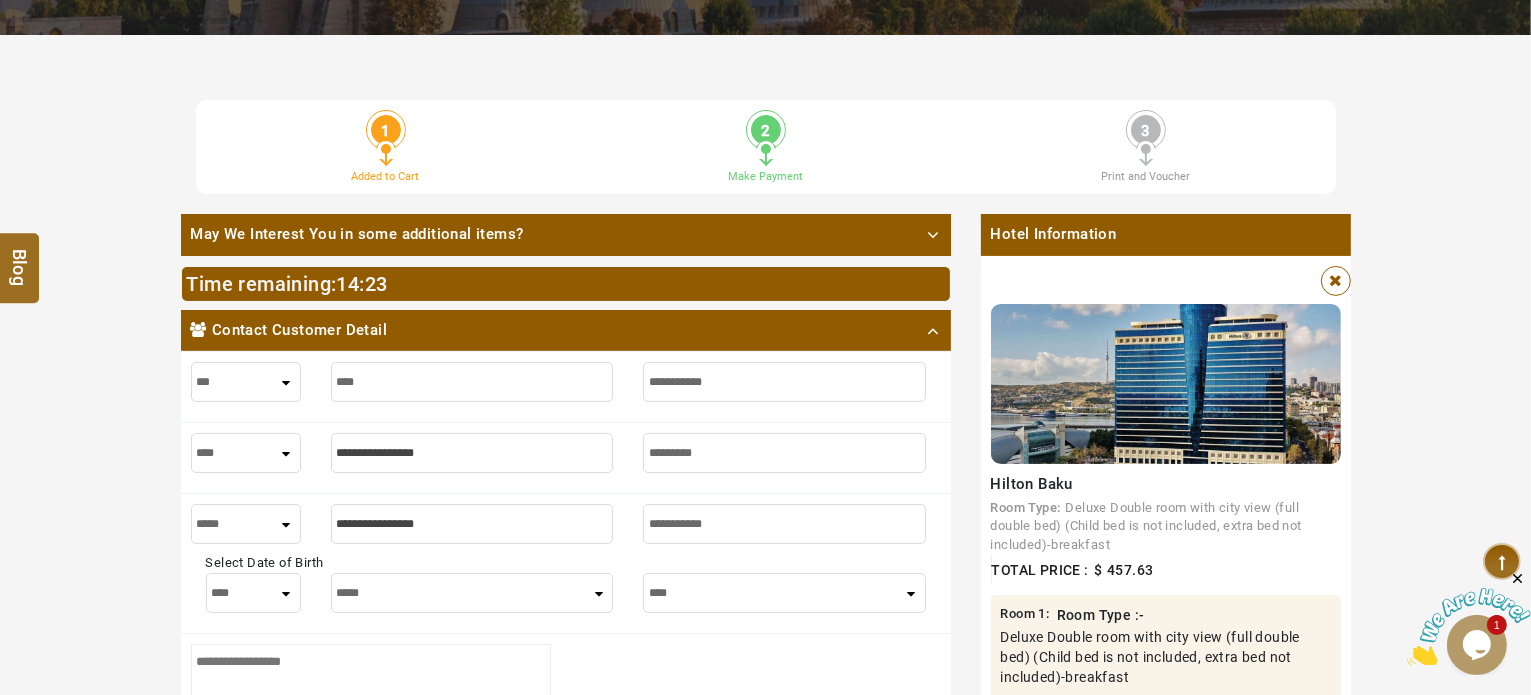 type on "*" 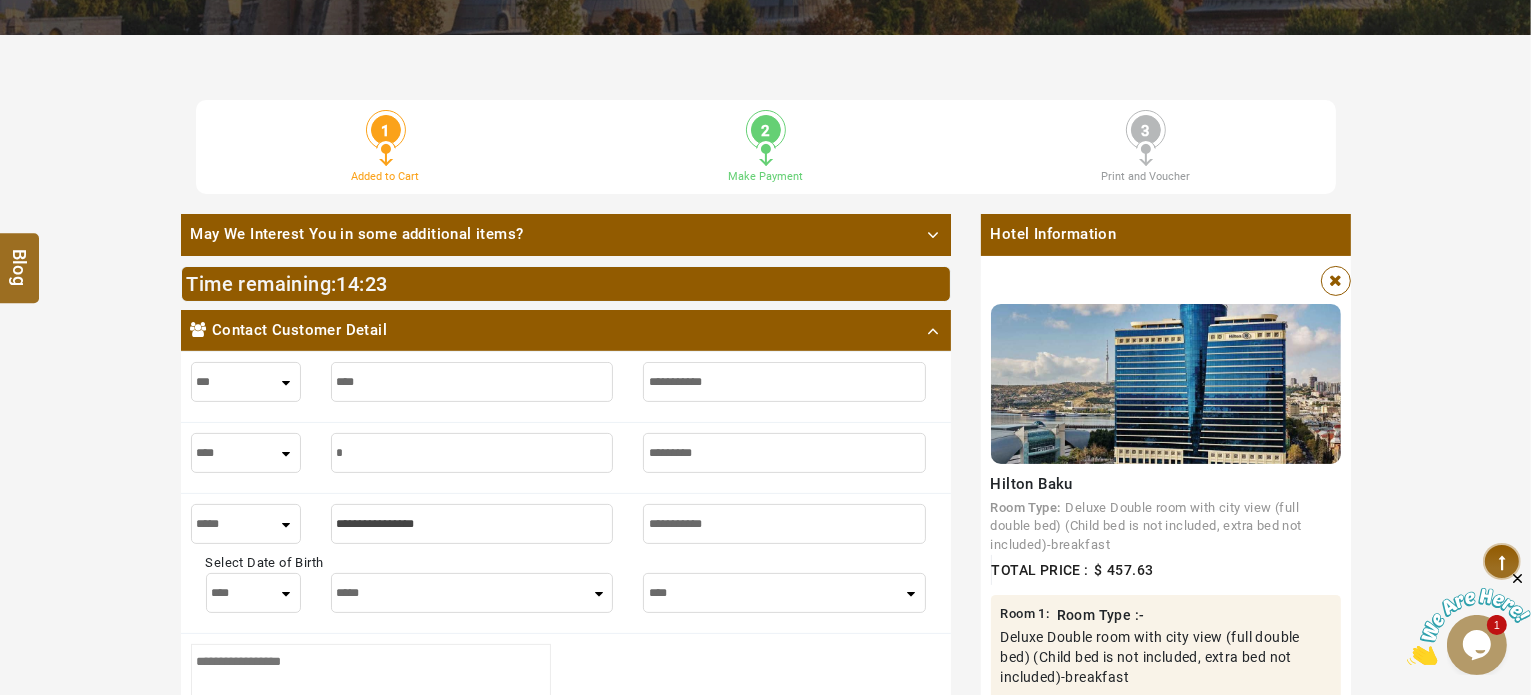 type on "*" 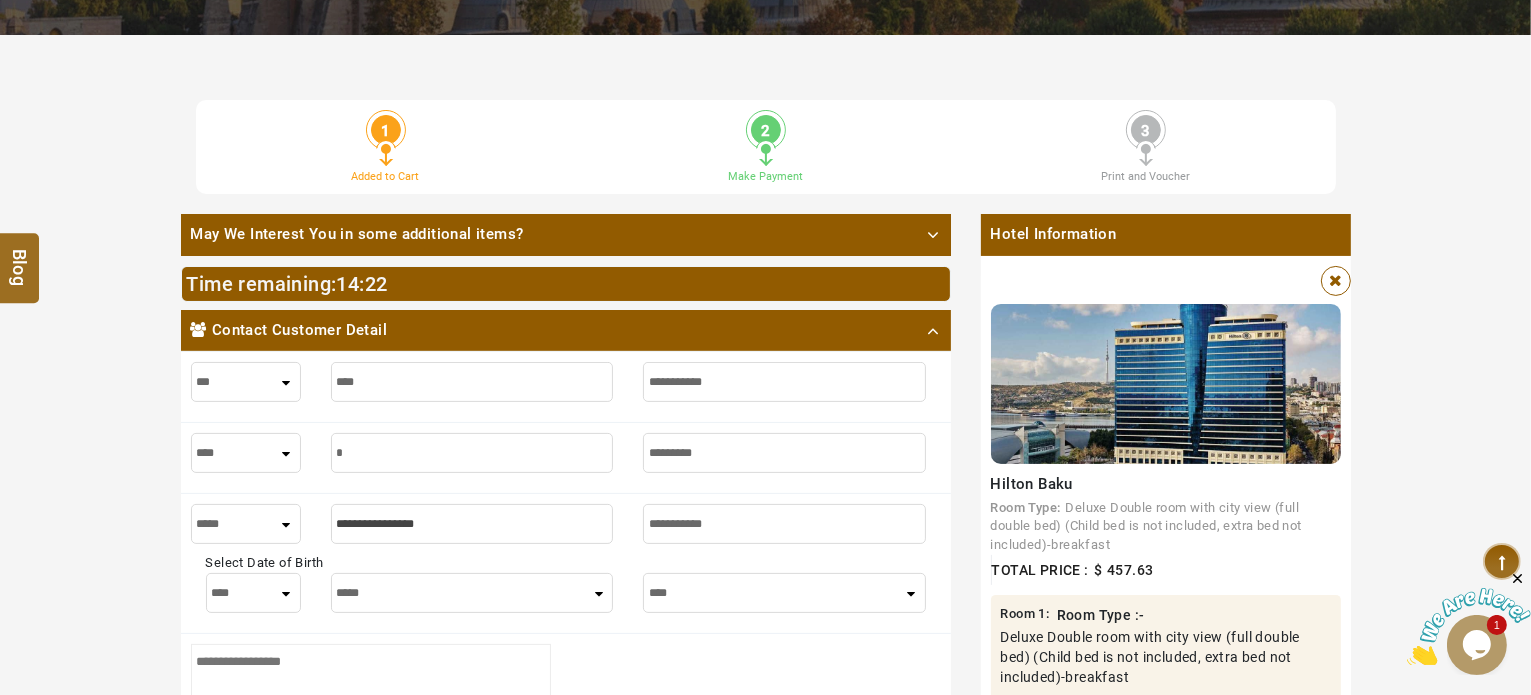 type on "**" 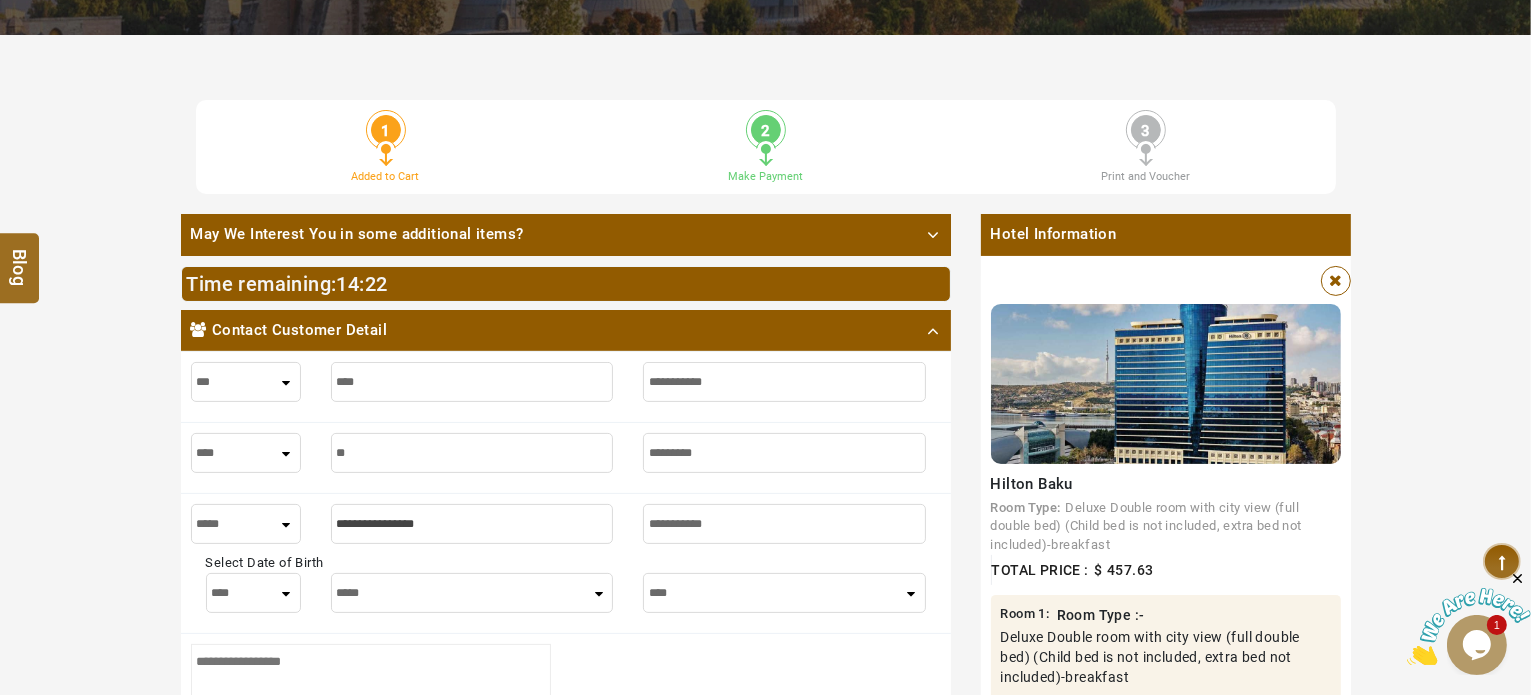 type on "**" 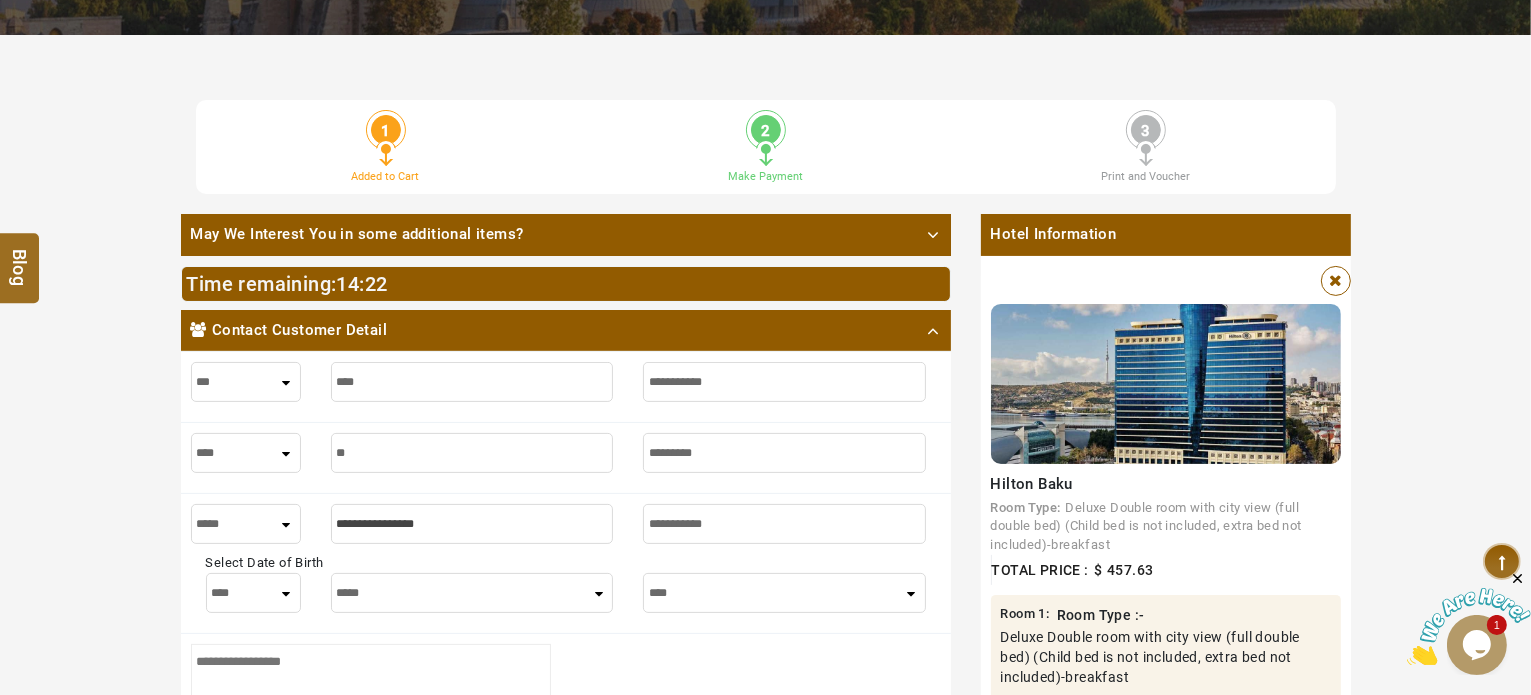 type on "***" 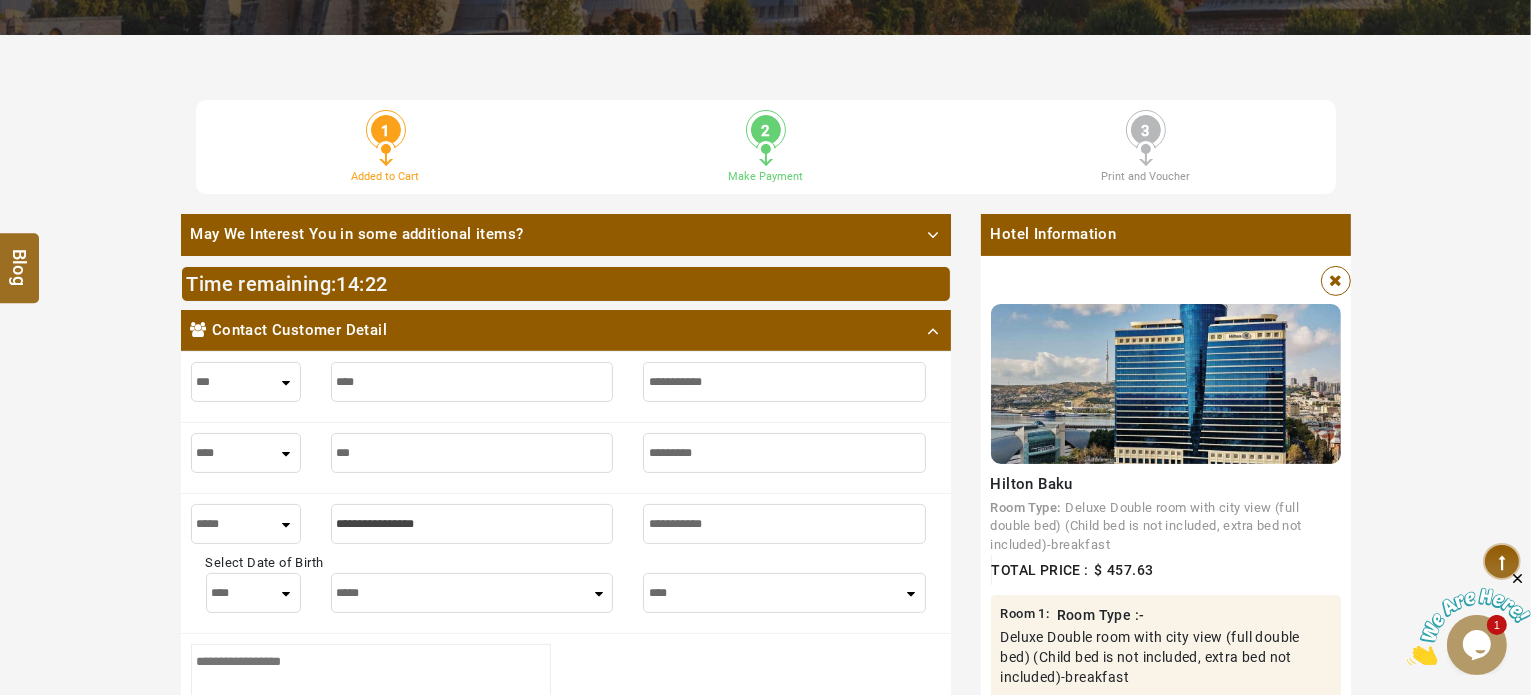 type on "***" 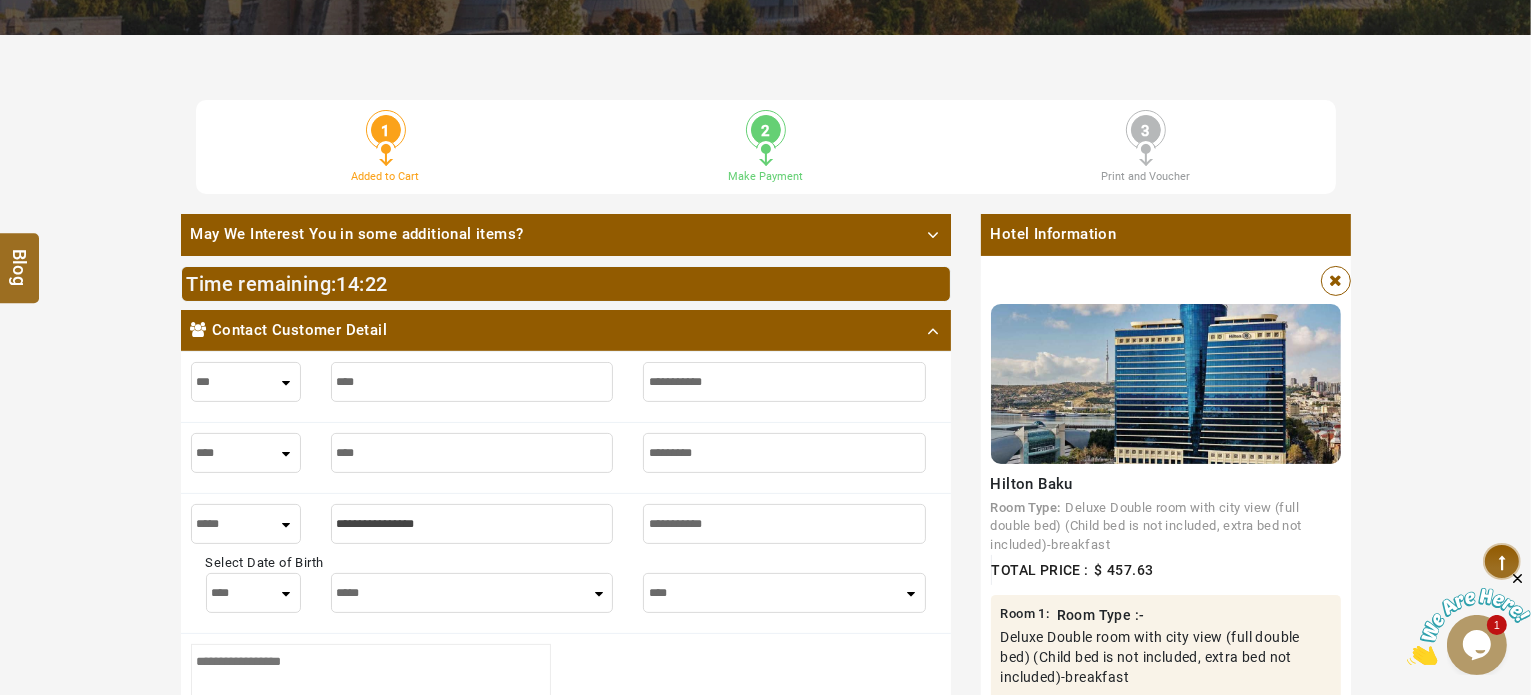 type on "****" 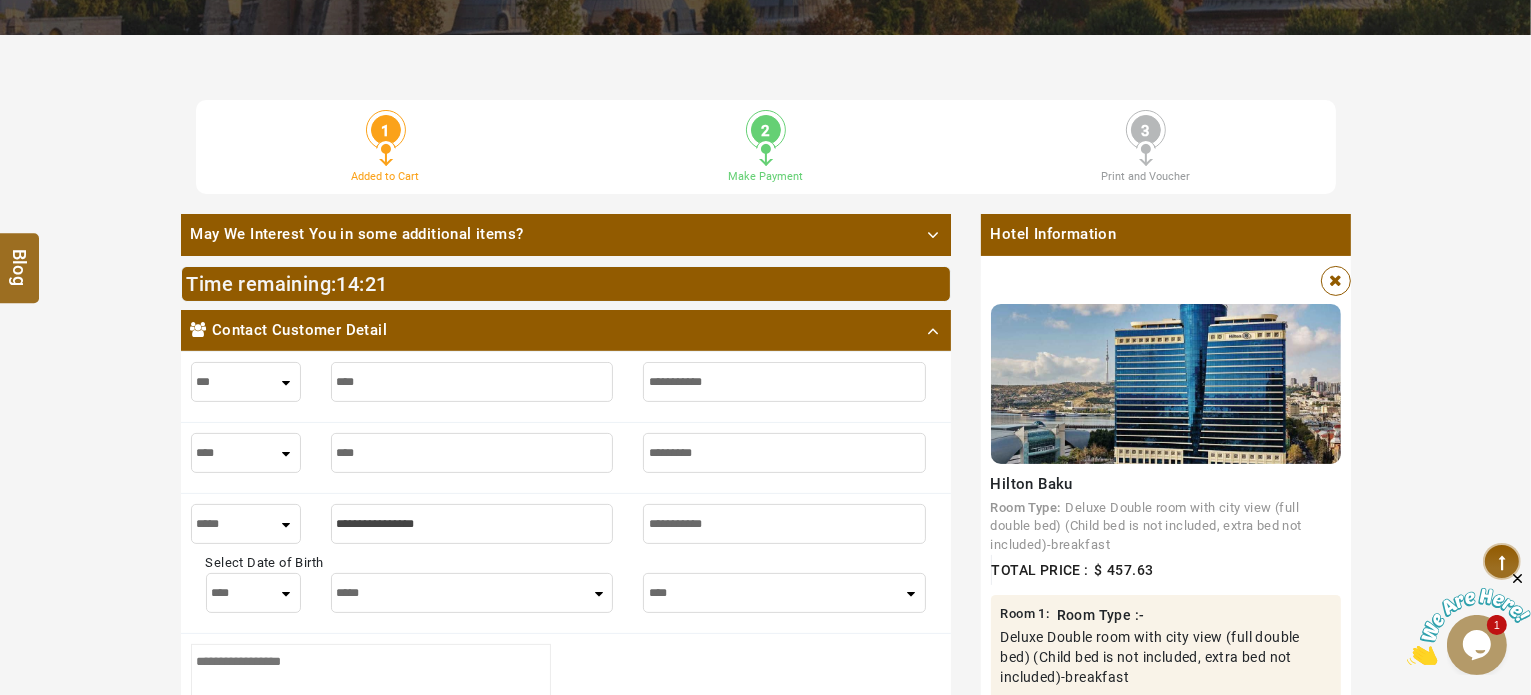 type on "*****" 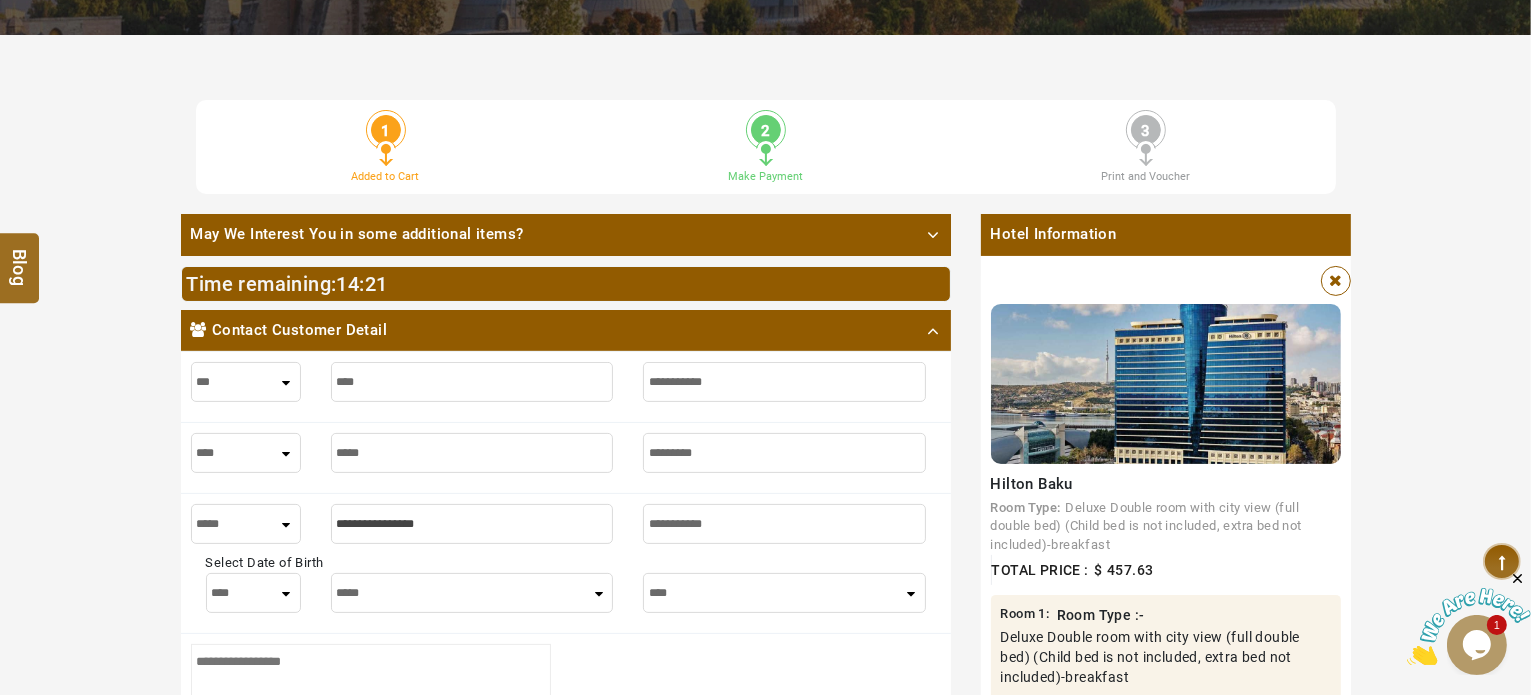 type on "*****" 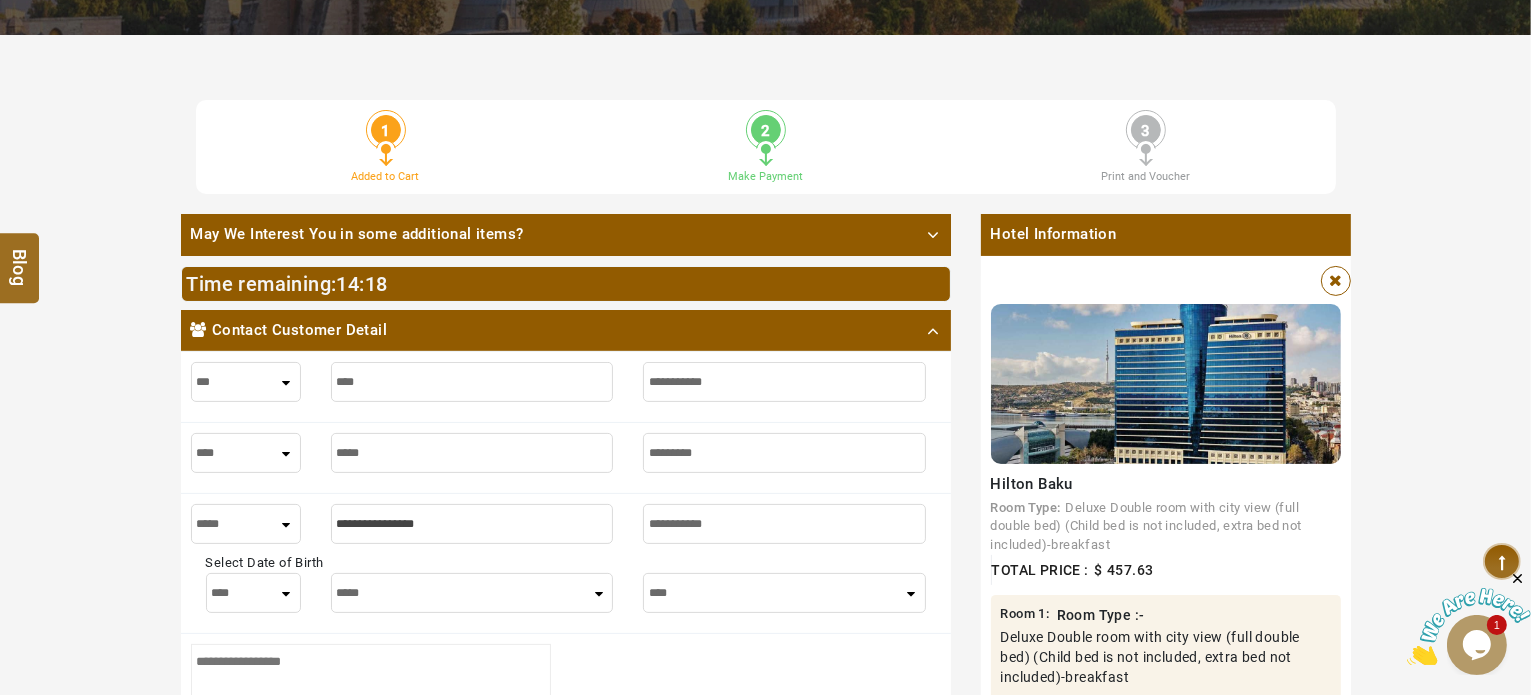 type on "*****" 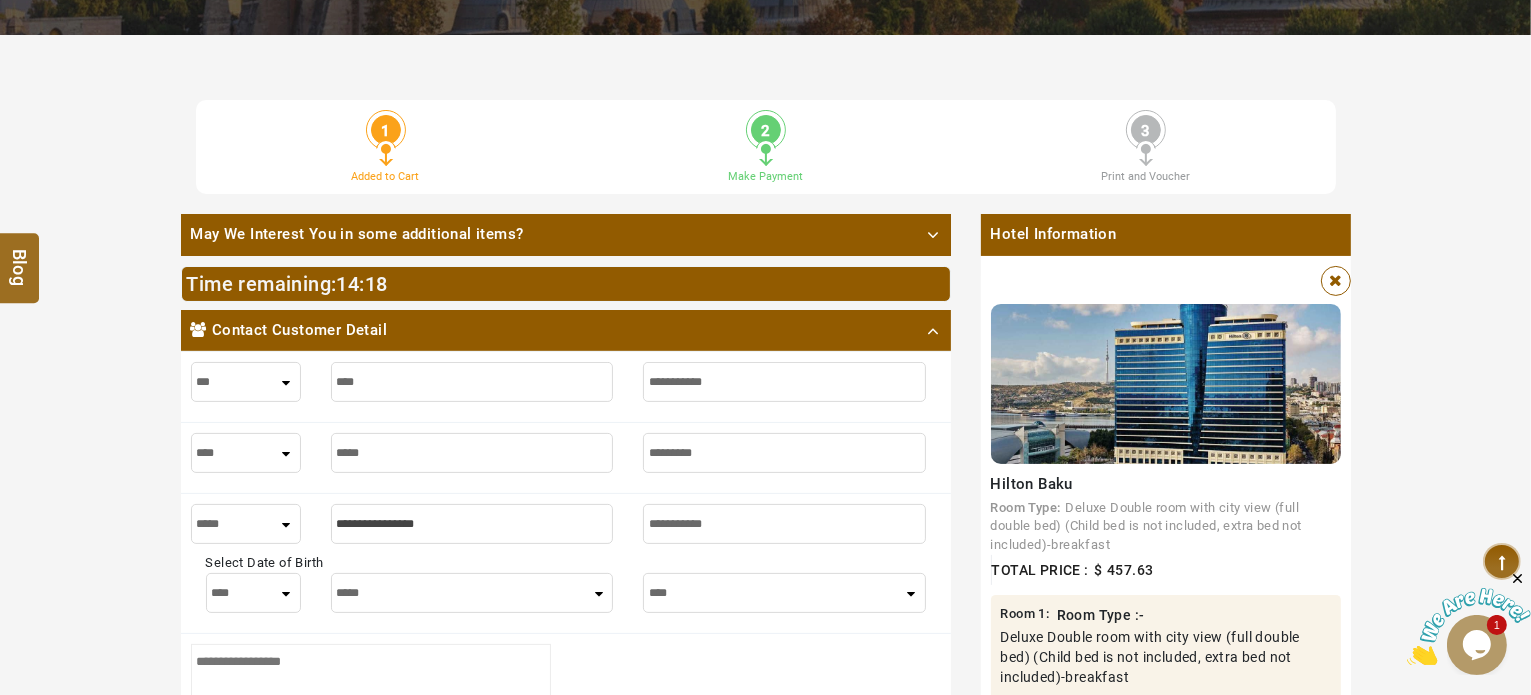click at bounding box center (472, 524) 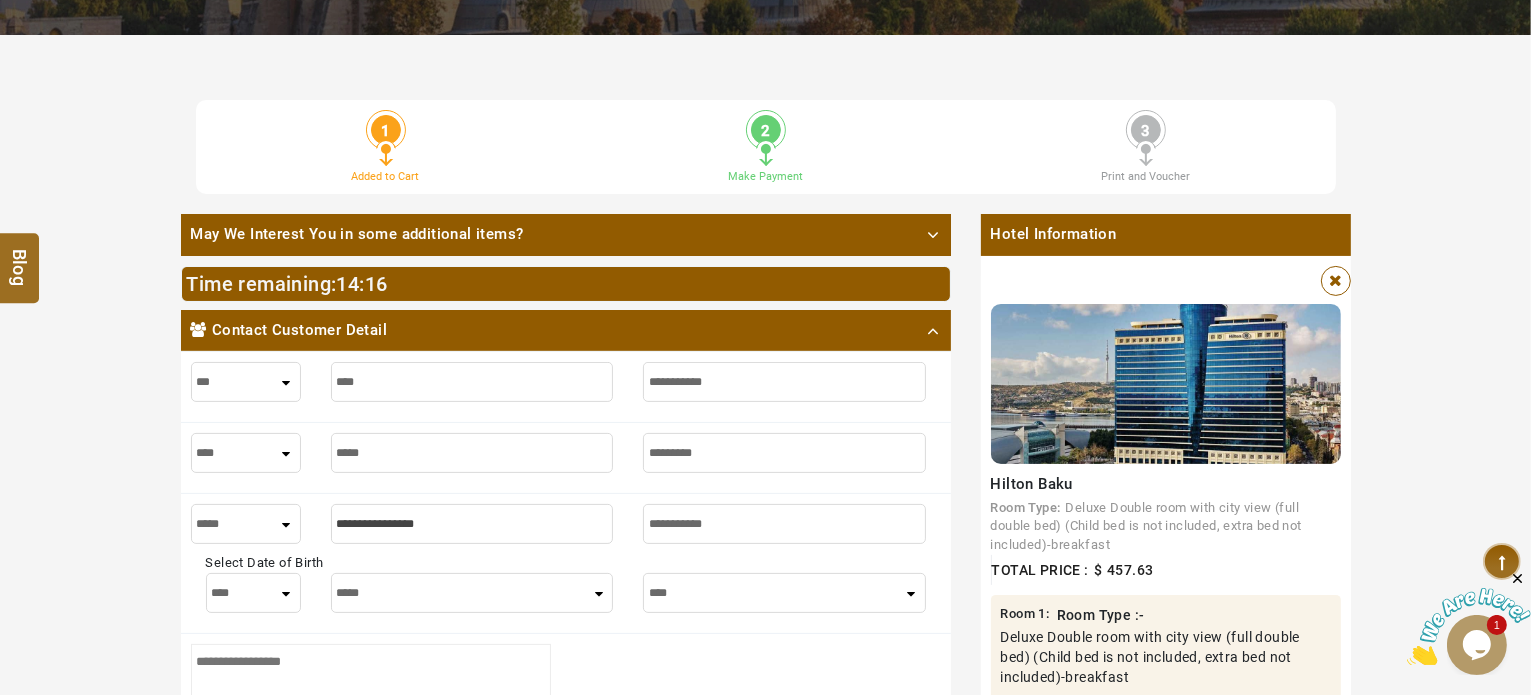 type on "*" 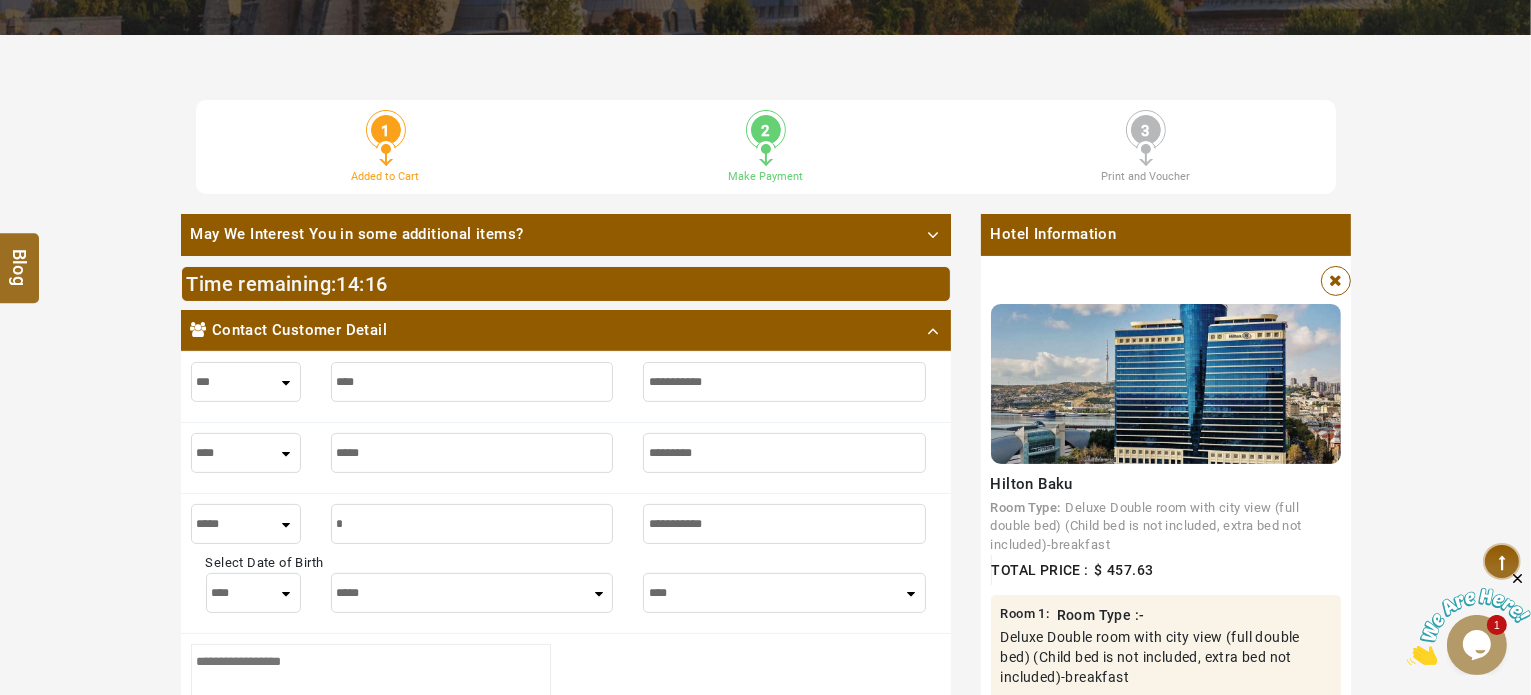 type on "*" 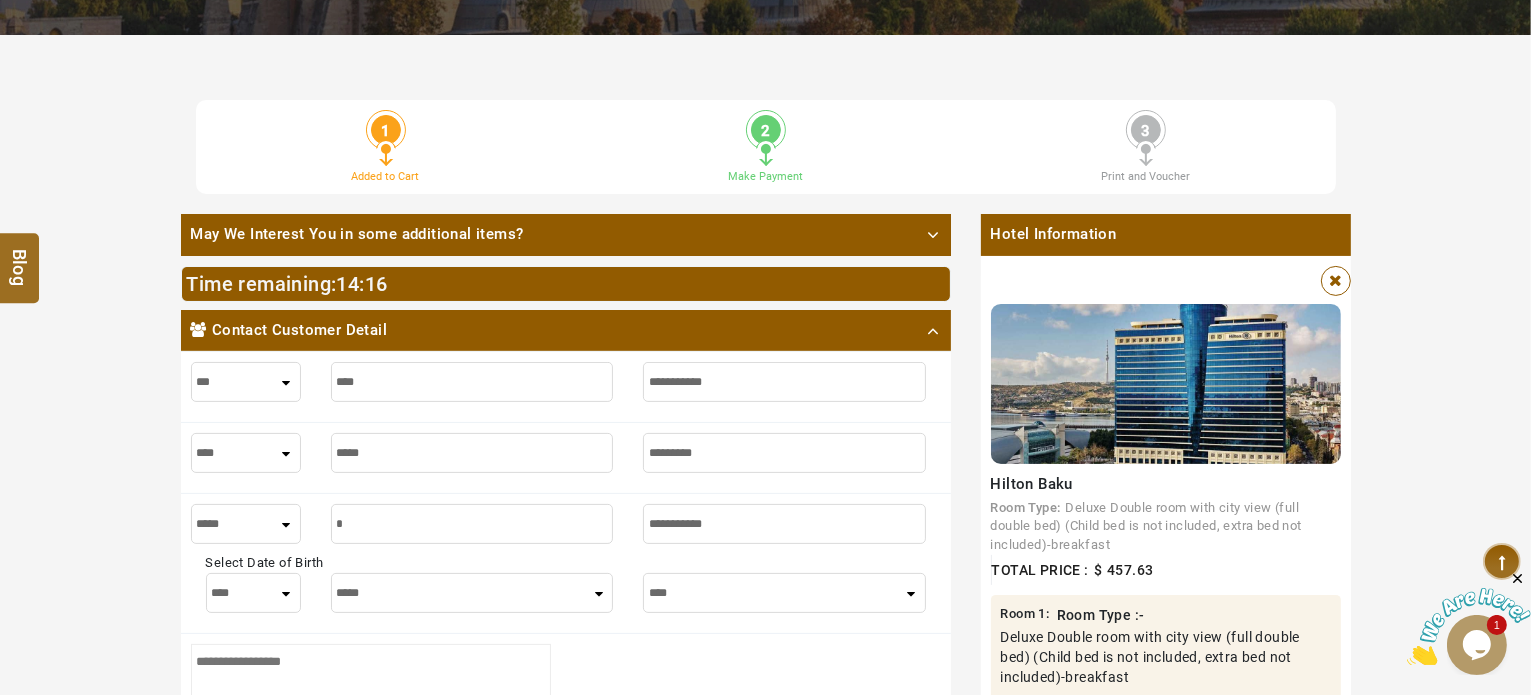 type on "**" 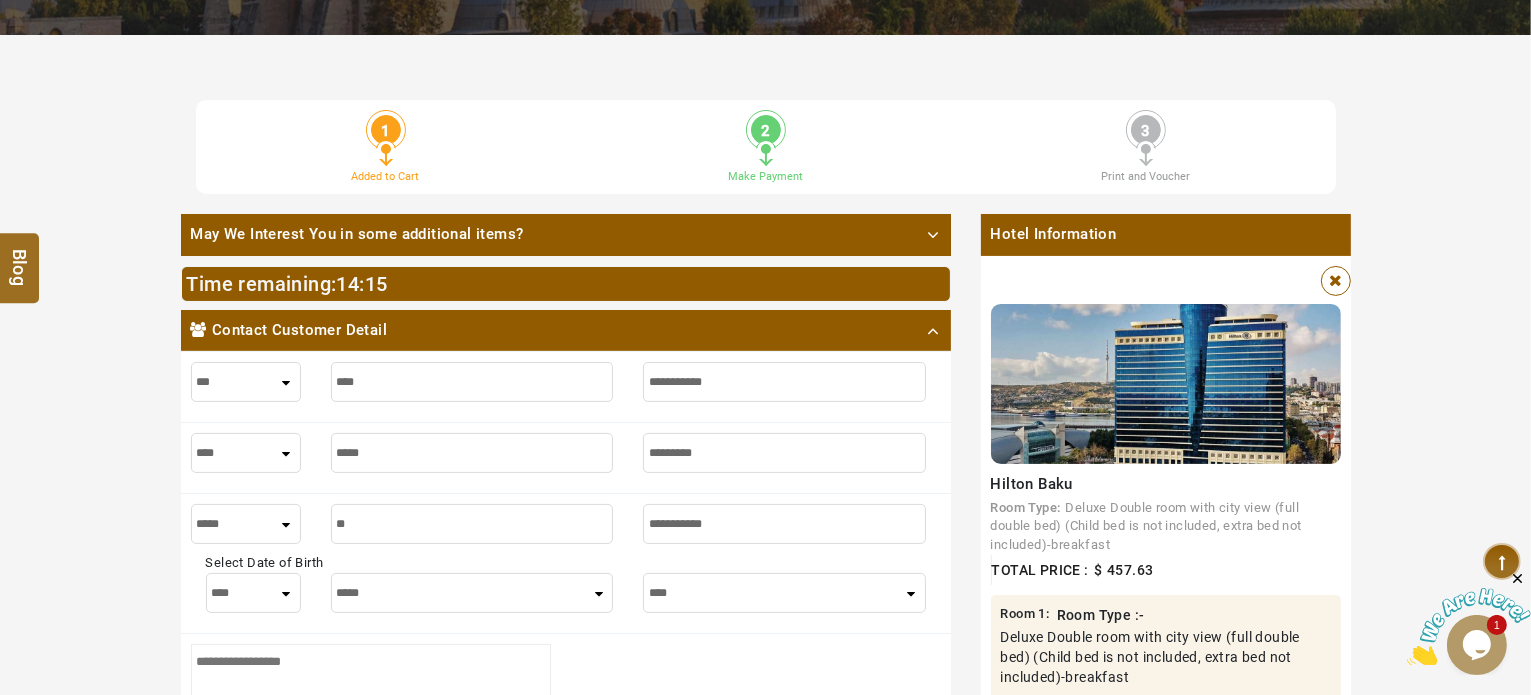 type on "**" 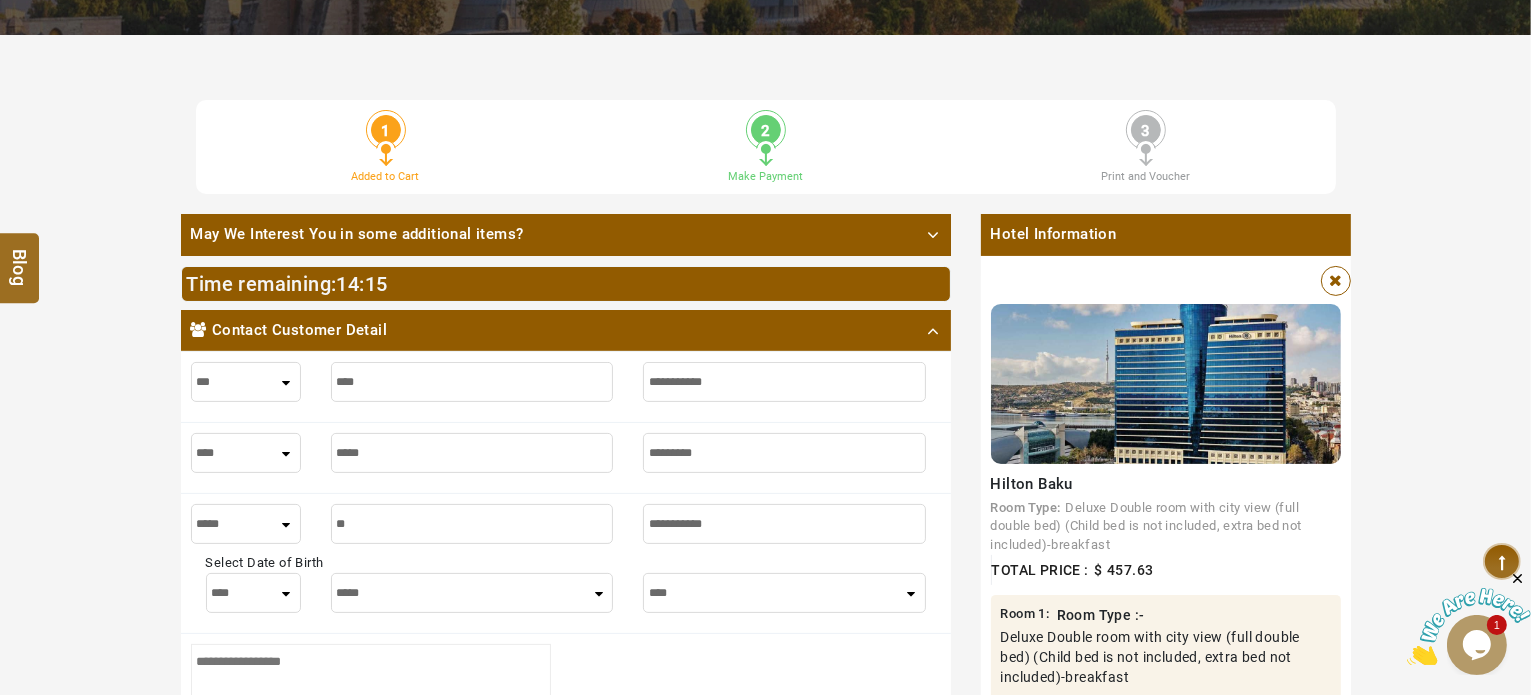 type on "***" 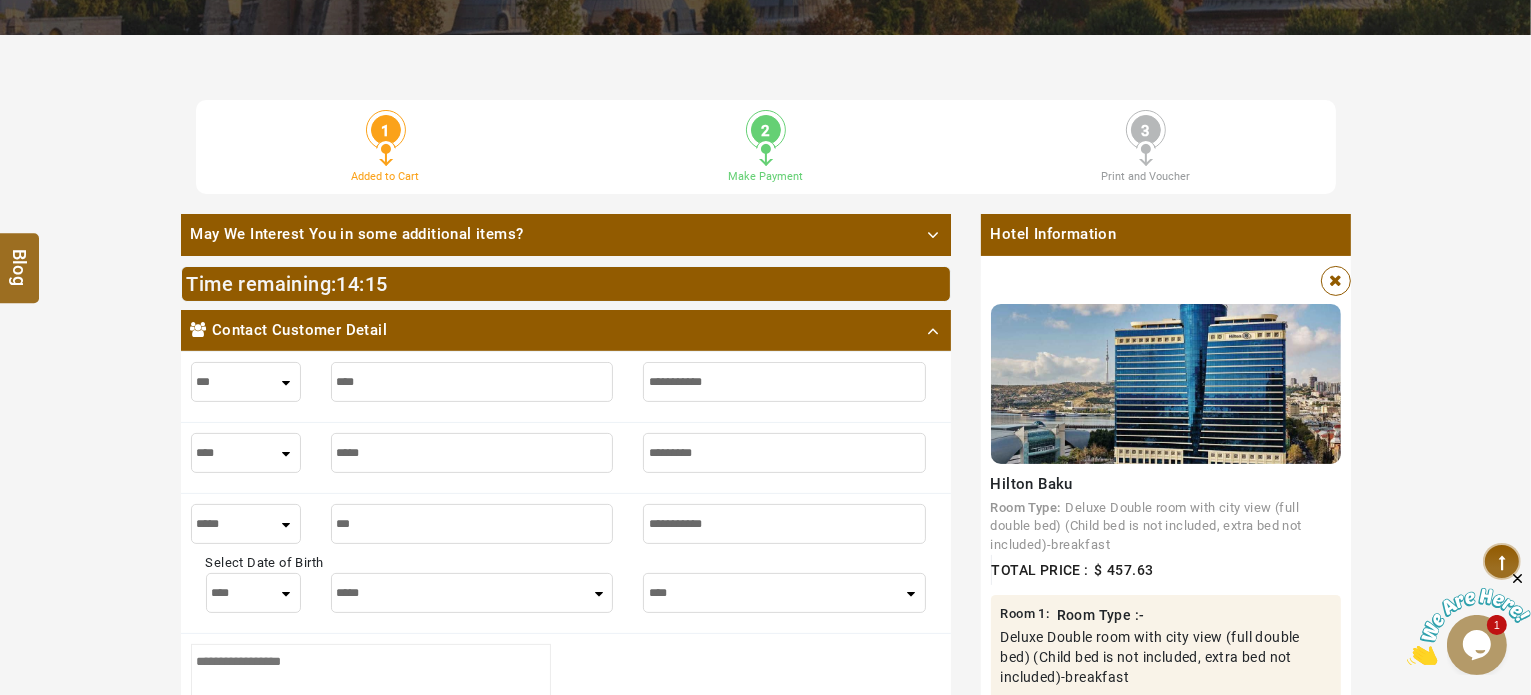 type on "***" 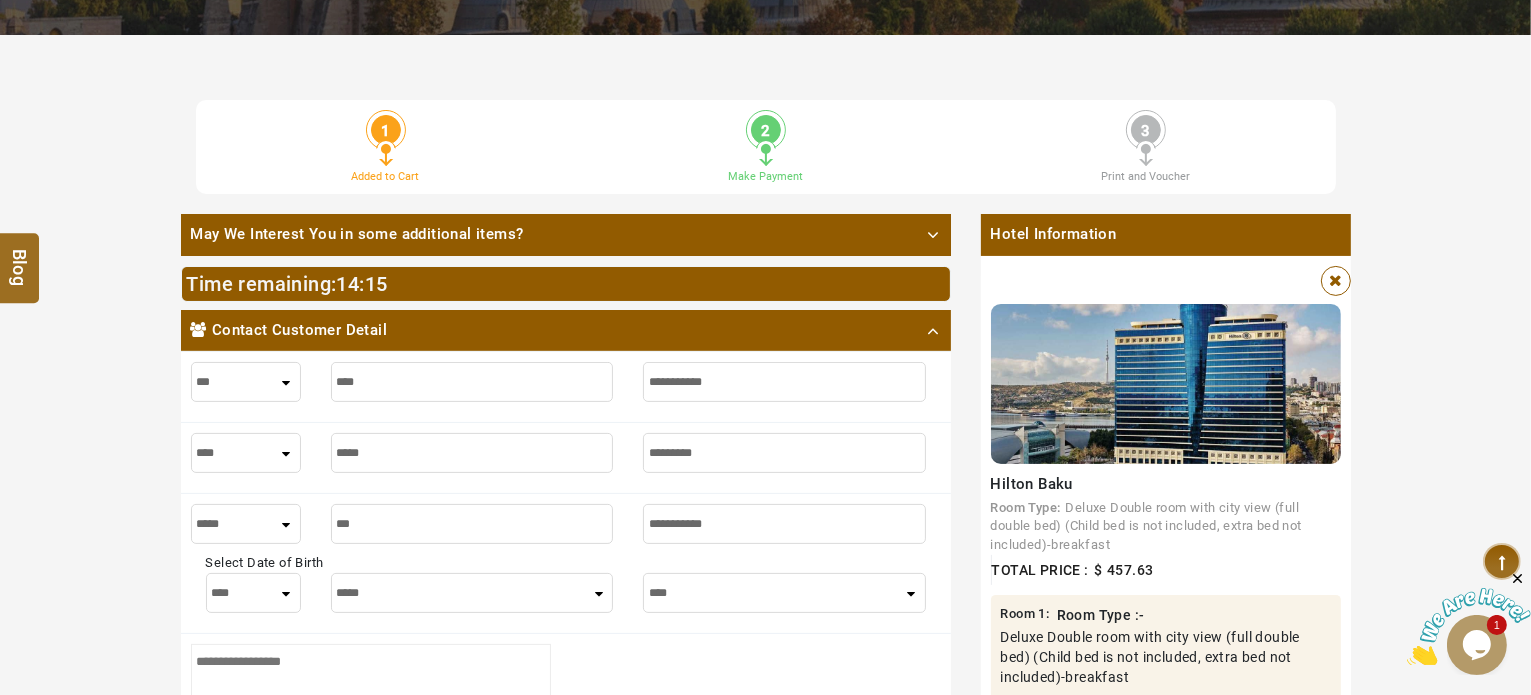 type on "****" 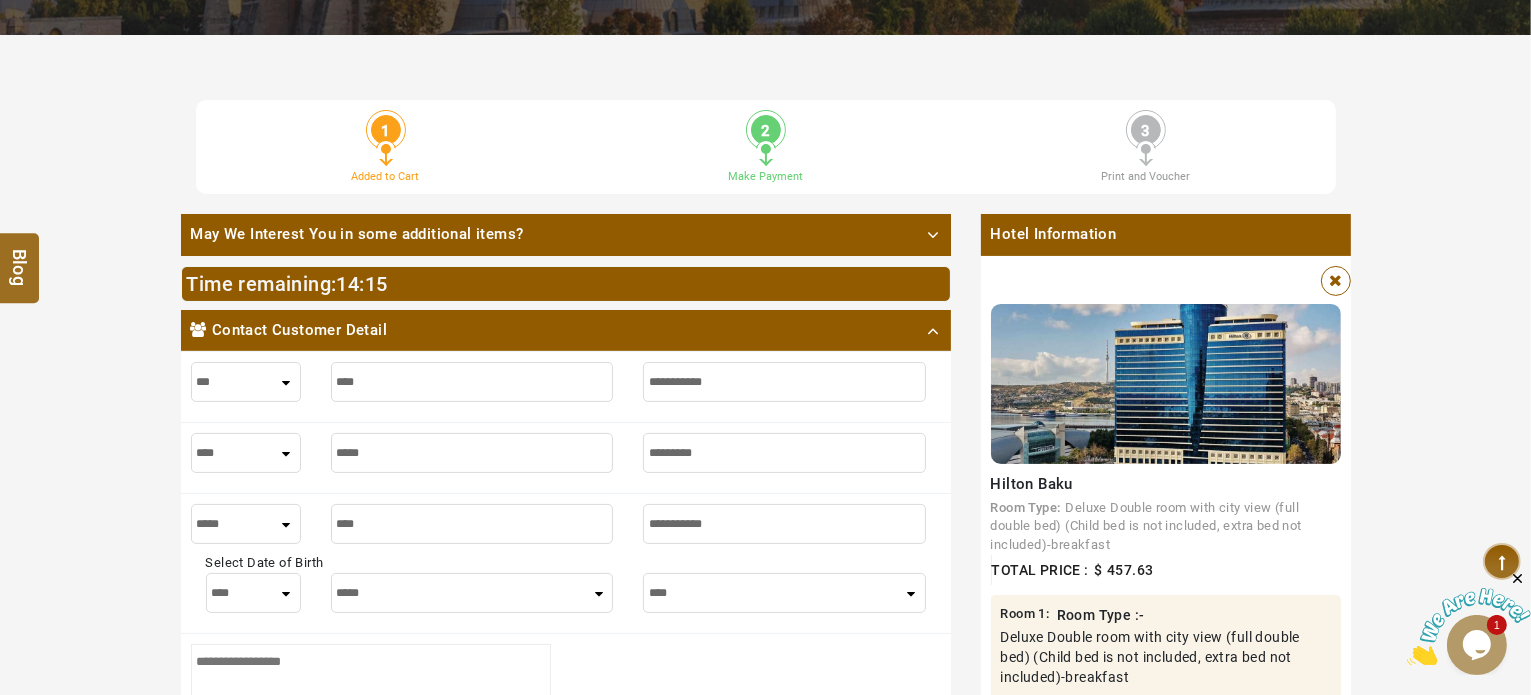 type on "****" 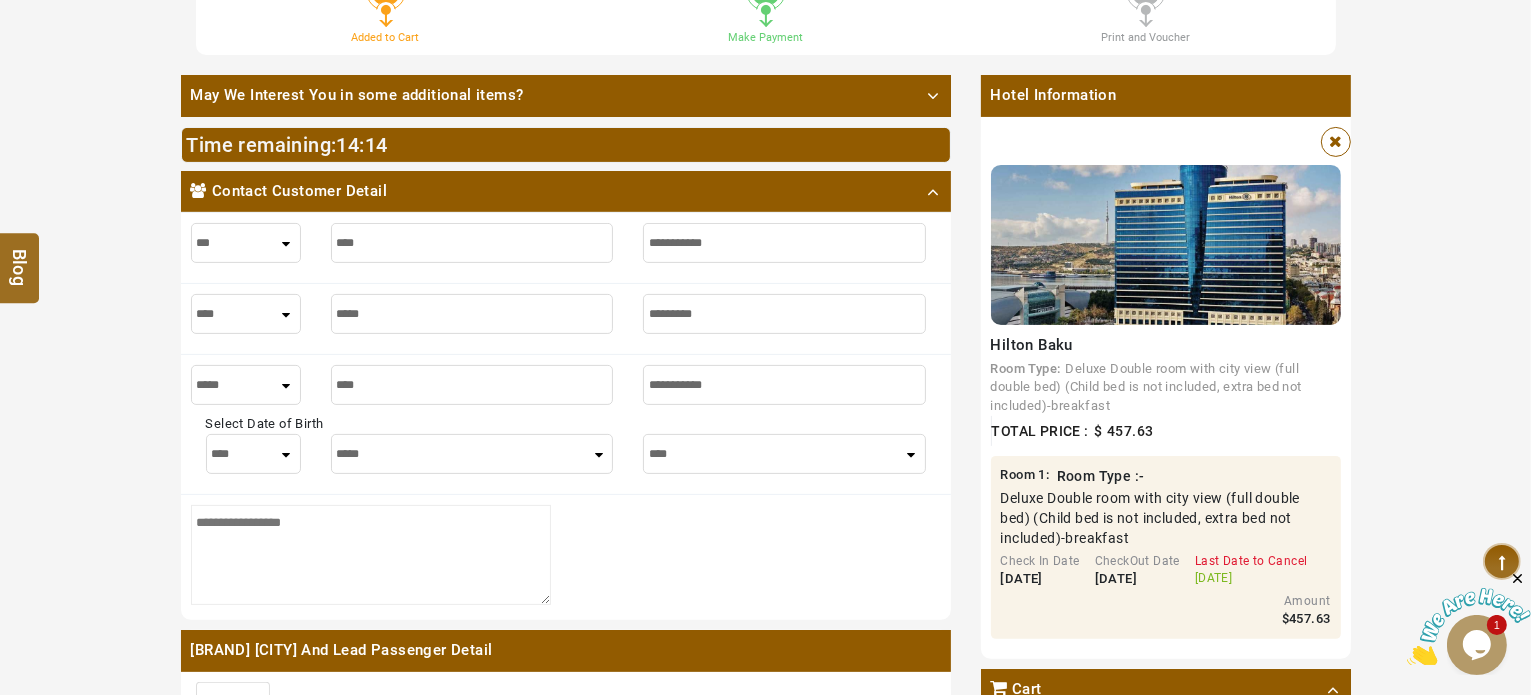 scroll, scrollTop: 478, scrollLeft: 0, axis: vertical 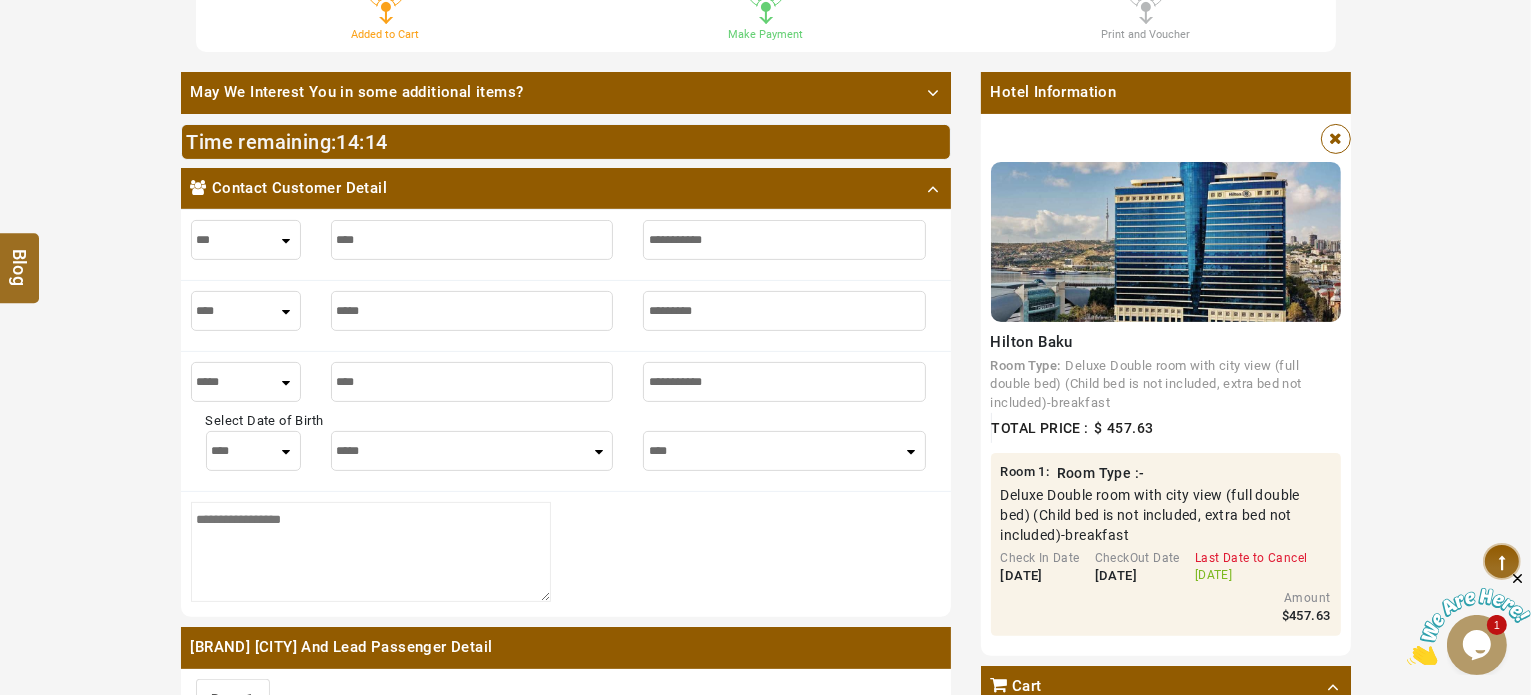 type on "****" 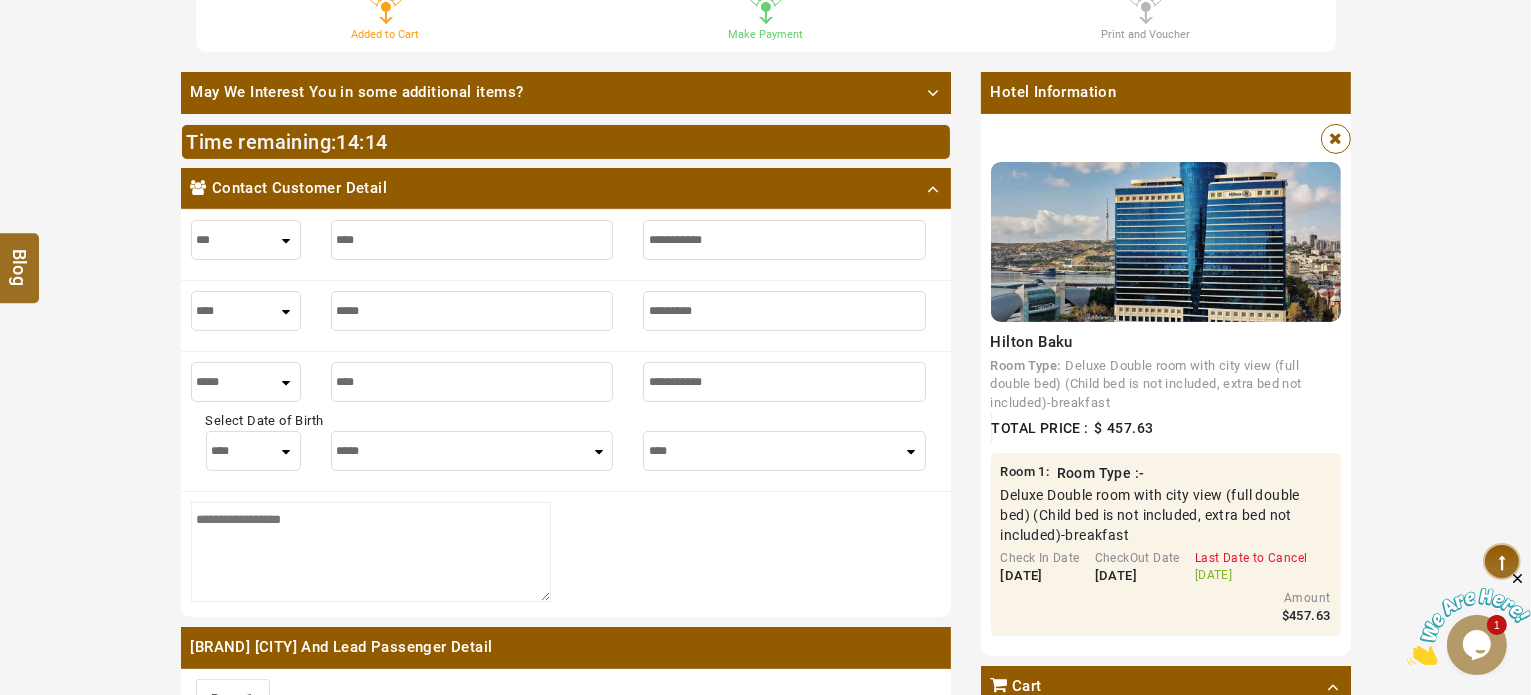 click on "**** * * * * * * * * * ** ** ** ** ** ** ** ** ** ** ** ** ** ** ** ** ** ** ** ** ** **" at bounding box center (253, 451) 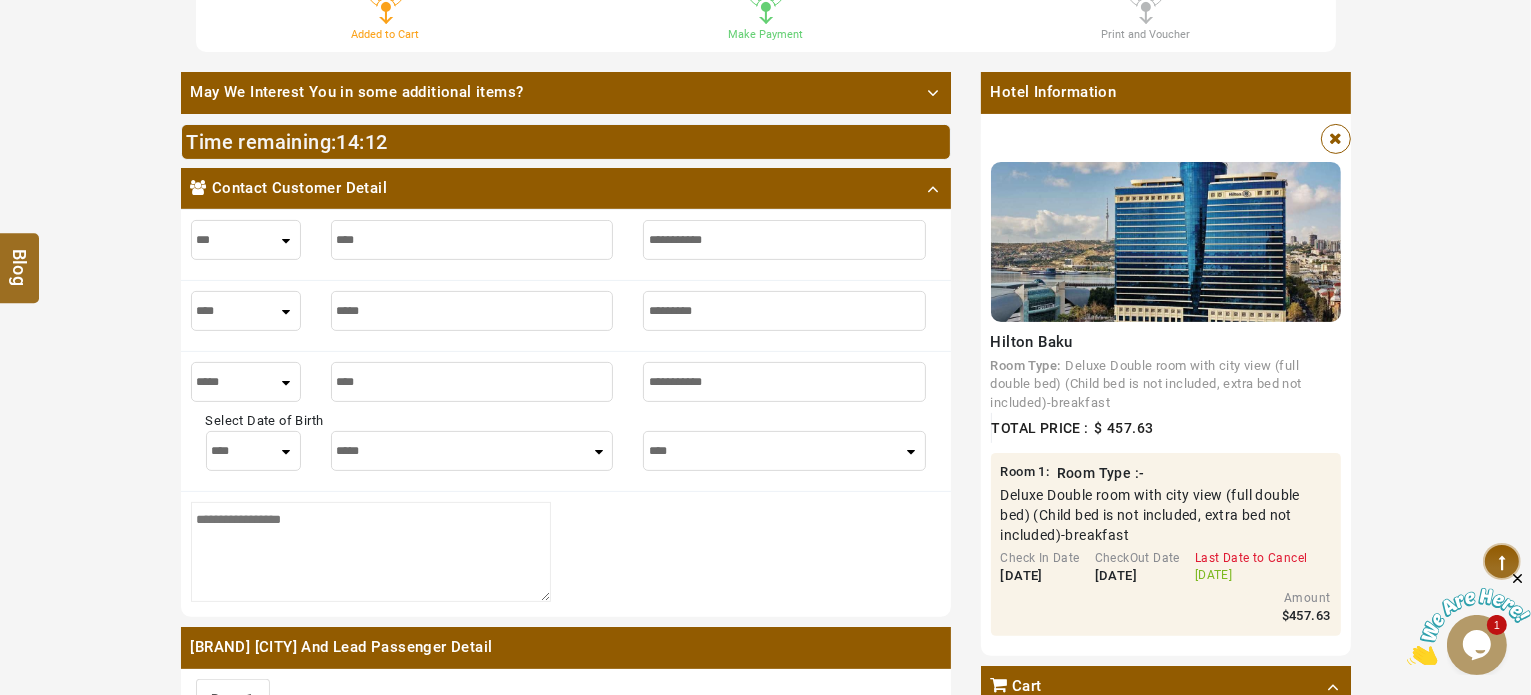 select on "*" 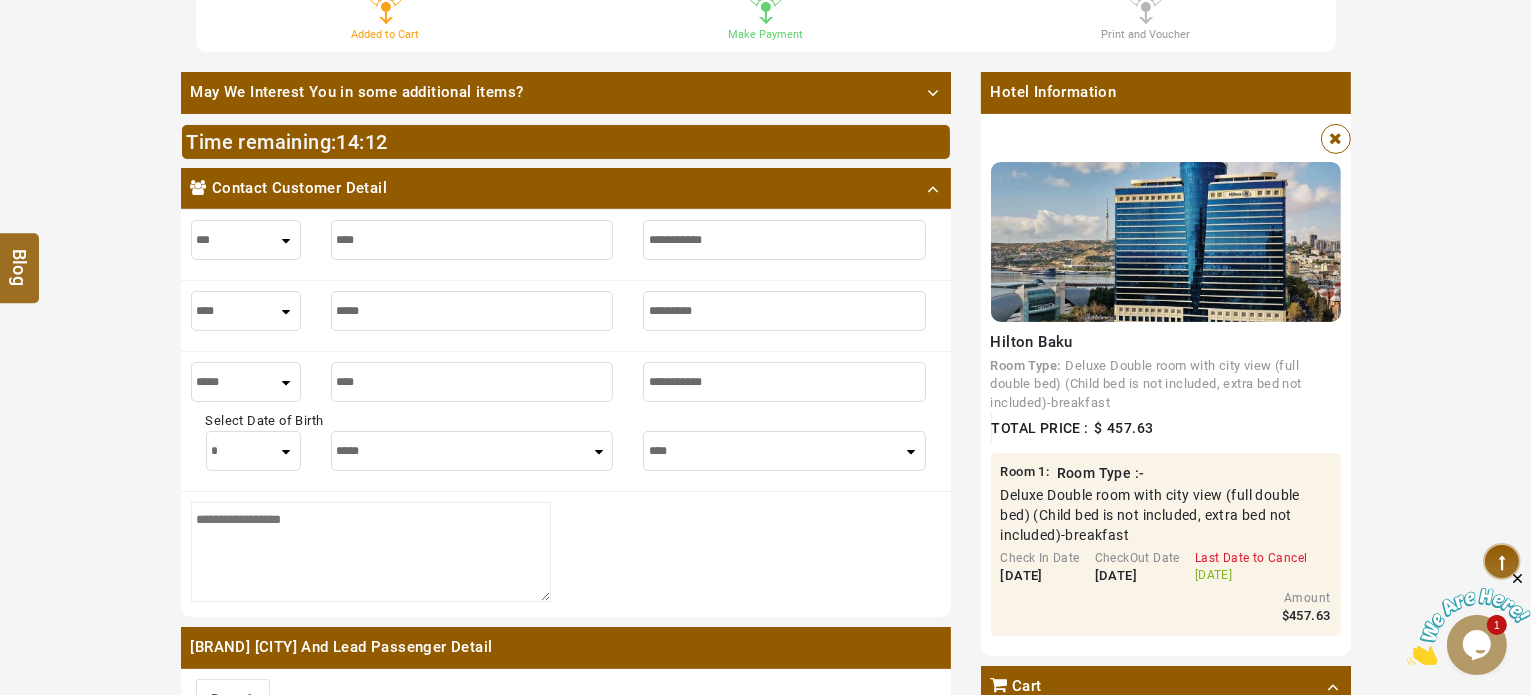 click on "**** * * * * * * * * * ** ** ** ** ** ** ** ** ** ** ** ** ** ** ** ** ** ** ** ** ** **" at bounding box center [253, 451] 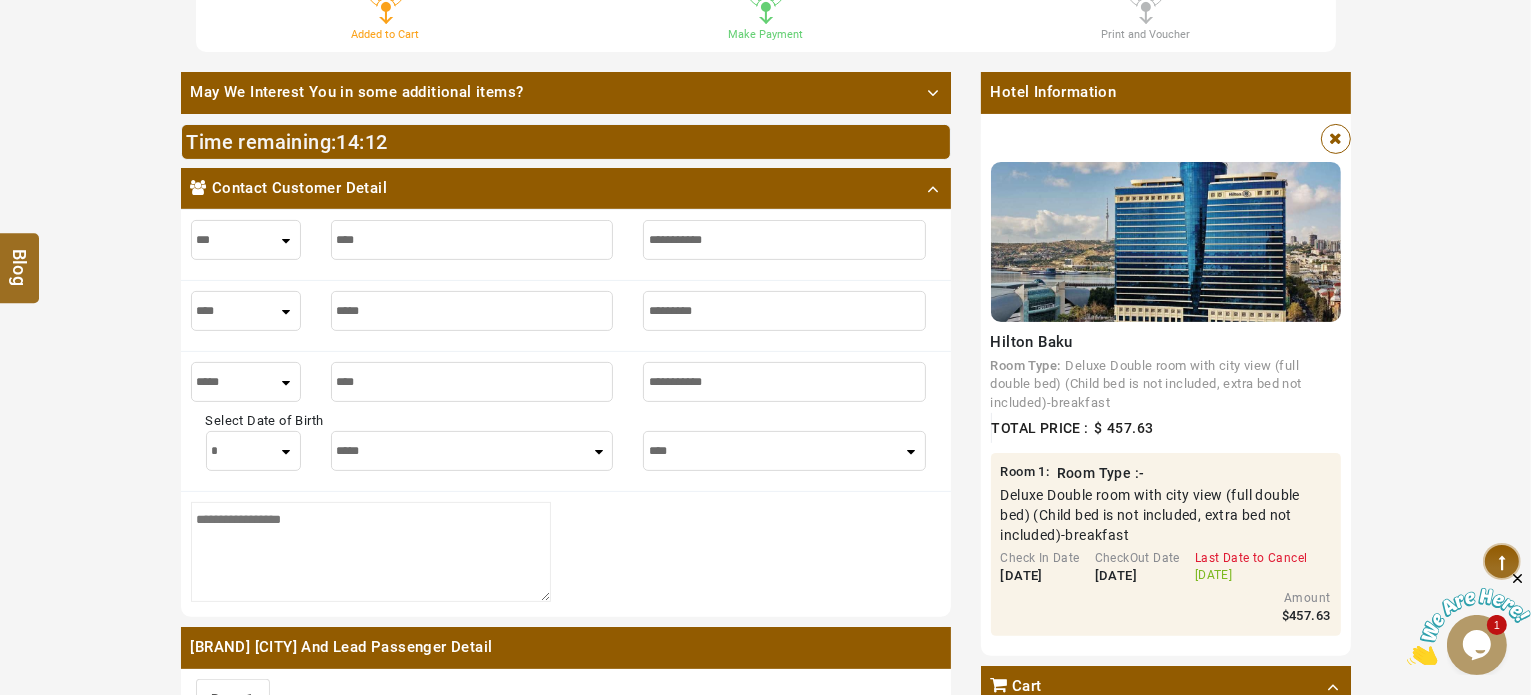 click on "***** ******* ******** ***** ***** *** **** **** ****** ********* ******* ******** ********" at bounding box center [472, 451] 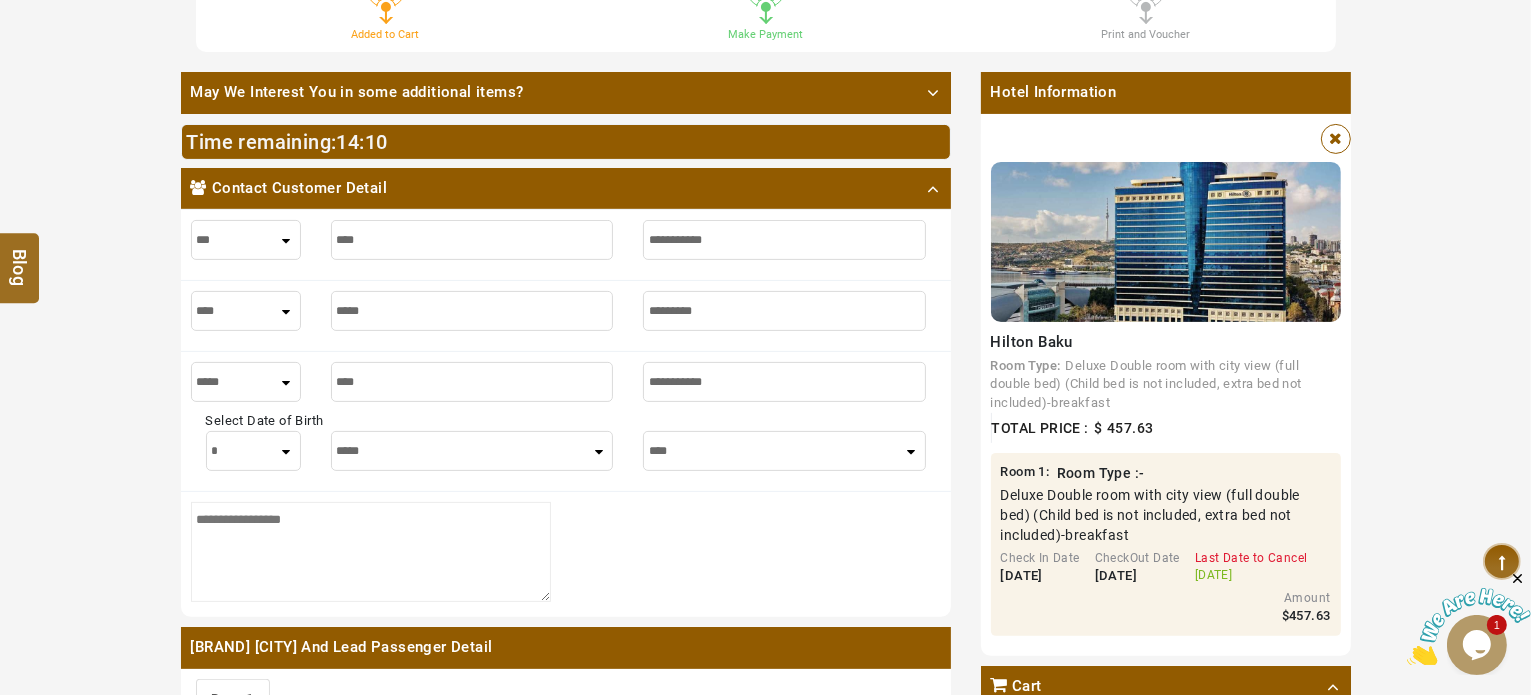 select on "**" 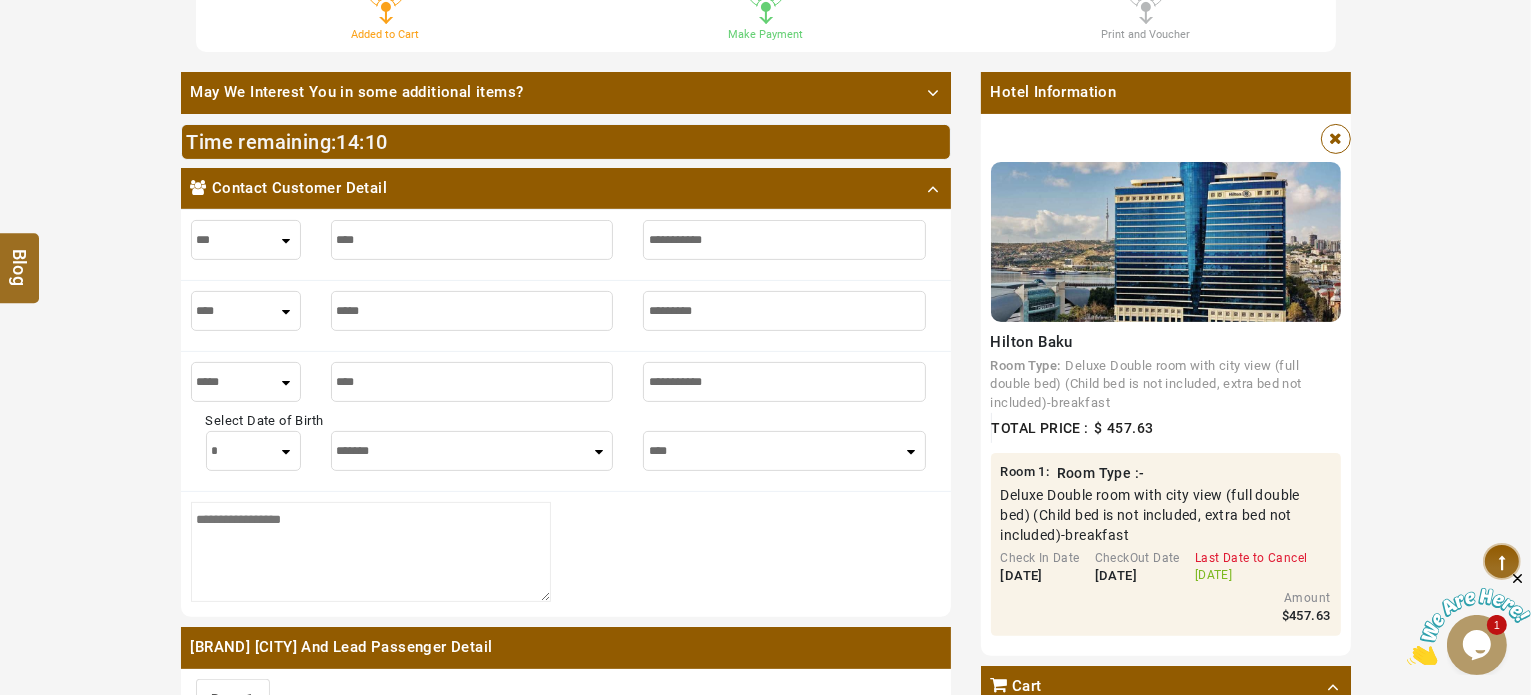 click on "***** ******* ******** ***** ***** *** **** **** ****** ********* ******* ******** ********" at bounding box center (472, 451) 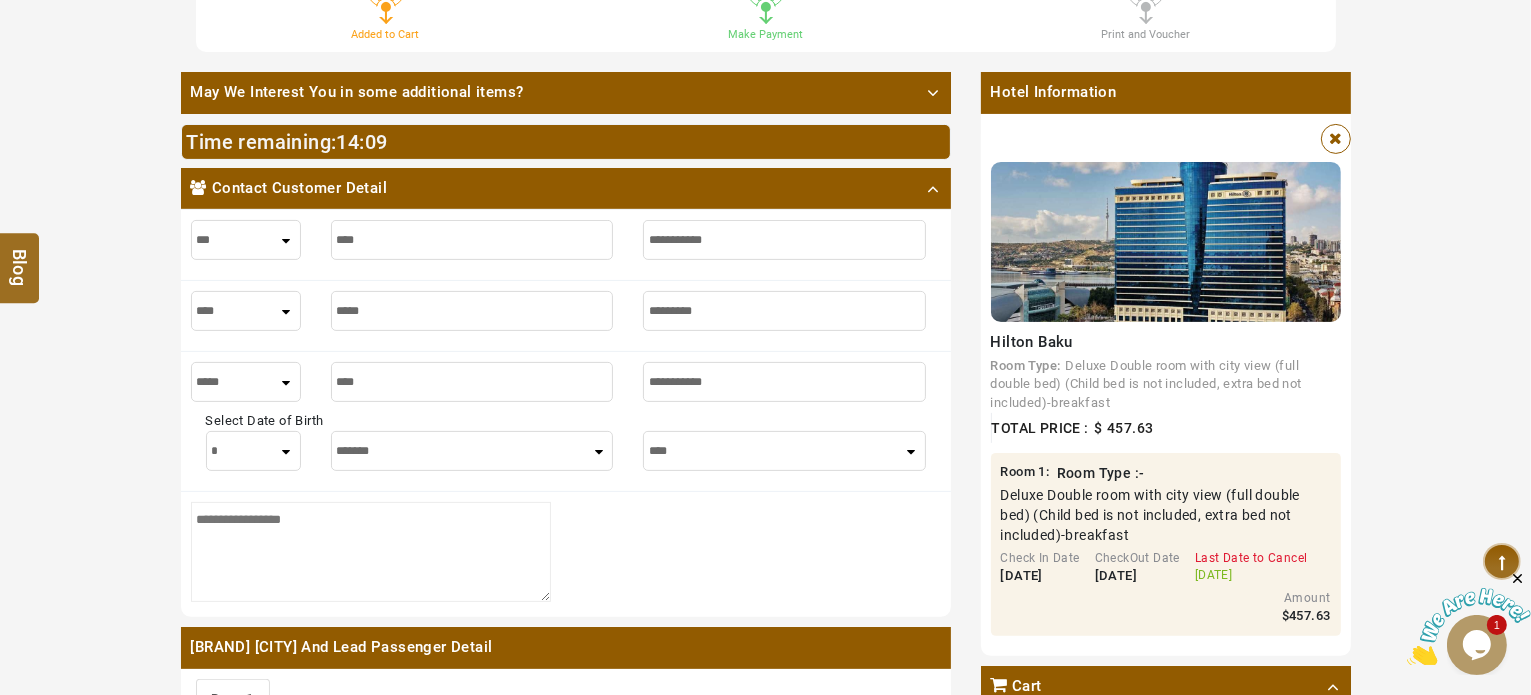 select on "****" 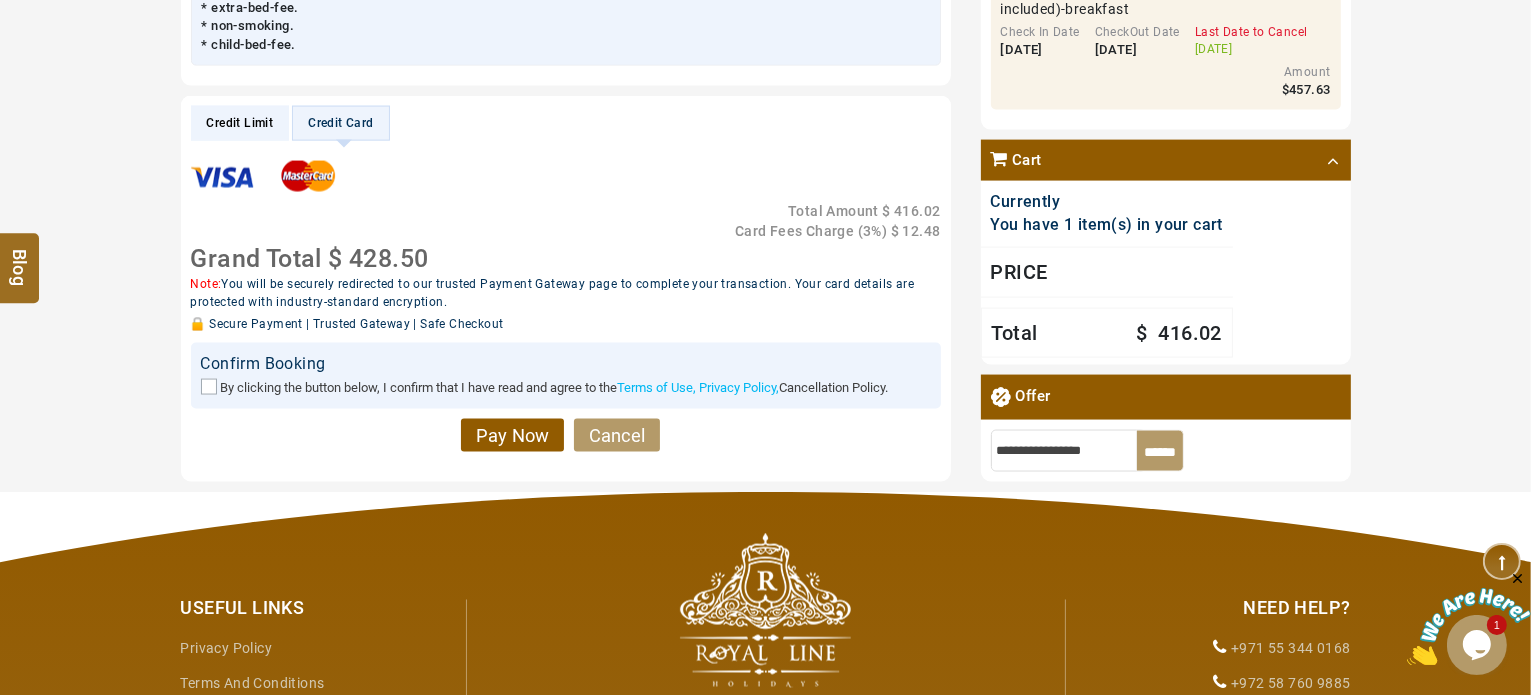scroll, scrollTop: 3014, scrollLeft: 0, axis: vertical 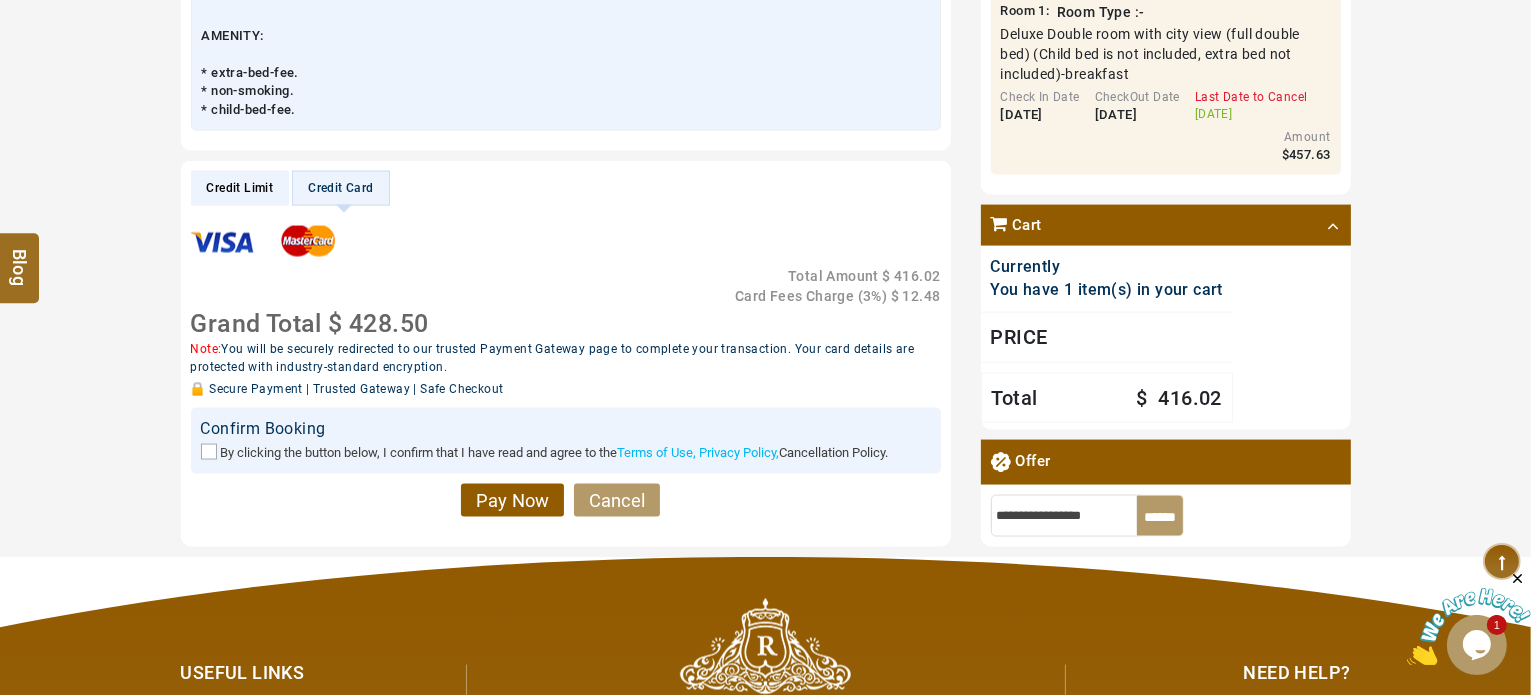 click on "Credit Limit" at bounding box center (240, 188) 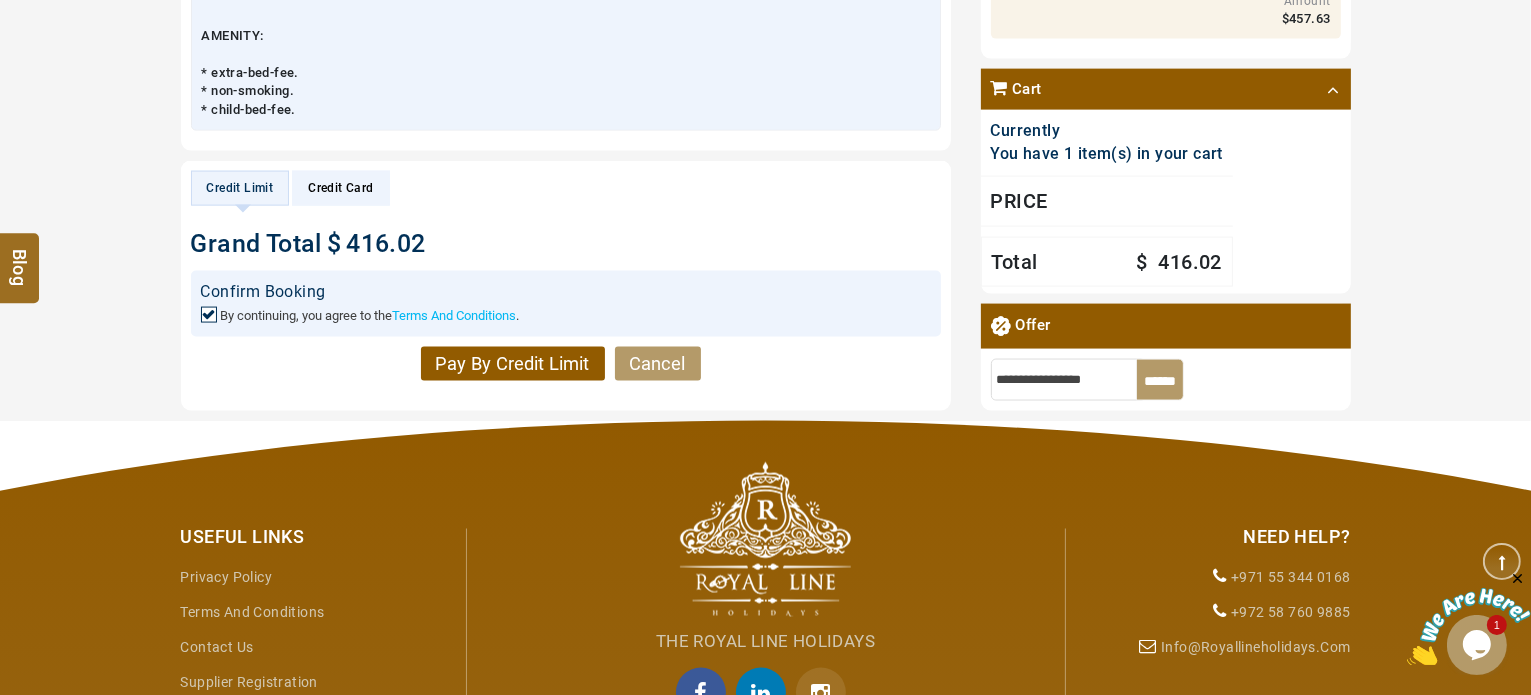 click on "Pay By Credit Limit" at bounding box center (513, 364) 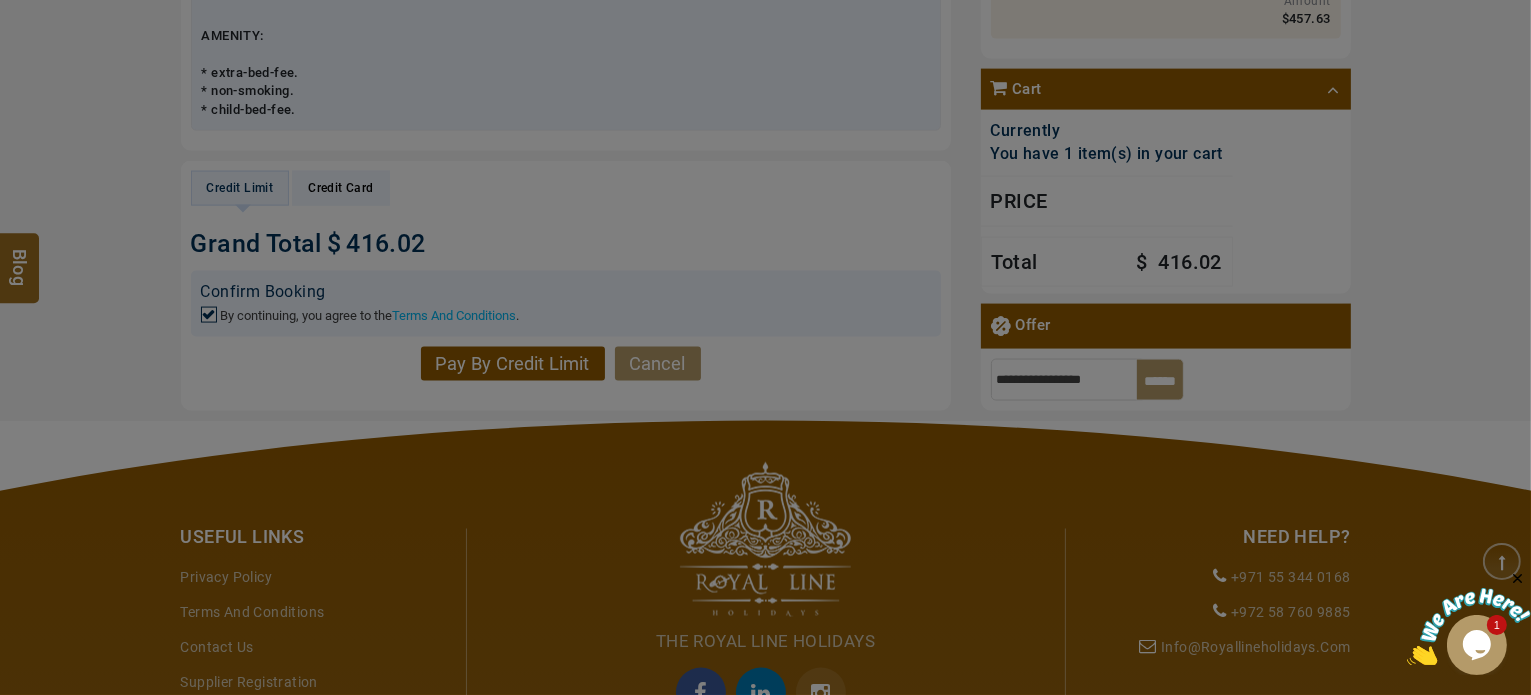 scroll, scrollTop: 2832, scrollLeft: 0, axis: vertical 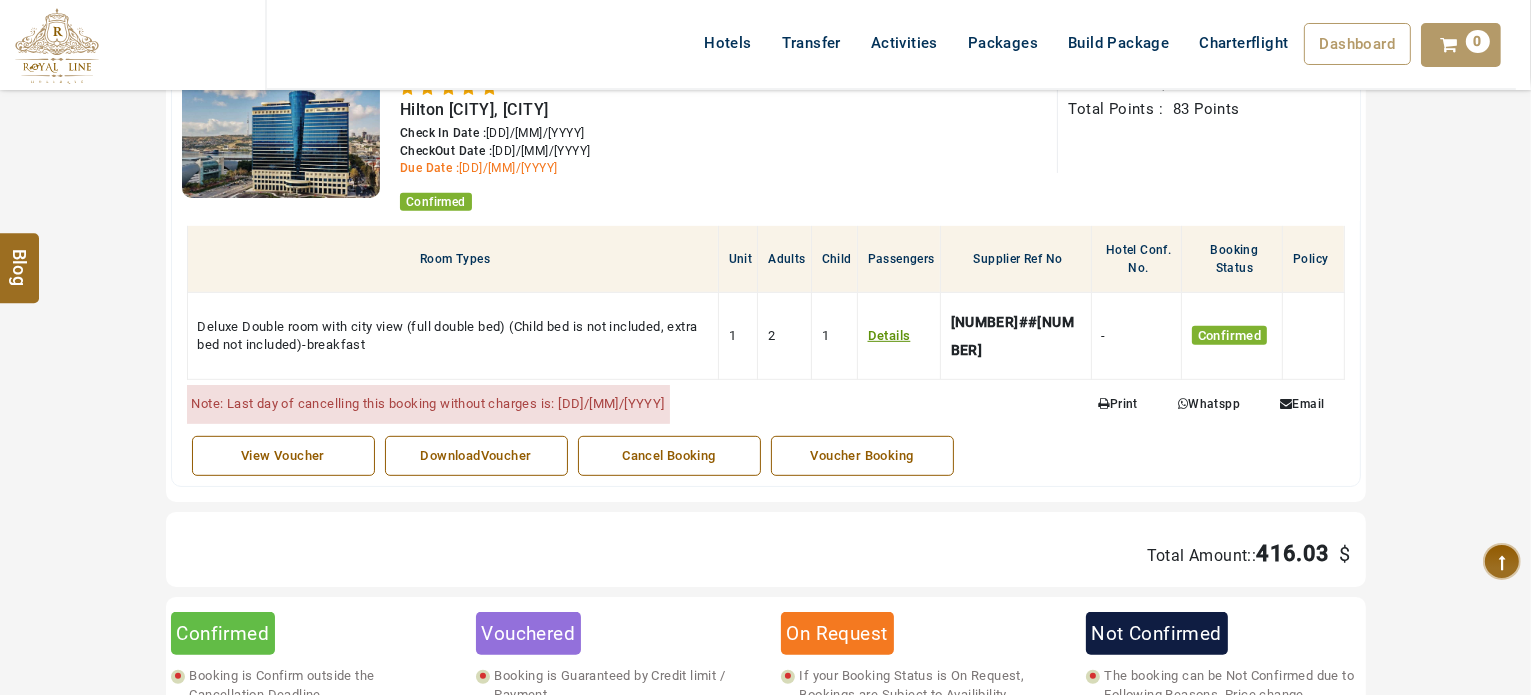 click on "Voucher Booking" at bounding box center [862, 456] 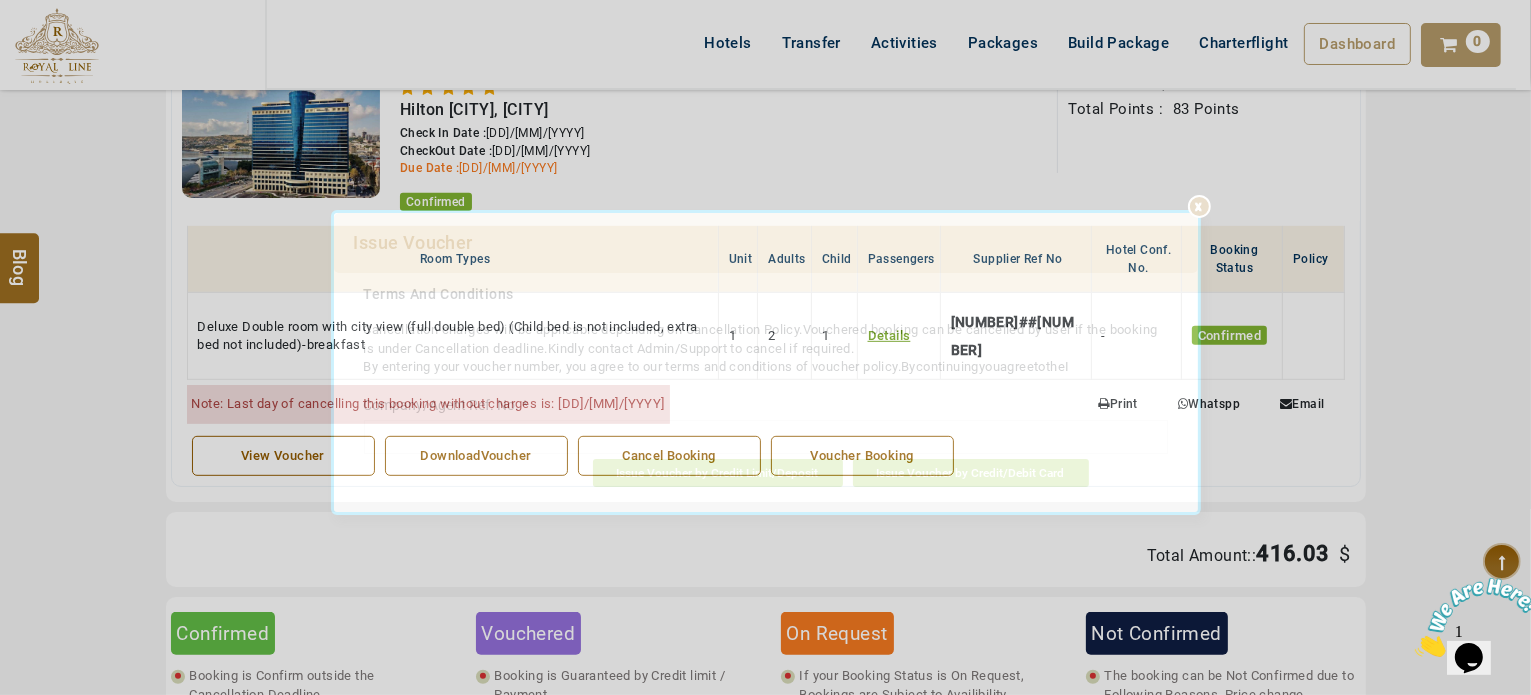 scroll, scrollTop: 0, scrollLeft: 0, axis: both 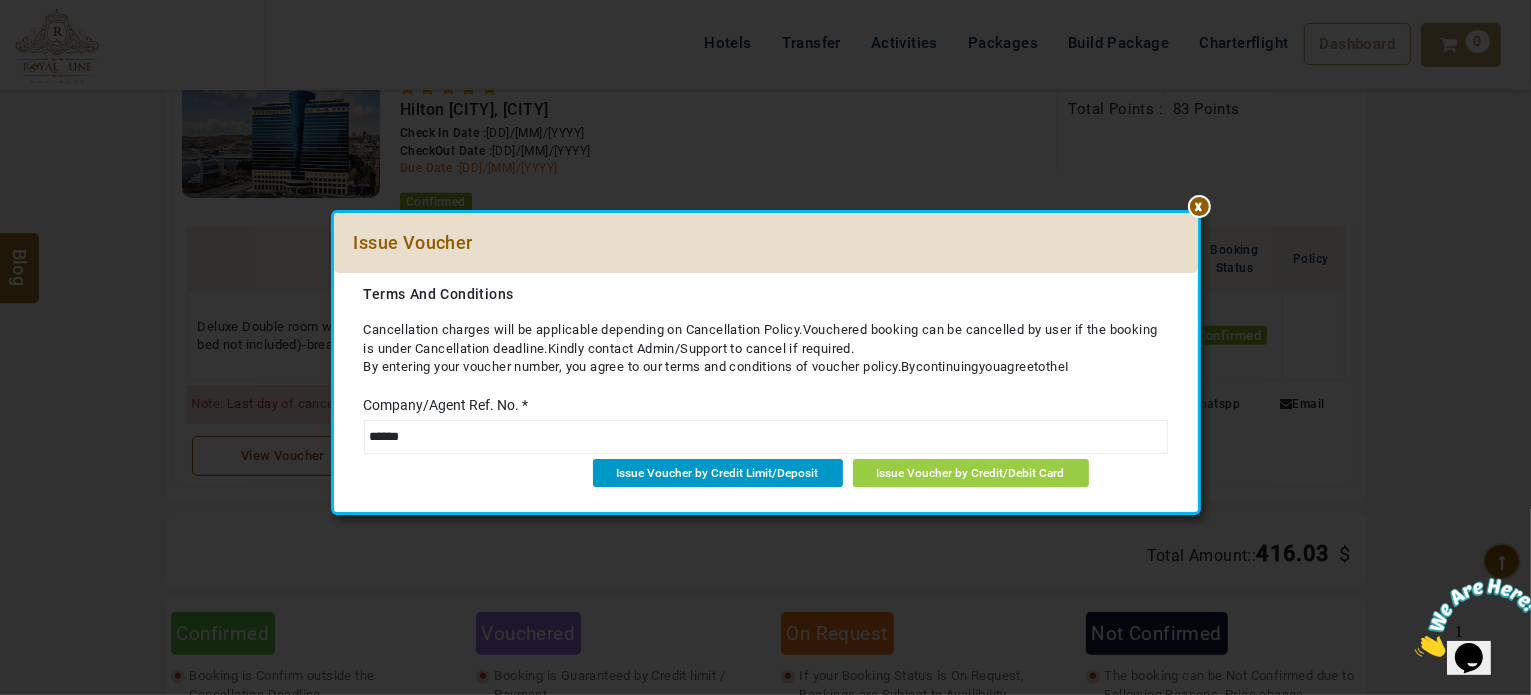 type on "******" 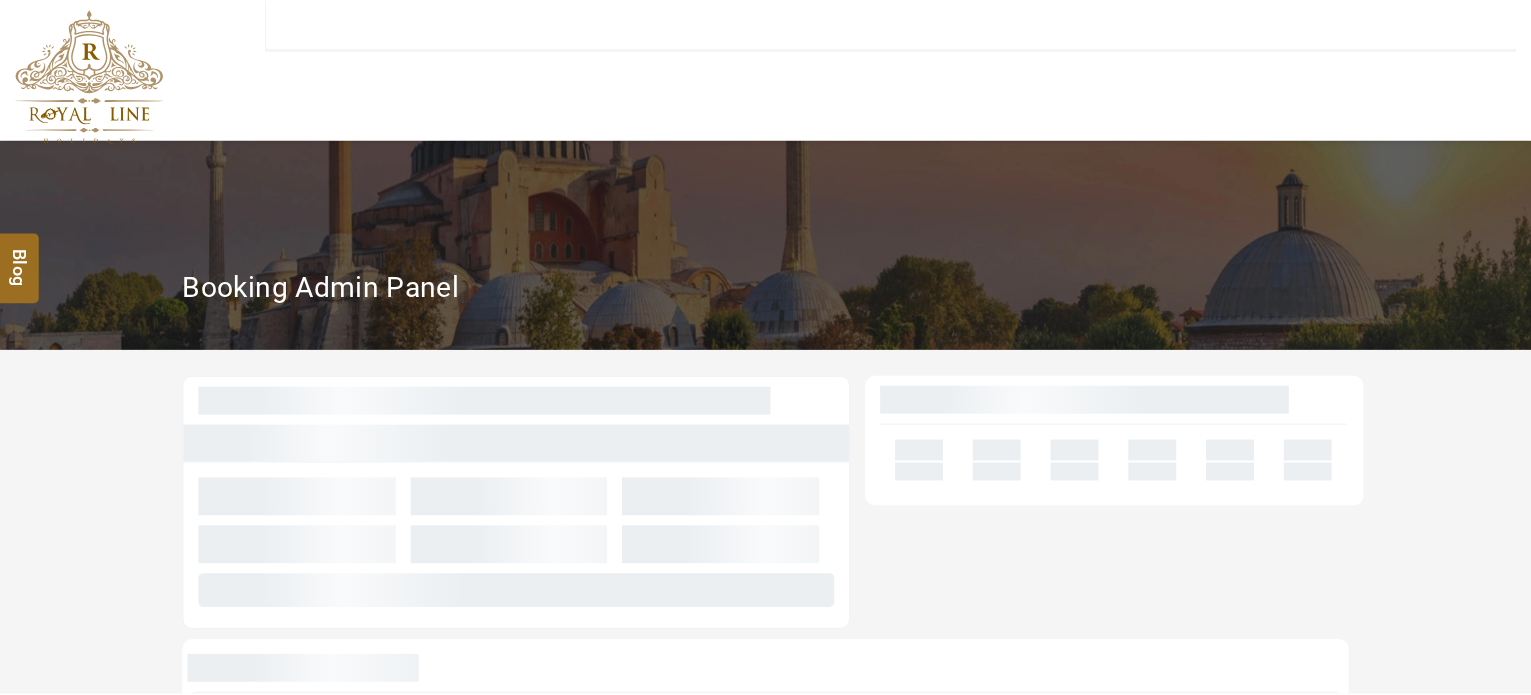 scroll, scrollTop: 0, scrollLeft: 0, axis: both 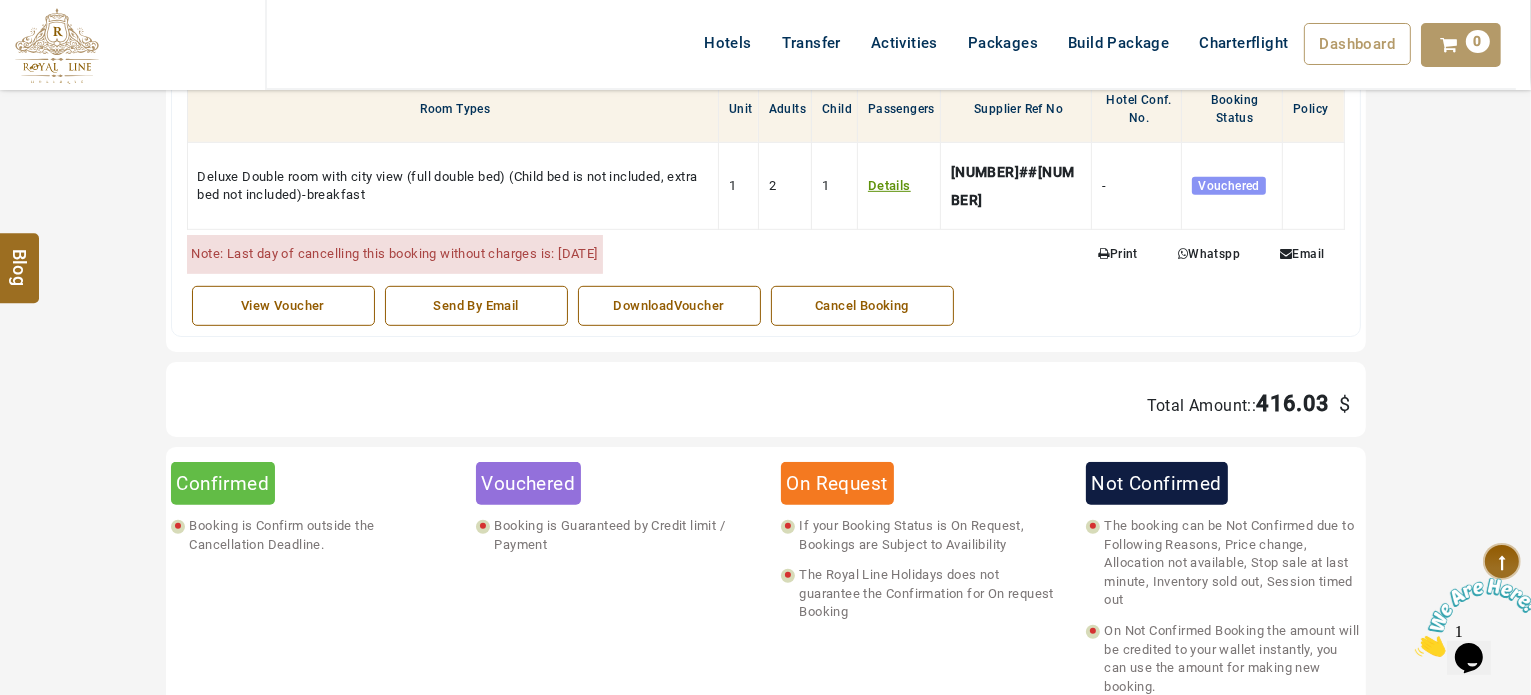 click on "DownloadVoucher" at bounding box center (669, 306) 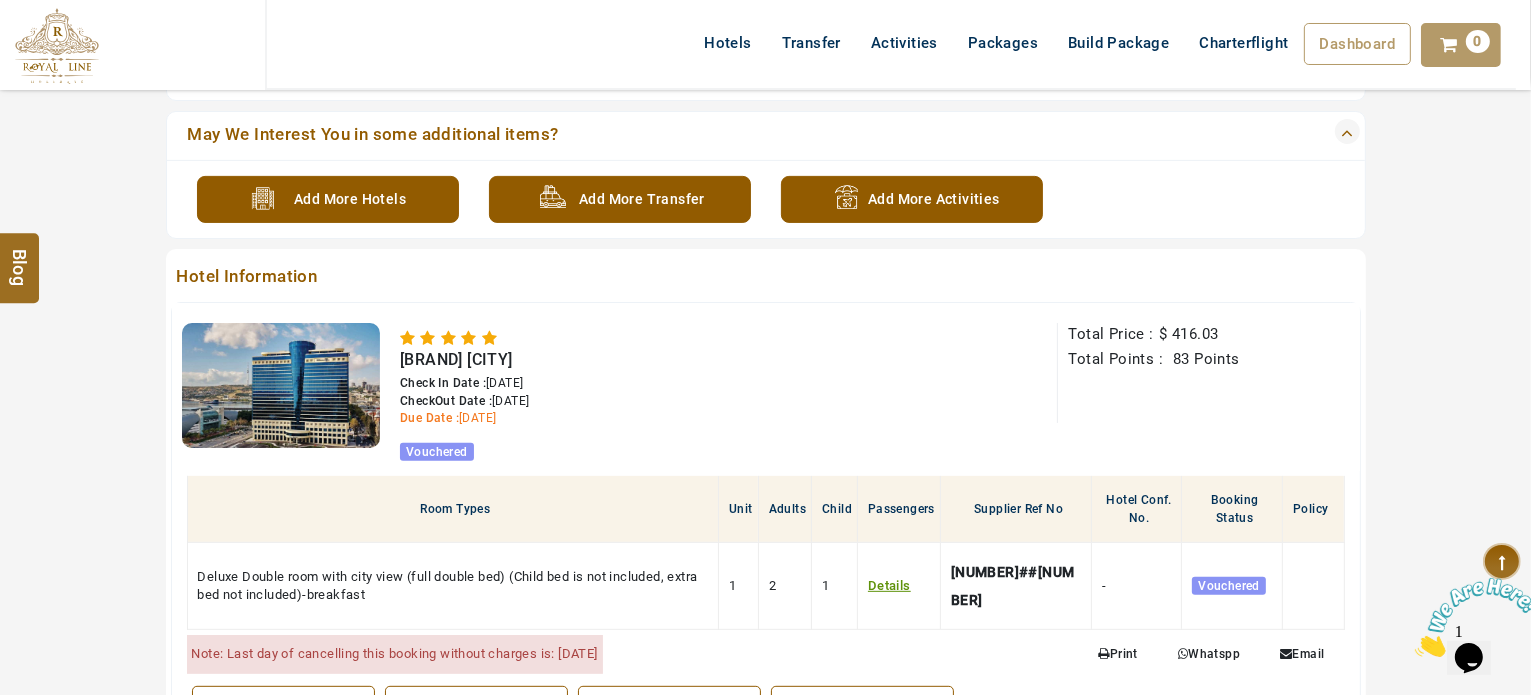 scroll, scrollTop: 572, scrollLeft: 0, axis: vertical 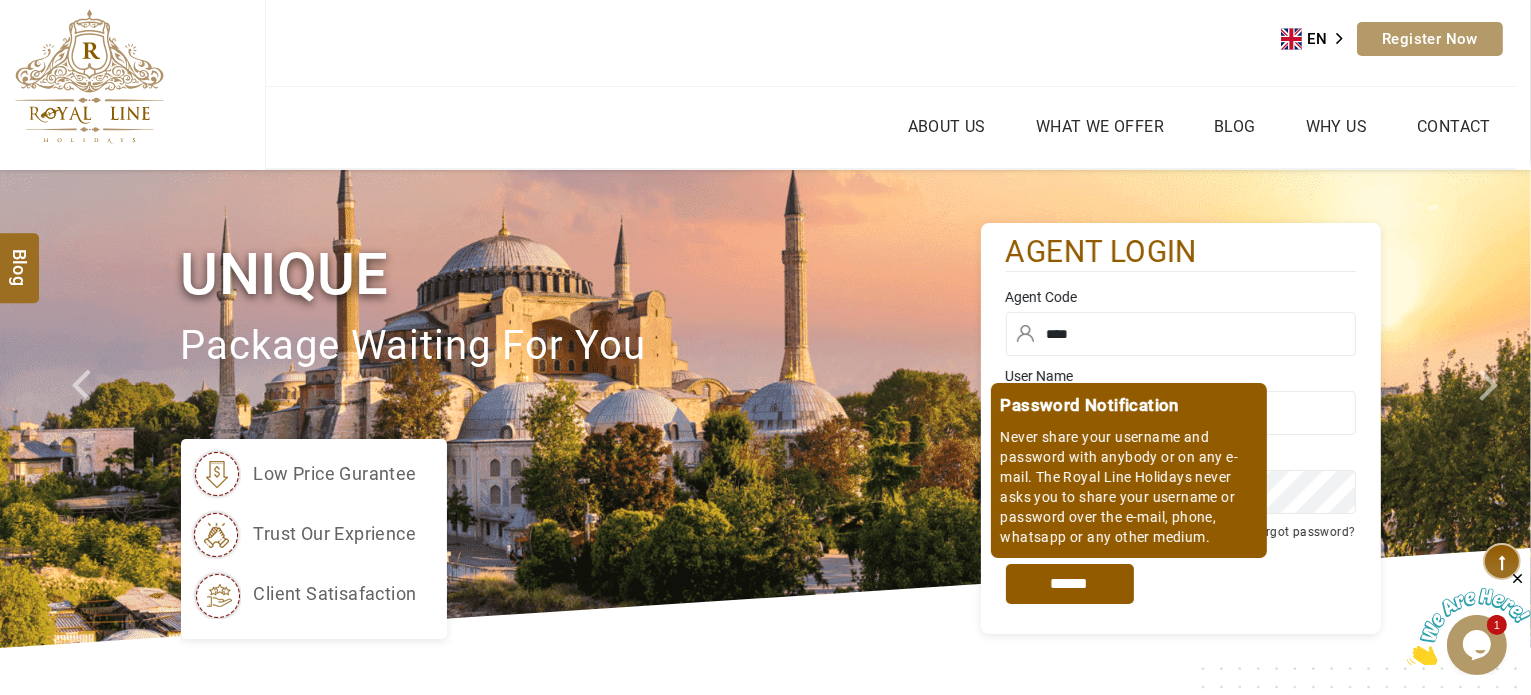 click on "*****" at bounding box center [1070, 584] 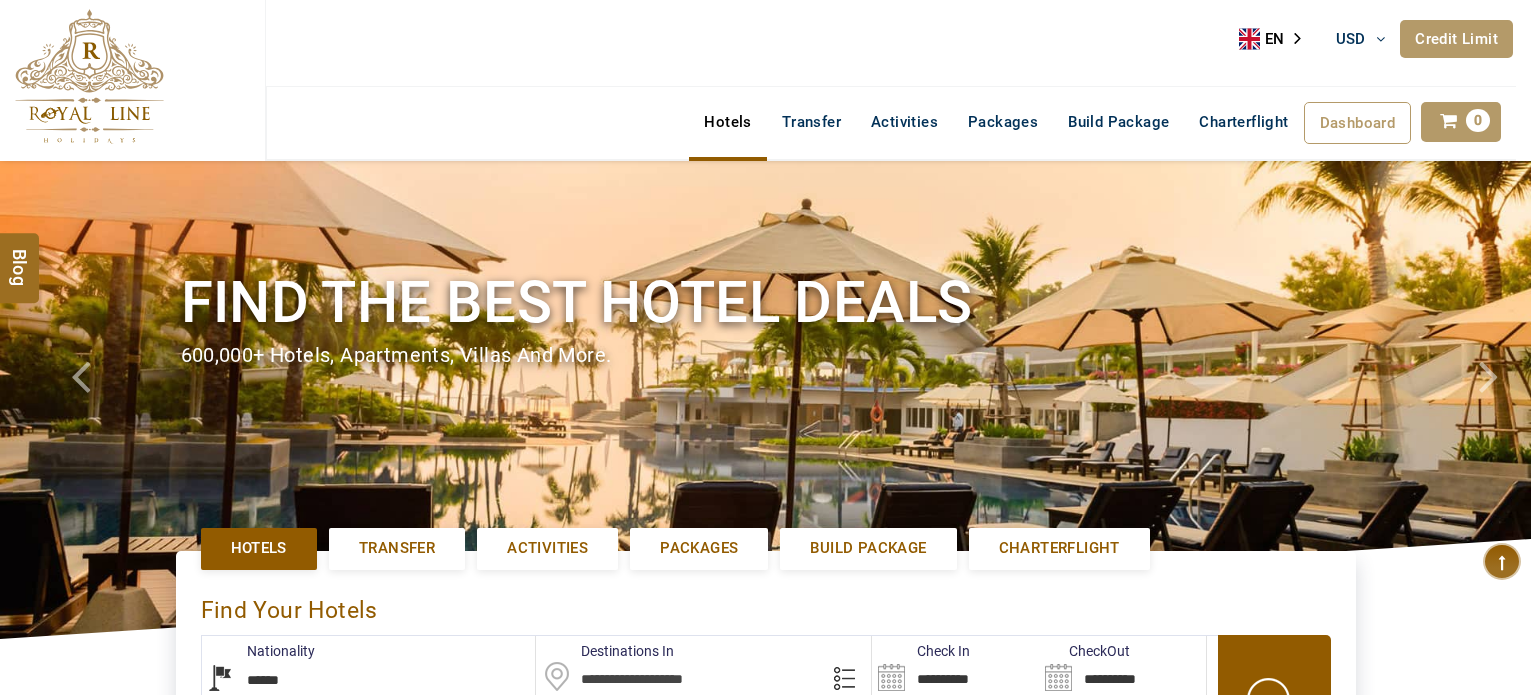 select on "******" 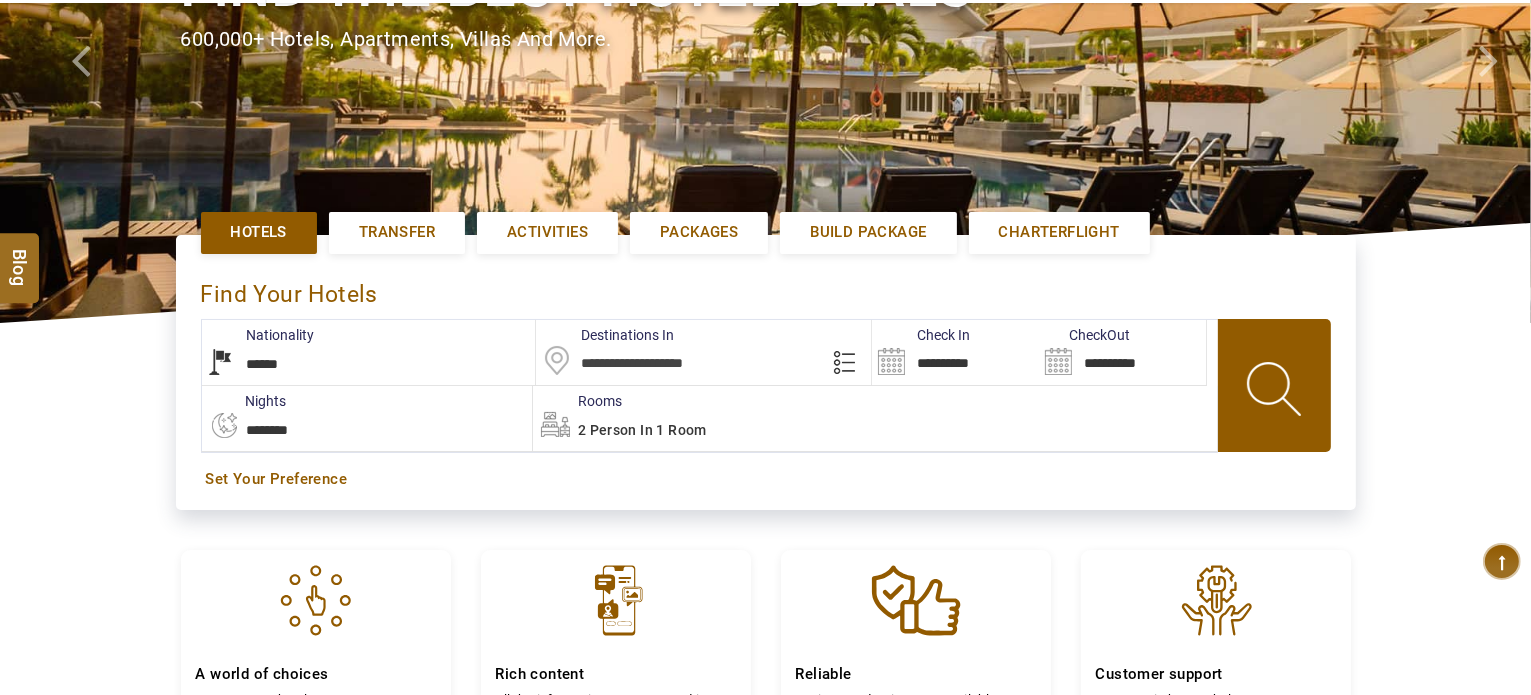 scroll, scrollTop: 328, scrollLeft: 0, axis: vertical 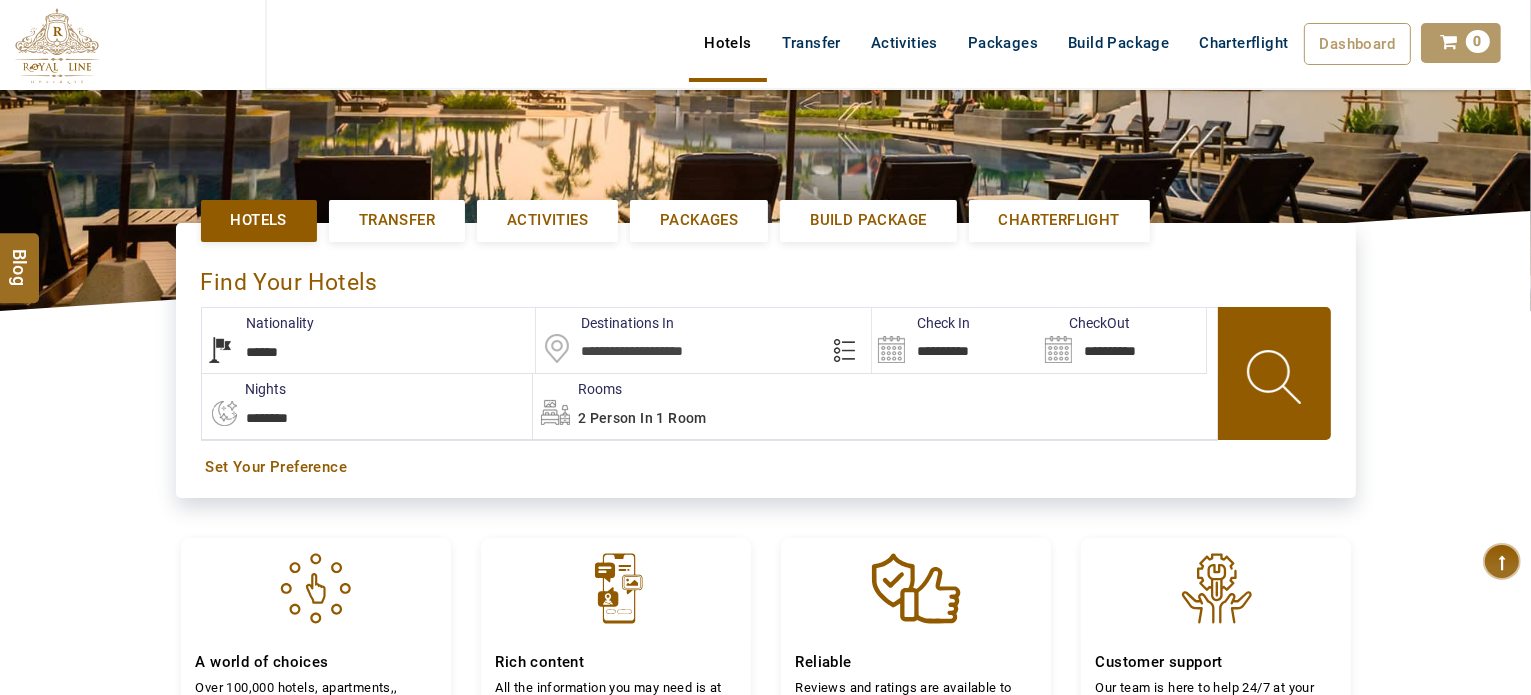 click on "**********" at bounding box center (369, 340) 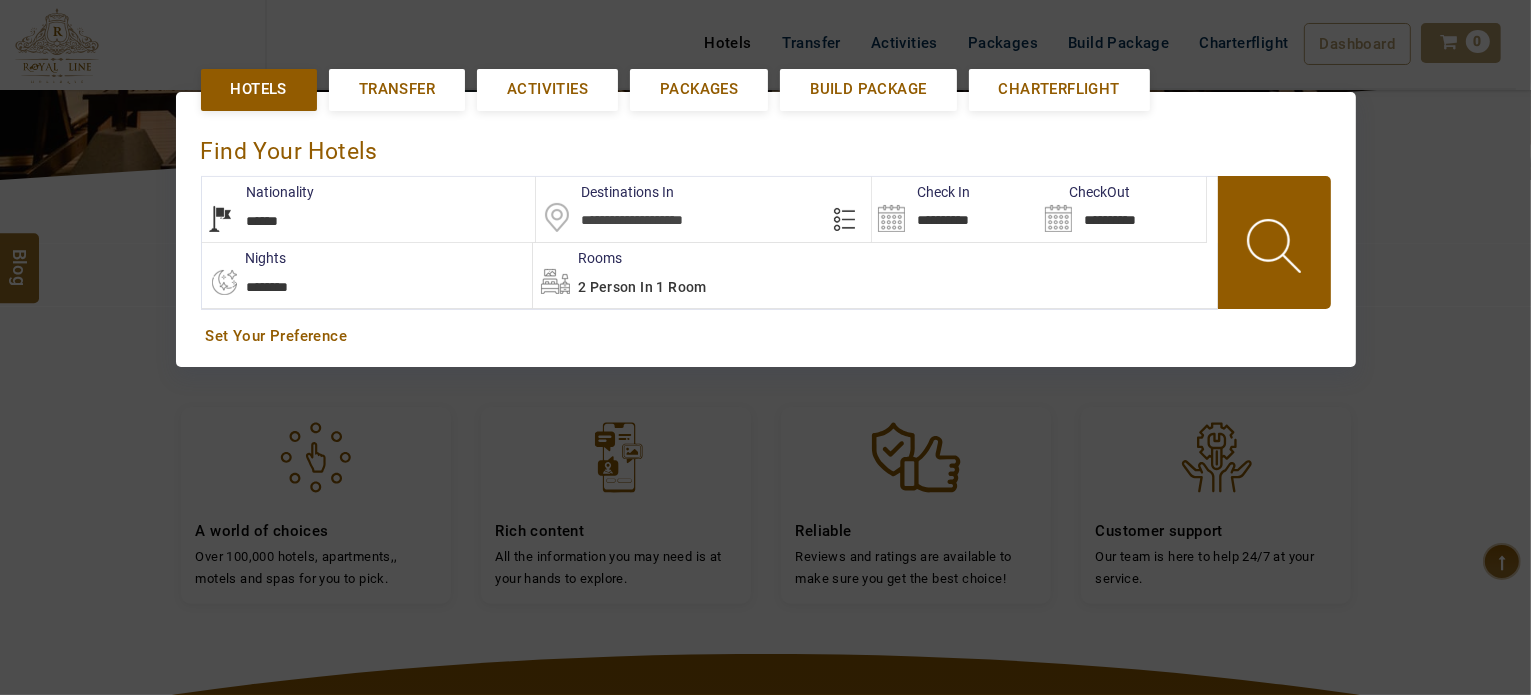 scroll, scrollTop: 460, scrollLeft: 0, axis: vertical 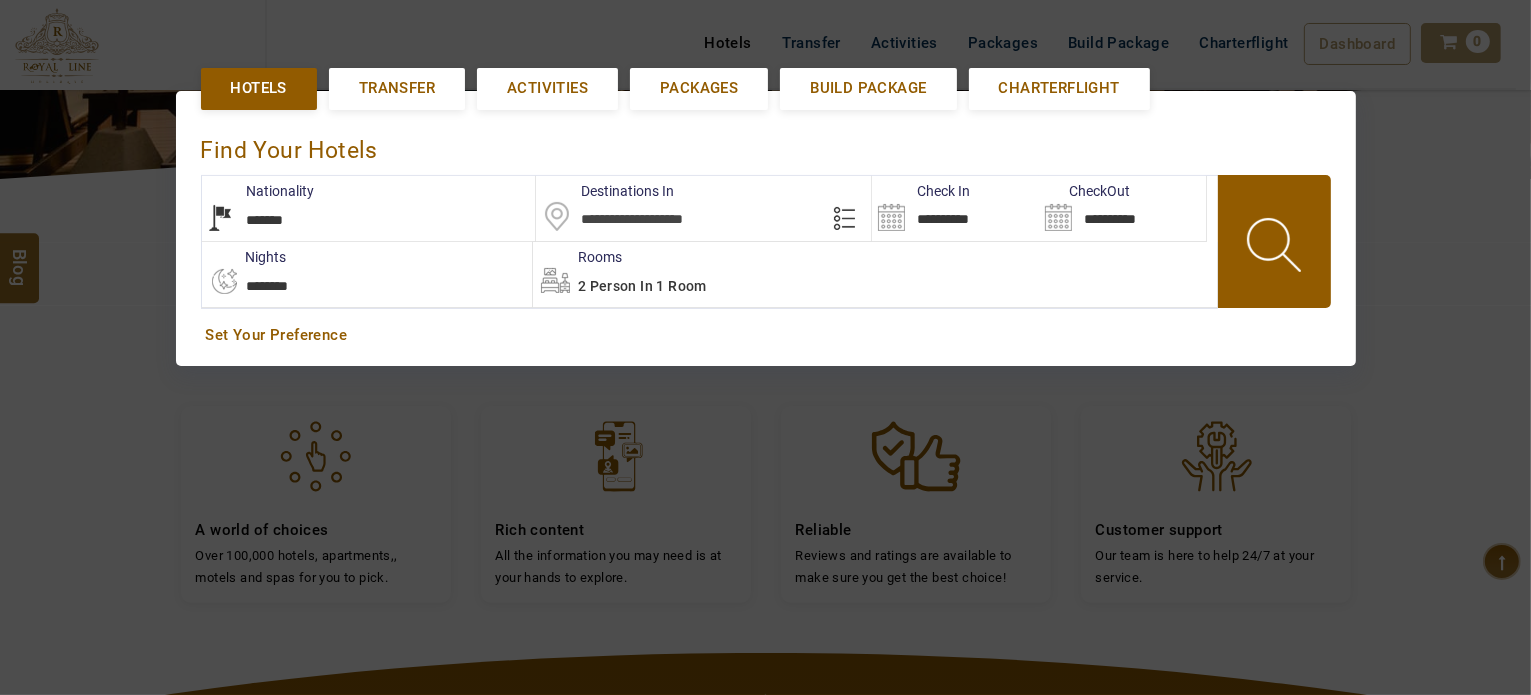 click on "**********" at bounding box center (369, 208) 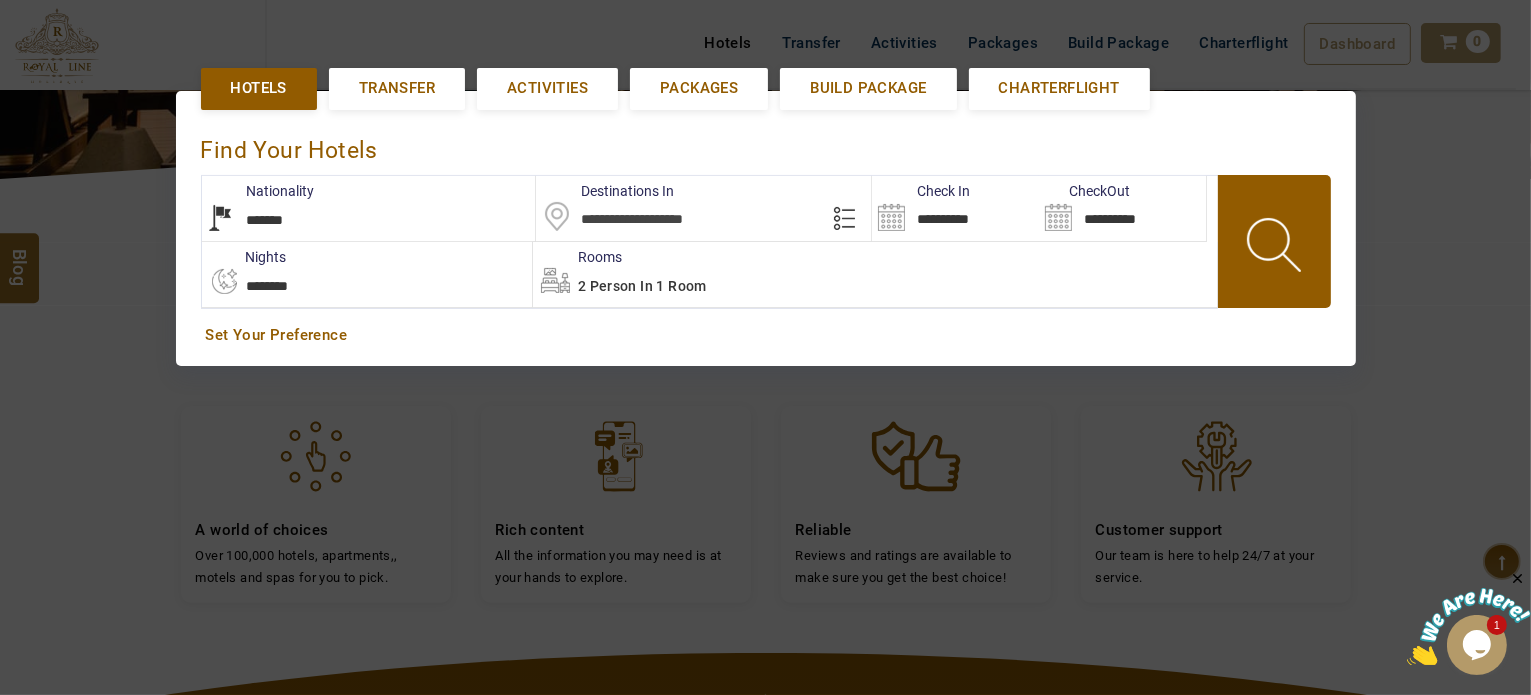 scroll, scrollTop: 0, scrollLeft: 0, axis: both 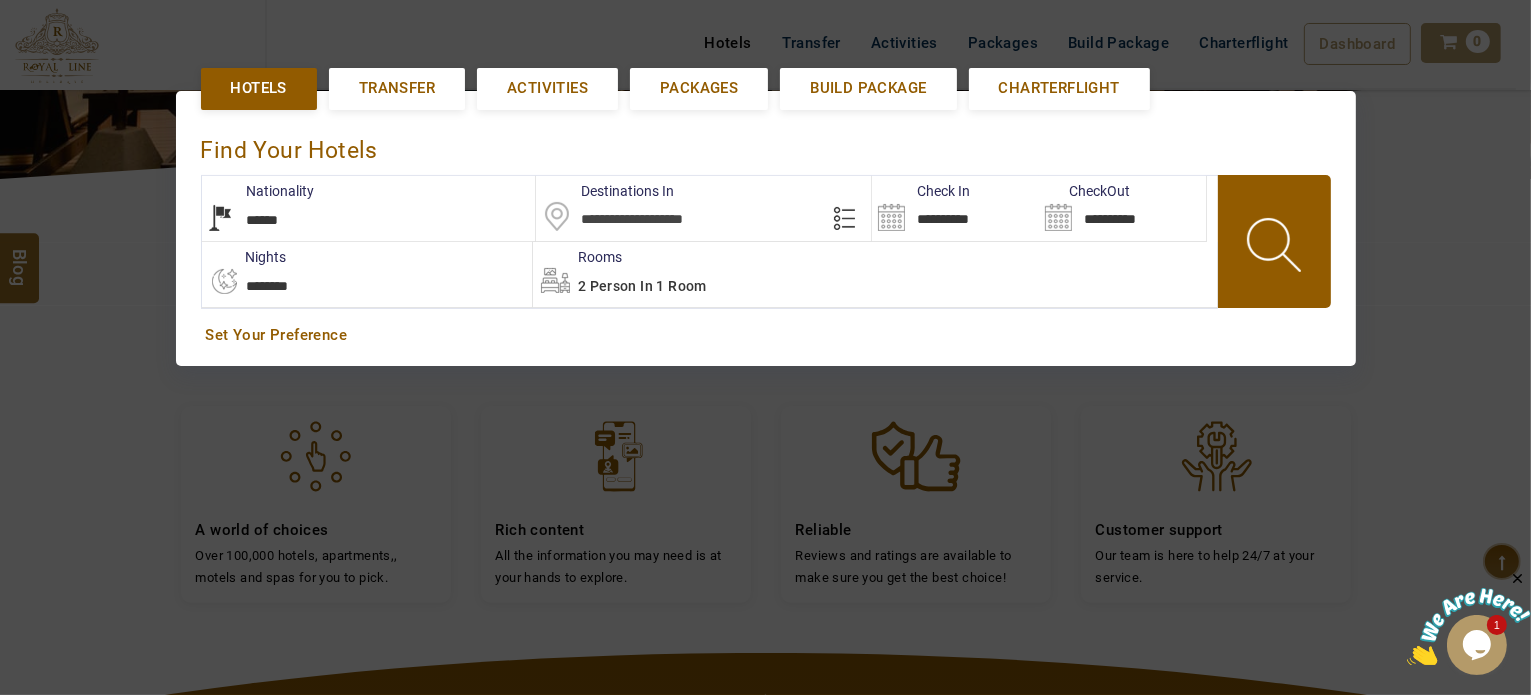 click on "**********" at bounding box center (369, 208) 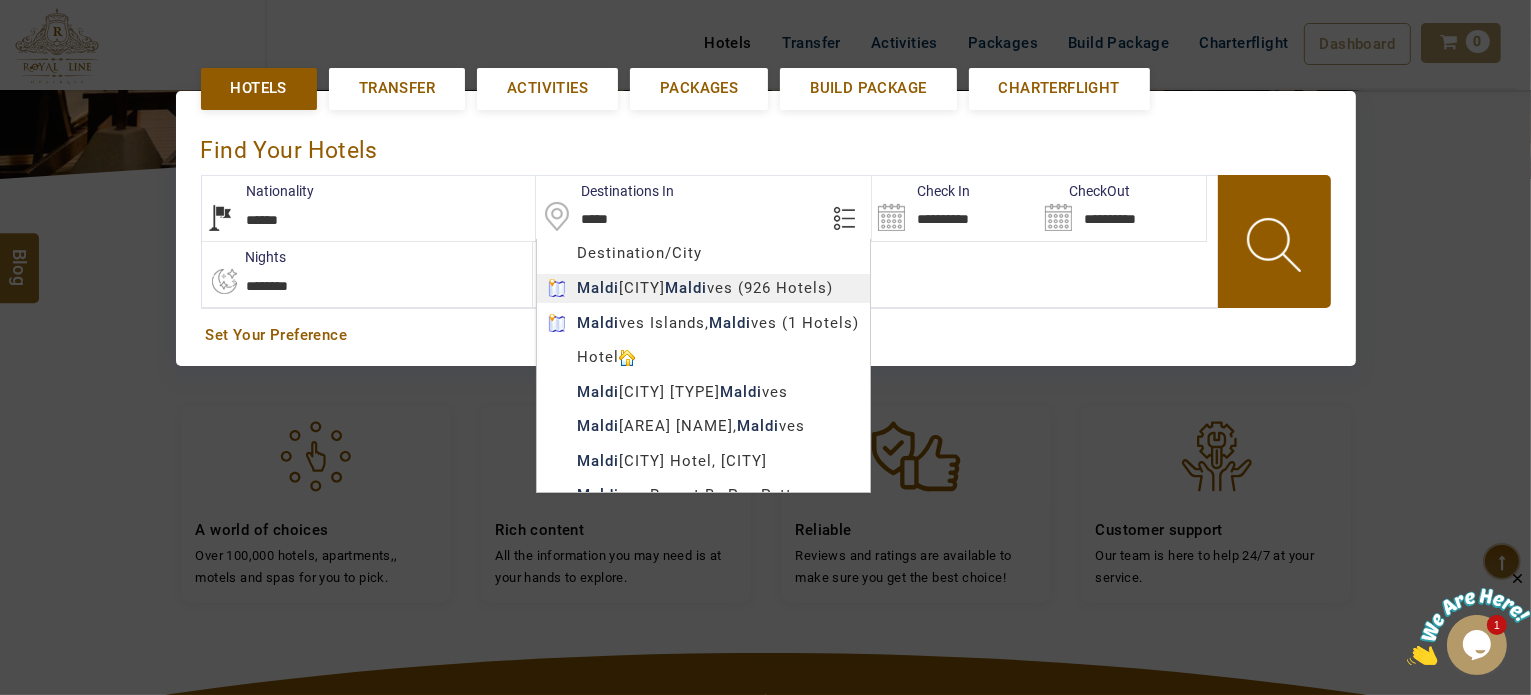 type on "********" 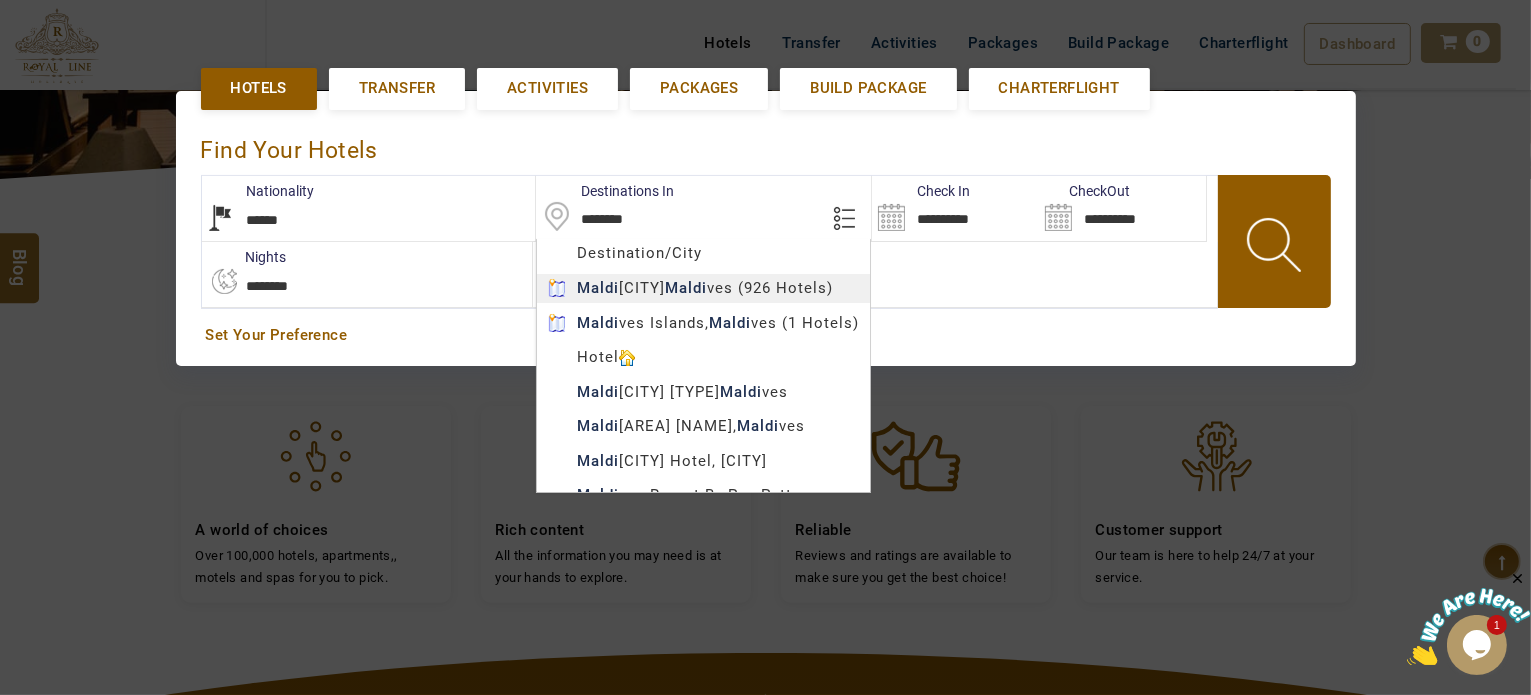 click on "M TRAVEL USD AED AED EUR € USD $ INR ₹ THB ฿ IDR Rp BHD BHD TRY ₺ Credit Limit EN HE AR ES PT ZH Helpline
+[COUNTRY_CODE] [PHONE_NUMBER] Register Now +[COUNTRY_CODE] [PHONE_NUMBER] [EMAIL_ADDRESS] About Us What we Offer Blog Why Us Contact Hotels Transfer Activities Packages Build Package Charterflight Dashboard My Profile My Booking My Reports My Quotation Sign Out 0 Points Redeem Now To Redeem 21924 Points Future Points 1165 Points Credit Limit Credit Limit USD 10000.00 70% Complete Used USD 5429.66 Available USD 4570.34 Setting Looks like you haven't added anything to your cart yet Countinue Shopping ****** Please Wait.. Blog demo
Remember me Forgot
password? LOG IN Don't have an account? Register Now My Booking View/ Print/Cancel Your Booking without Signing in Submit demo
In A Few Moment, You Will Be Celebrating Best Hotel options galore ! Check In CheckOut Rooms Rooms Please Wait Find the best hotel deals 600,000+ hotels, apartments, villas and more. *****" at bounding box center (765, 358) 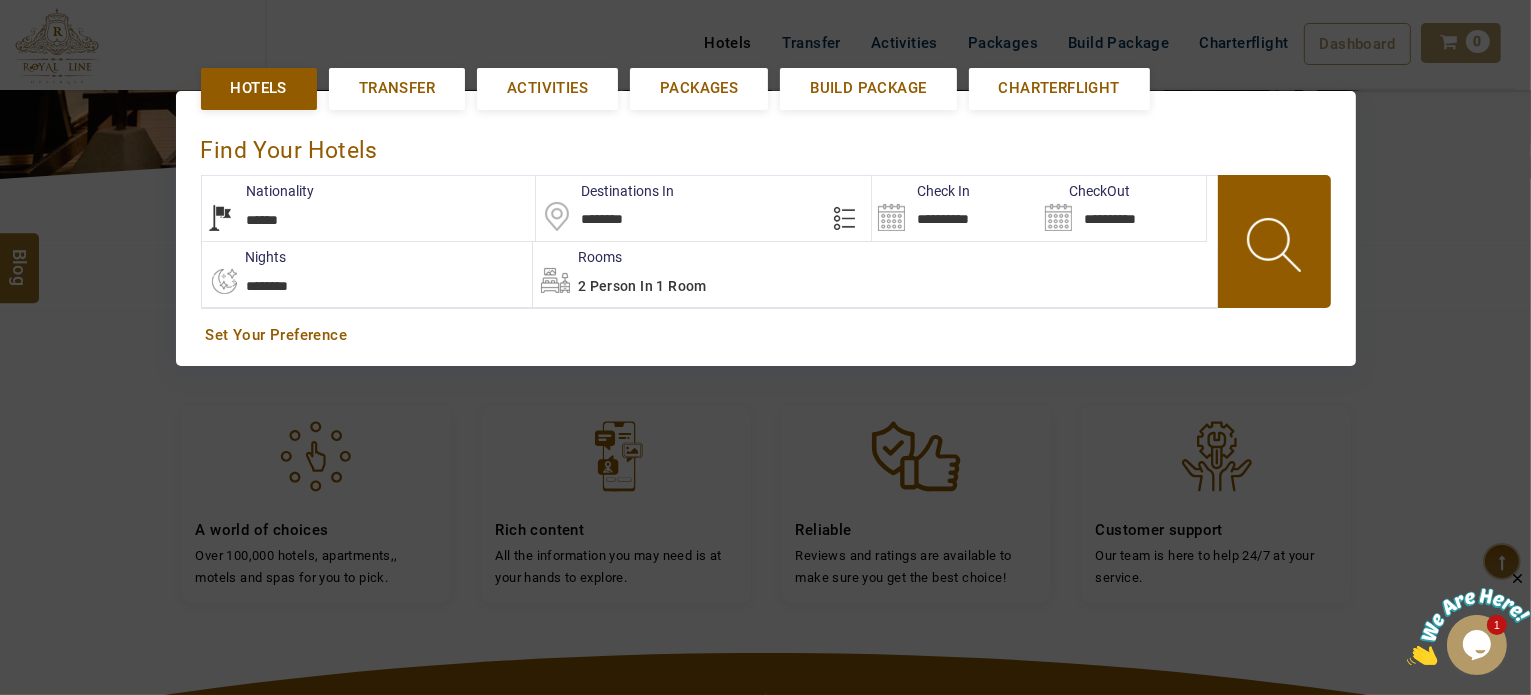 click on "**********" at bounding box center [955, 208] 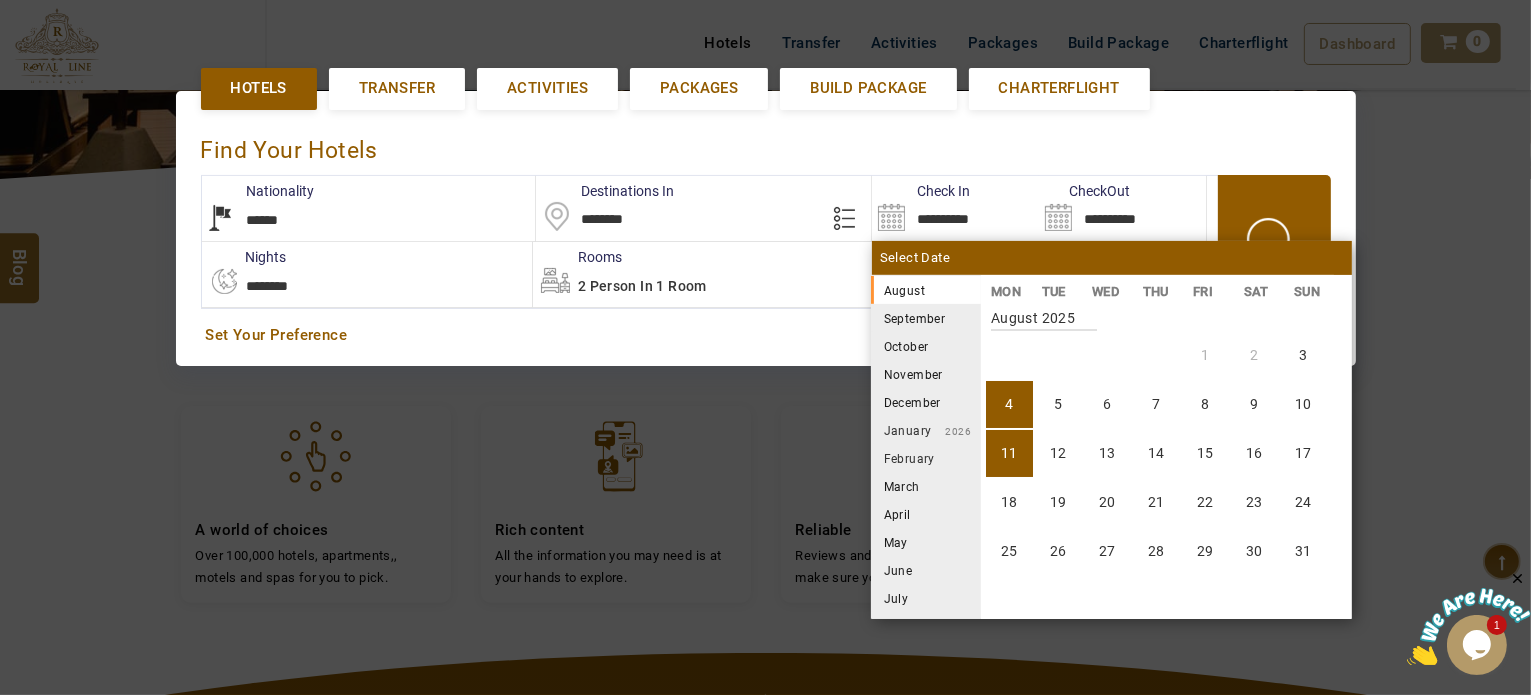 click on "11" at bounding box center (1009, 453) 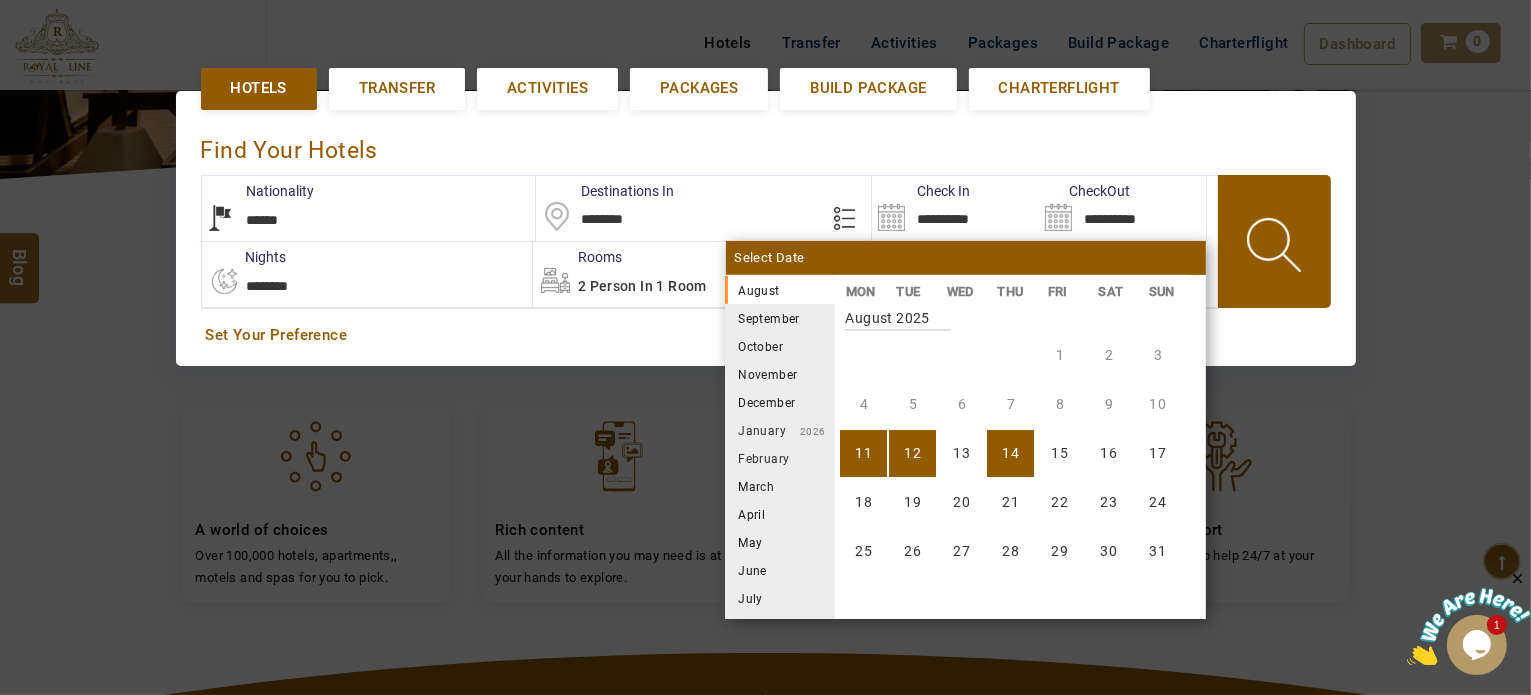 click on "14" at bounding box center [1010, 453] 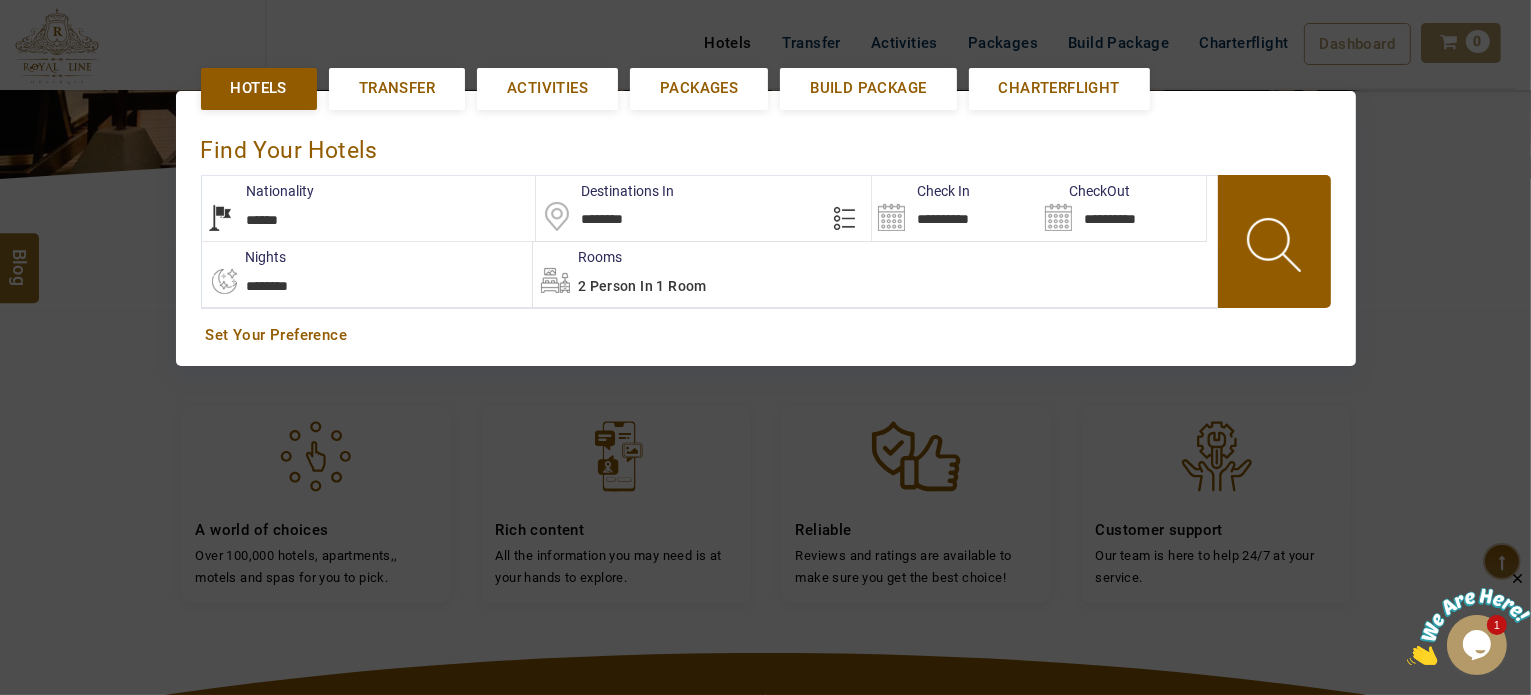 click on "2 Person in    1 Room" at bounding box center [875, 274] 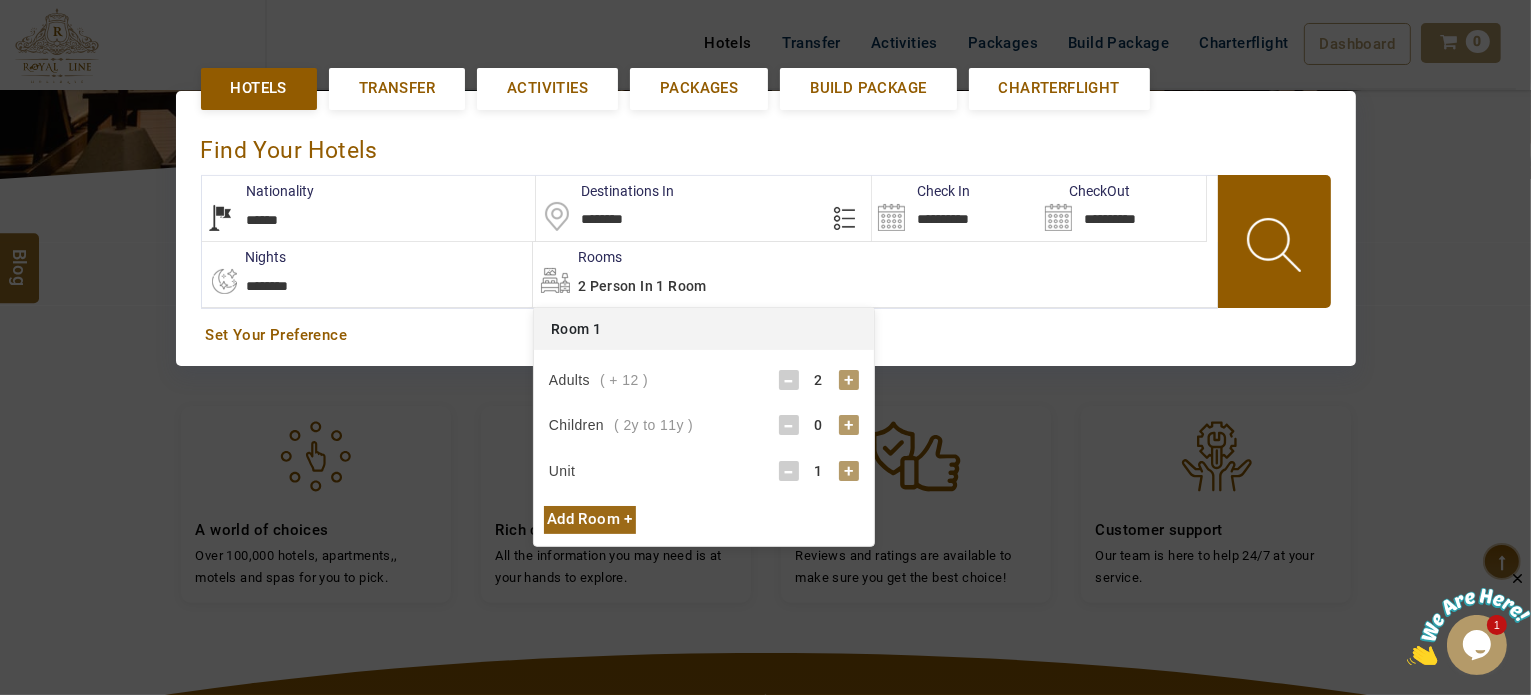click on "+" at bounding box center [849, 425] 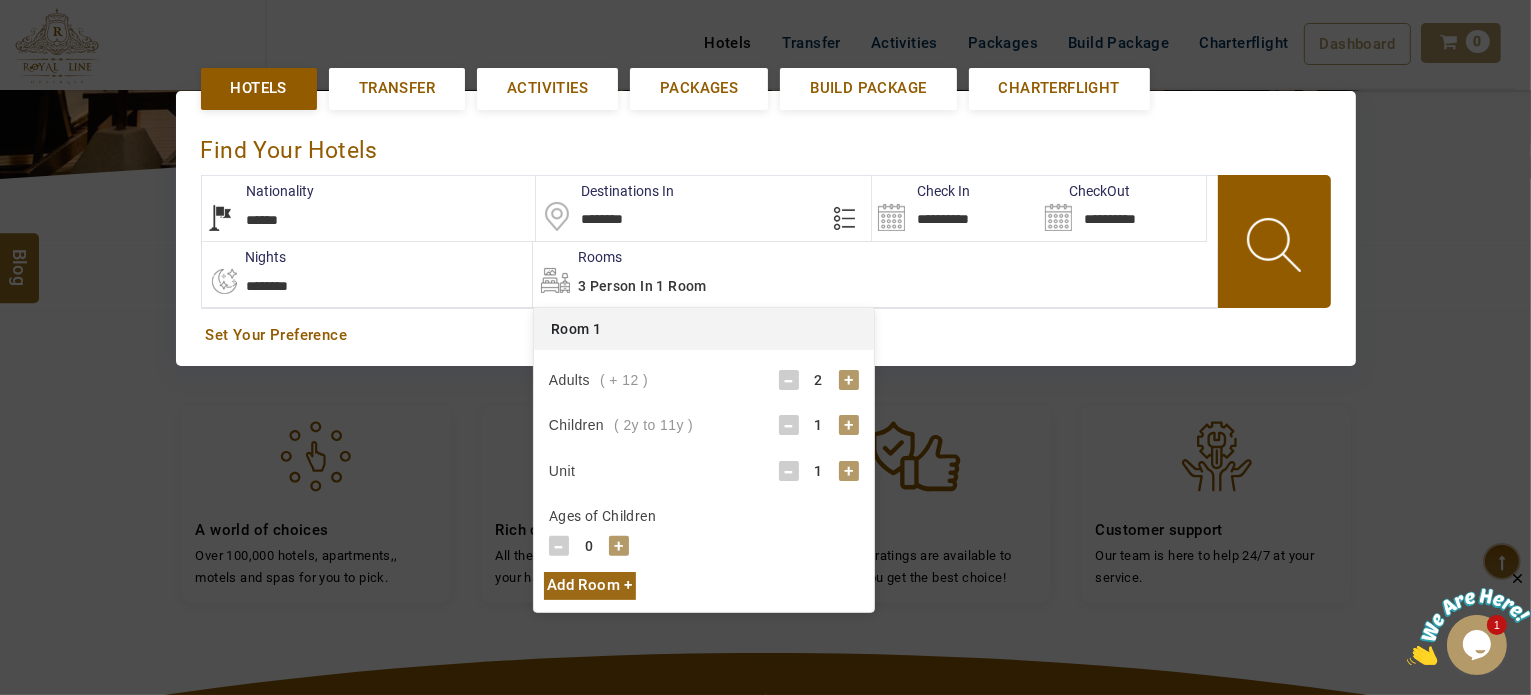 click on "+" at bounding box center (619, 546) 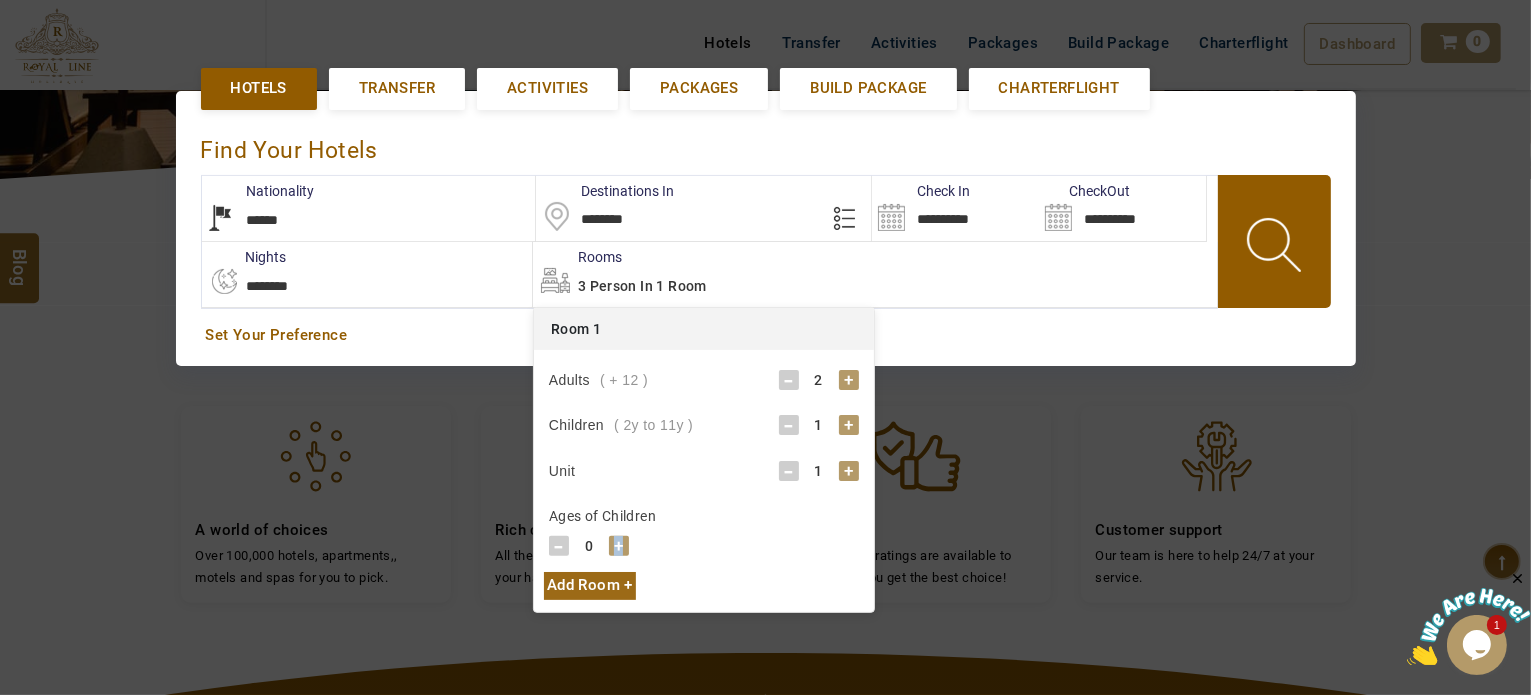 click on "+" at bounding box center [619, 546] 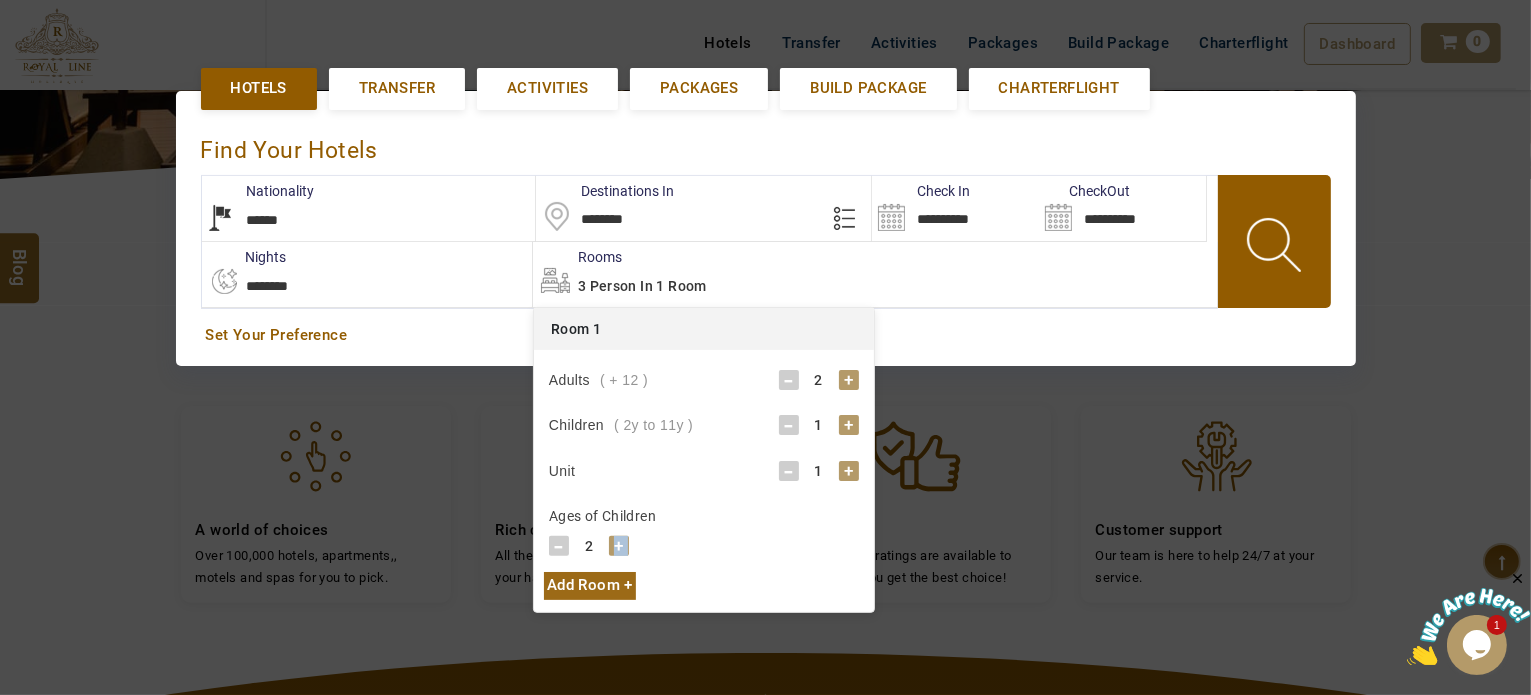 click on "+" at bounding box center (619, 546) 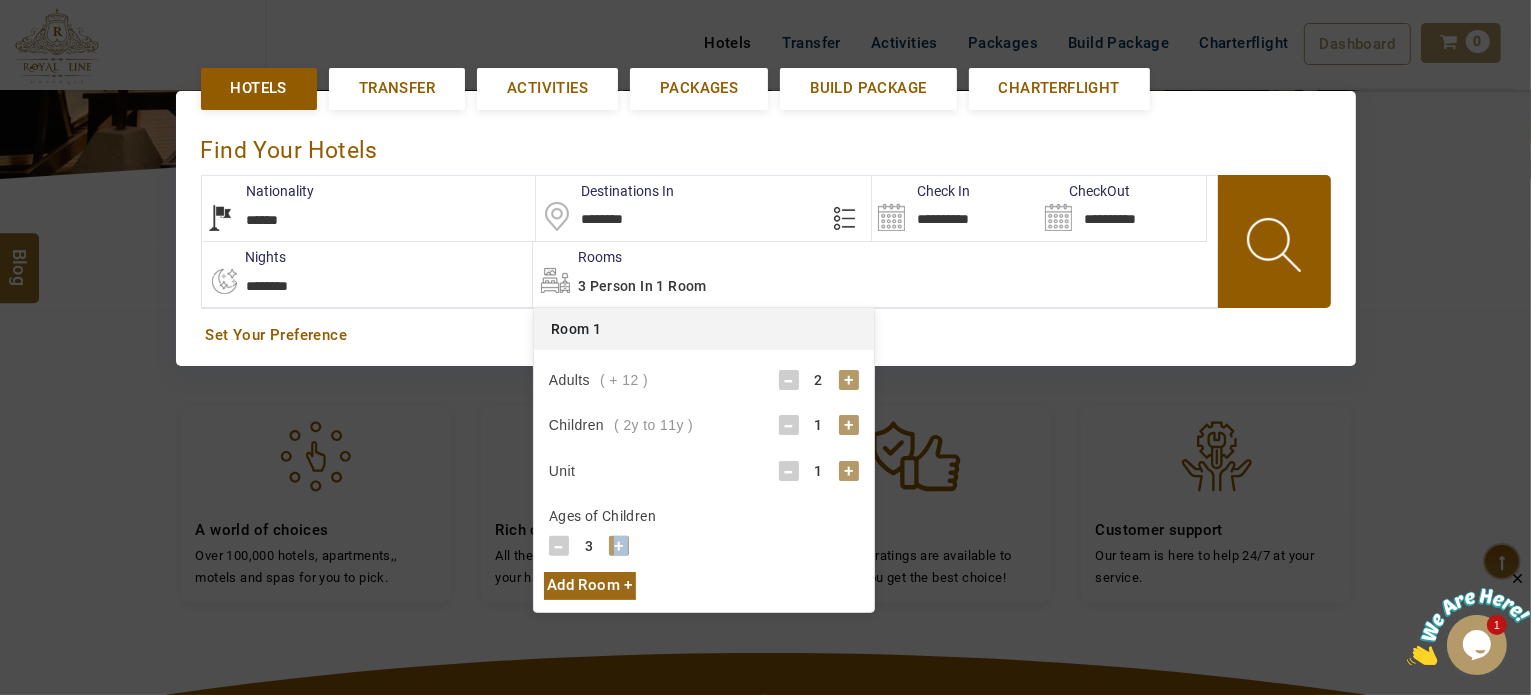 click at bounding box center (1276, 248) 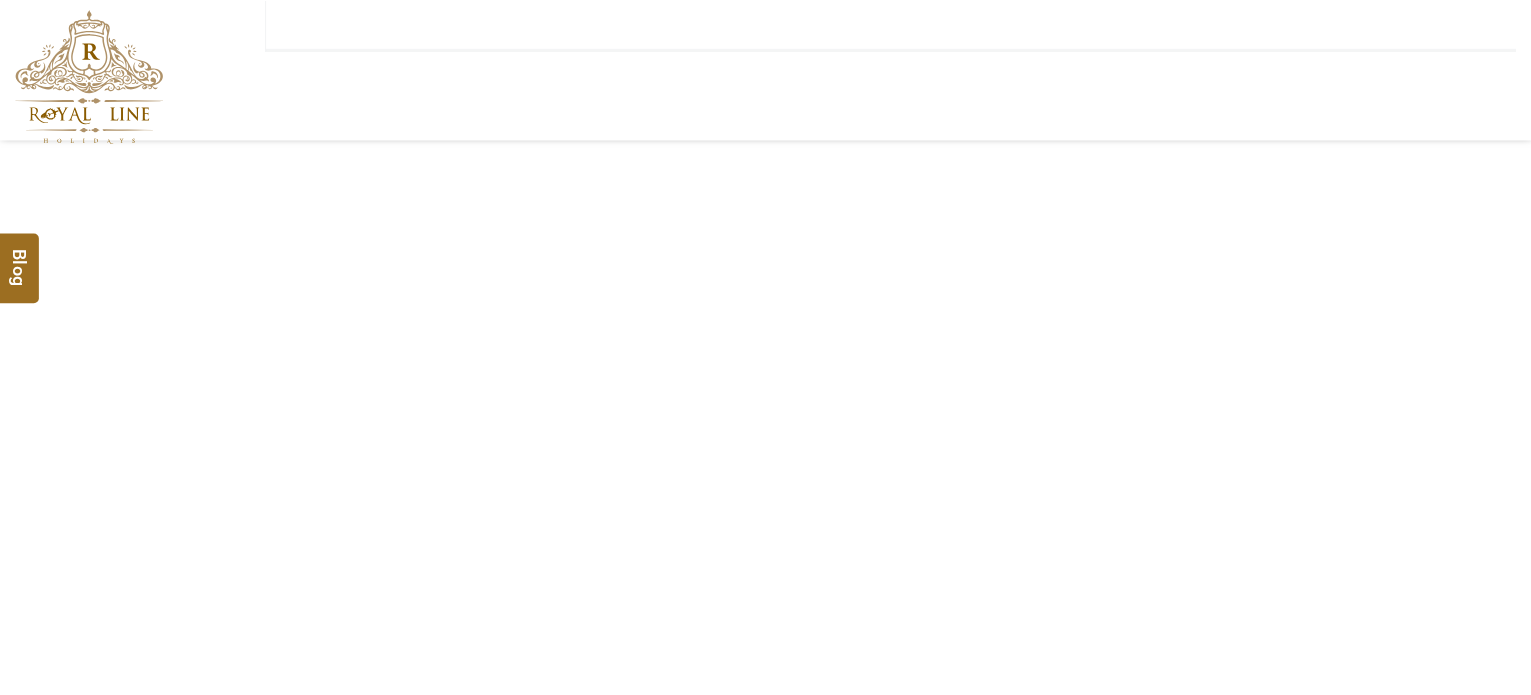 scroll, scrollTop: 0, scrollLeft: 0, axis: both 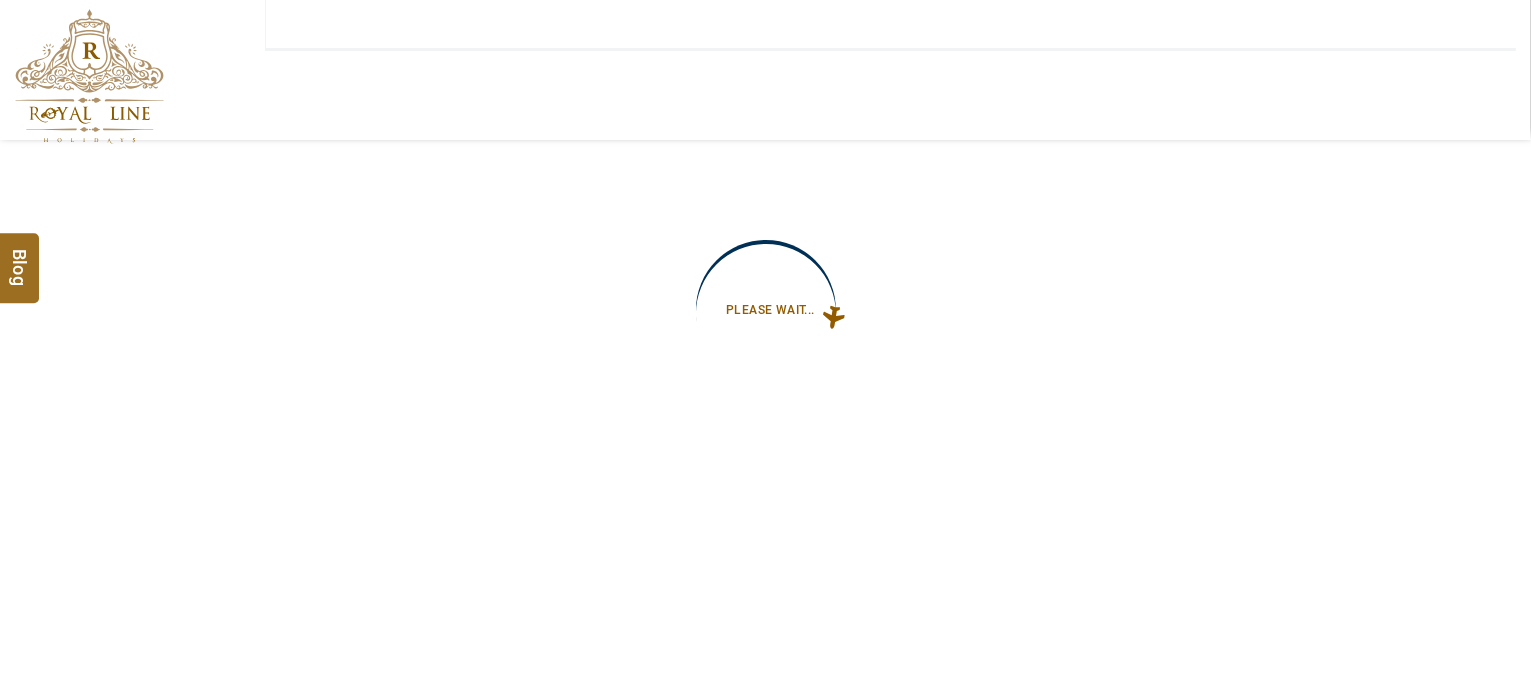 type on "**********" 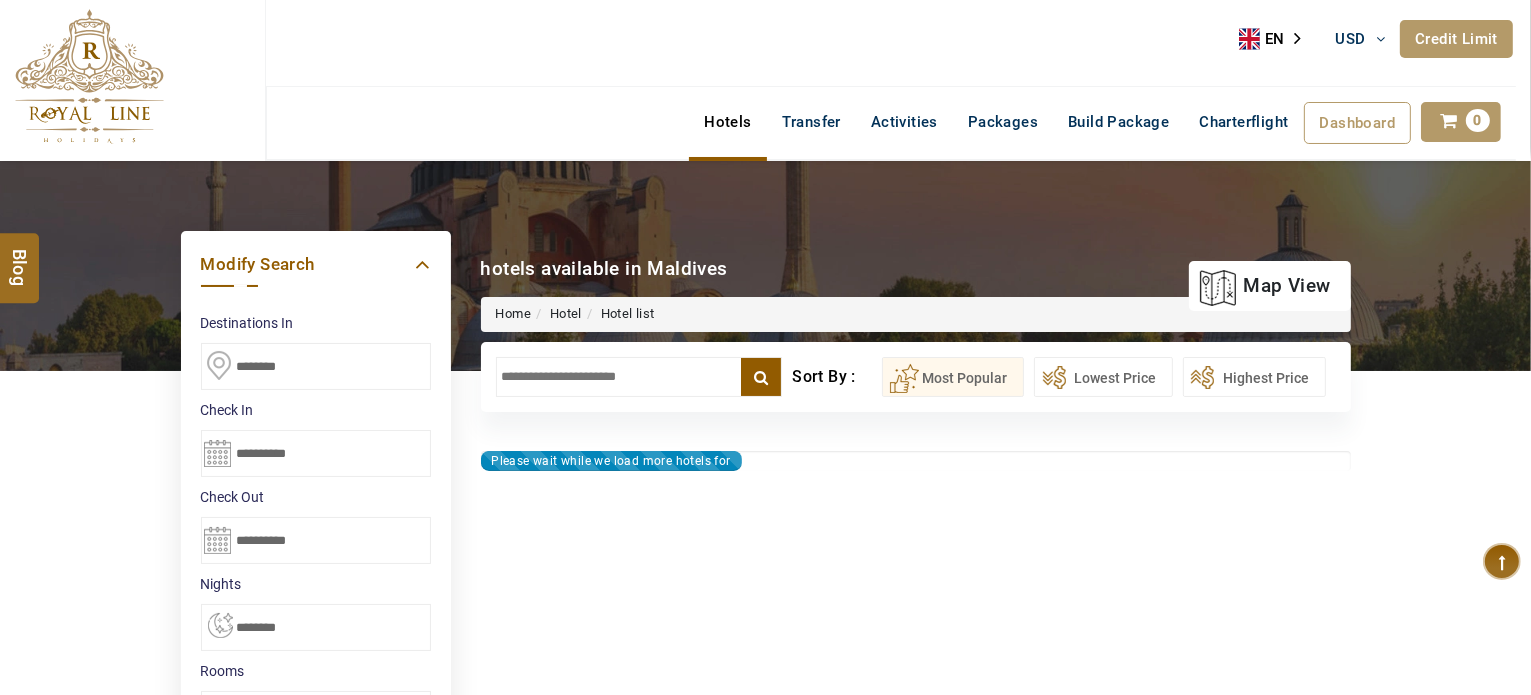 type on "**********" 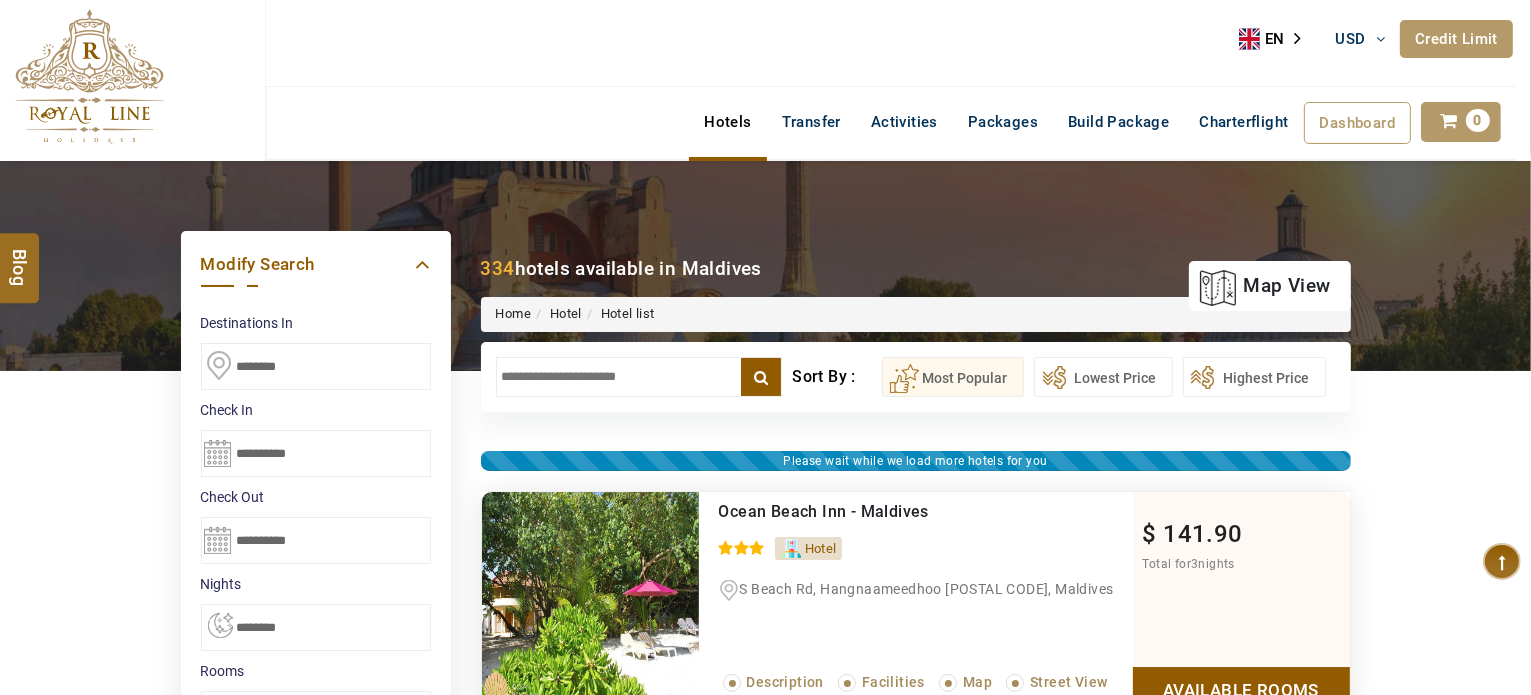 click at bounding box center (639, 377) 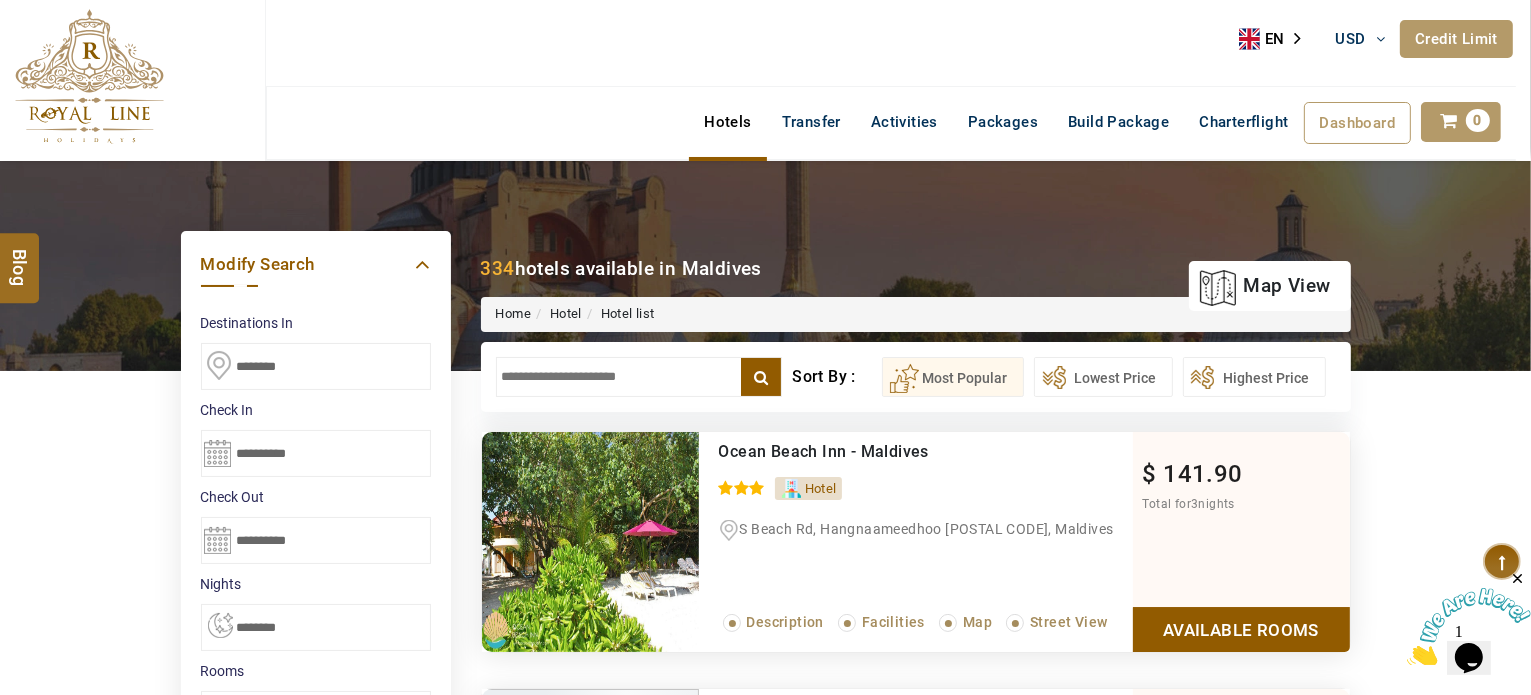 scroll, scrollTop: 0, scrollLeft: 0, axis: both 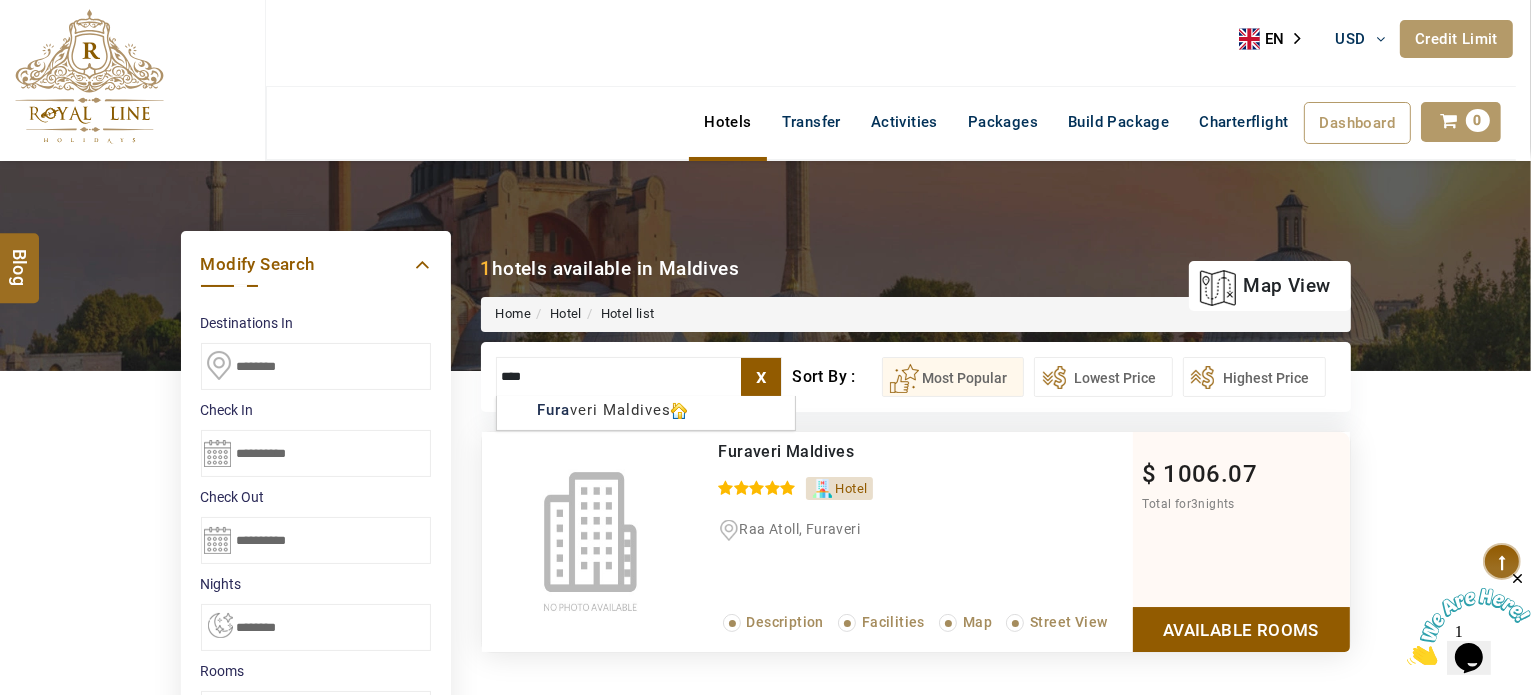 type on "****" 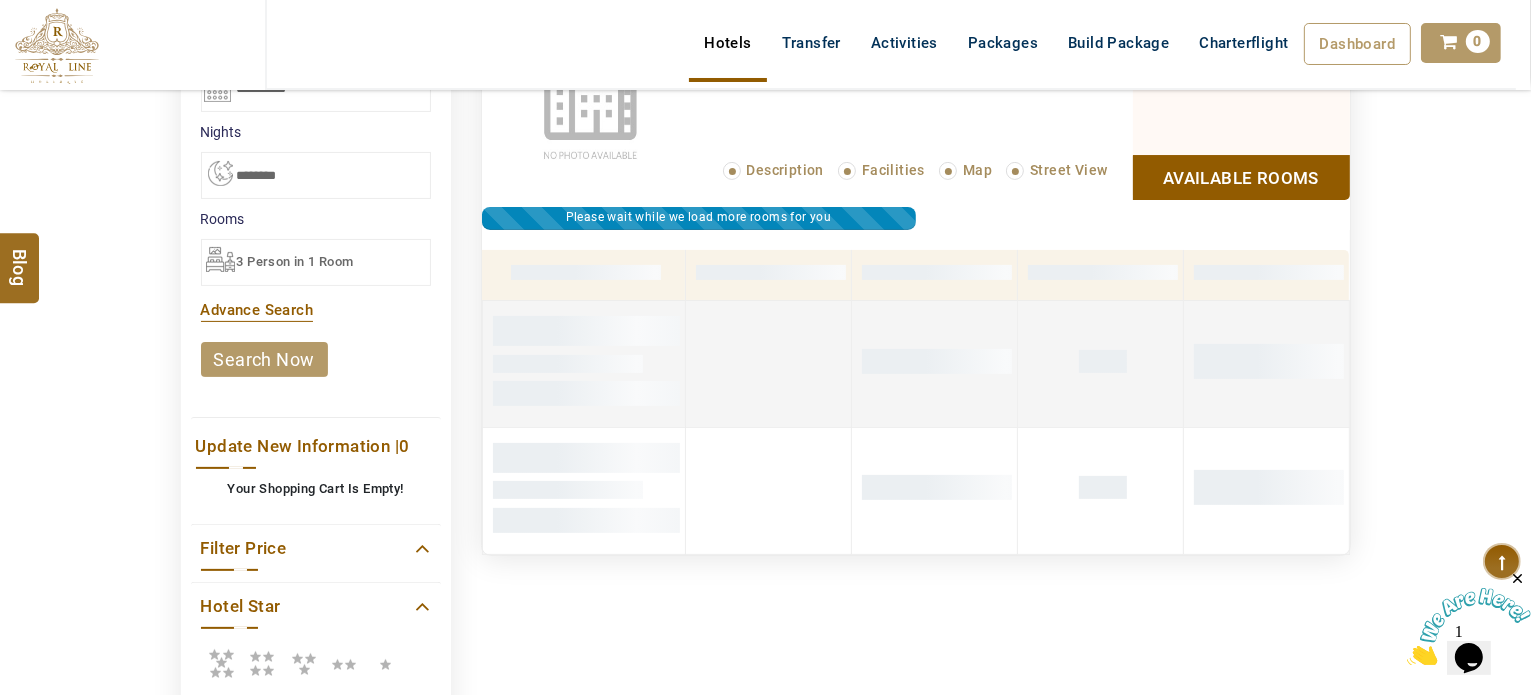 scroll, scrollTop: 452, scrollLeft: 0, axis: vertical 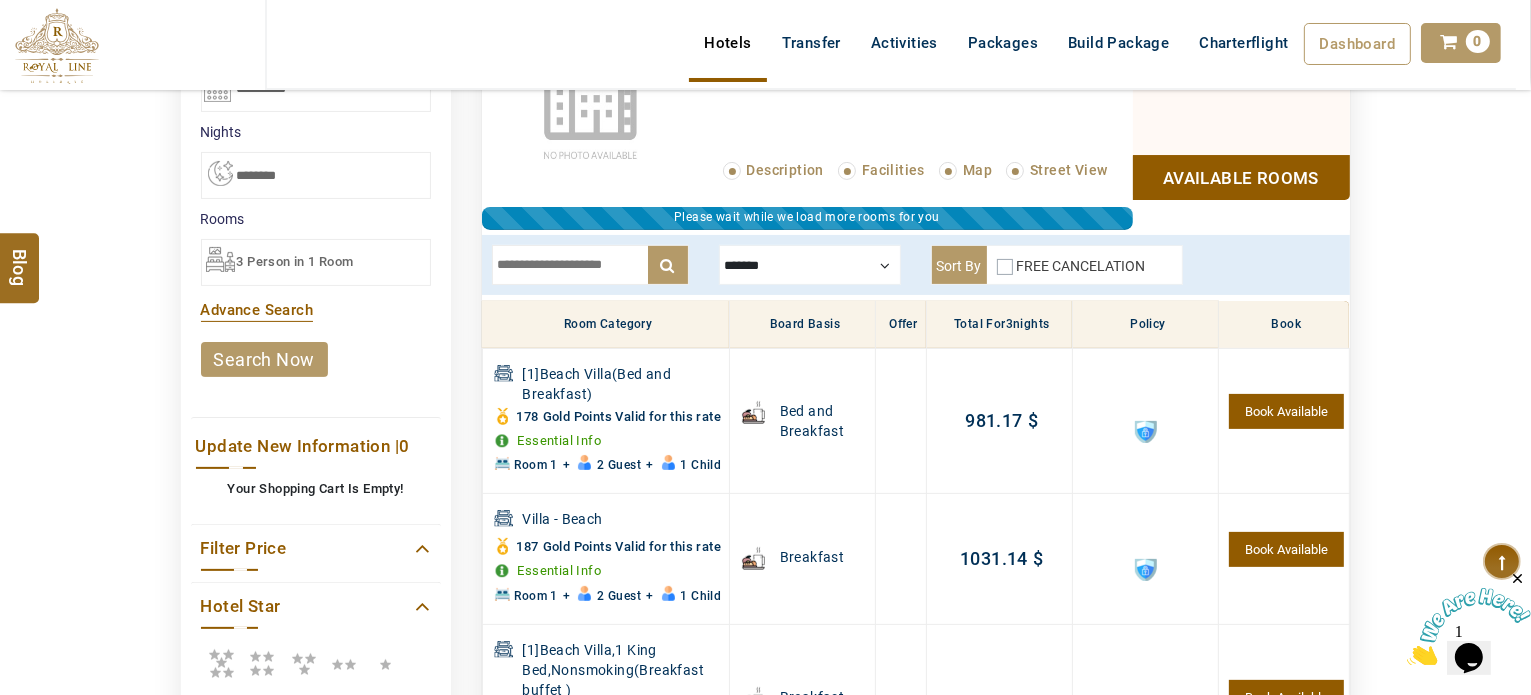click at bounding box center (810, 265) 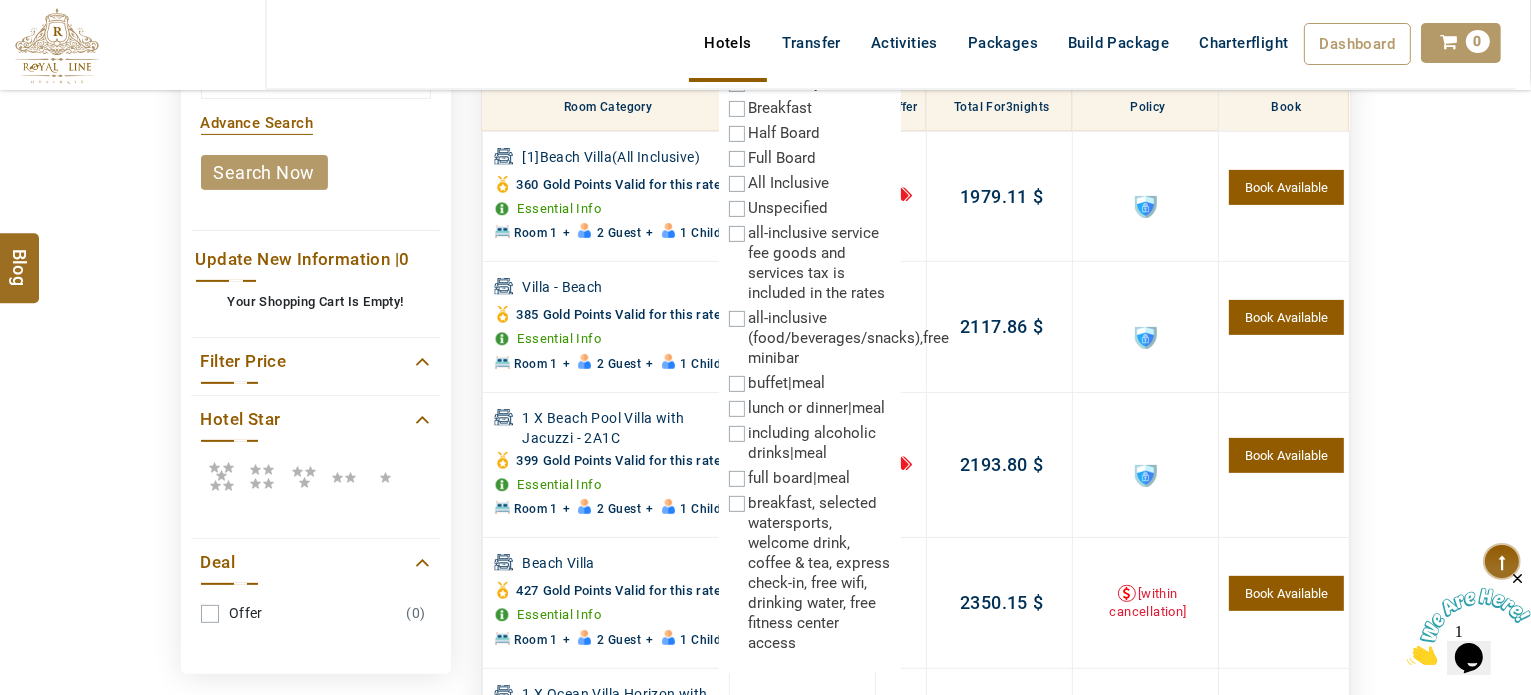 scroll, scrollTop: 636, scrollLeft: 0, axis: vertical 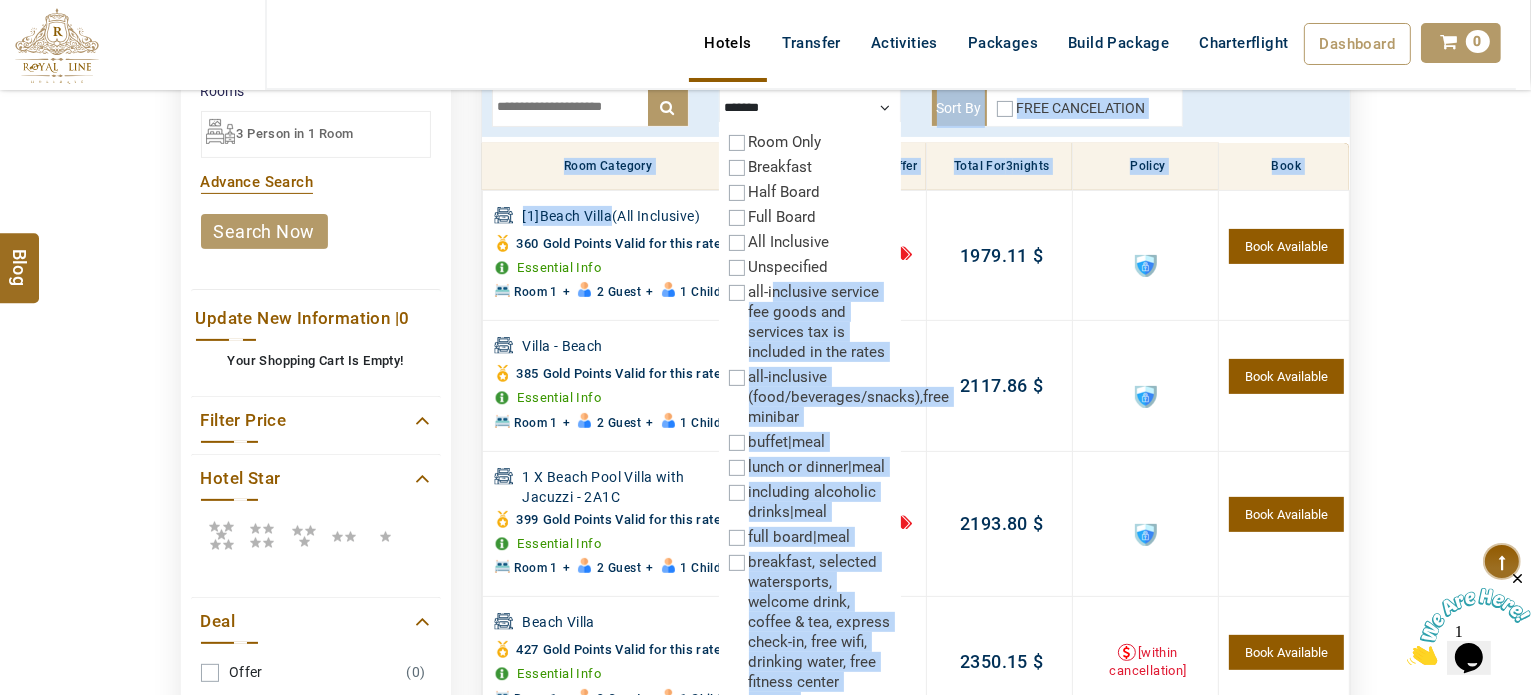 drag, startPoint x: 608, startPoint y: 211, endPoint x: 772, endPoint y: 287, distance: 180.75398 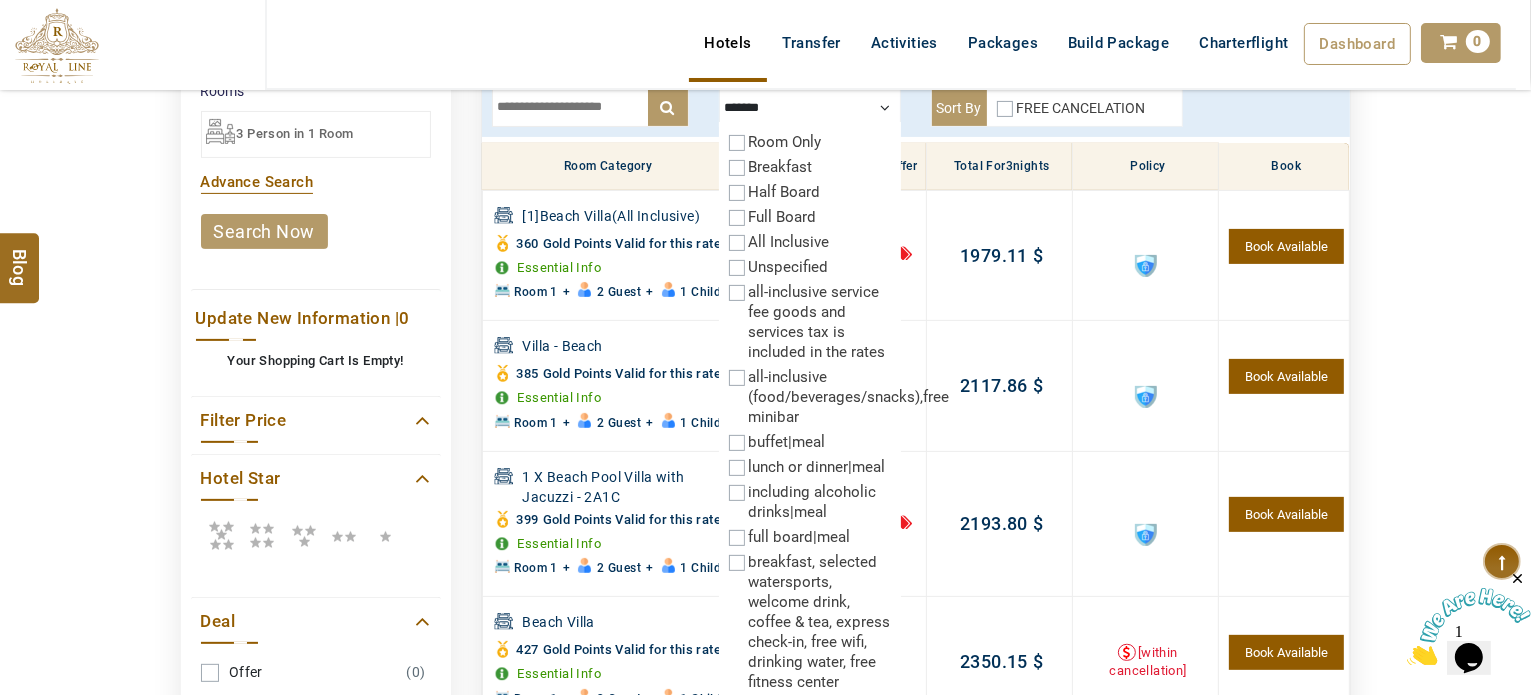 click on "all-inclusive service fee goods and services tax is included in the rates" at bounding box center (810, 322) 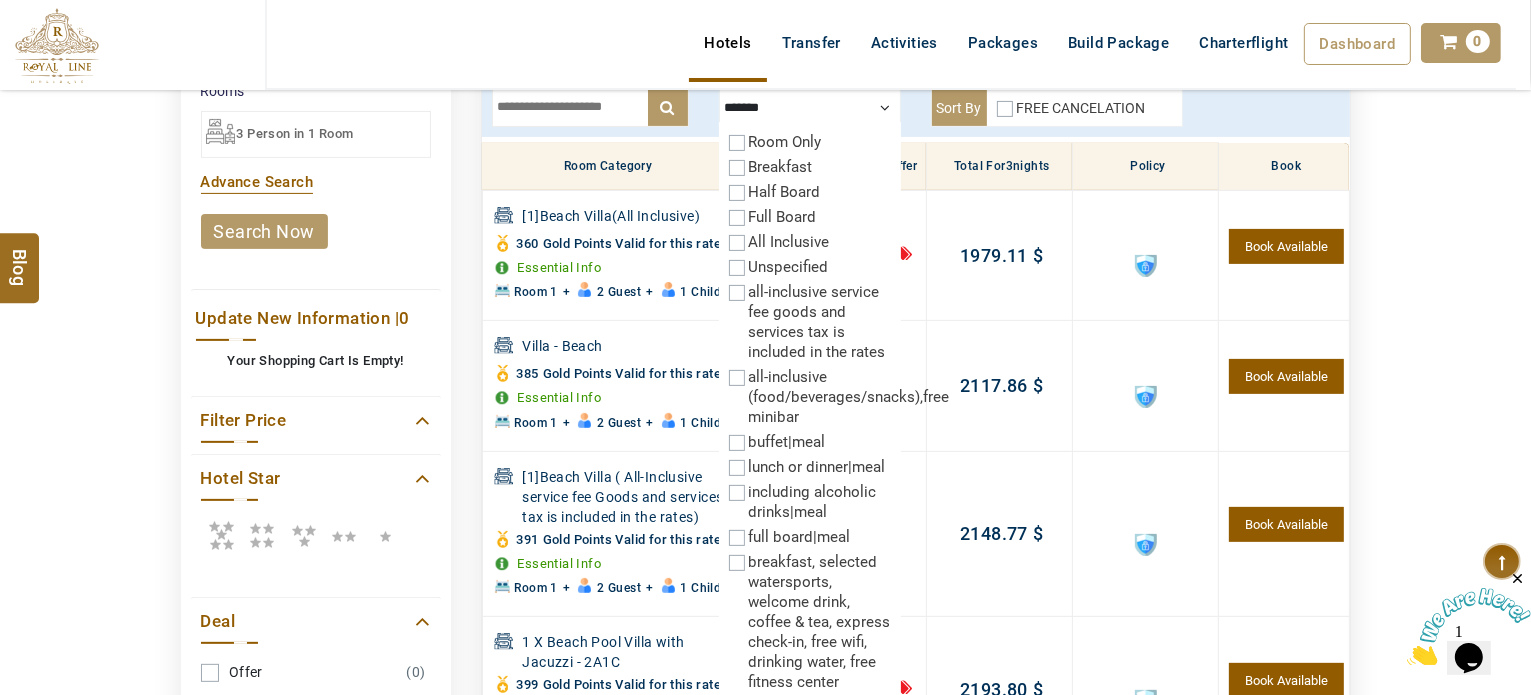 click on "M TRAVEL USD AED  AED EUR  € USD  $ INR  ₹ THB  ฿ IDR  Rp BHD  BHD TRY  ₺ Credit Limit EN HE AR ES PT ZH Helpline
+971 55 344 0168 Register Now +971 55 344 0168 info@royallineholidays.com About Us What we Offer Blog Why Us Contact Hotels  Transfer Activities Packages Build Package Charterflight Dashboard My Profile My Booking My Reports My Quotation Sign Out 0 Points Redeem Now To Redeem 21924  Points Future Points  1165   Points Credit Limit Credit Limit USD 10000.00 70% Complete Used USD 5429.66 Available USD 4570.34 Setting" at bounding box center [765, 70] 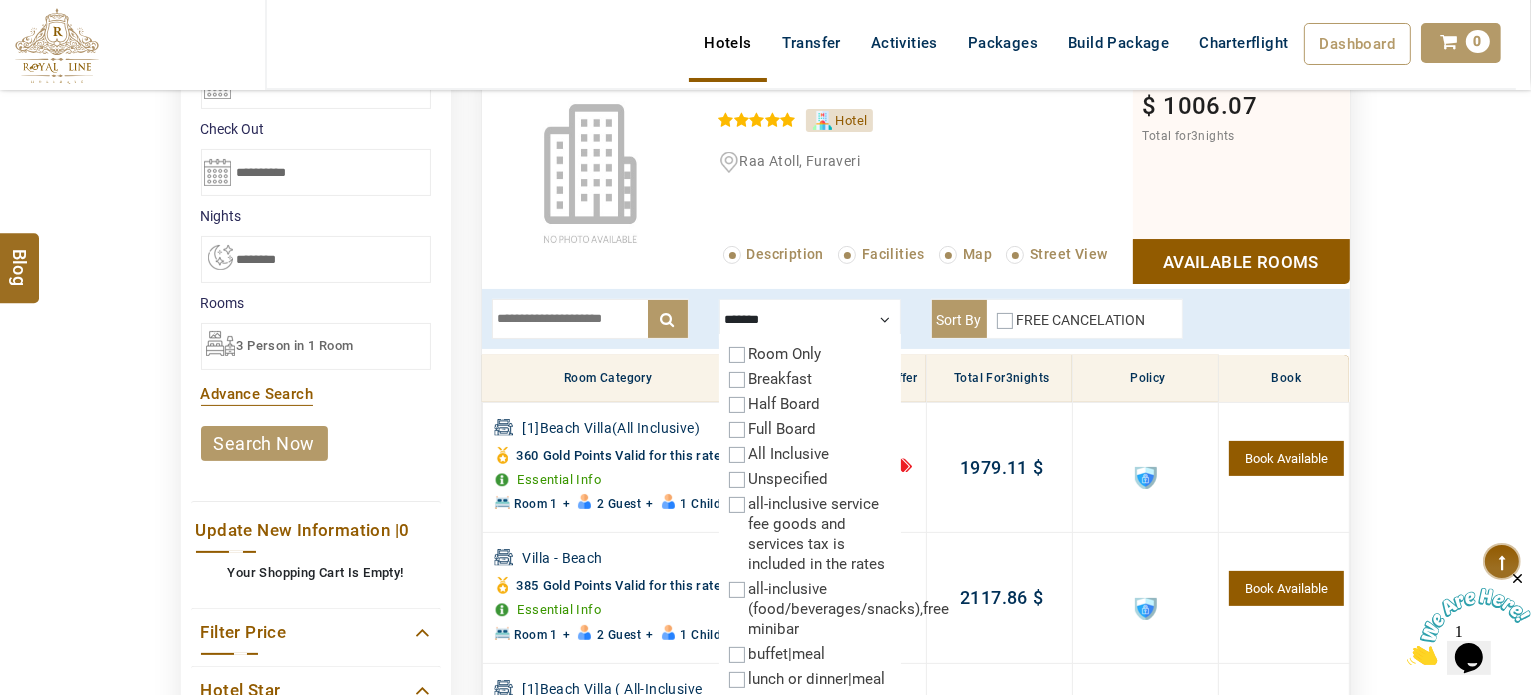 click at bounding box center [590, 319] 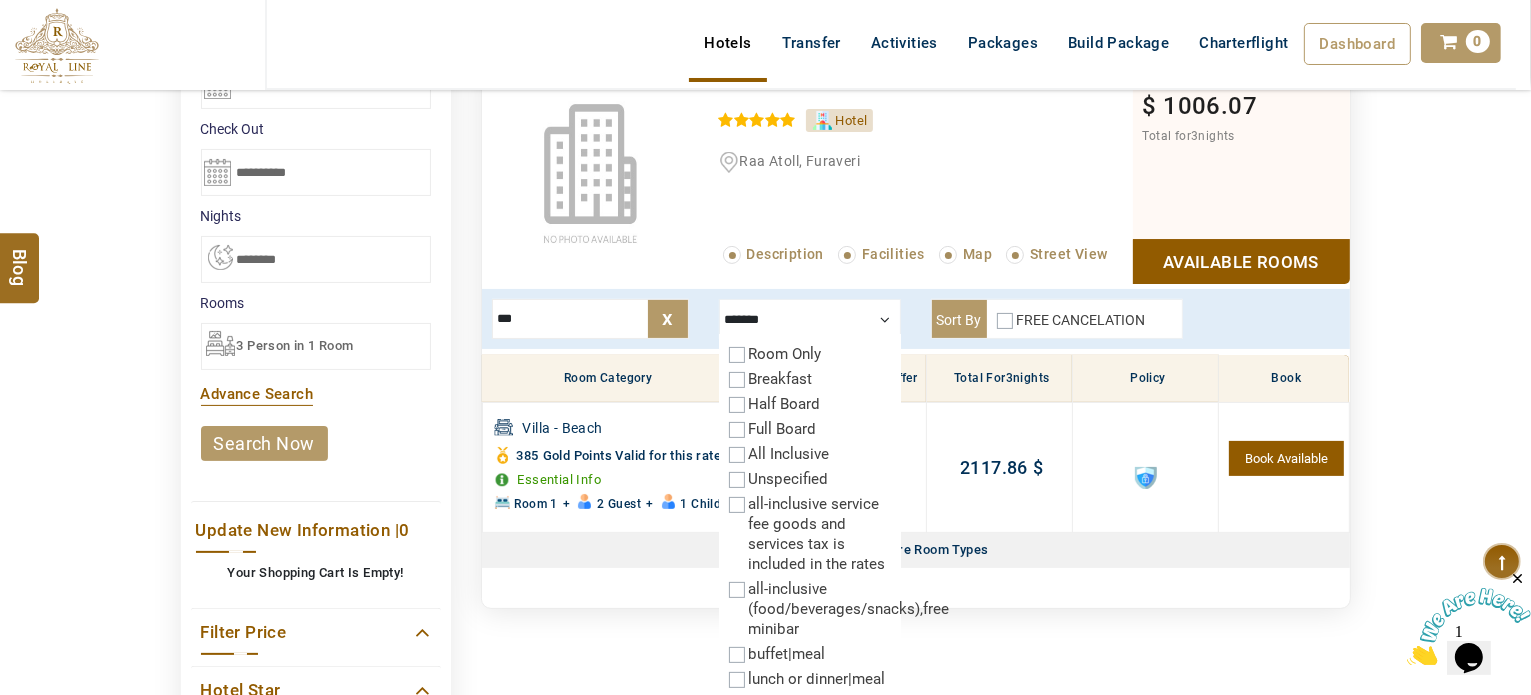 click at bounding box center (810, 319) 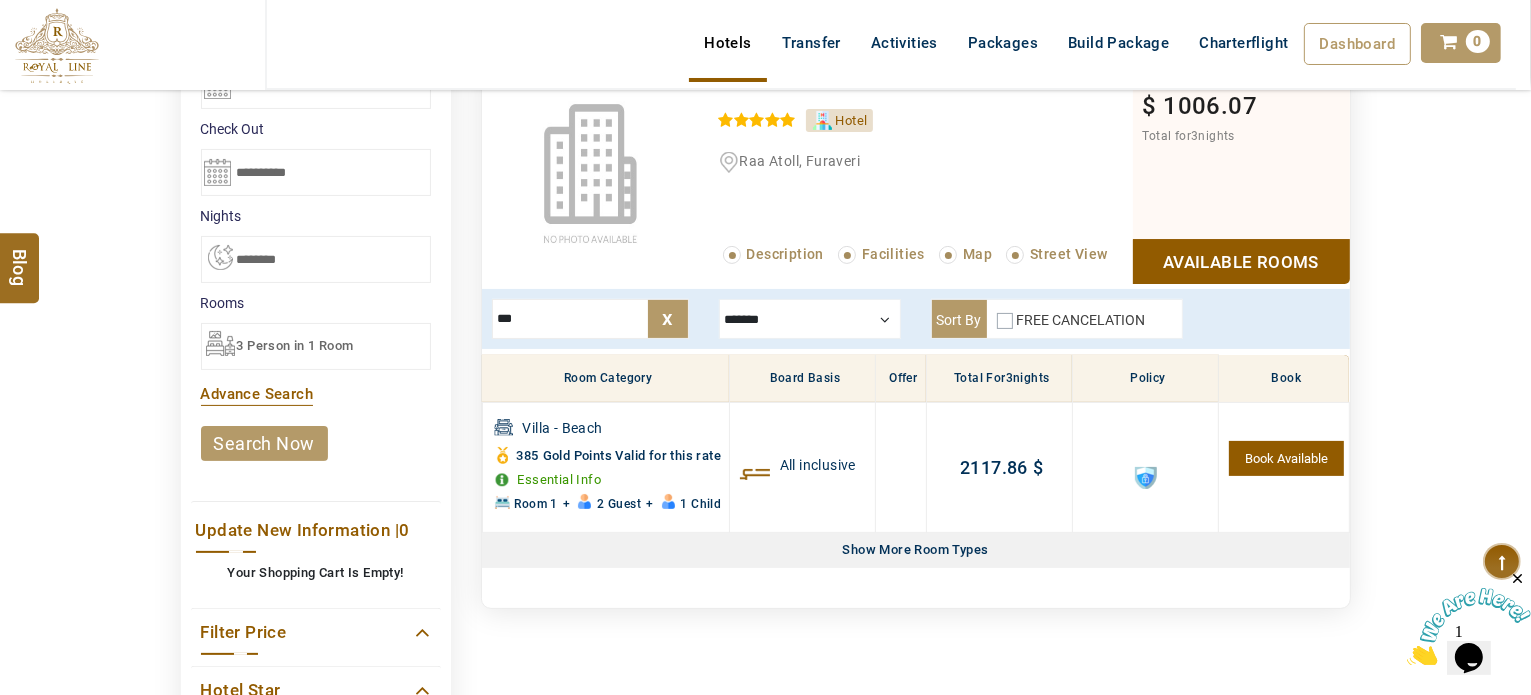 click on "***" at bounding box center (590, 319) 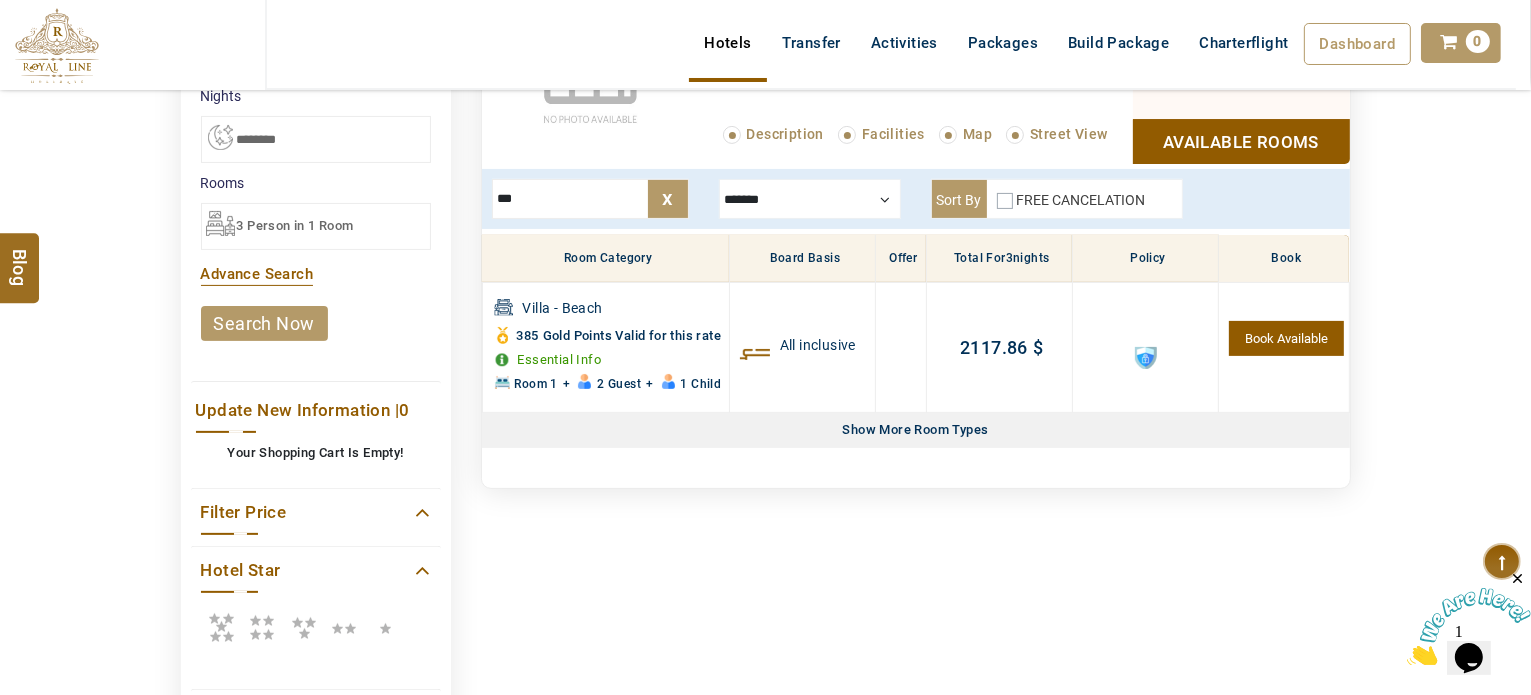 scroll, scrollTop: 523, scrollLeft: 0, axis: vertical 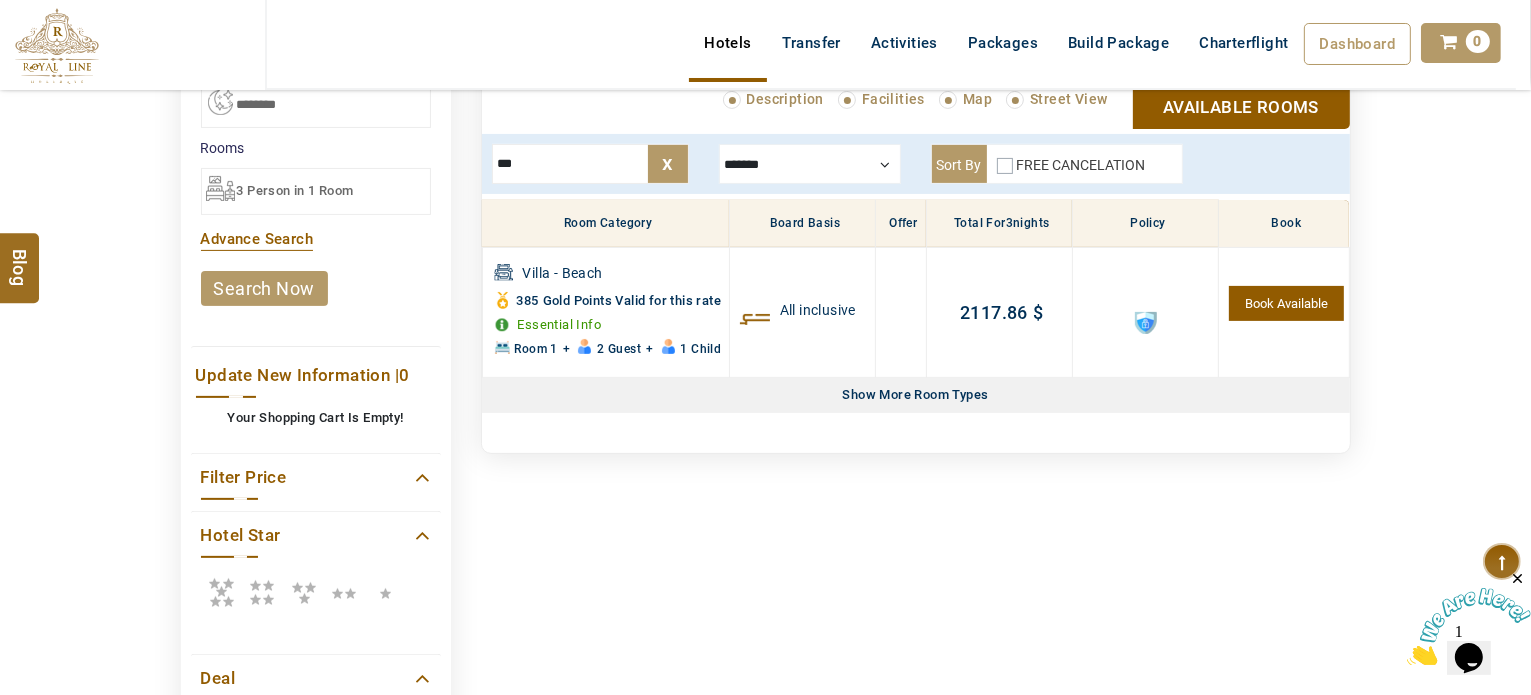click on "Show More Room Types" at bounding box center (916, 395) 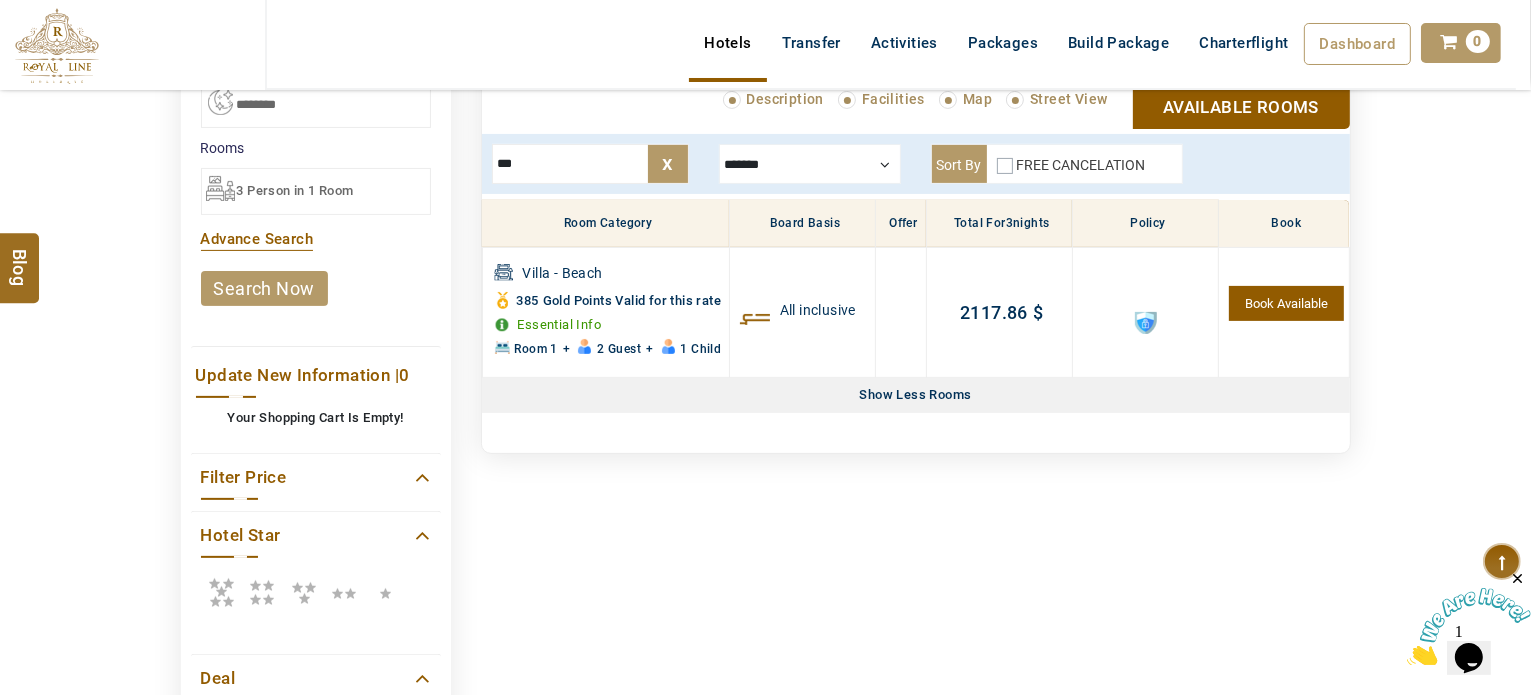 click at bounding box center (810, 164) 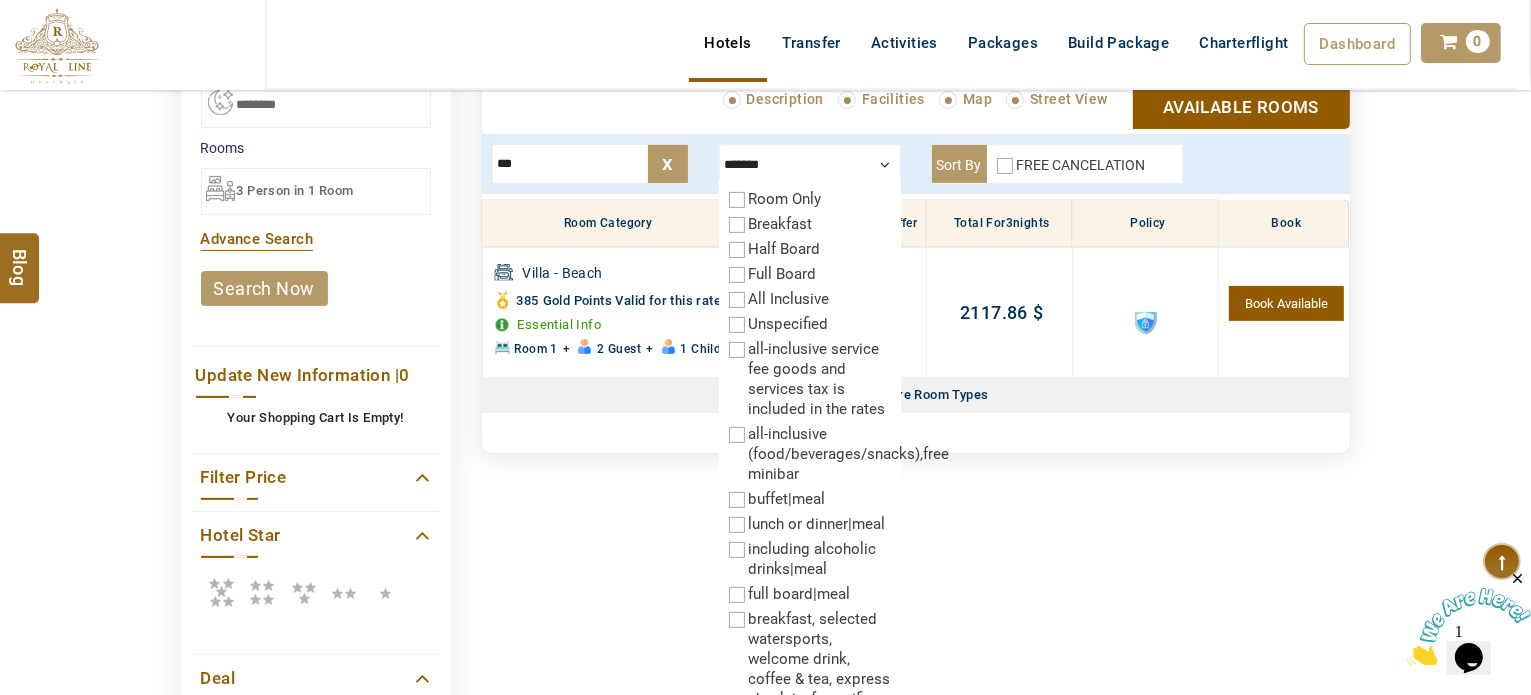 click on "Show More Room Types" at bounding box center [916, 395] 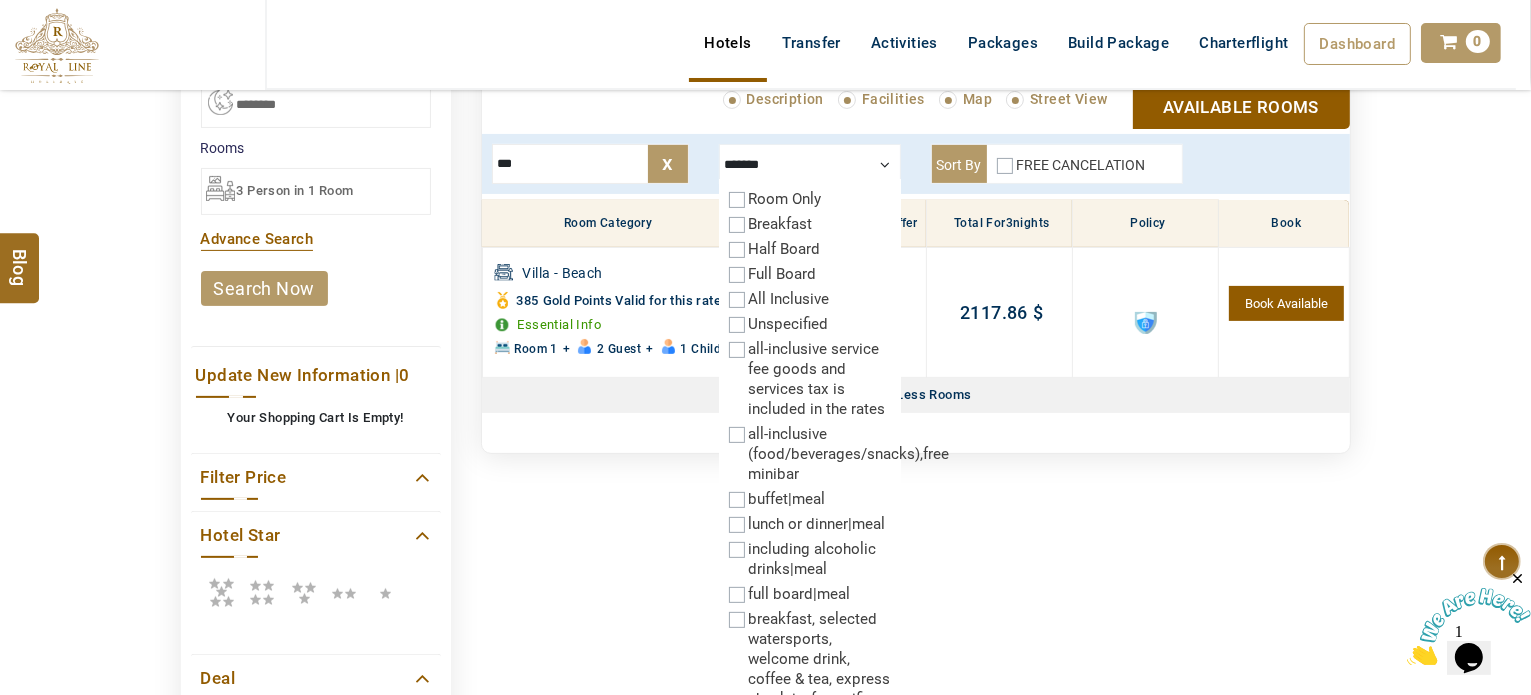 click on "Show Less Rooms" at bounding box center (916, 395) 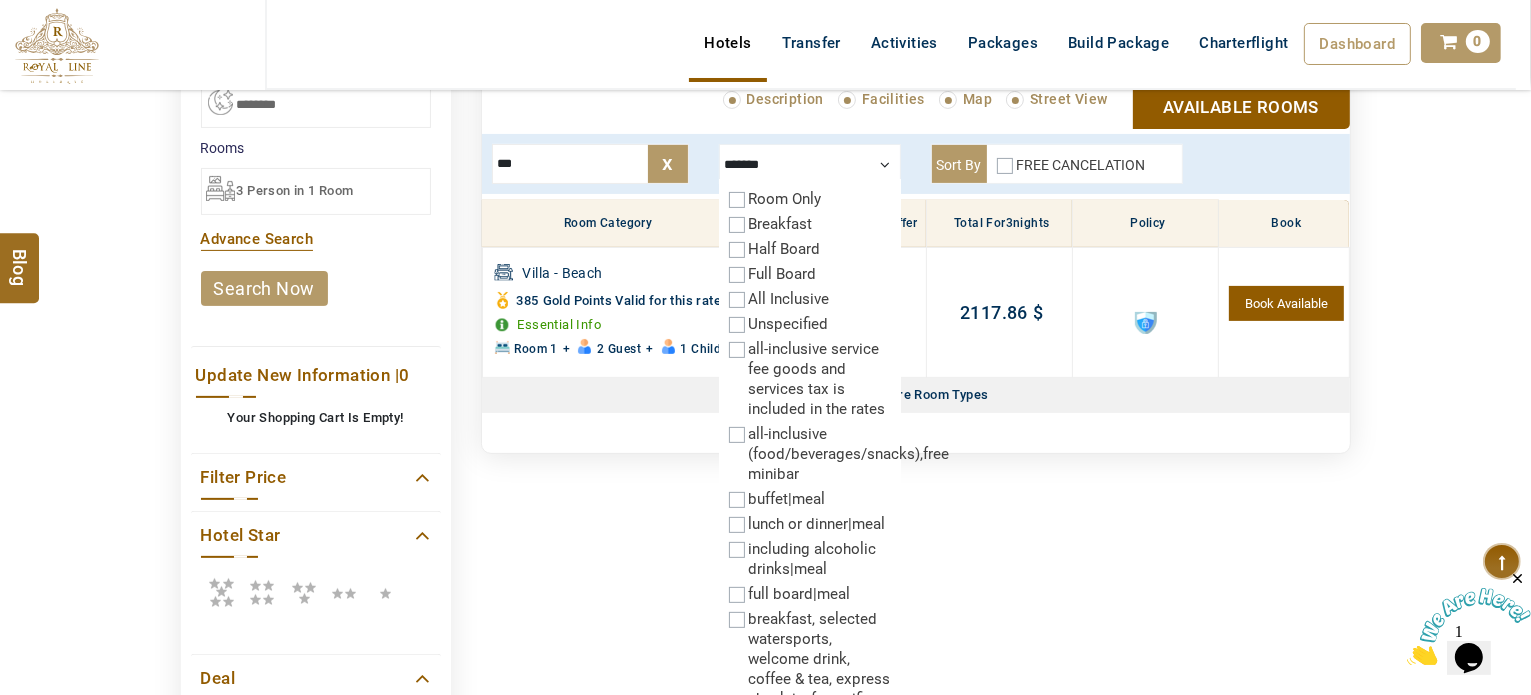 scroll, scrollTop: 380, scrollLeft: 0, axis: vertical 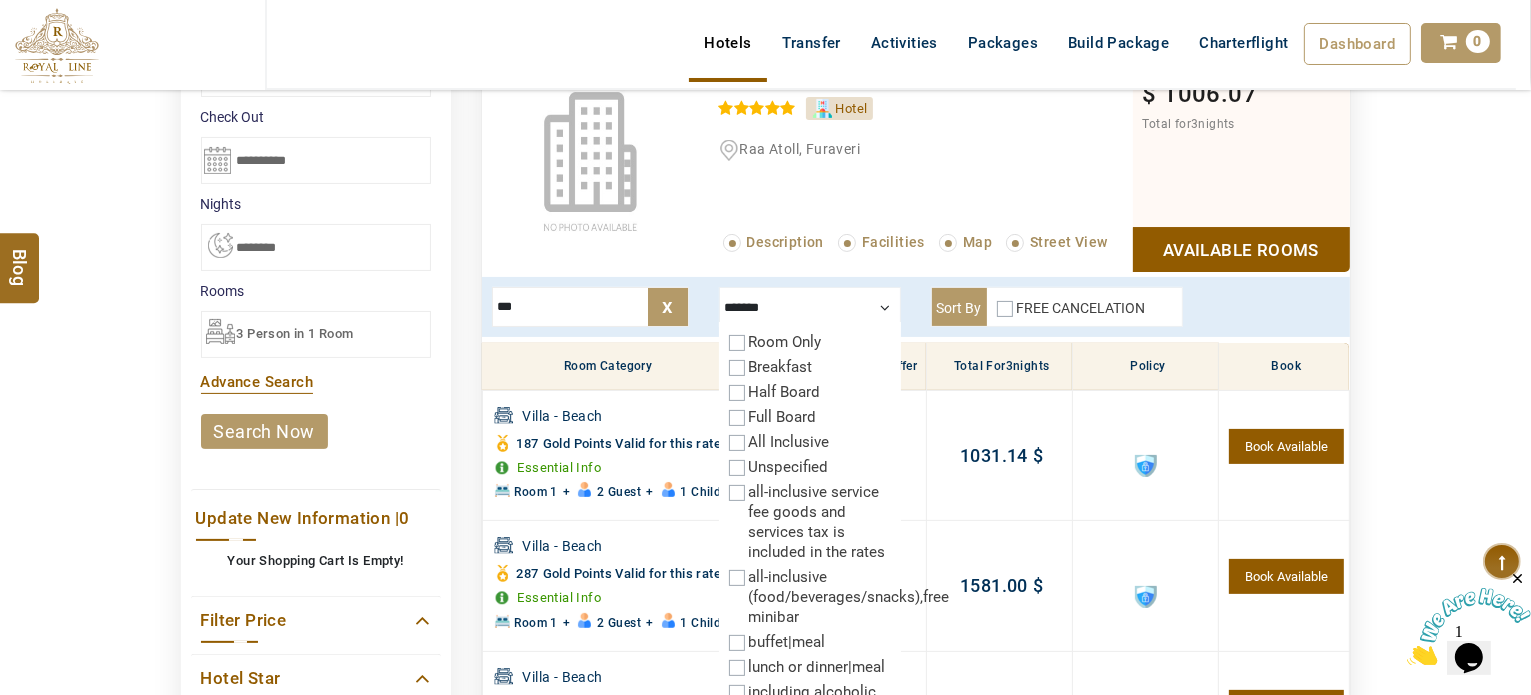click on "***" at bounding box center (590, 307) 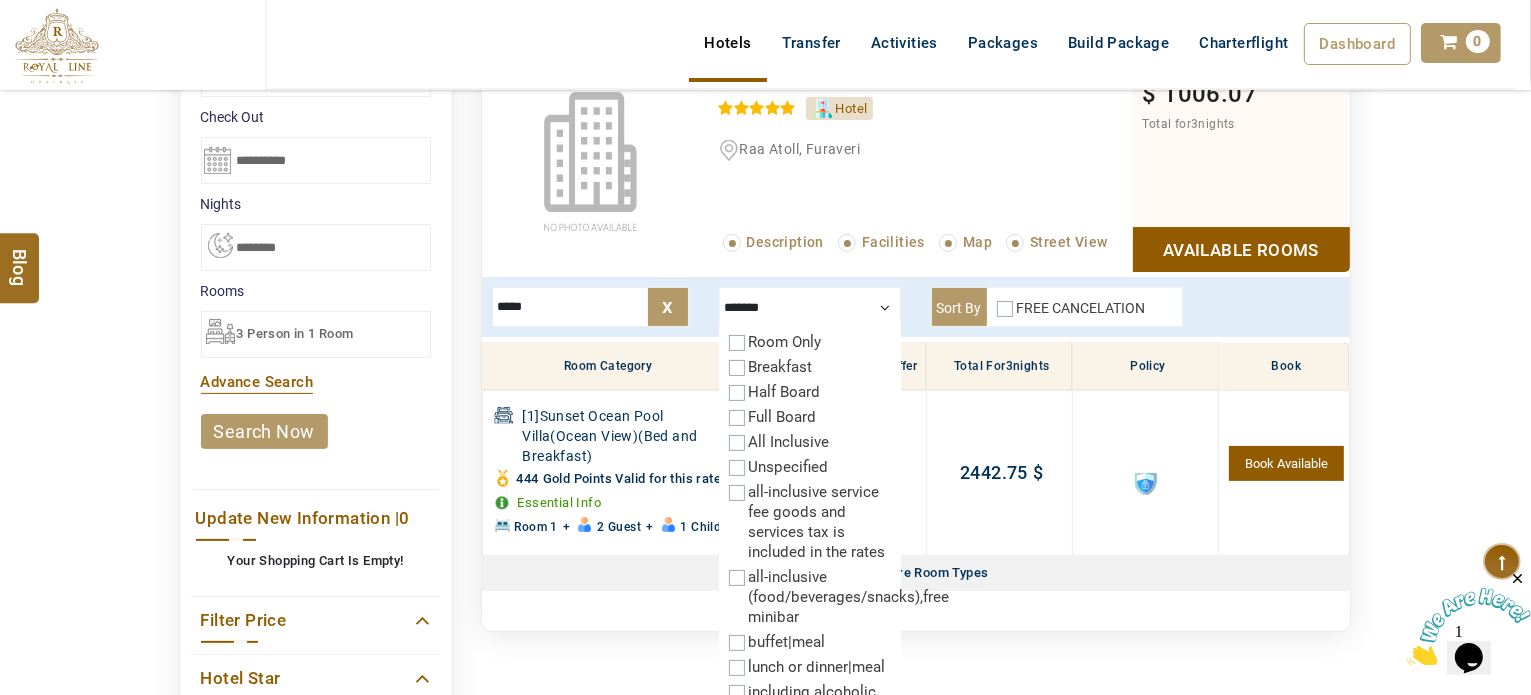 type on "*****" 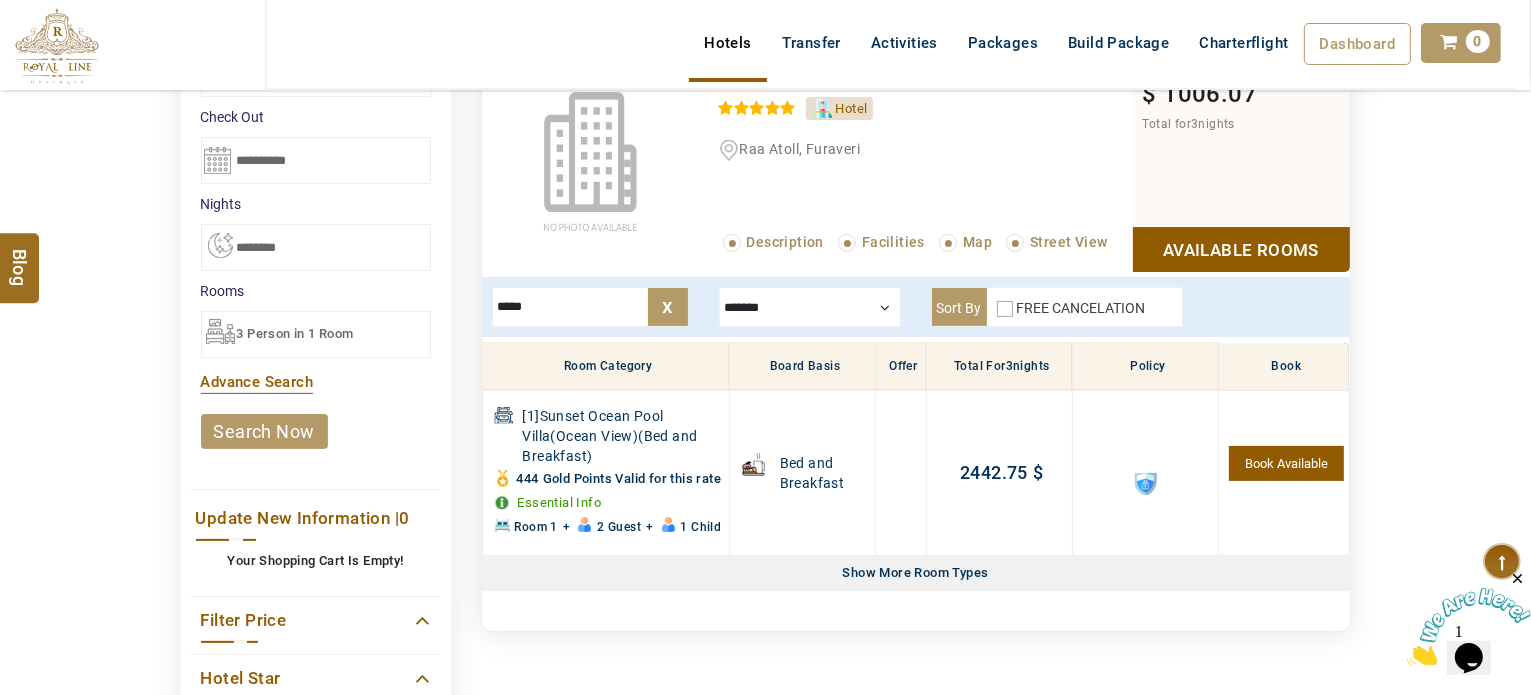 click at bounding box center [810, 307] 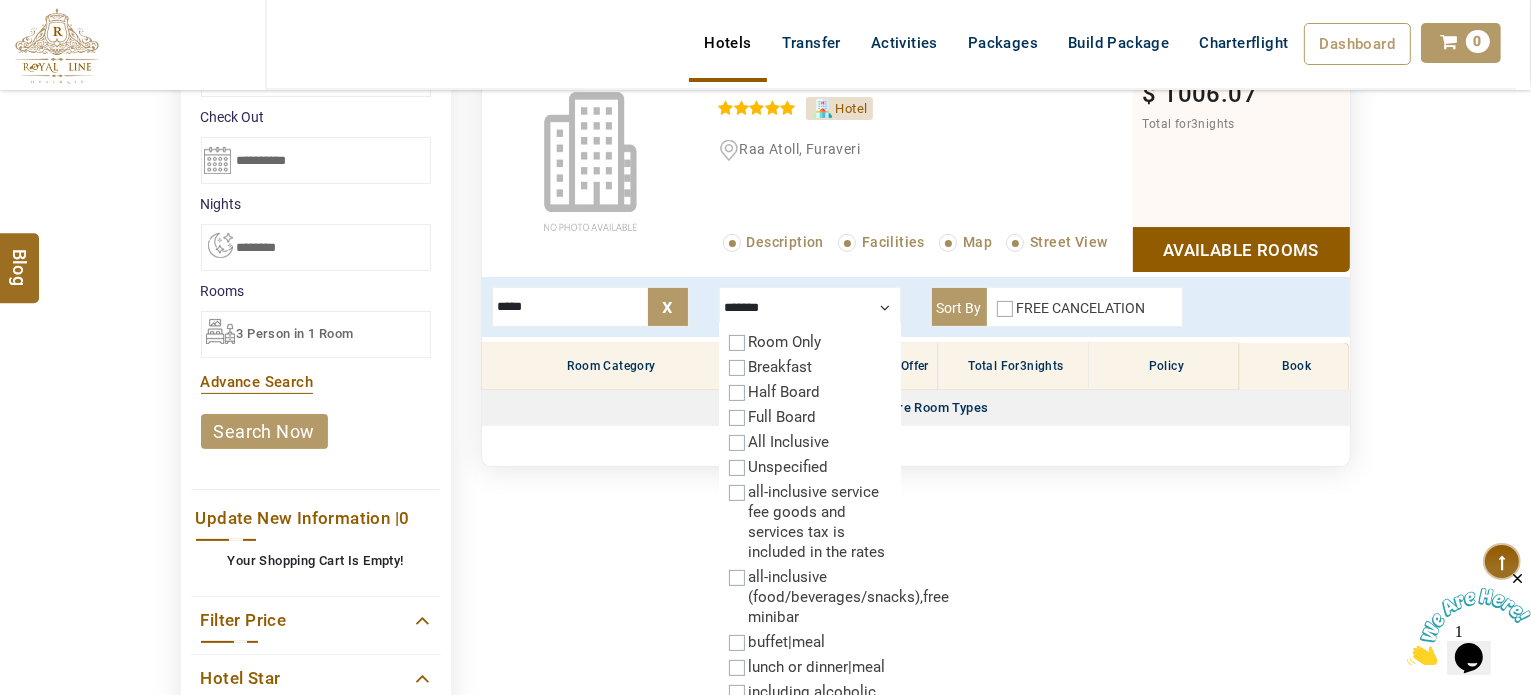 scroll, scrollTop: 149, scrollLeft: 0, axis: vertical 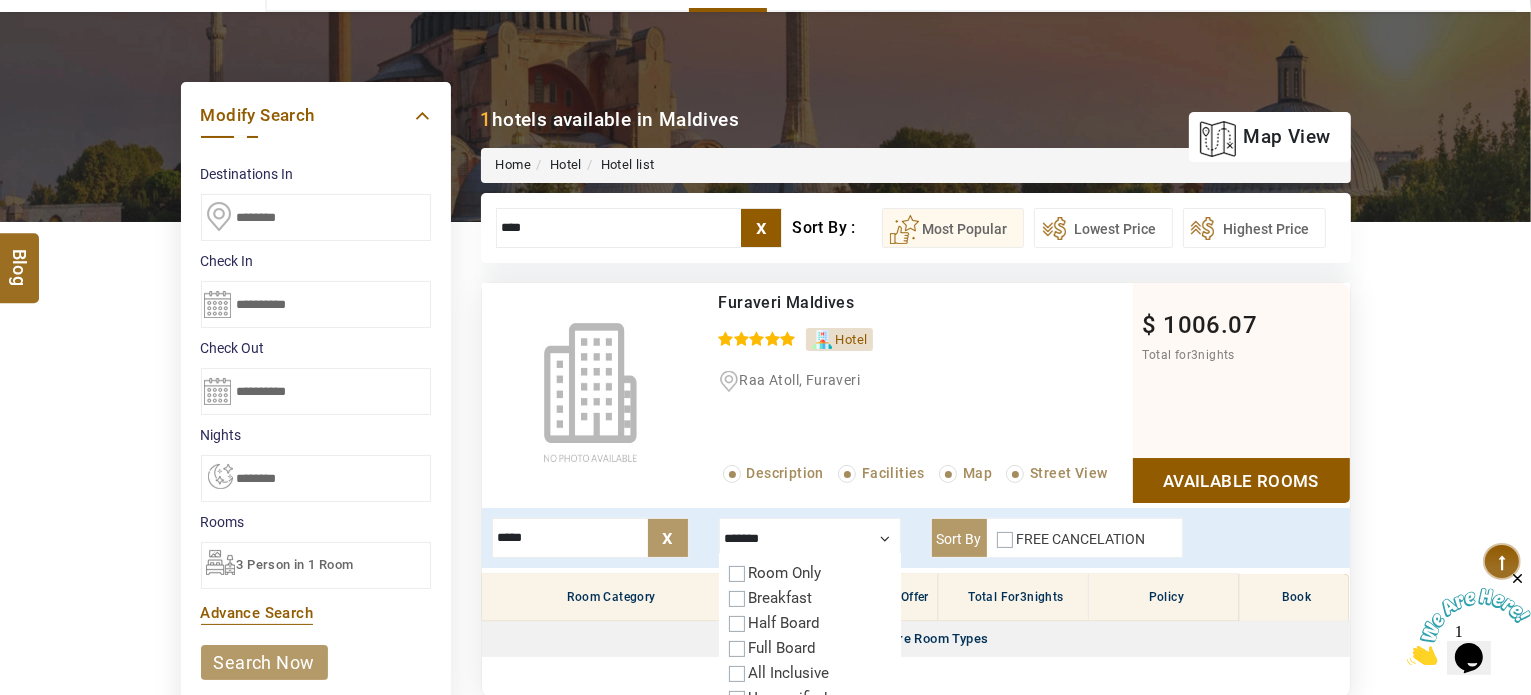 click on "search now" at bounding box center (264, 662) 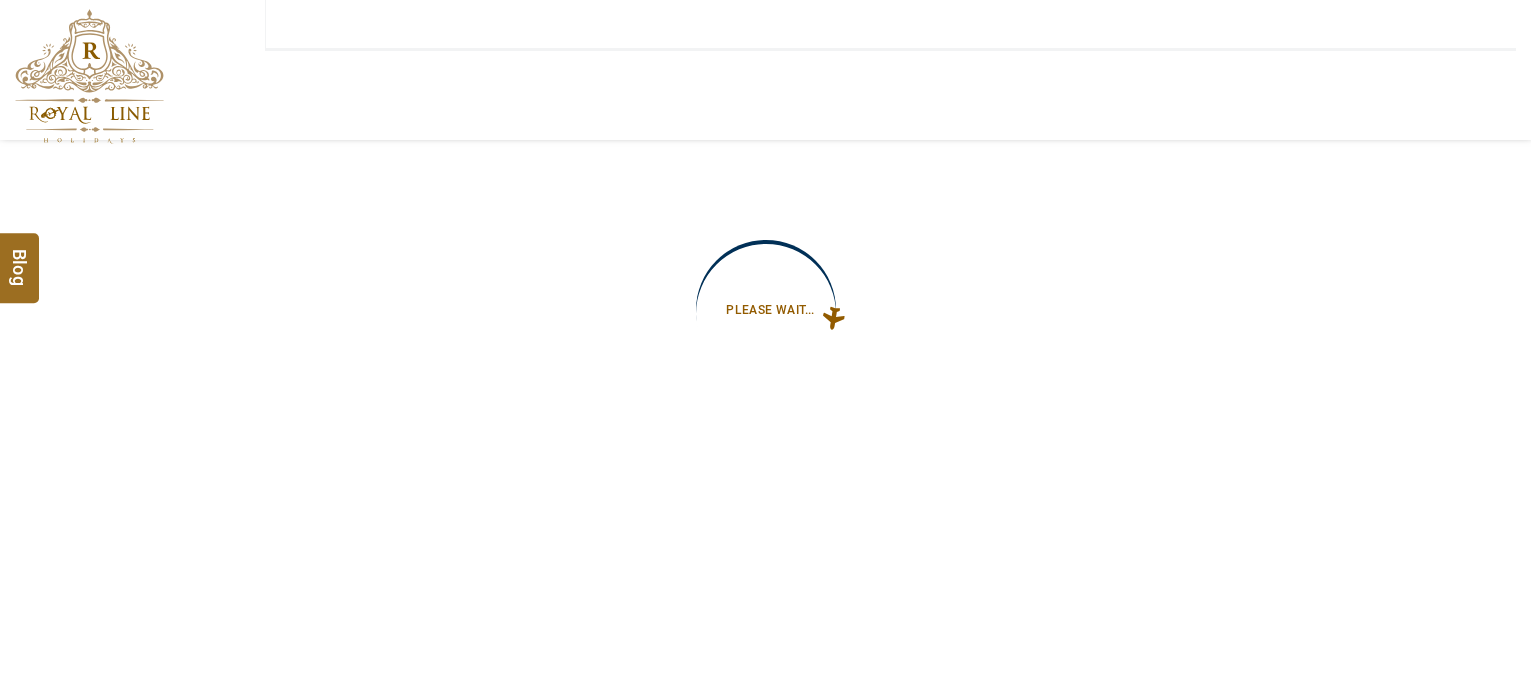 scroll, scrollTop: 0, scrollLeft: 0, axis: both 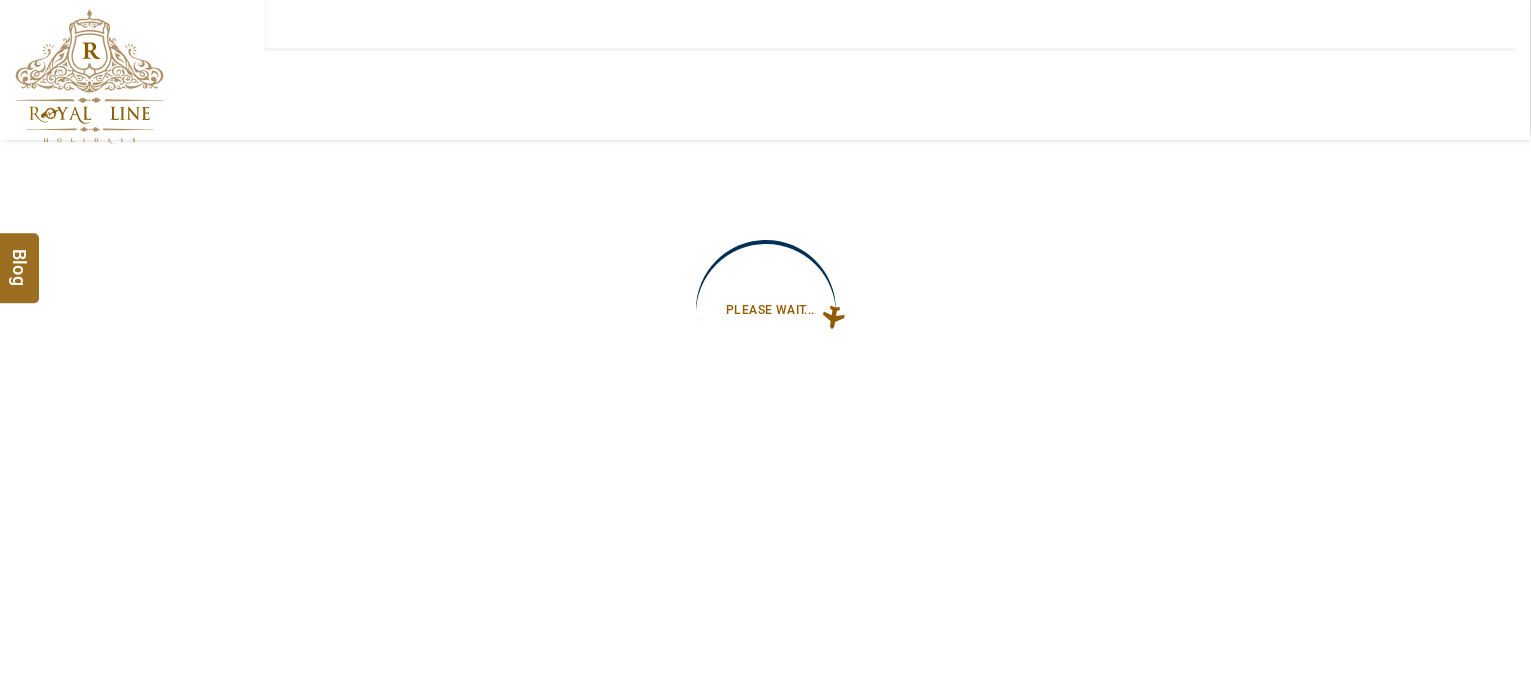 type on "**********" 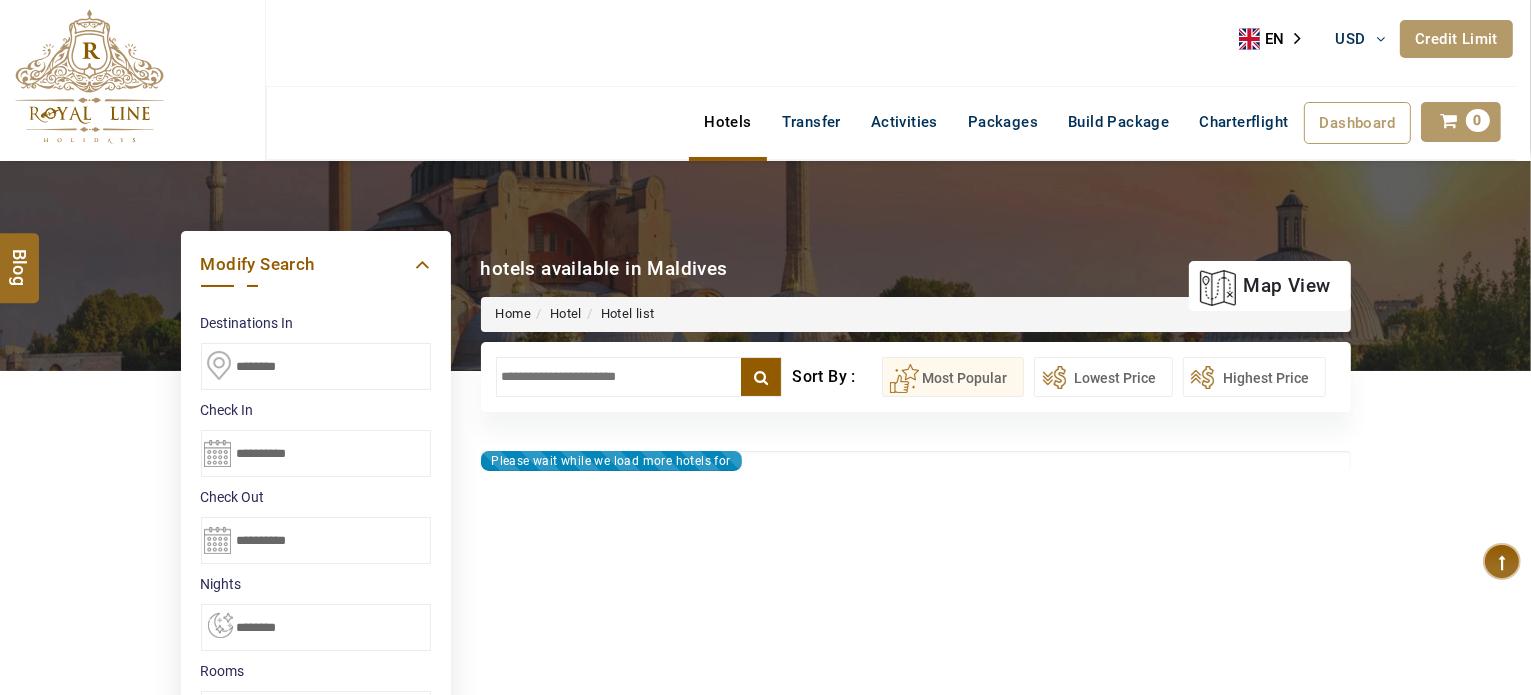 type on "**********" 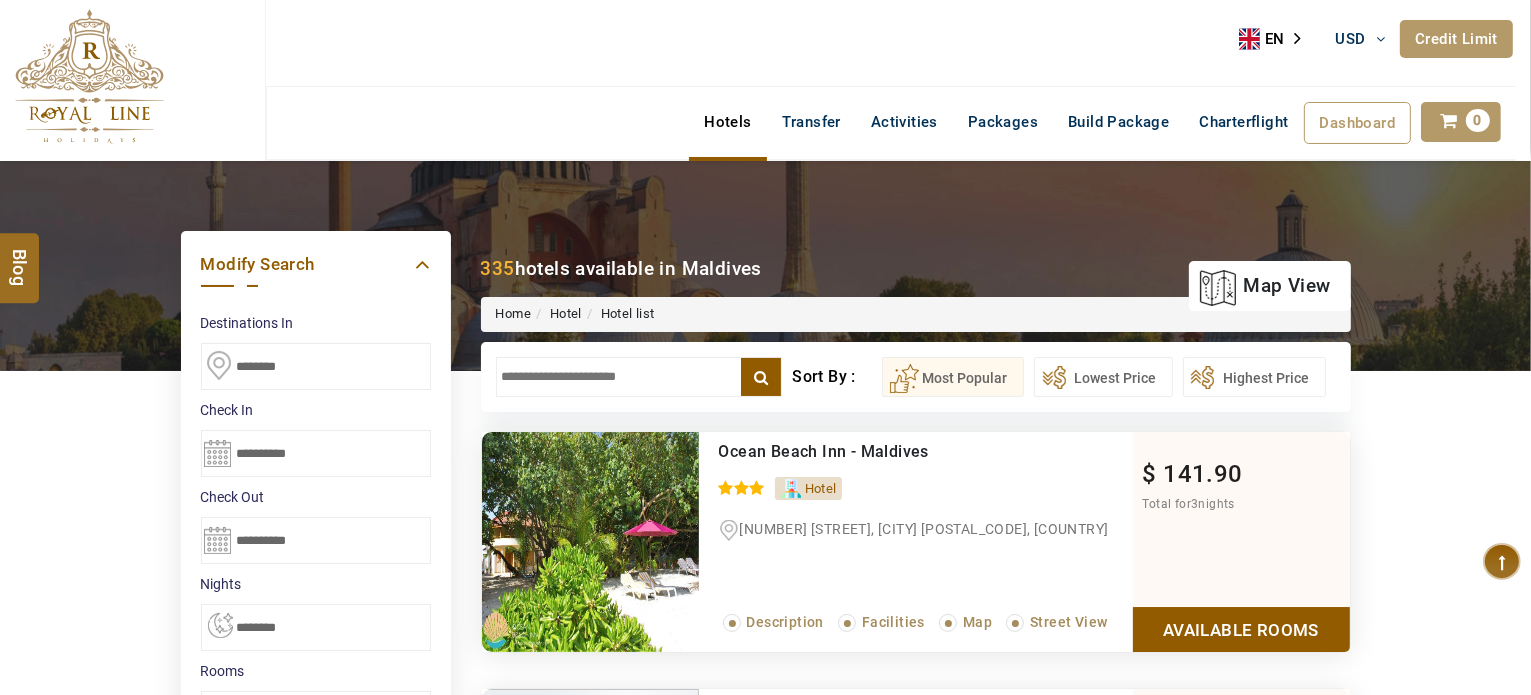 click at bounding box center [639, 377] 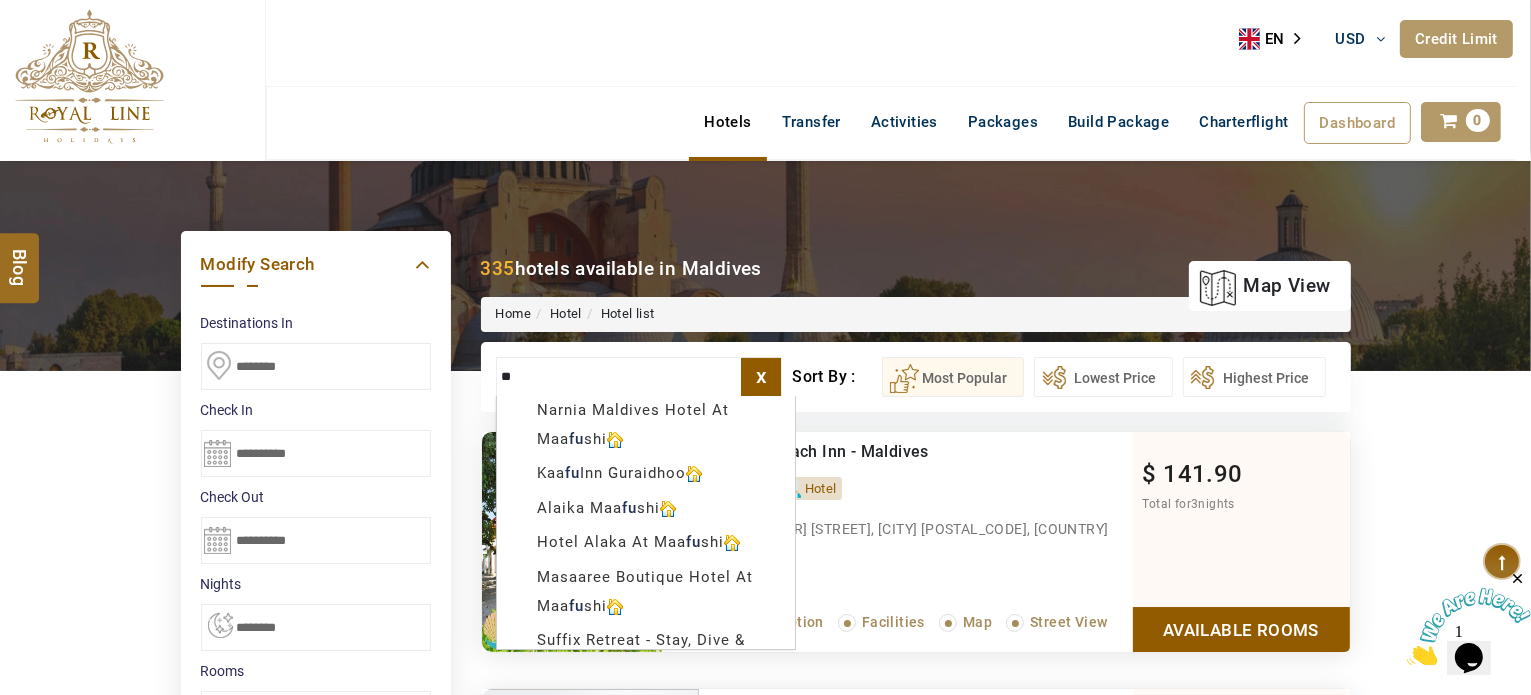 scroll, scrollTop: 0, scrollLeft: 0, axis: both 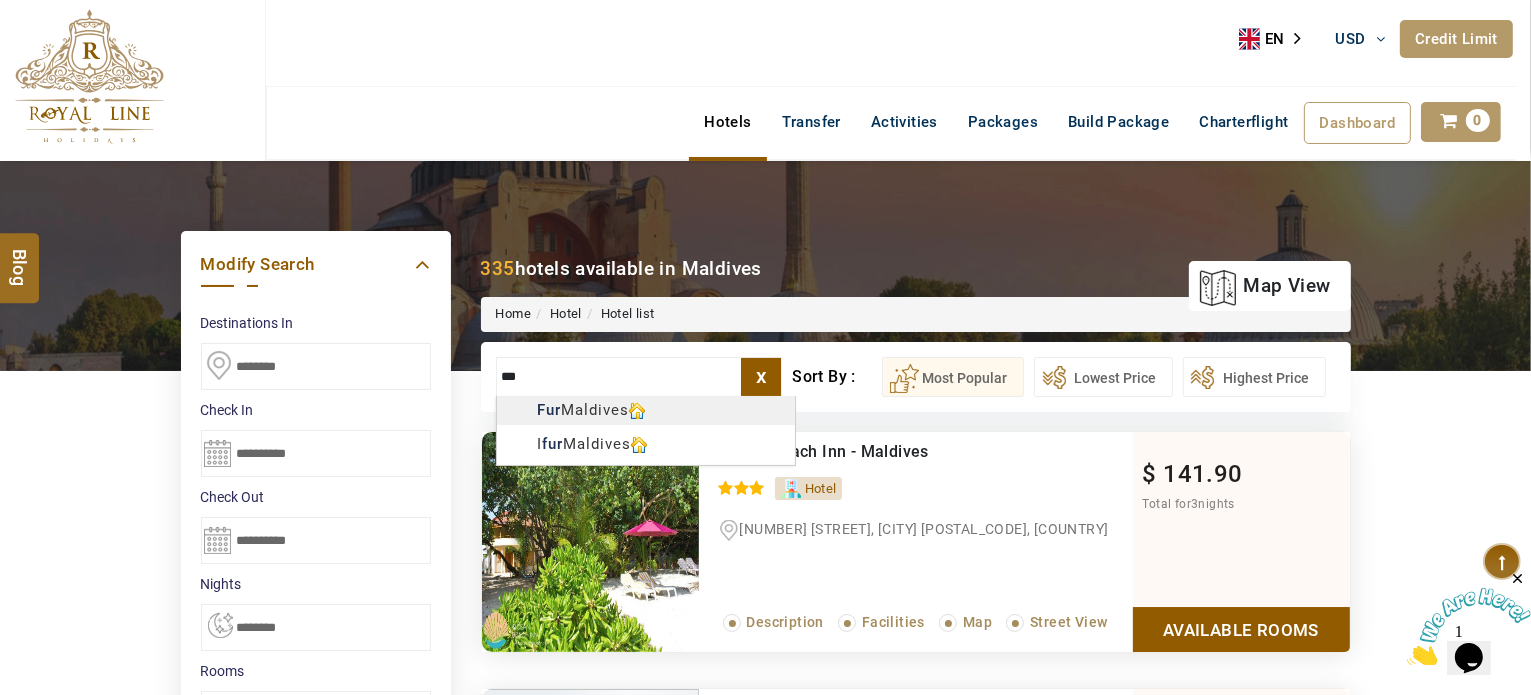 click on "+[COUNTRY_CODE] [PHONE] [EMAIL] About Us What we Offer Blog Why Us Contact Hotels Transfer Activities Packages Build Package Charterflight Dashboard My Profile My Booking My Reports My Quotation Sign Out 0 Points Redeem Now To Redeem [NUMBER] Points Future Points [NUMBER] Points Credit Limit Credit Limit USD [NUMBER] [PERCENTAGE] Complete Used USD [NUMBER] Available USD [NUMBER] Setting Looks like you haven't added anything to your cart yet Countinue Shopping ****** Please Wait.. Blog demo Remember me Forgot password? LOG IN Don't have an account? Register Now My Booking View/ Print/Cancel Your Booking without Signing in Submit Applying Filters...... Hotels For You Will Be Loading Soon demo In A Few Moment, You Will Be Celebrating Best Hotel options galore ! Check In CheckOut Rooms Rooms Please Wait Please Wait ... X" at bounding box center [765, 1137] 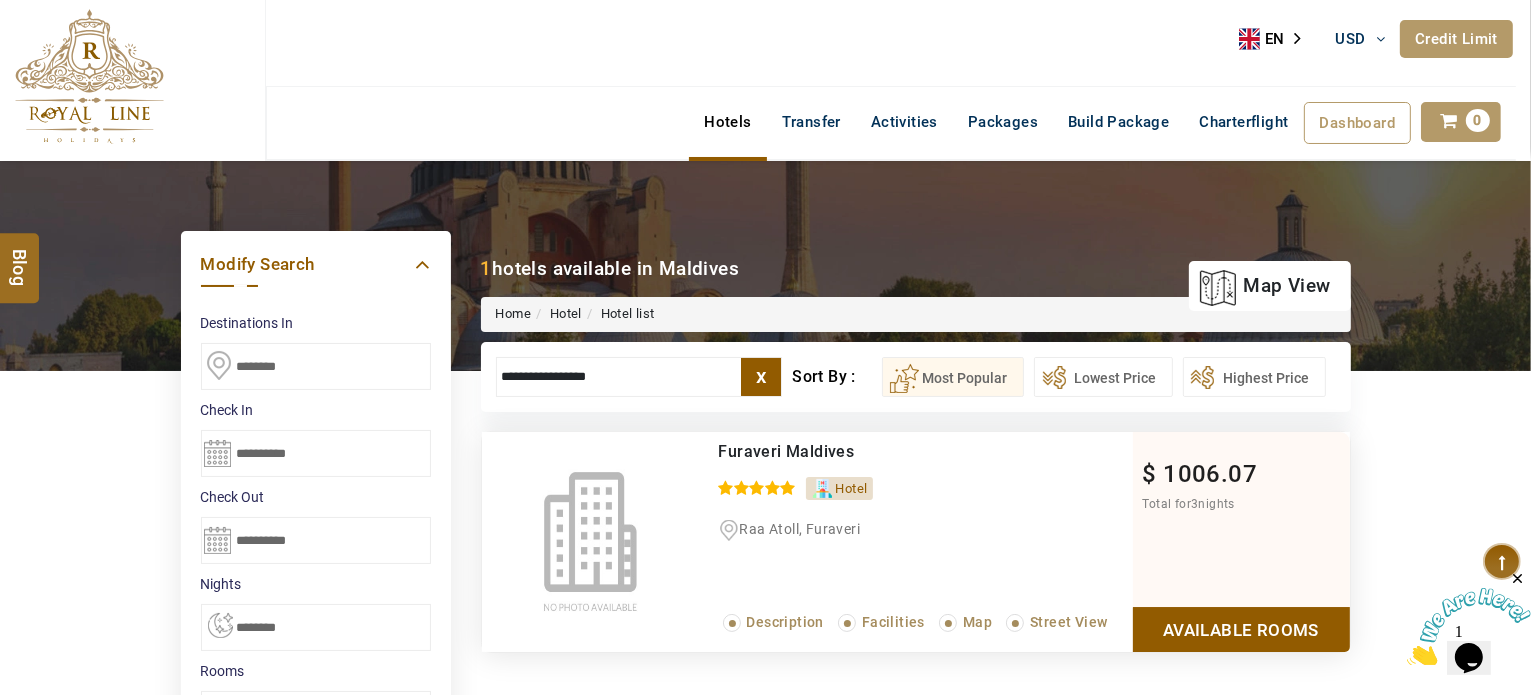 type on "**********" 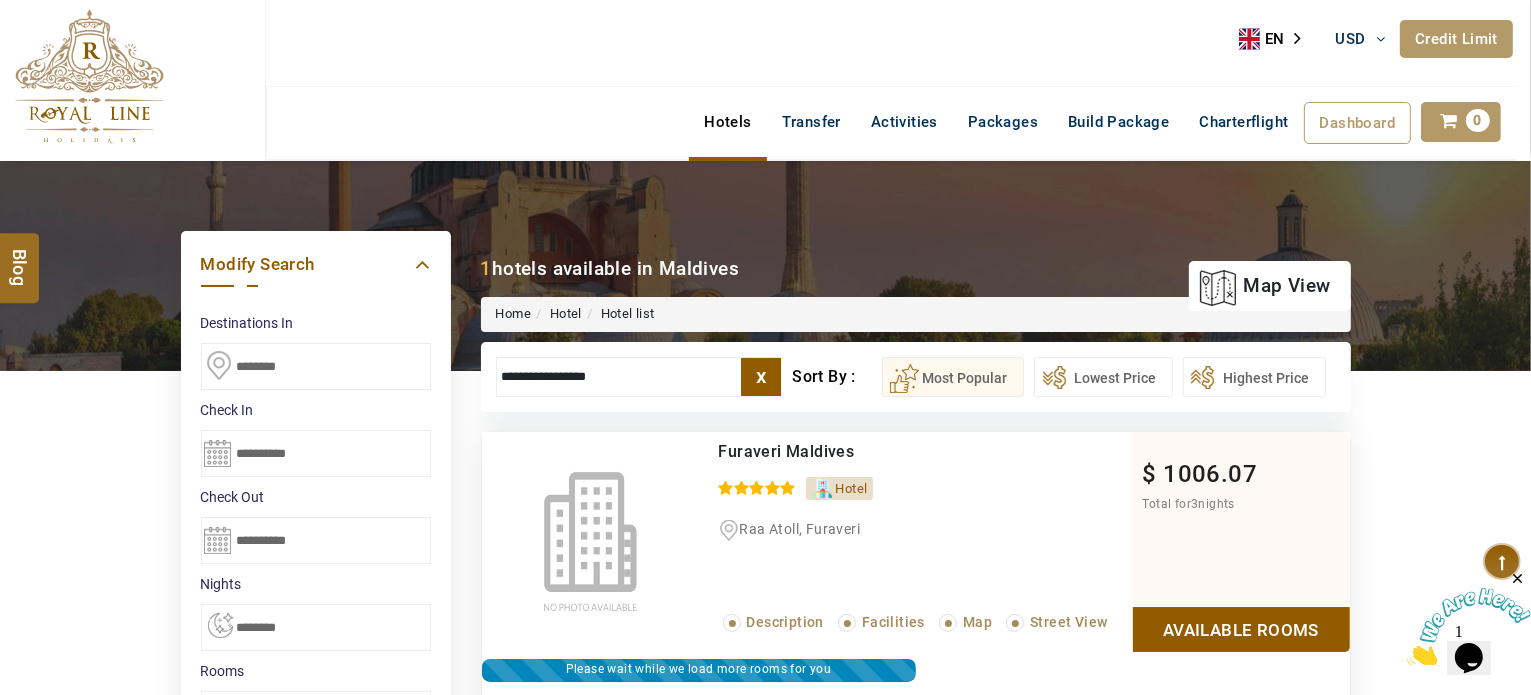 scroll, scrollTop: 380, scrollLeft: 0, axis: vertical 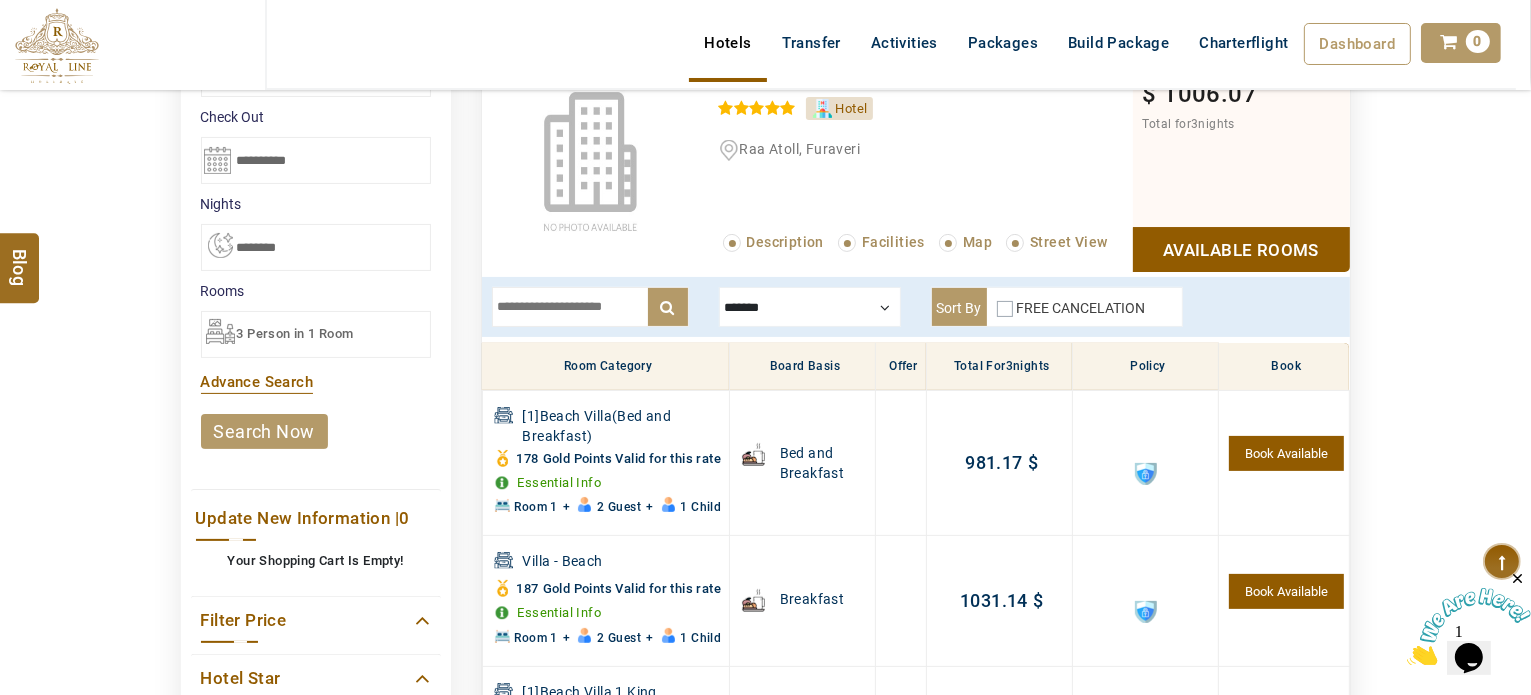 click at bounding box center [810, 307] 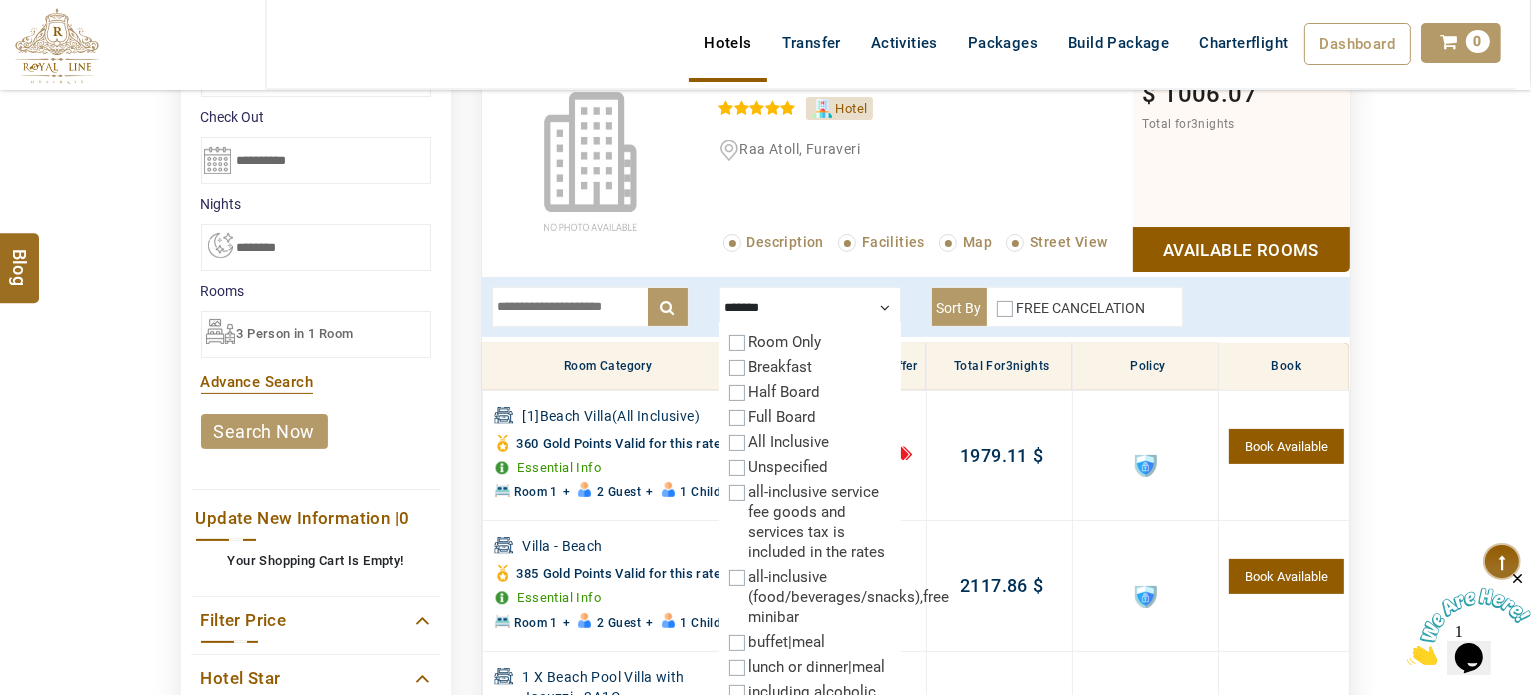 click at bounding box center [590, 307] 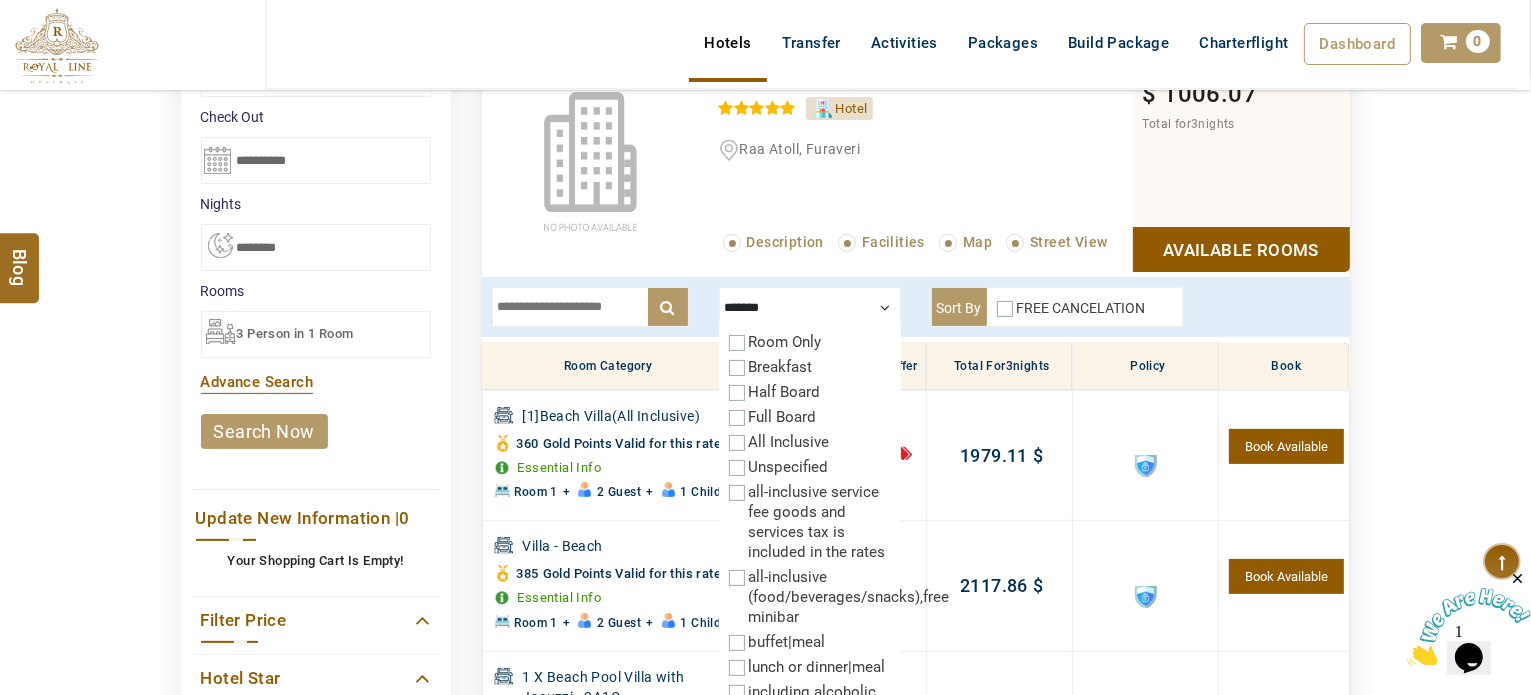 click at bounding box center (810, 307) 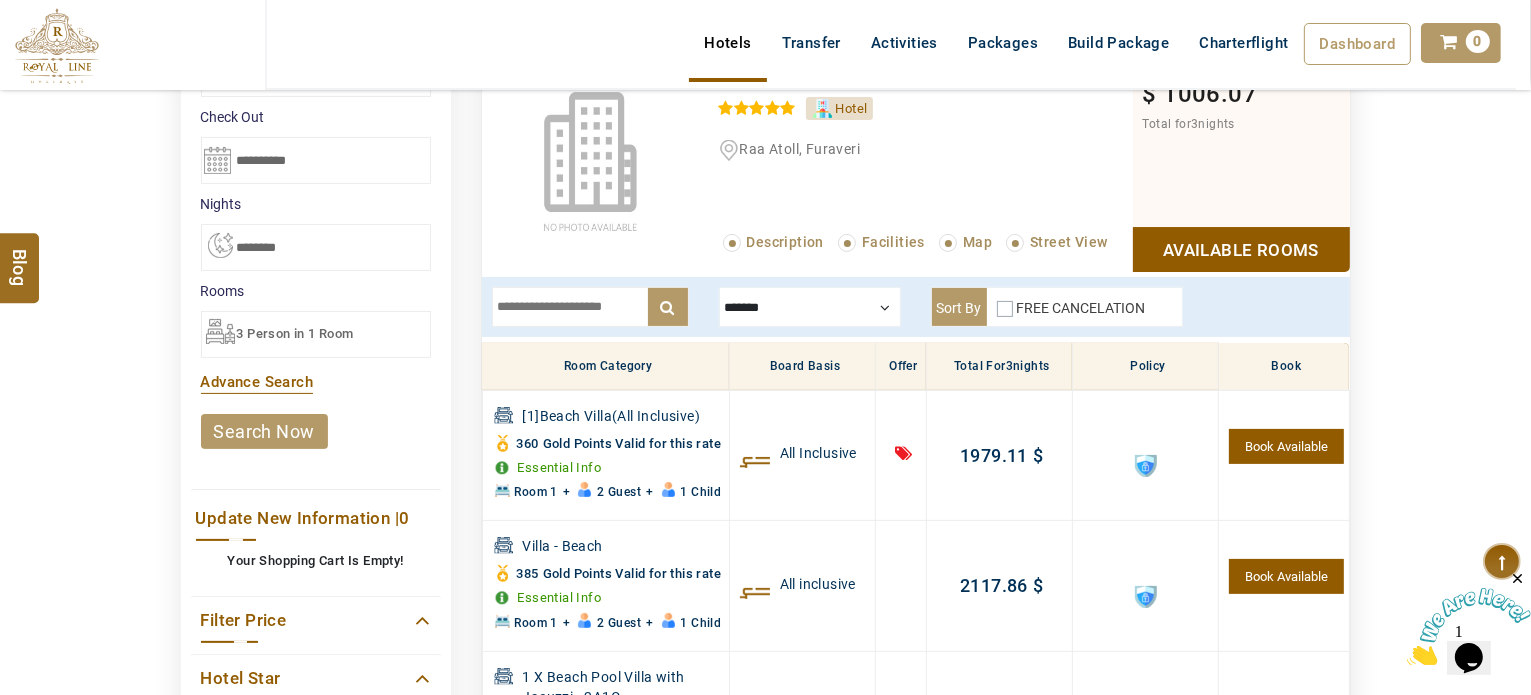 click at bounding box center (590, 307) 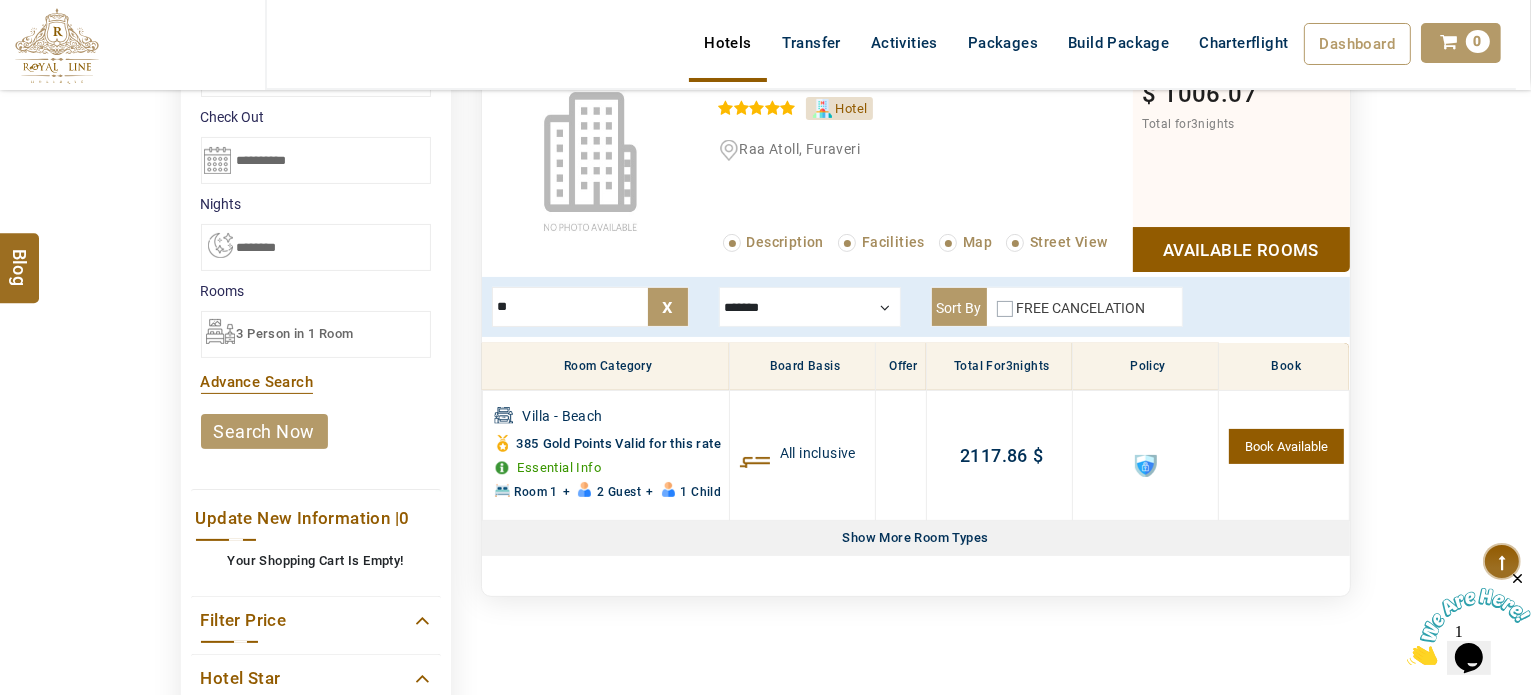 type on "*" 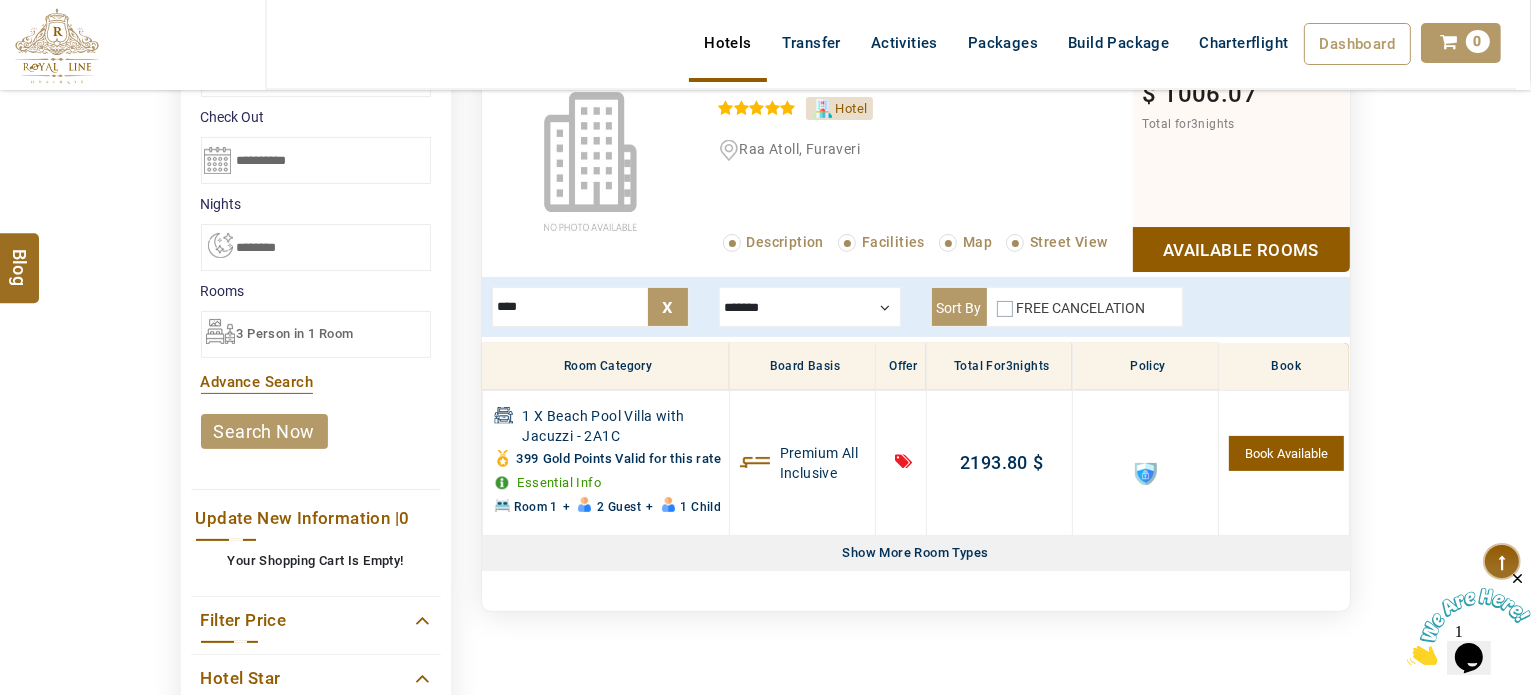 click on "Show More Room Types" at bounding box center (916, 553) 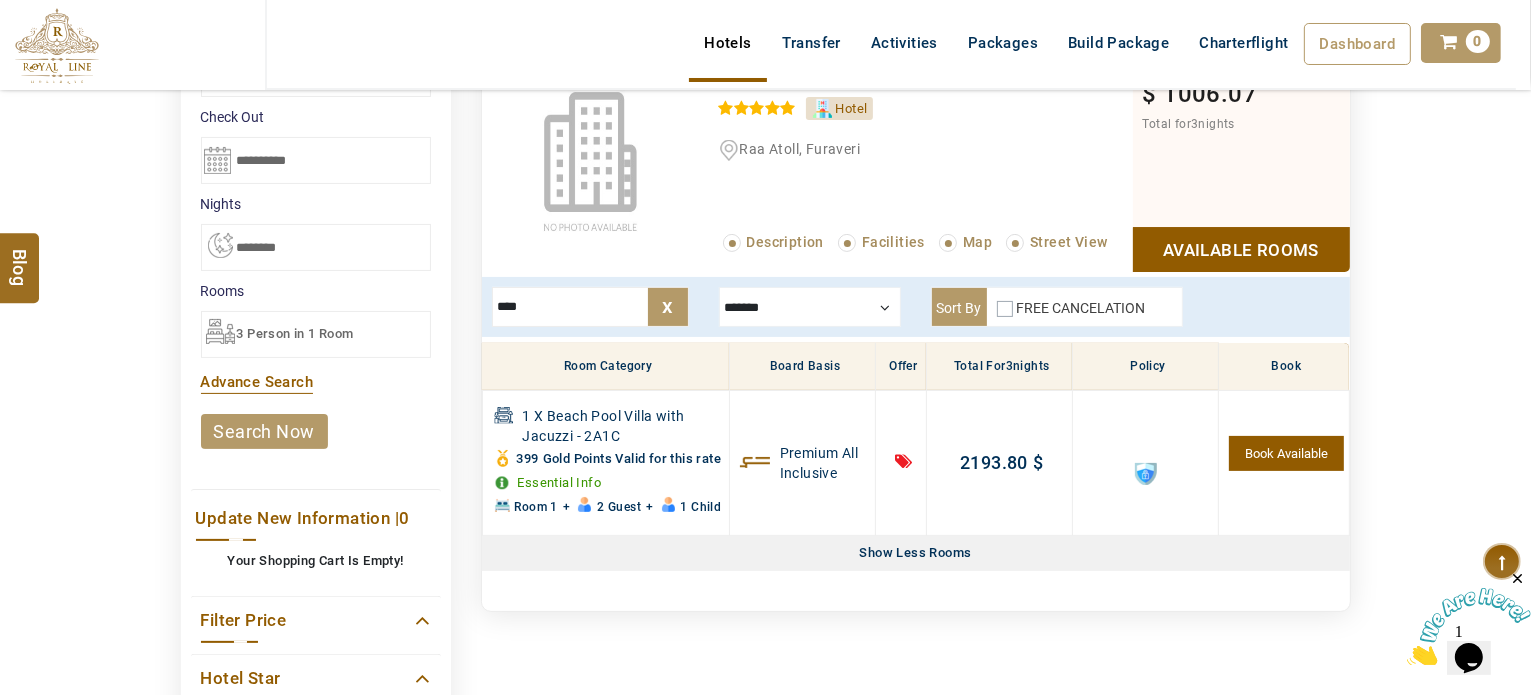 click on "****" at bounding box center (590, 307) 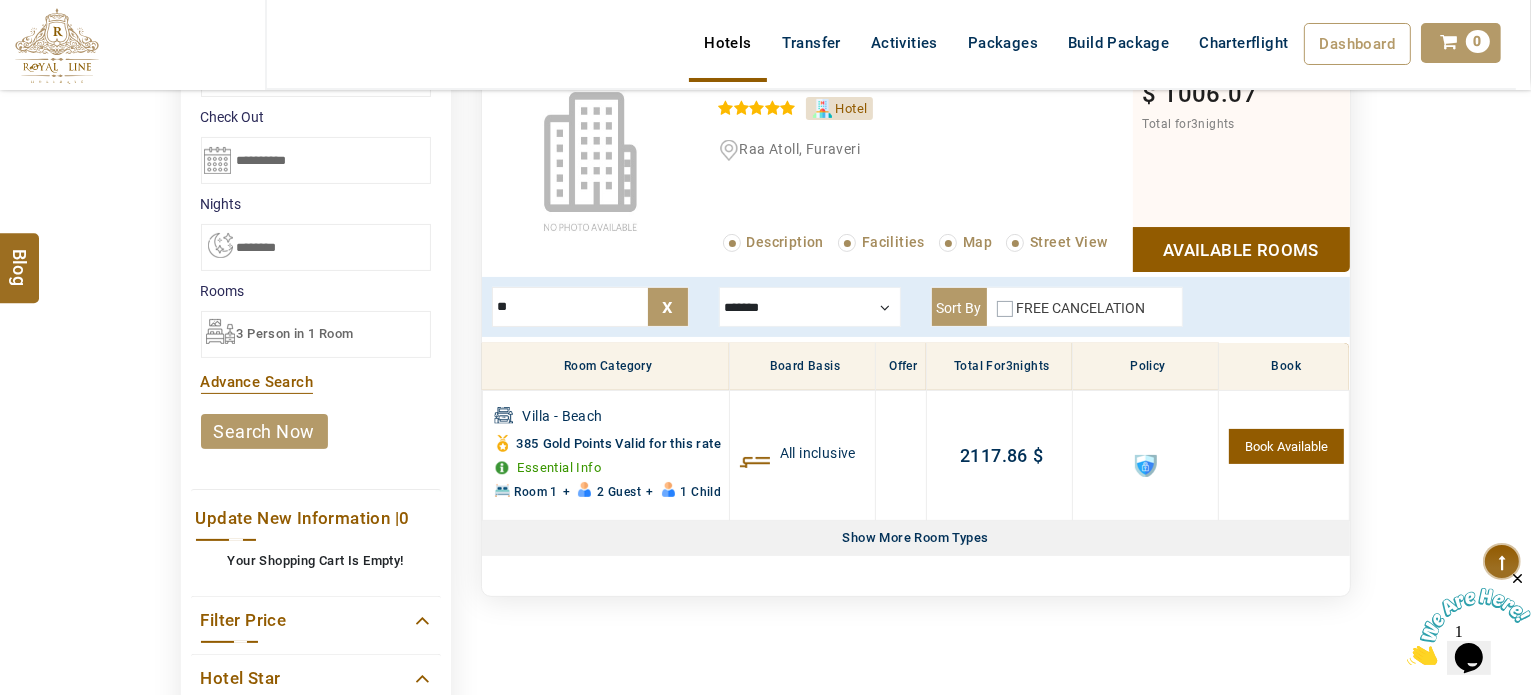 type on "*" 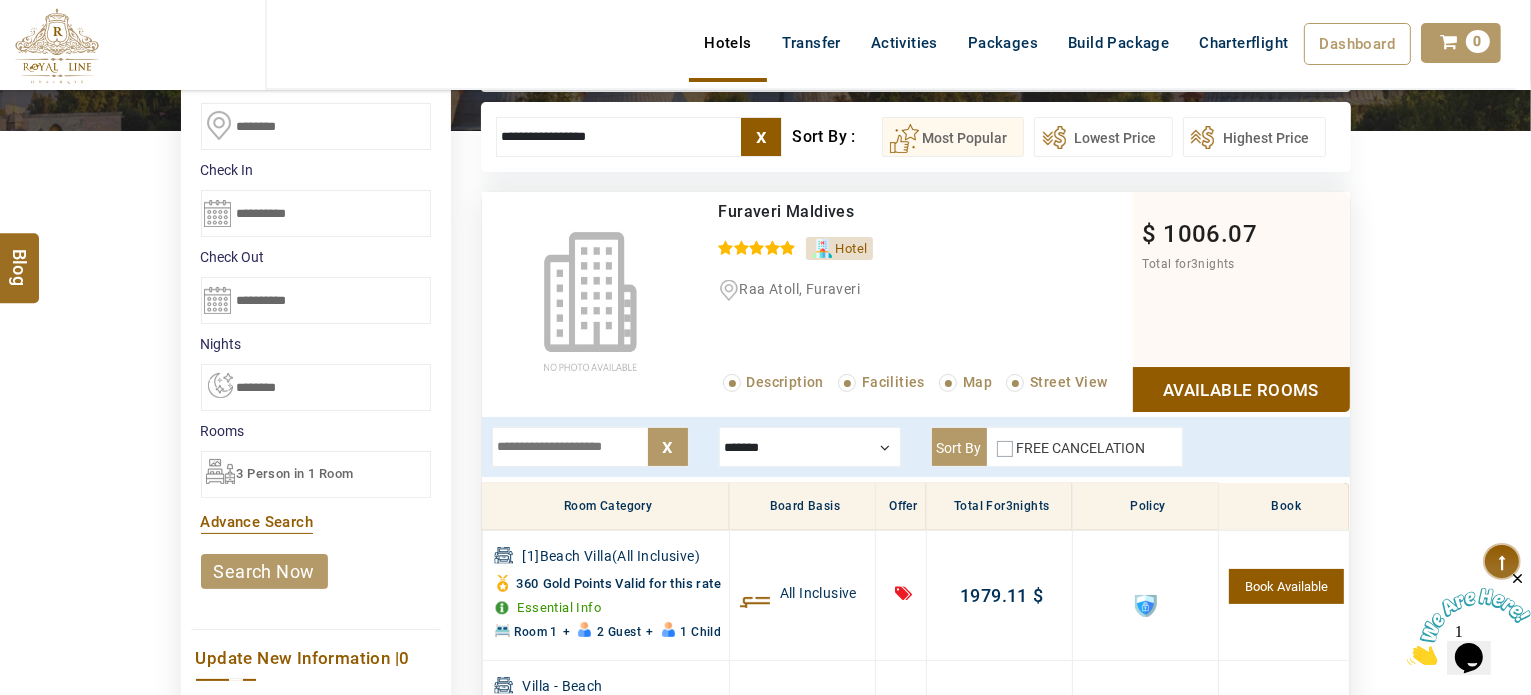 scroll, scrollTop: 239, scrollLeft: 0, axis: vertical 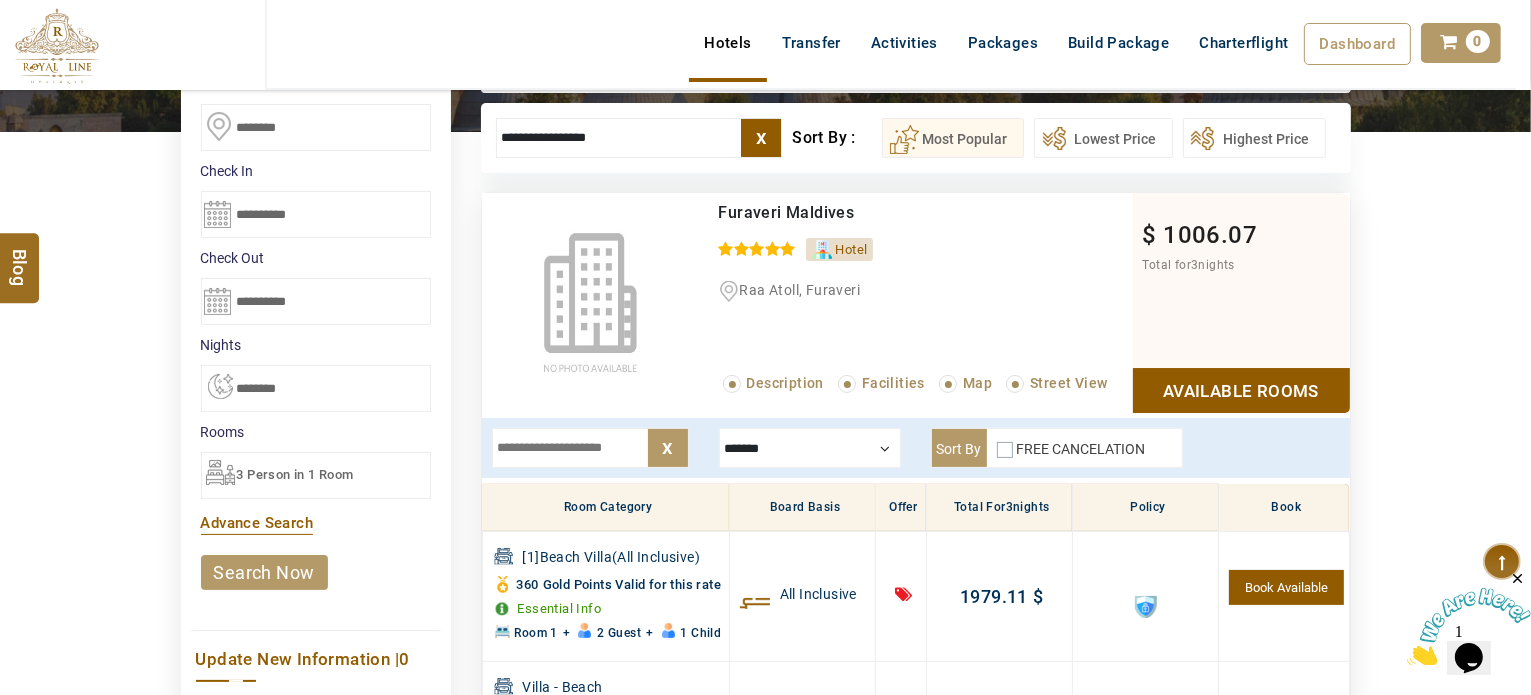 type 